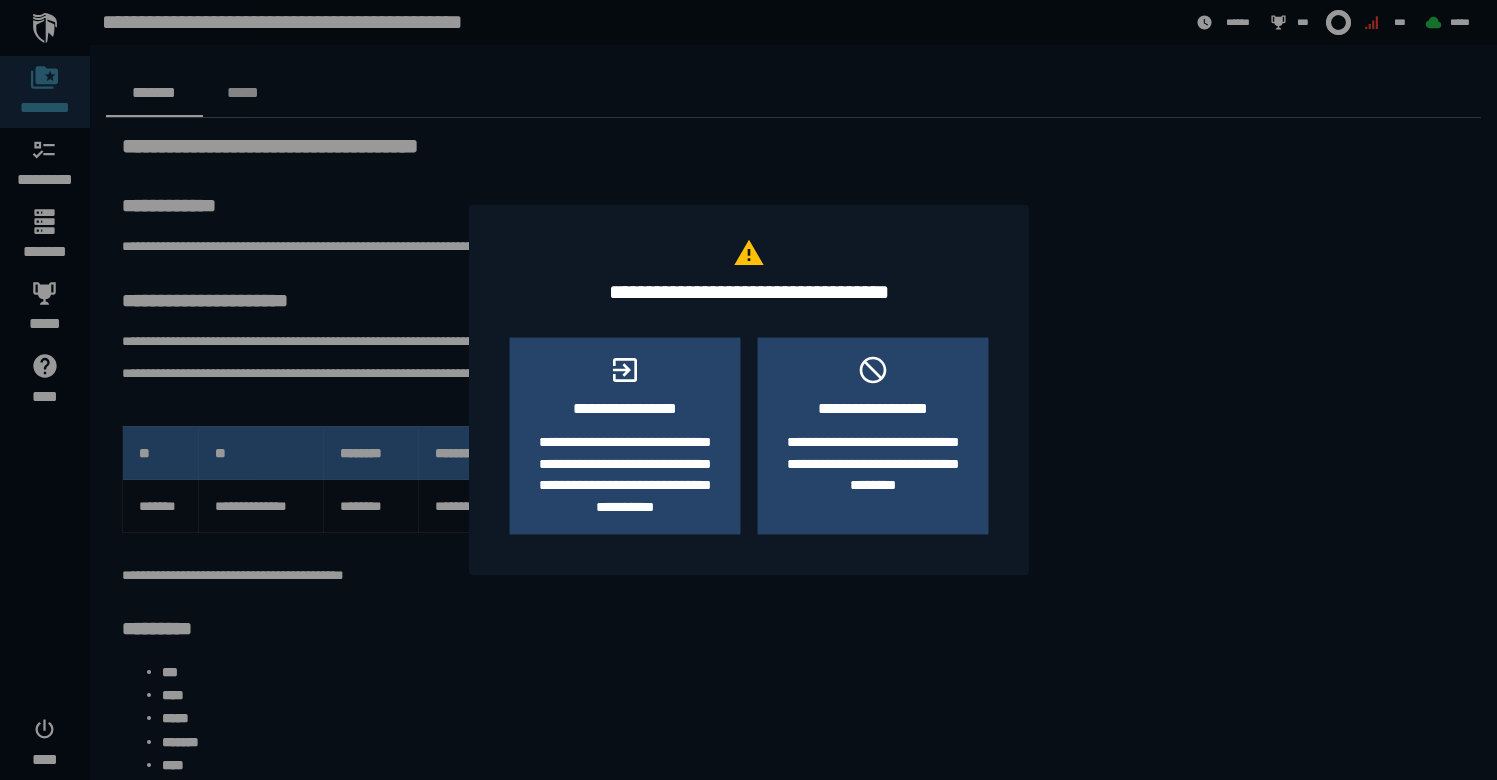 scroll, scrollTop: 0, scrollLeft: 0, axis: both 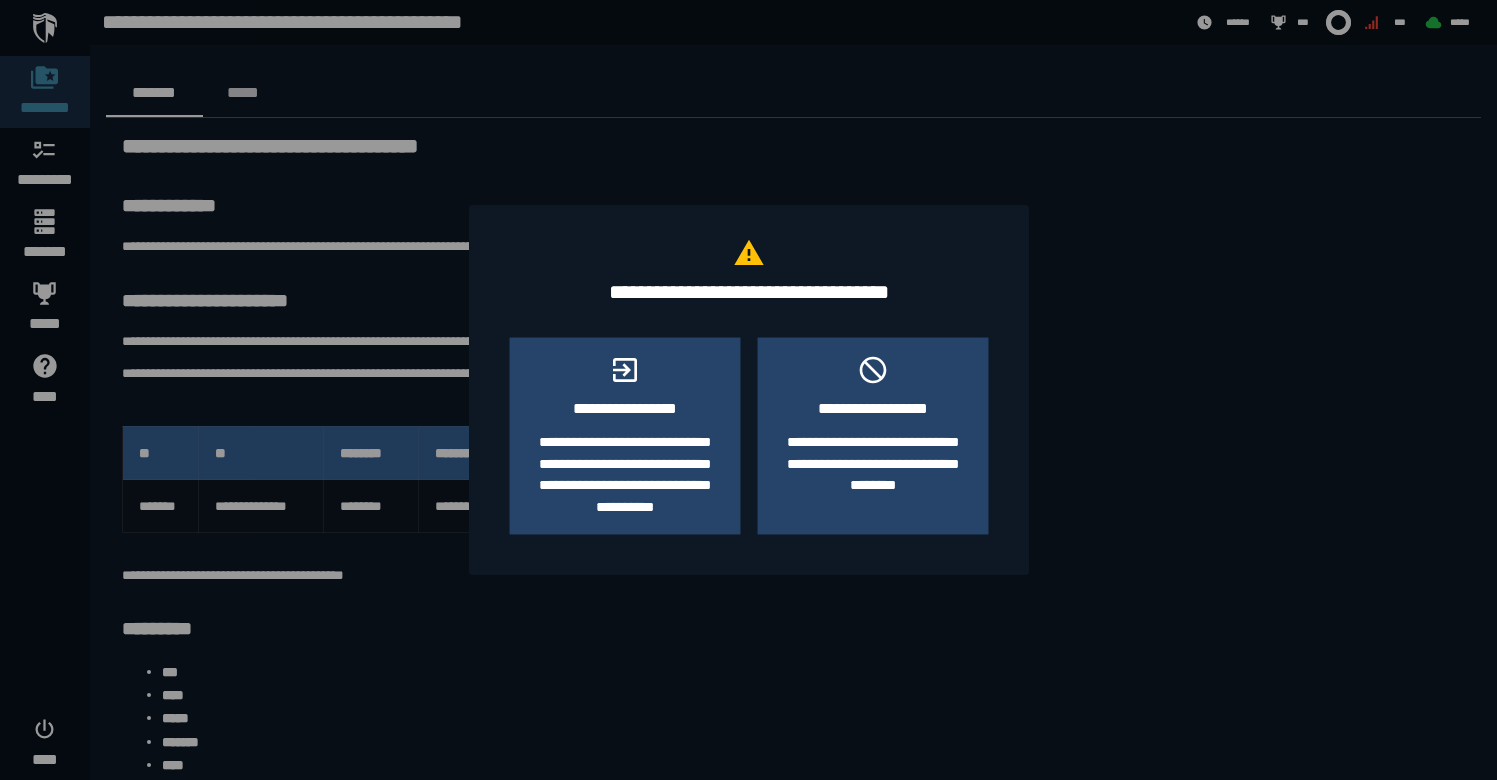 click at bounding box center (748, 390) 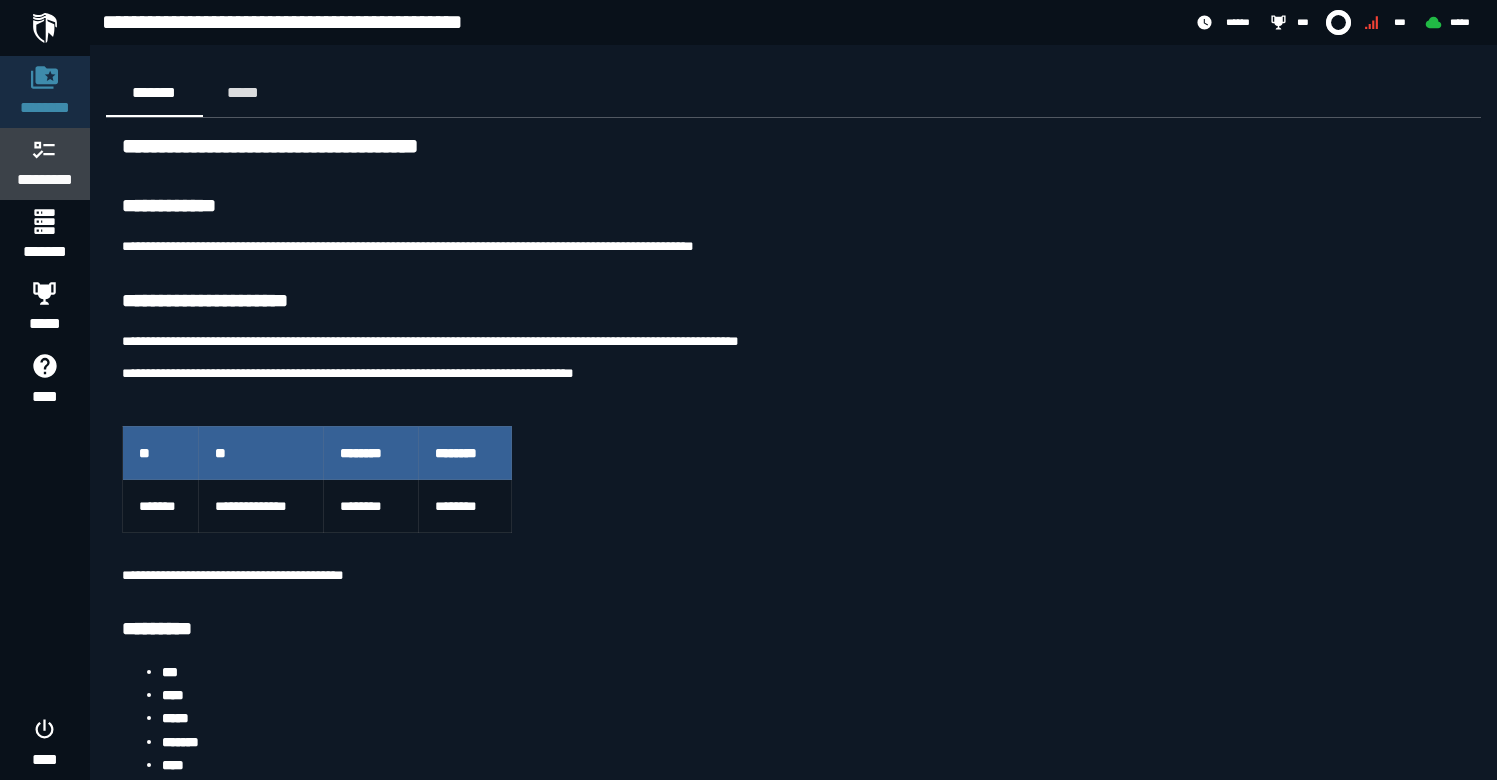 click on "*********" at bounding box center (45, 164) 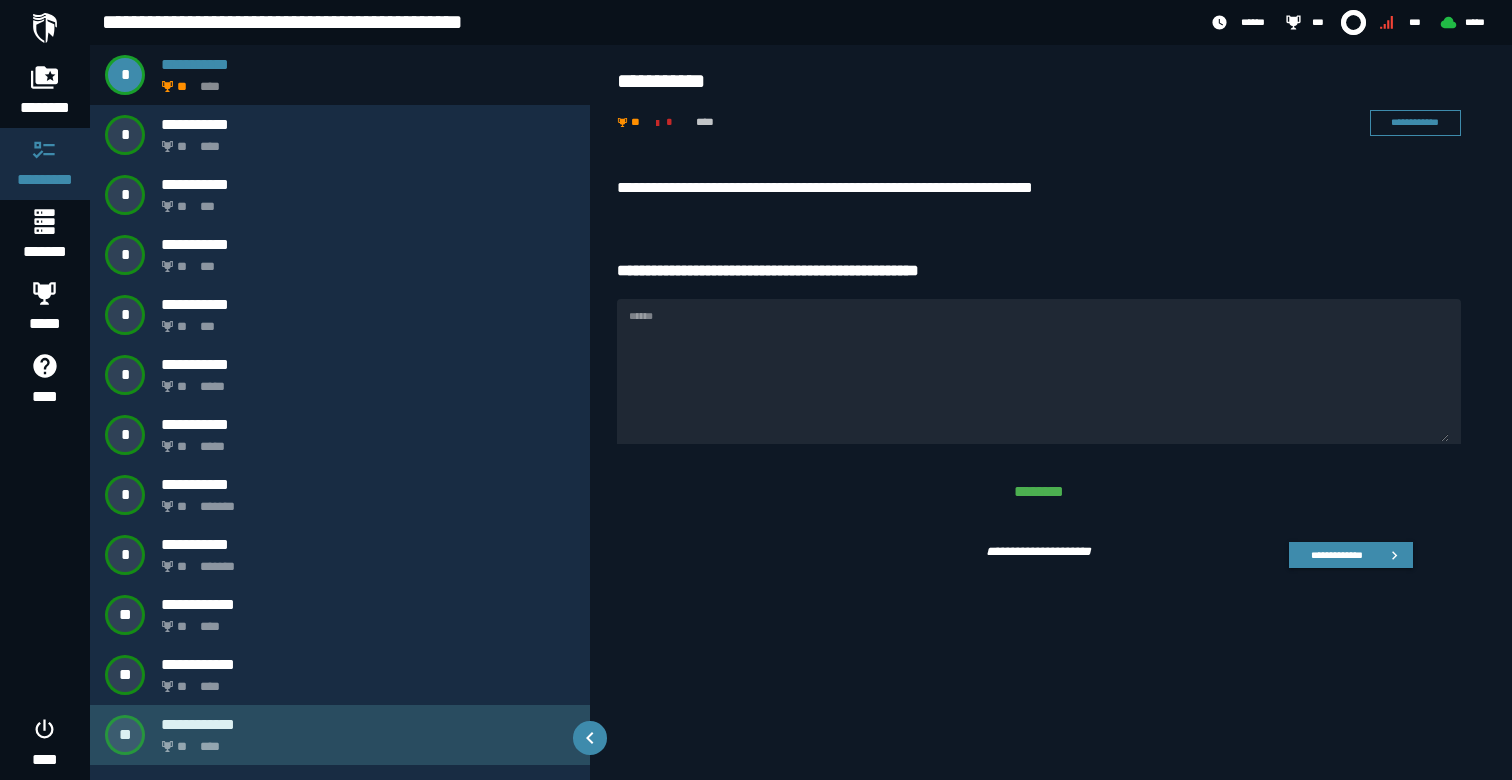 click on "** ****" at bounding box center [364, 741] 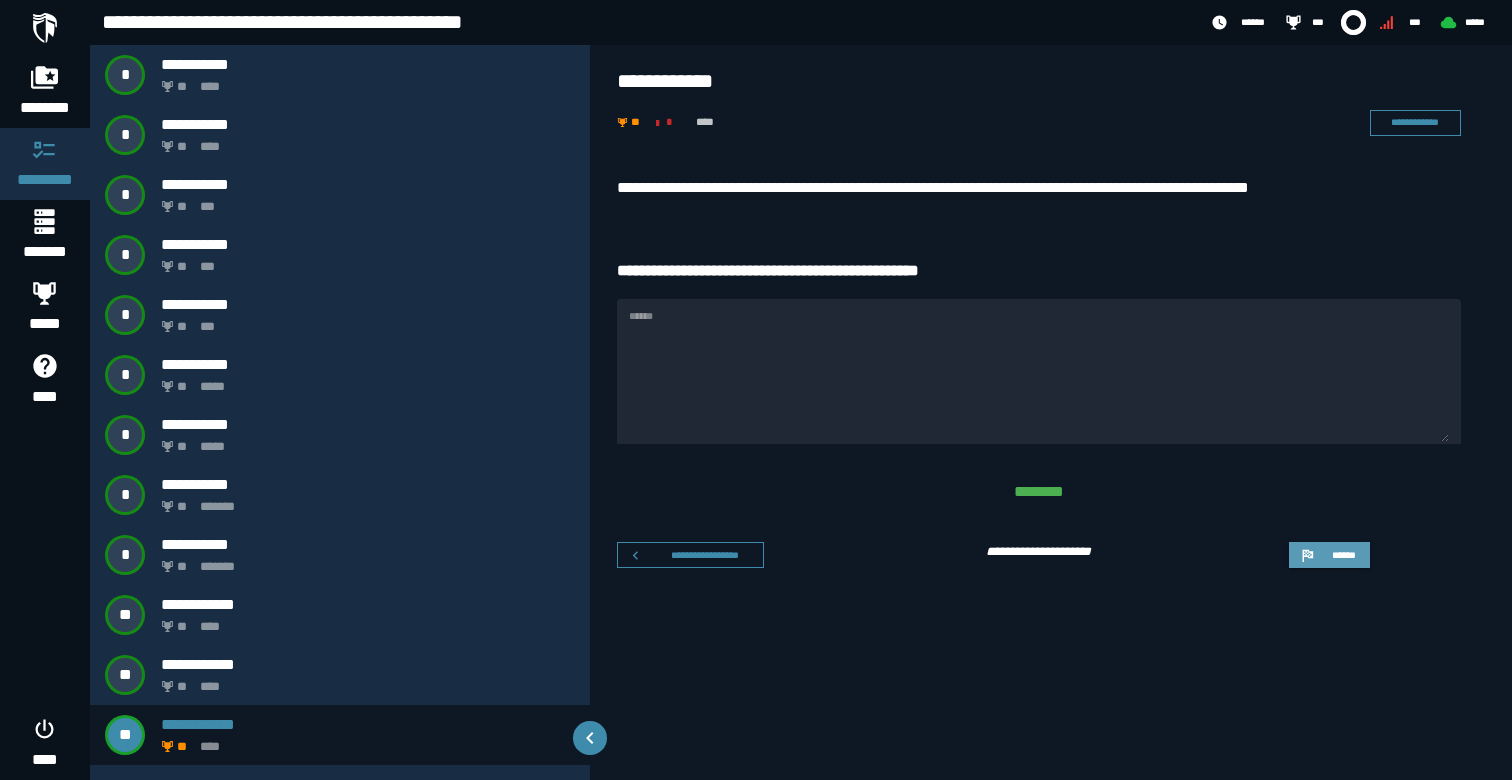 click on "******" at bounding box center [1329, 555] 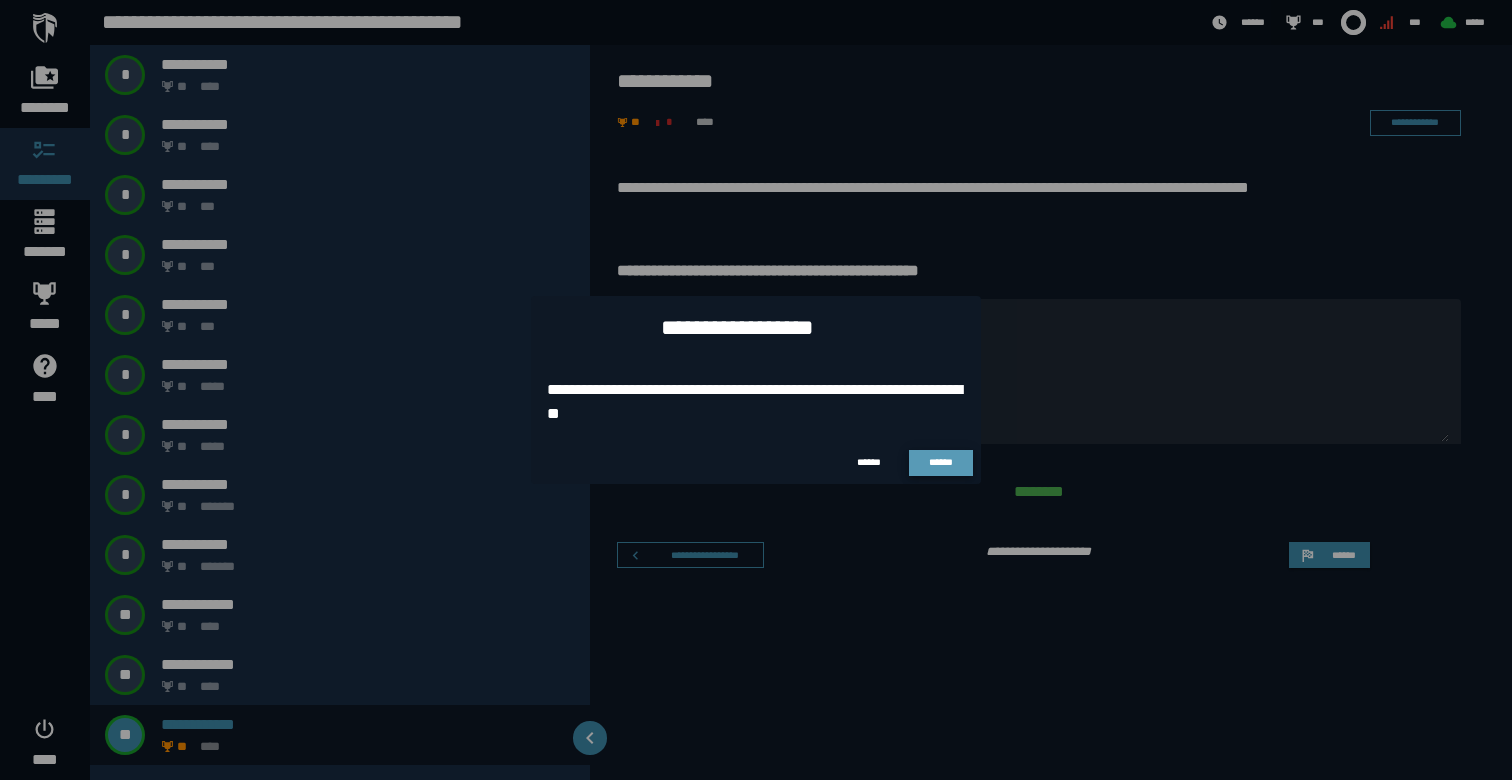 click on "******" at bounding box center (941, 462) 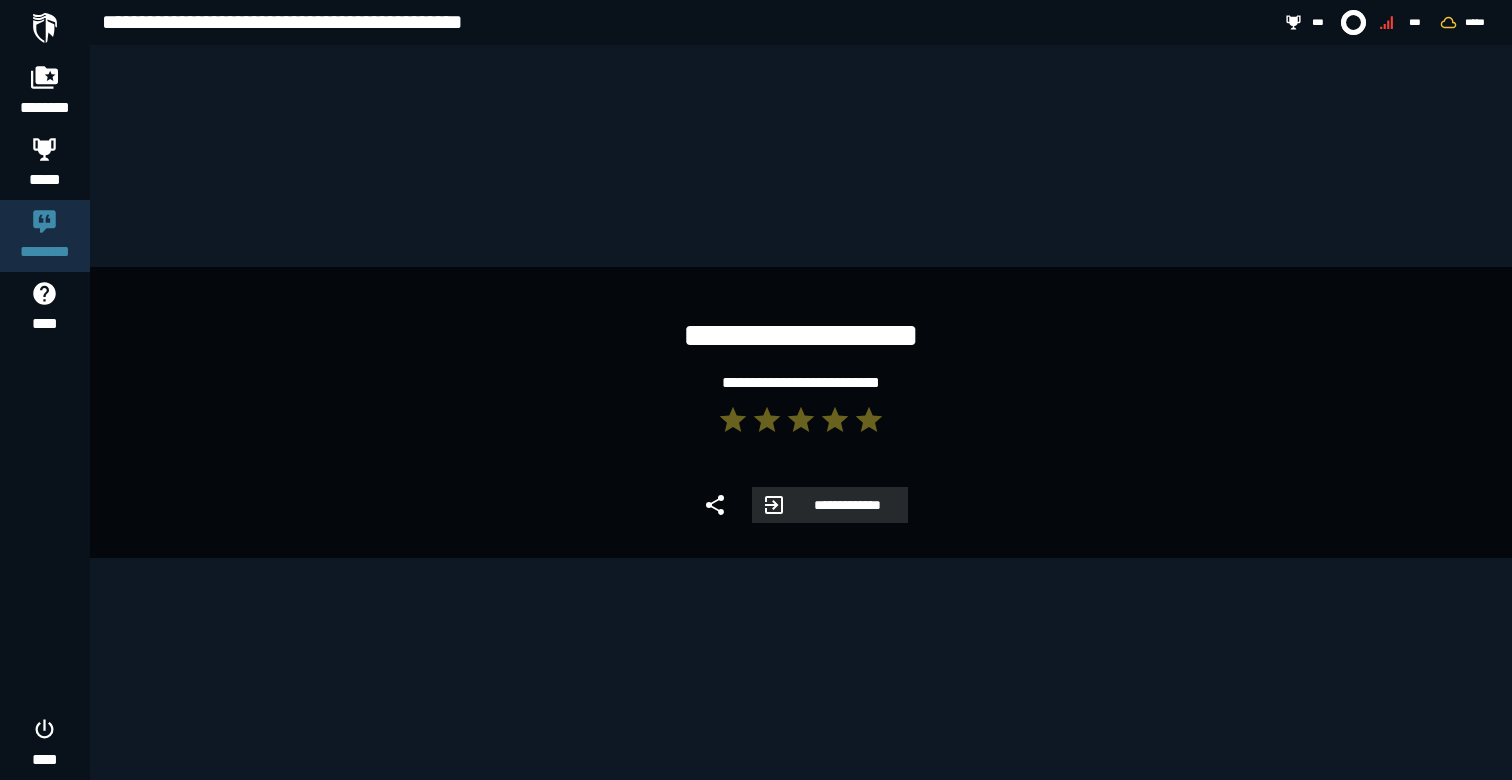 click 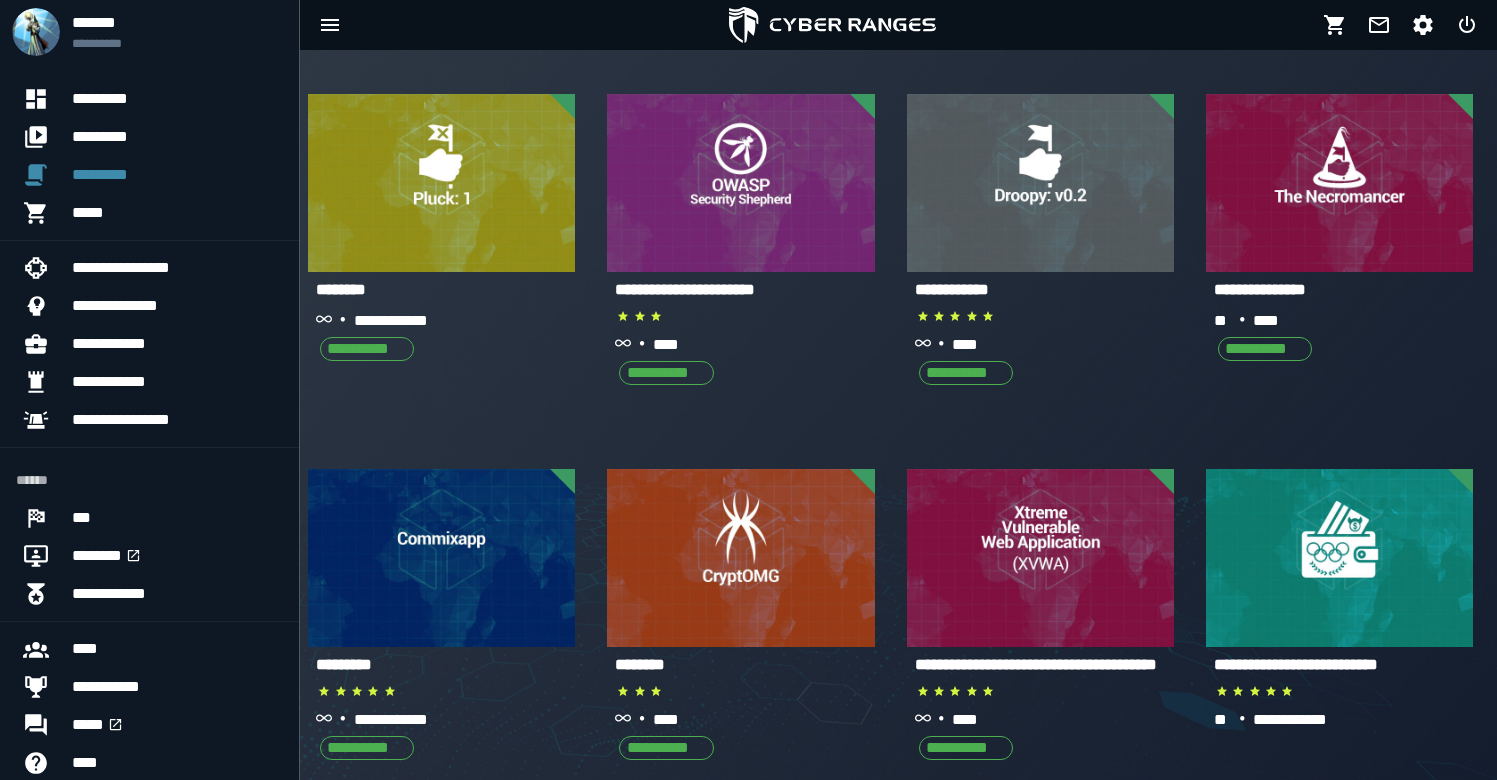 scroll, scrollTop: 694, scrollLeft: 0, axis: vertical 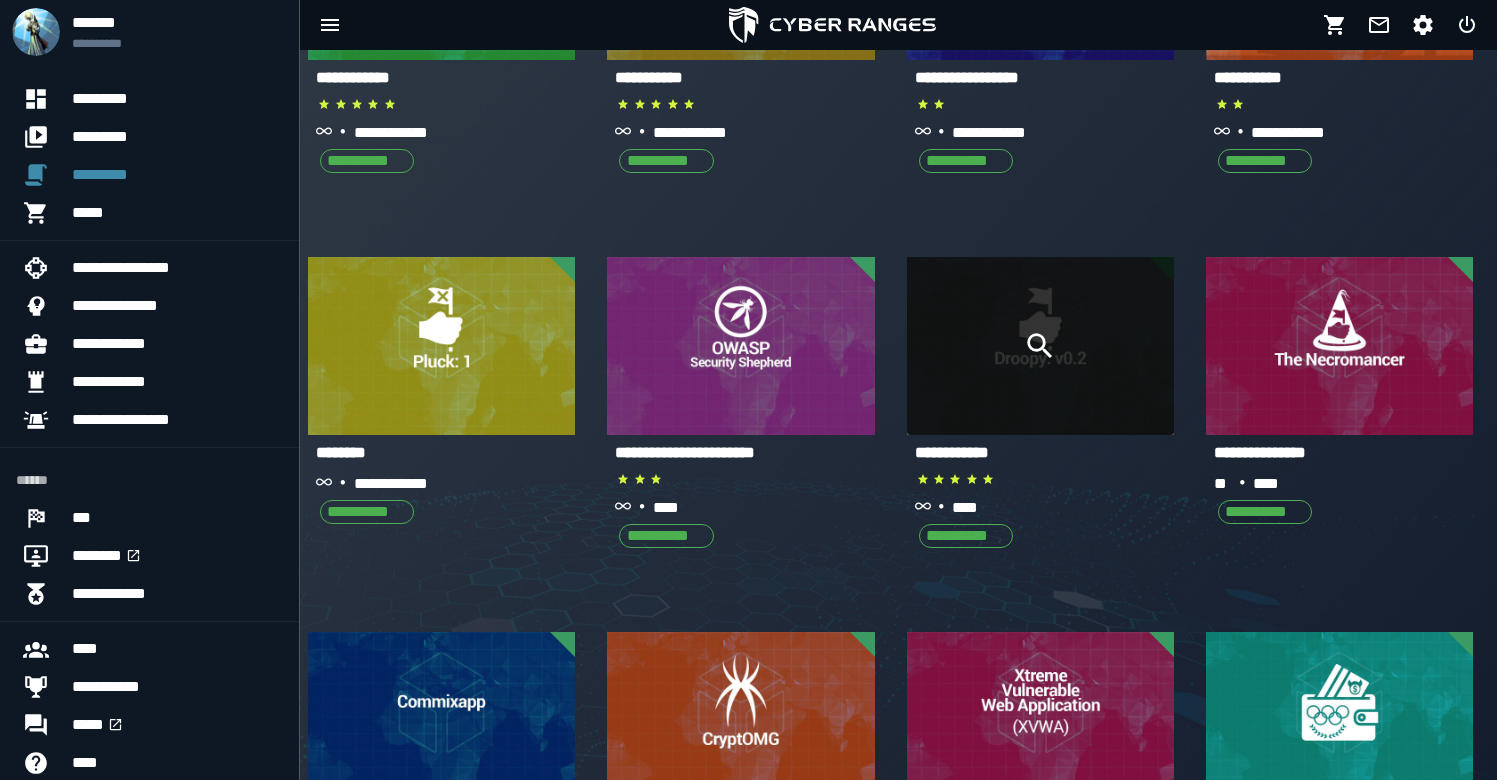 click 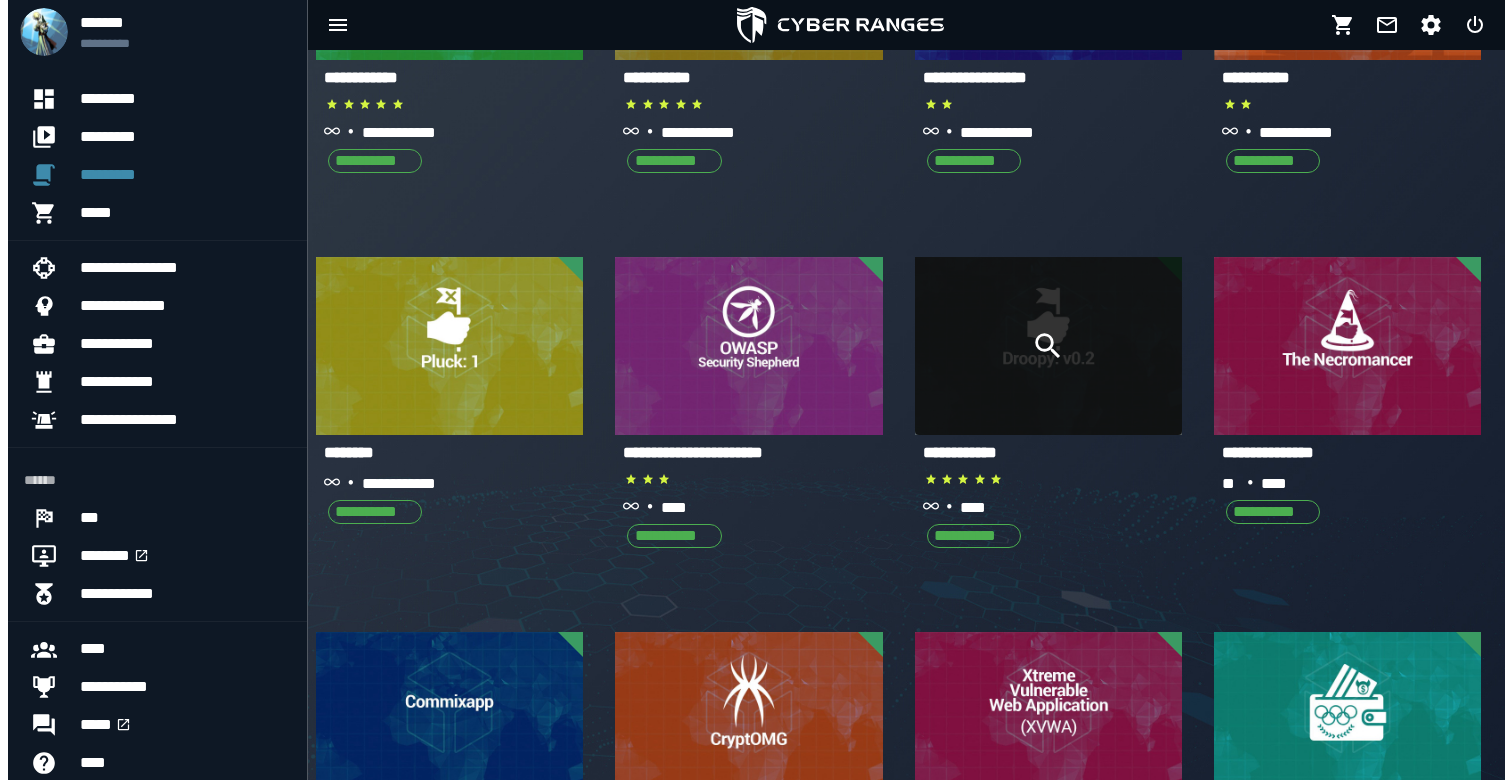 scroll, scrollTop: 0, scrollLeft: 0, axis: both 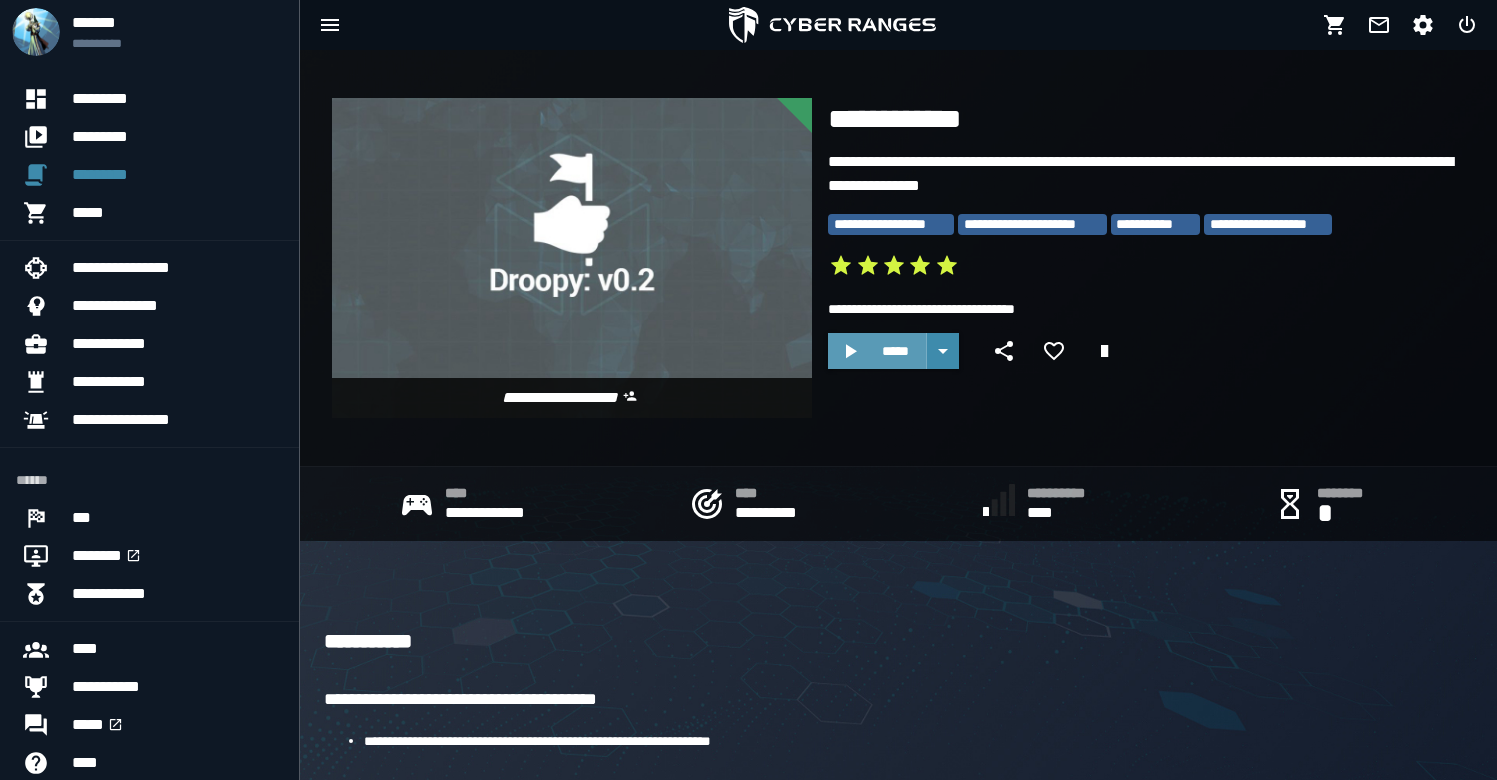 click on "*****" at bounding box center (895, 351) 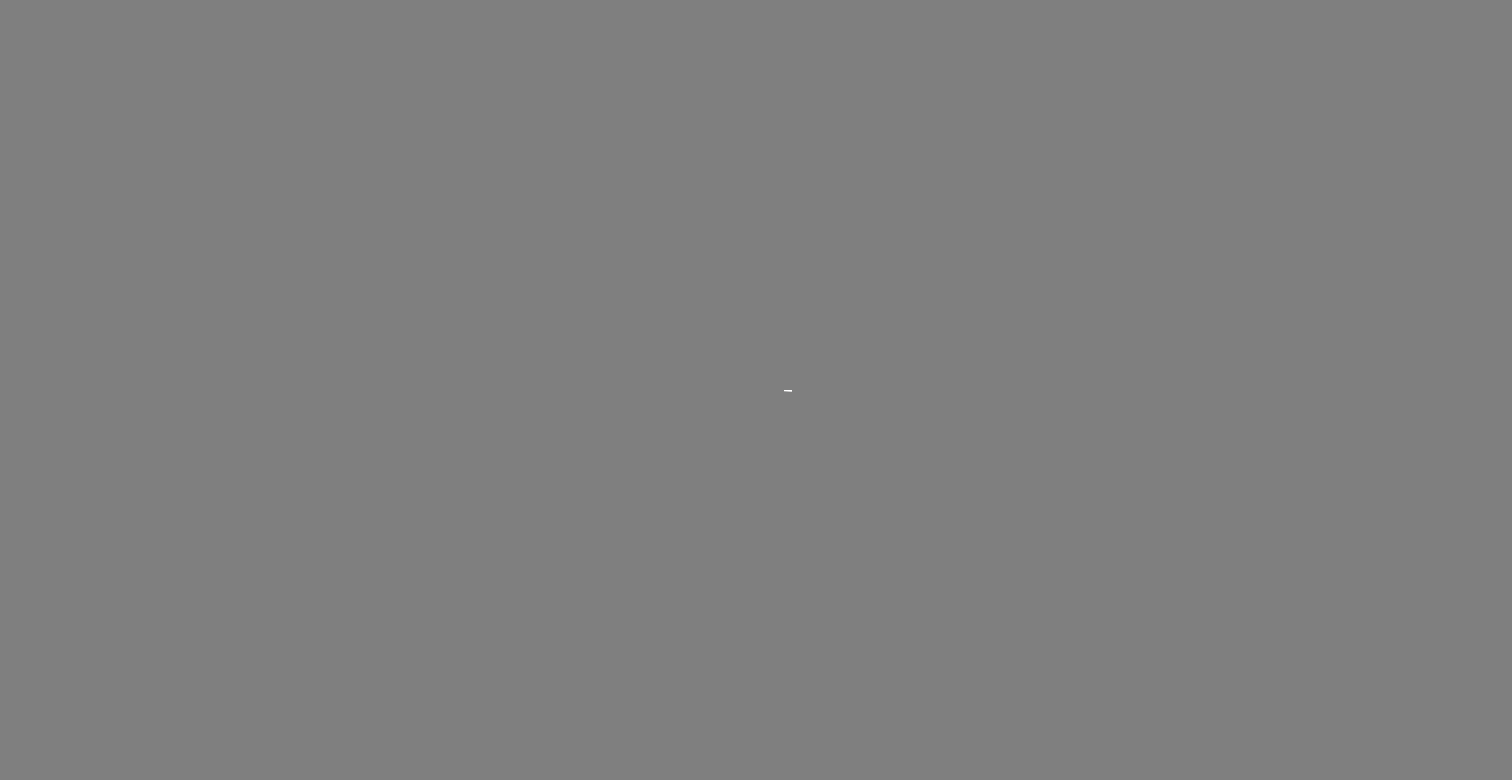 scroll, scrollTop: 0, scrollLeft: 0, axis: both 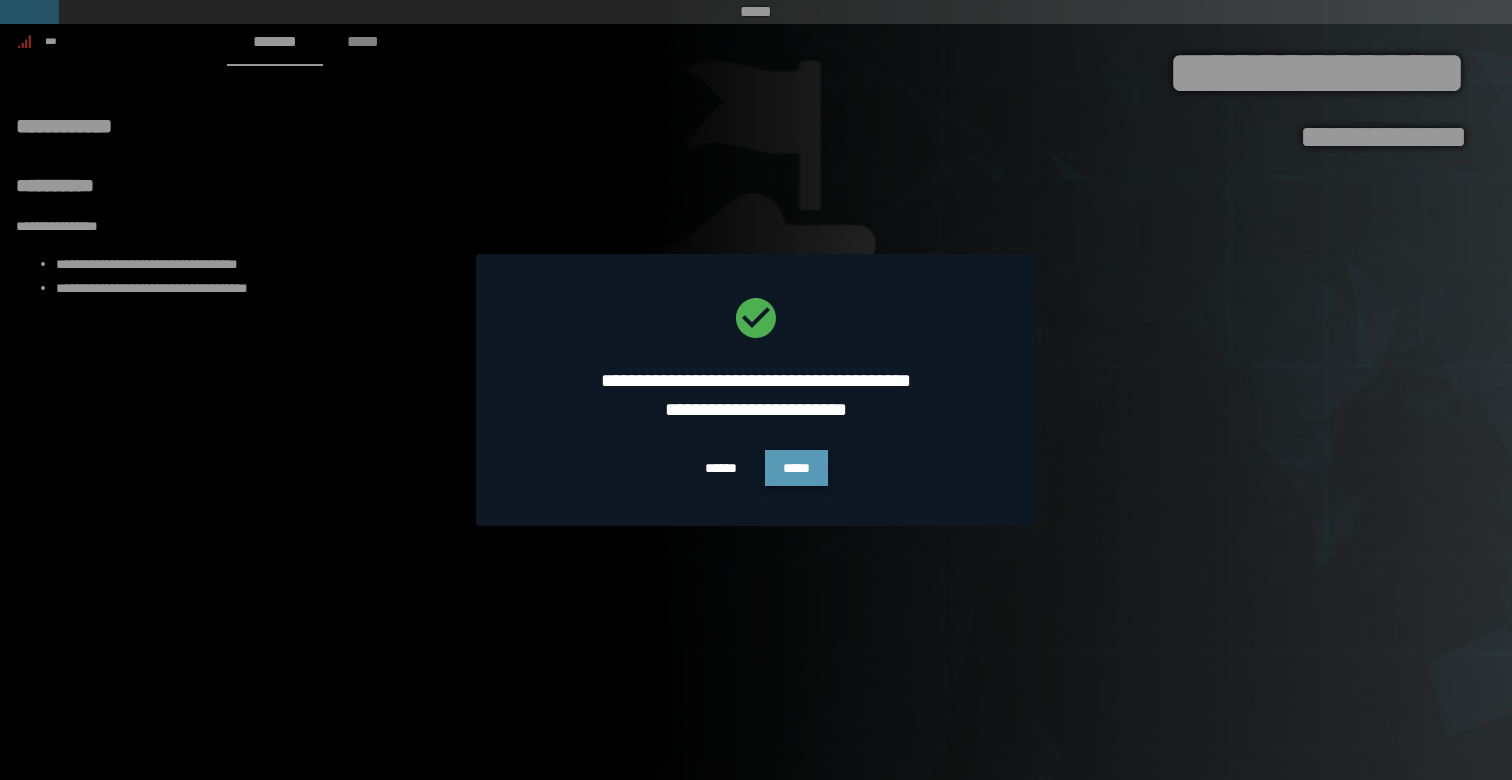 click on "*****" at bounding box center [796, 468] 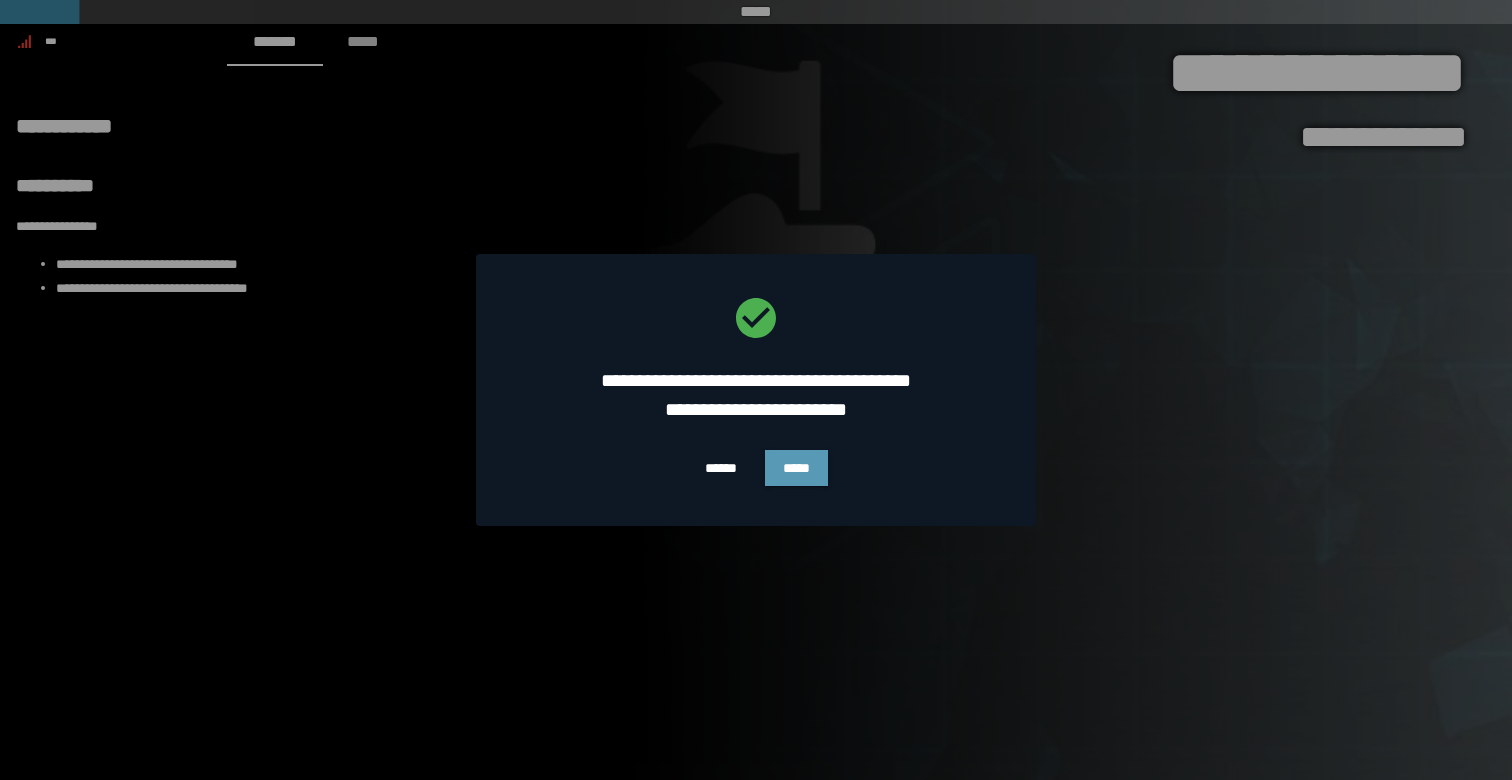 click on "*****" at bounding box center [796, 468] 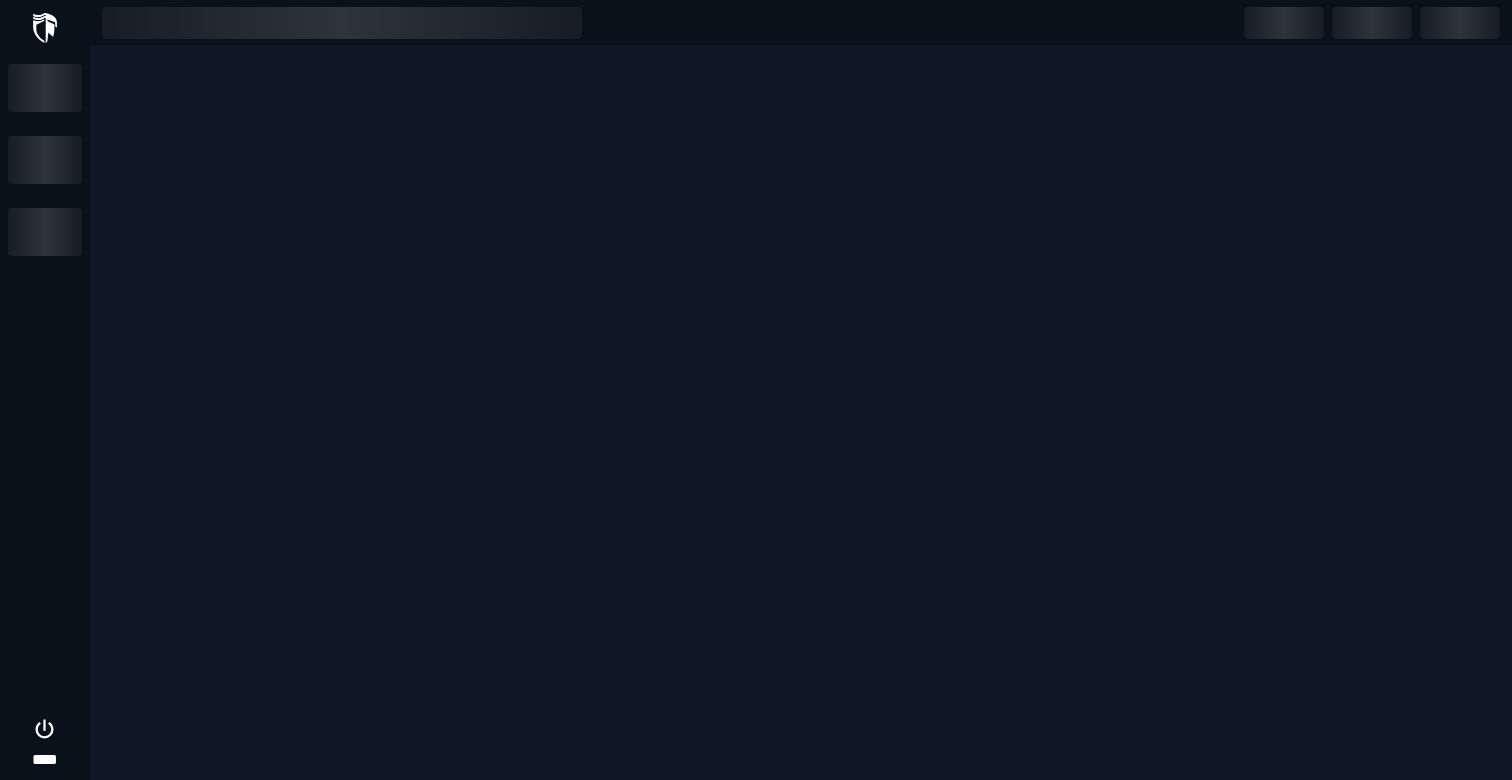 click at bounding box center (756, 390) 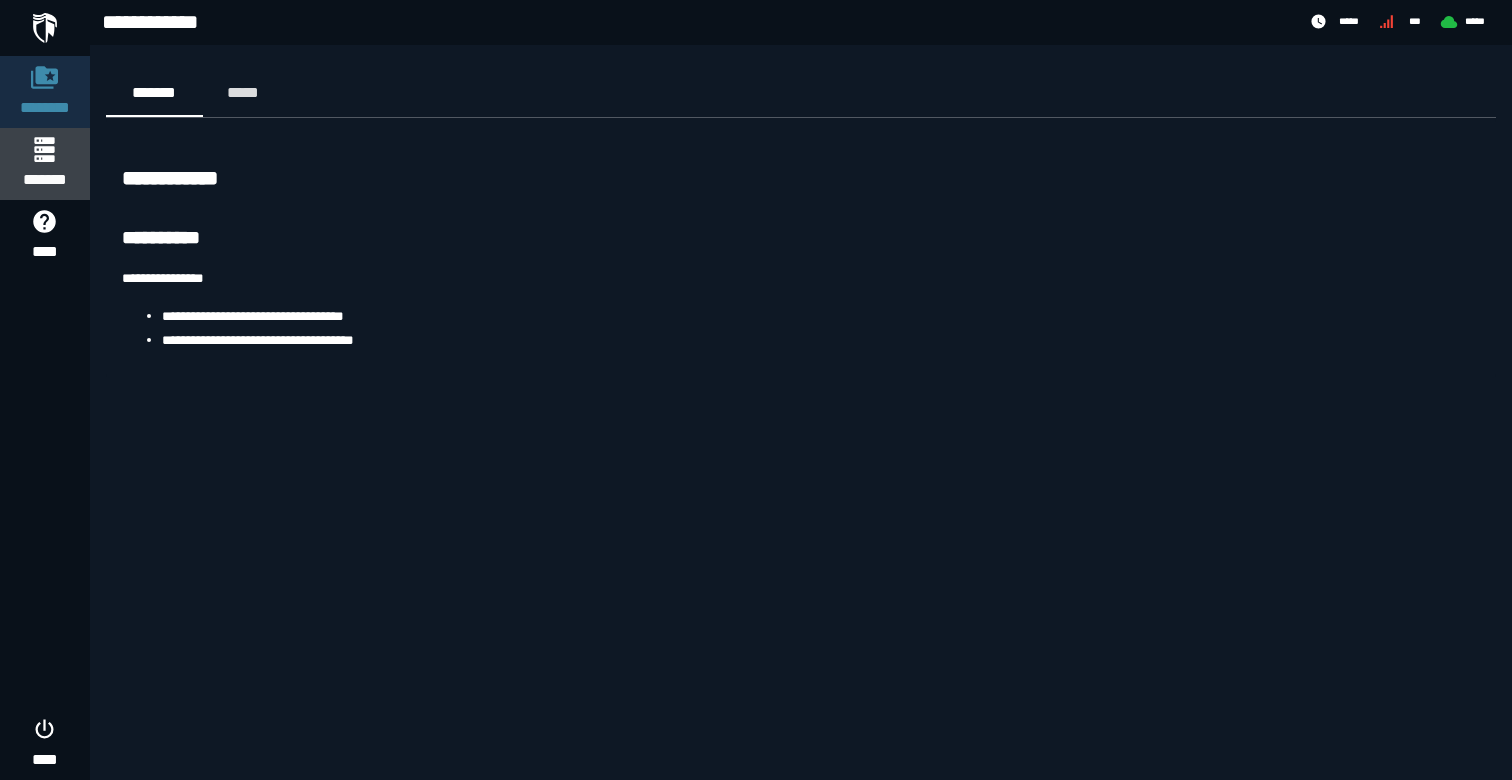 click on "*******" at bounding box center (44, 180) 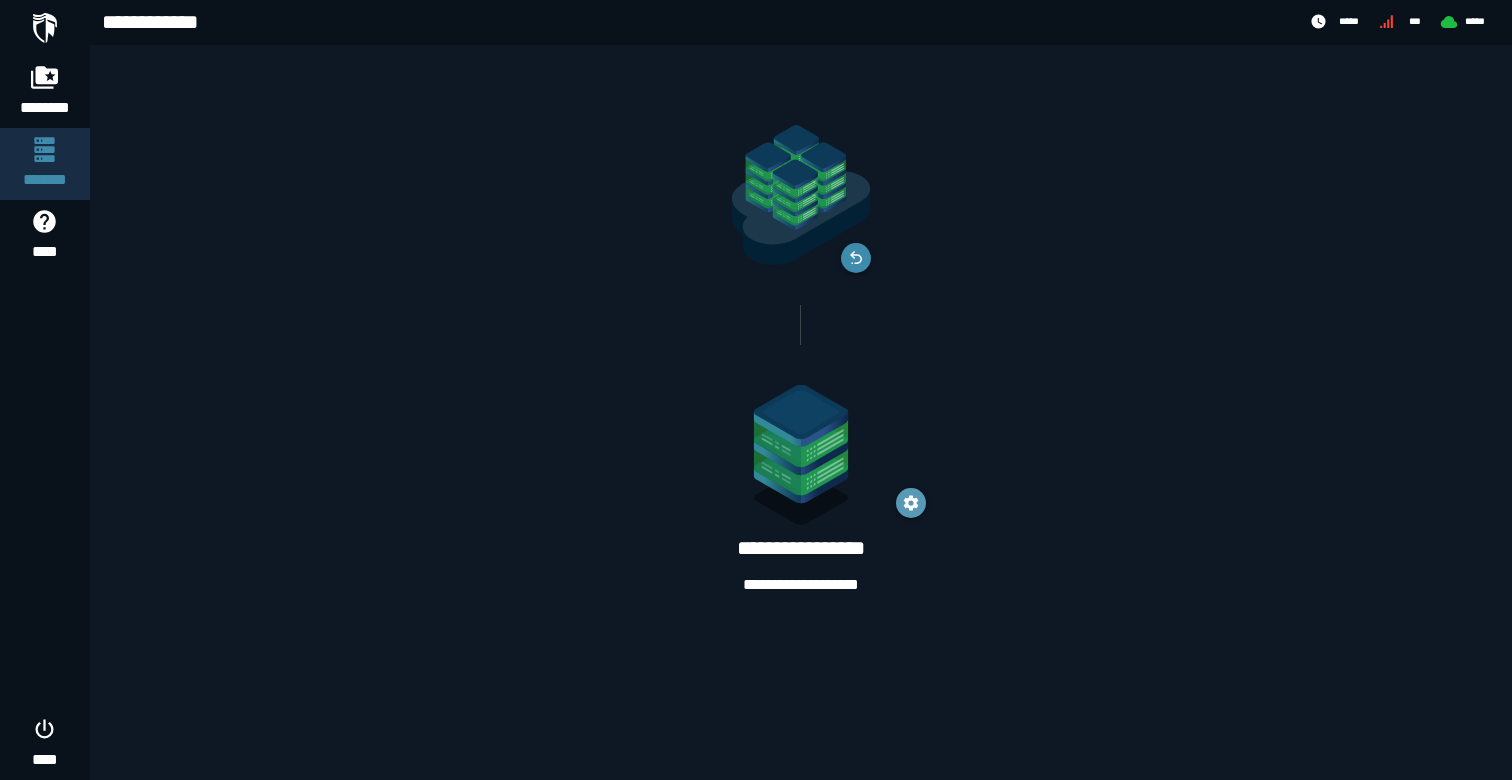 click 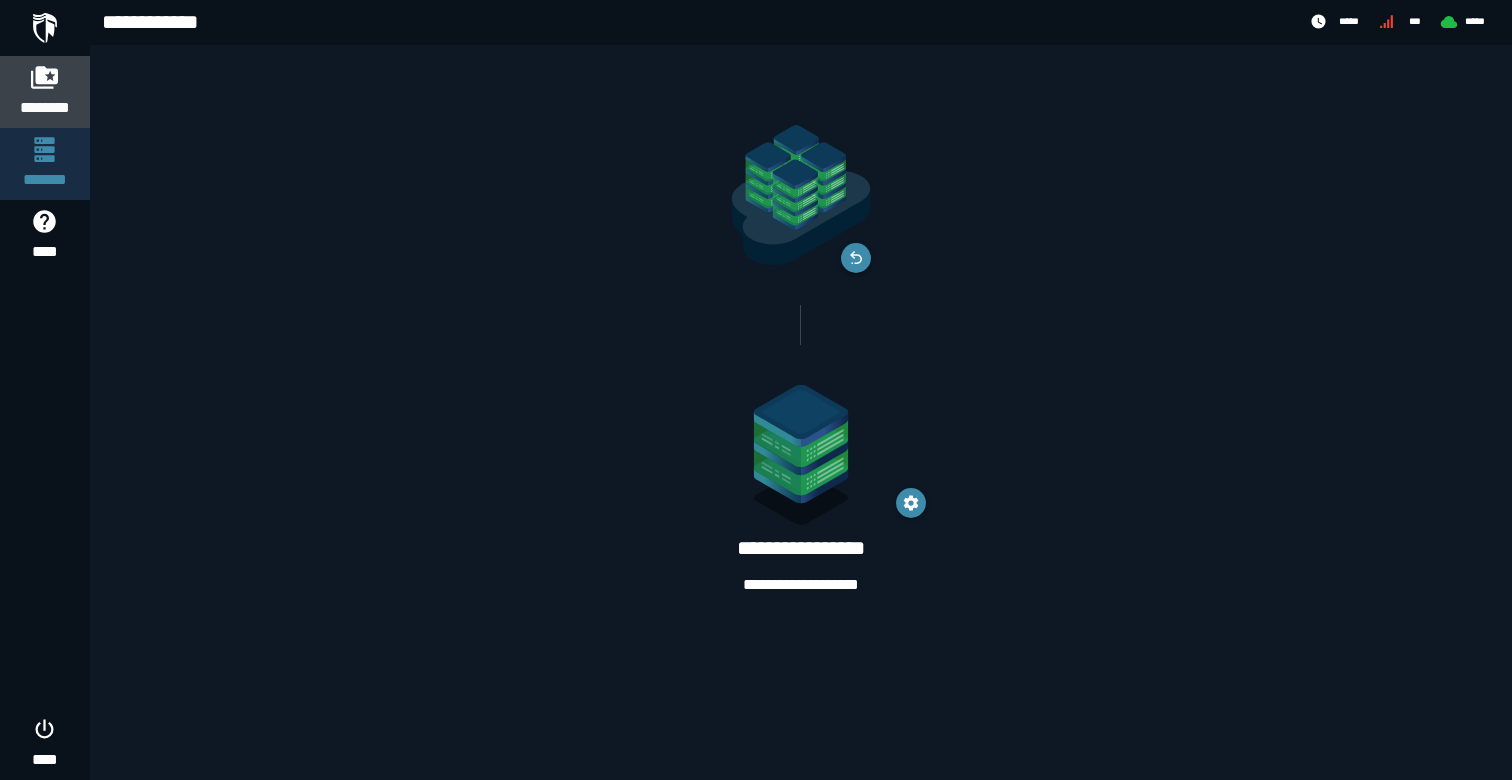 click 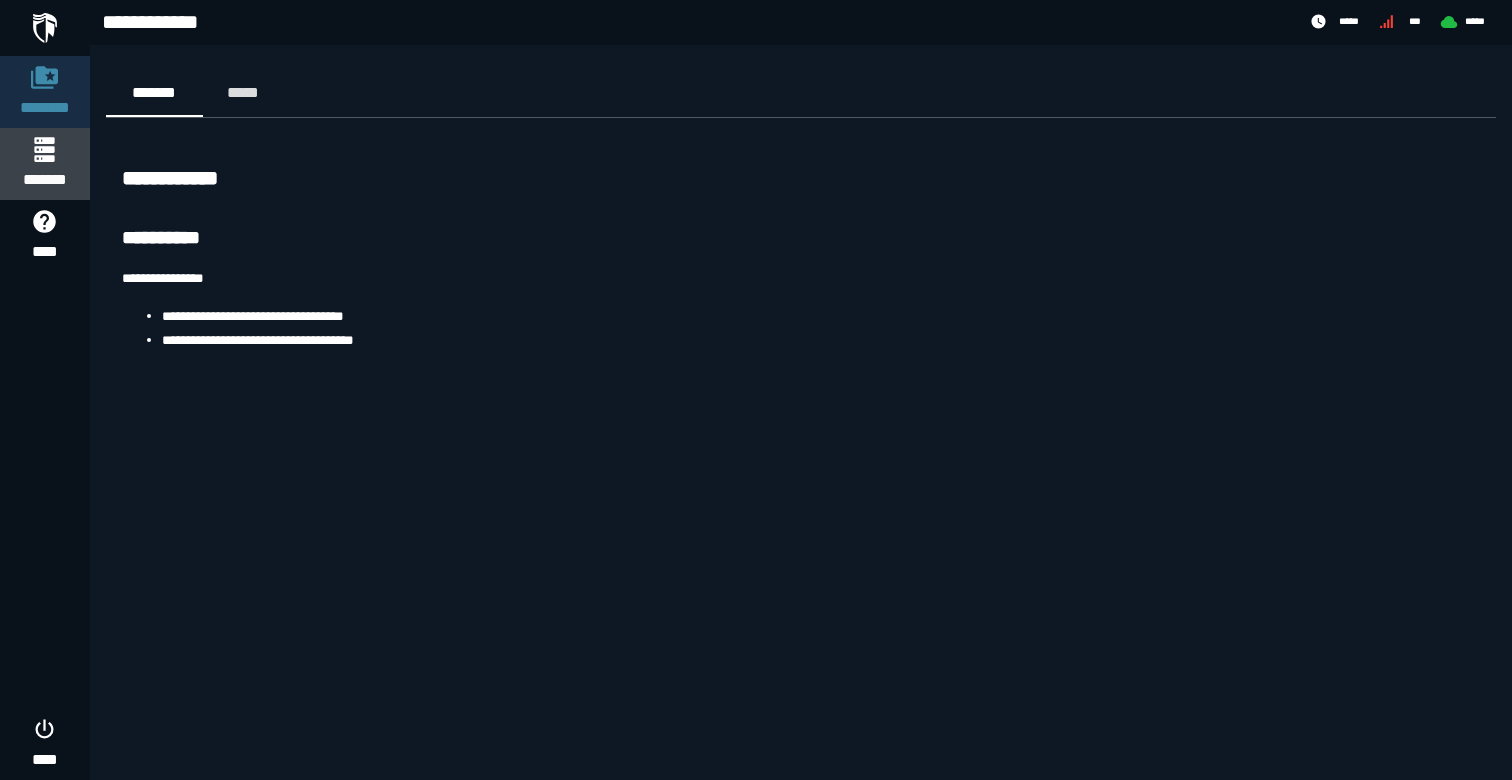 click on "*******" at bounding box center [44, 180] 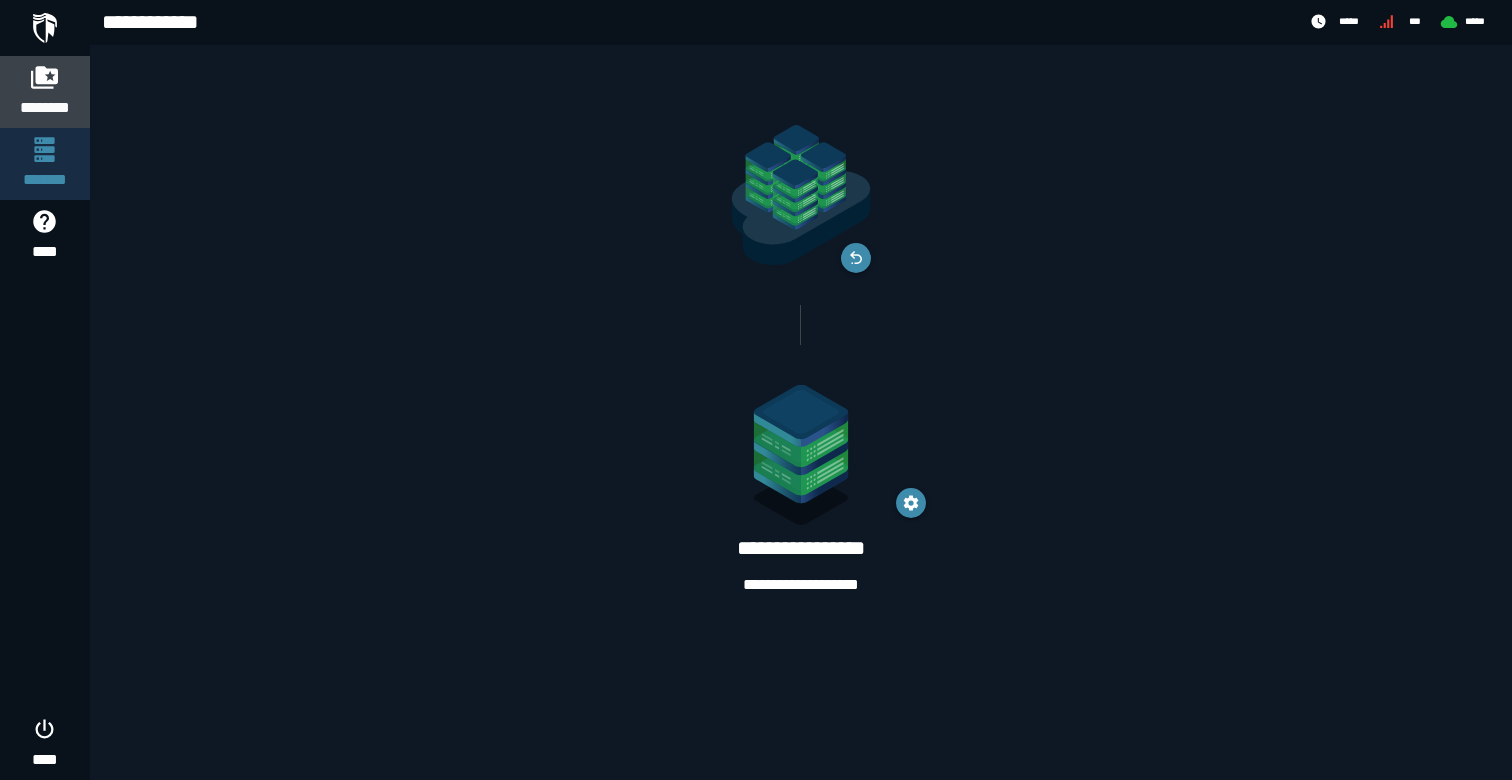 click 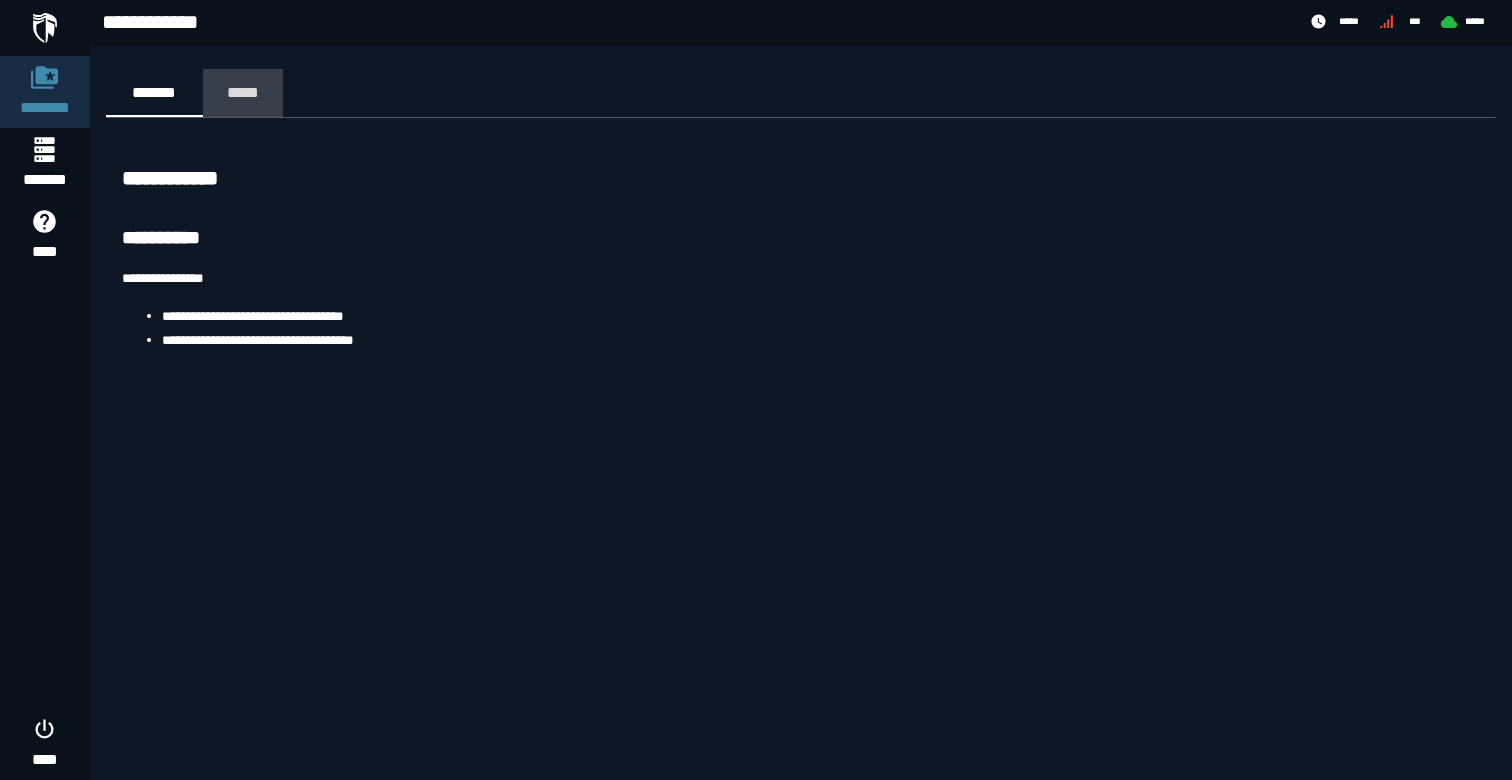 click on "*****" at bounding box center (243, 92) 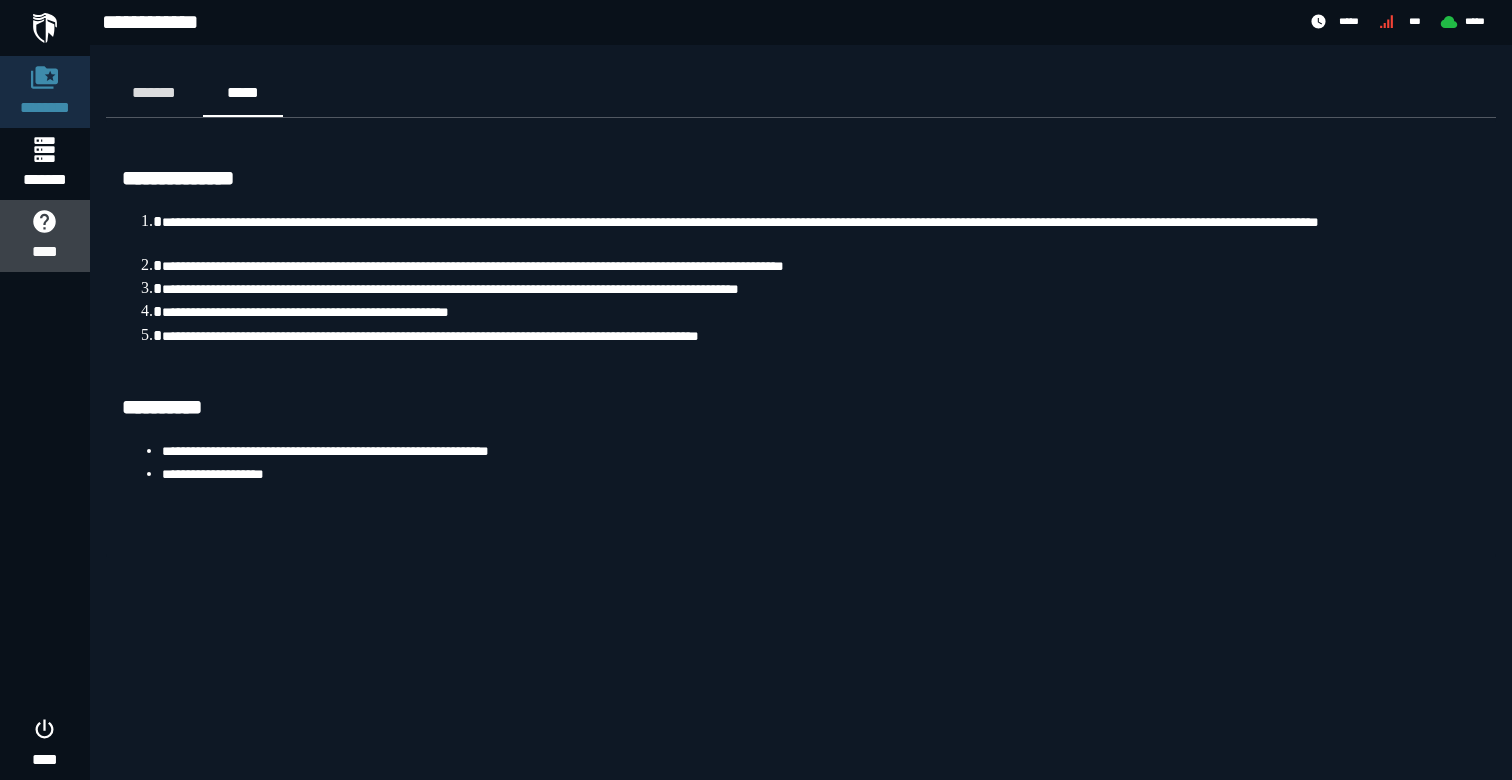 click 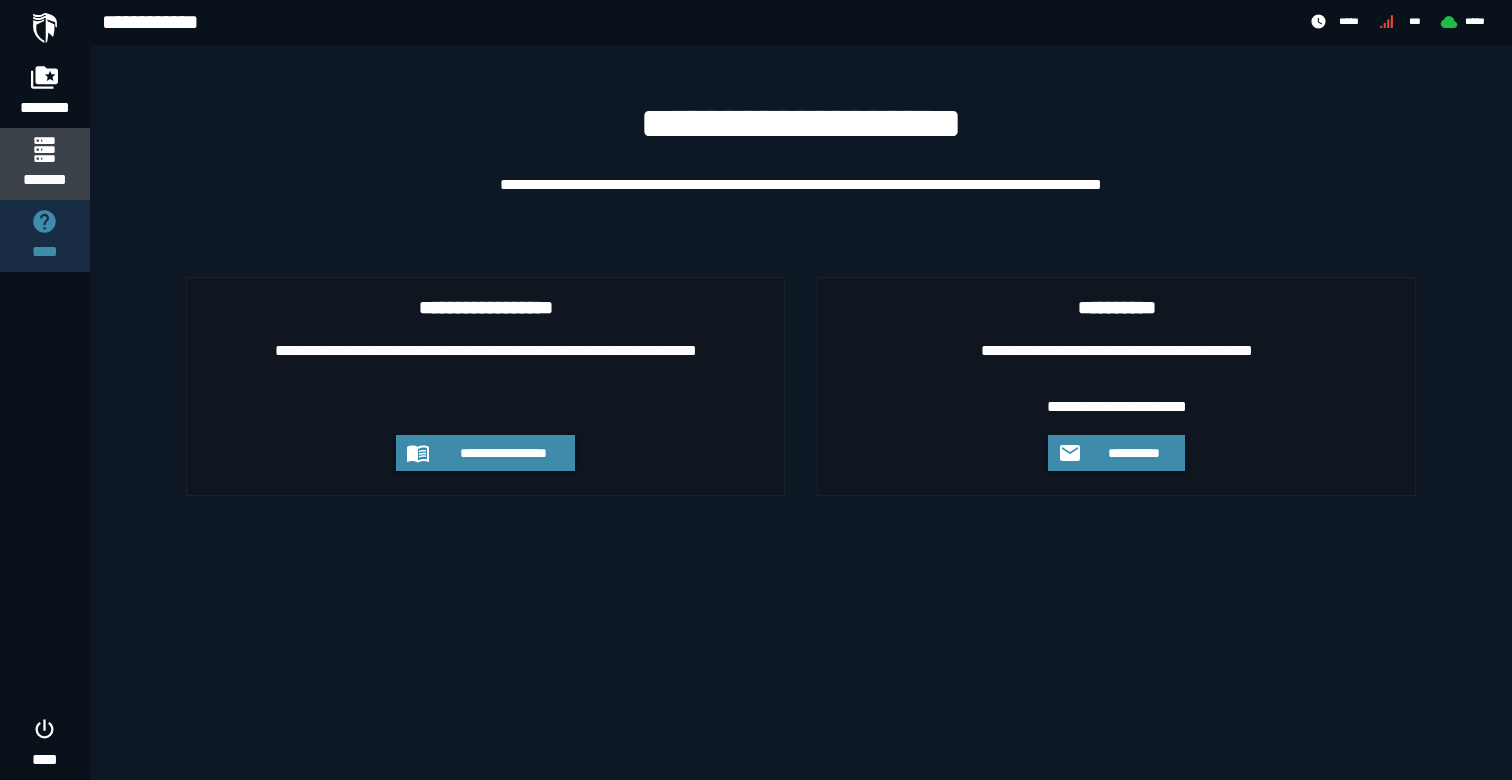 click on "*******" 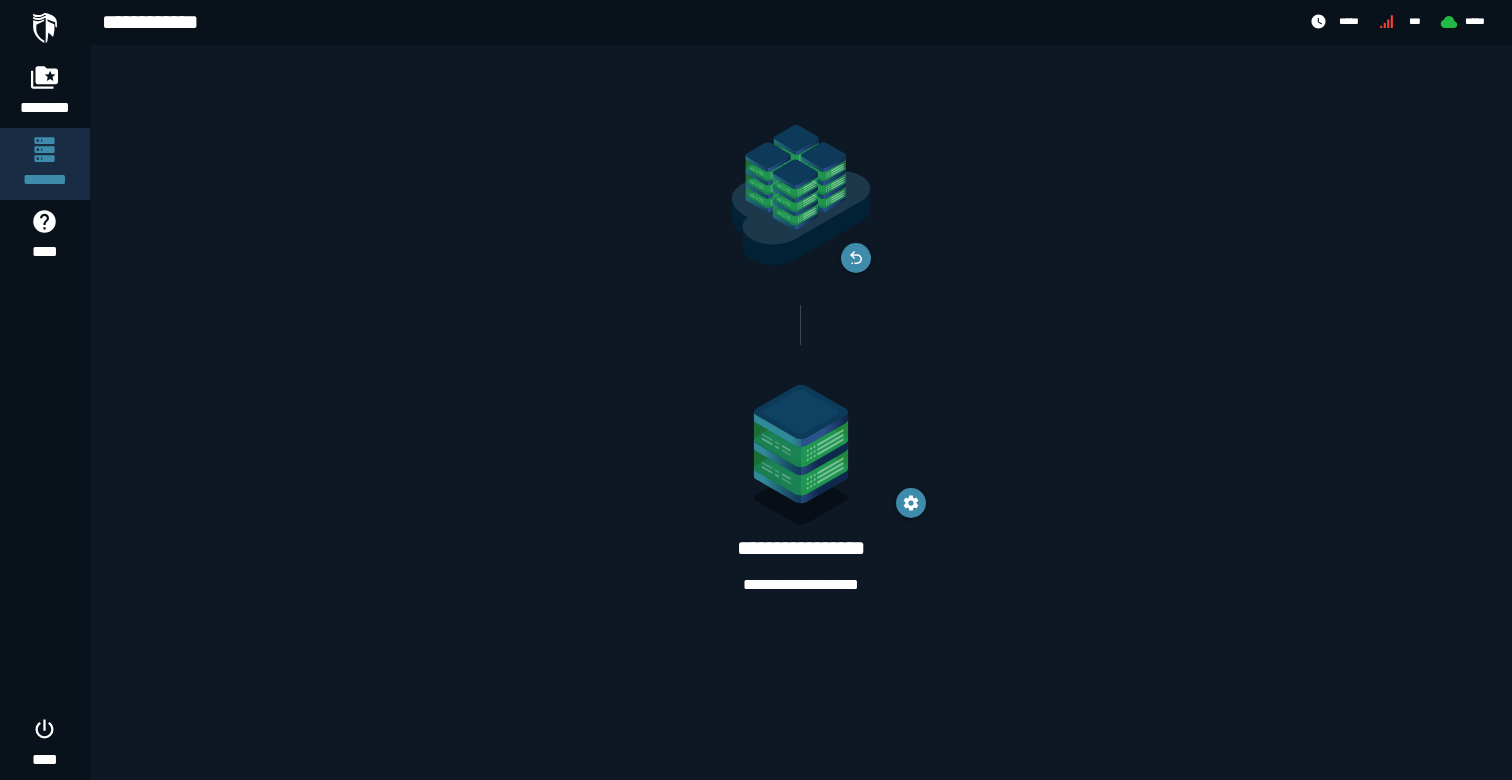 click at bounding box center [801, 459] 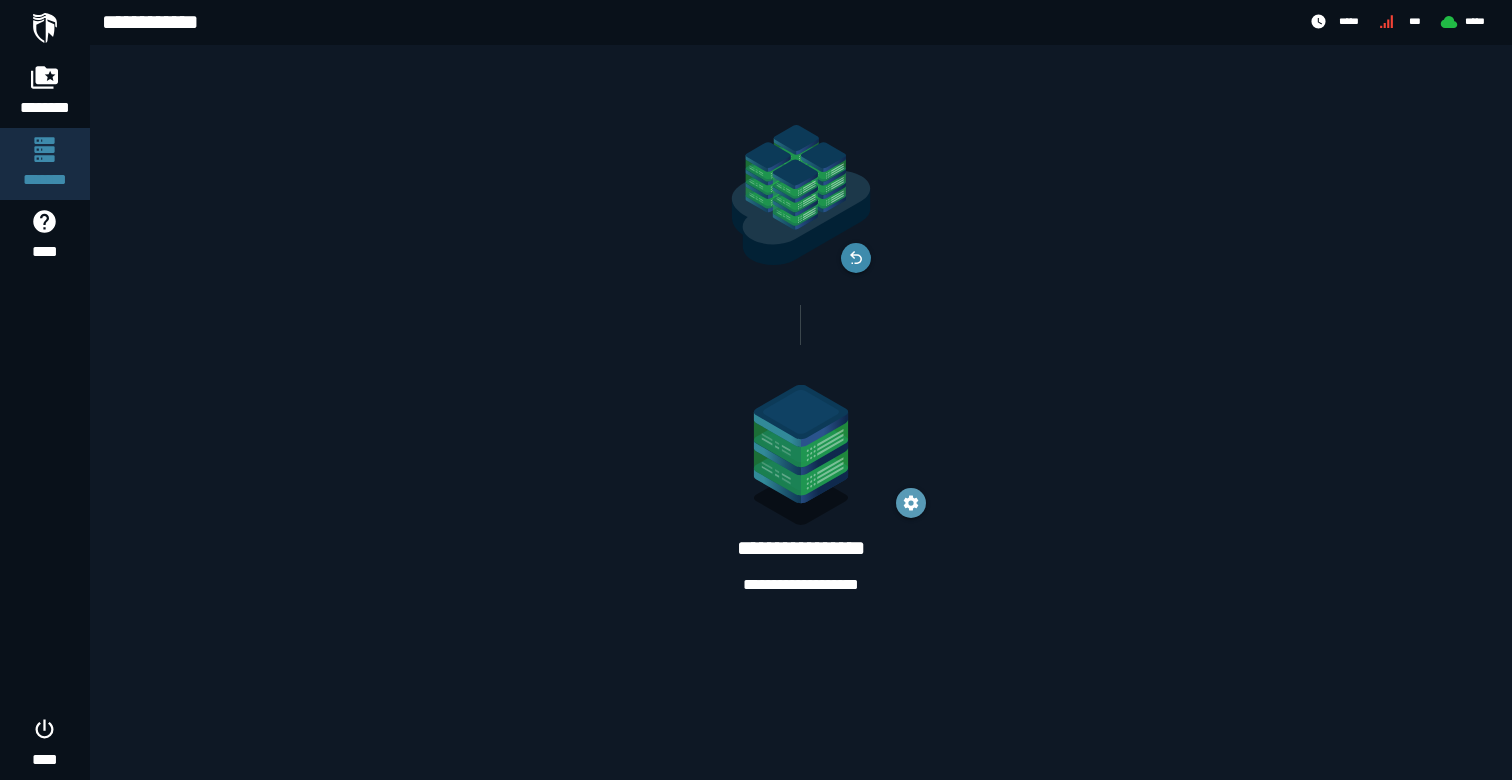 click at bounding box center [911, 503] 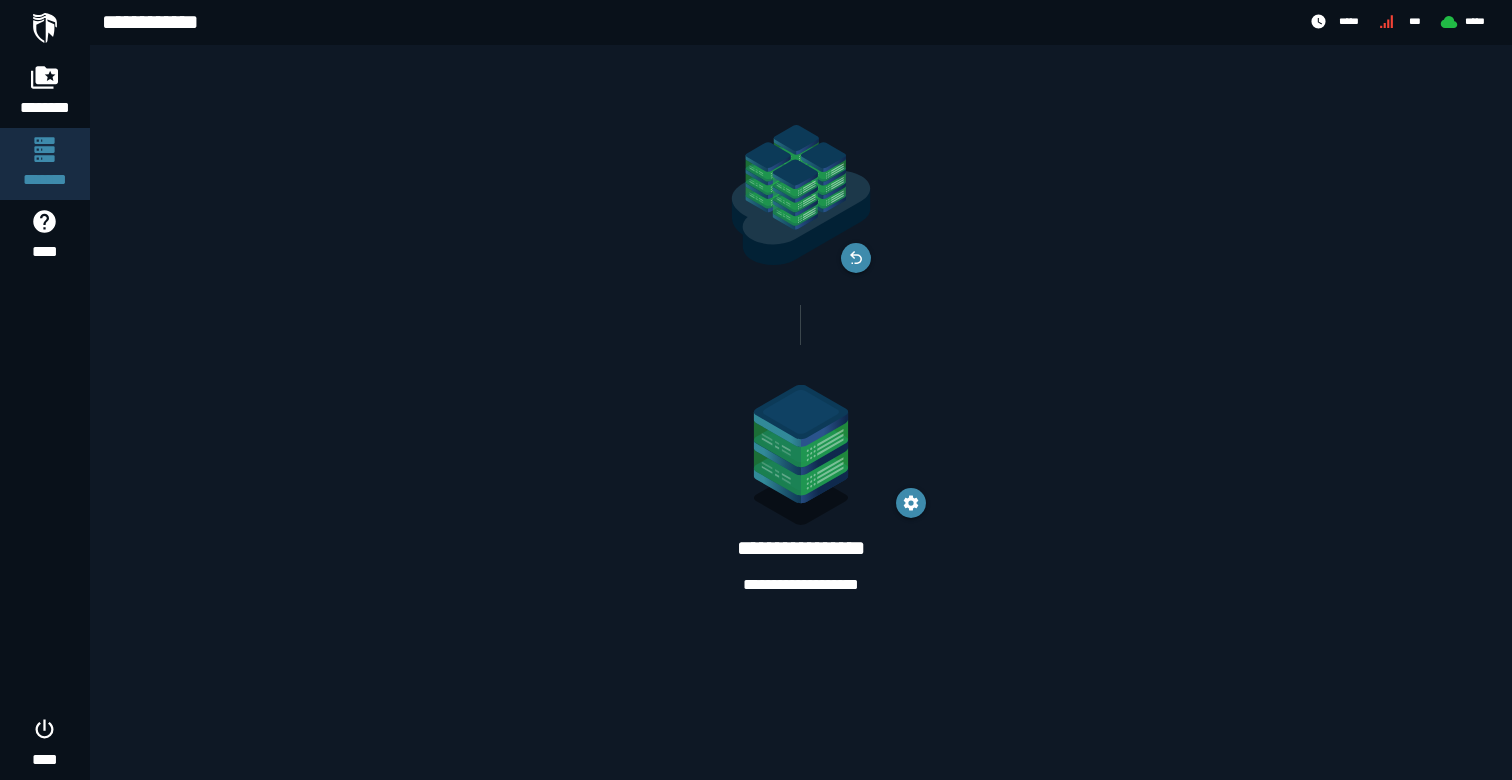 click at bounding box center (801, 459) 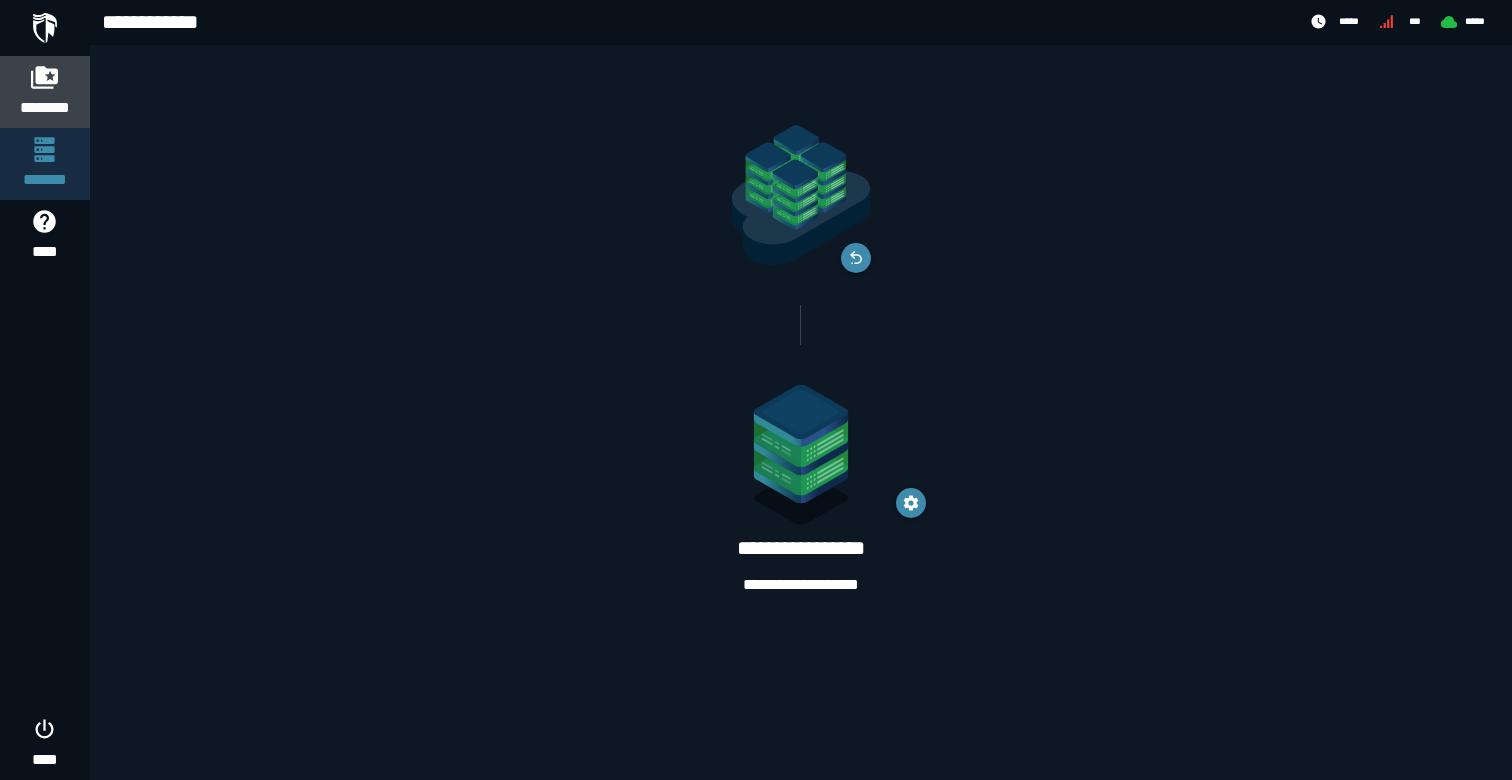 click at bounding box center (45, 77) 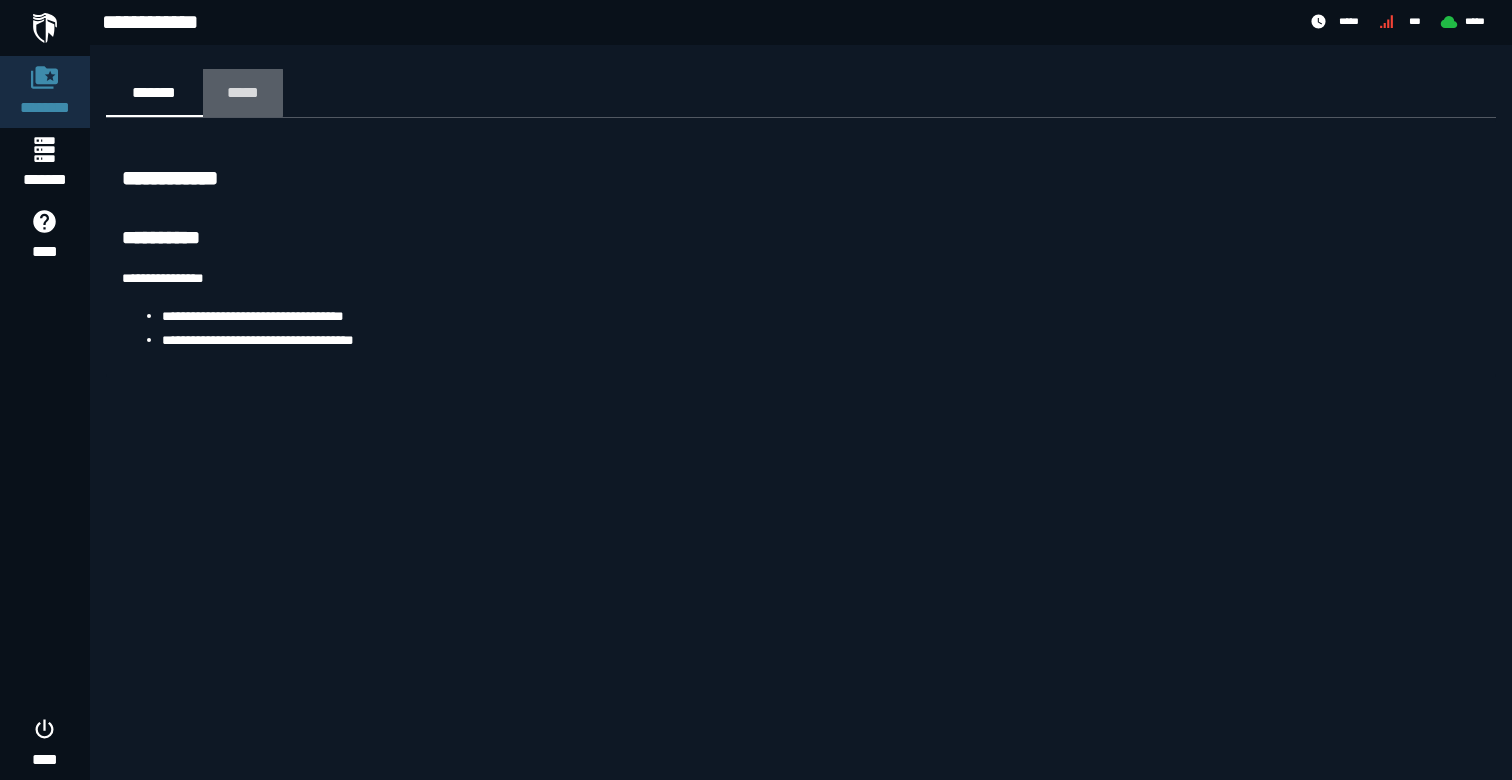 click on "*****" 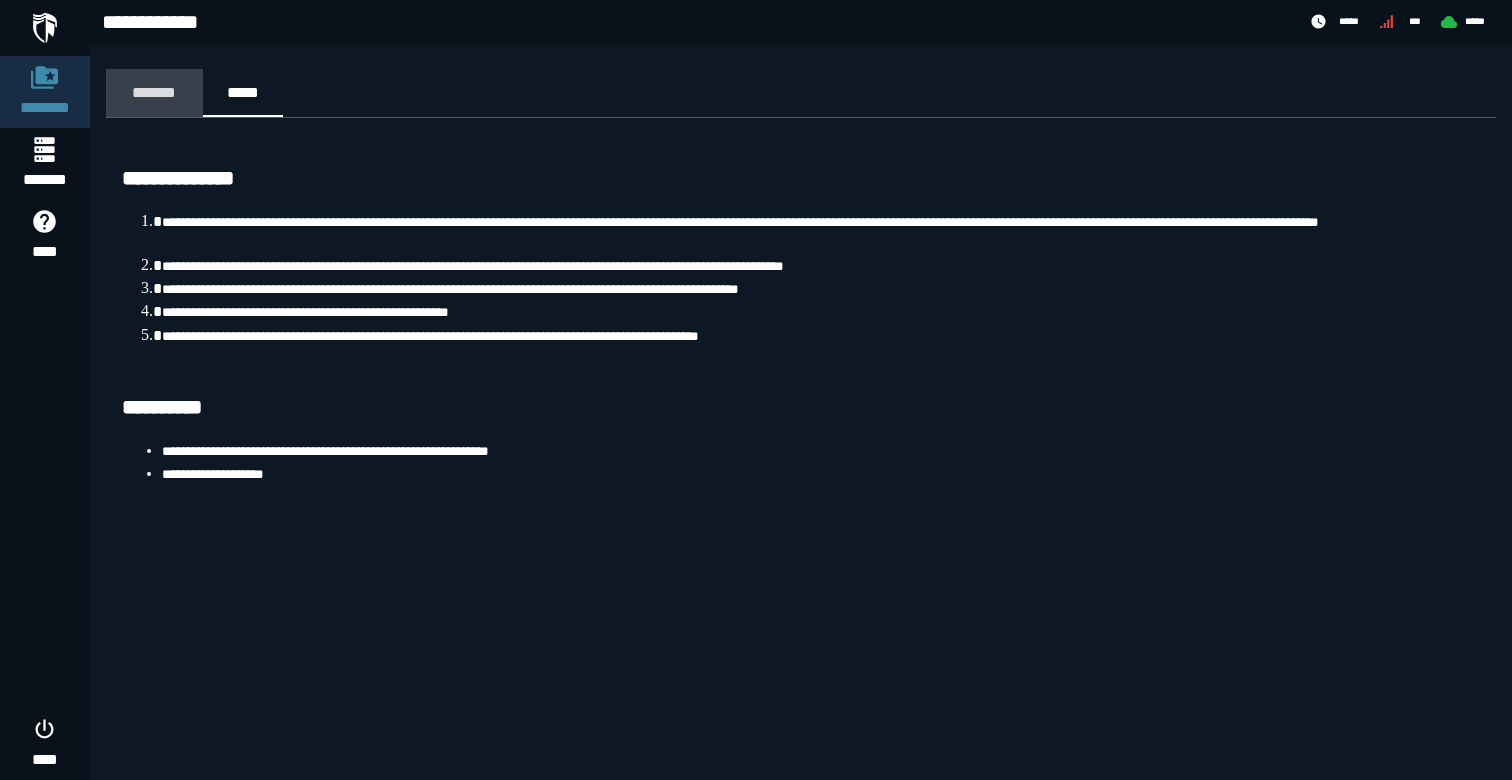 click on "*******" at bounding box center (154, 92) 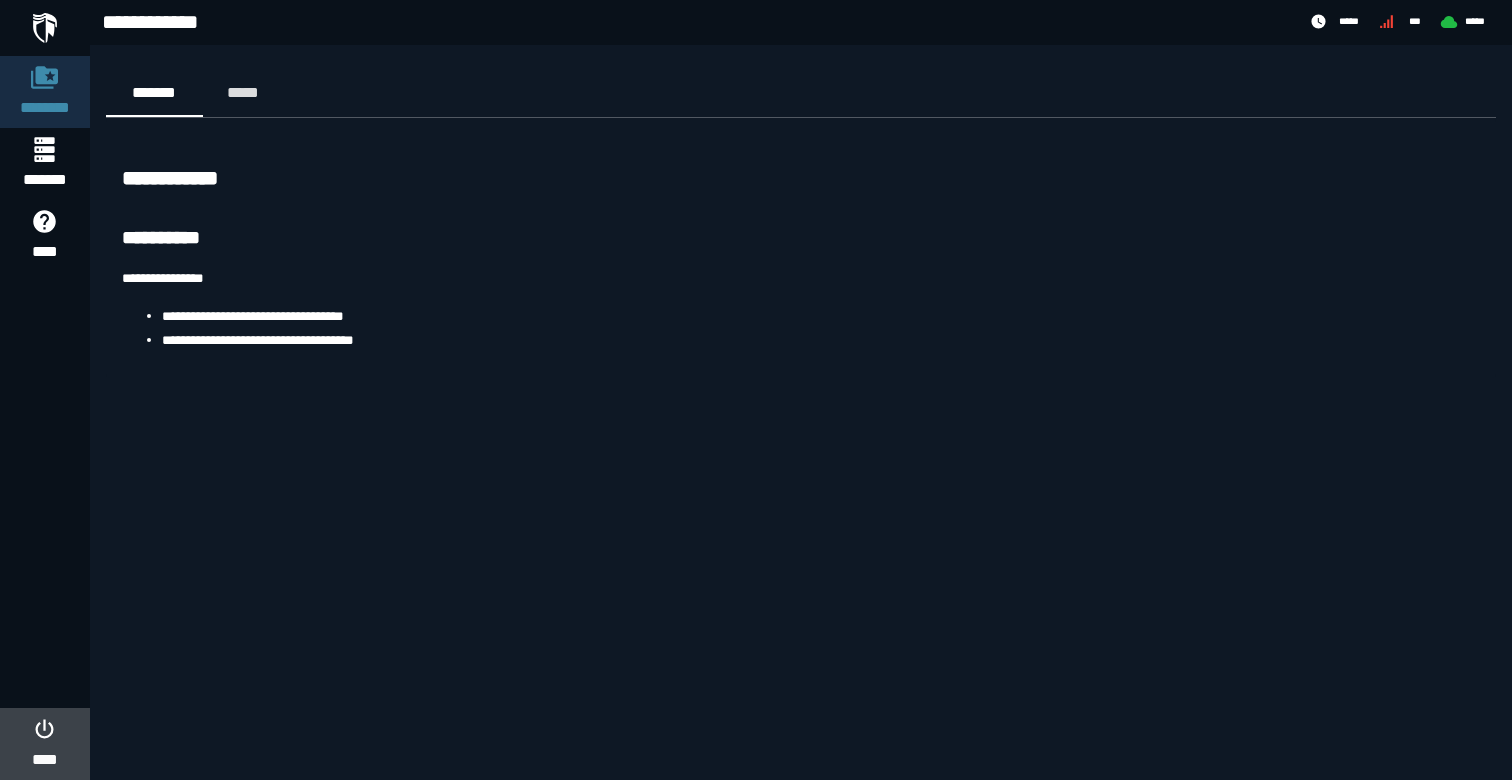 click on "****" 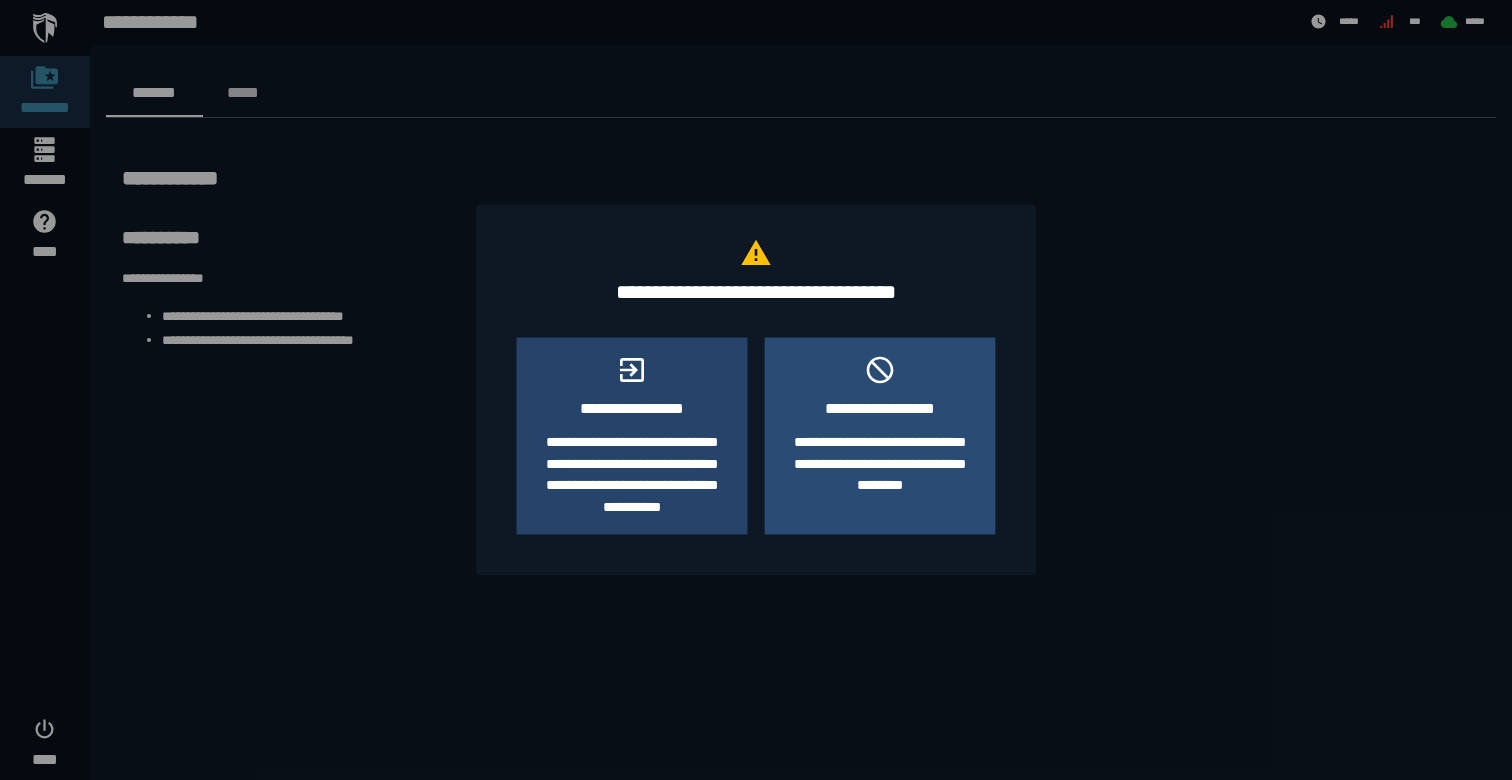 click on "**********" 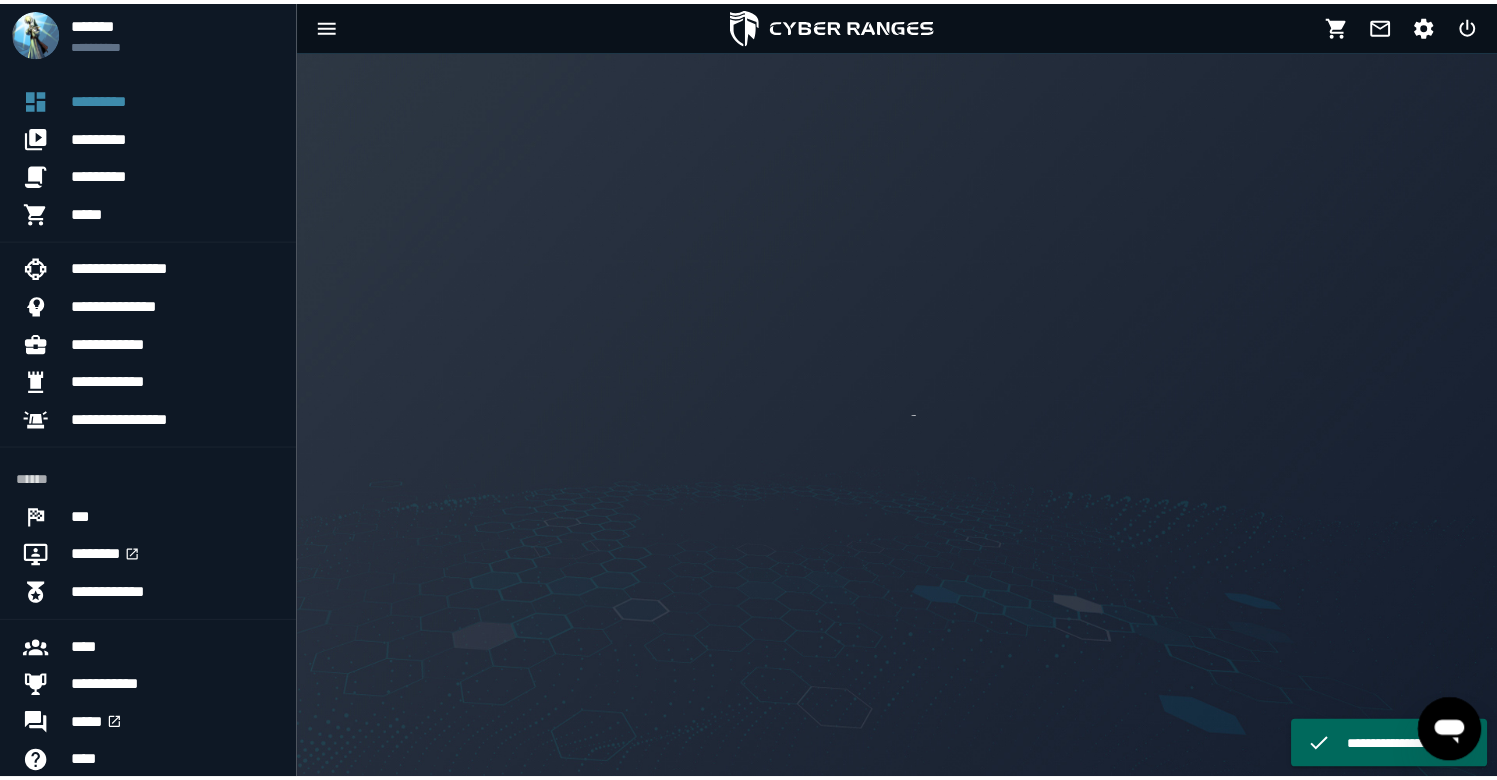 scroll, scrollTop: 0, scrollLeft: 0, axis: both 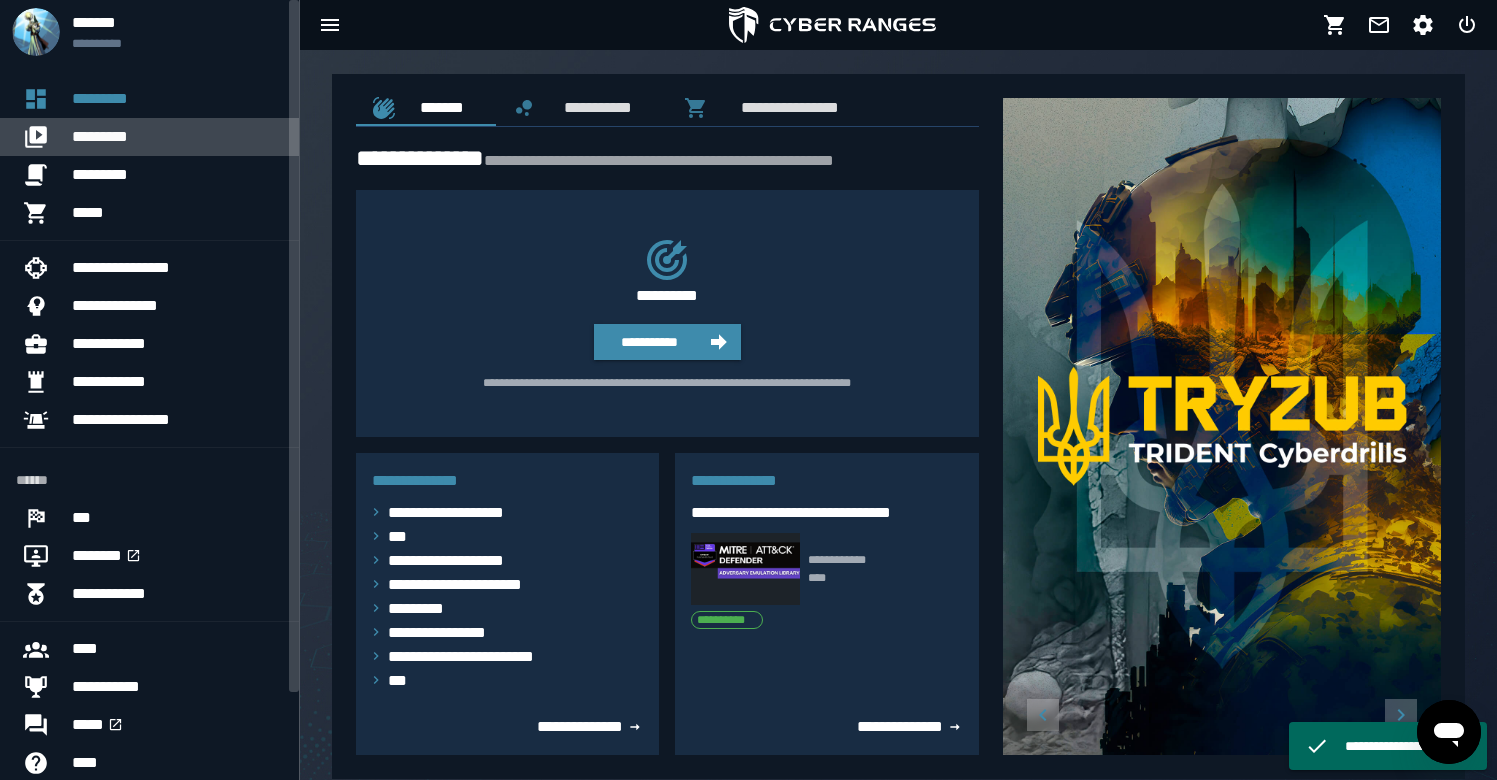 click on "*********" at bounding box center [177, 137] 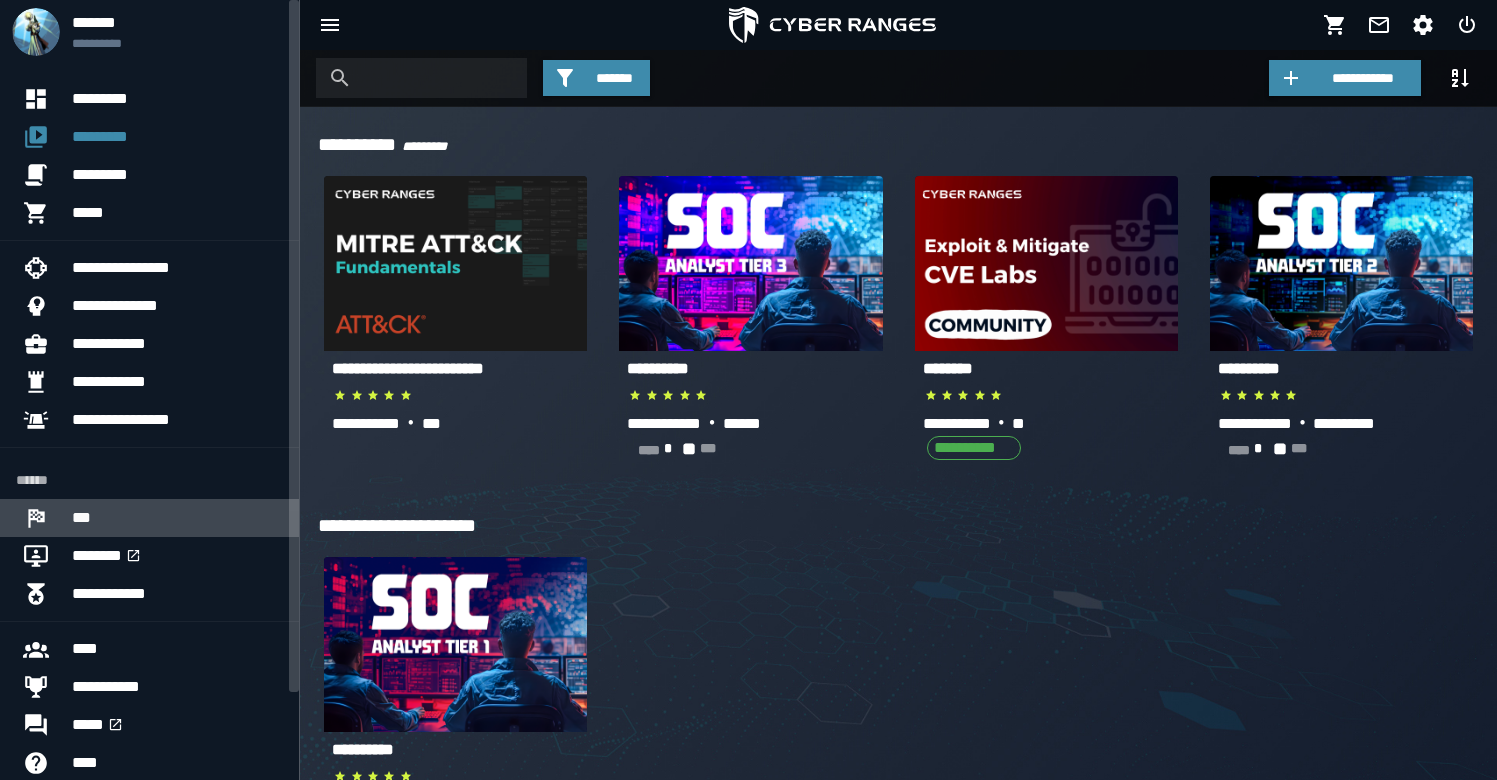 click on "***" at bounding box center (177, 518) 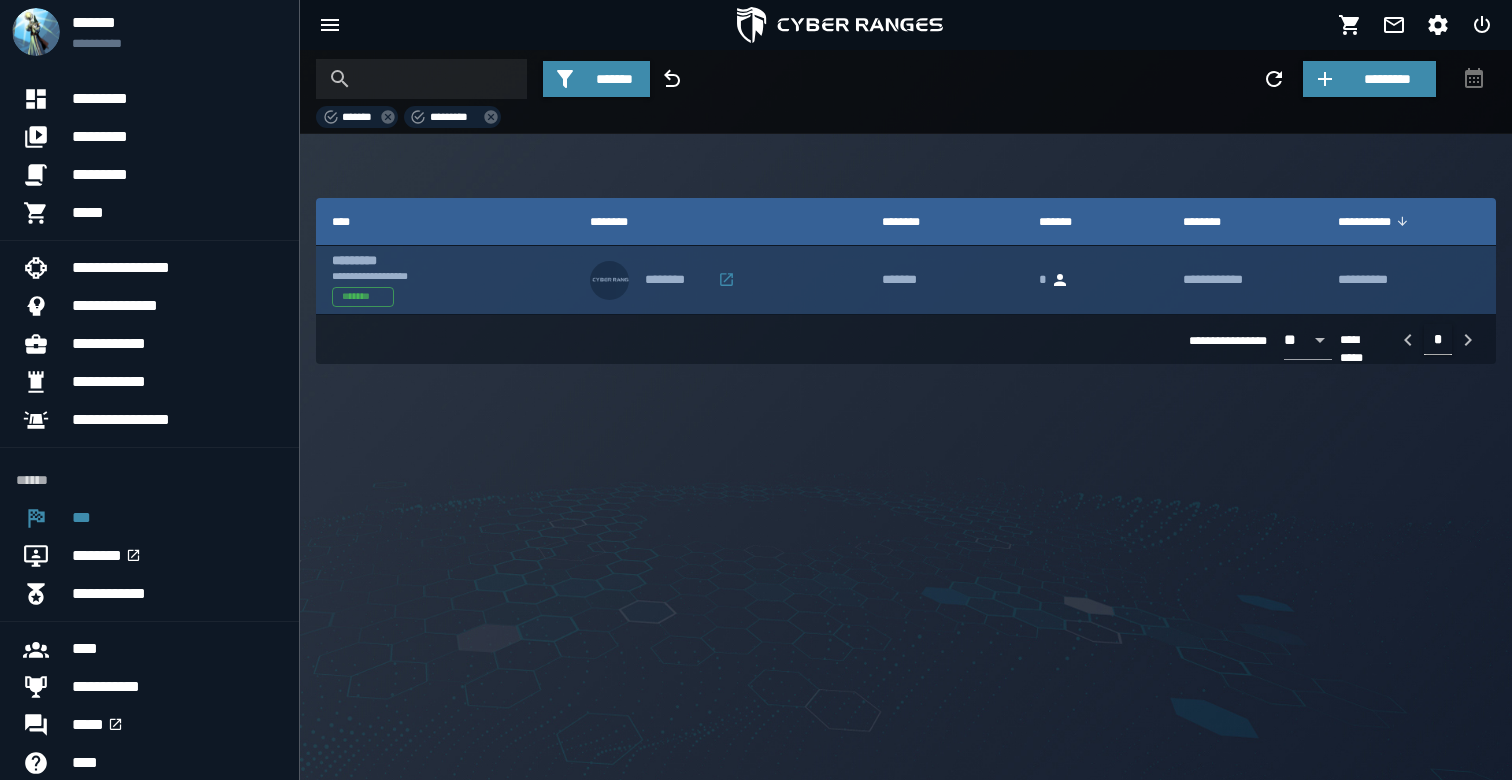 click on "[FIRST] [LAST]" at bounding box center [443, 268] 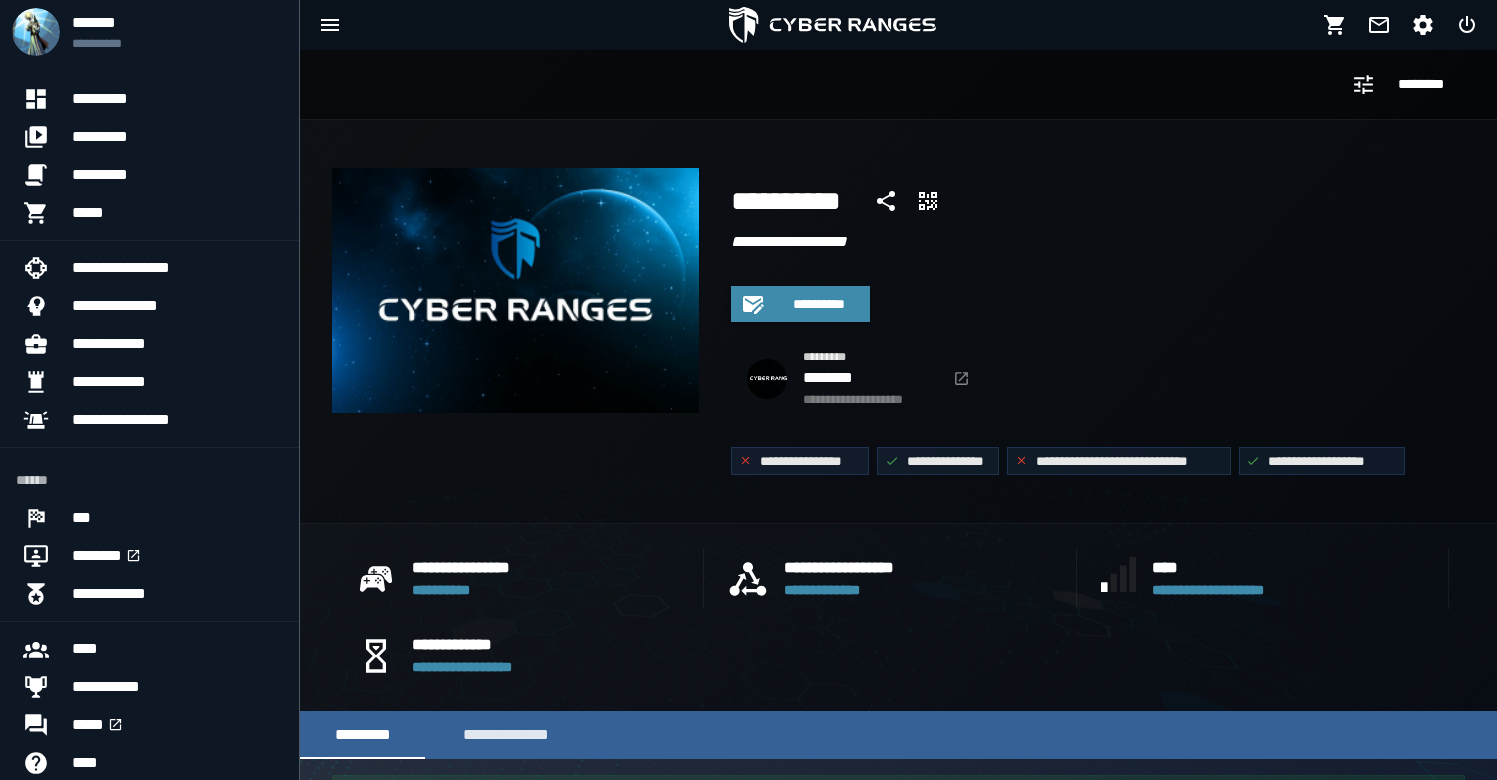 scroll, scrollTop: 410, scrollLeft: 0, axis: vertical 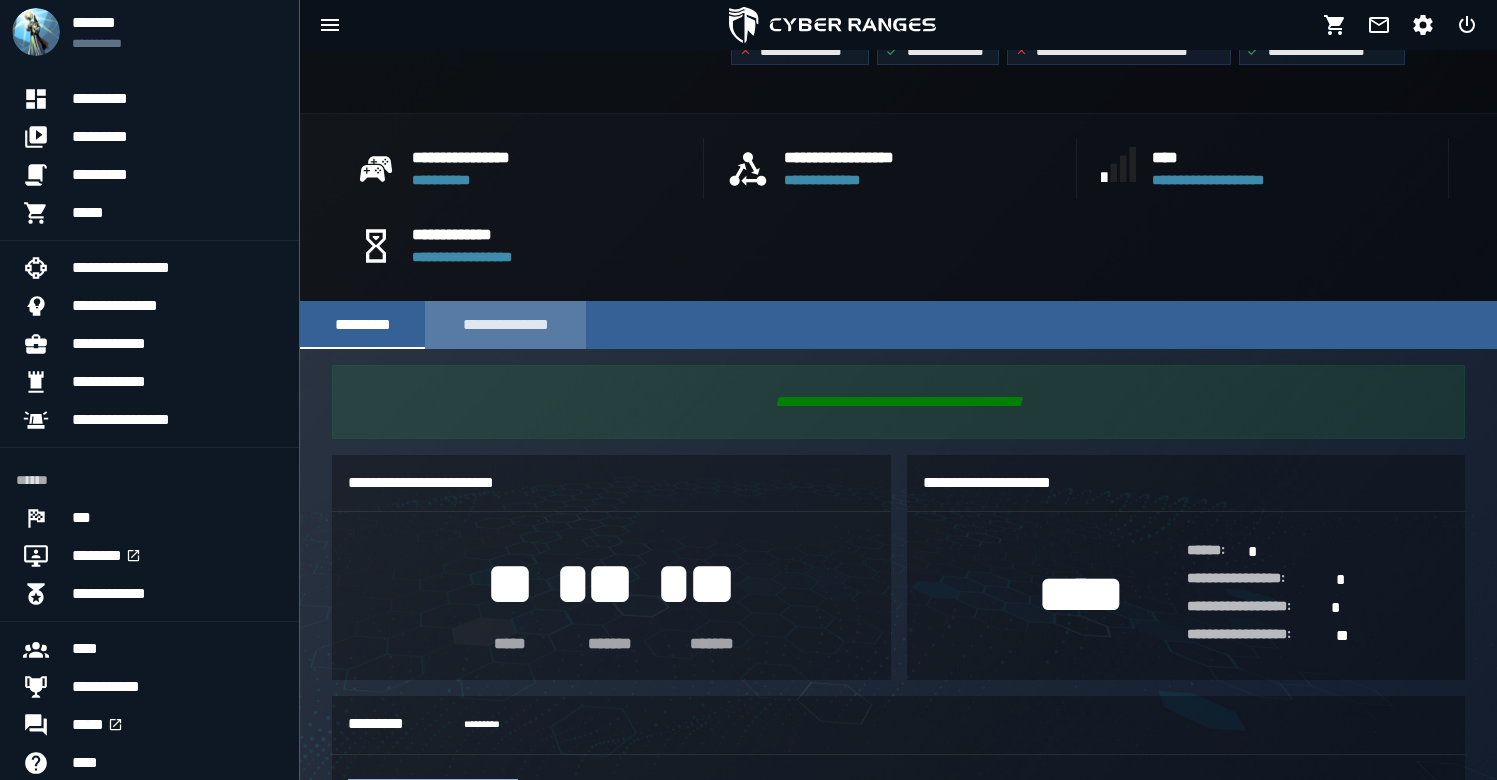 click on "**********" at bounding box center [505, 325] 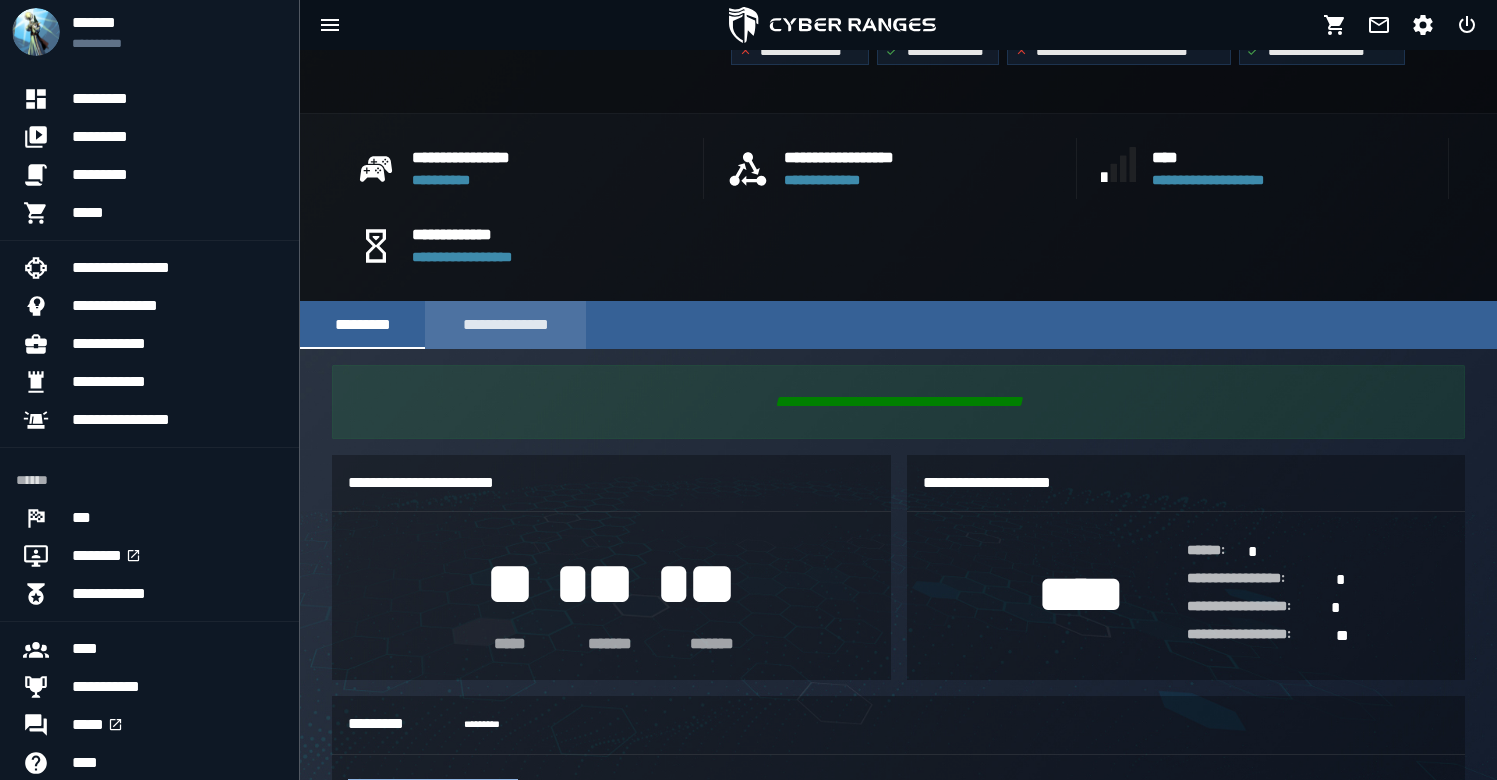 scroll, scrollTop: 380, scrollLeft: 0, axis: vertical 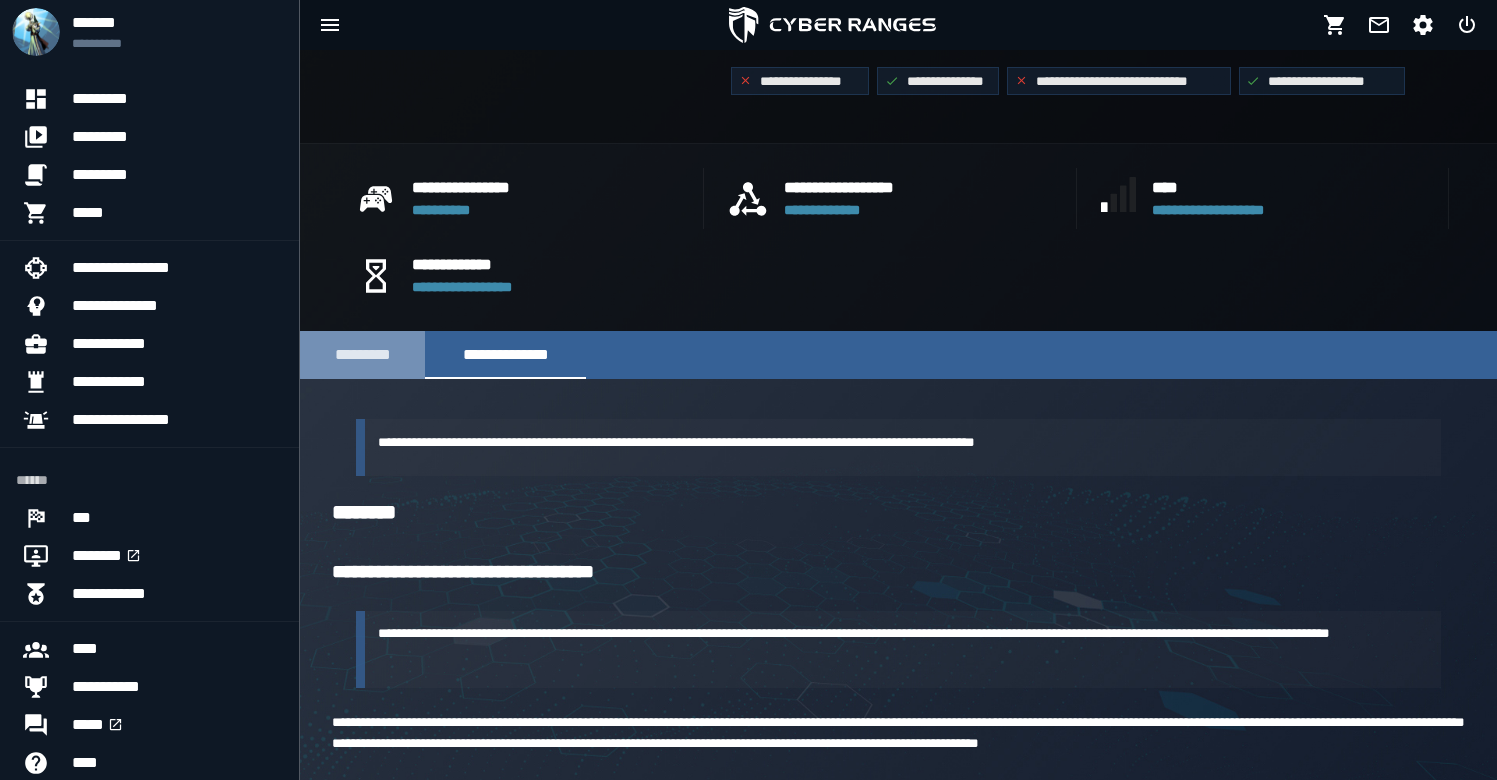 click on "*********" at bounding box center [362, 355] 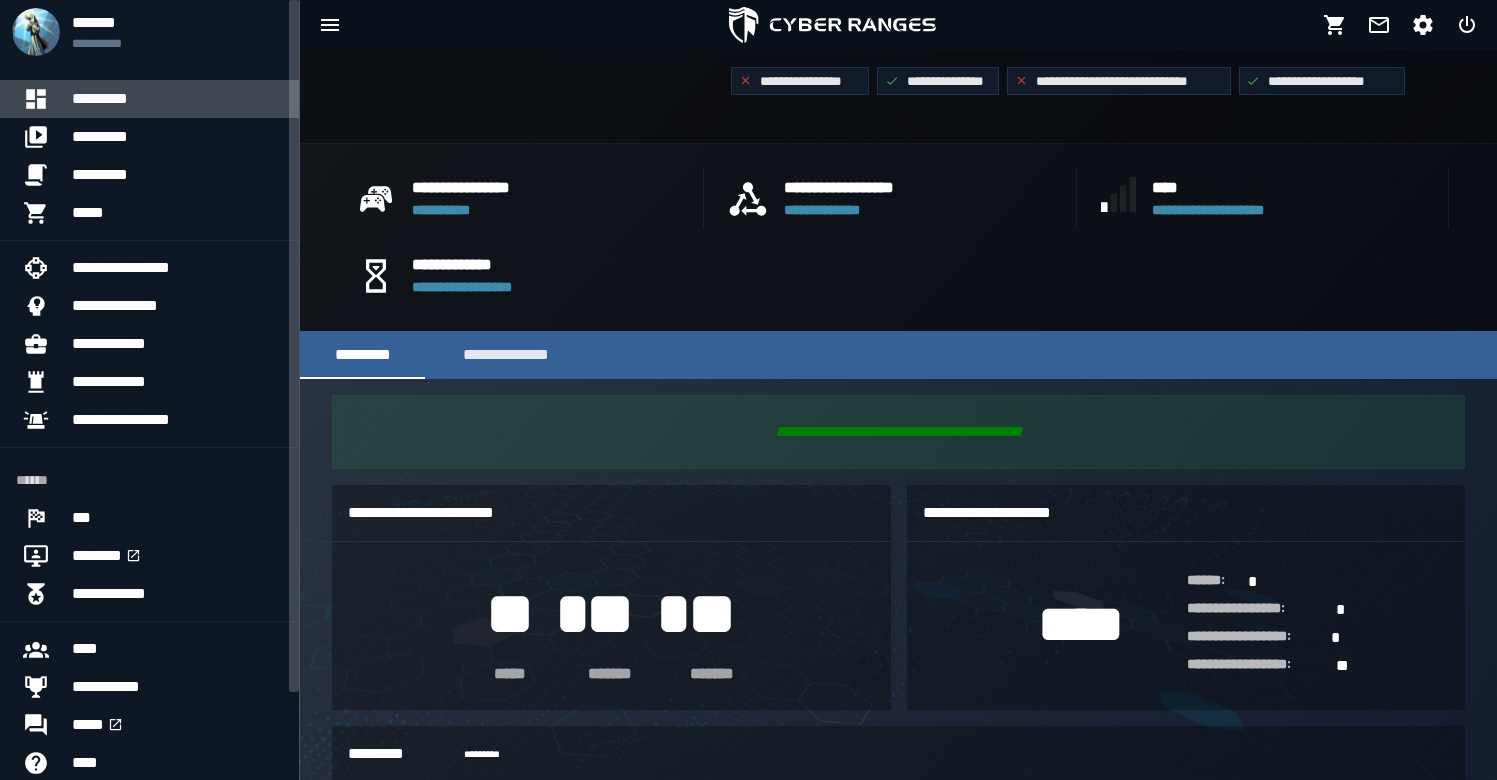 click on "*********" at bounding box center (177, 99) 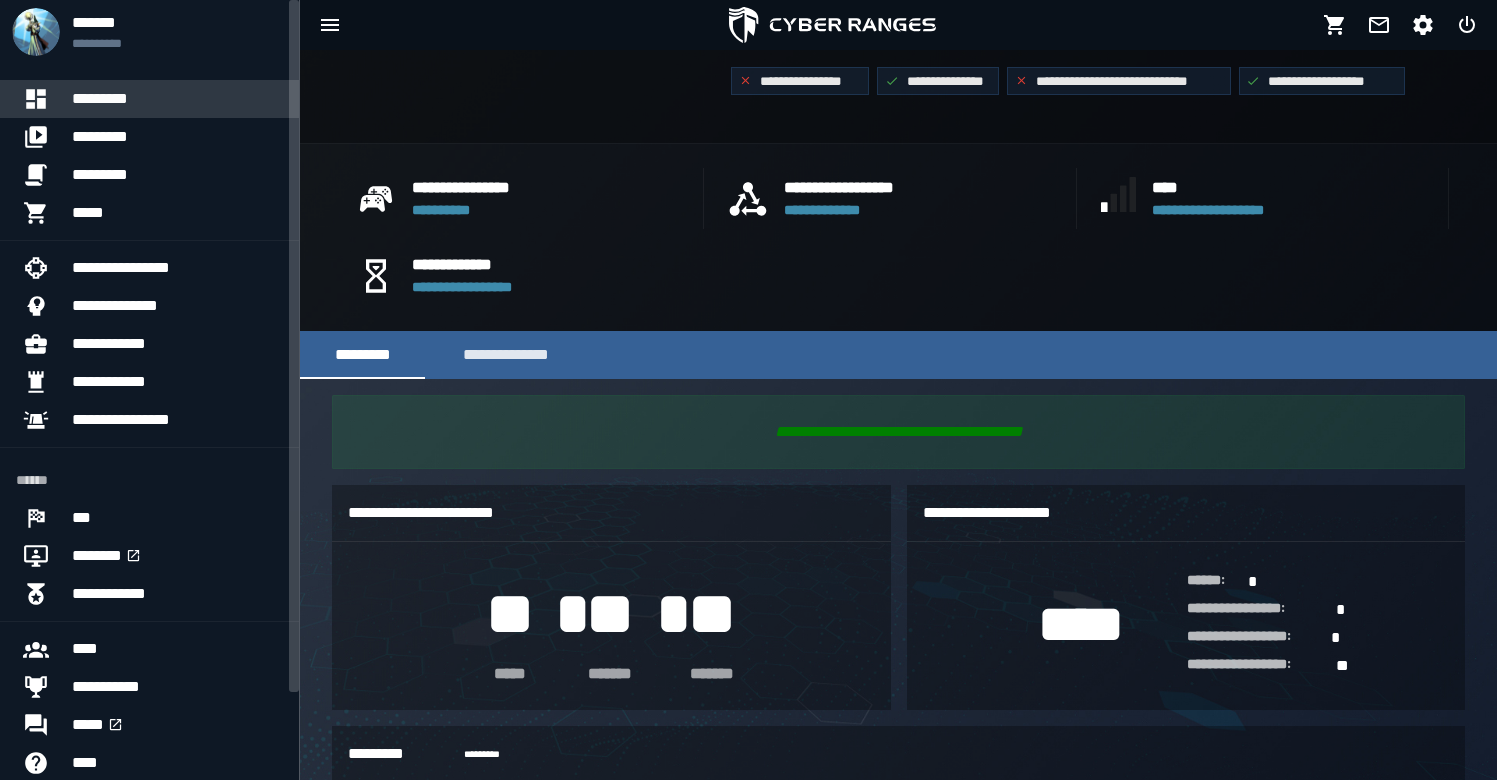 scroll, scrollTop: 0, scrollLeft: 0, axis: both 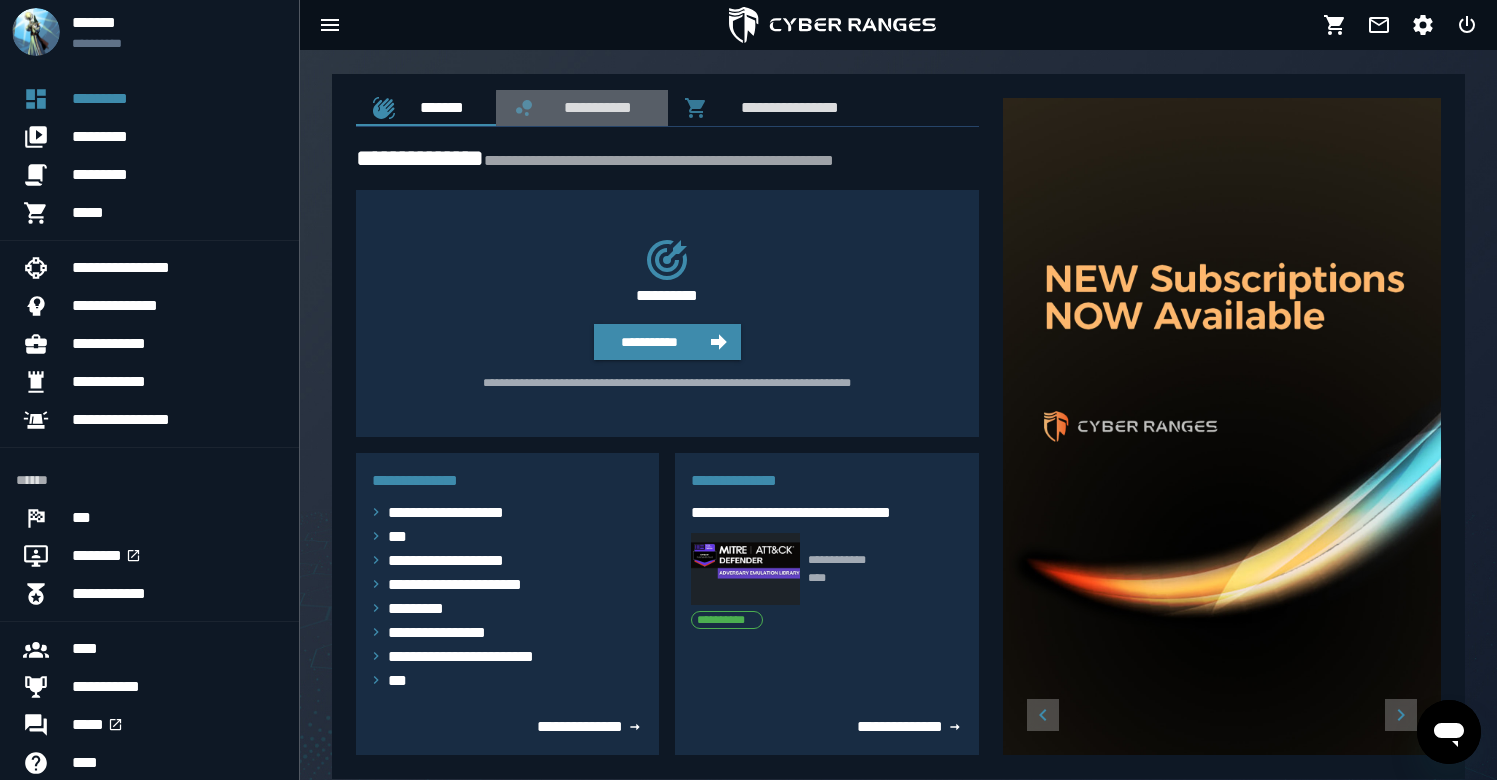 click on "**********" at bounding box center (594, 107) 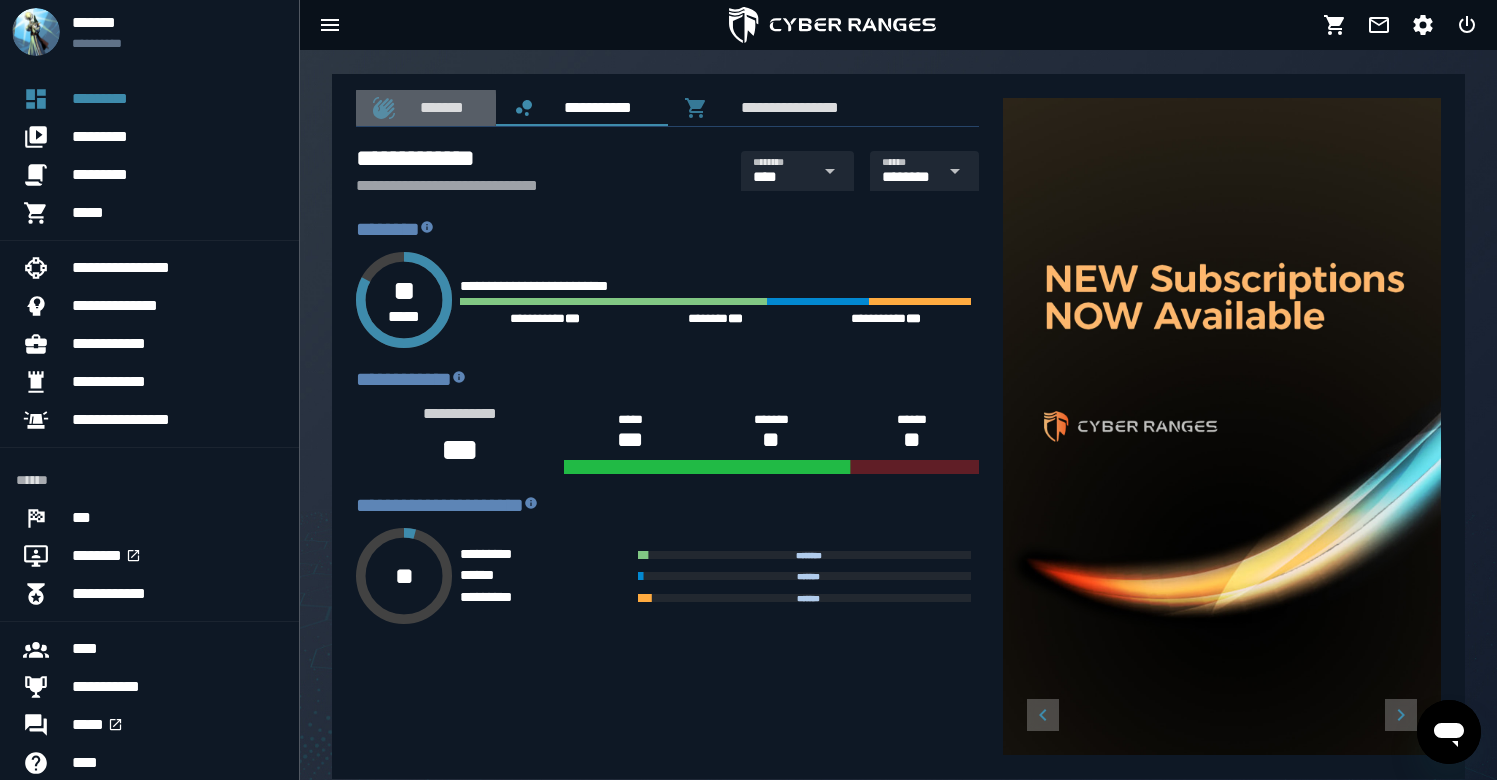 click on "*******" at bounding box center (438, 107) 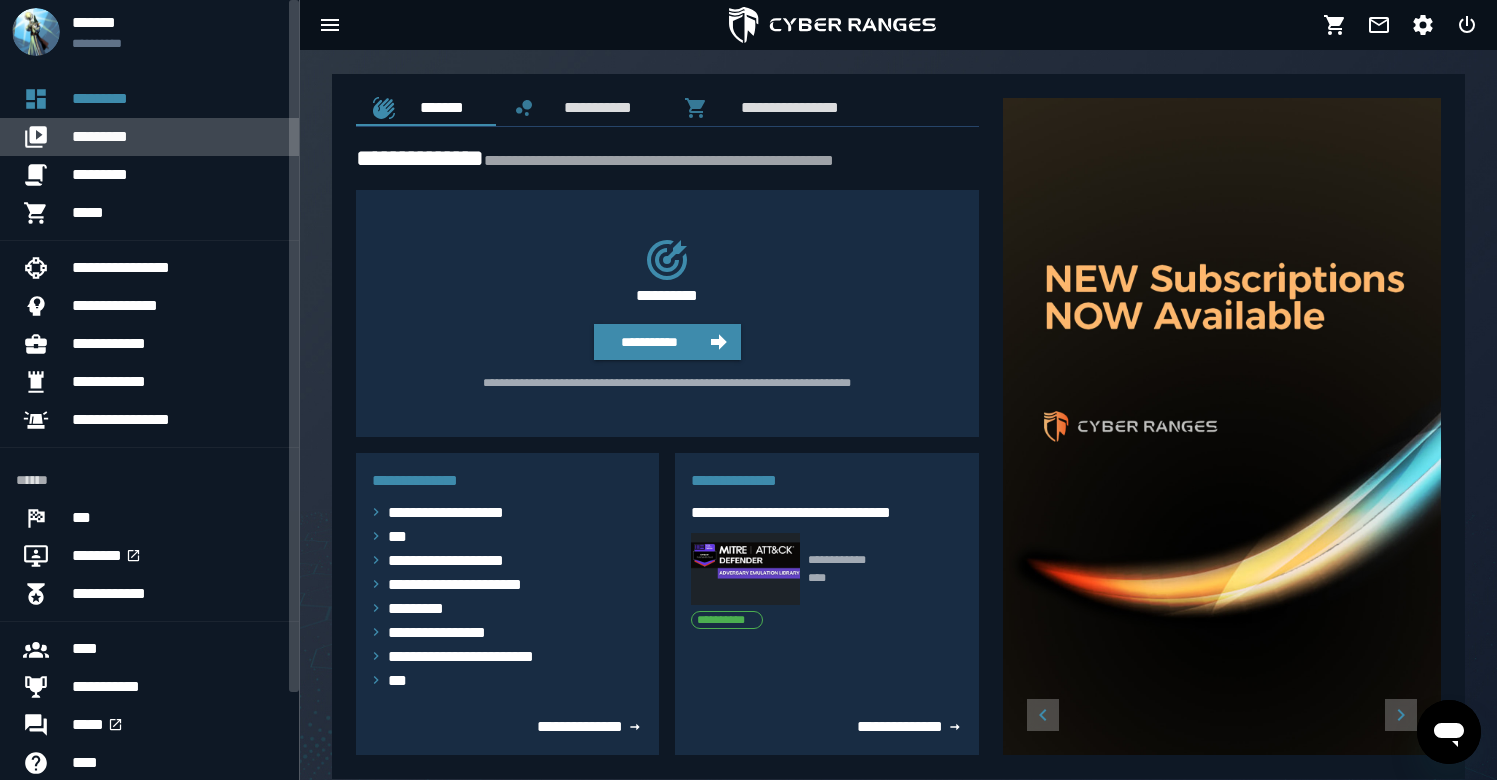 click on "*********" at bounding box center [177, 137] 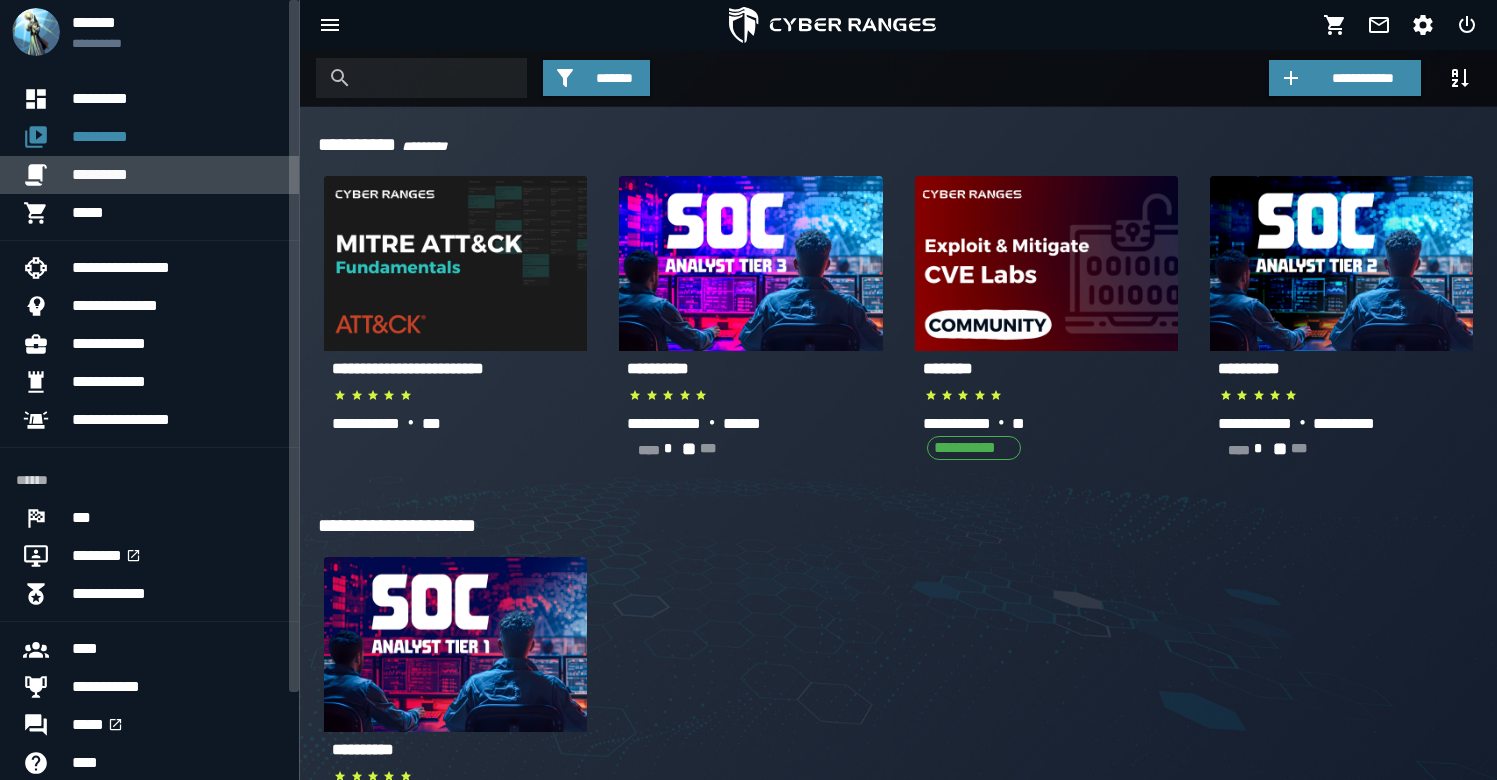 click on "*********" at bounding box center (177, 175) 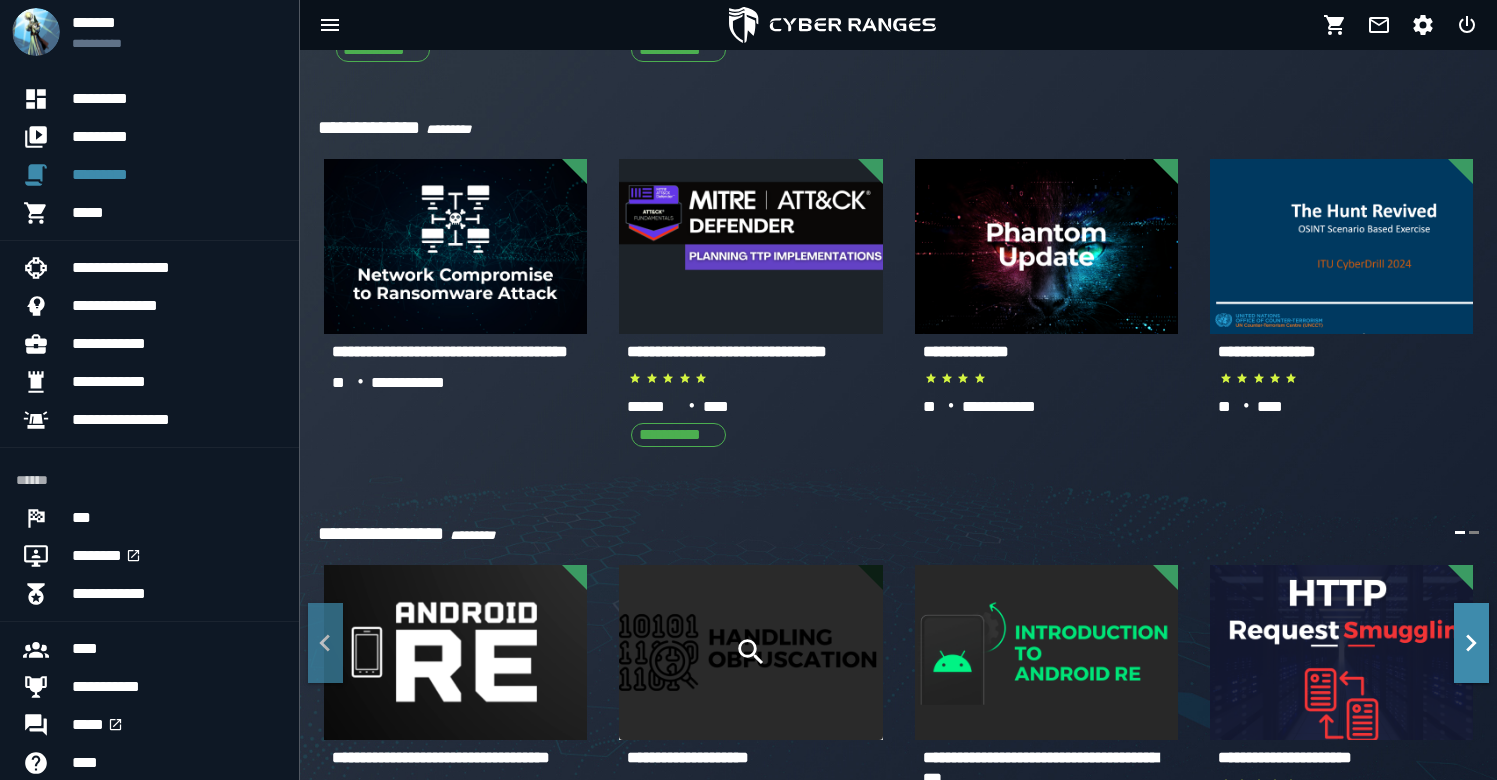 scroll, scrollTop: 1319, scrollLeft: 0, axis: vertical 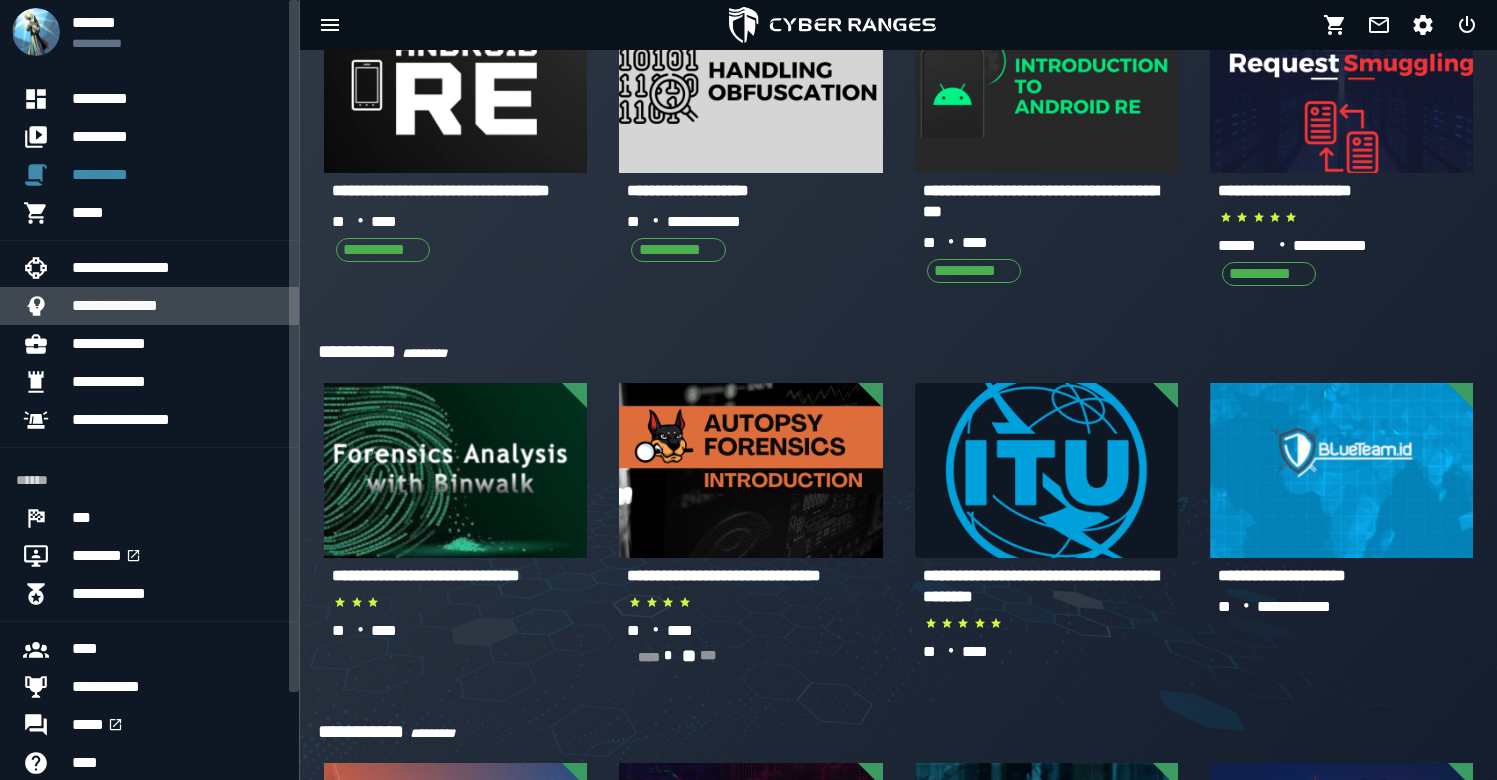 click on "**********" at bounding box center [177, 306] 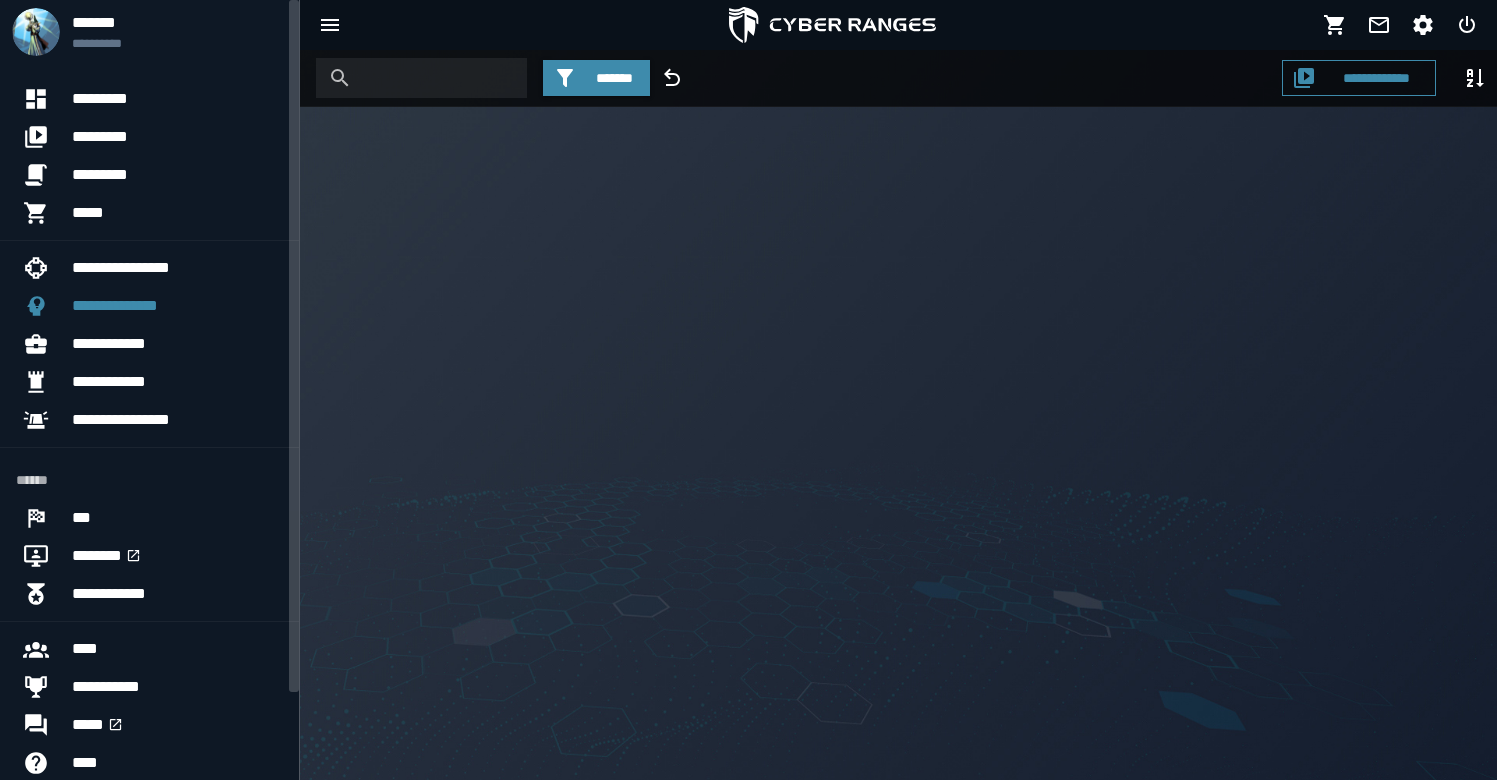 scroll, scrollTop: 0, scrollLeft: 0, axis: both 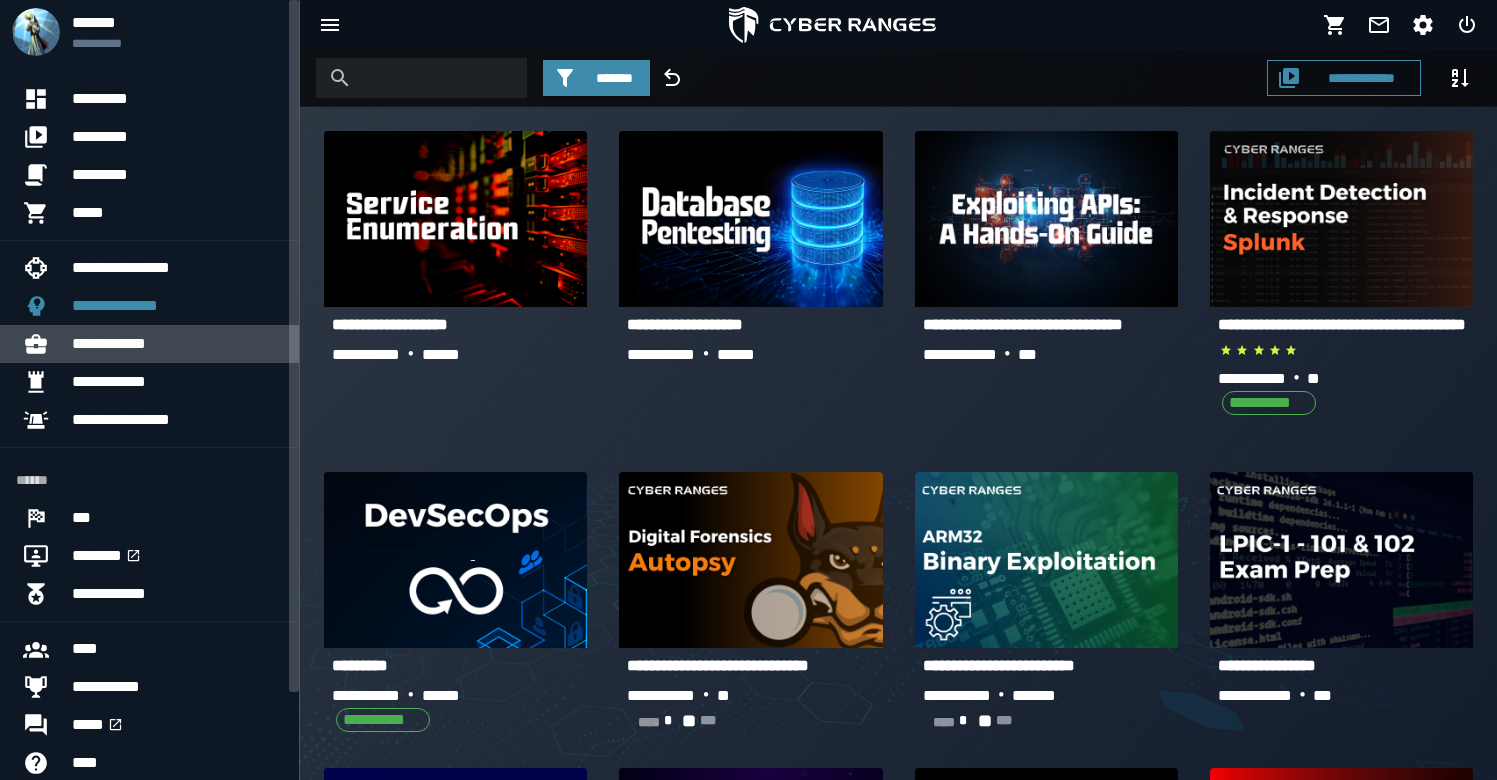 click on "**********" at bounding box center (177, 344) 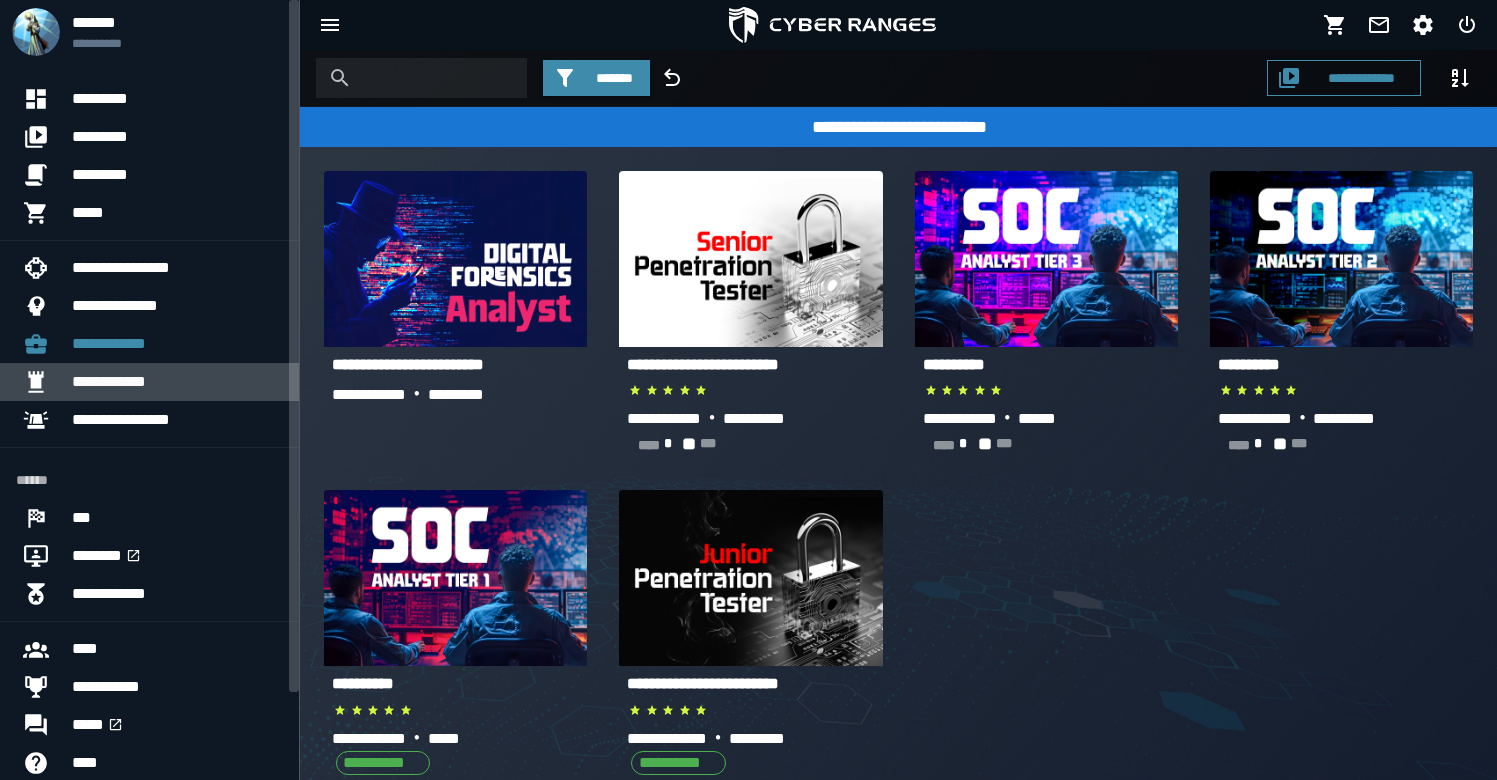 click on "**********" at bounding box center (177, 382) 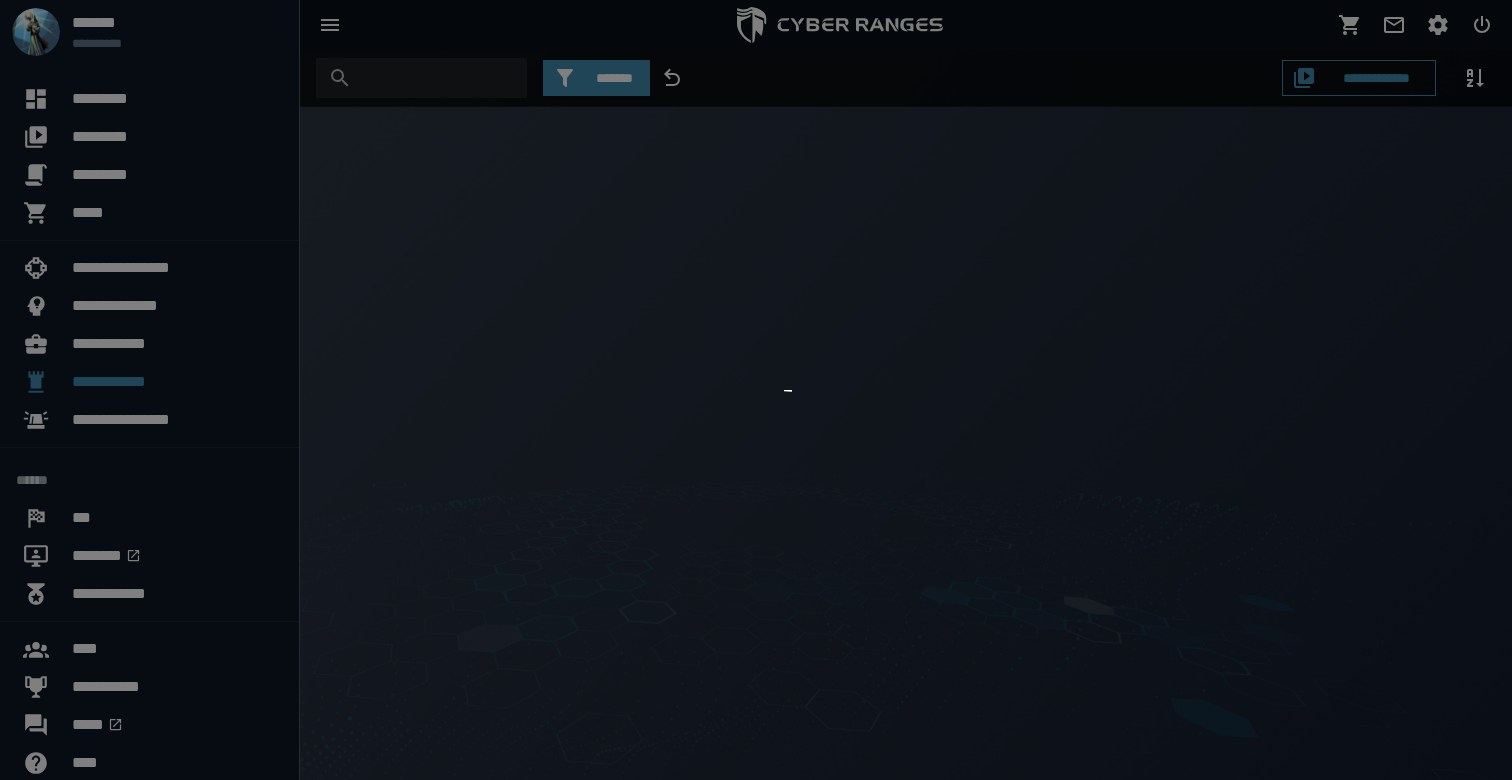 click at bounding box center [756, 390] 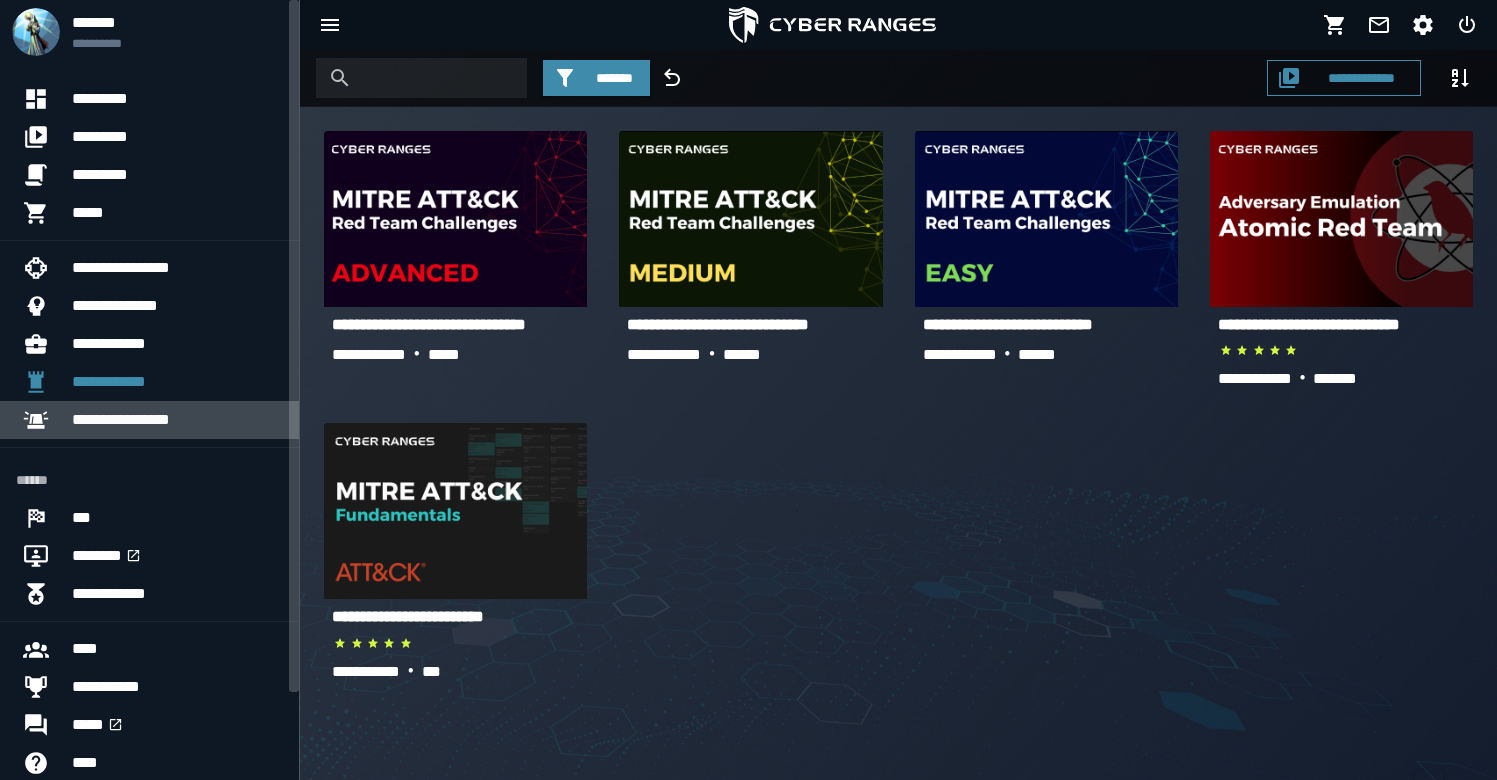 click on "**********" at bounding box center (177, 420) 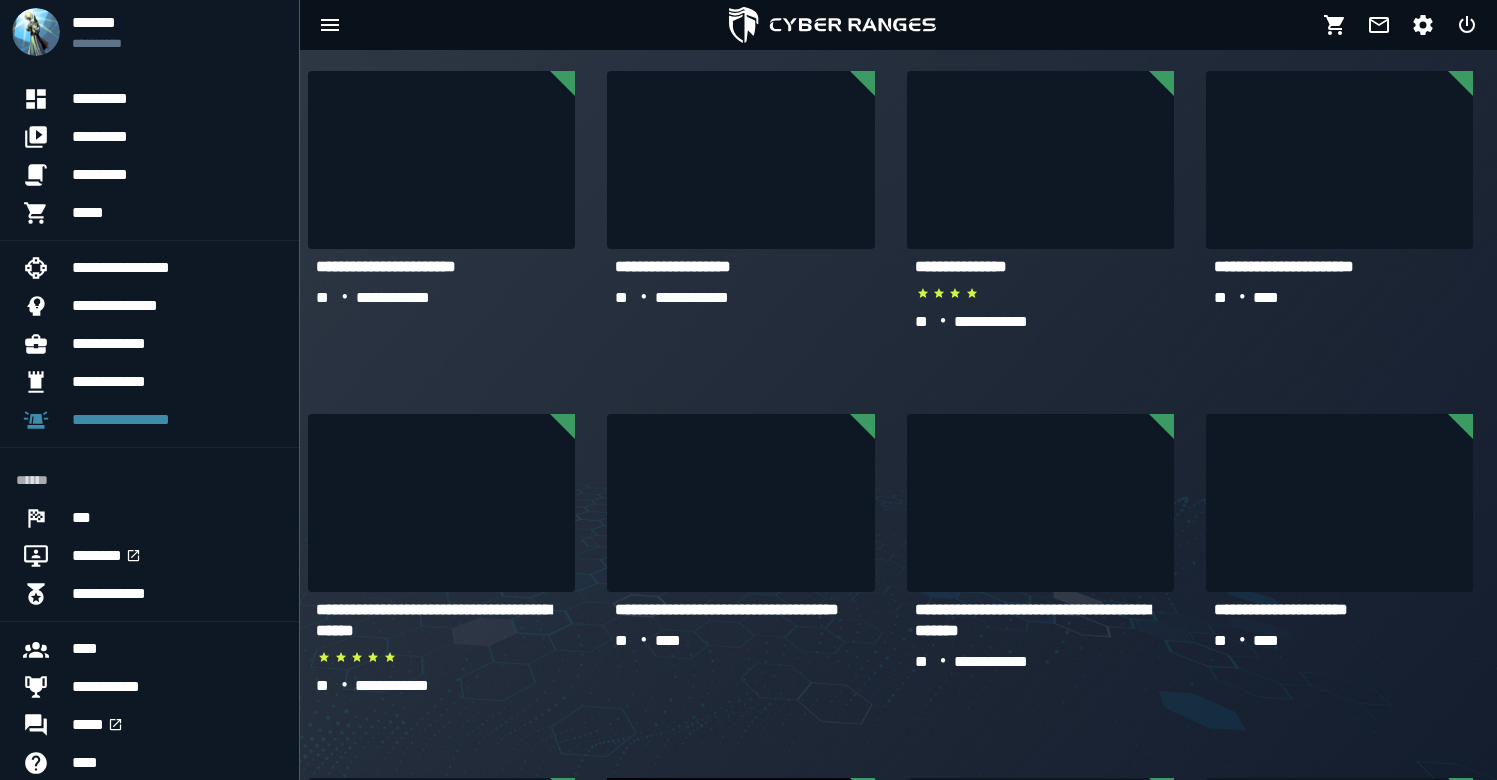 scroll, scrollTop: 0, scrollLeft: 0, axis: both 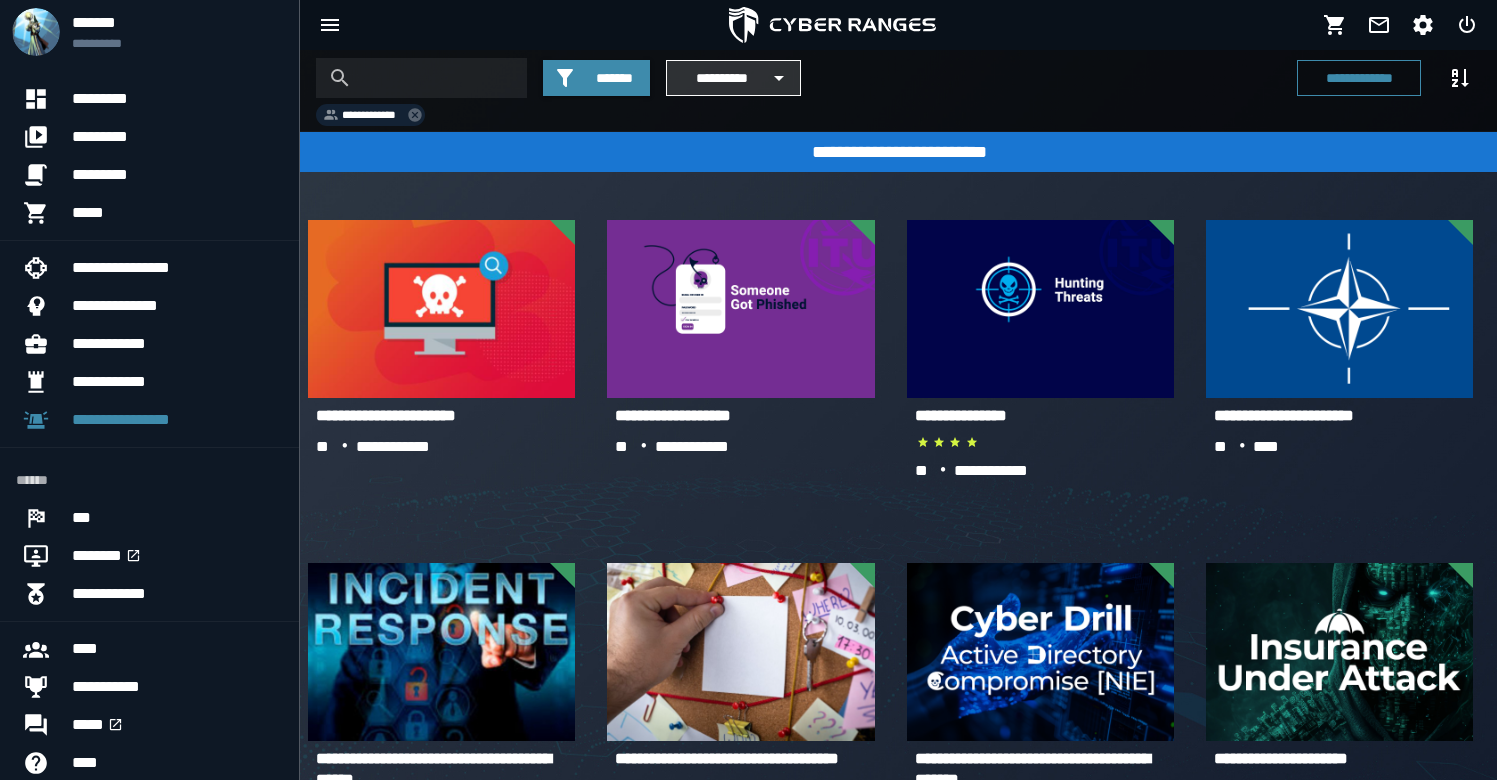 click on "**********" at bounding box center (721, 78) 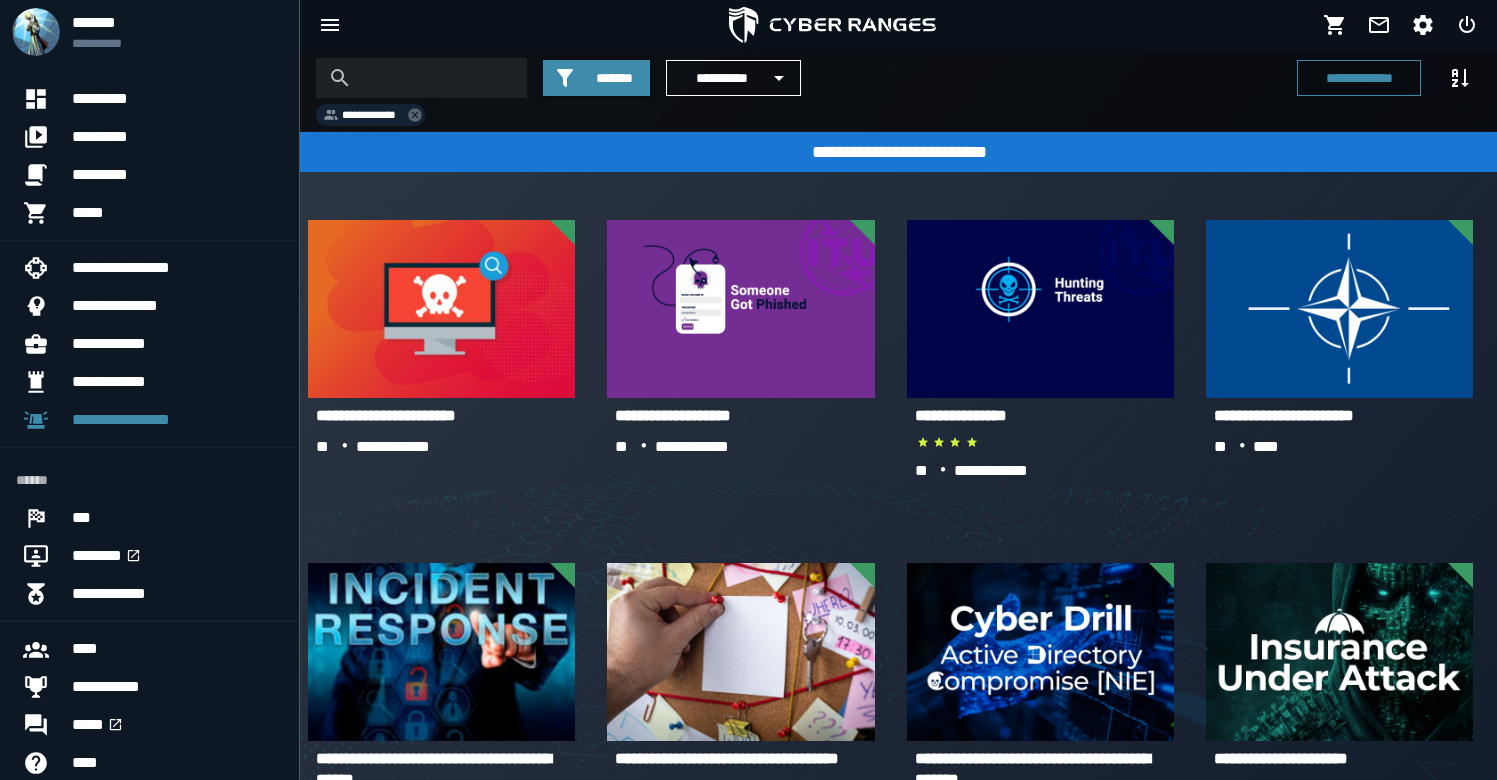 click at bounding box center (832, 25) 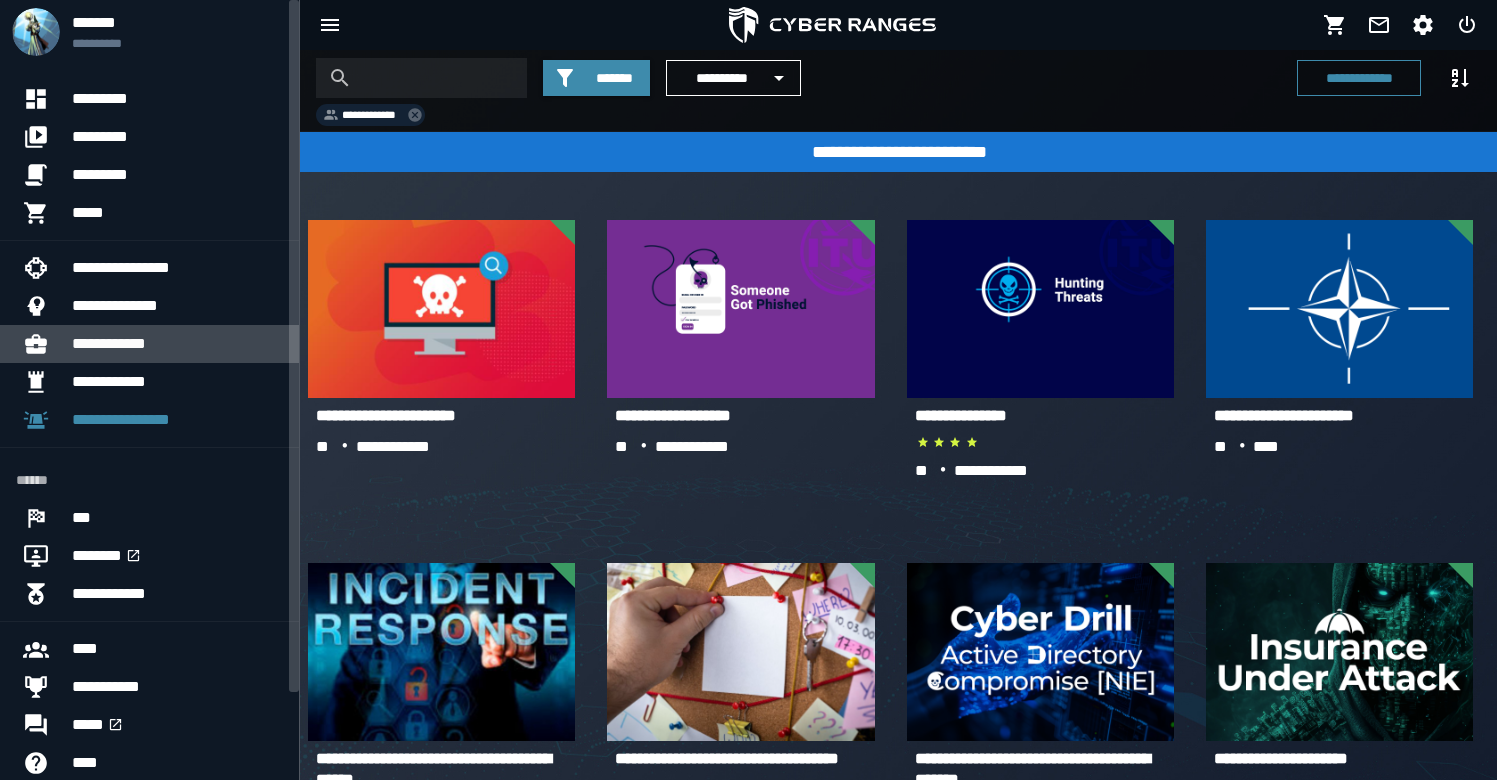click on "**********" at bounding box center (177, 344) 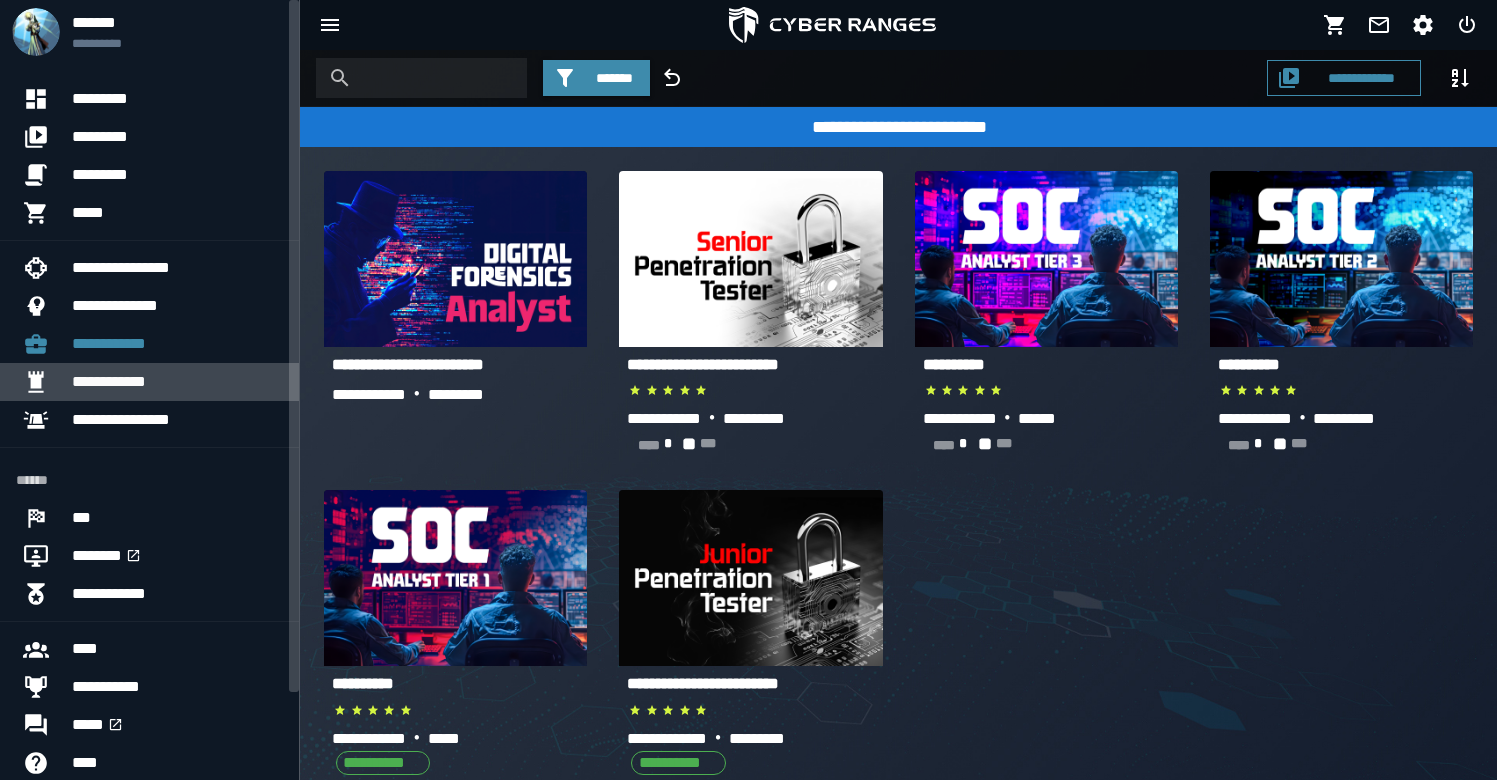 click on "**********" at bounding box center (177, 382) 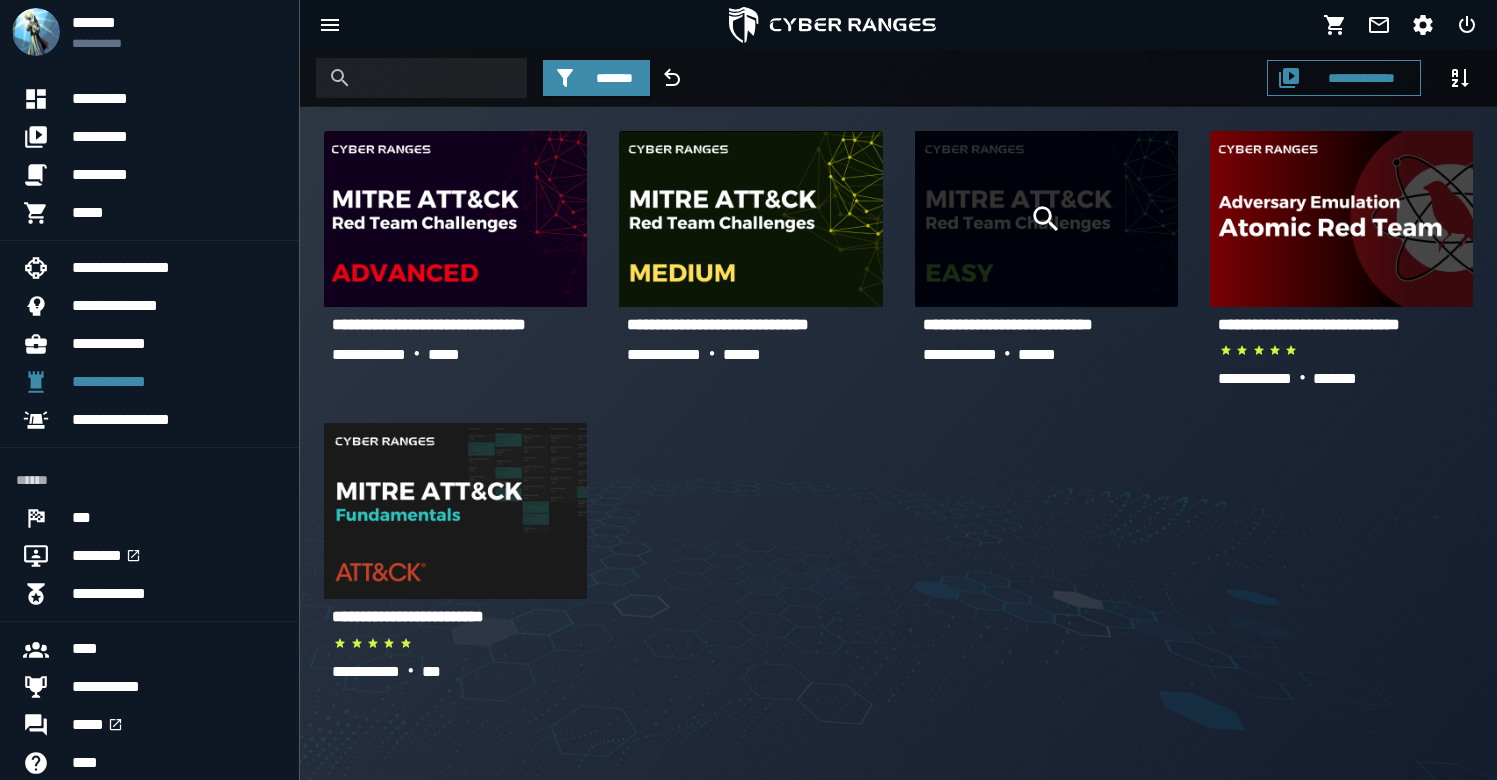 drag, startPoint x: 1084, startPoint y: 262, endPoint x: 1093, endPoint y: 257, distance: 10.29563 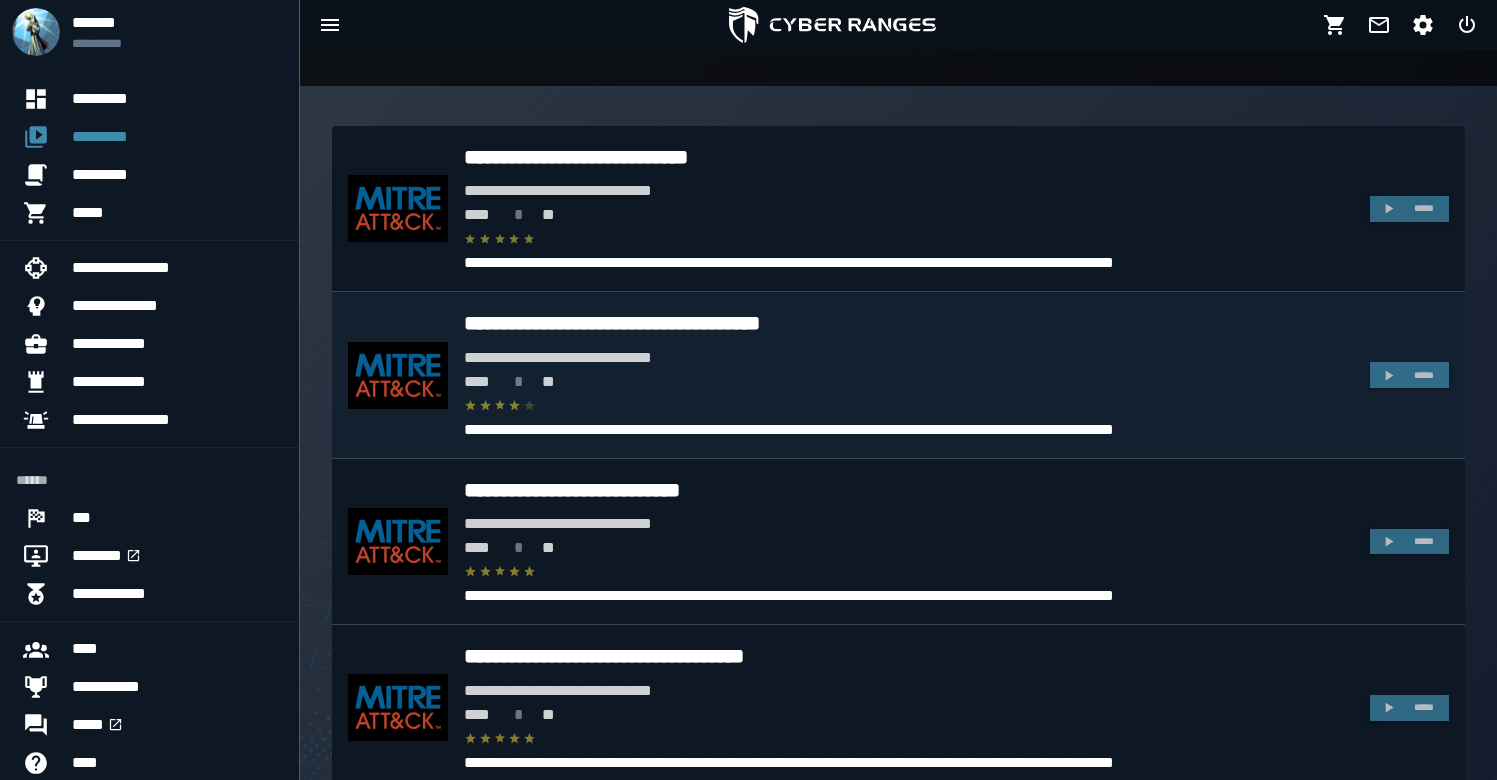 scroll, scrollTop: 104, scrollLeft: 0, axis: vertical 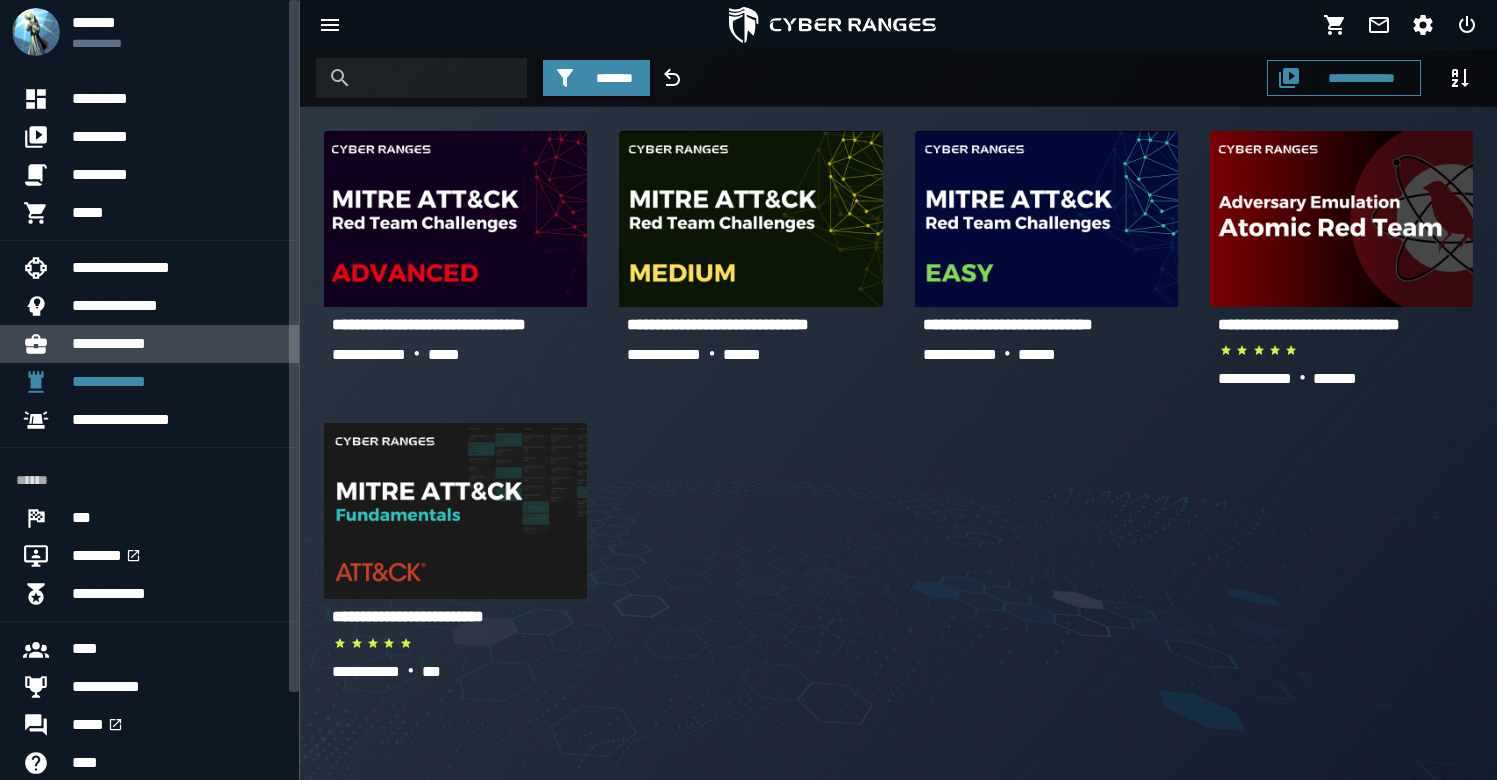 click on "**********" at bounding box center (177, 344) 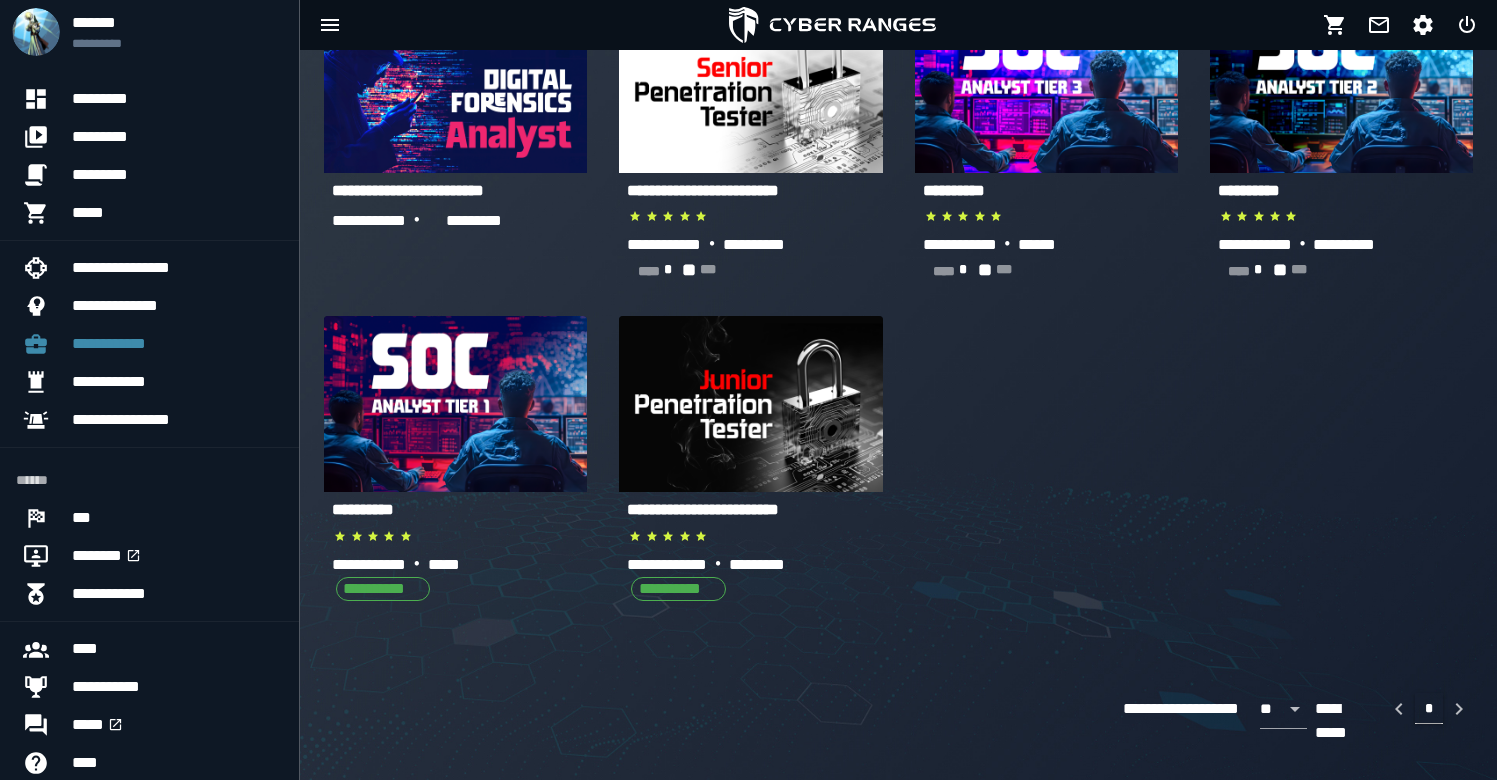 scroll, scrollTop: 10, scrollLeft: 0, axis: vertical 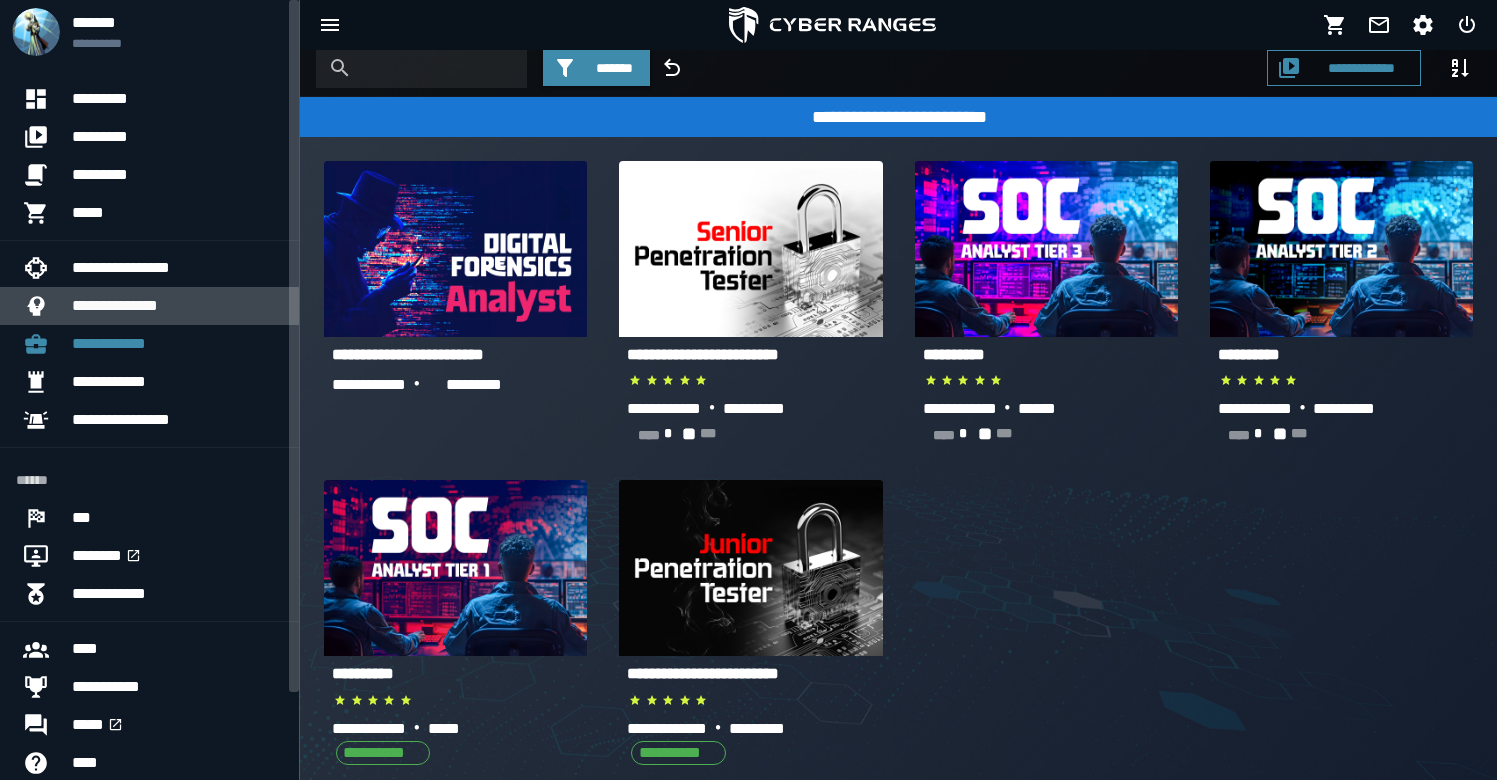 click on "**********" at bounding box center (177, 306) 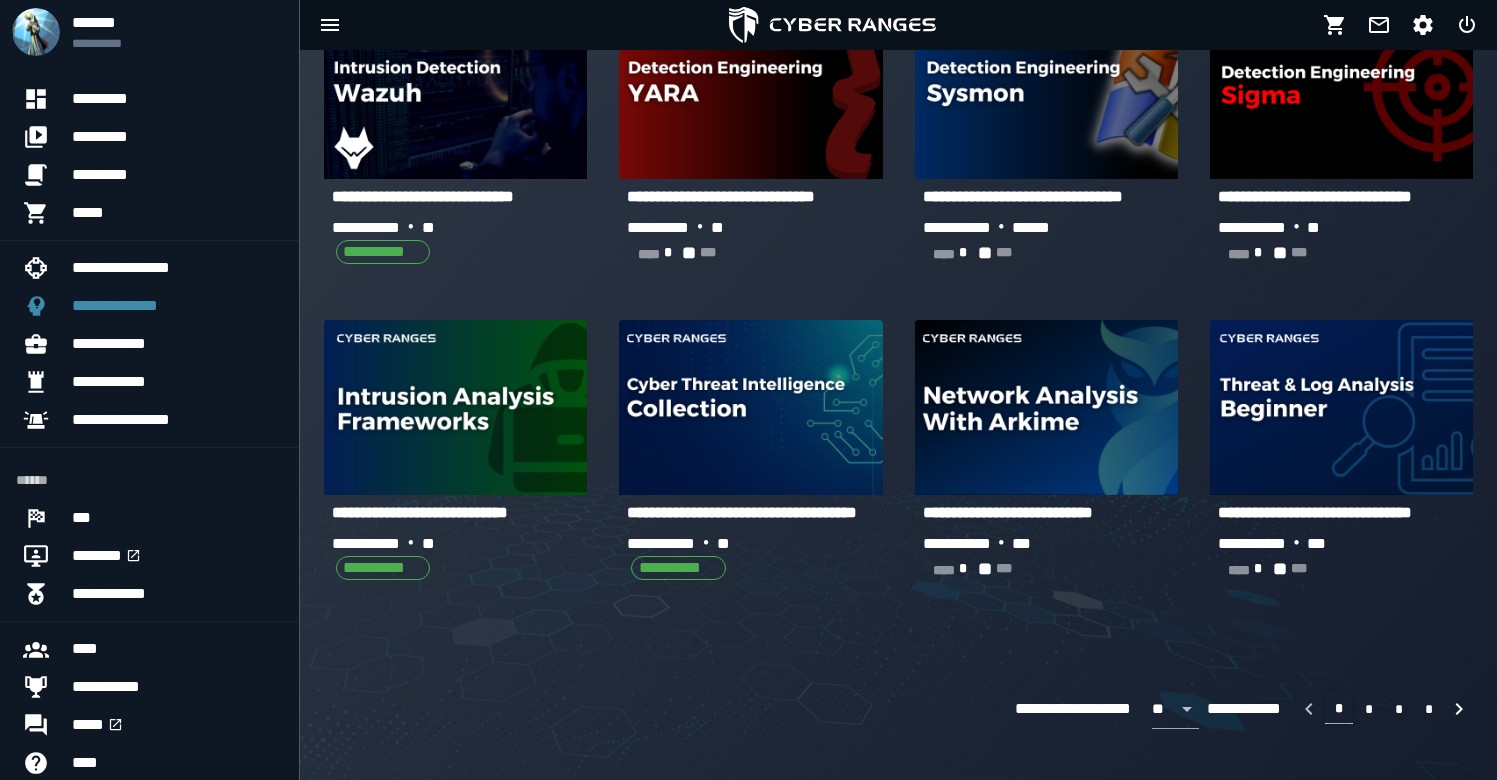 scroll, scrollTop: 0, scrollLeft: 0, axis: both 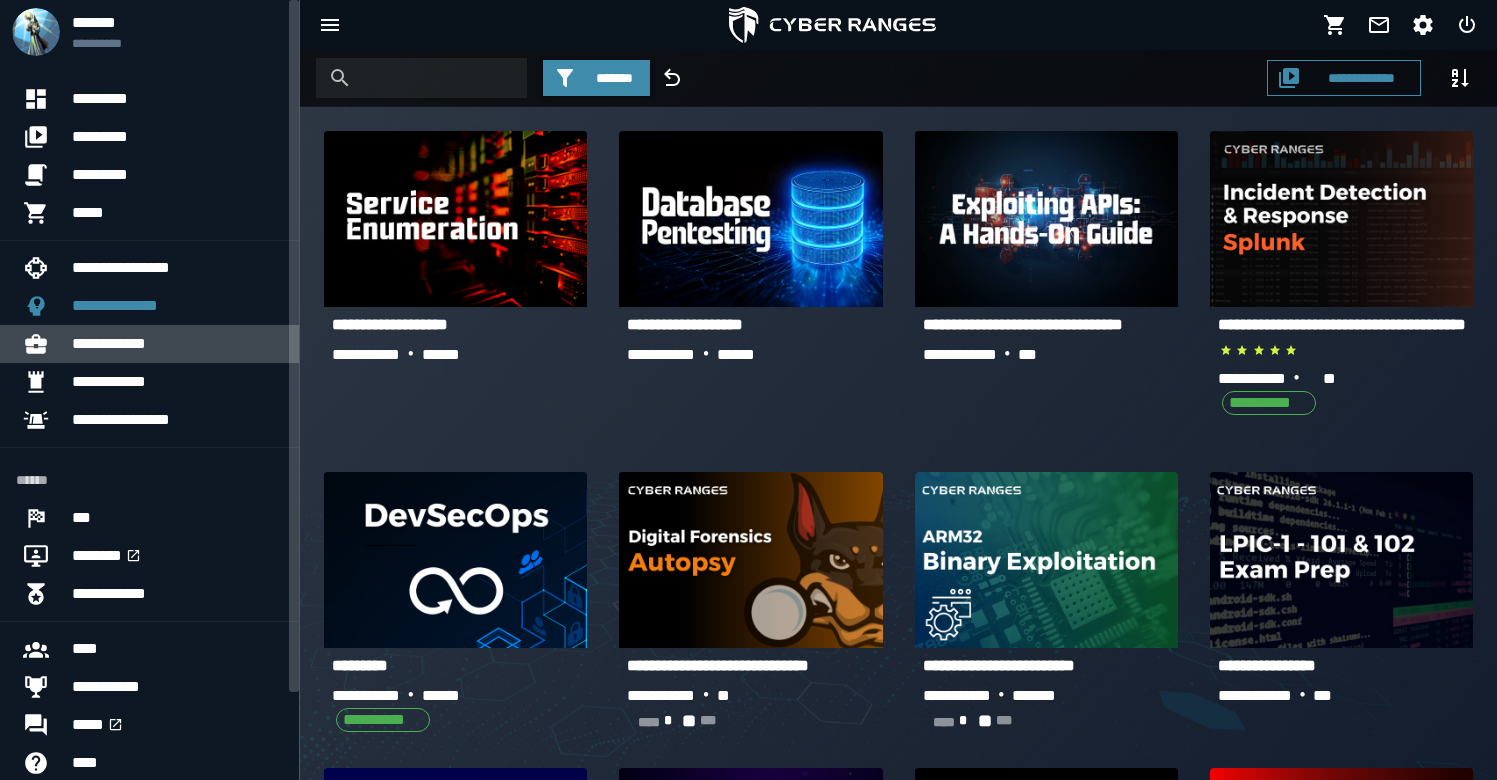click on "**********" at bounding box center [177, 344] 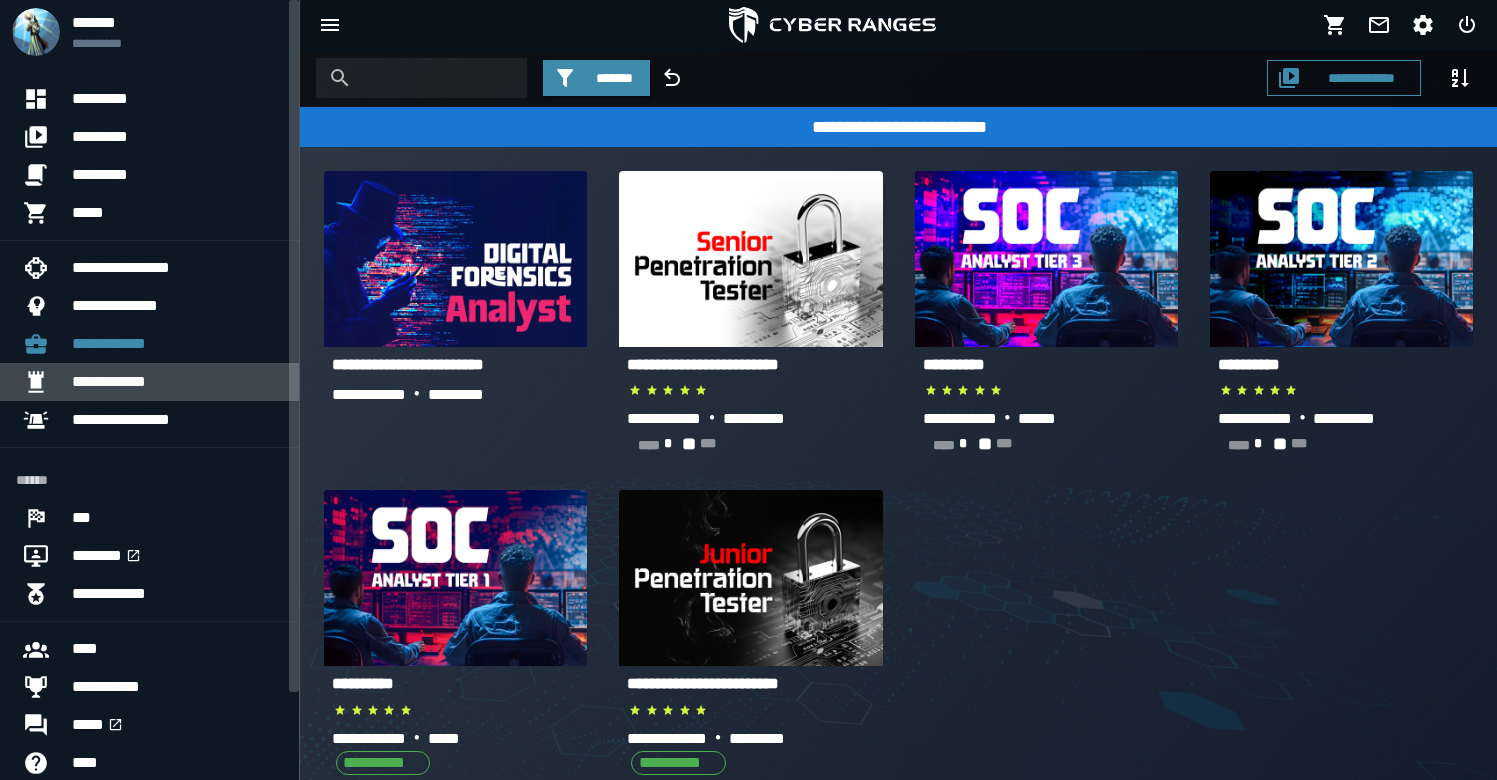 click on "**********" at bounding box center (177, 382) 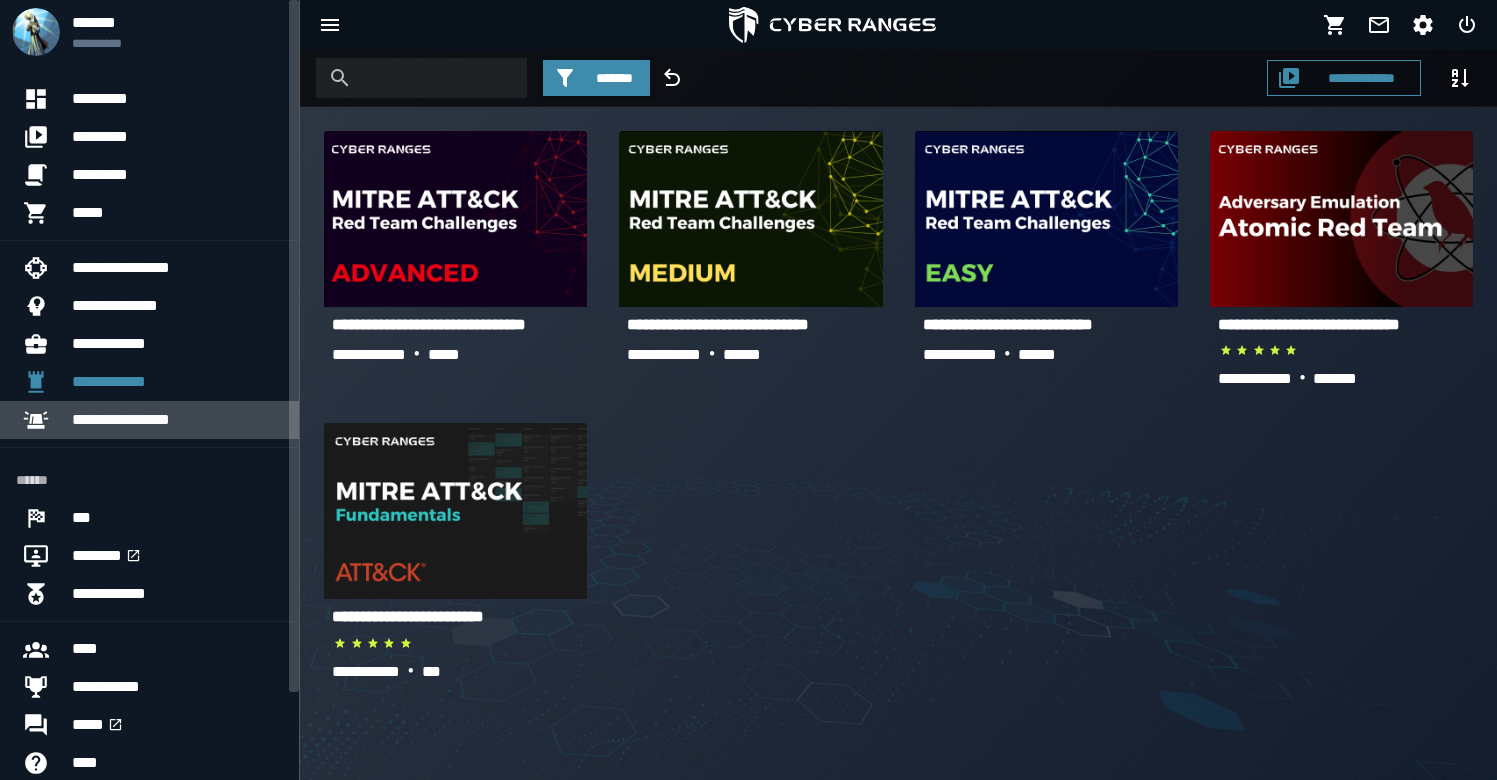 click on "**********" at bounding box center (177, 420) 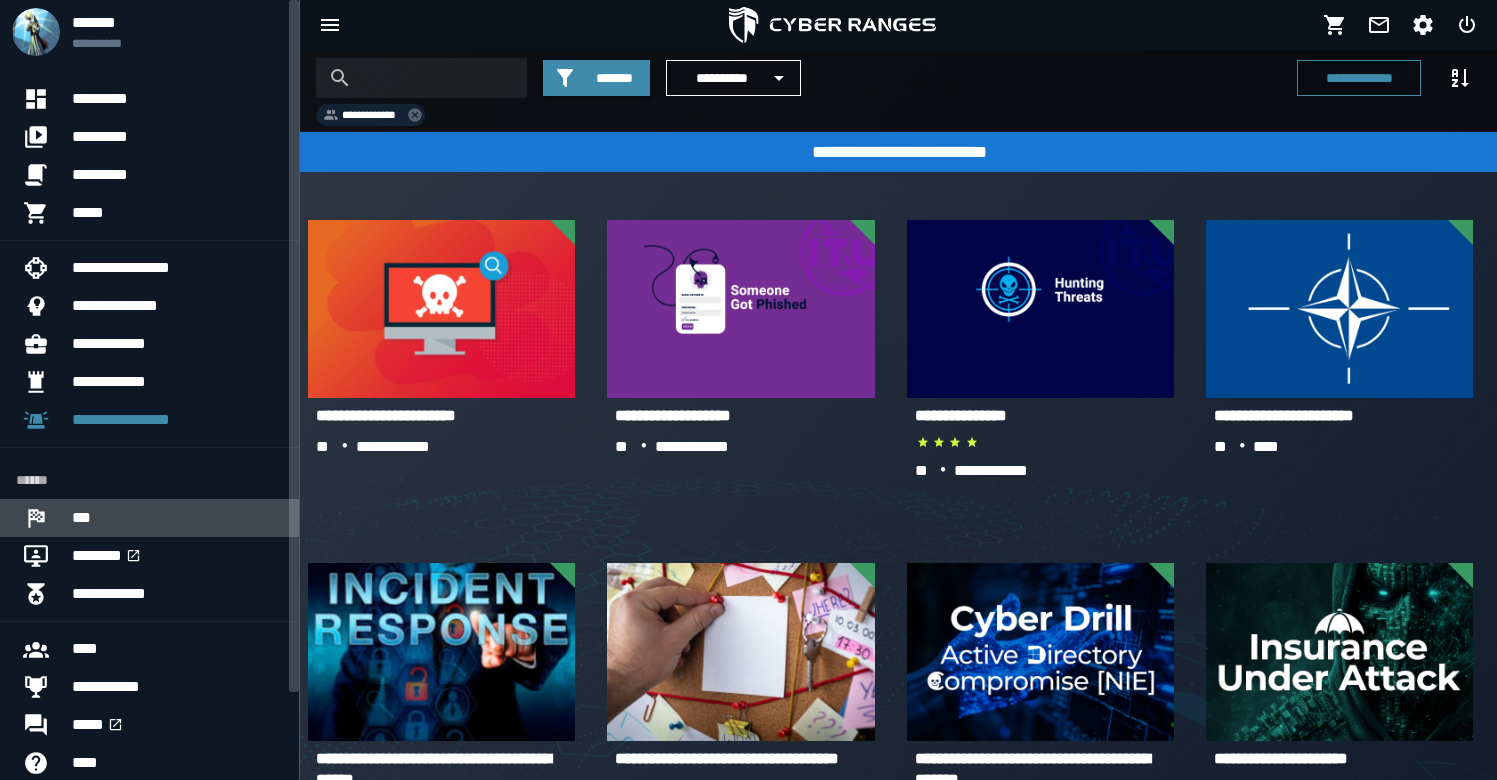 click on "***" at bounding box center (177, 518) 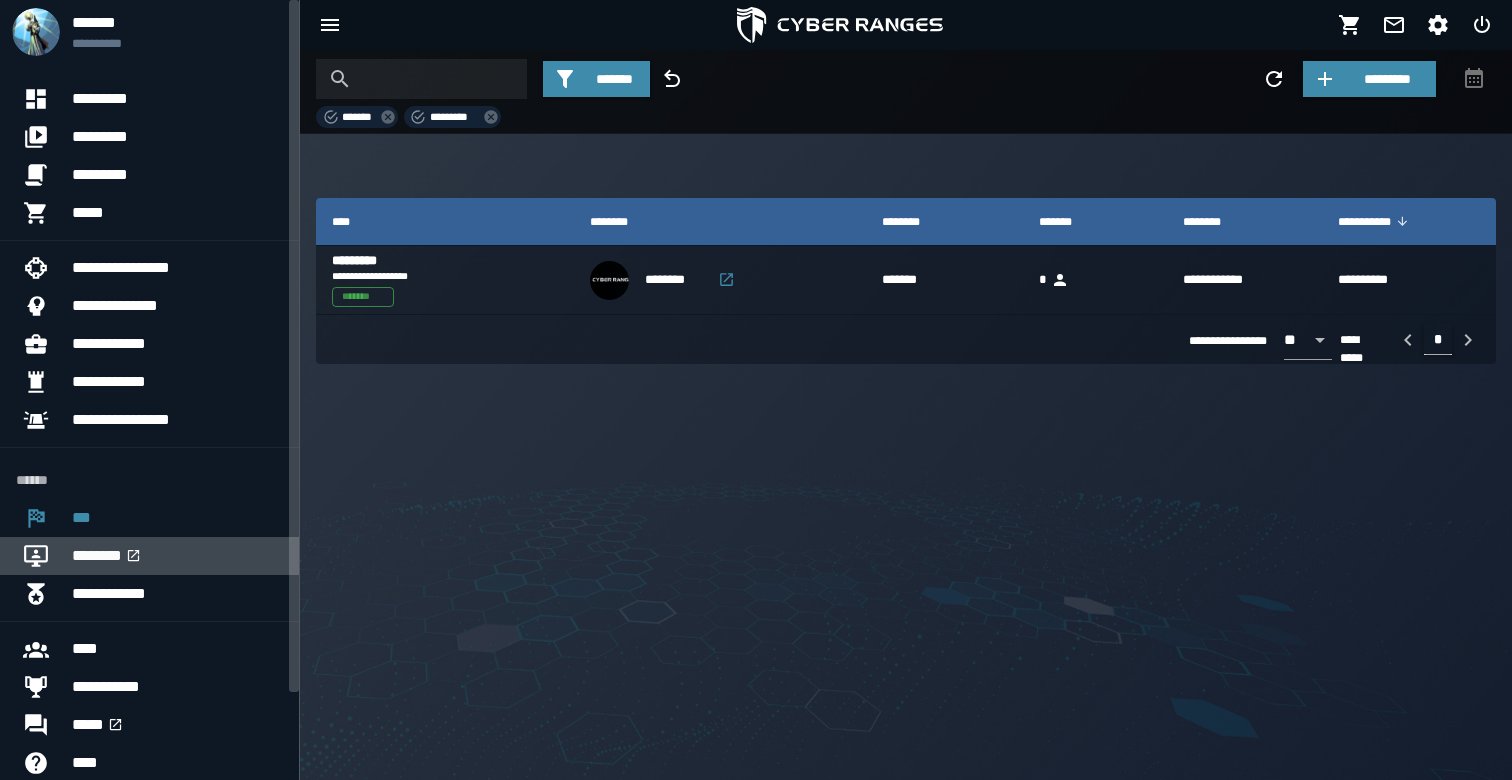 click on "********" at bounding box center [177, 556] 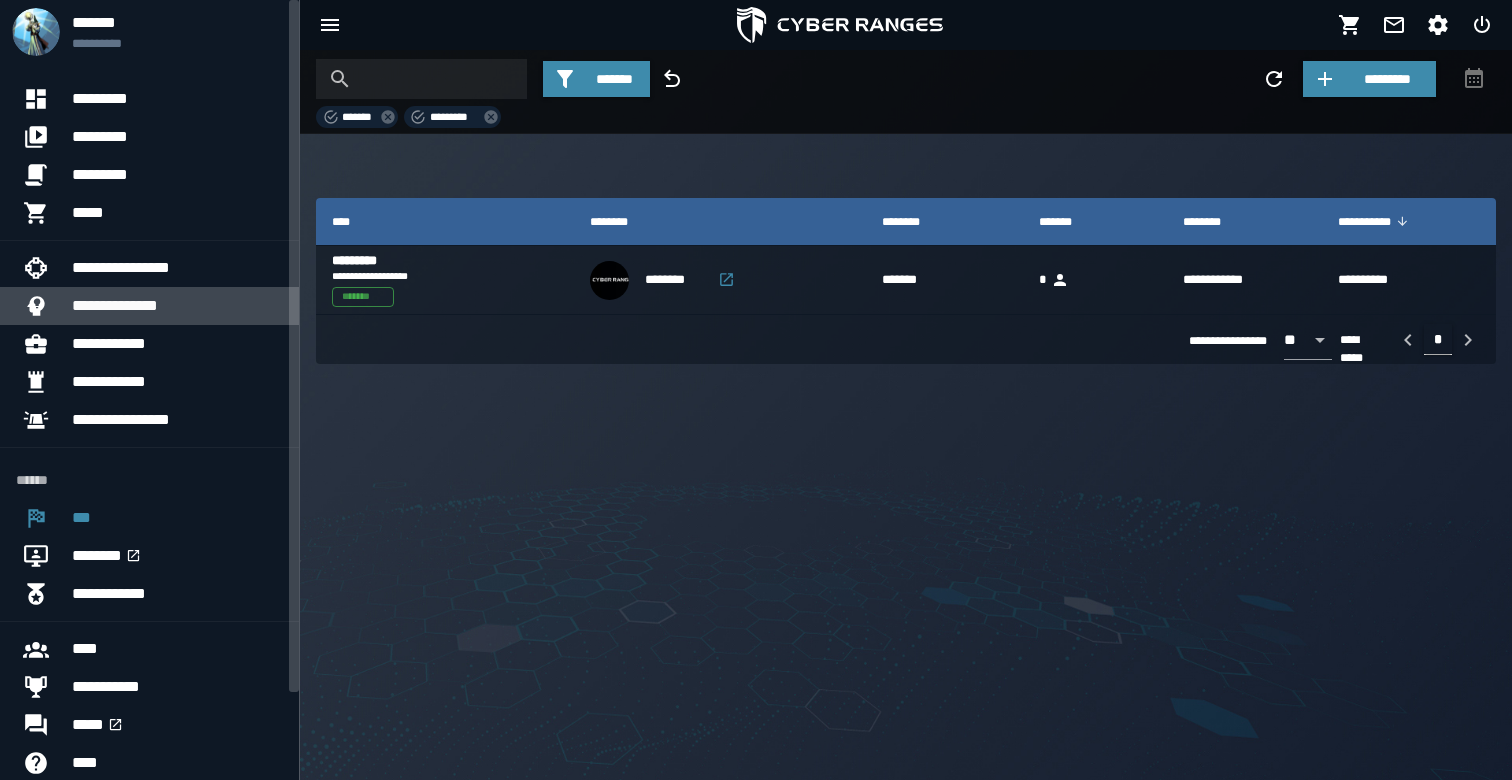 click on "**********" at bounding box center (177, 306) 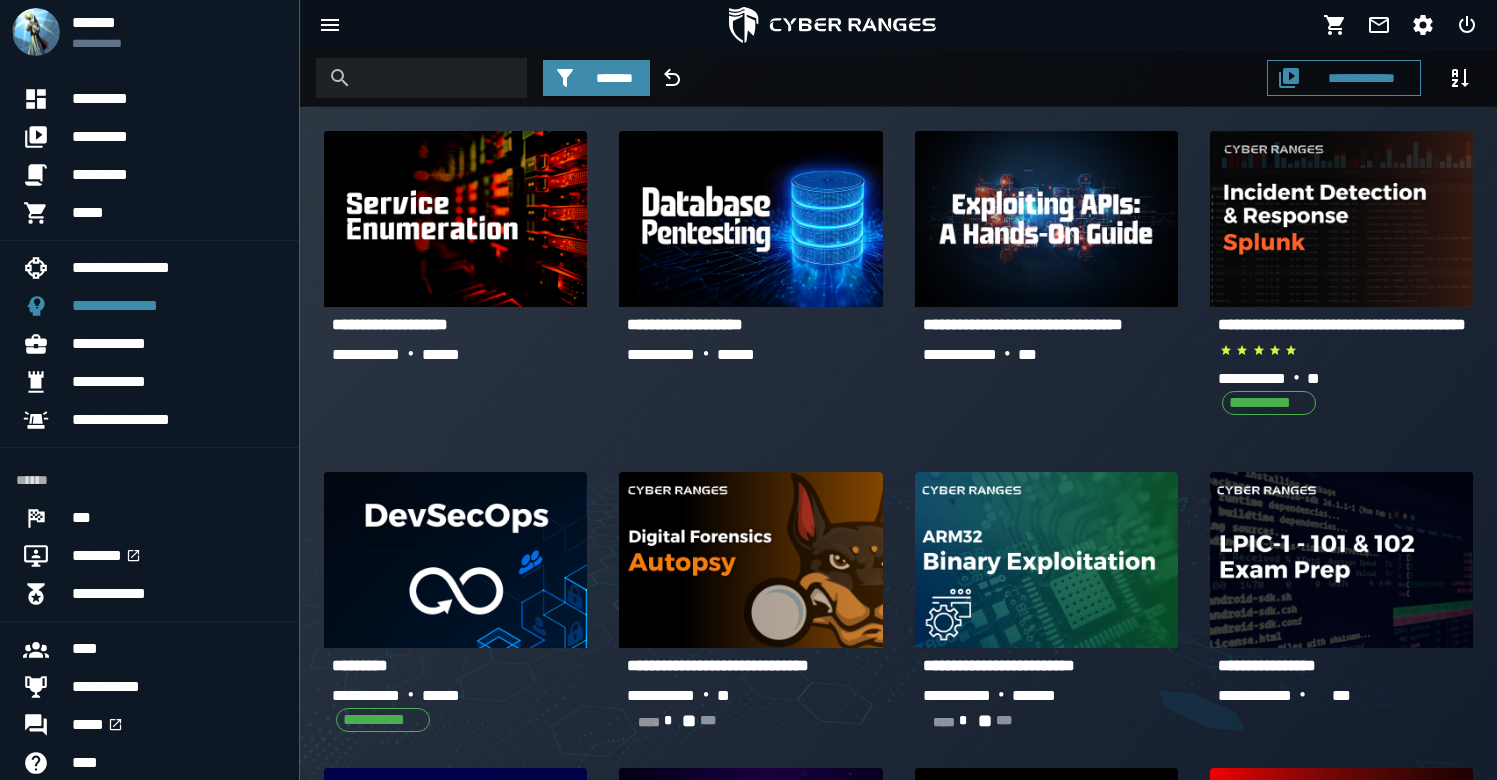 scroll, scrollTop: 599, scrollLeft: 0, axis: vertical 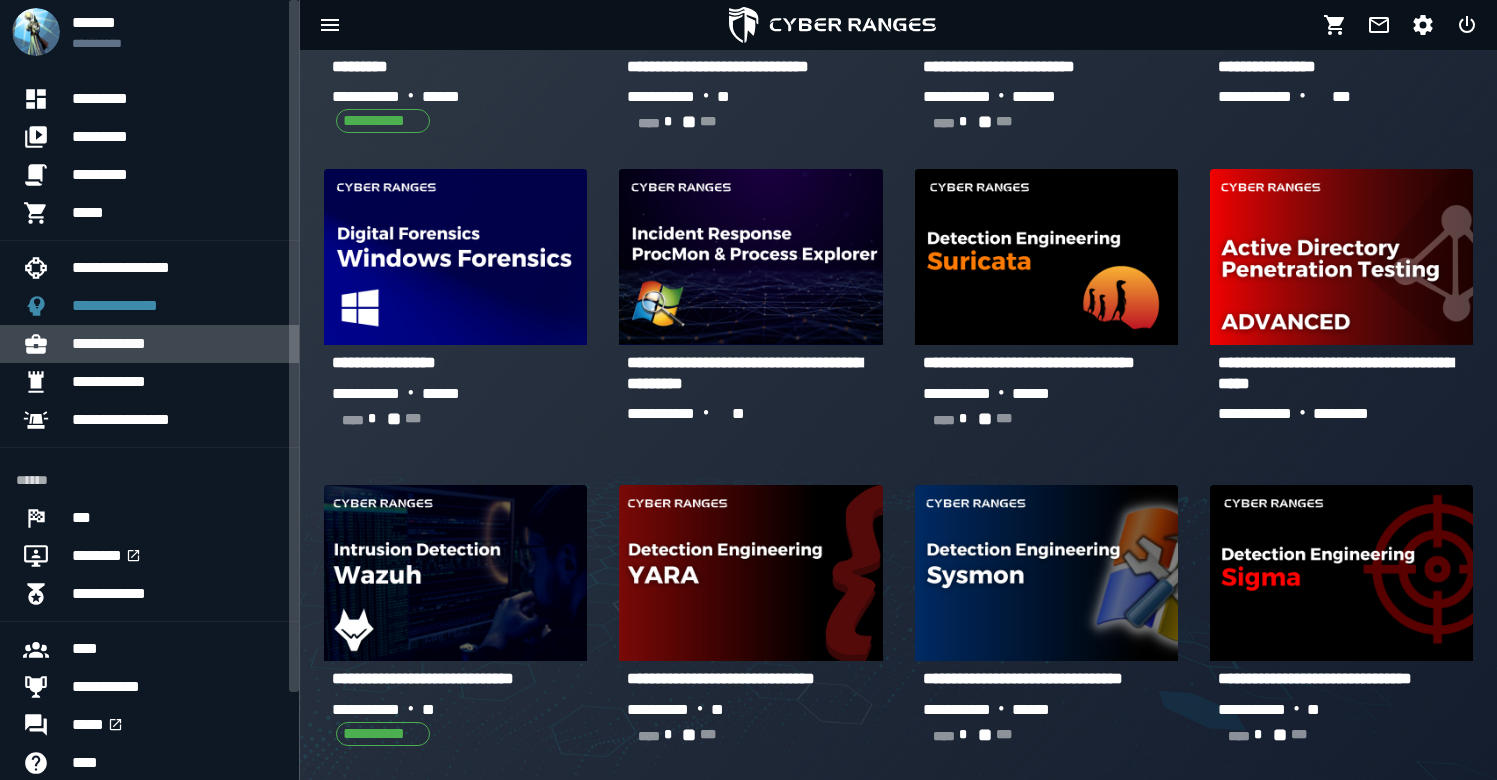 click on "**********" at bounding box center [177, 344] 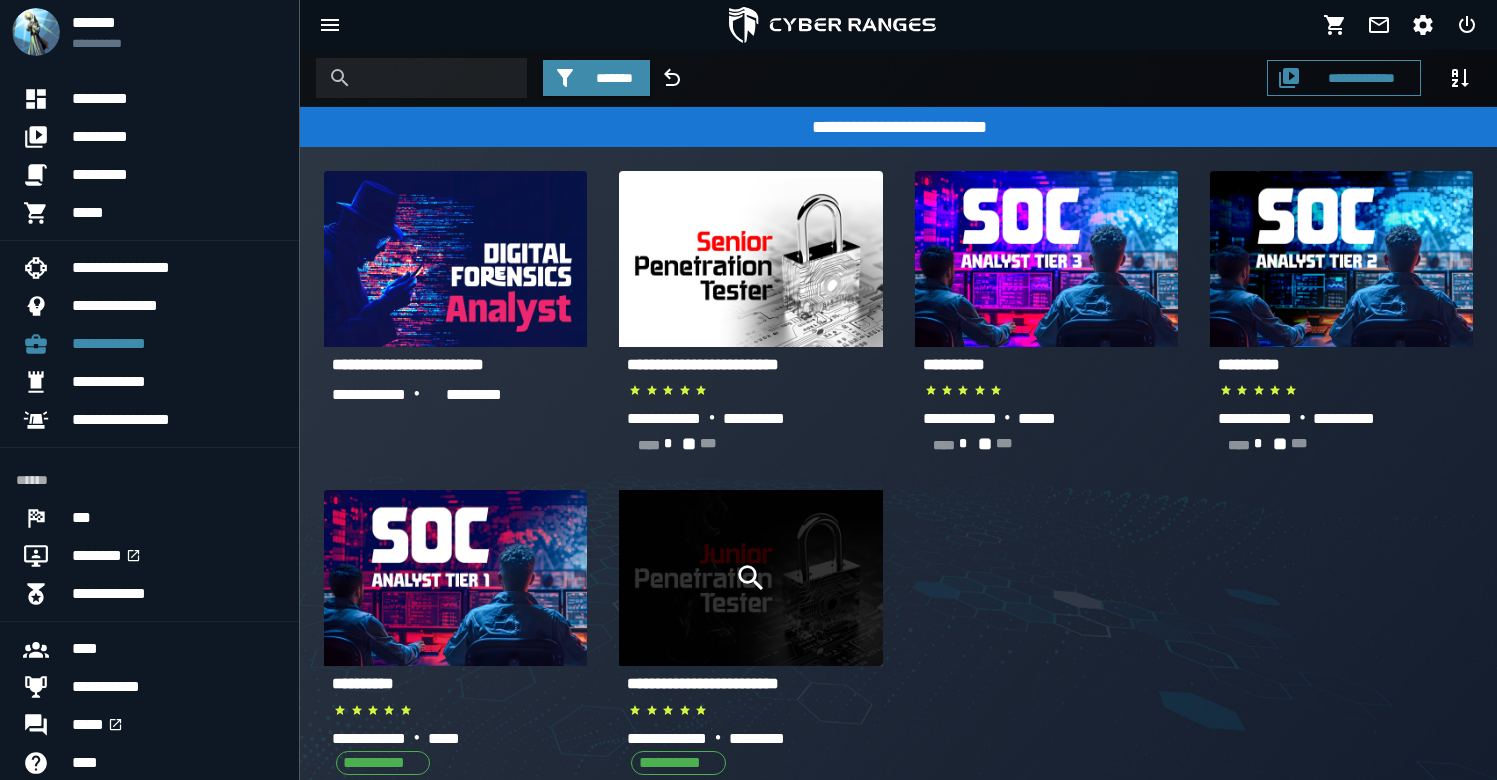scroll, scrollTop: 104, scrollLeft: 0, axis: vertical 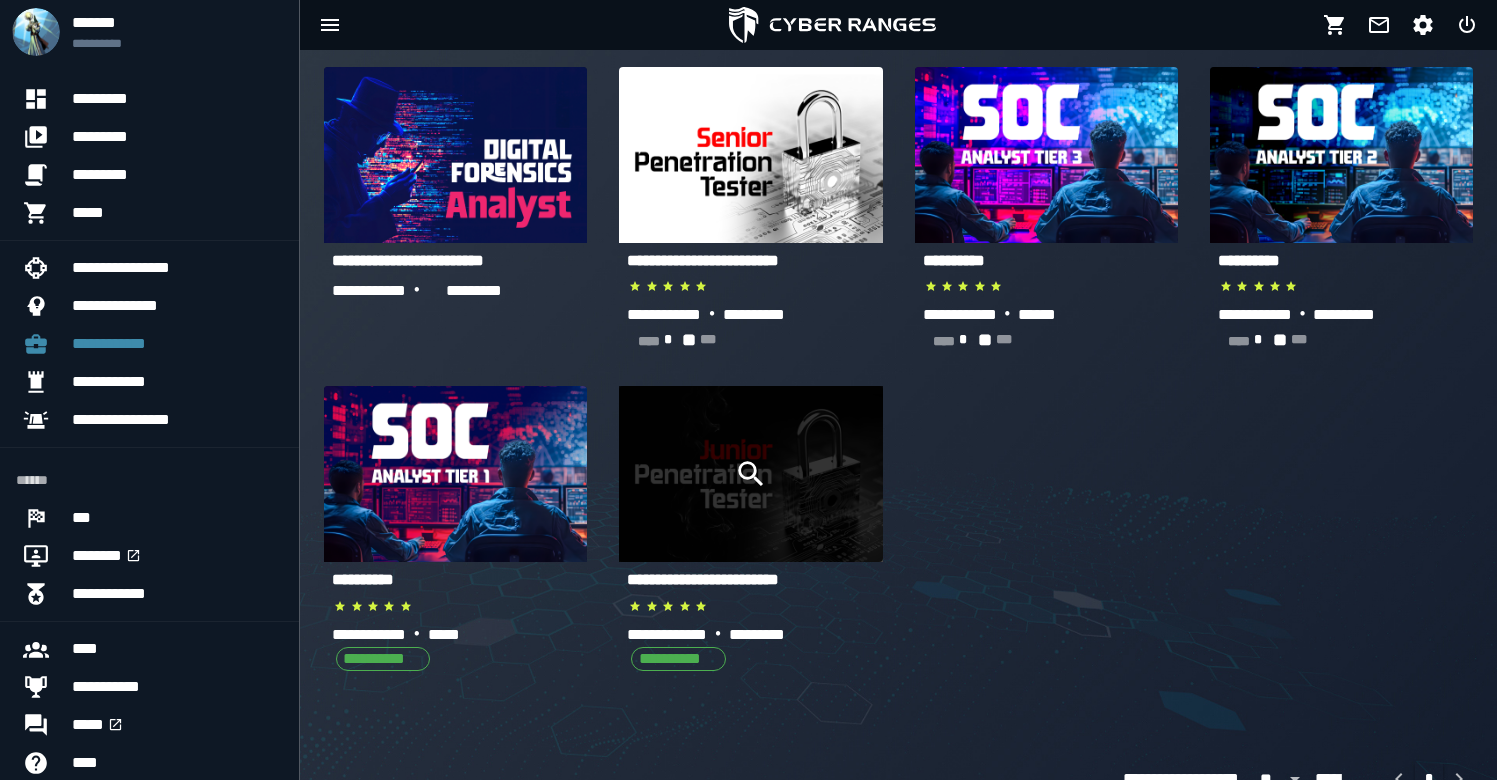 click 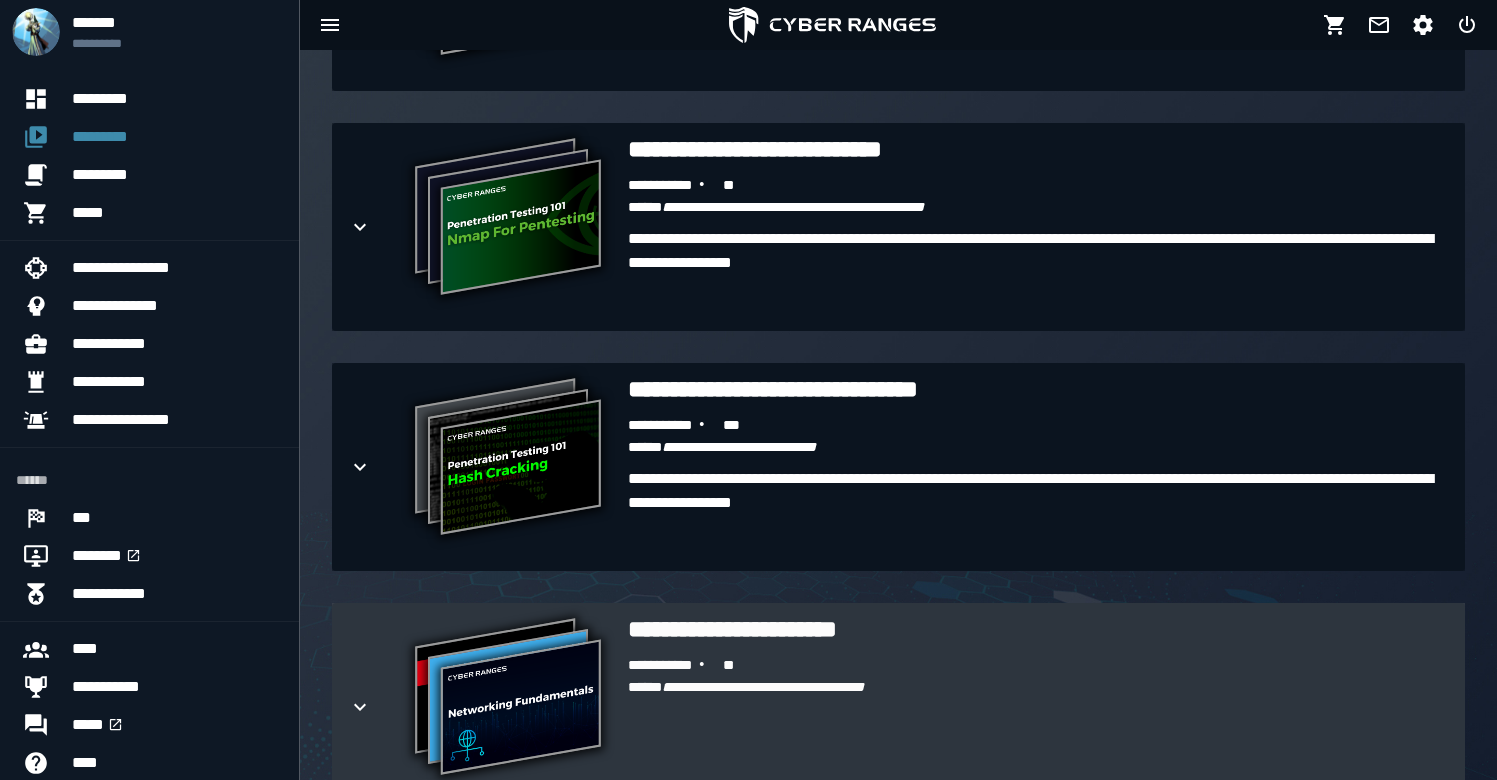 scroll, scrollTop: 666, scrollLeft: 0, axis: vertical 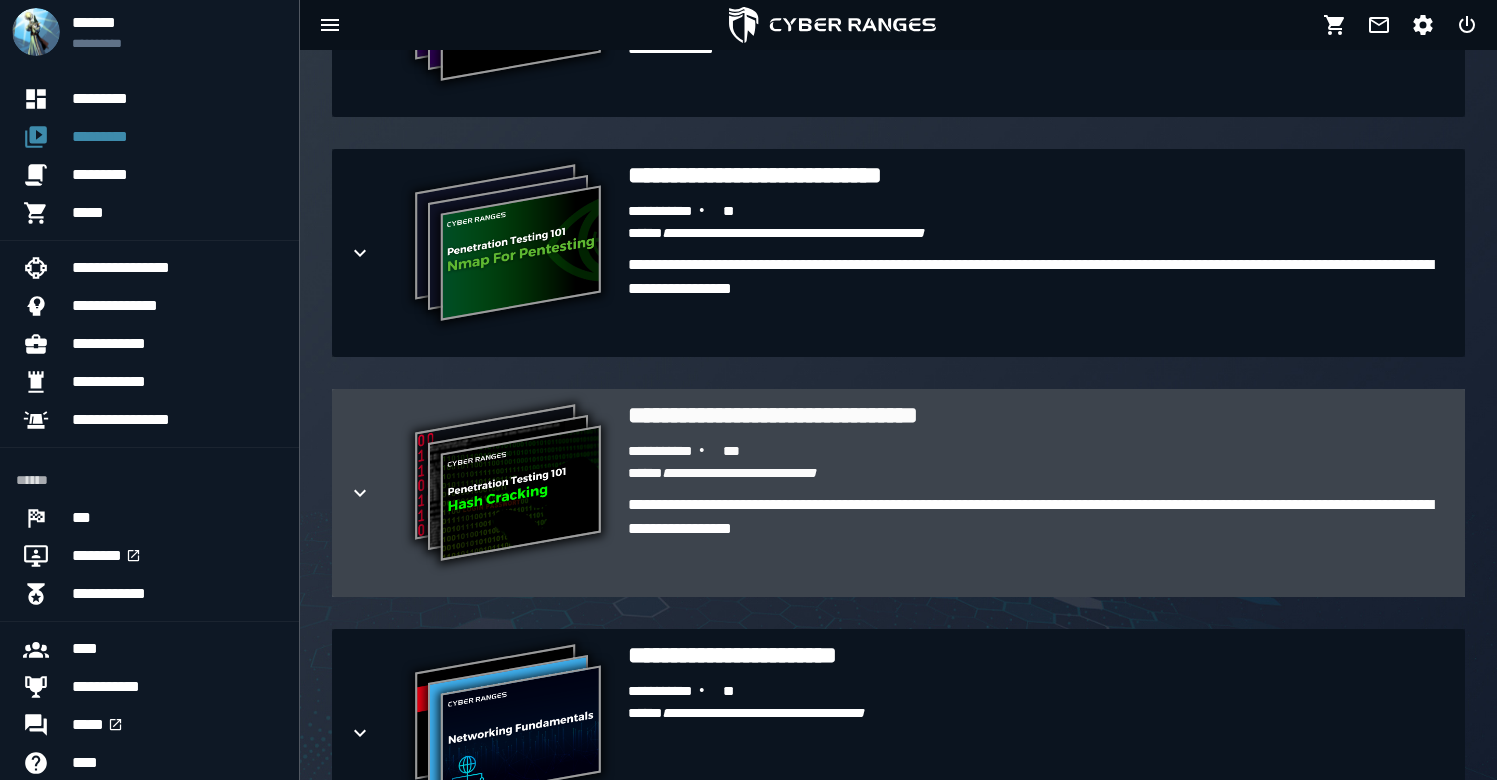 click at bounding box center [376, 493] 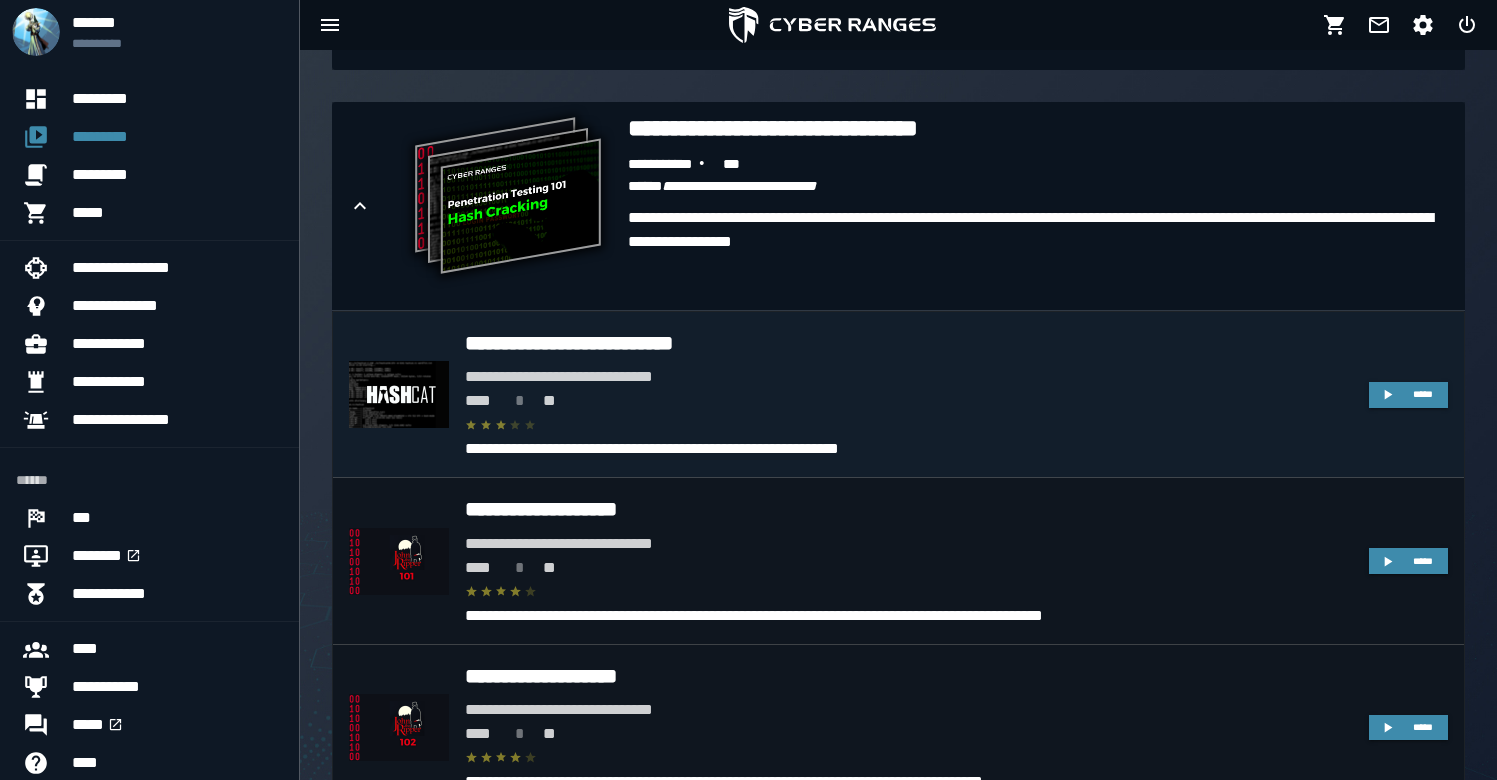 scroll, scrollTop: 914, scrollLeft: 0, axis: vertical 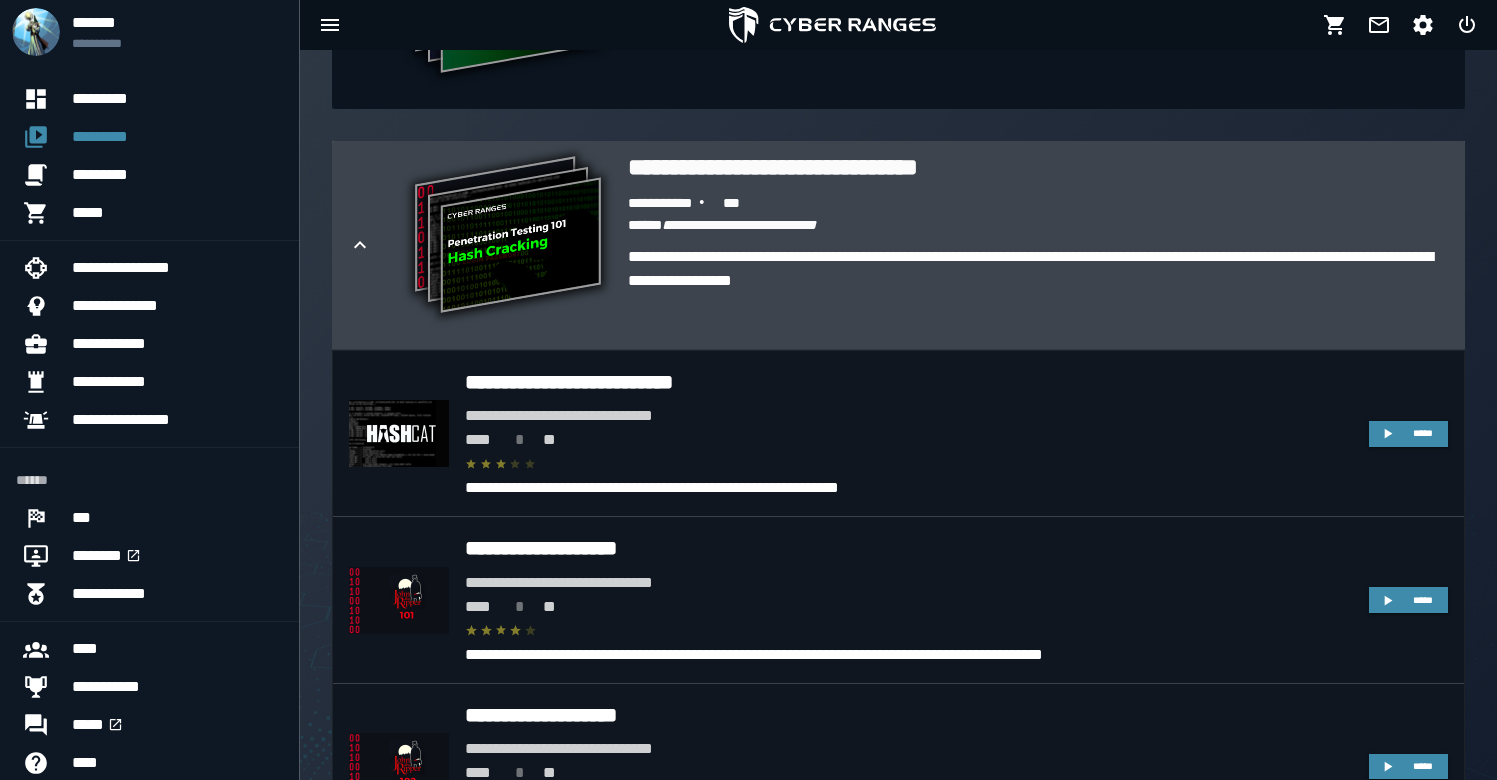 click at bounding box center (376, 245) 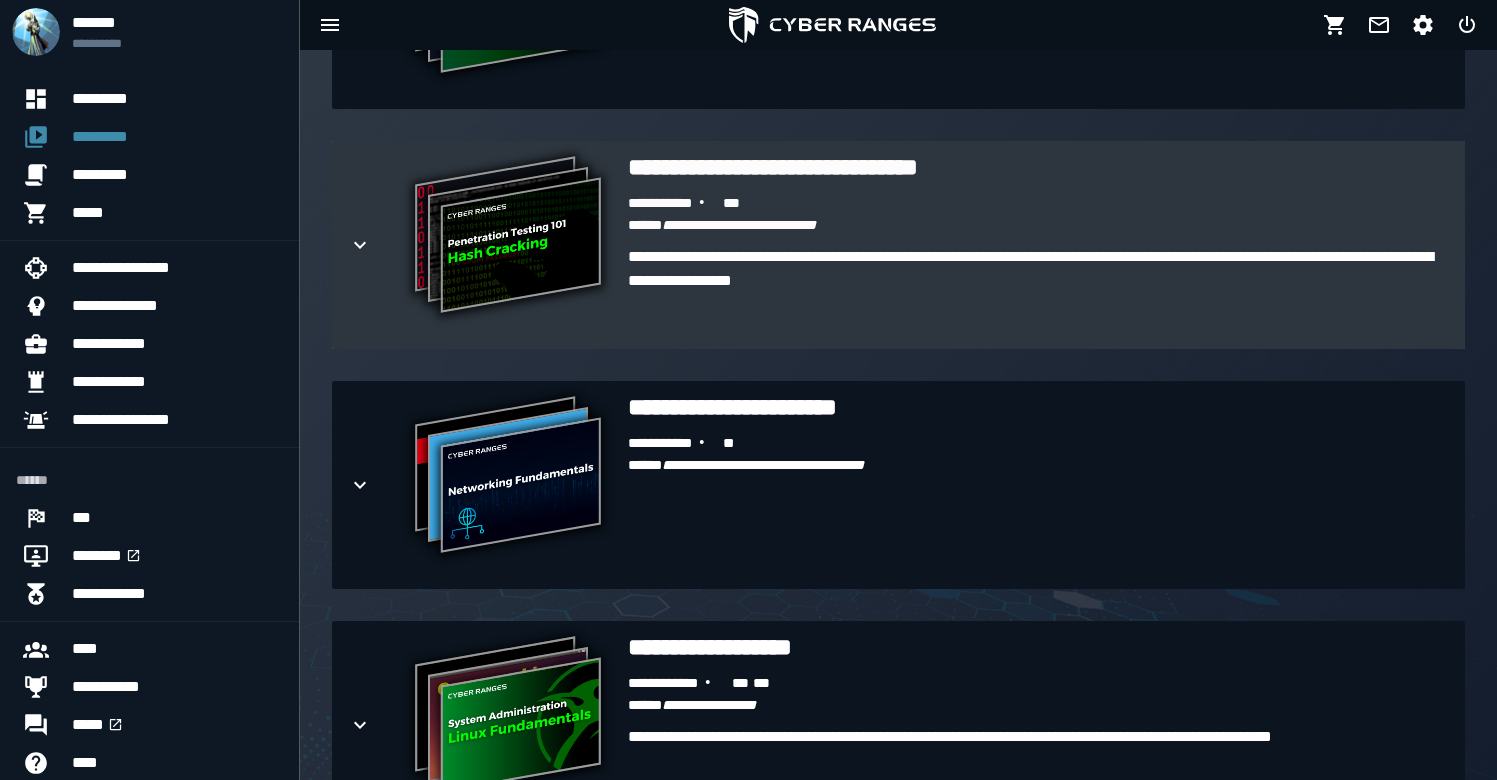 scroll, scrollTop: 707, scrollLeft: 0, axis: vertical 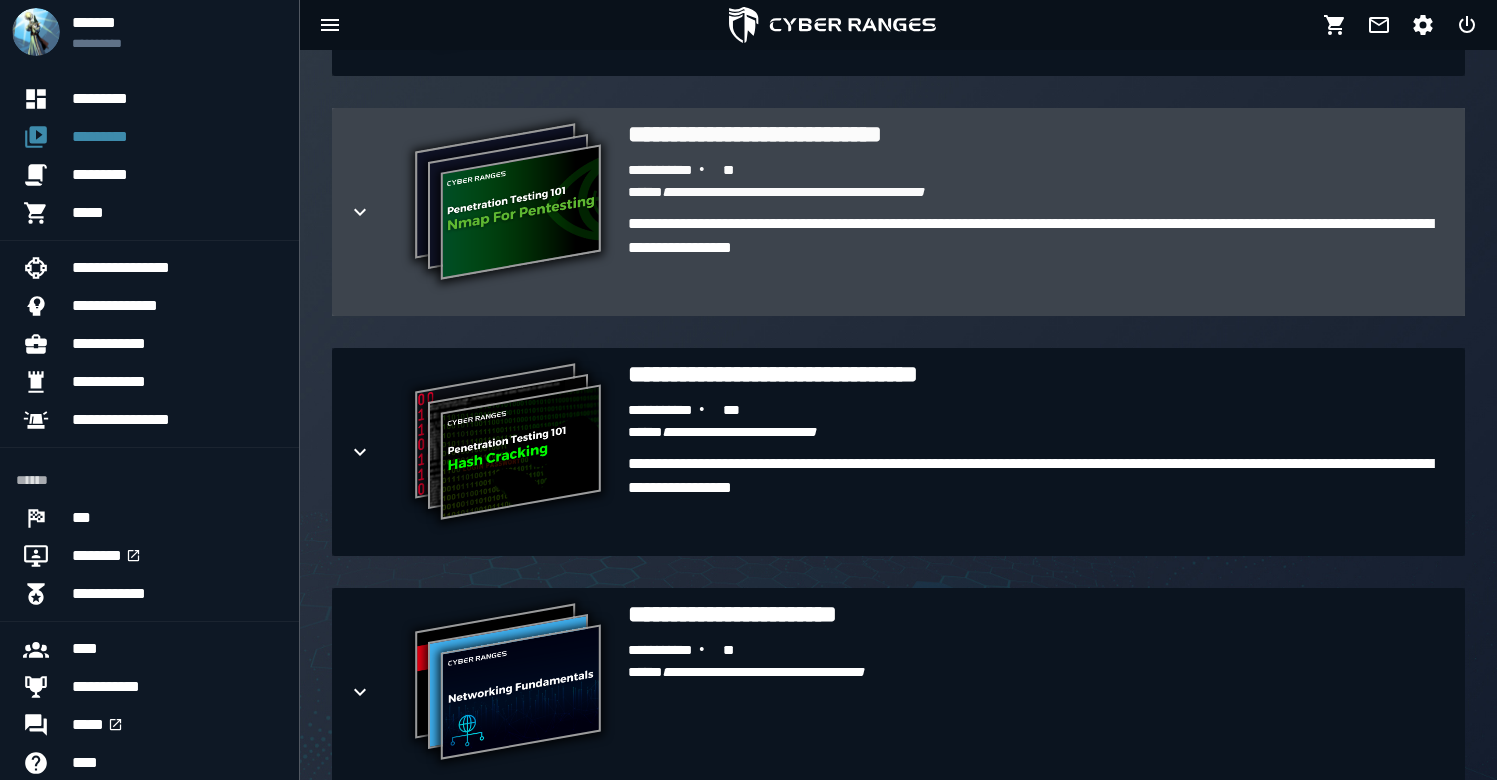 click 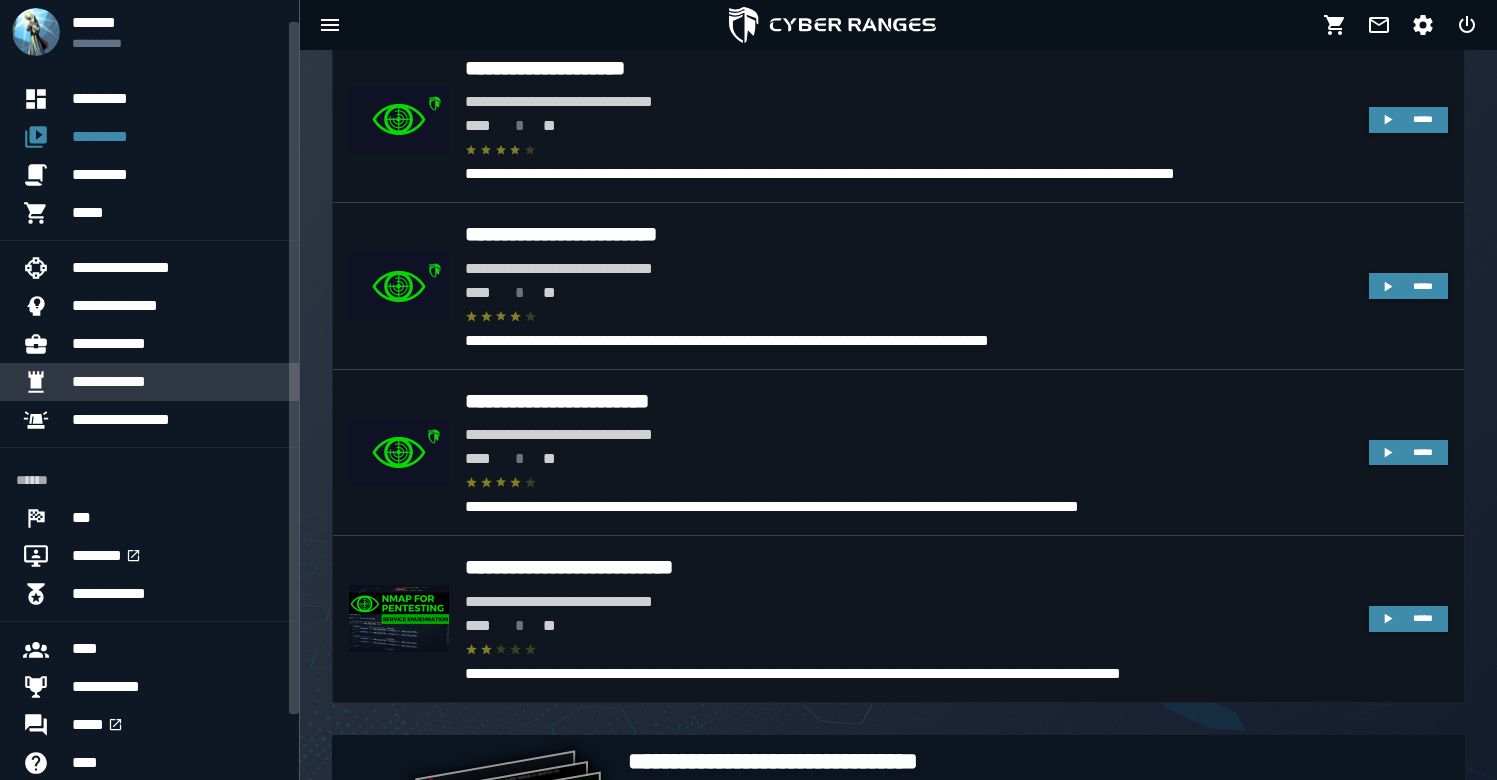 scroll, scrollTop: 1502, scrollLeft: 0, axis: vertical 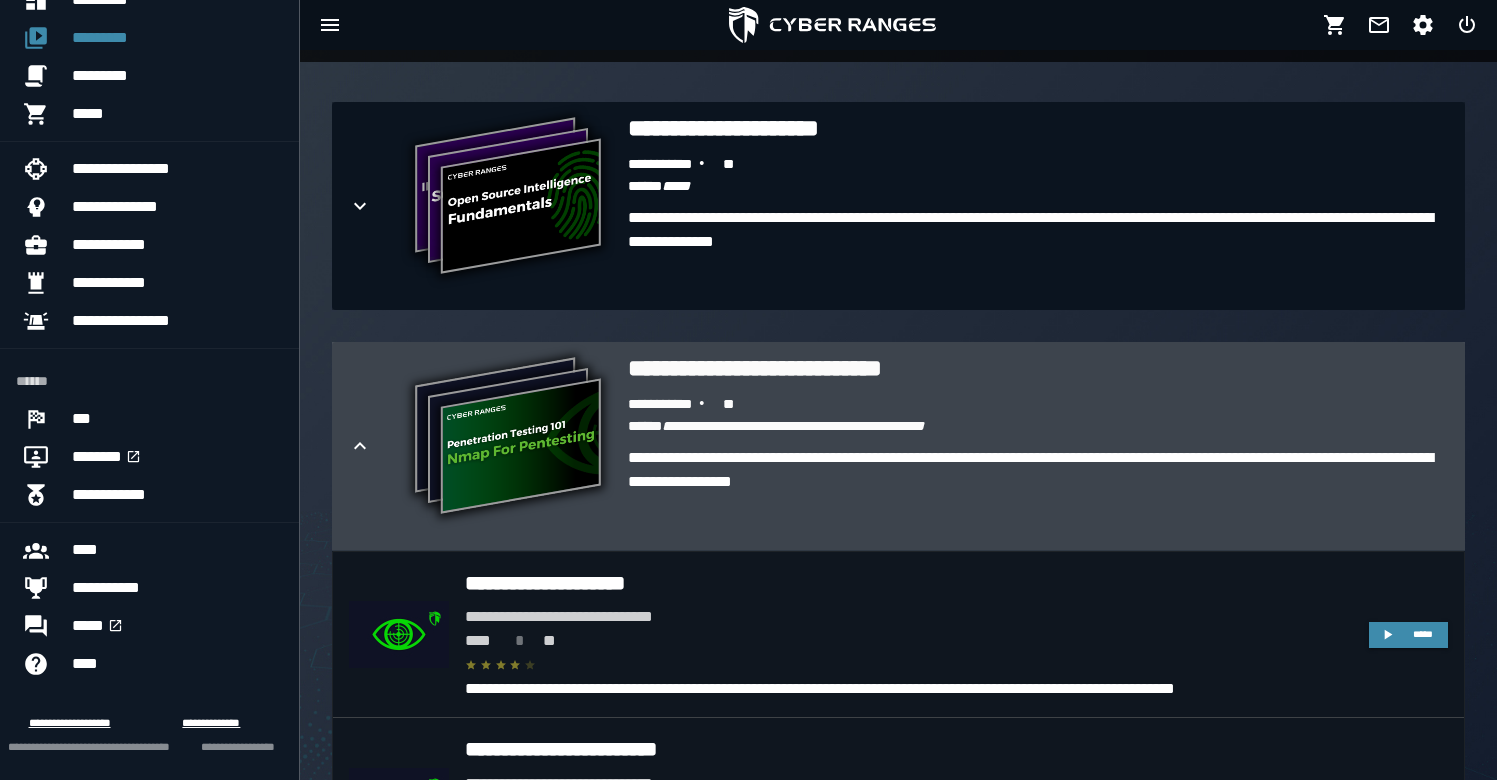 click 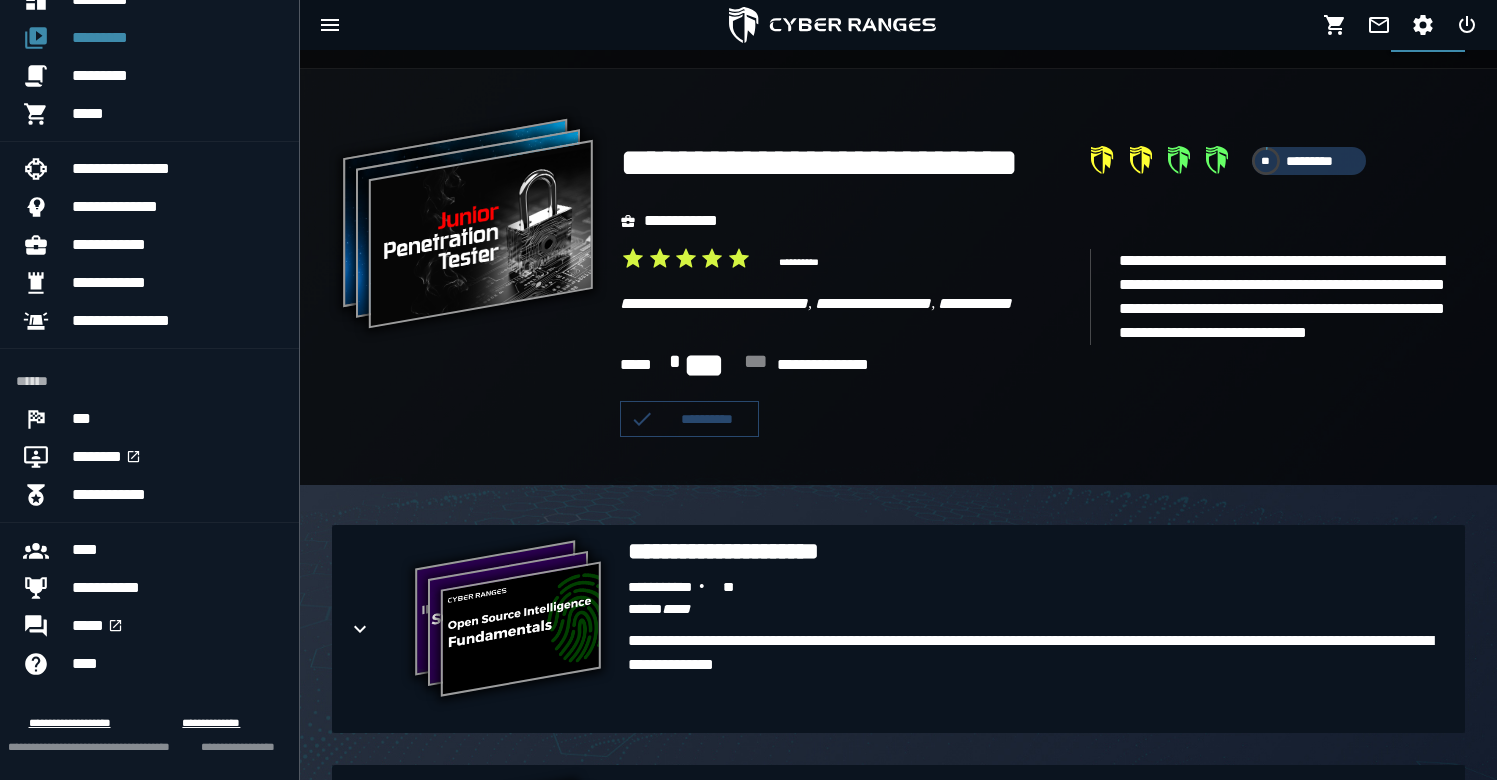 scroll, scrollTop: 63, scrollLeft: 0, axis: vertical 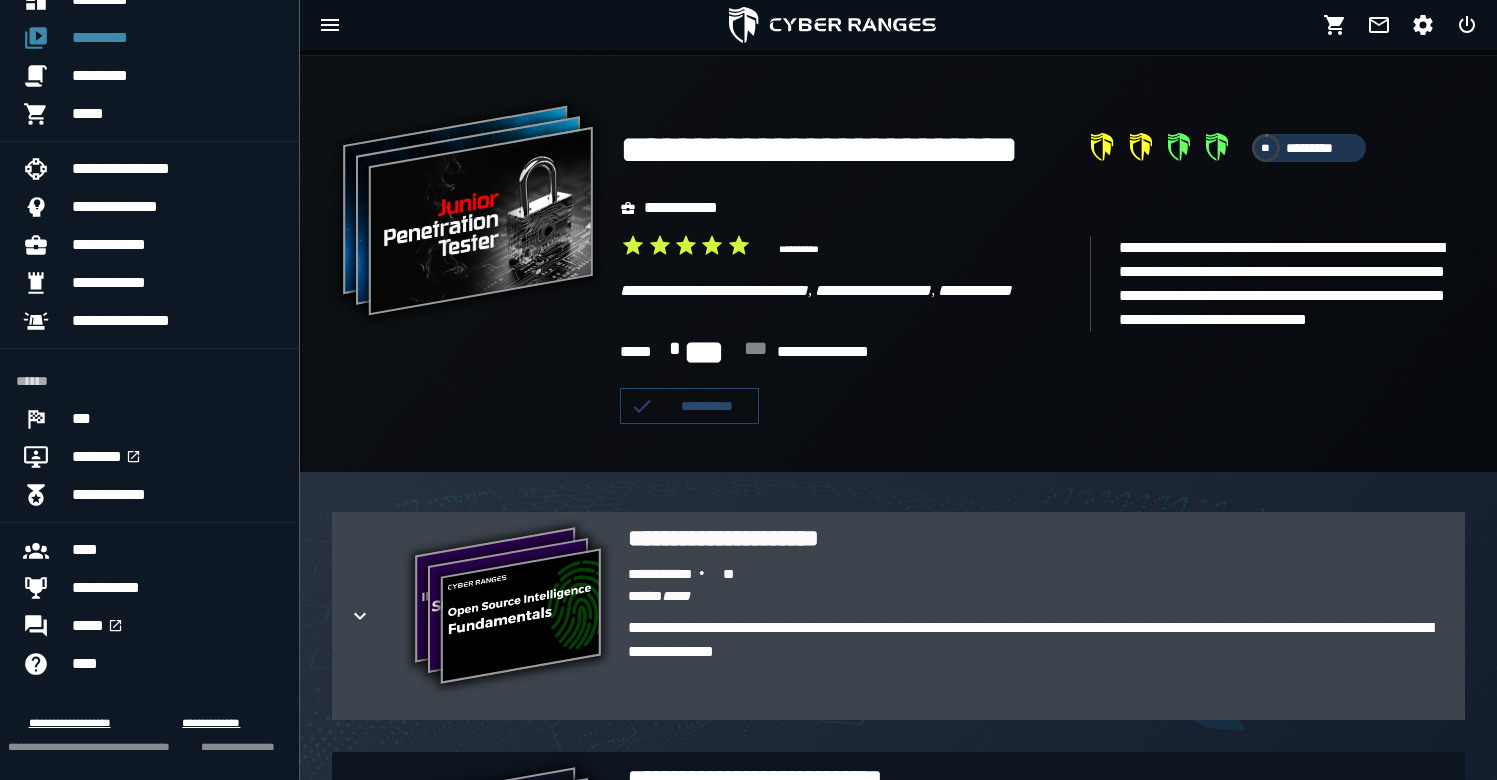 click 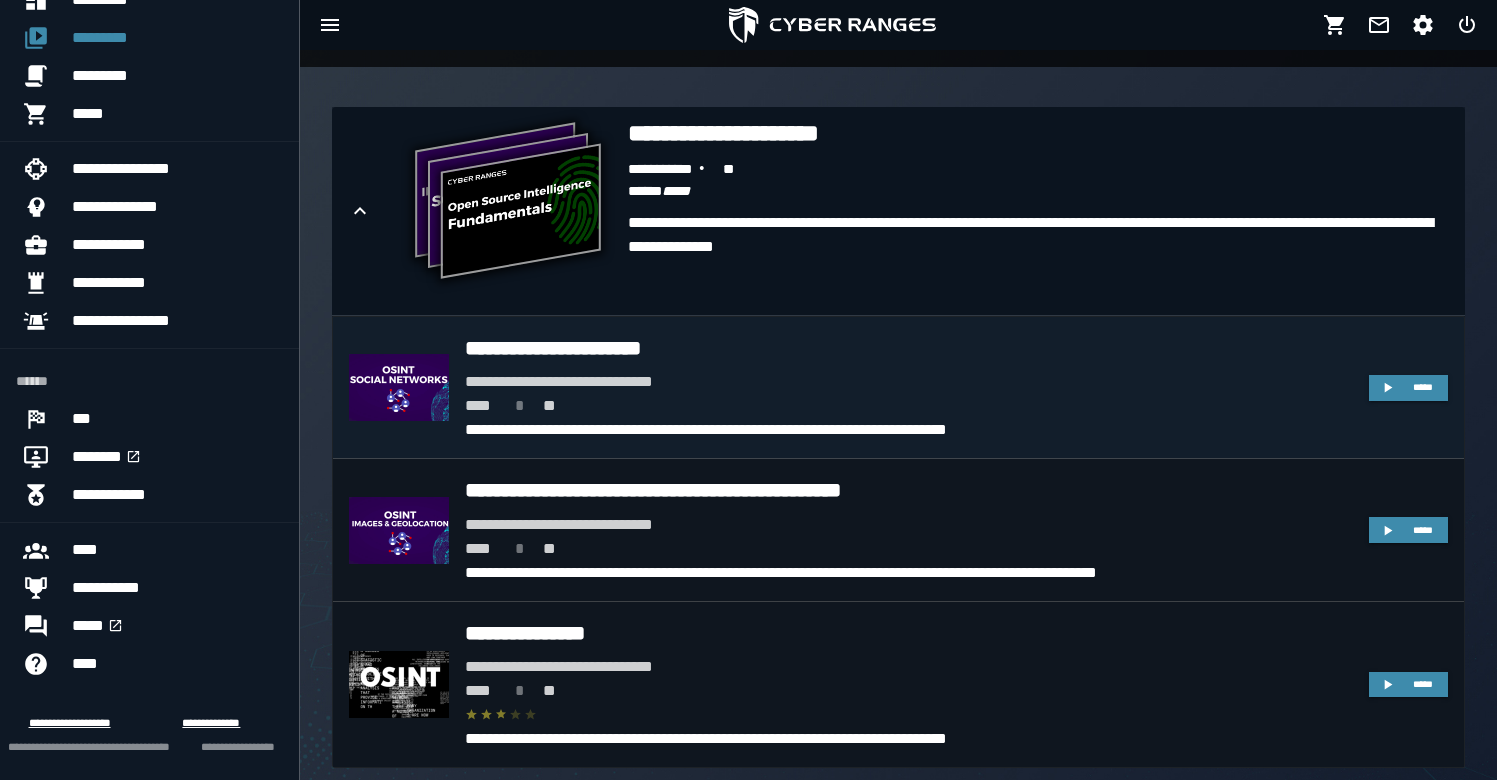scroll, scrollTop: 285, scrollLeft: 0, axis: vertical 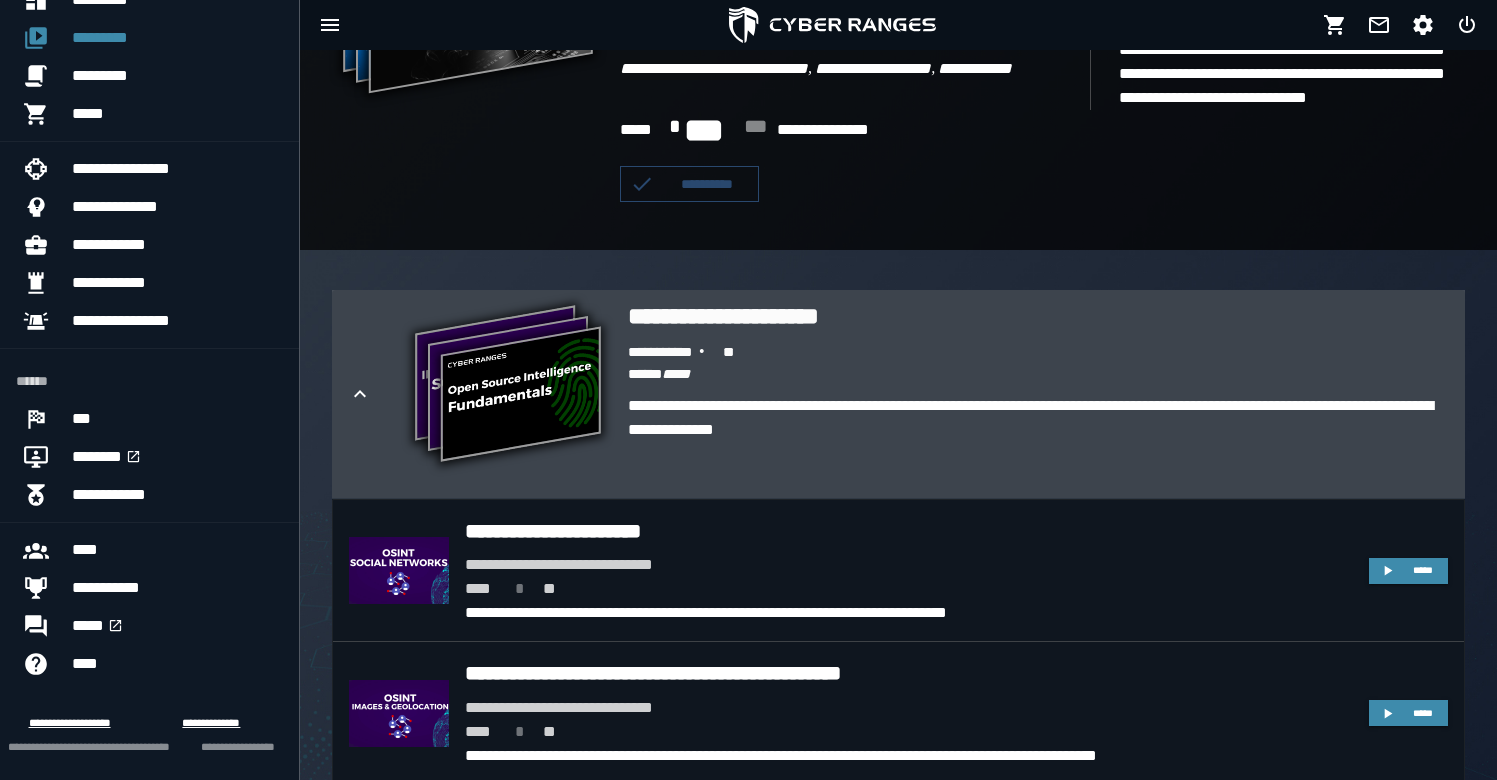 click at bounding box center (376, 394) 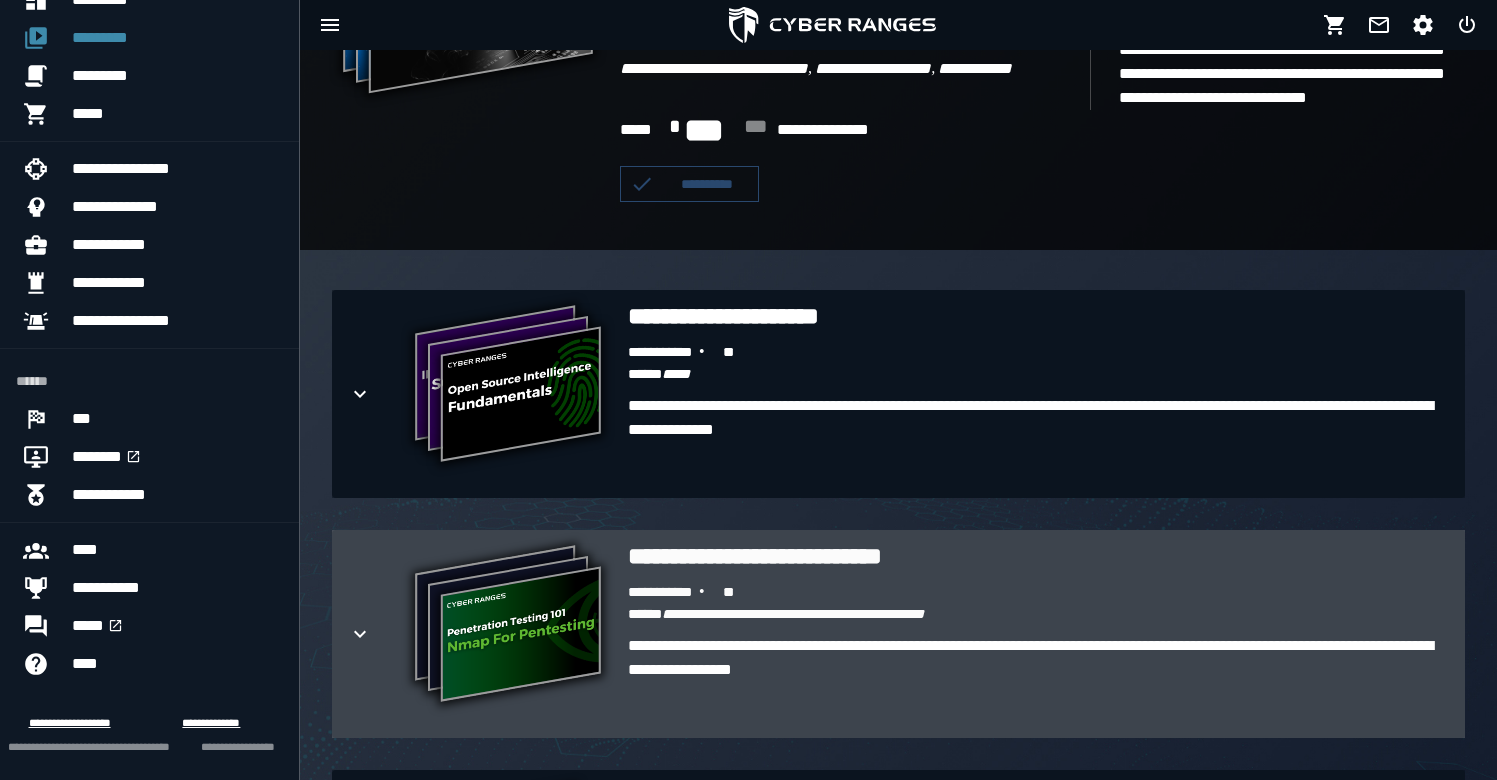 click 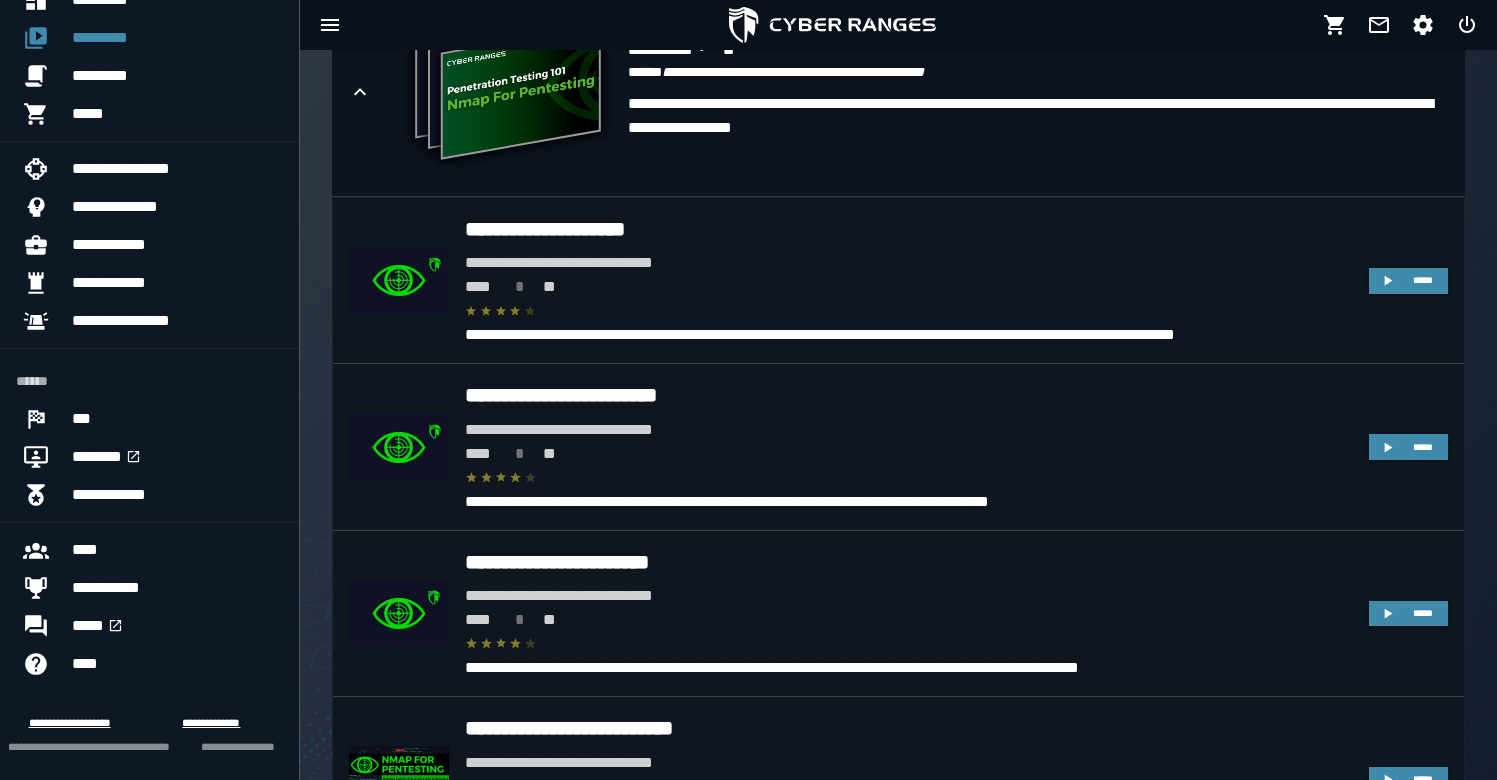 scroll, scrollTop: 287, scrollLeft: 0, axis: vertical 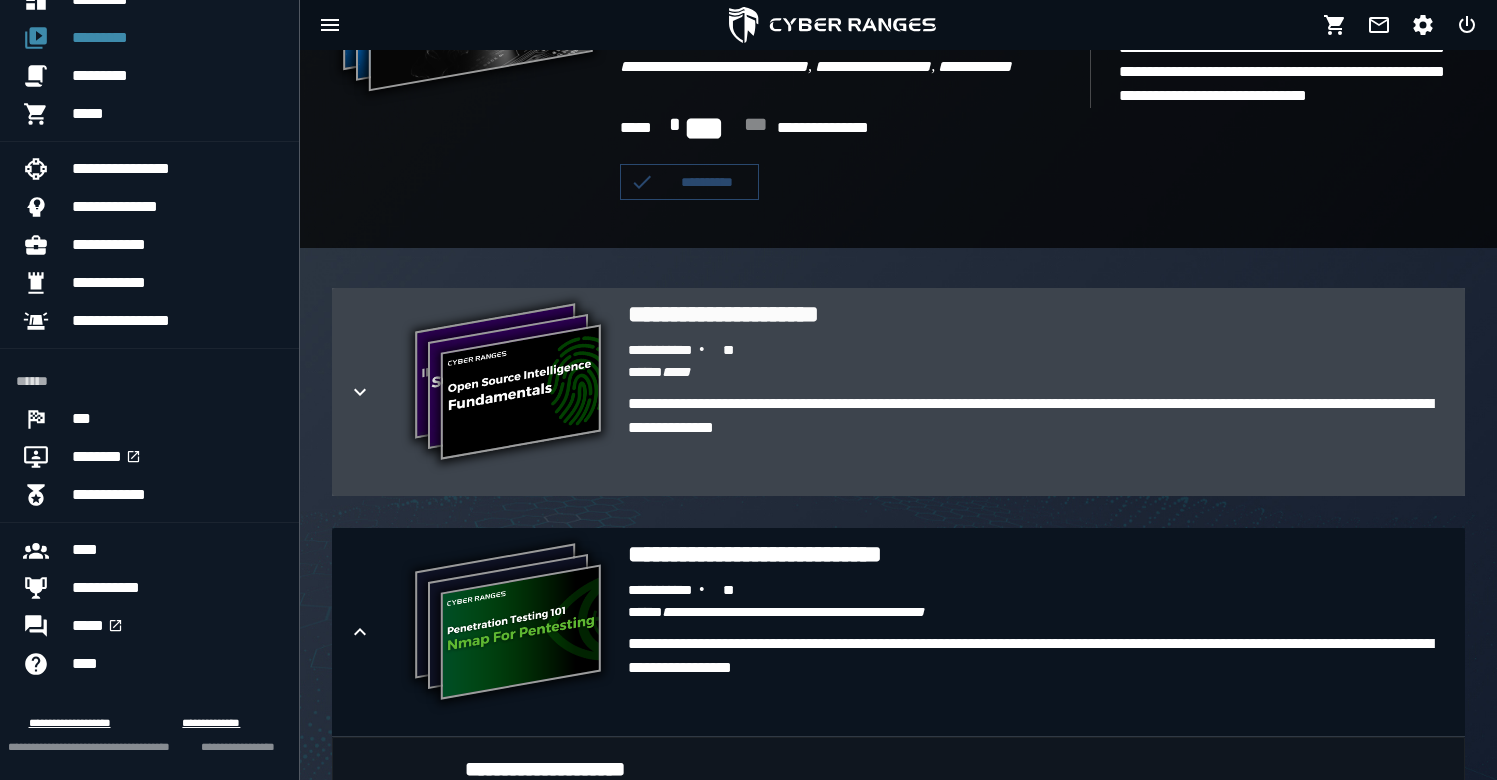 click at bounding box center (376, 392) 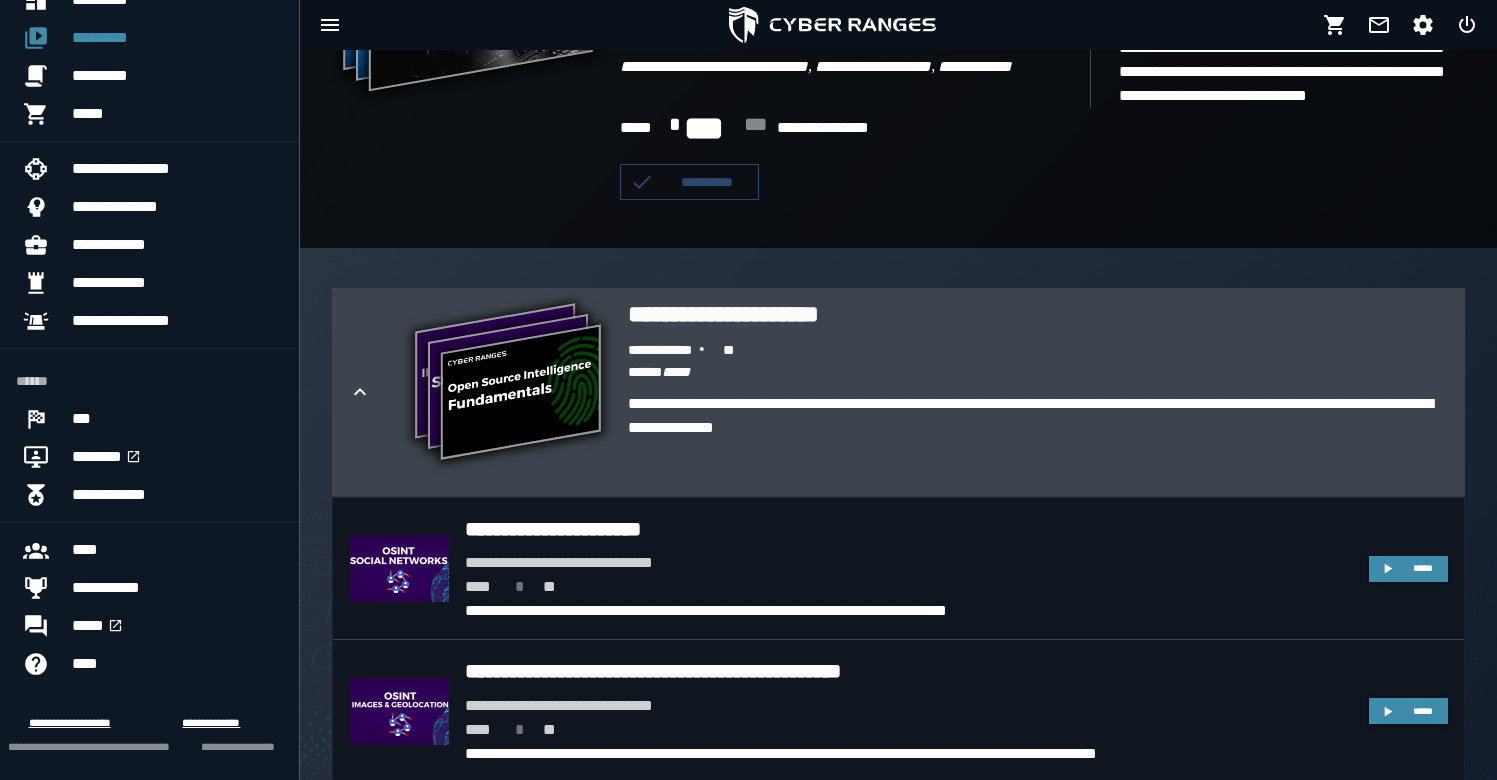 click 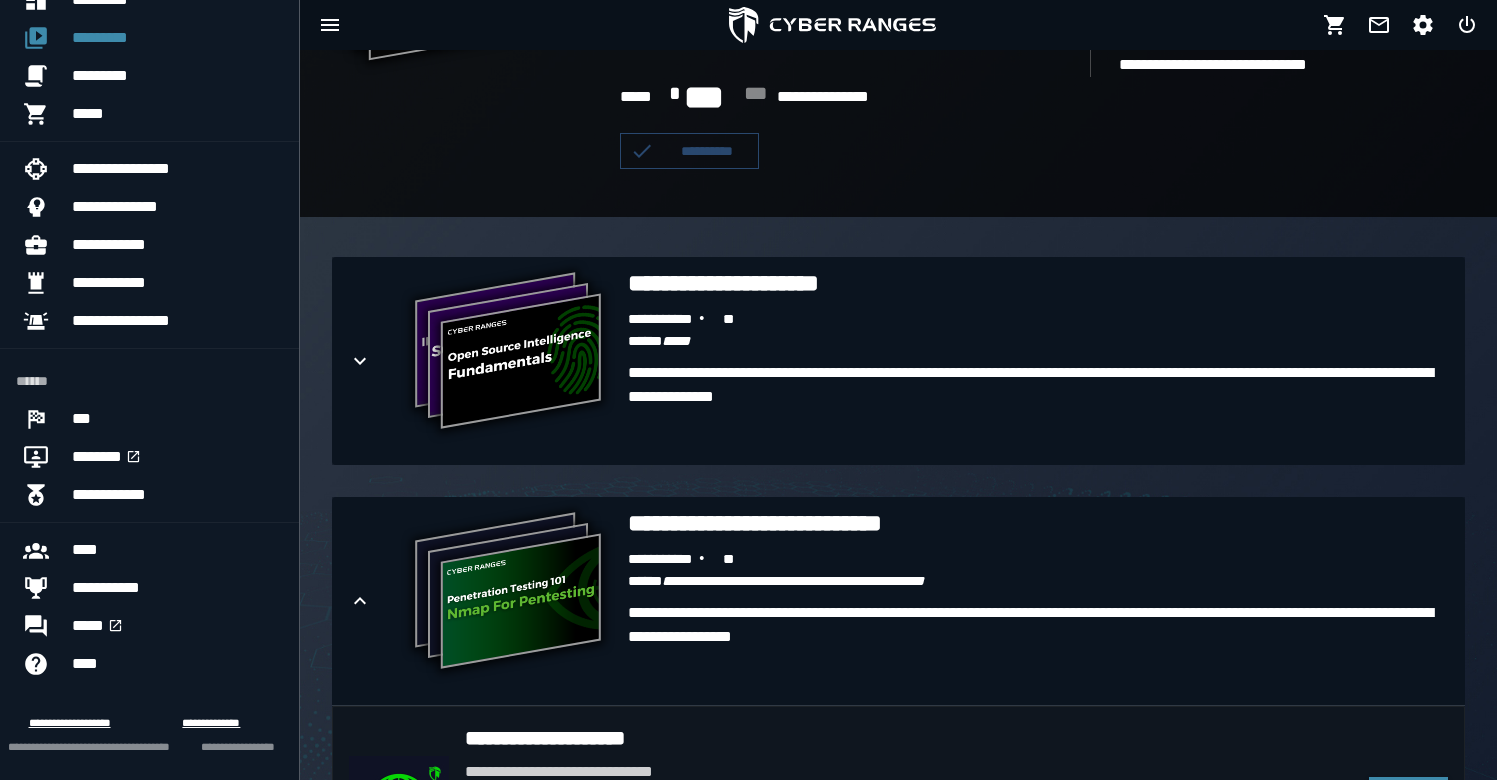 scroll, scrollTop: 421, scrollLeft: 0, axis: vertical 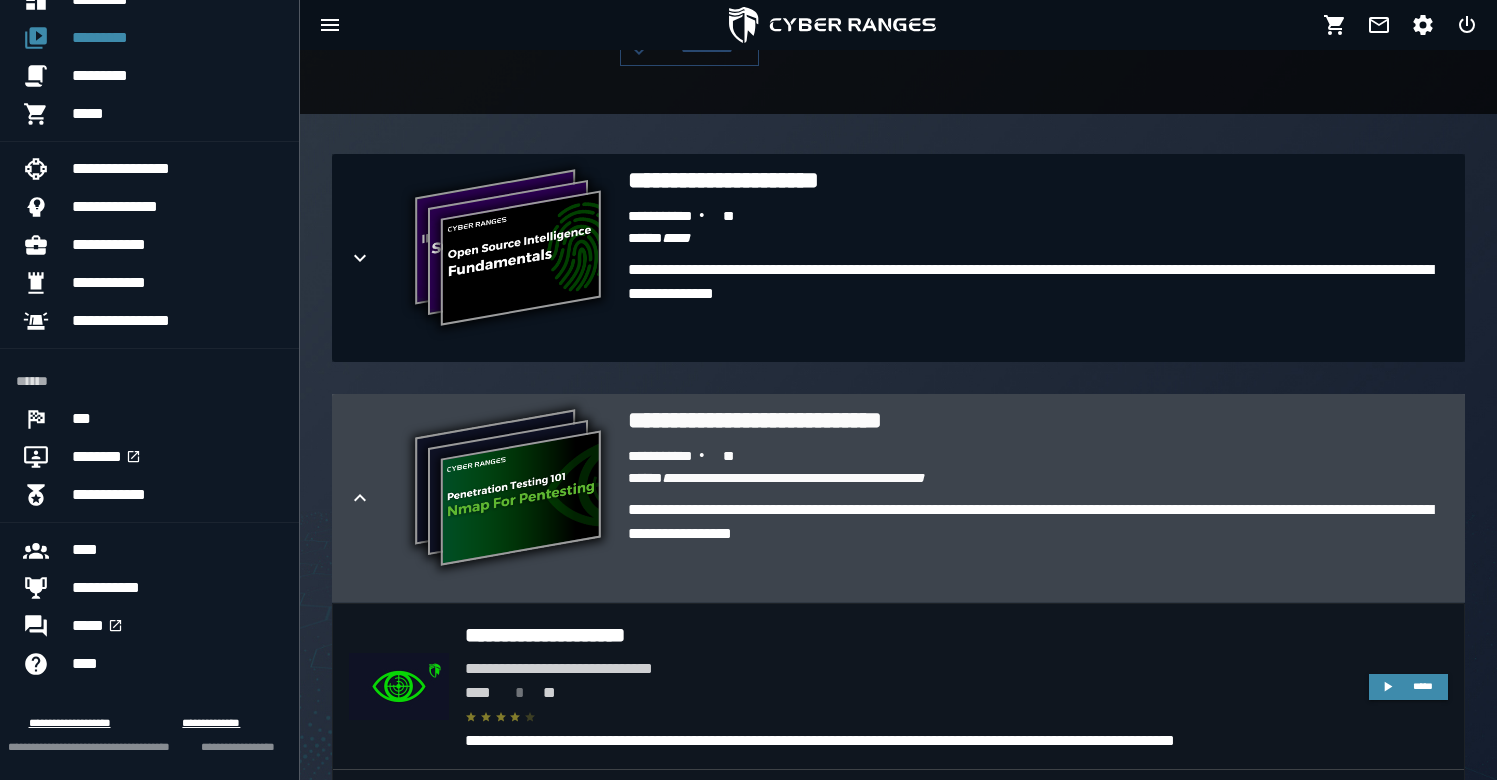 click at bounding box center [376, 498] 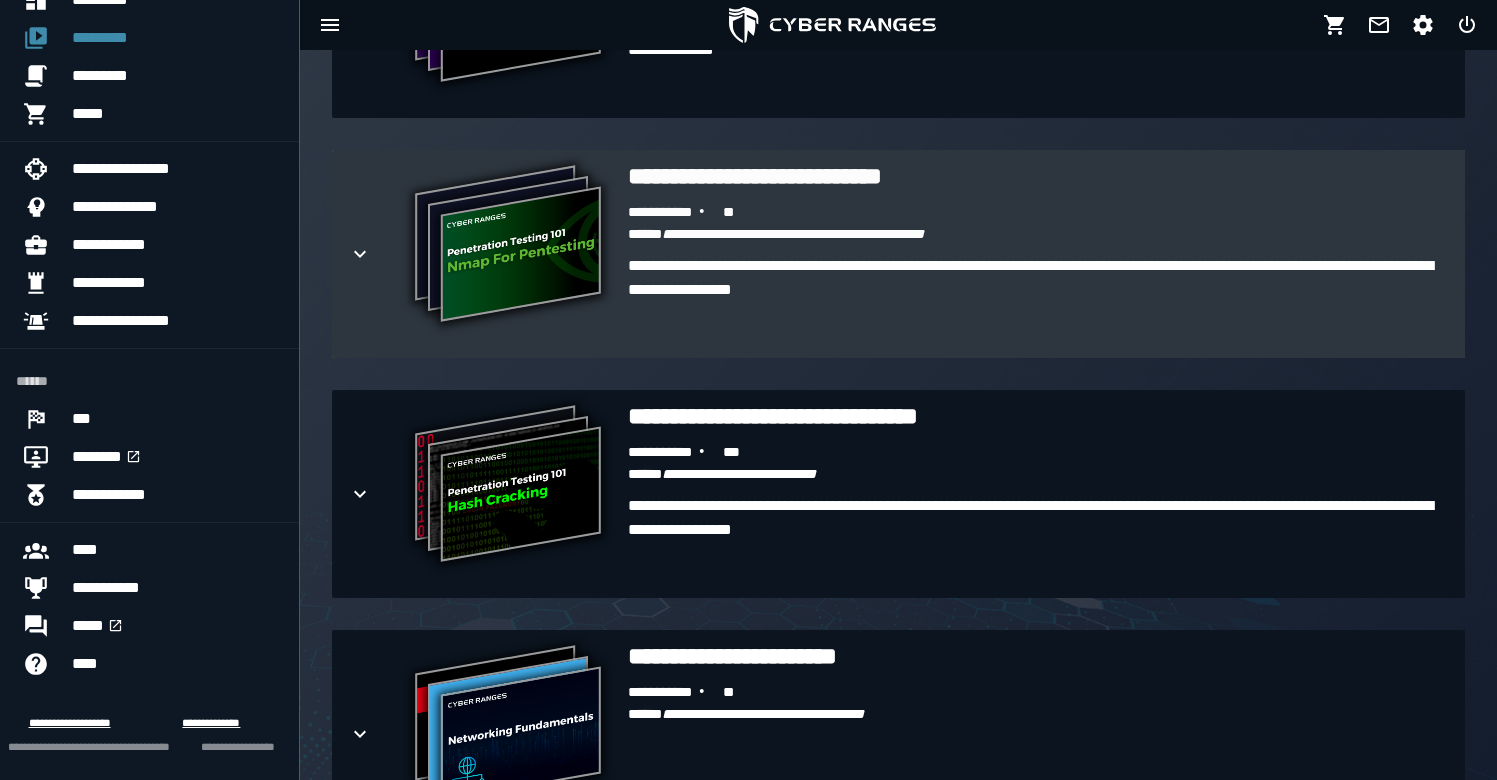 scroll, scrollTop: 768, scrollLeft: 0, axis: vertical 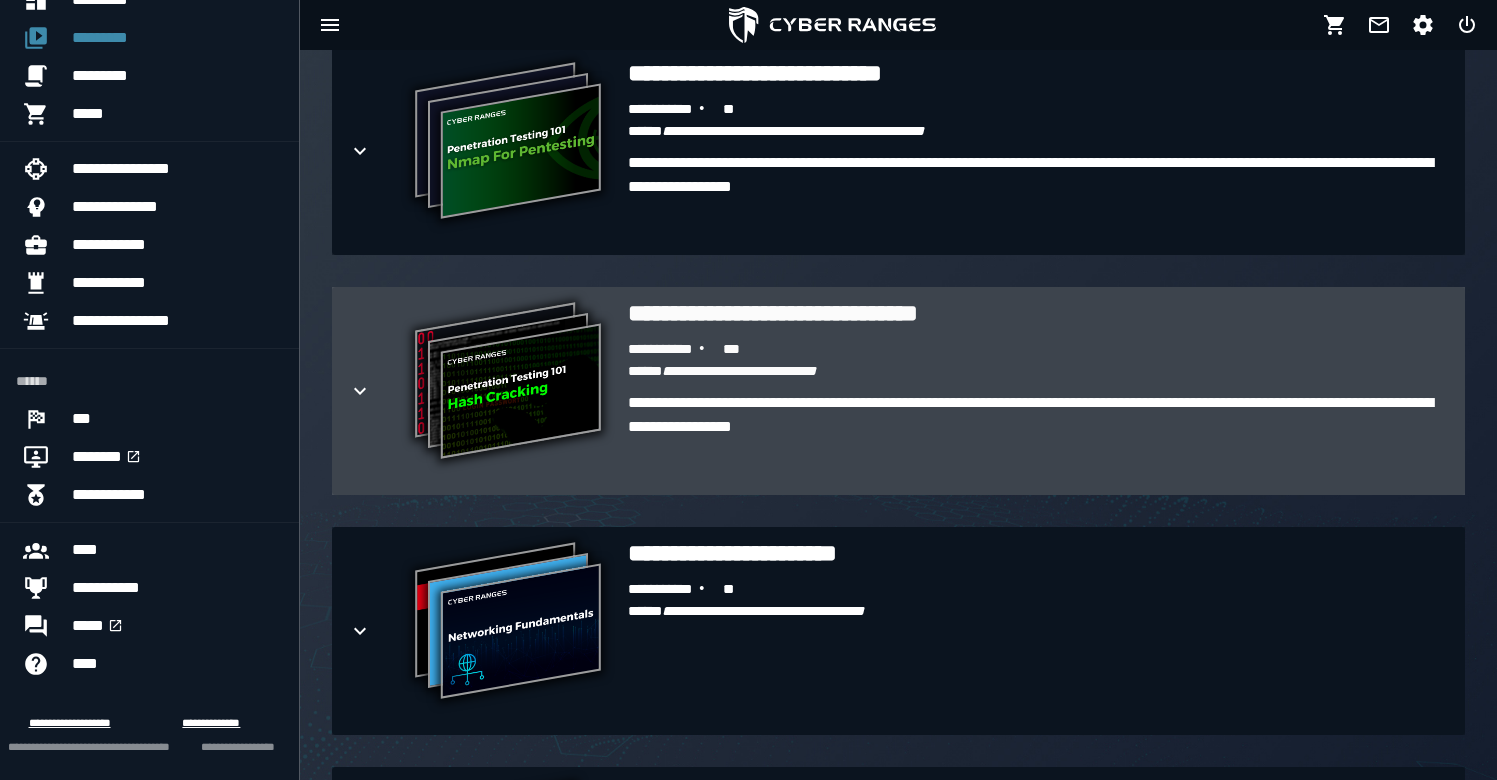 click 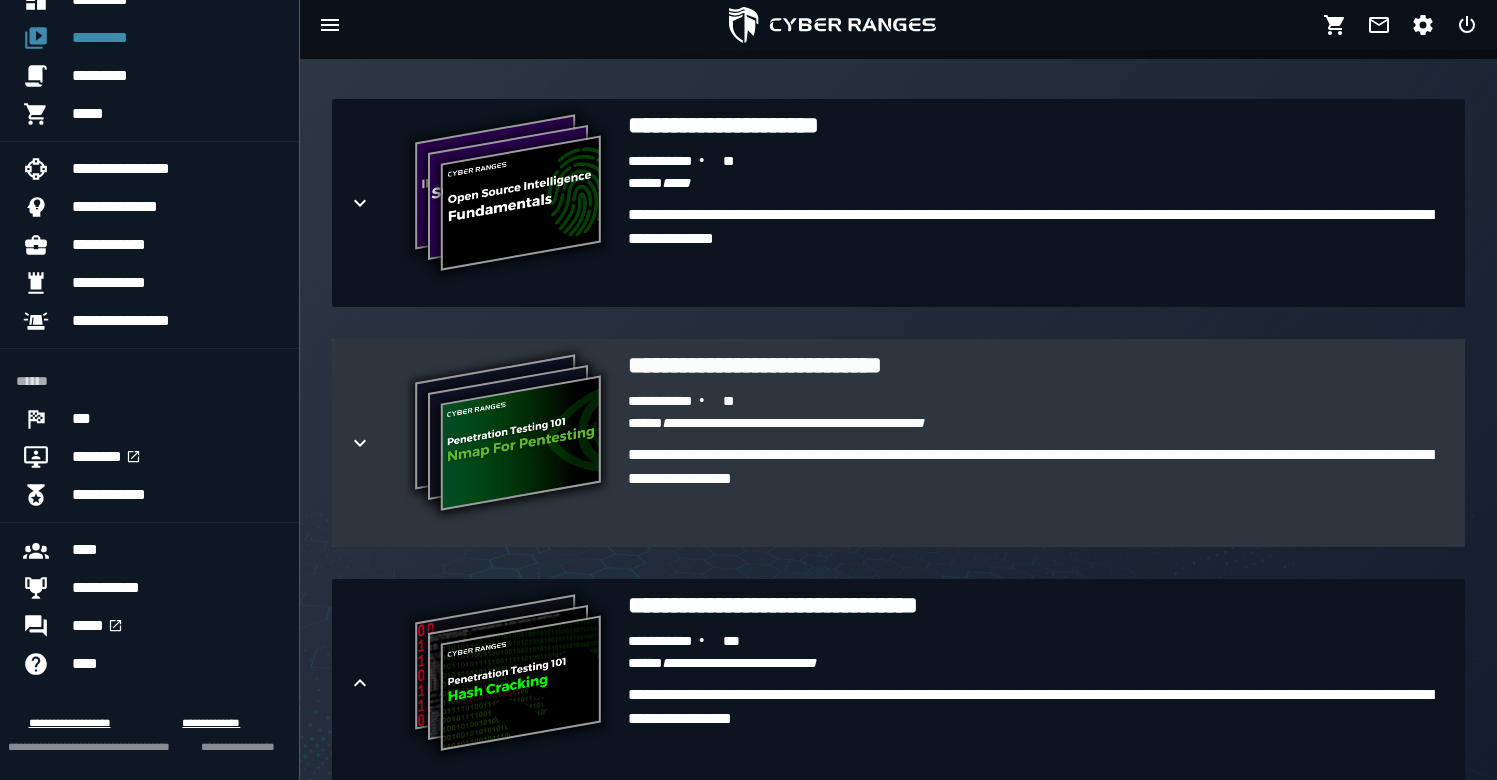 scroll, scrollTop: 374, scrollLeft: 0, axis: vertical 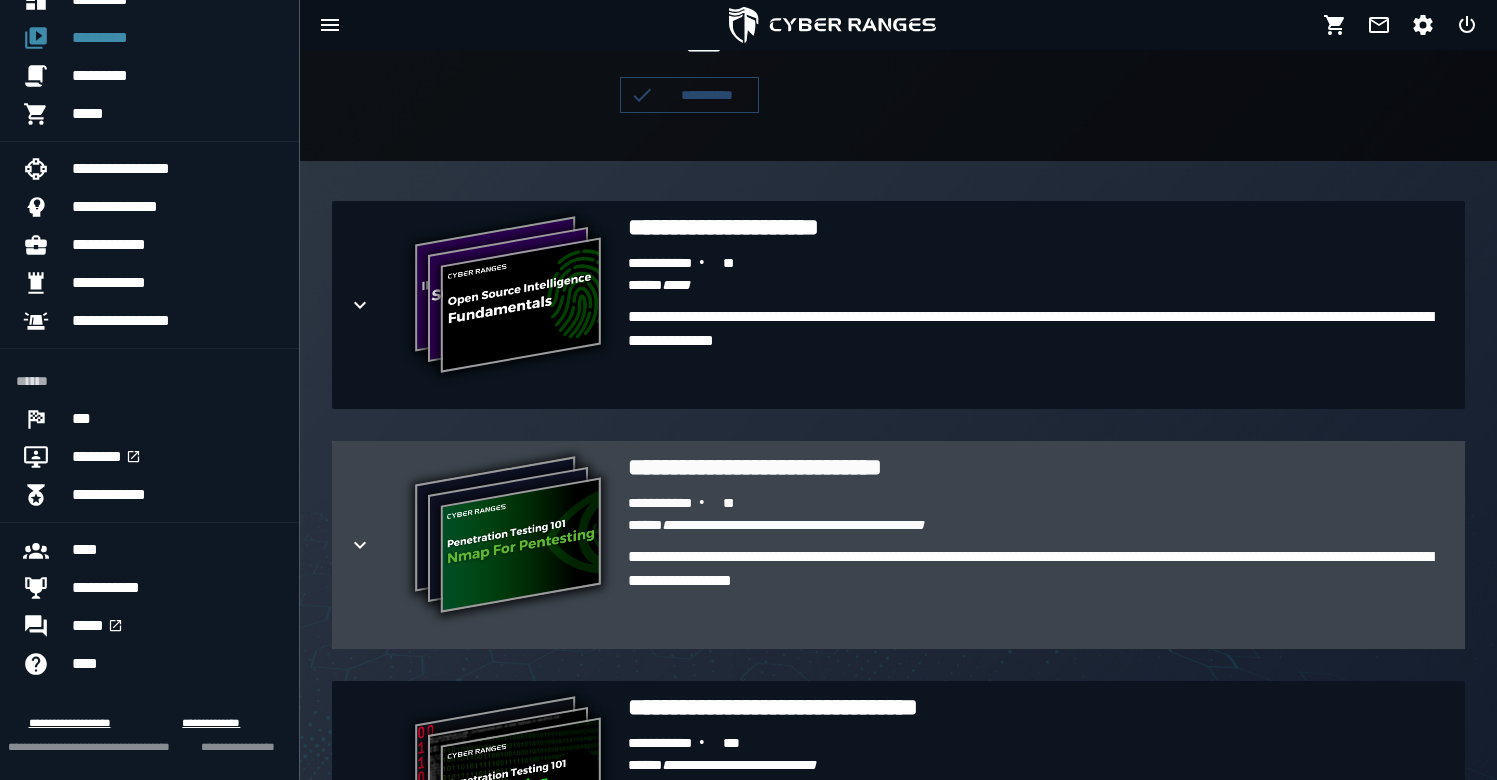 click on "**********" at bounding box center (898, 545) 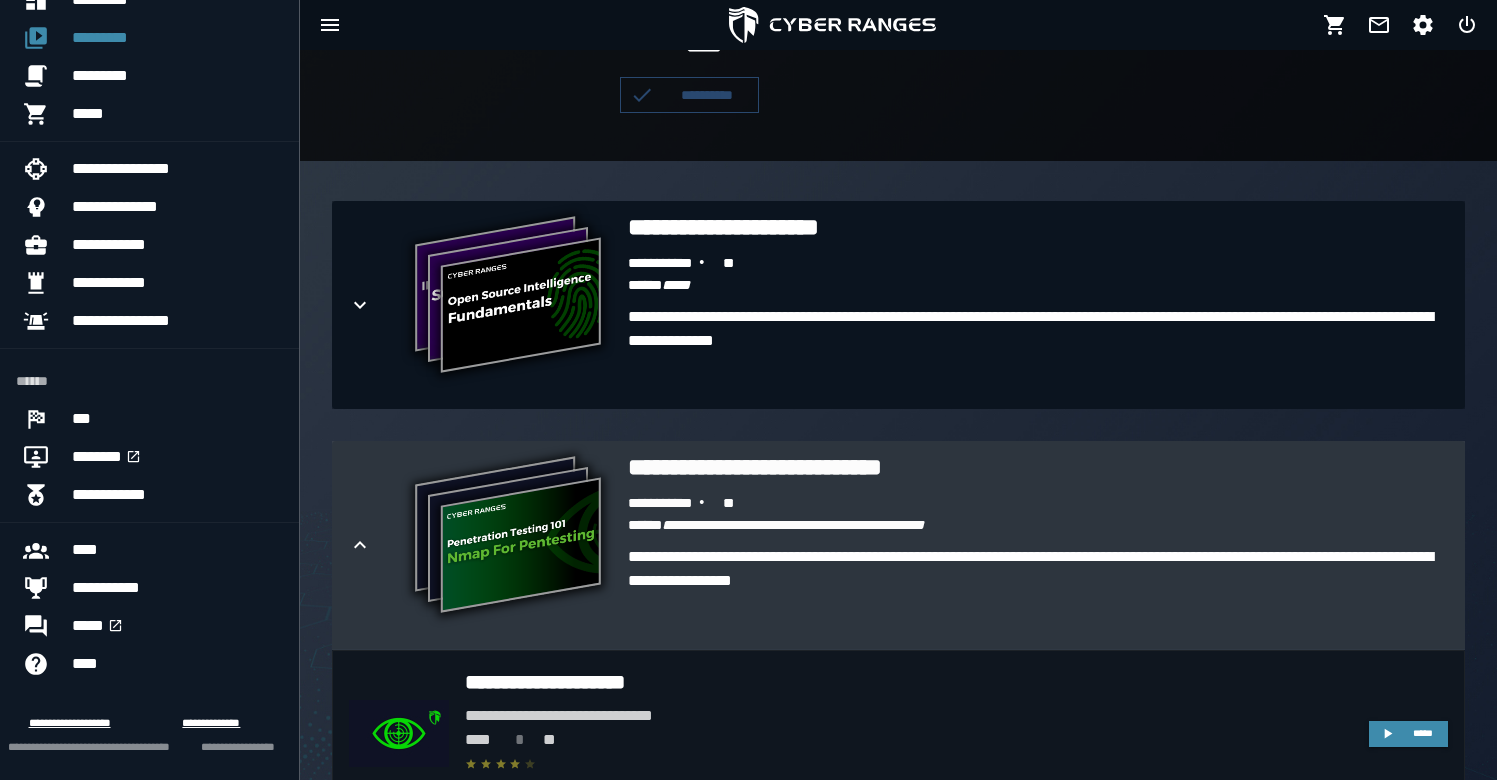 scroll, scrollTop: 754, scrollLeft: 0, axis: vertical 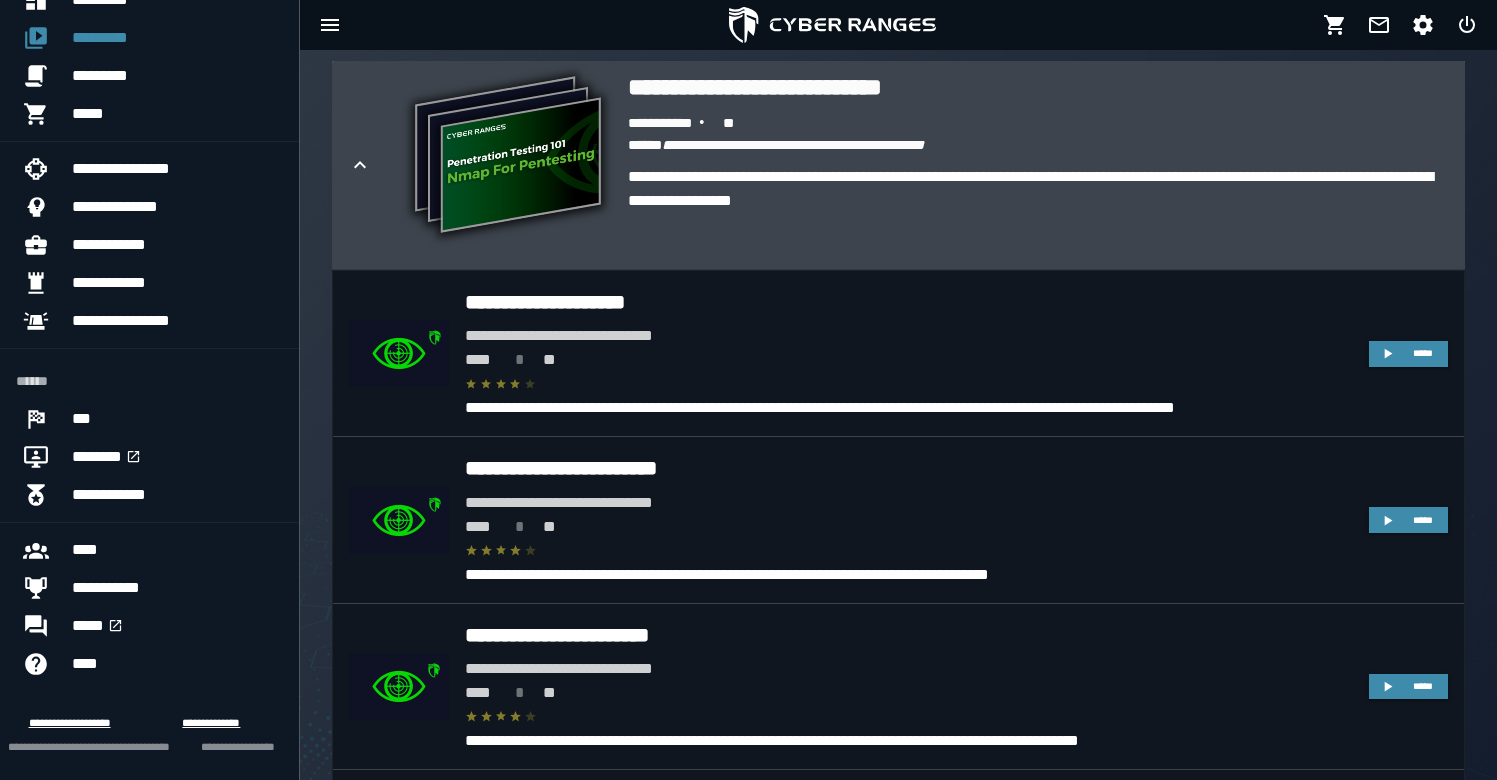 click 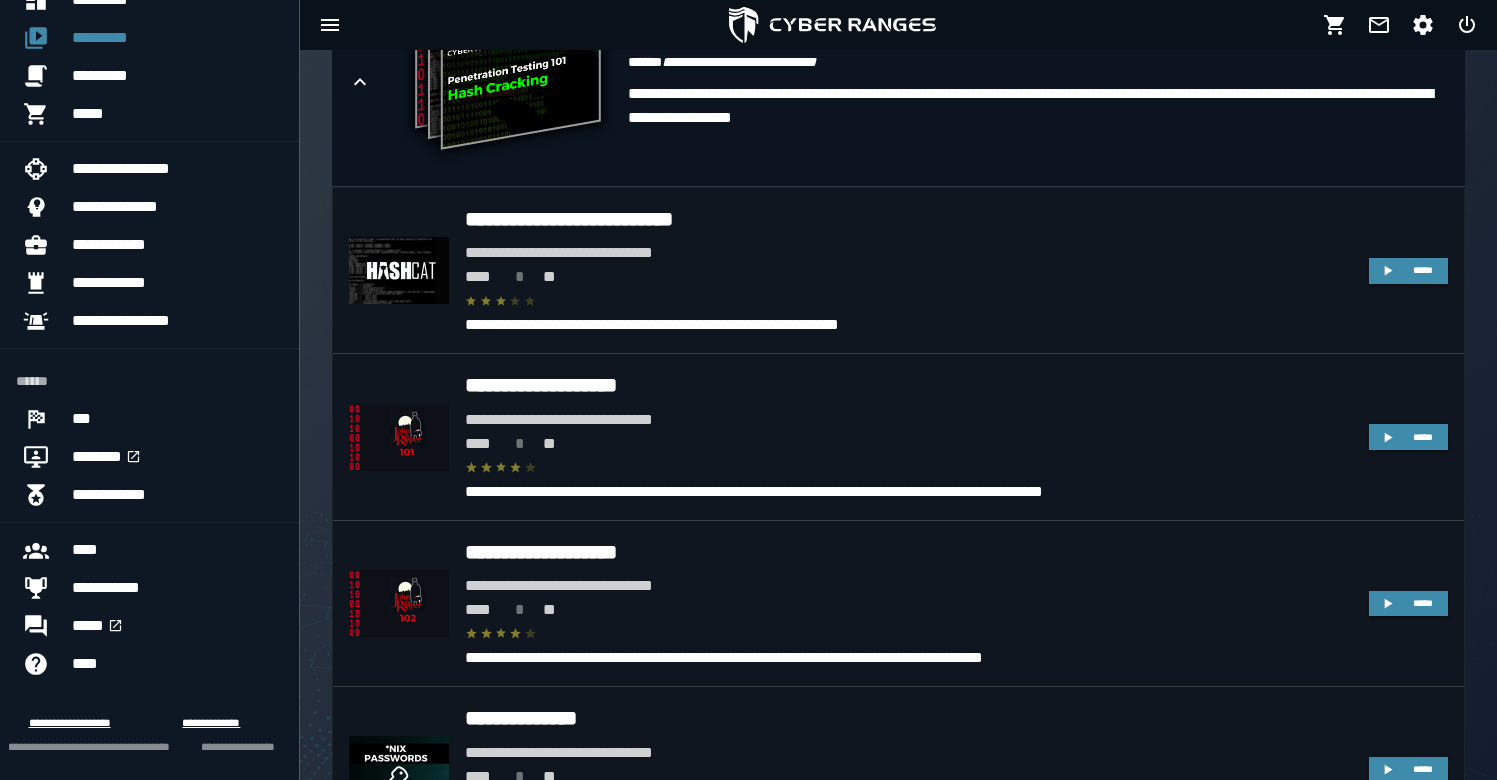 click at bounding box center (832, 25) 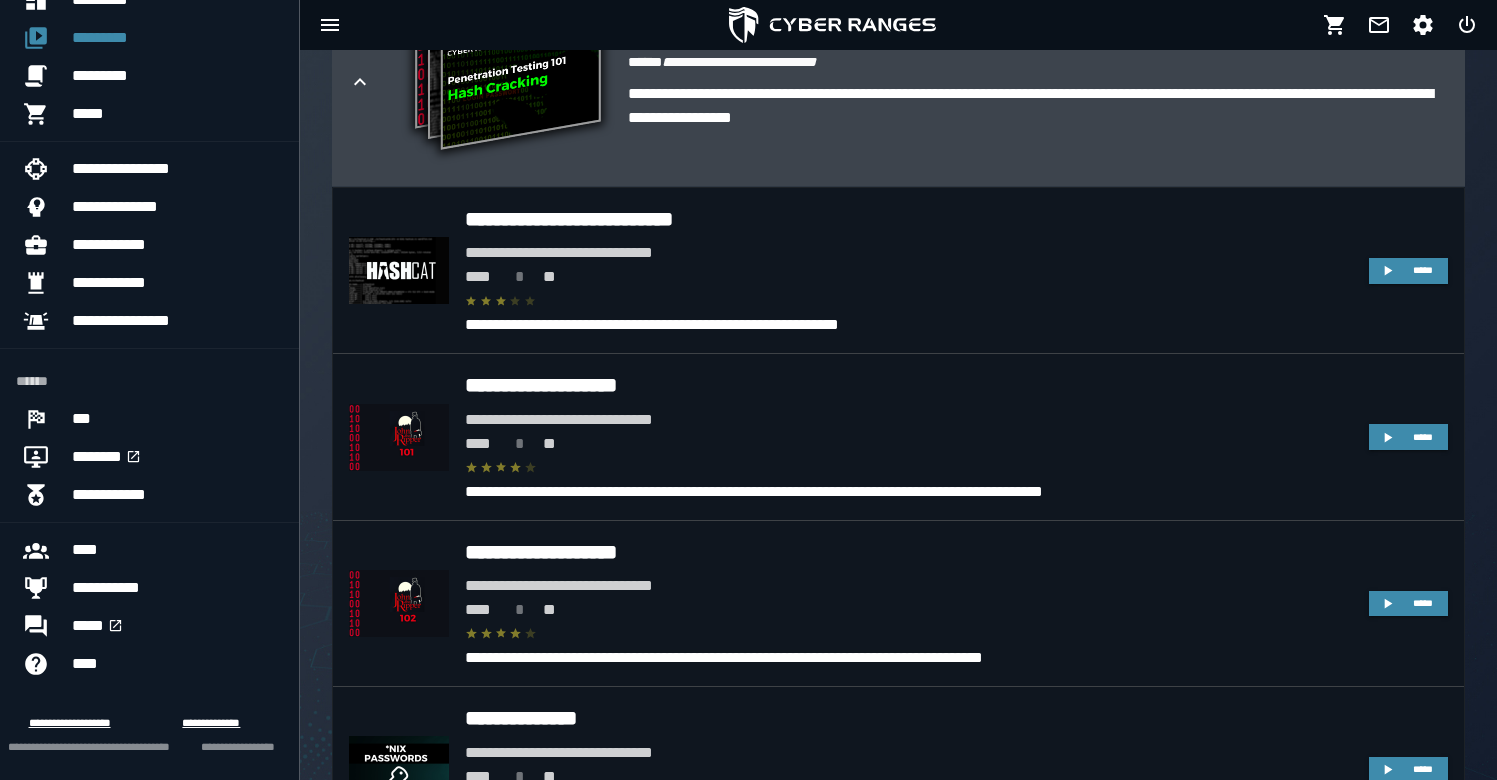 click 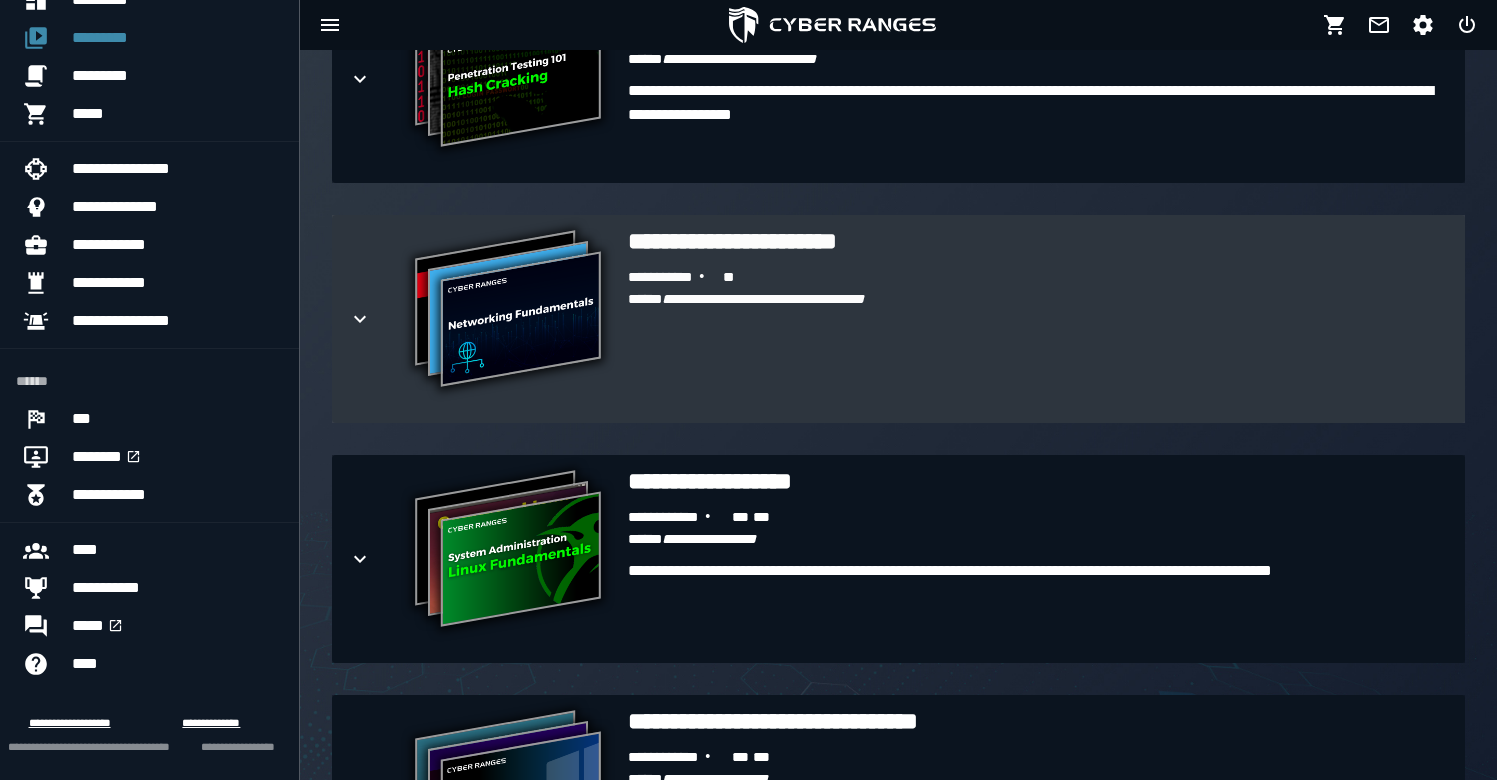 scroll, scrollTop: 1114, scrollLeft: 0, axis: vertical 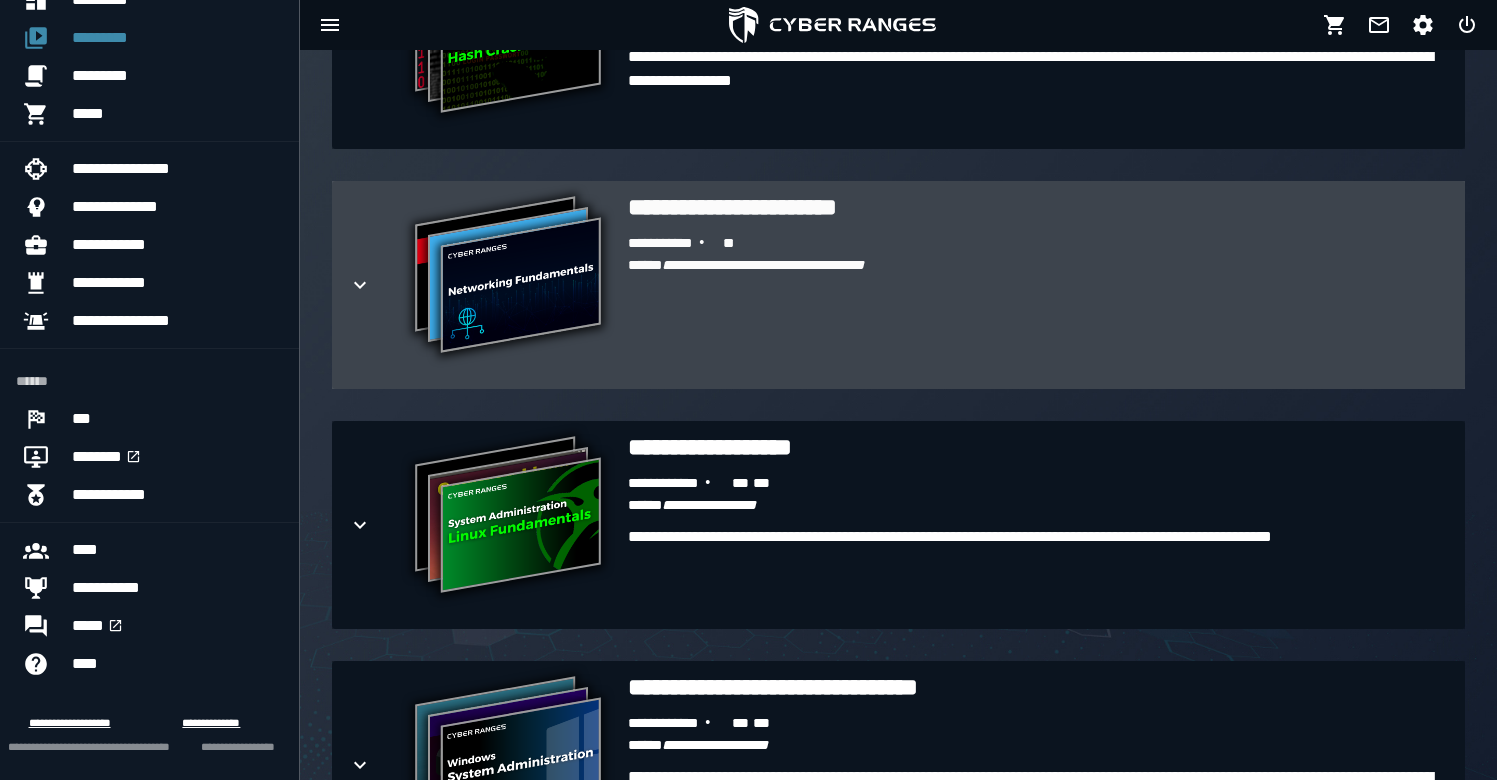 click 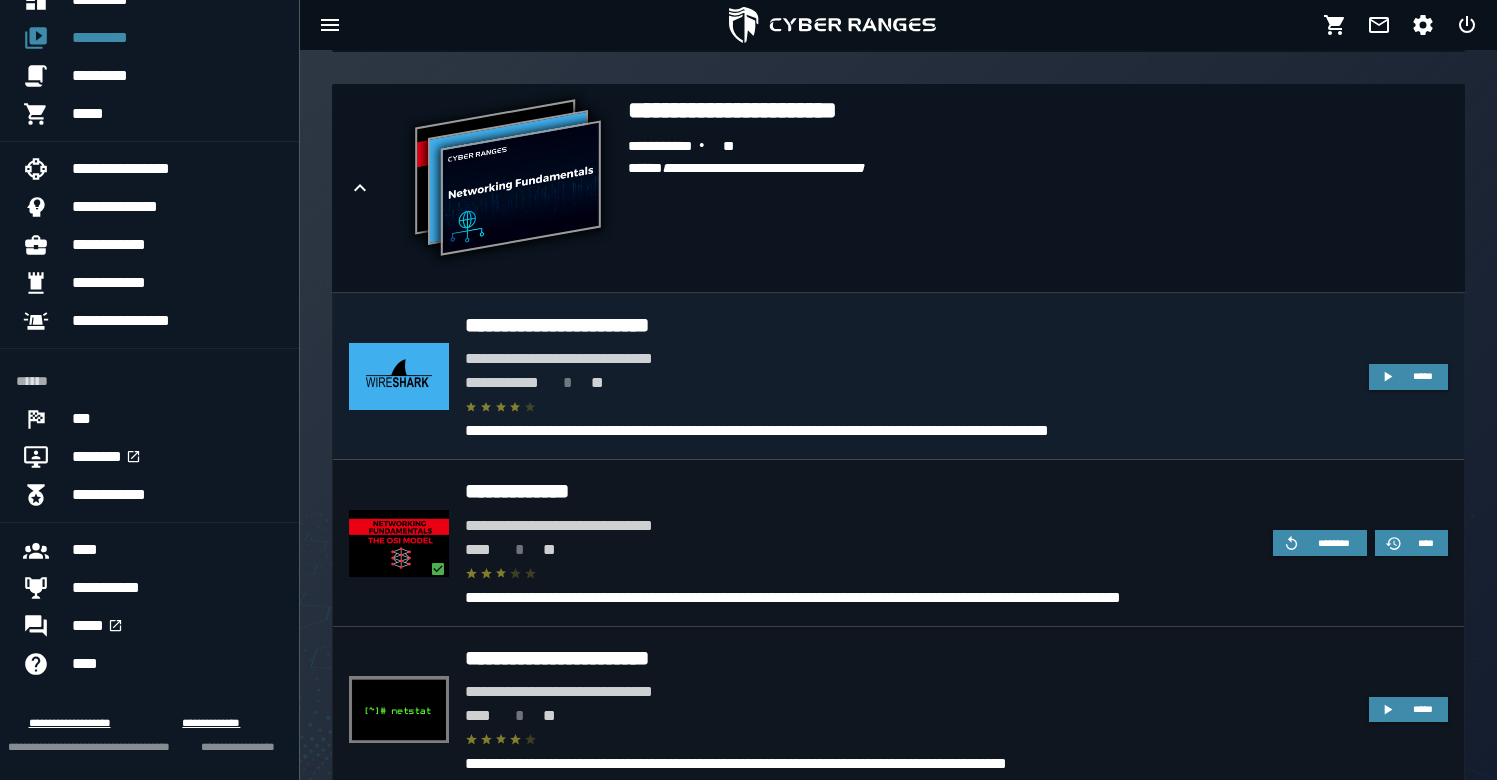 scroll, scrollTop: 1185, scrollLeft: 0, axis: vertical 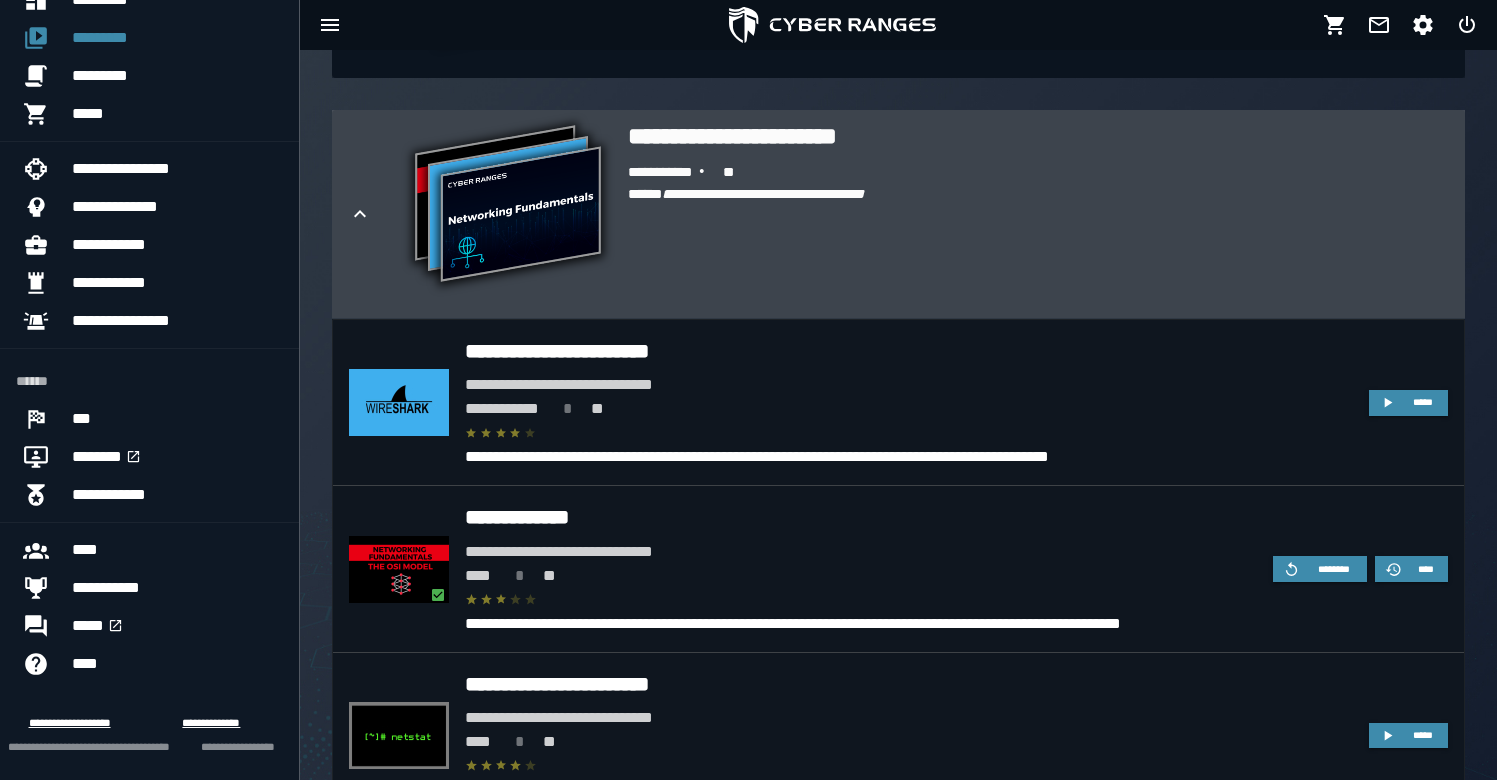 click 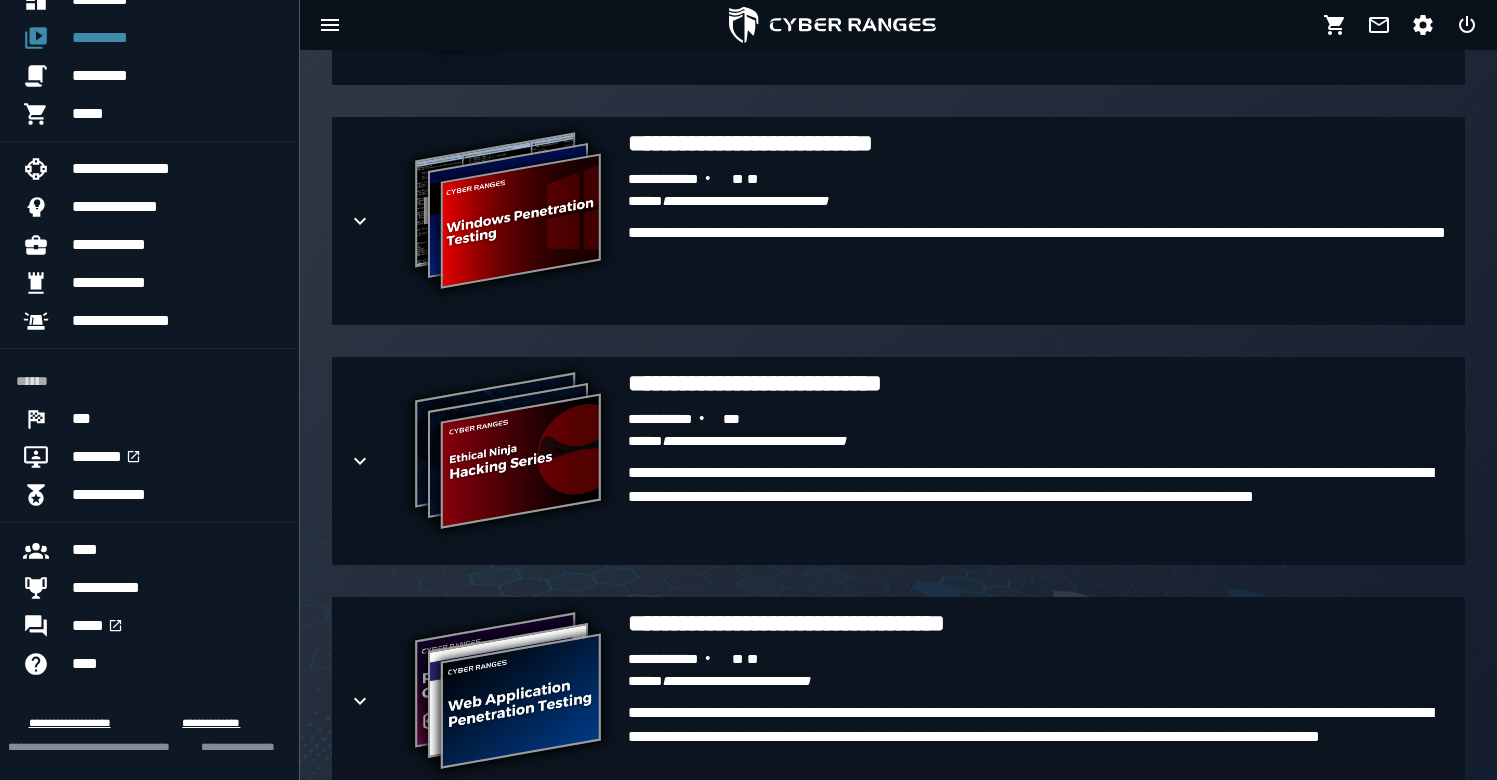 scroll, scrollTop: 2923, scrollLeft: 0, axis: vertical 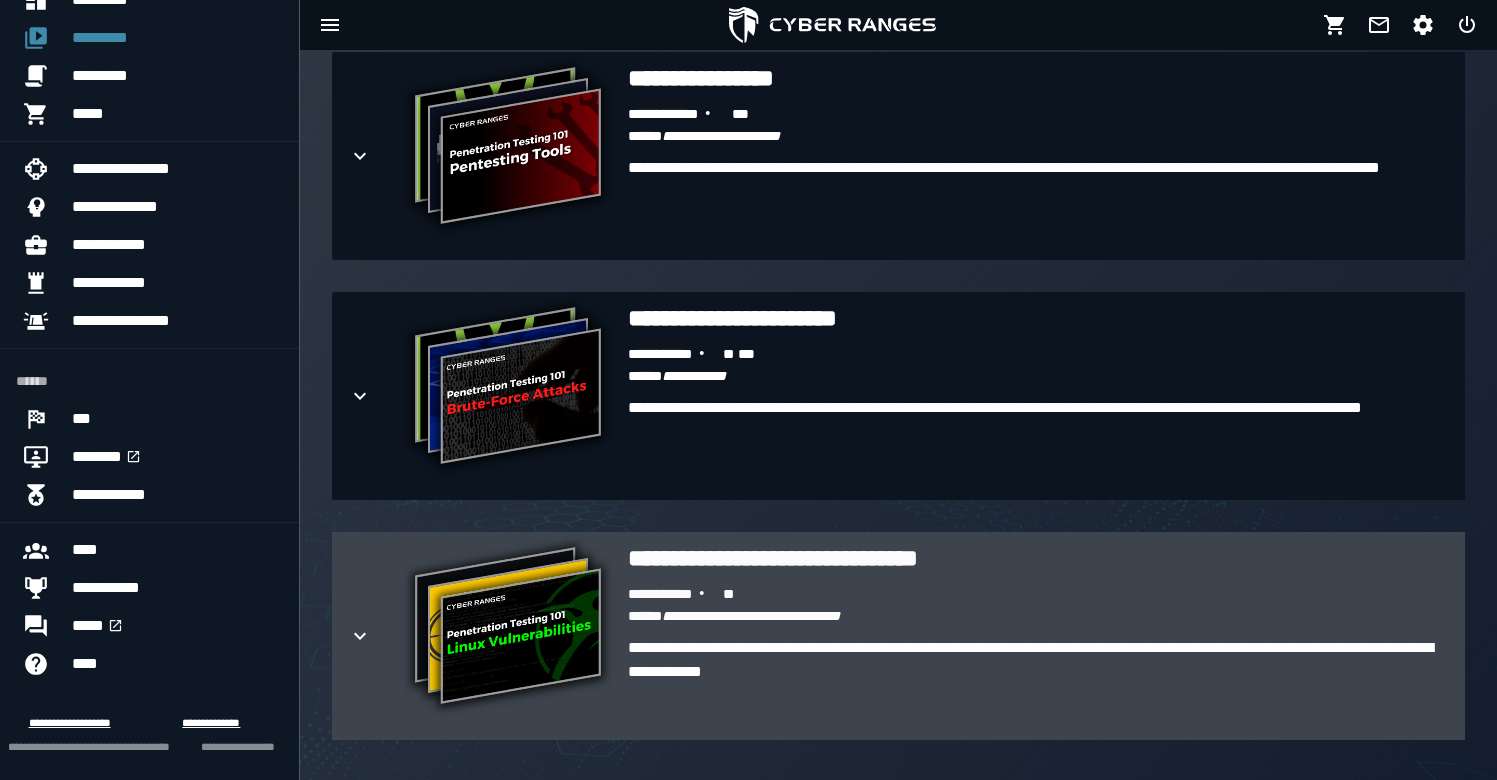 click 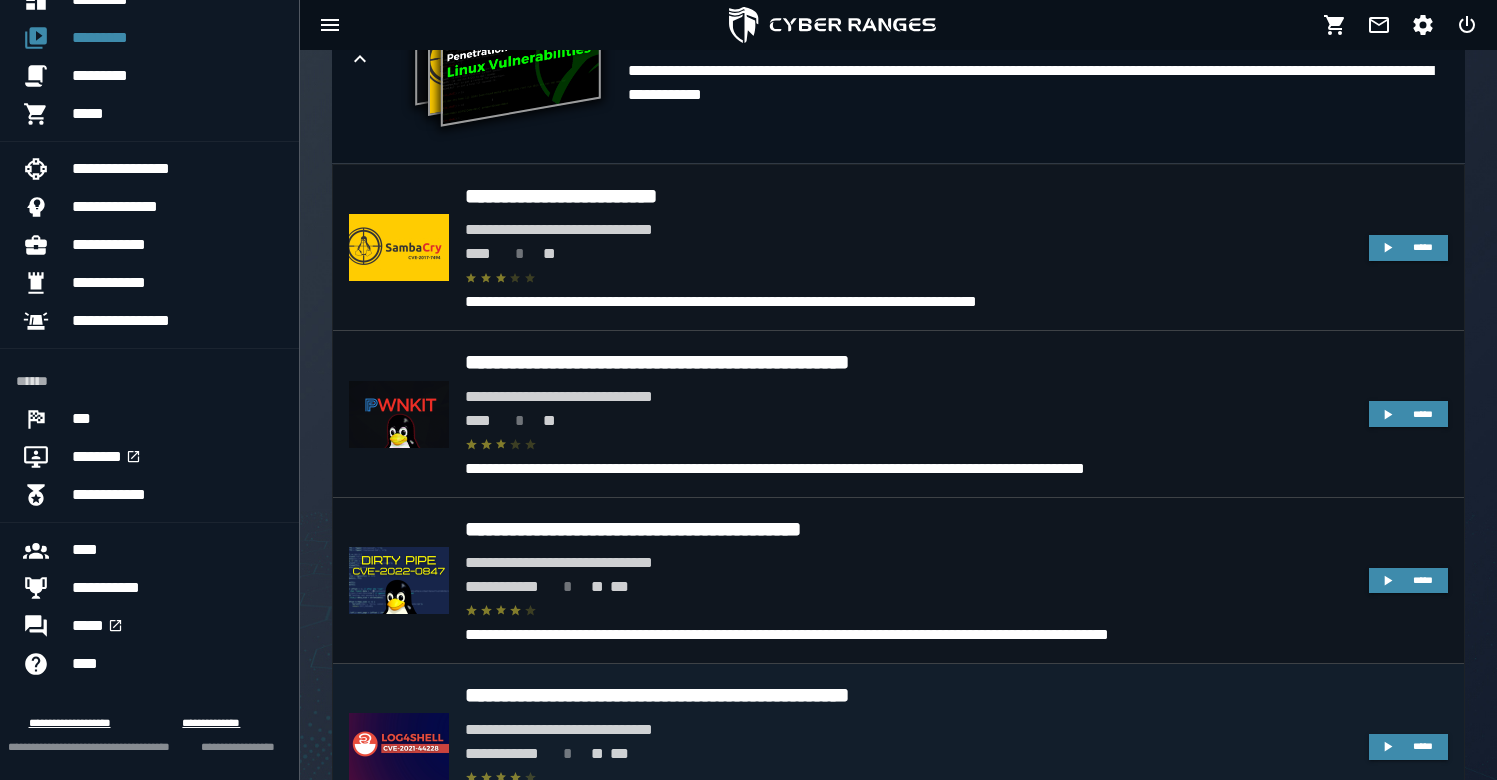 scroll, scrollTop: 3487, scrollLeft: 0, axis: vertical 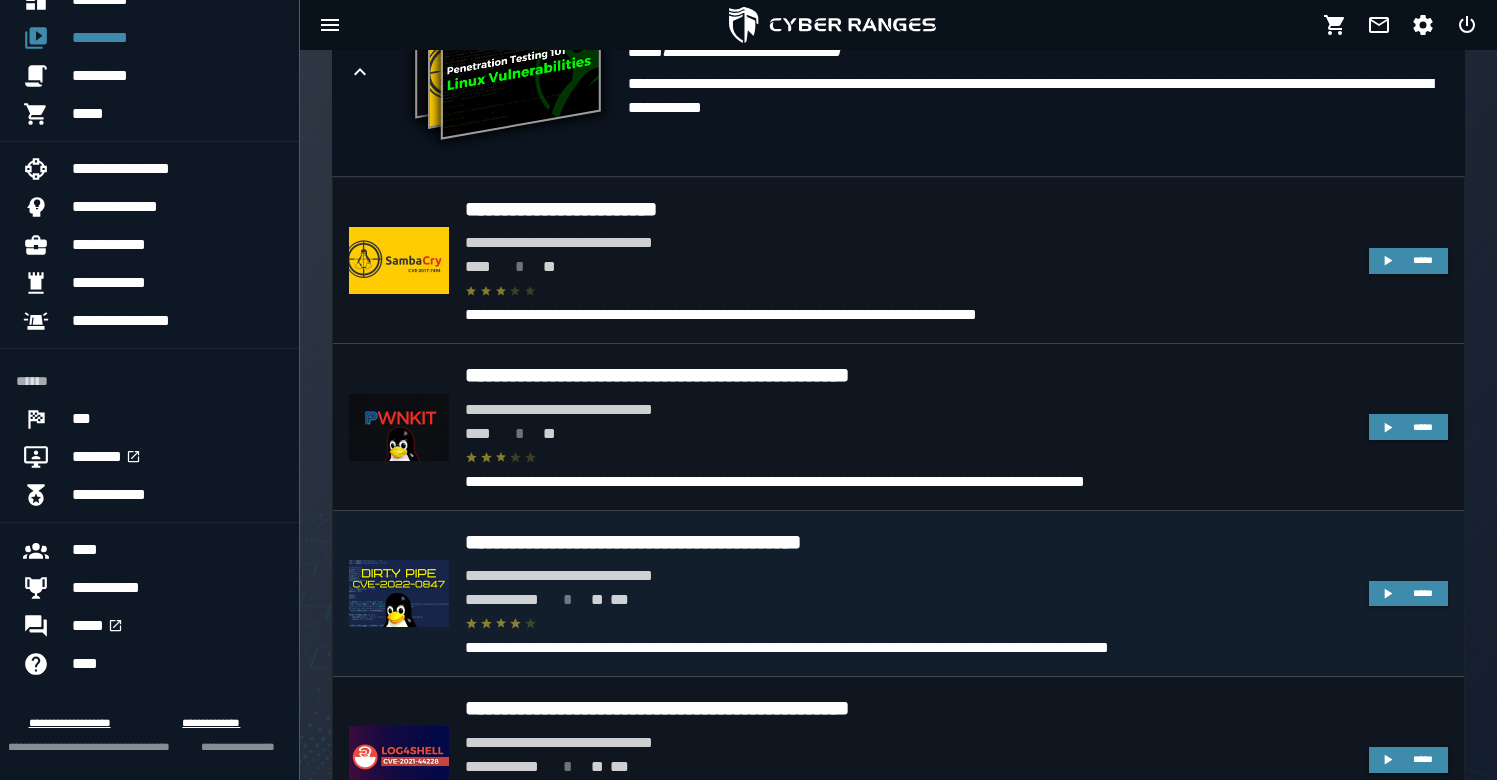 click on "**********" at bounding box center [909, 542] 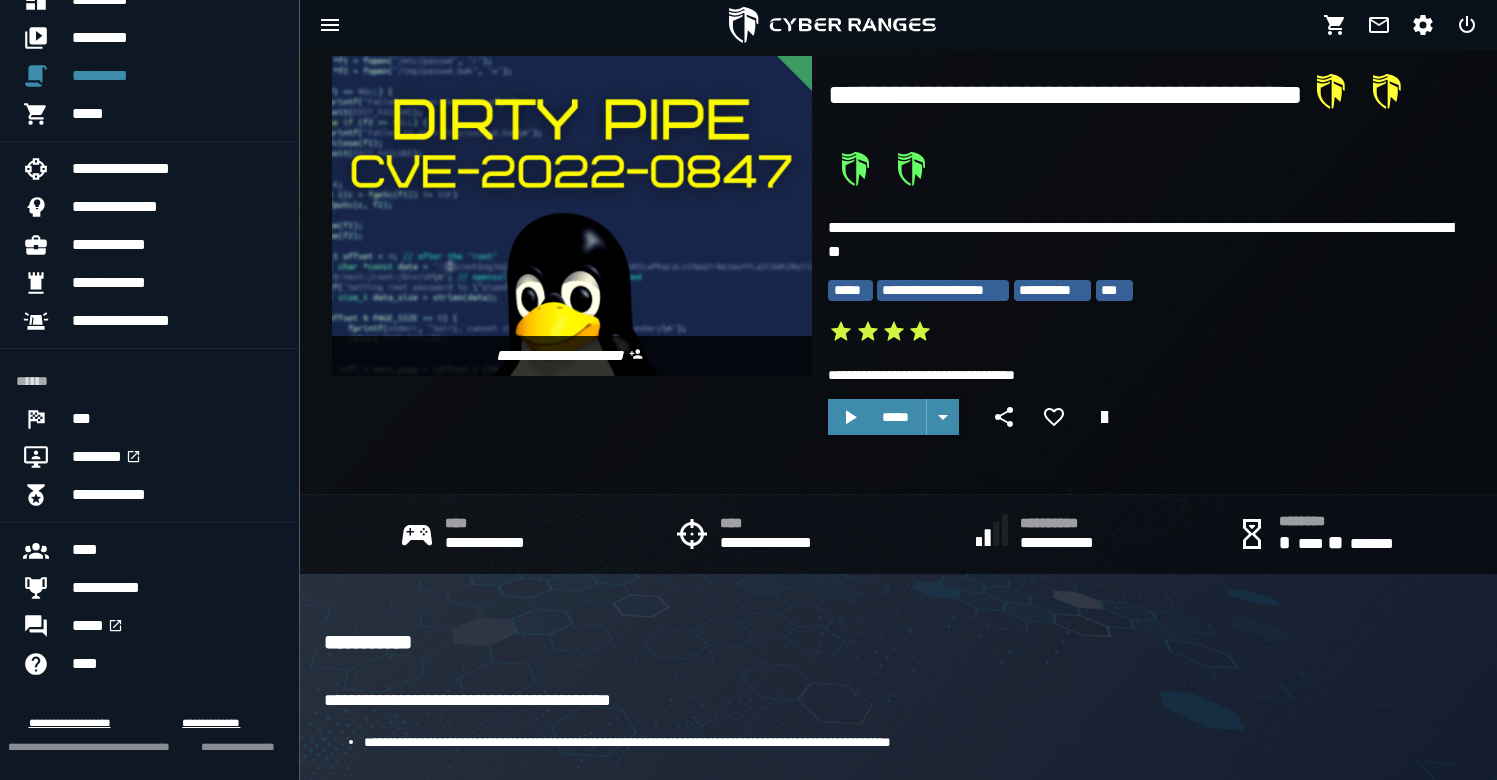 scroll, scrollTop: 0, scrollLeft: 0, axis: both 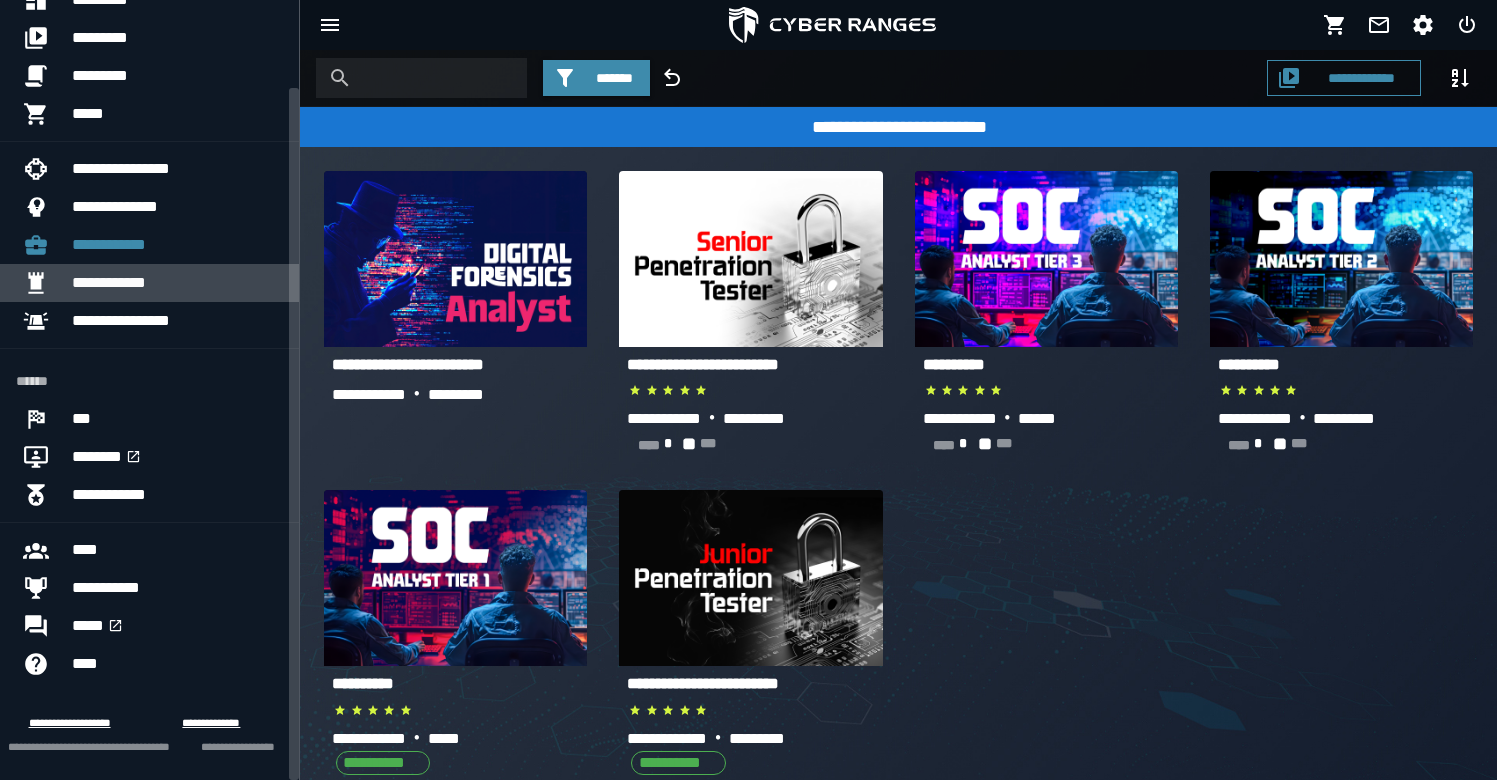 click on "**********" at bounding box center [177, 283] 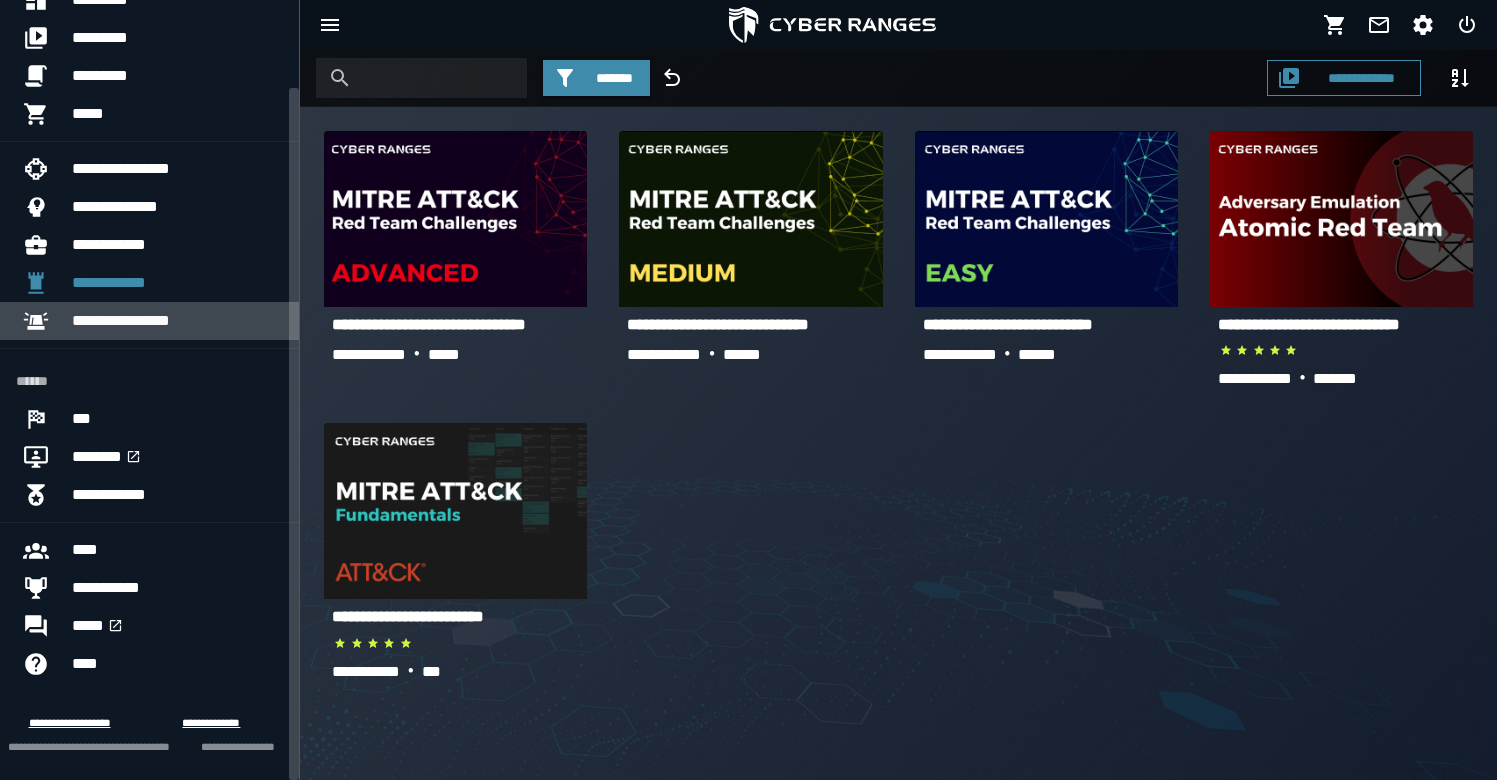 click on "**********" at bounding box center [177, 321] 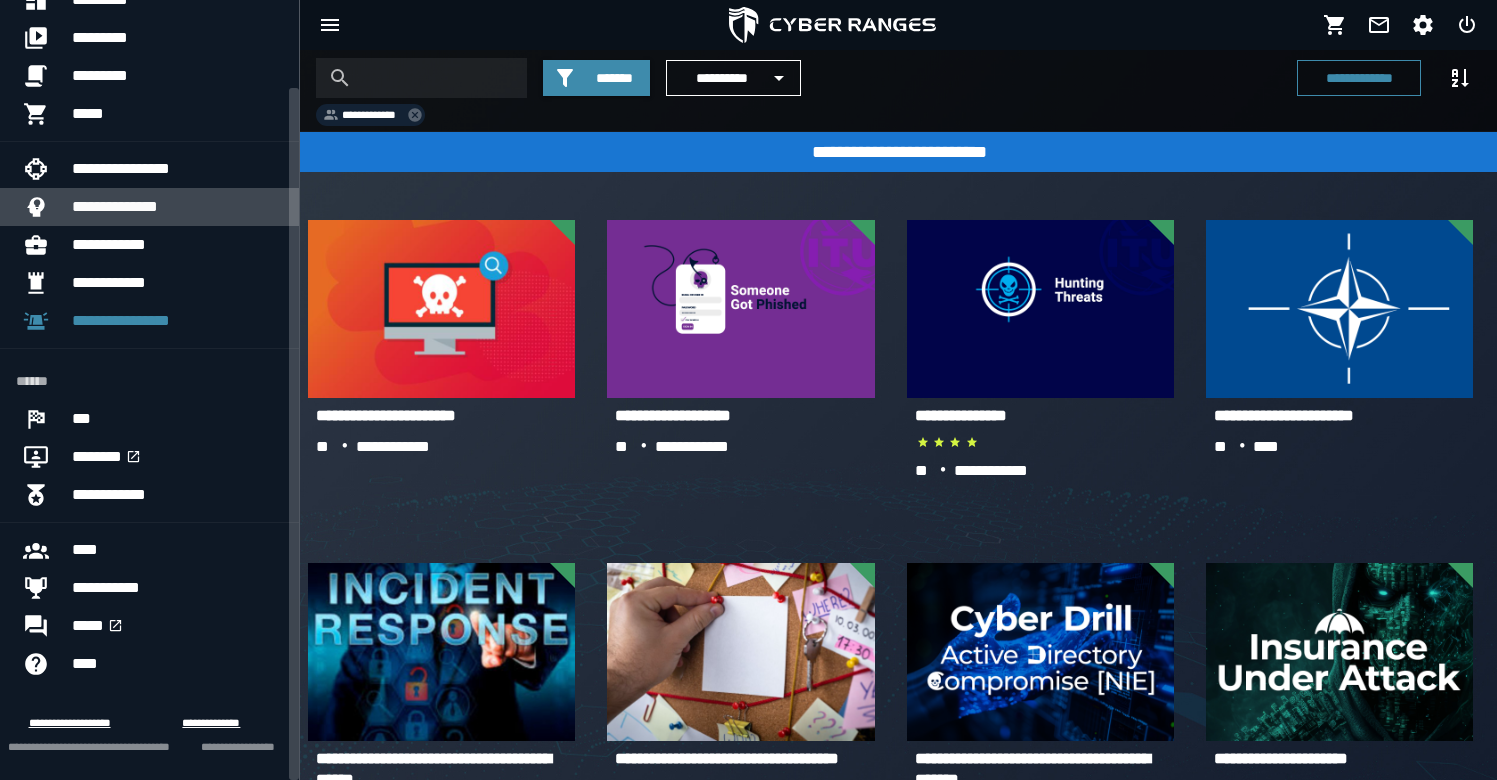 click on "**********" at bounding box center [177, 207] 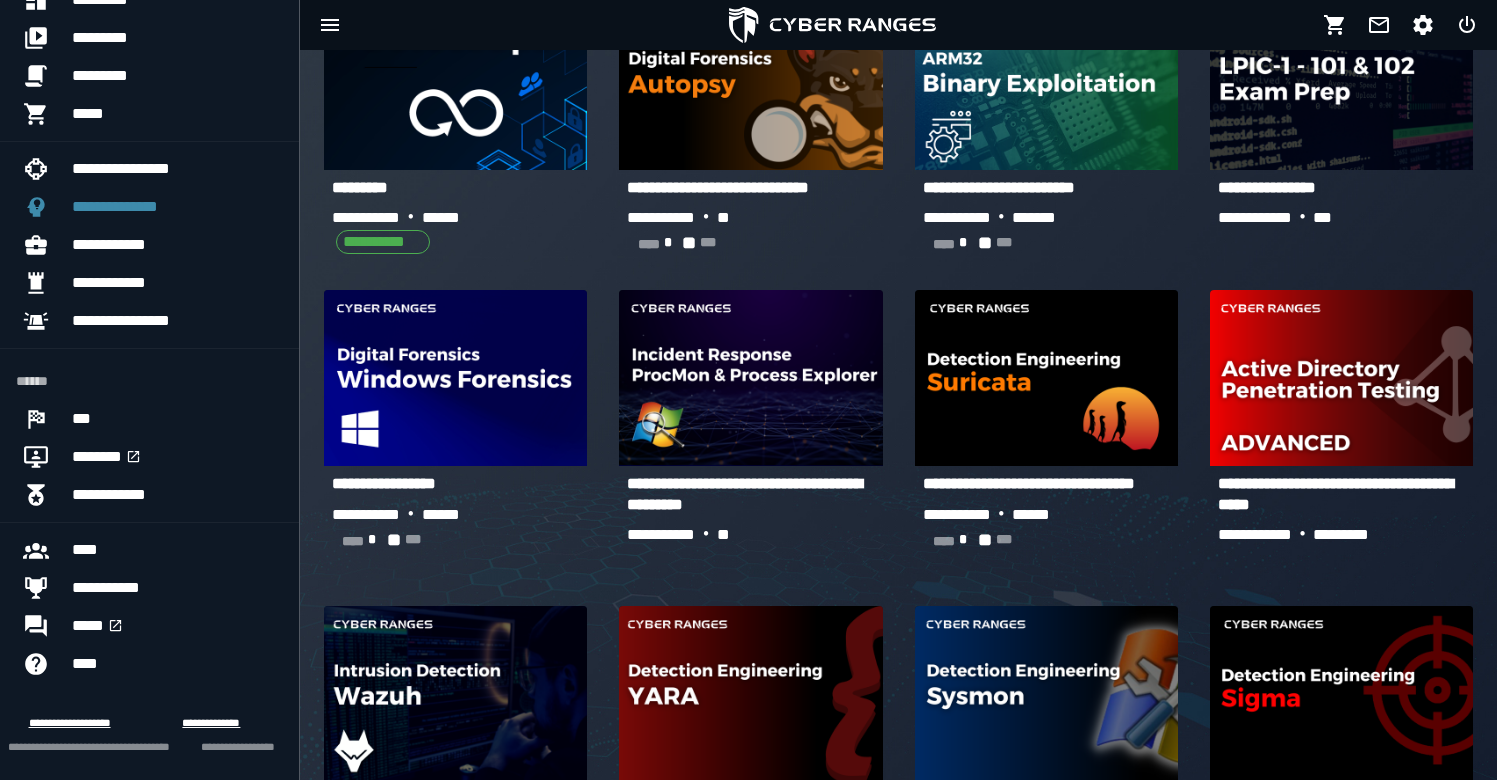 scroll, scrollTop: 375, scrollLeft: 0, axis: vertical 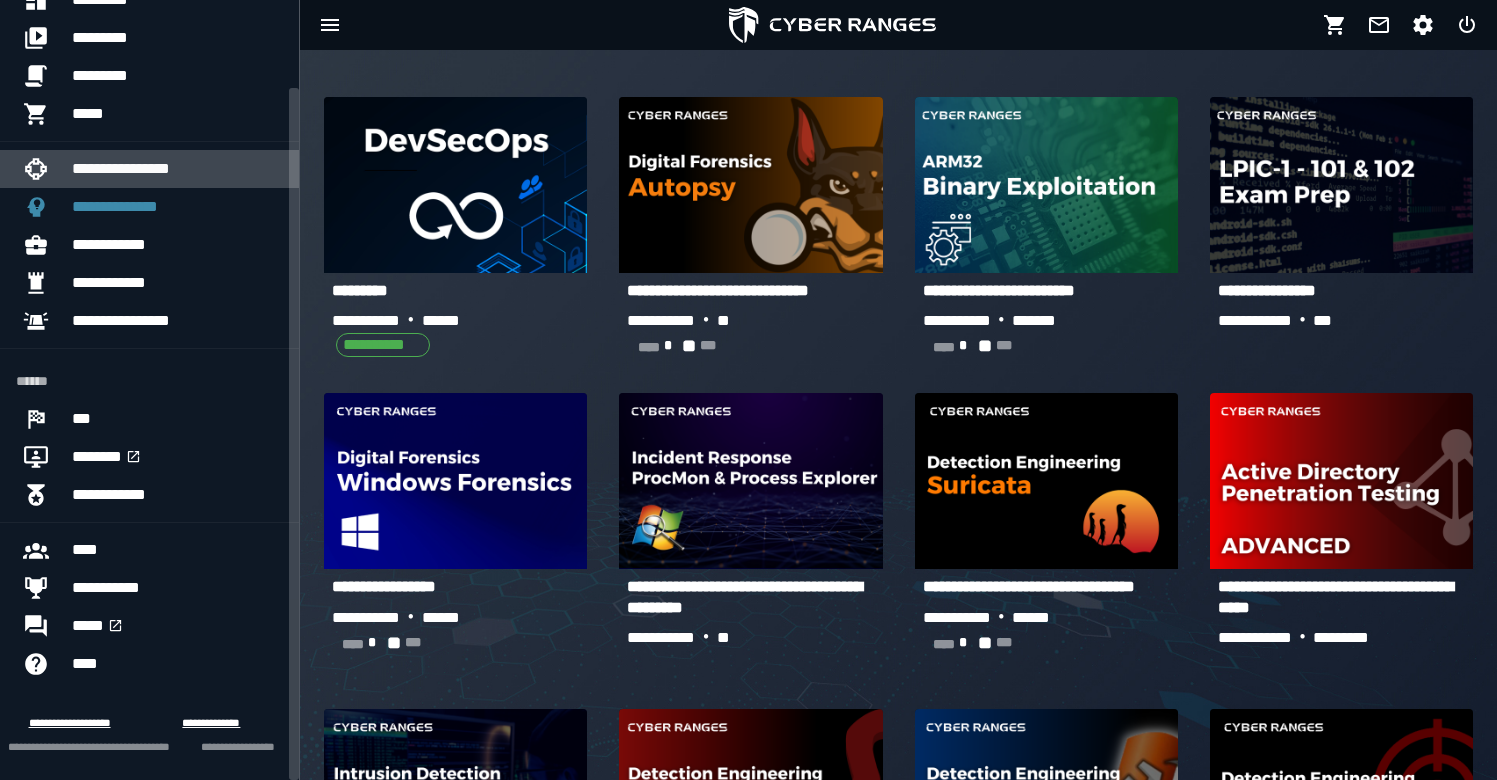 click on "**********" at bounding box center [177, 169] 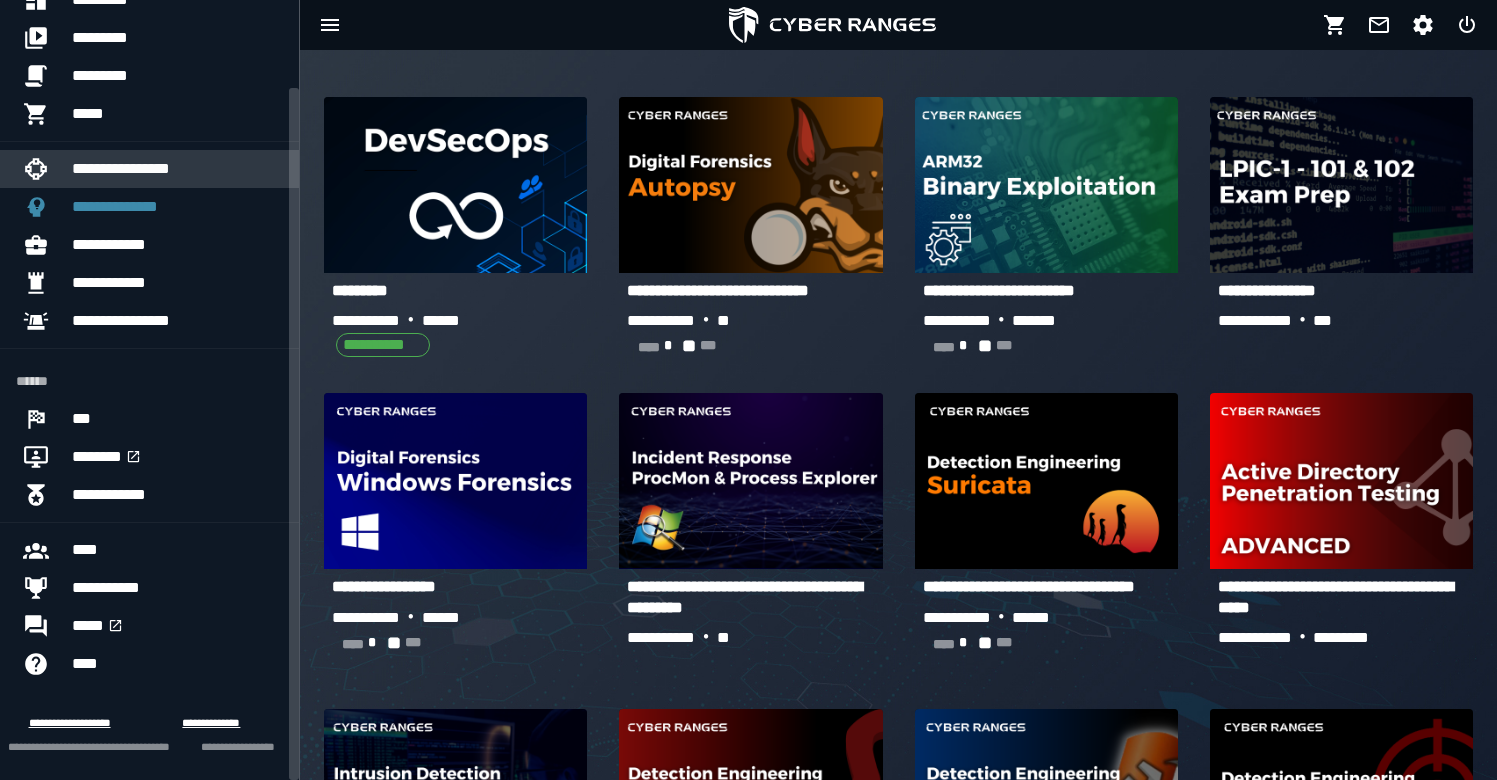 scroll, scrollTop: 0, scrollLeft: 0, axis: both 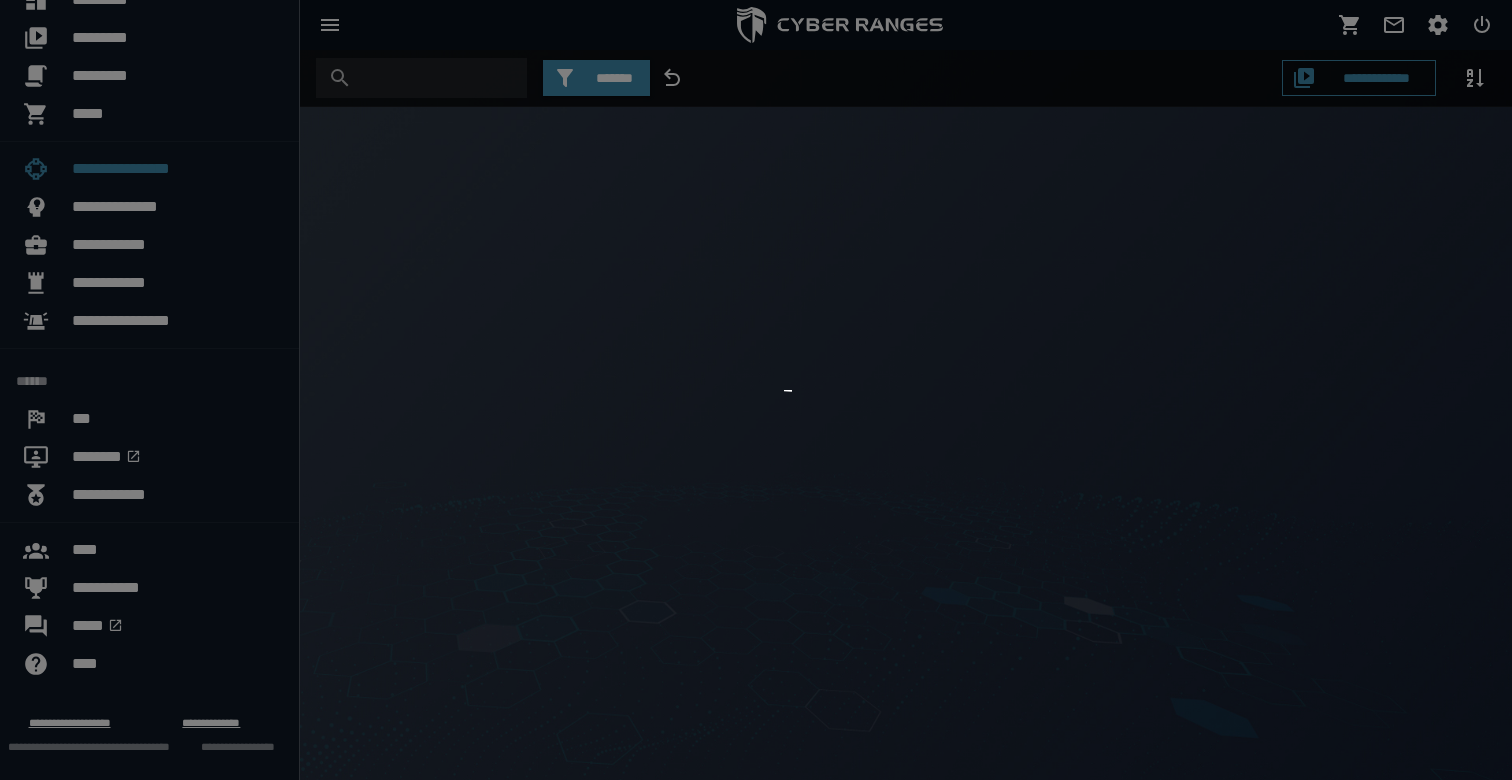 click at bounding box center [756, 390] 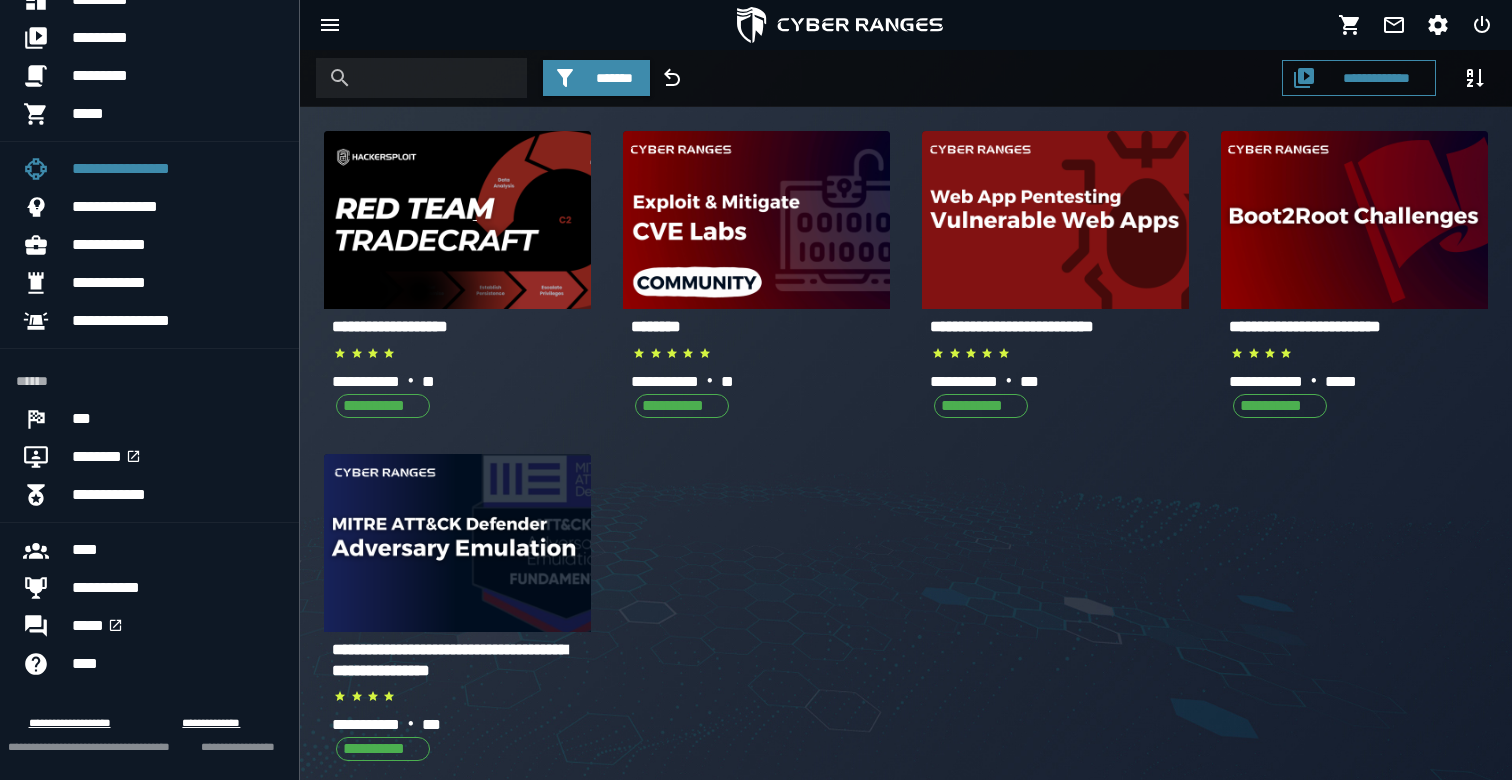 click at bounding box center [756, 390] 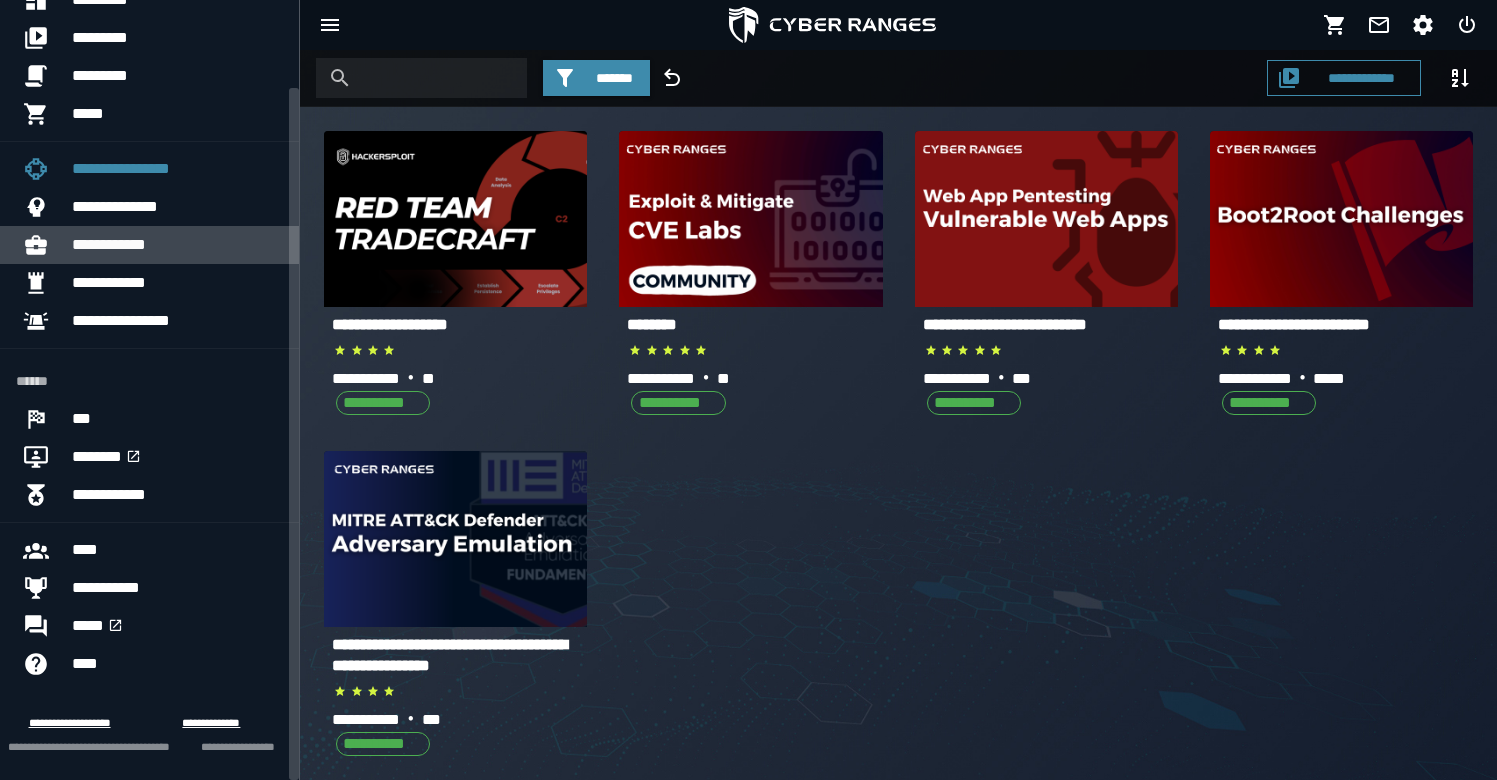 click on "**********" at bounding box center [177, 245] 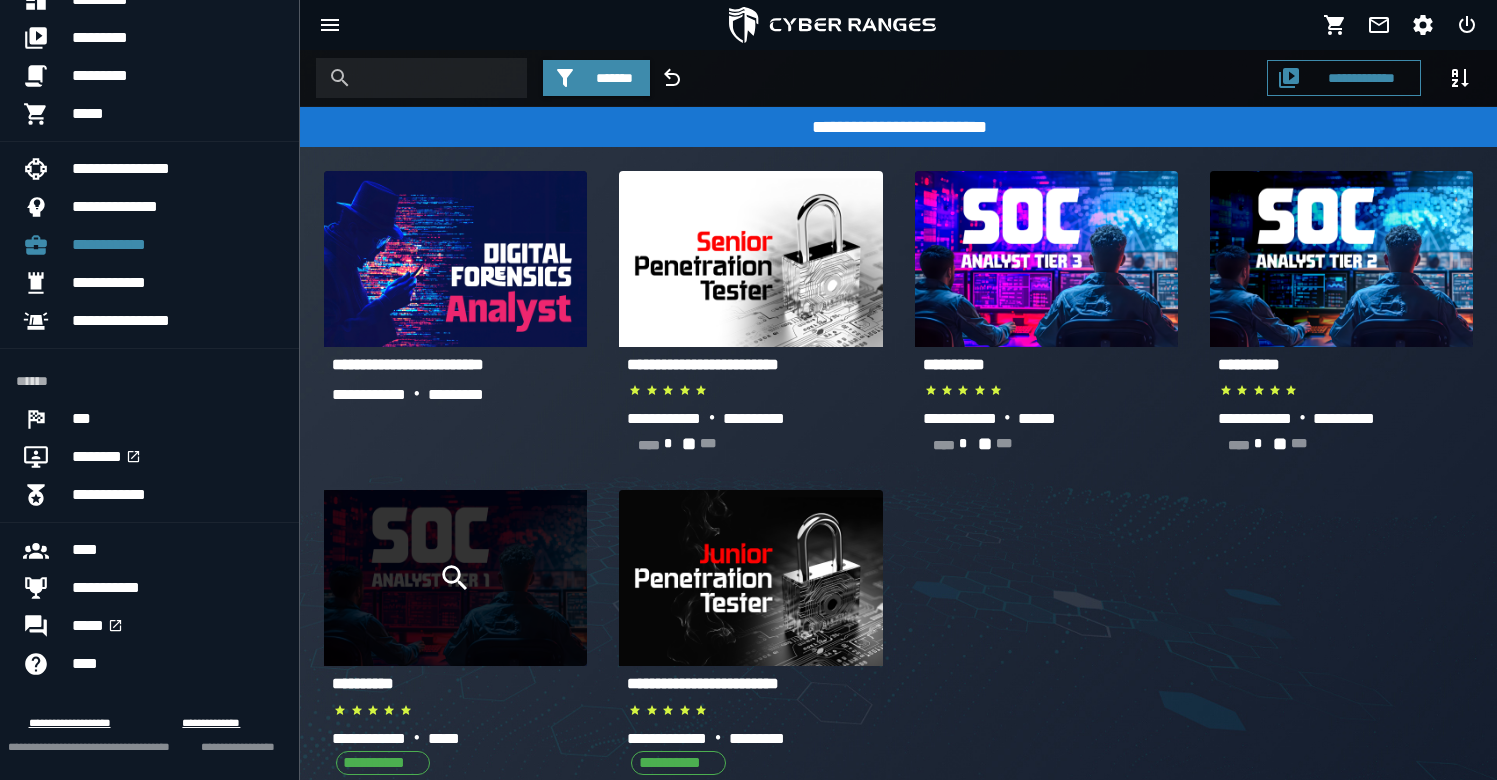 click 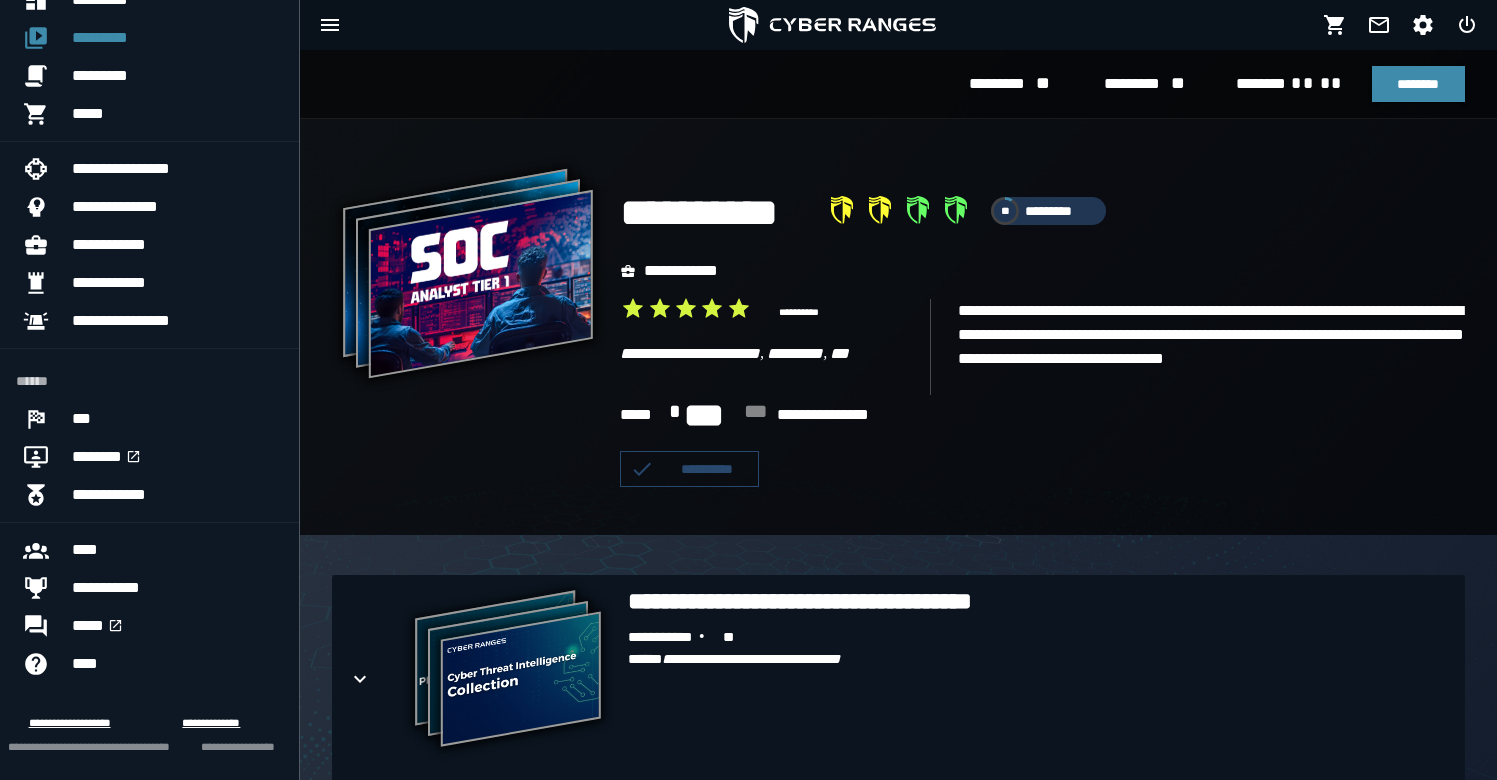 click on "**" at bounding box center (1005, 211) 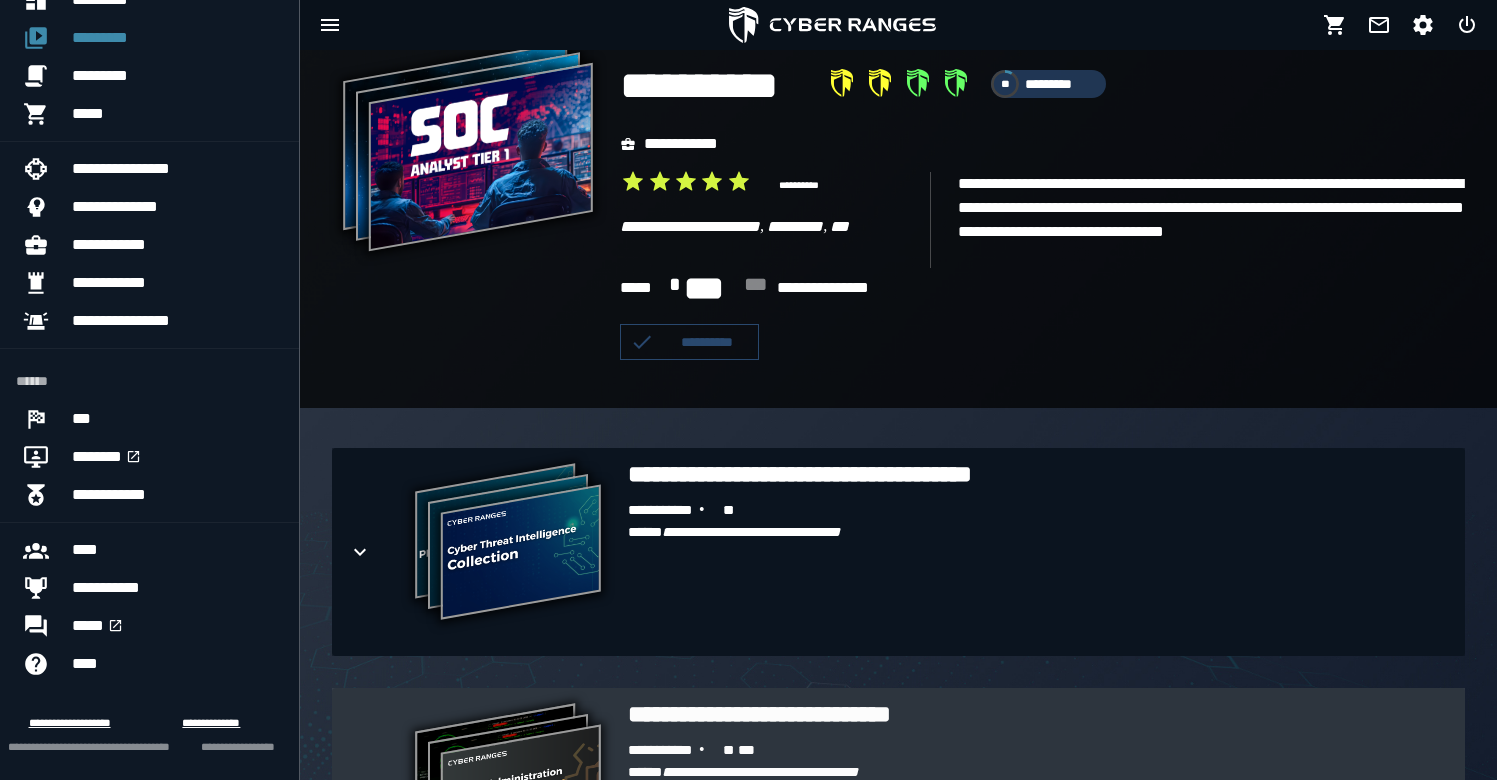 scroll, scrollTop: 550, scrollLeft: 0, axis: vertical 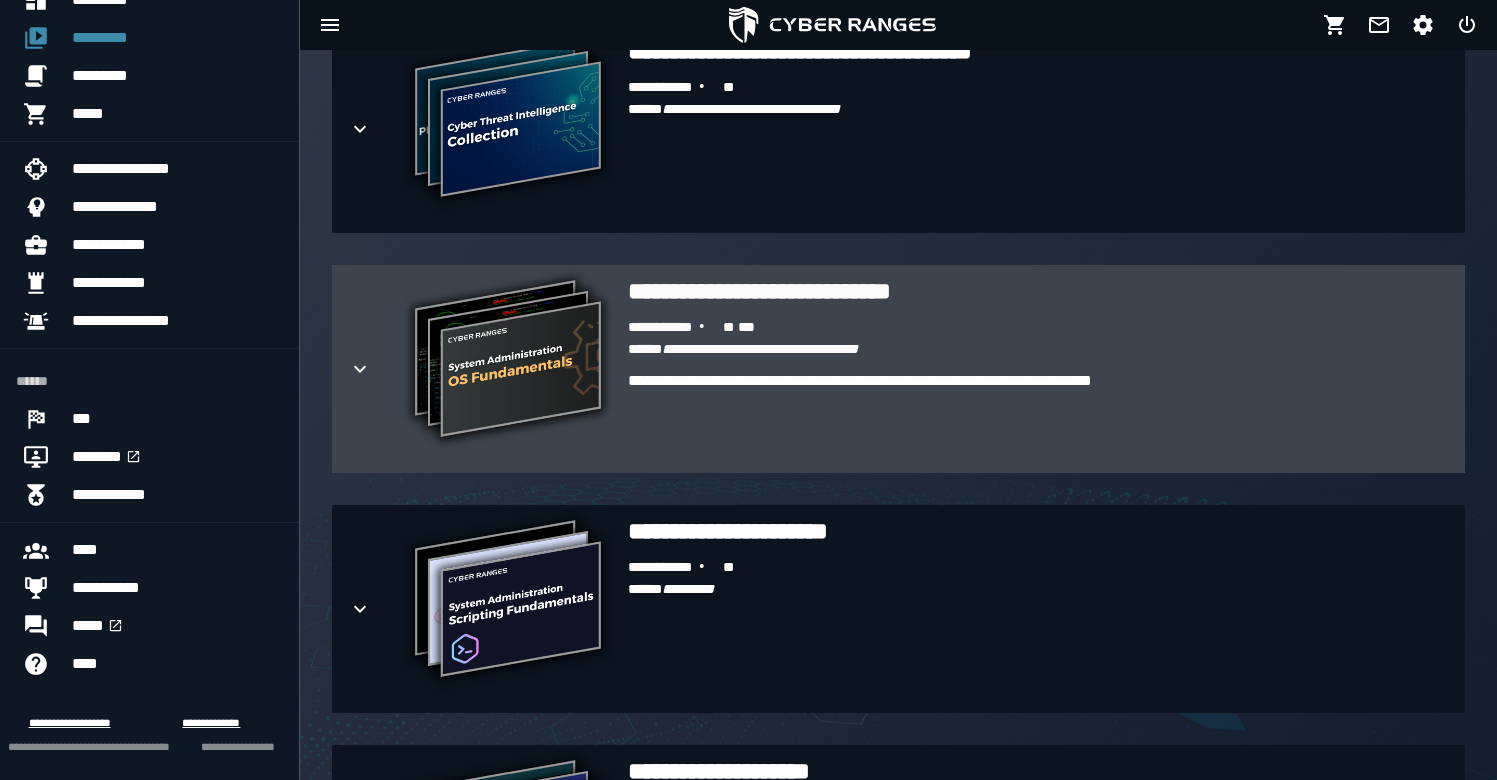 click 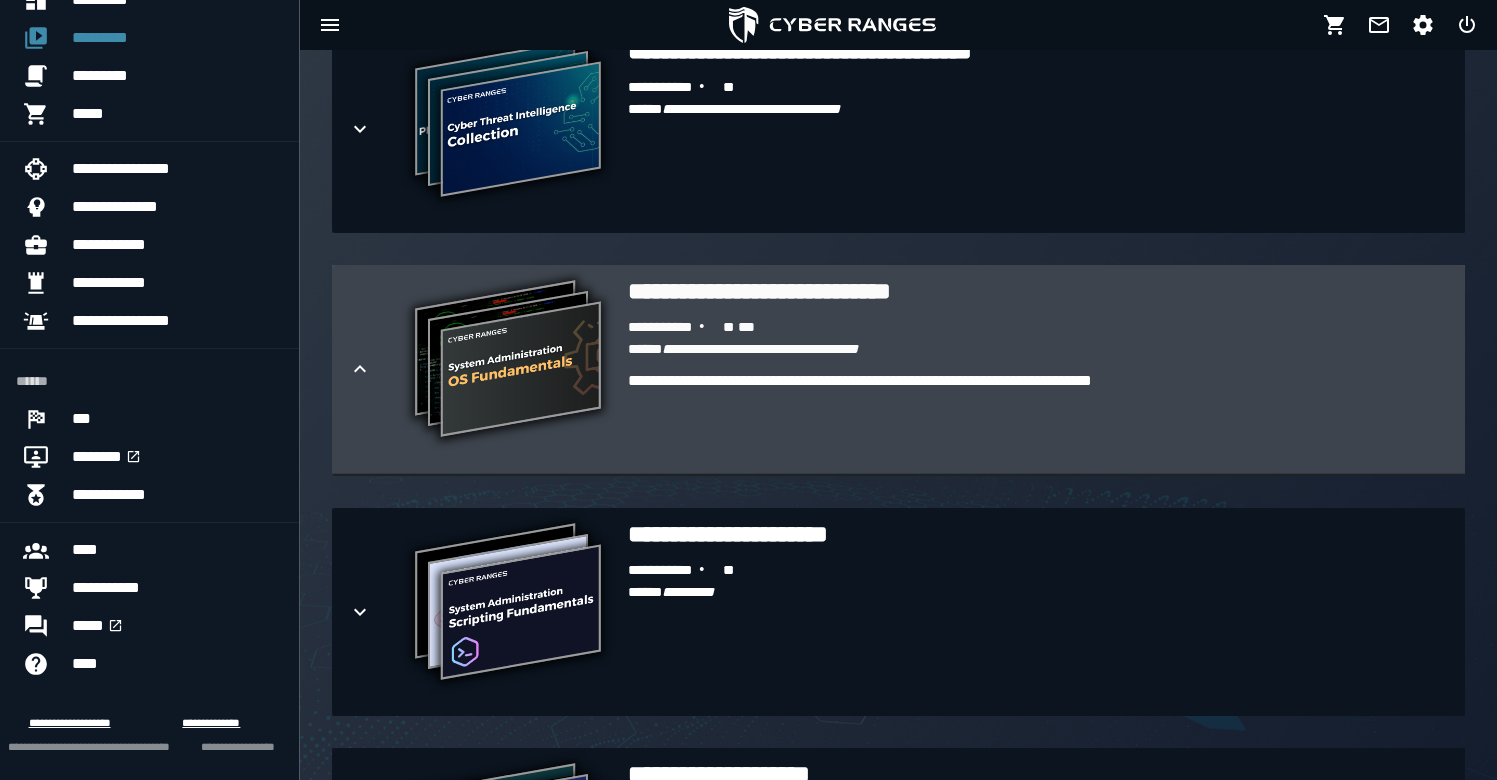 click 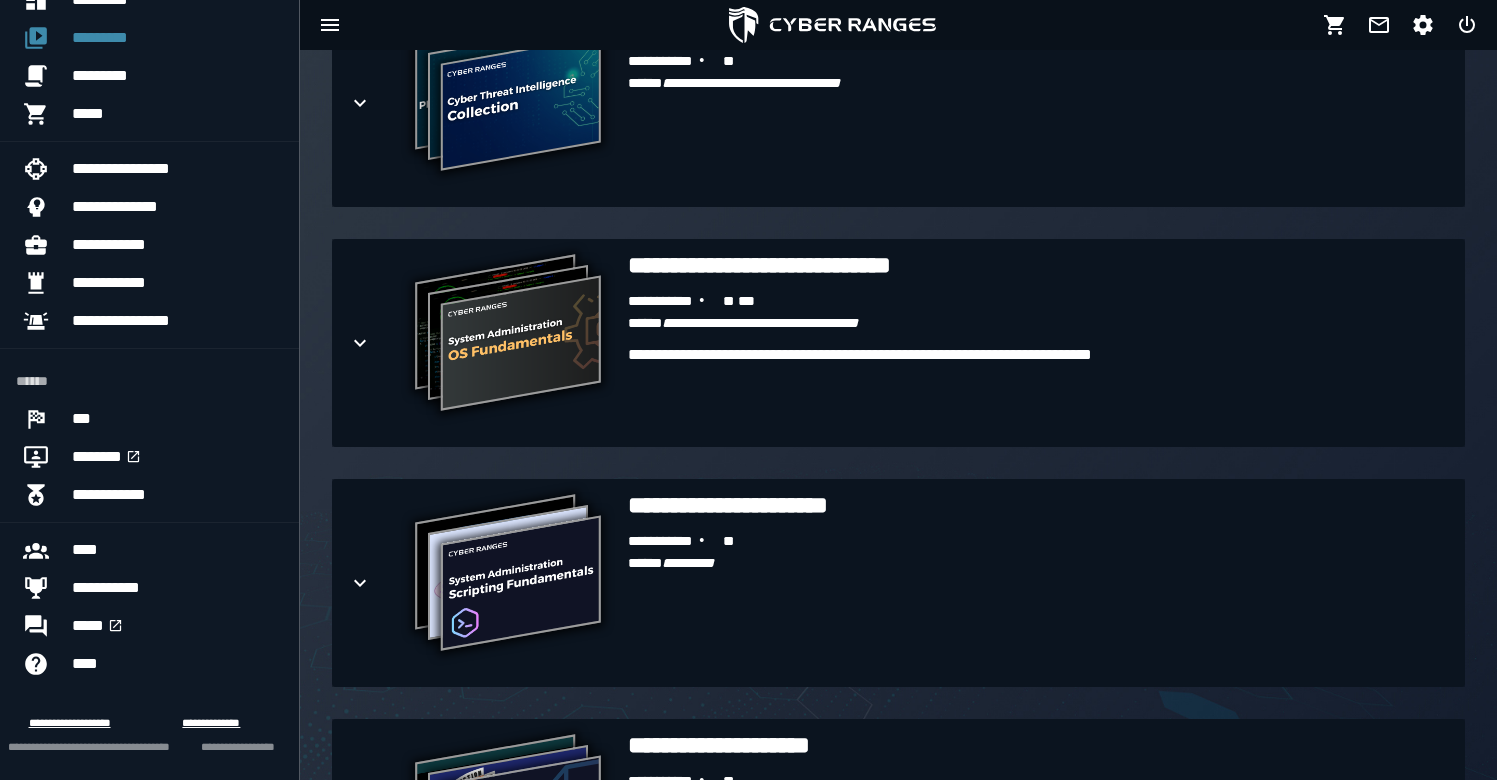 scroll, scrollTop: 611, scrollLeft: 0, axis: vertical 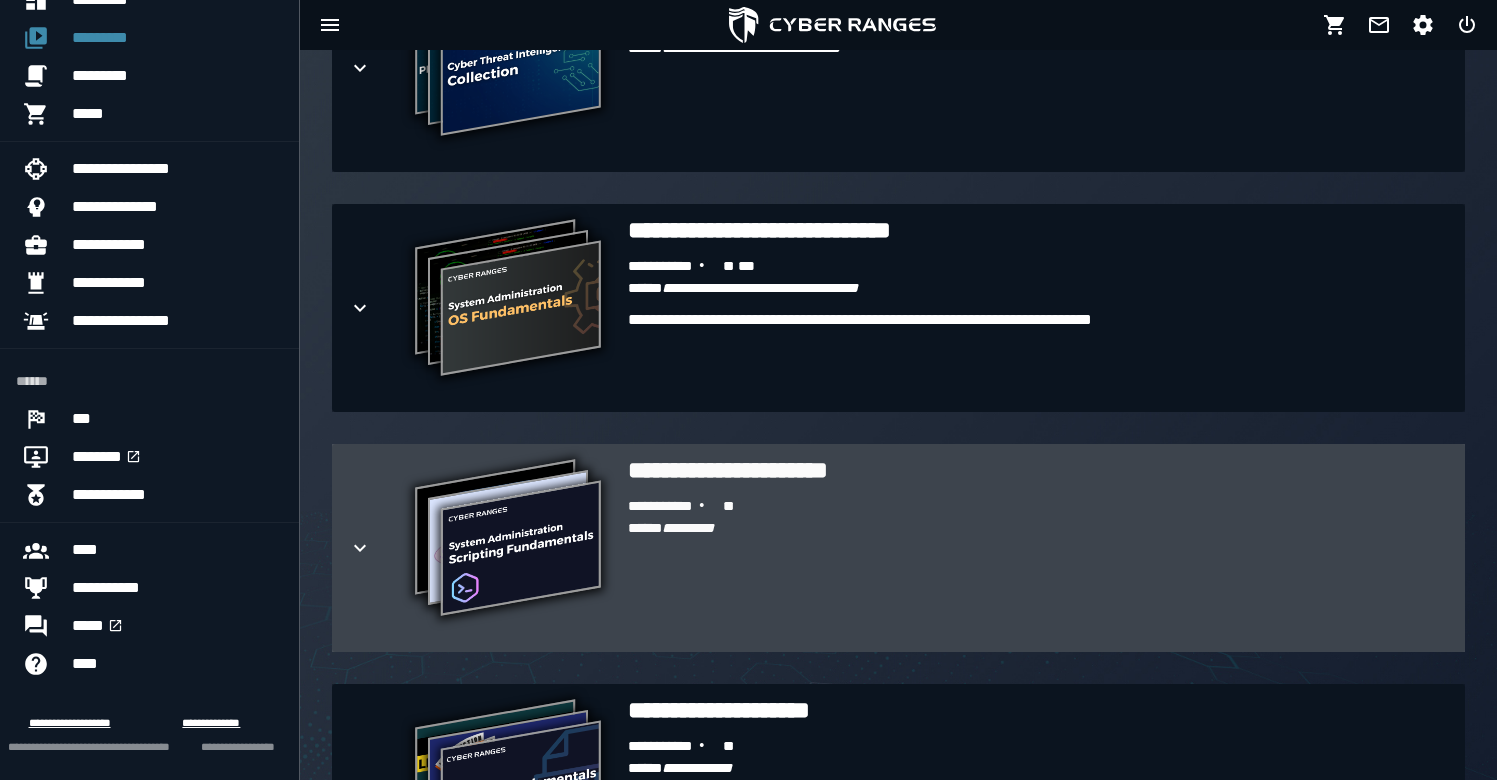 click at bounding box center (376, 548) 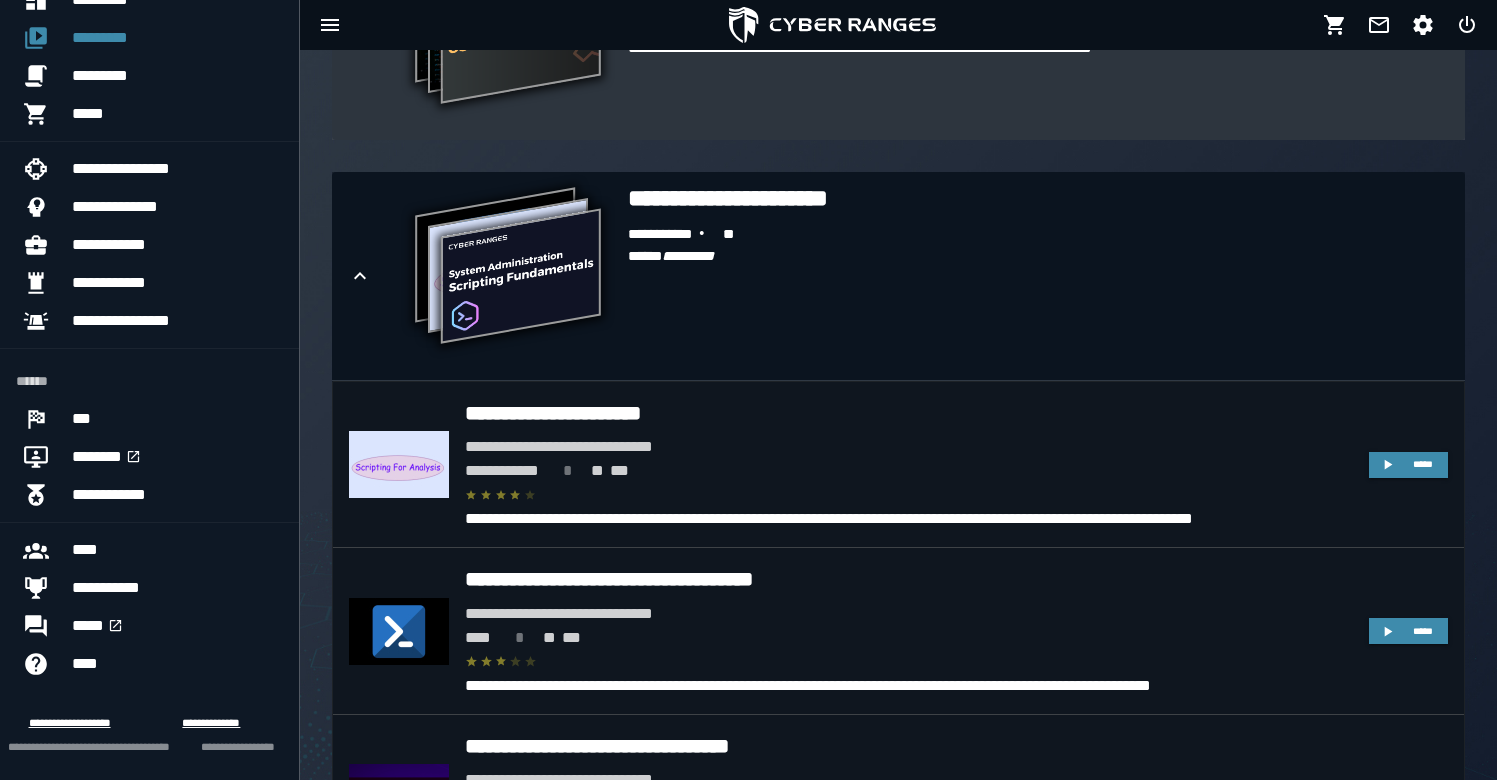 scroll, scrollTop: 786, scrollLeft: 0, axis: vertical 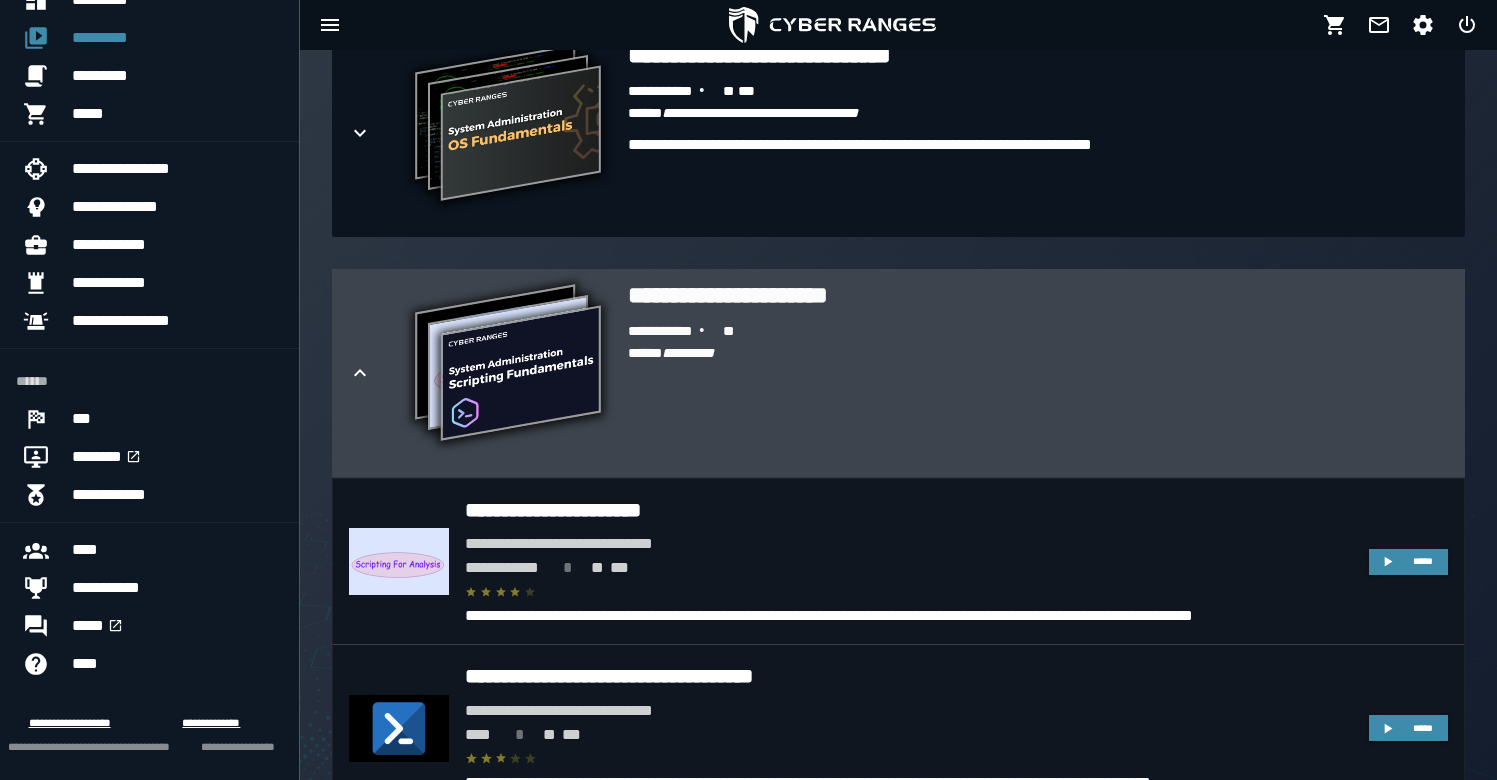 click at bounding box center (376, 373) 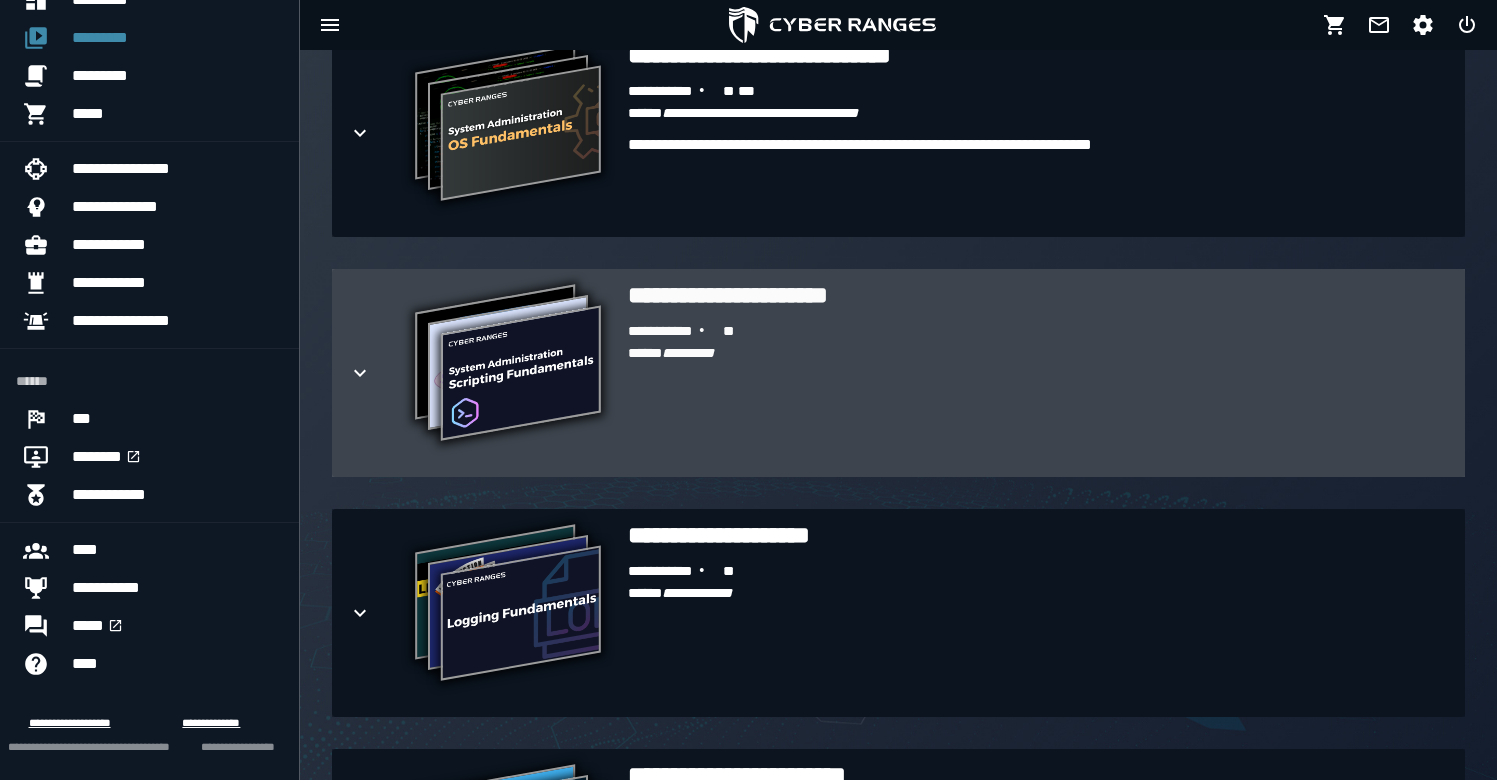 click at bounding box center (376, 373) 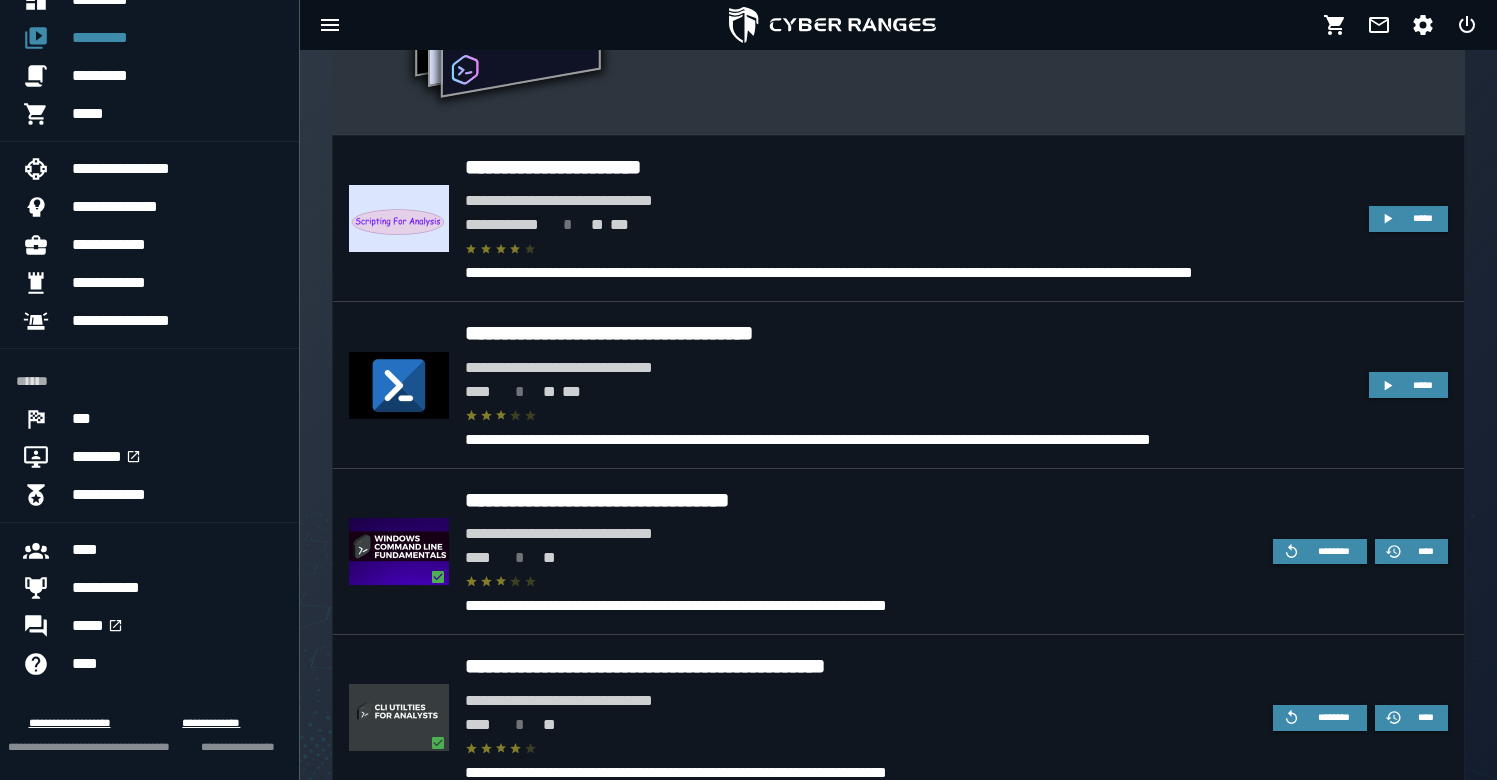 scroll, scrollTop: 1348, scrollLeft: 0, axis: vertical 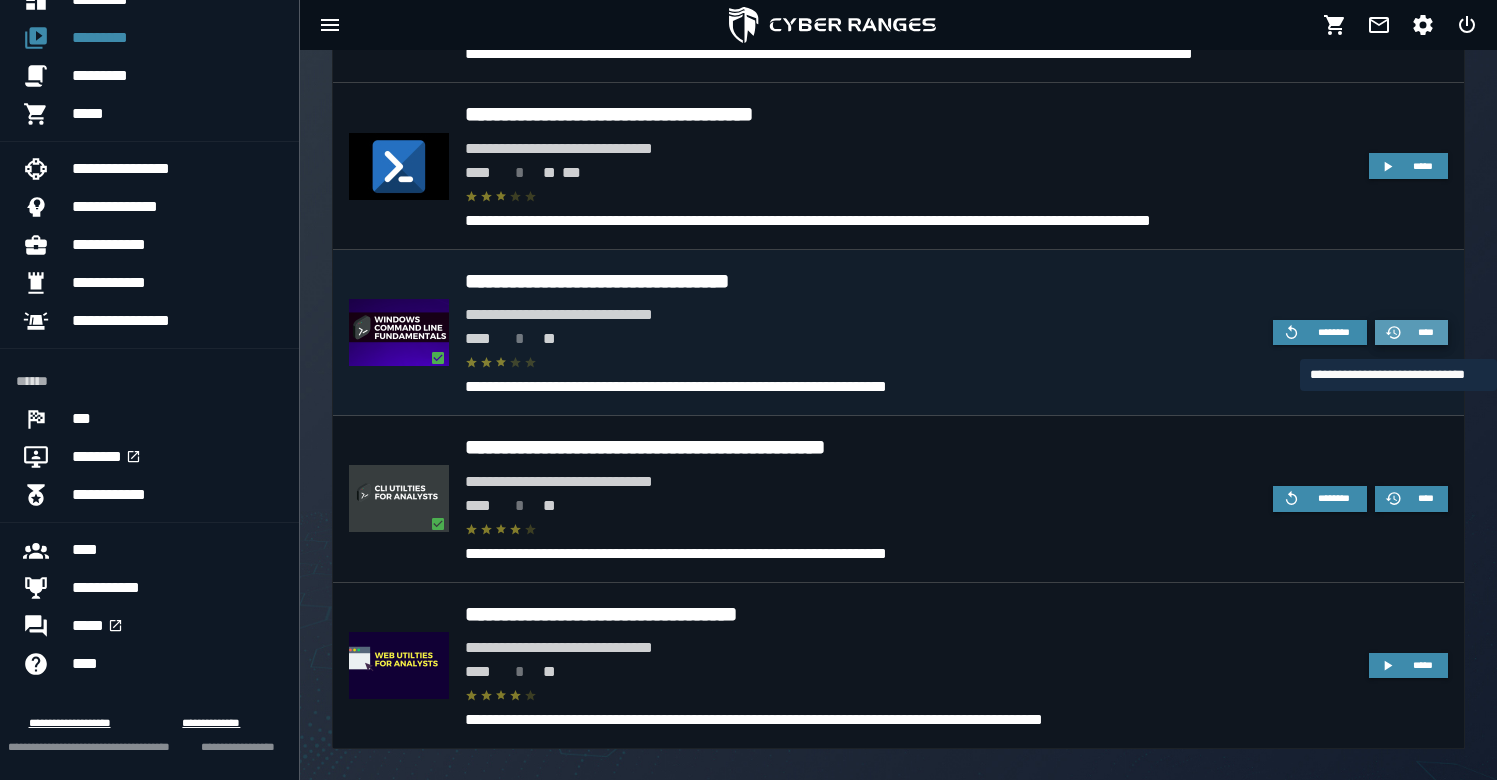 click 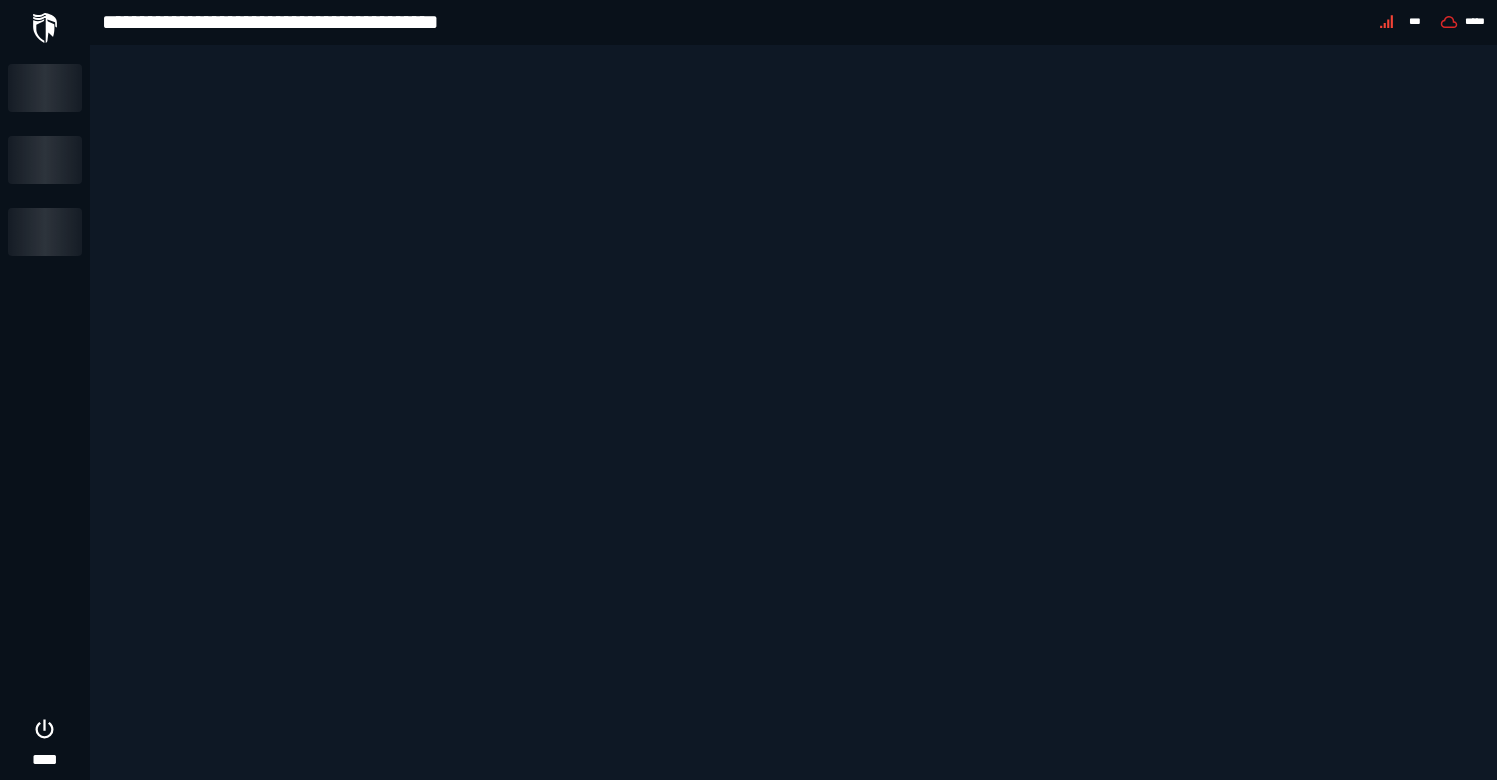 scroll, scrollTop: 0, scrollLeft: 0, axis: both 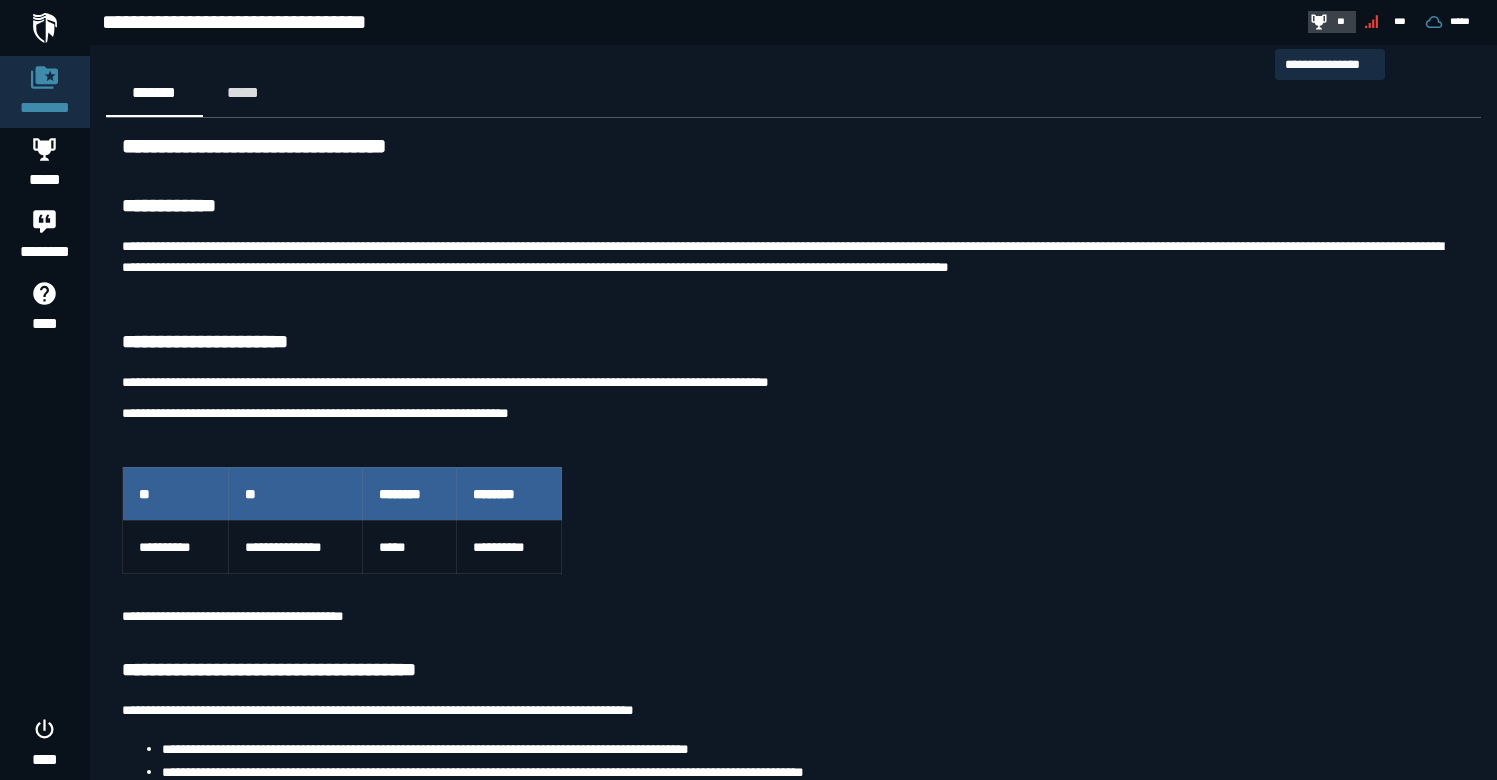 click on "**" at bounding box center [1341, 21] 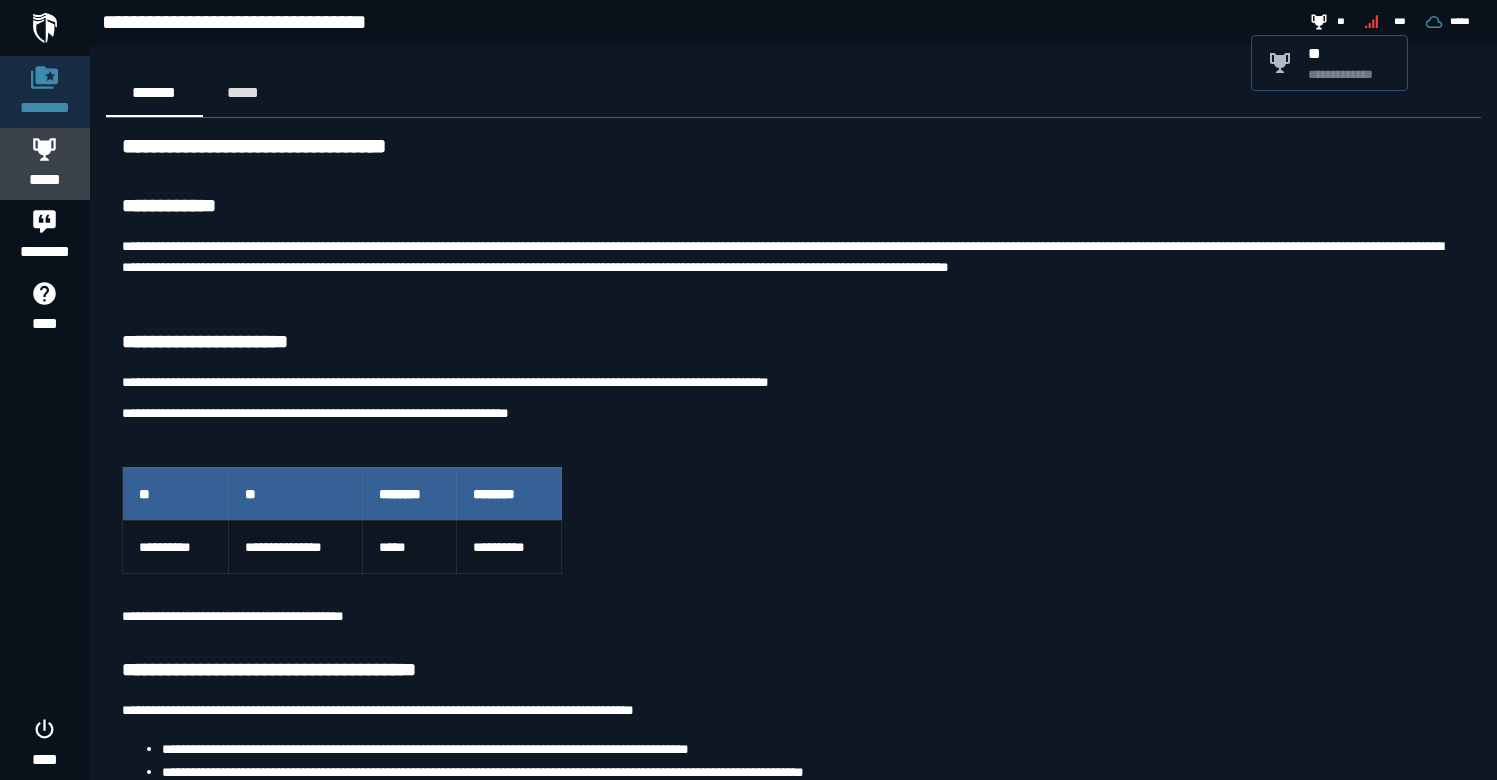 click on "*****" at bounding box center (45, 164) 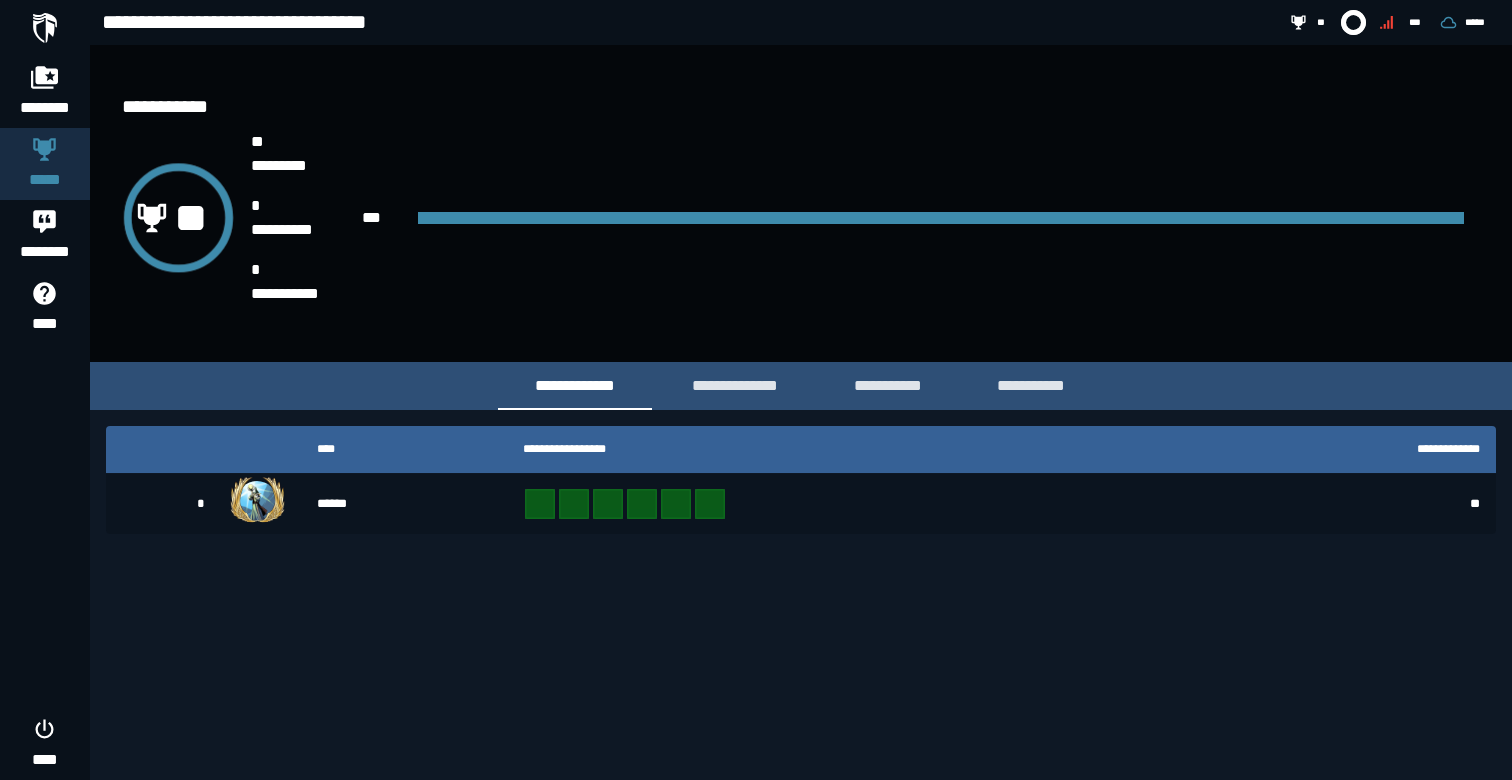 click on "******** ***** ******** **** ****" at bounding box center (45, 390) 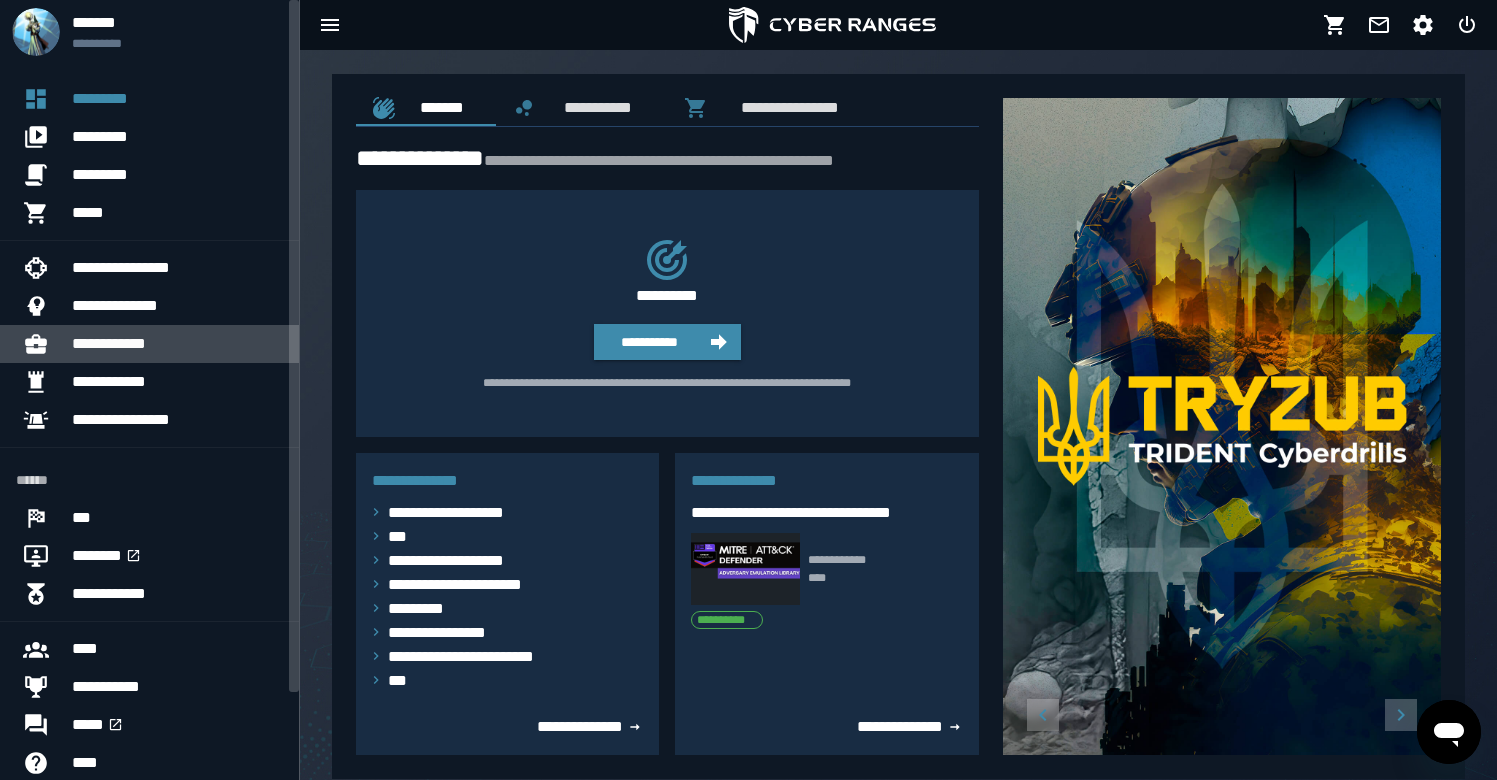 click on "**********" at bounding box center [177, 344] 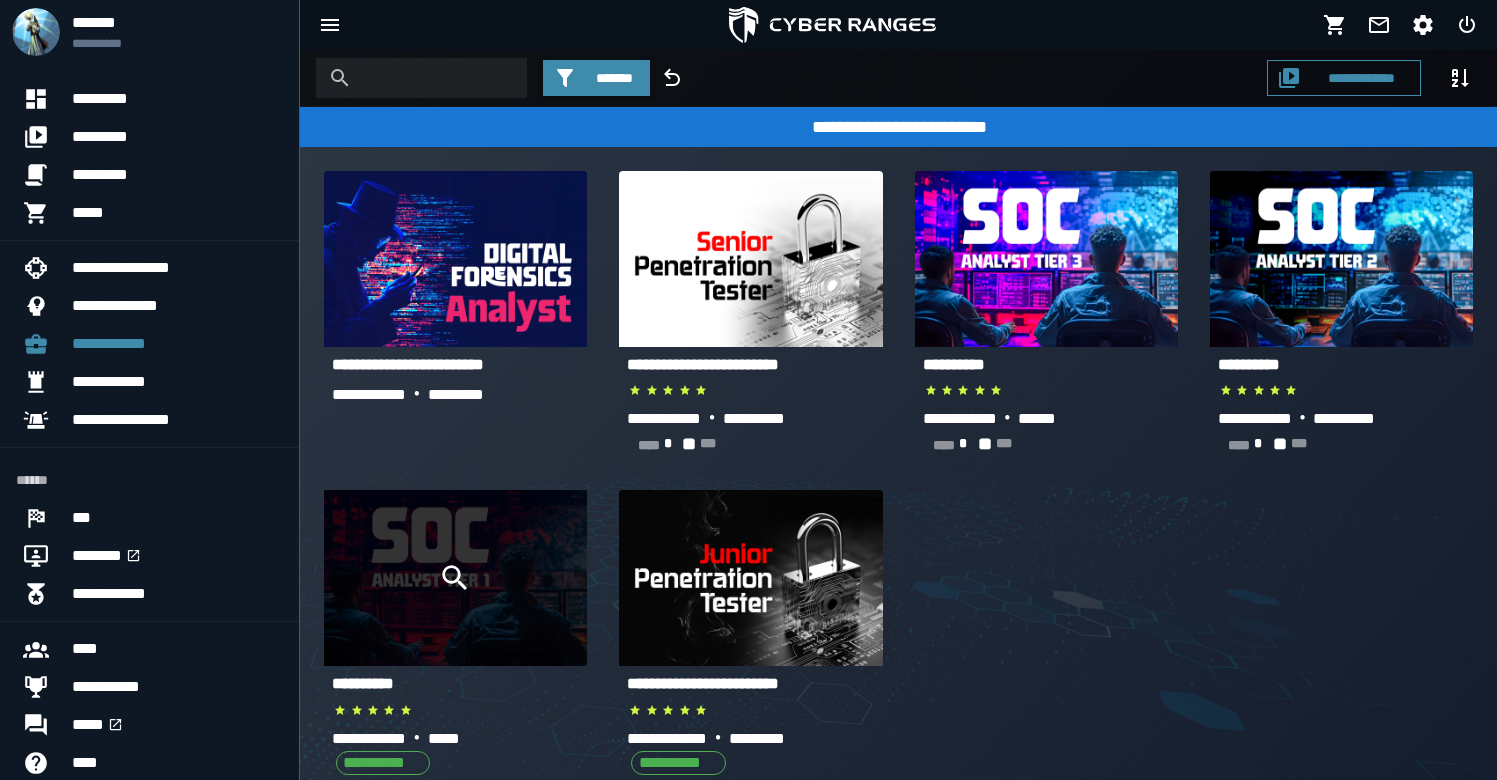 click 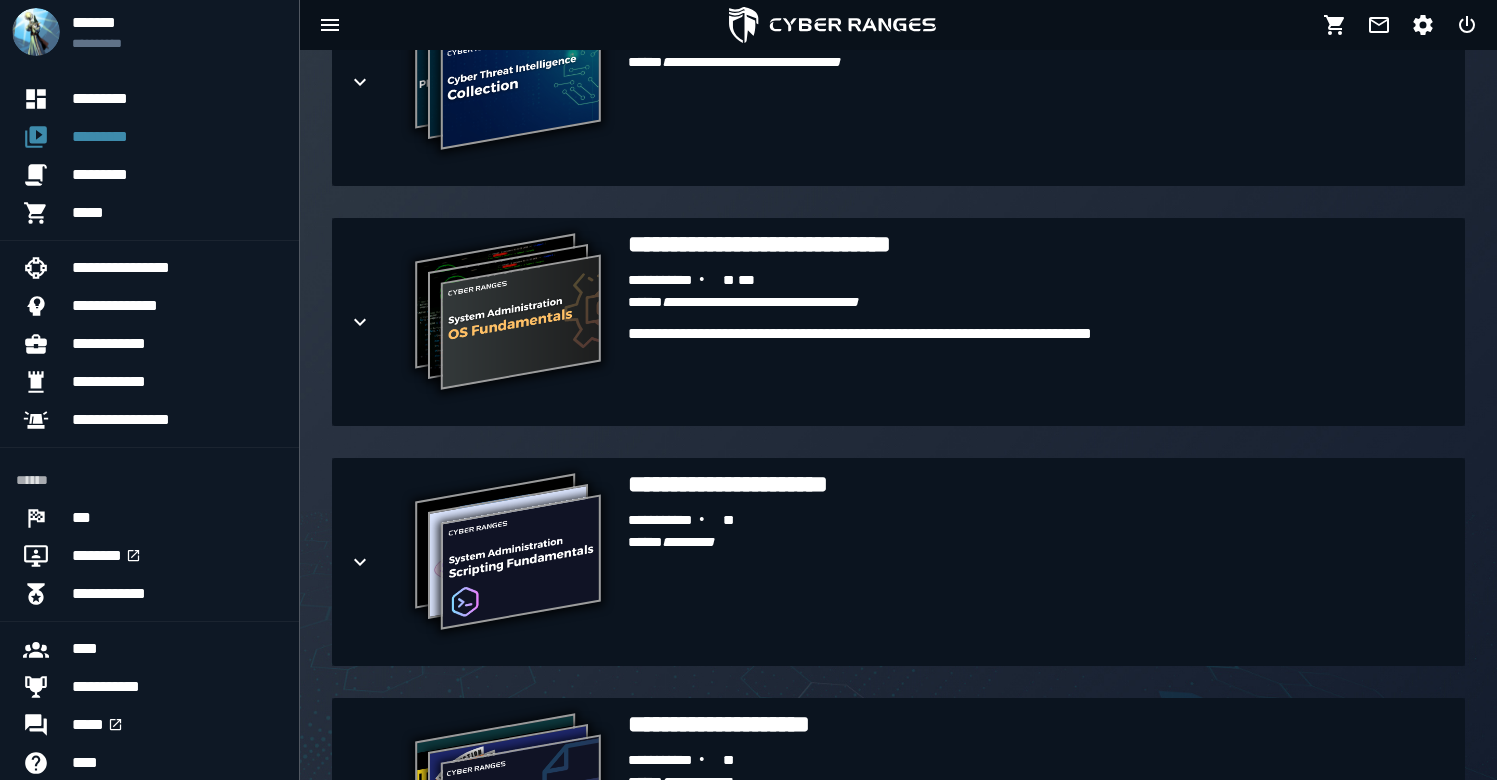 scroll, scrollTop: 1123, scrollLeft: 0, axis: vertical 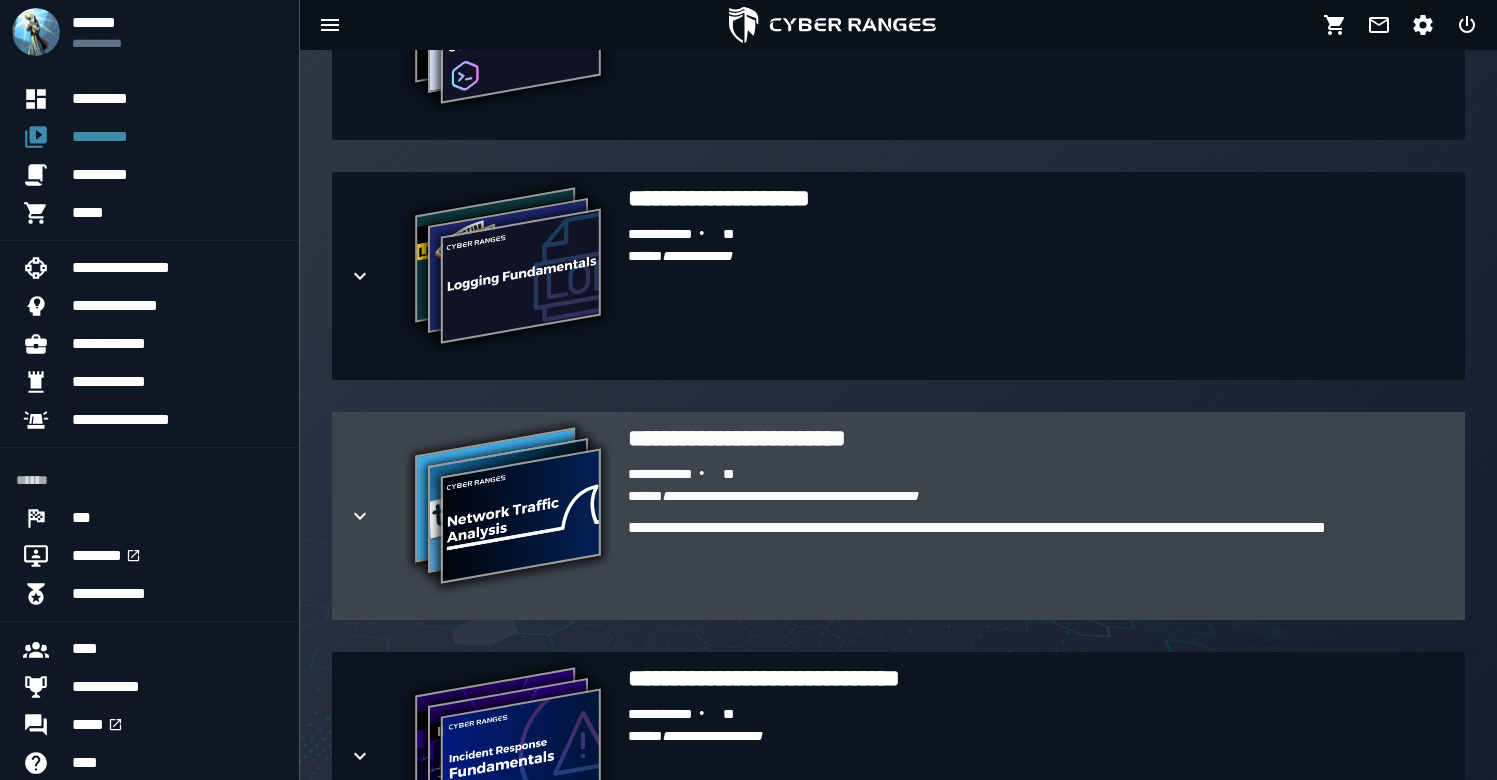 click on "[FIRST] [LAST] [STREET] [CITY] [STATE]" at bounding box center (1038, 516) 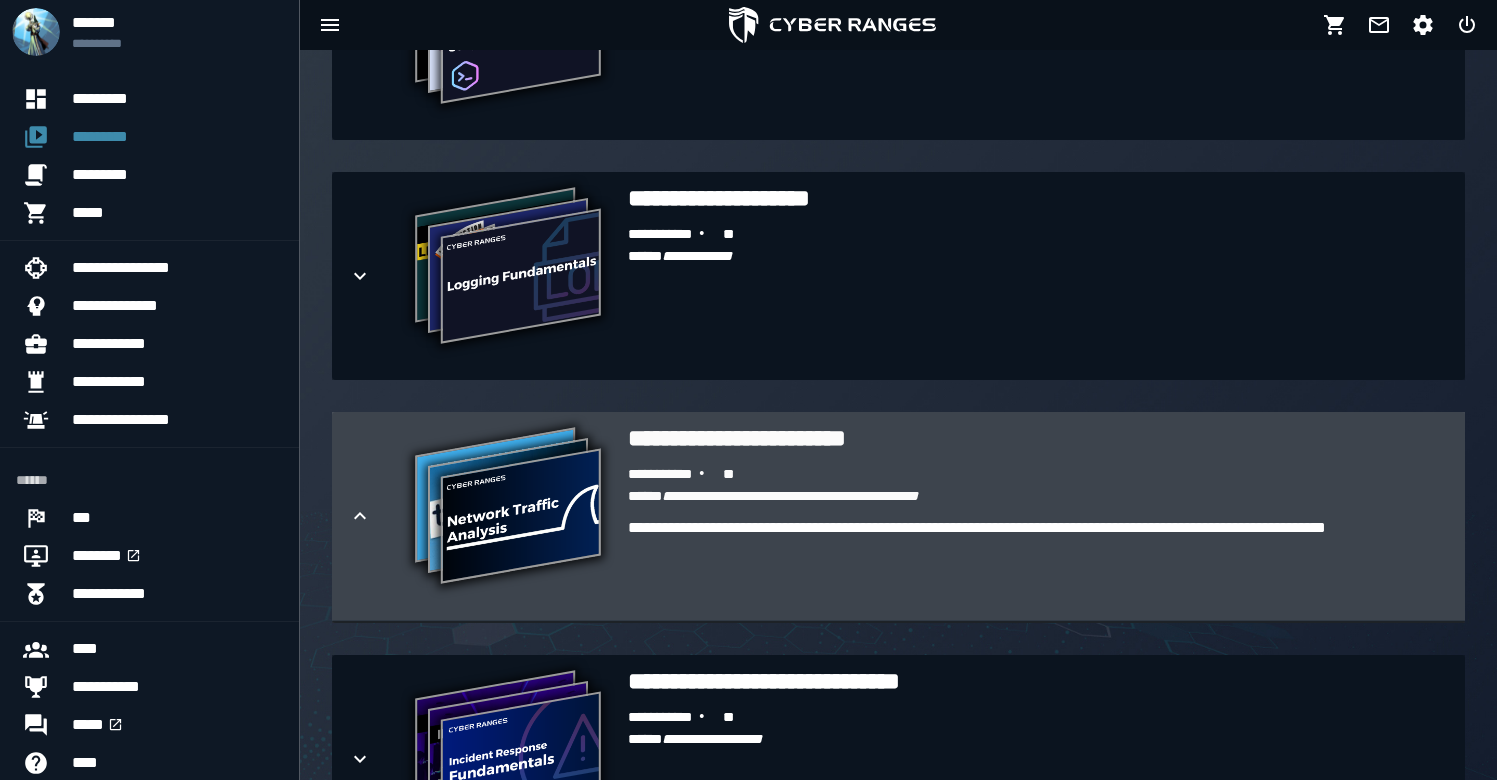 click on "[FIRST] [LAST] [STREET] [CITY] [STATE]" at bounding box center (1038, 516) 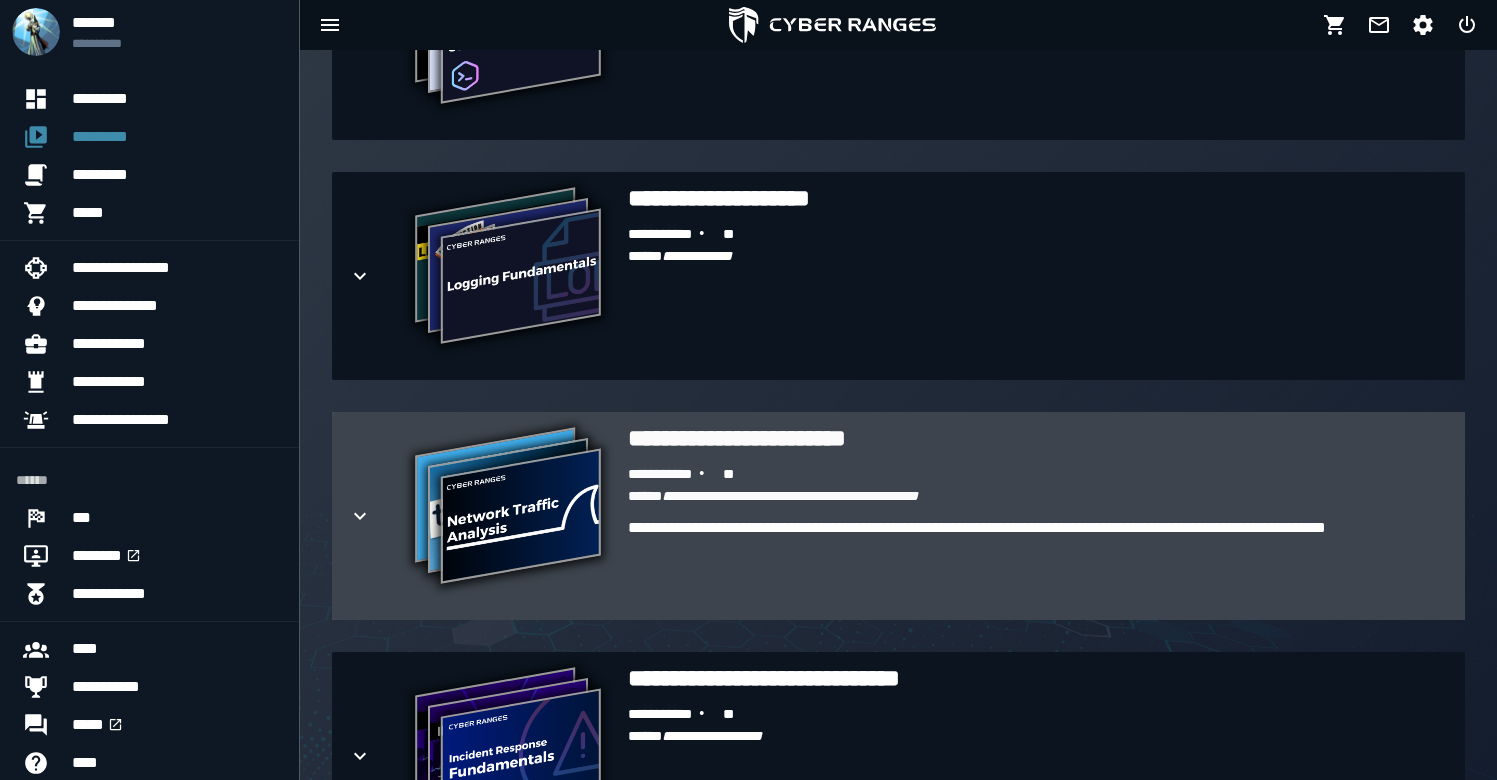 click on "**********" at bounding box center [1038, 438] 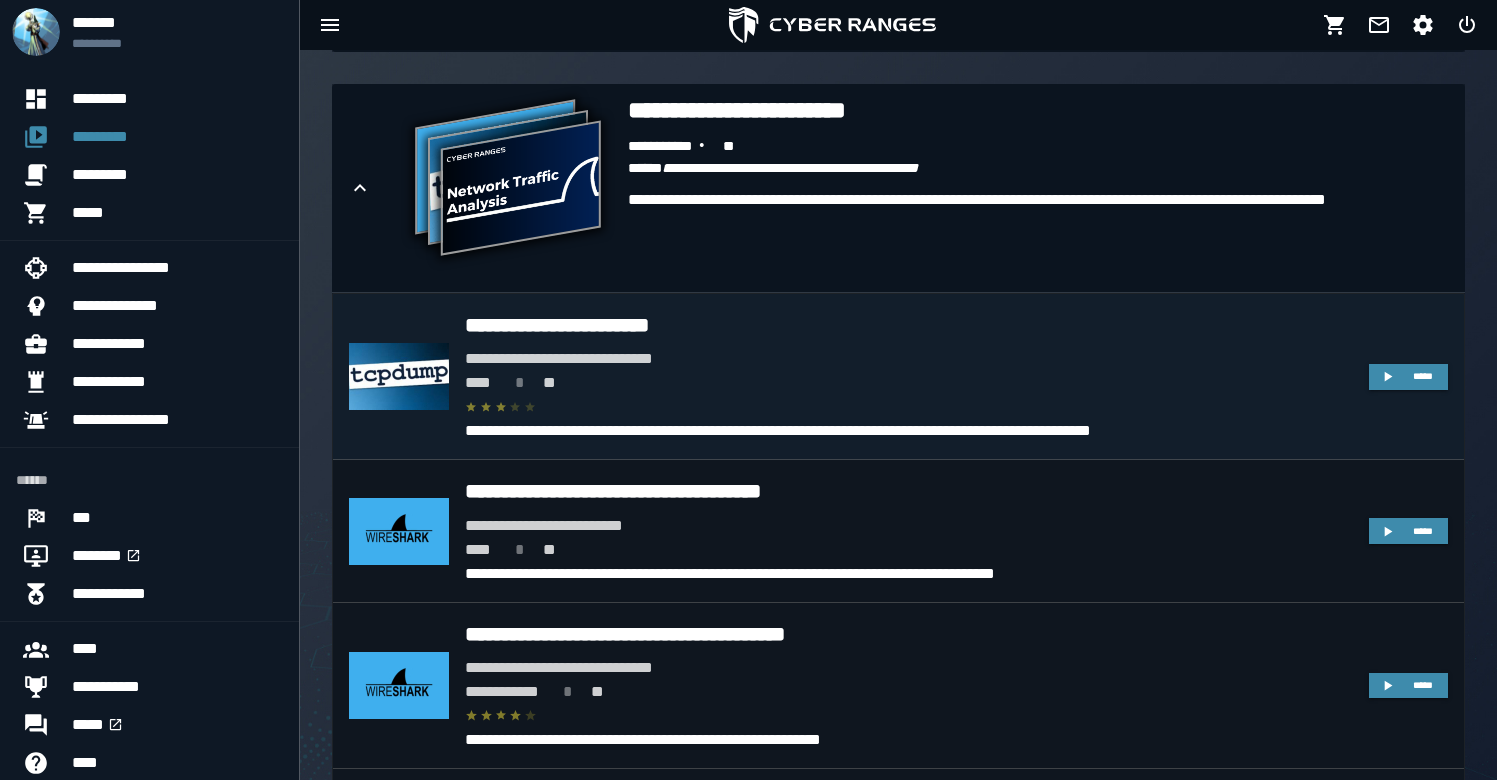 scroll, scrollTop: 1221, scrollLeft: 0, axis: vertical 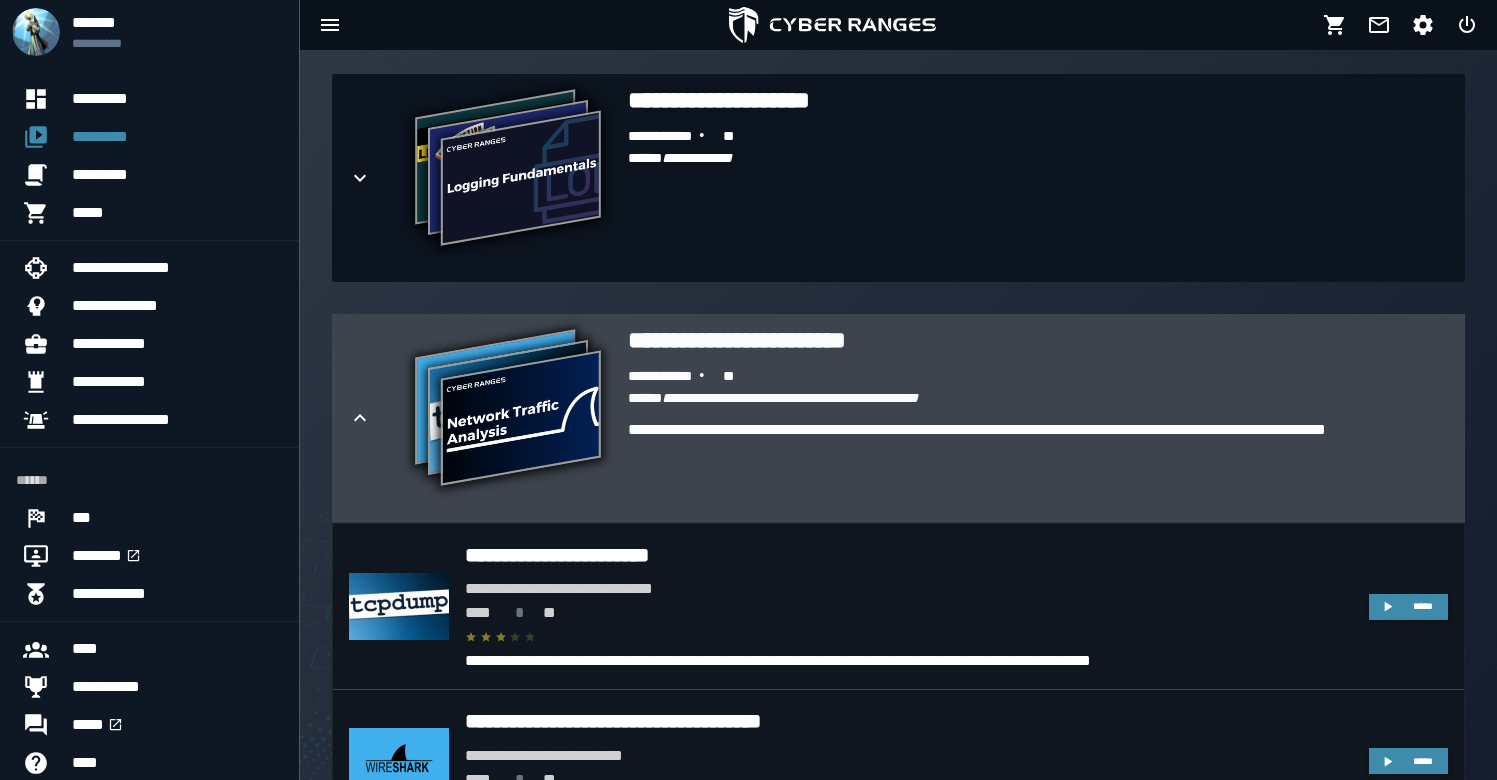 click at bounding box center (376, 418) 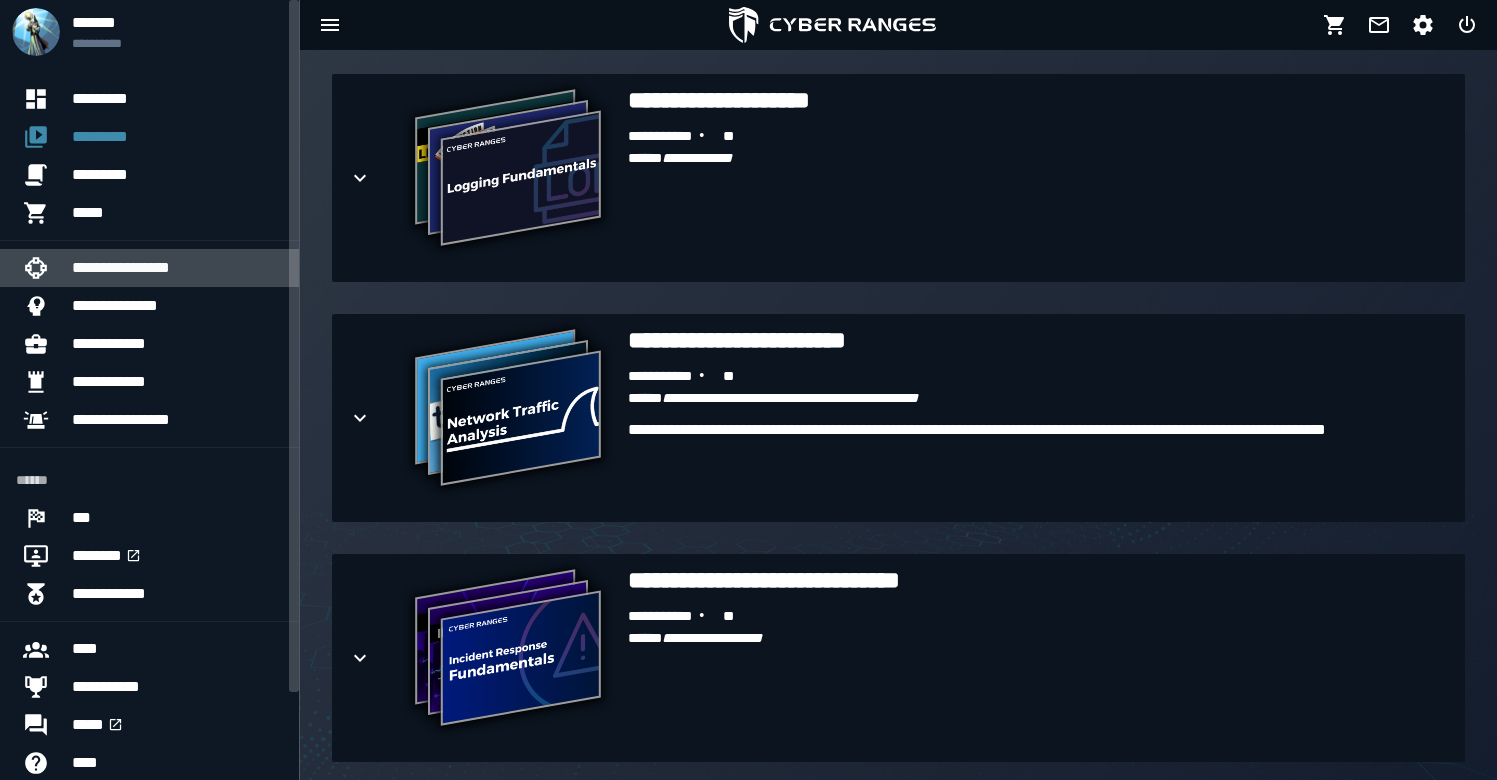 click on "**********" at bounding box center [177, 268] 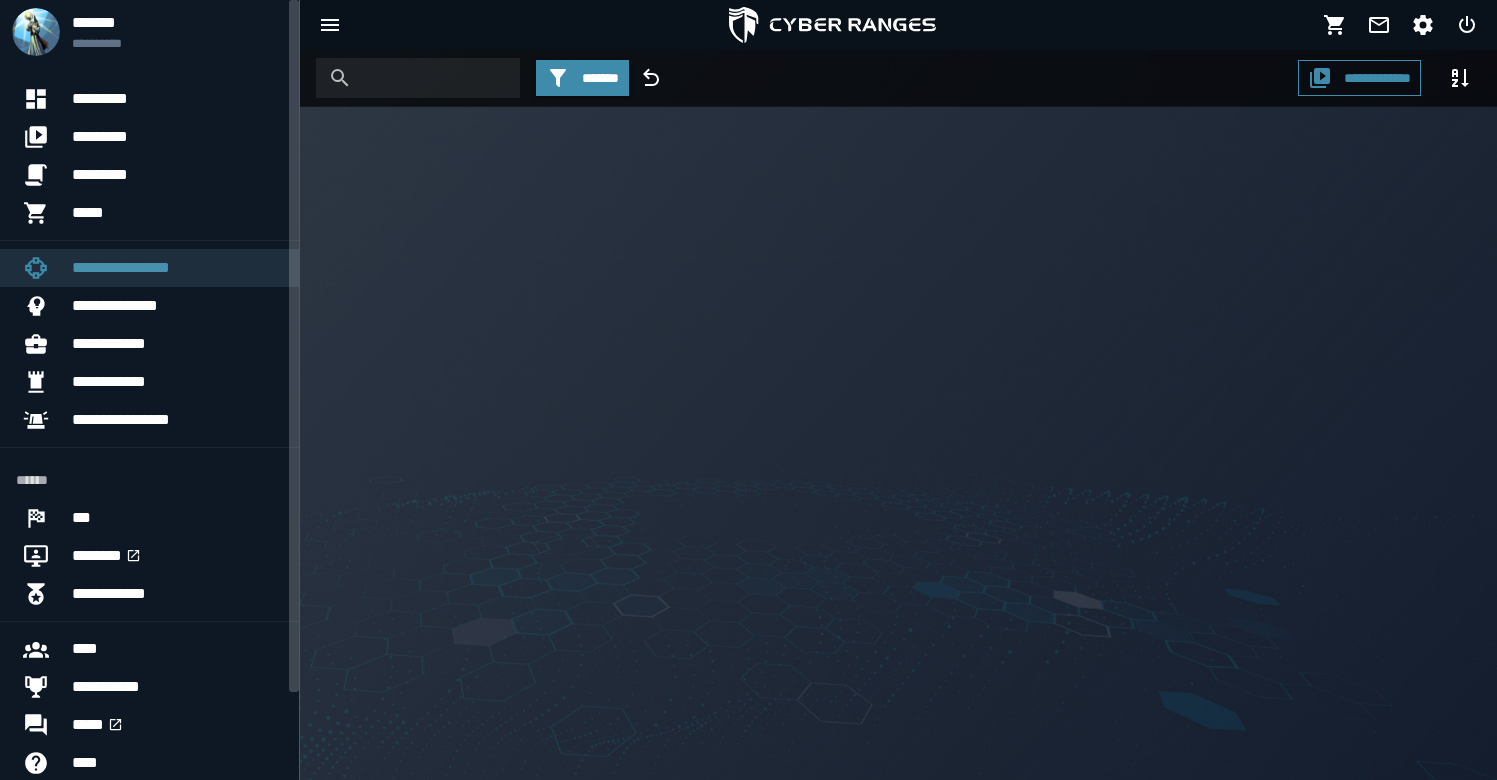 scroll, scrollTop: 0, scrollLeft: 0, axis: both 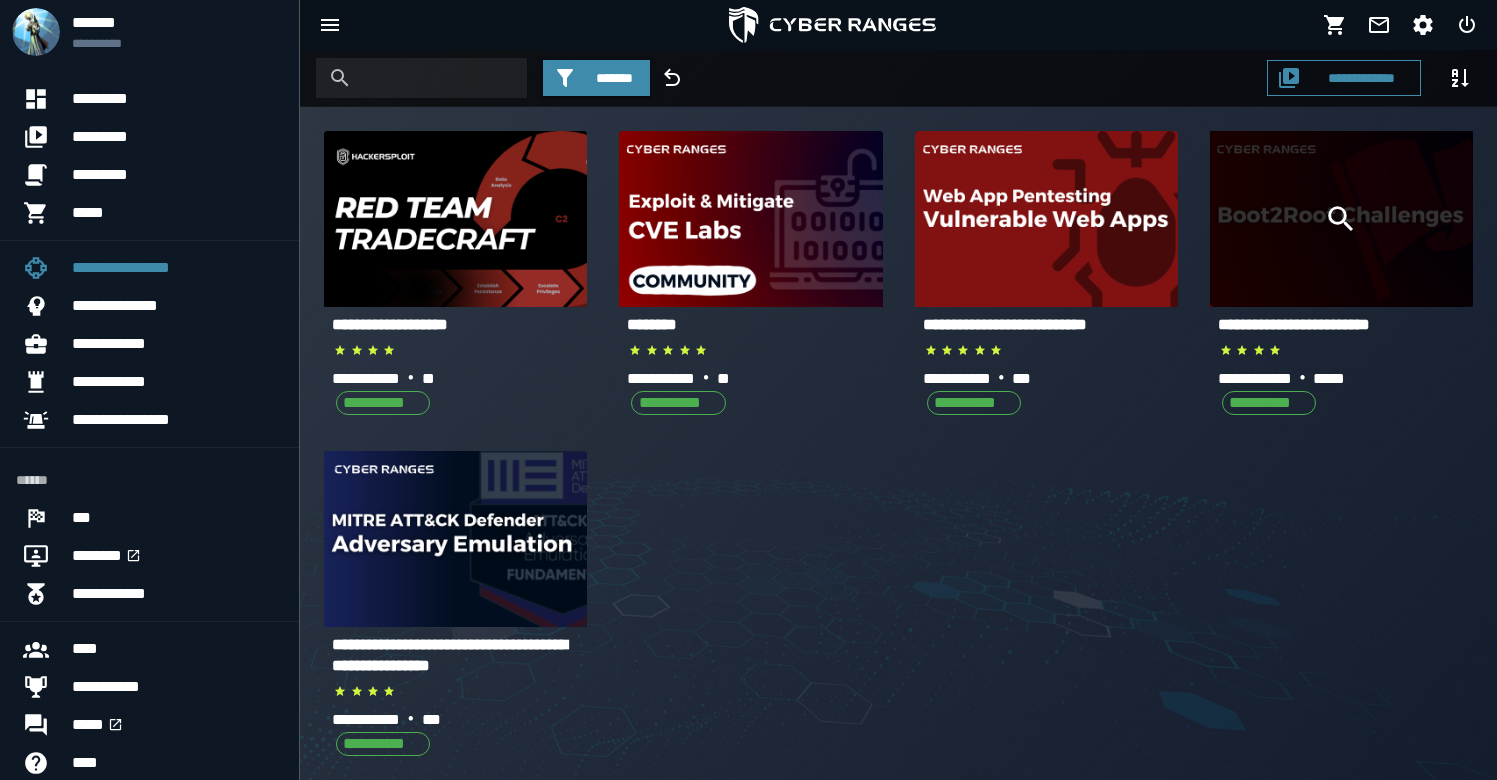 click 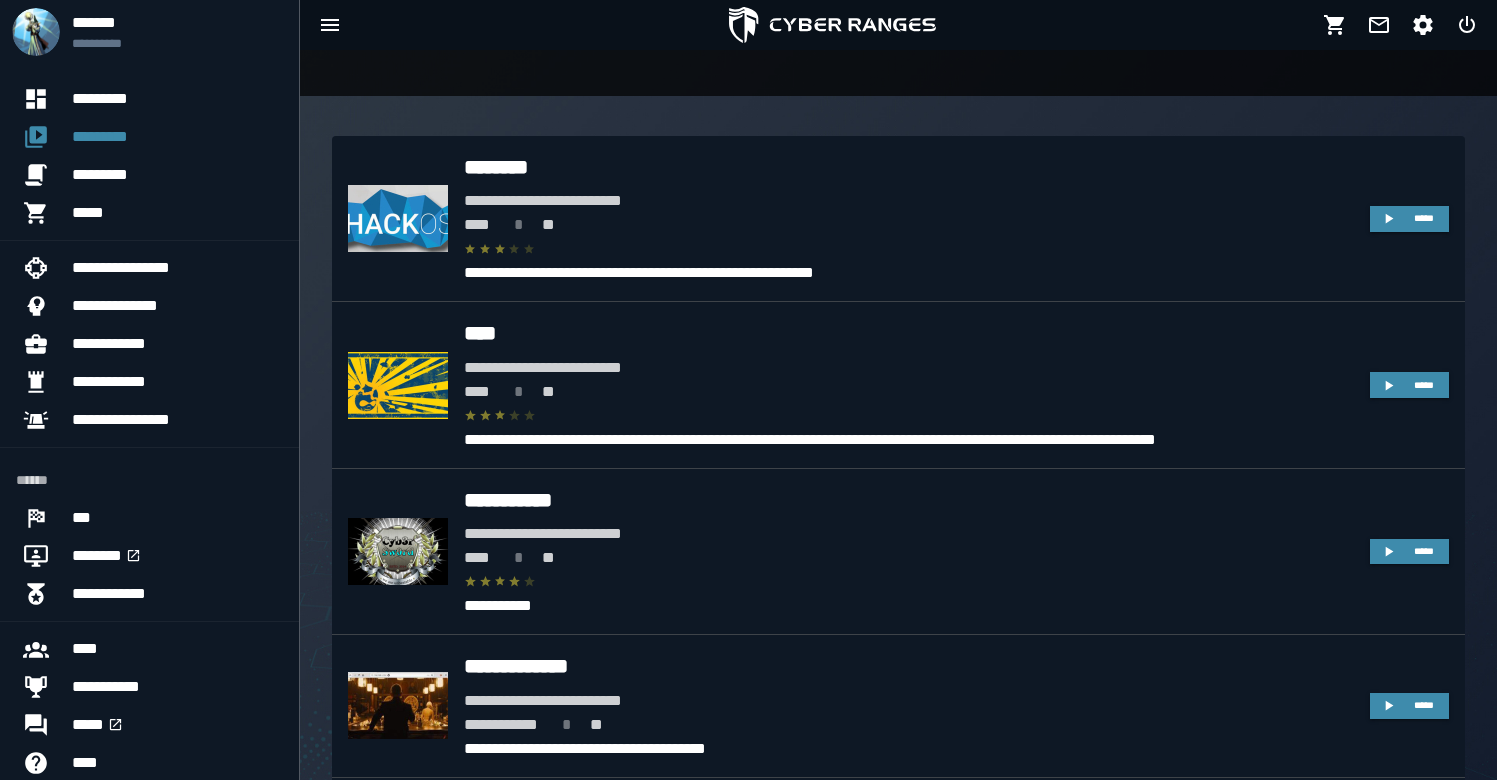scroll, scrollTop: 353, scrollLeft: 0, axis: vertical 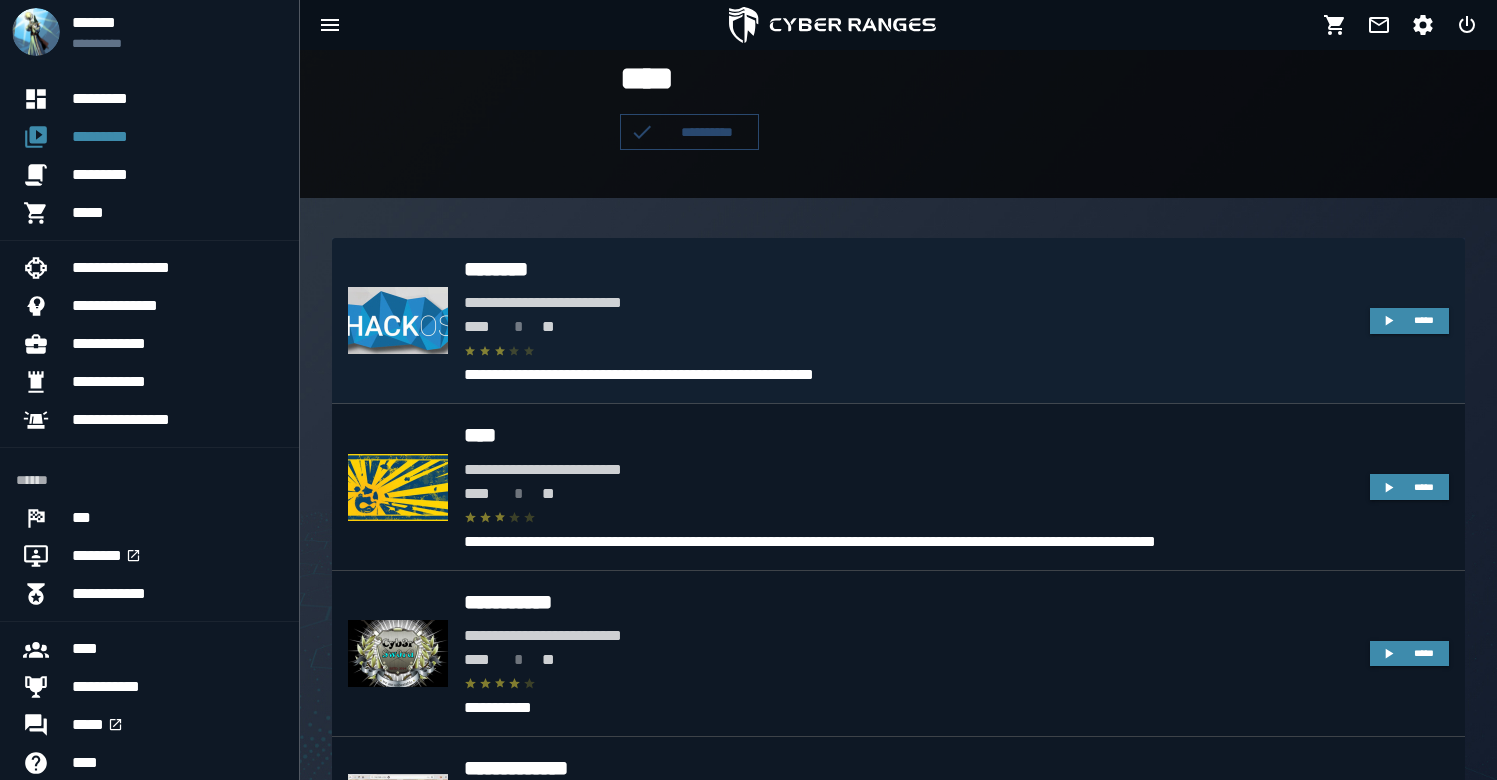 click on "********" at bounding box center [909, 269] 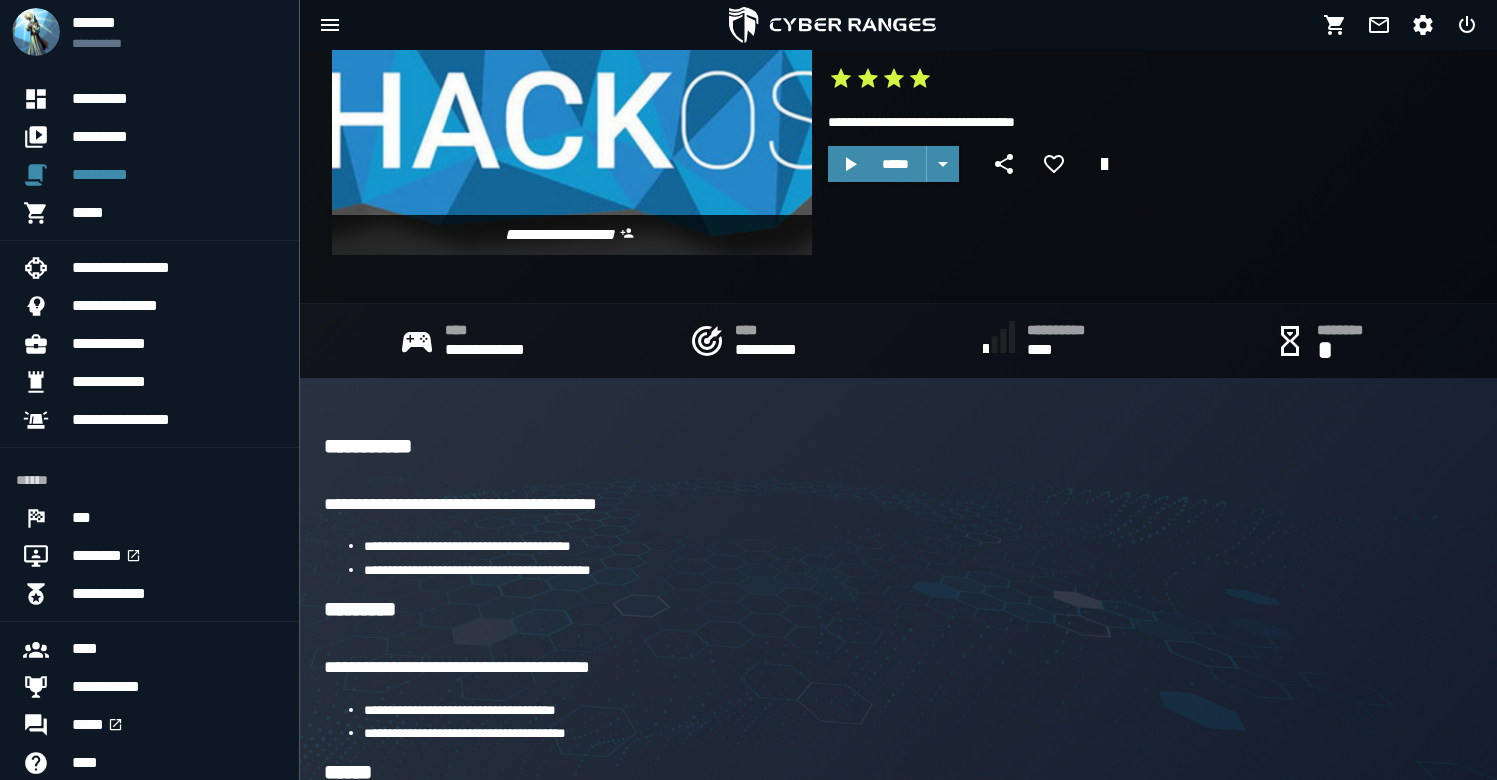 scroll, scrollTop: 90, scrollLeft: 0, axis: vertical 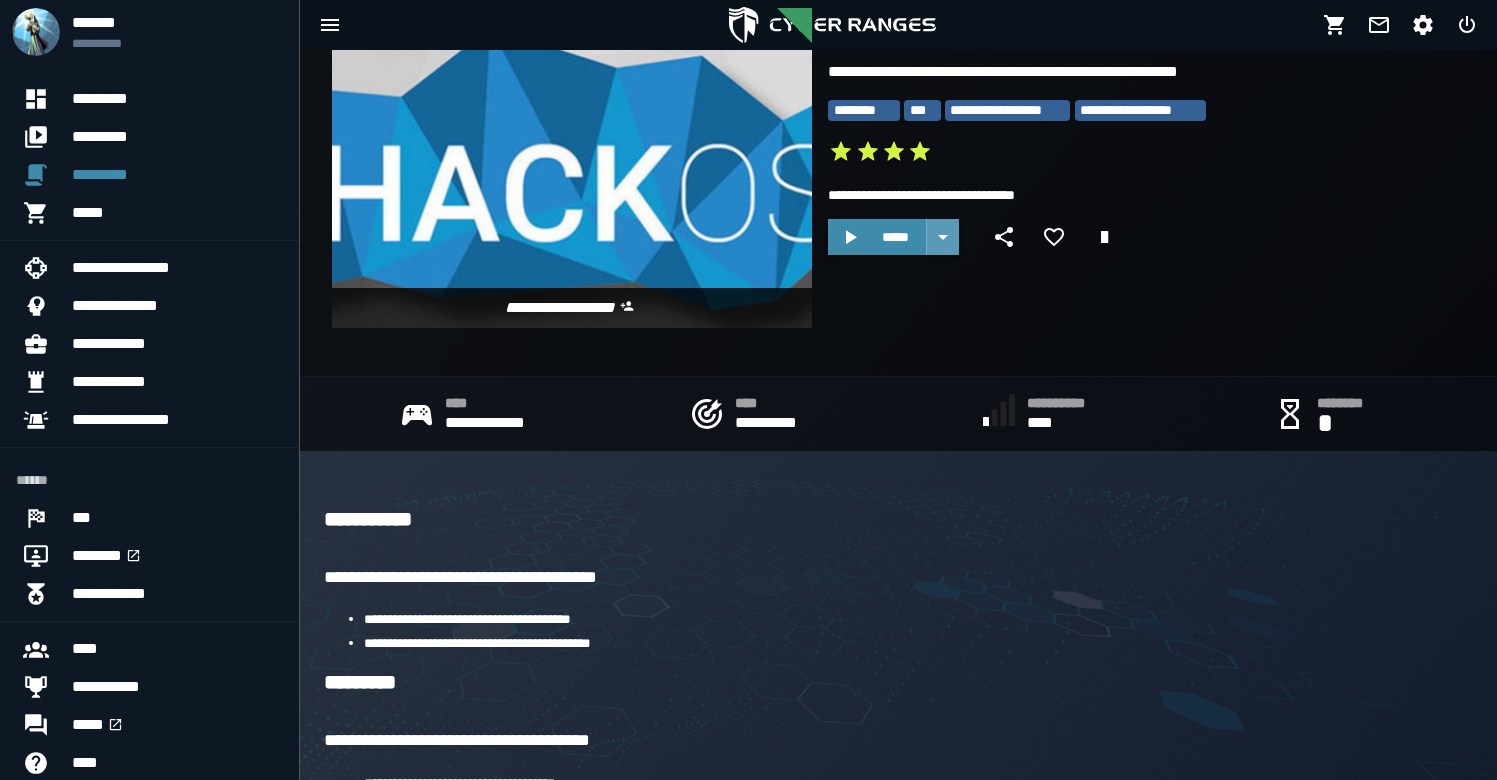 click 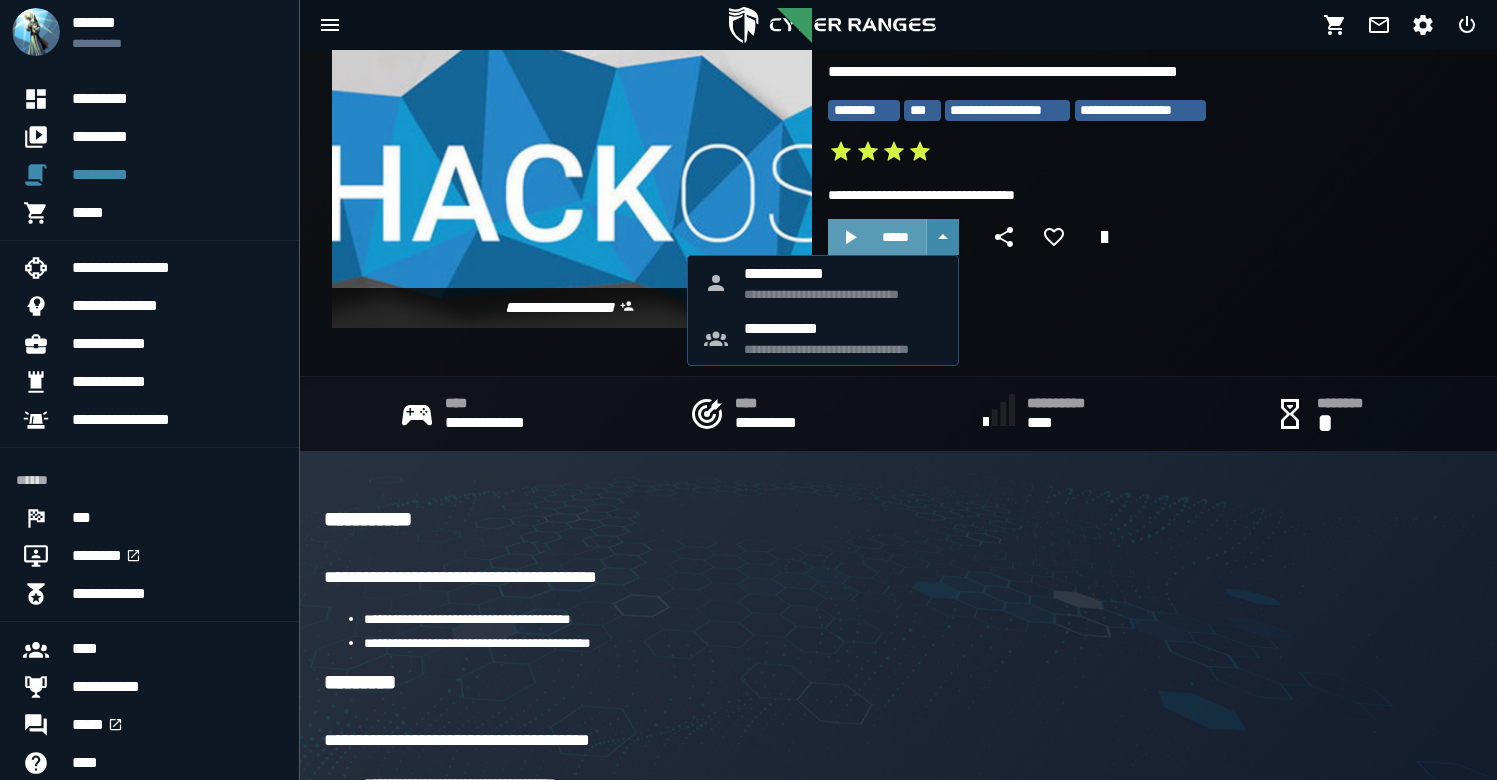 click on "*****" at bounding box center [877, 237] 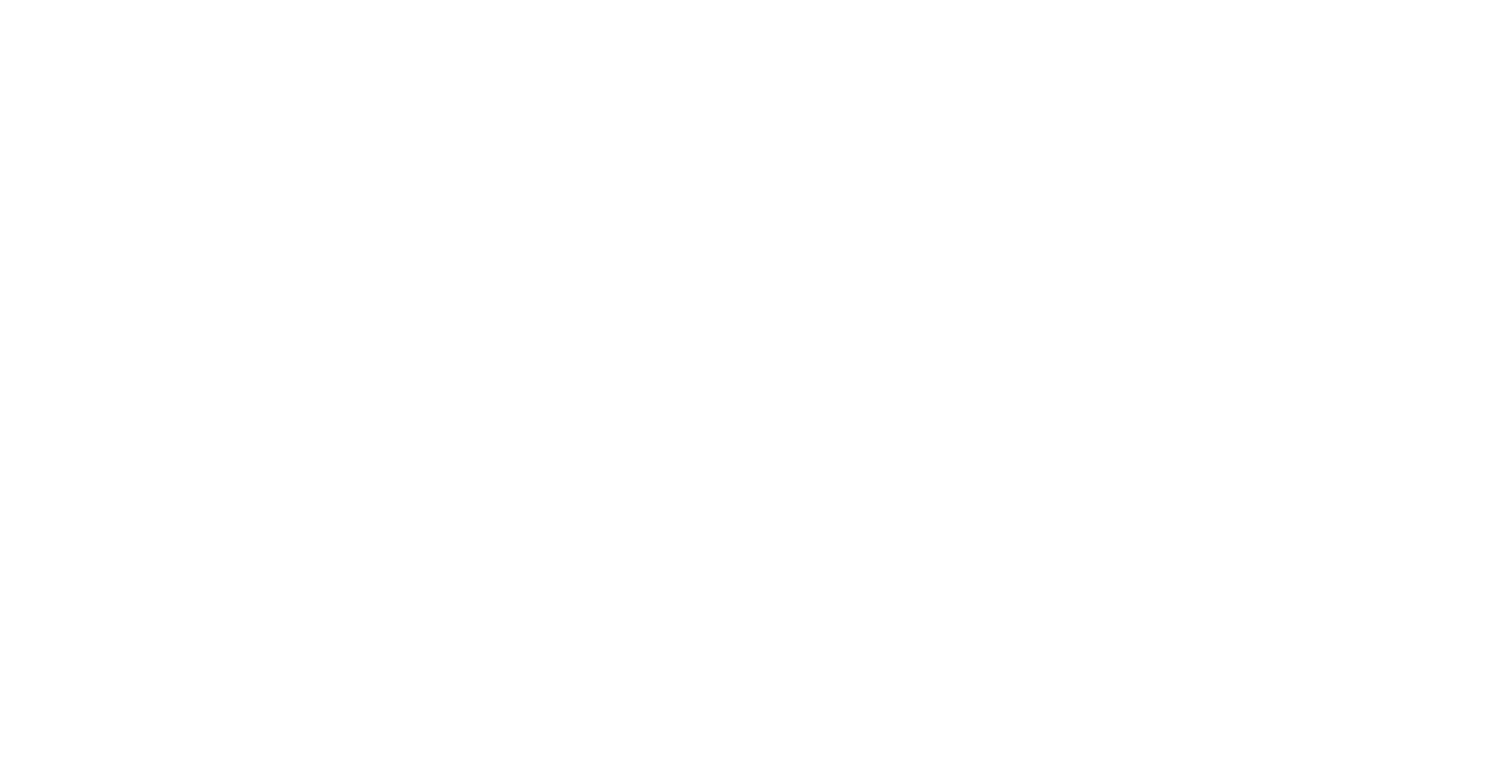 scroll, scrollTop: 0, scrollLeft: 0, axis: both 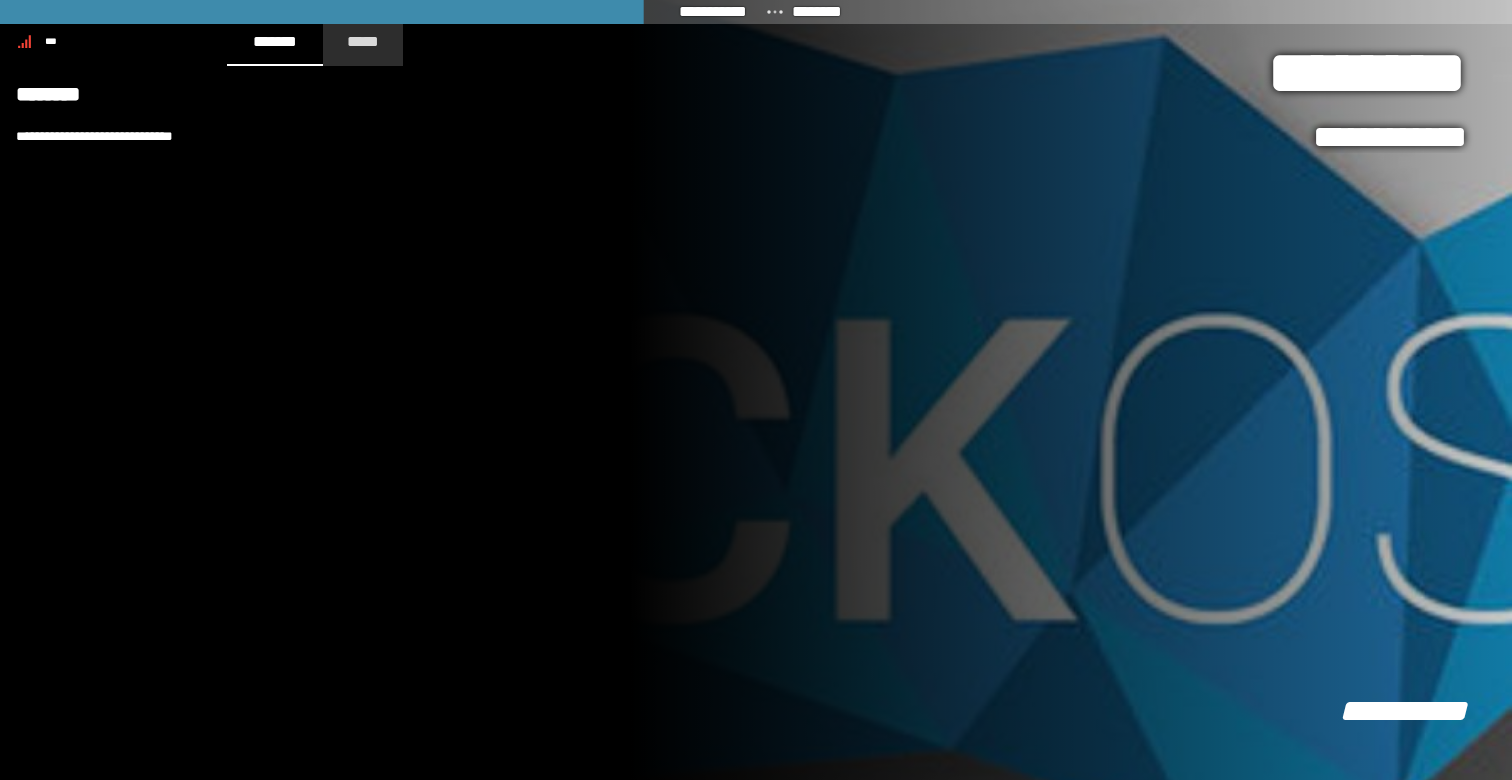 click on "*****" at bounding box center [363, 41] 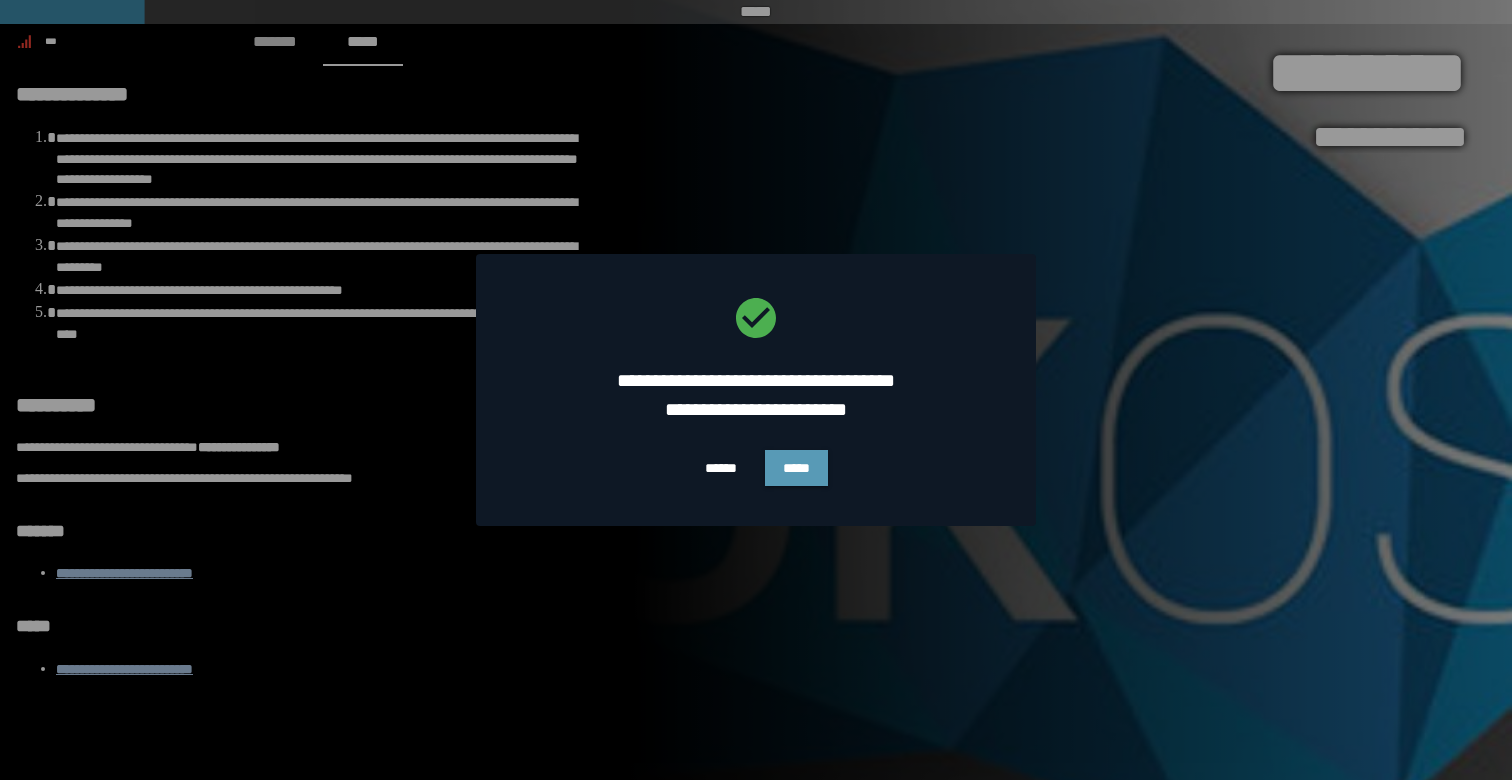 click on "*****" at bounding box center [796, 468] 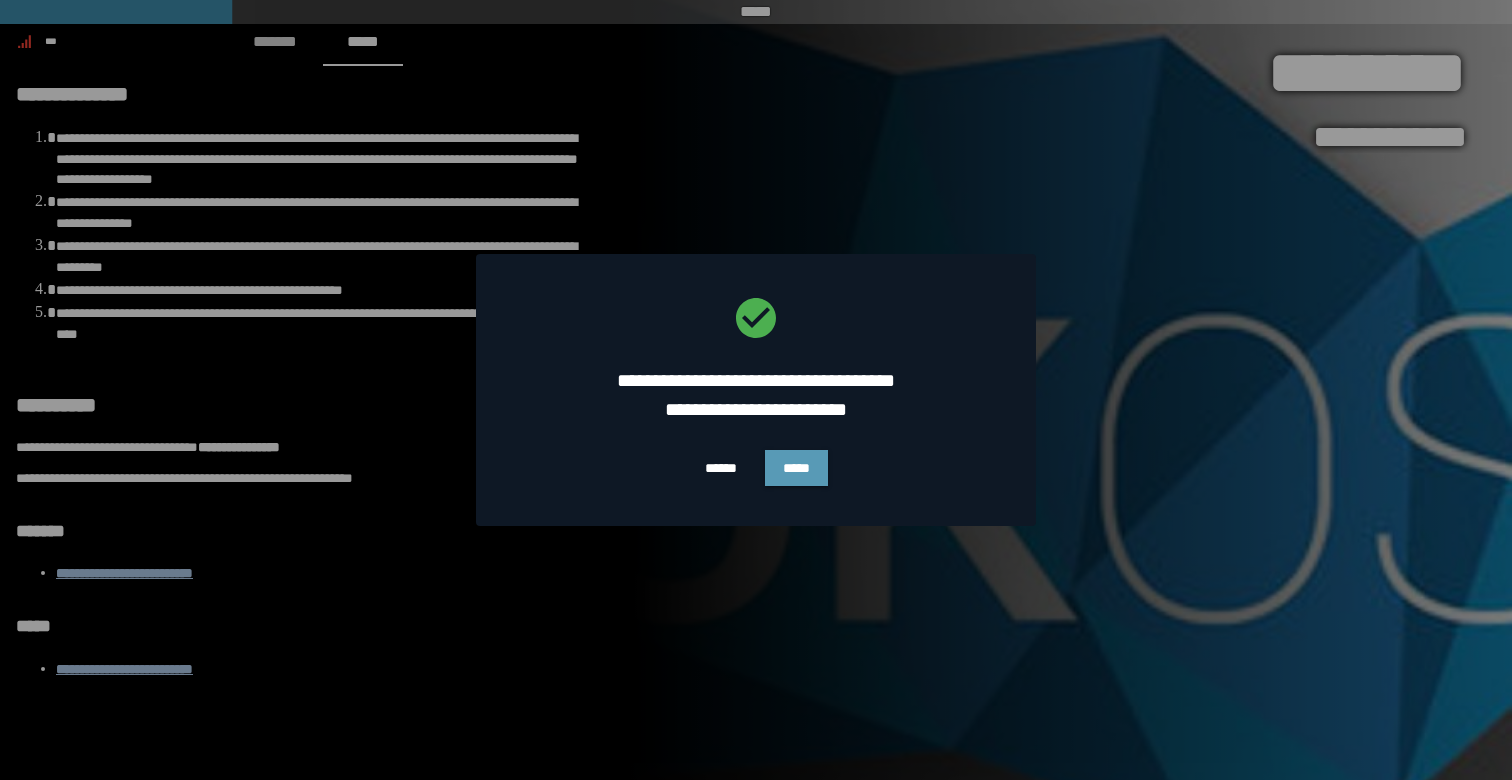click on "*****" at bounding box center [796, 468] 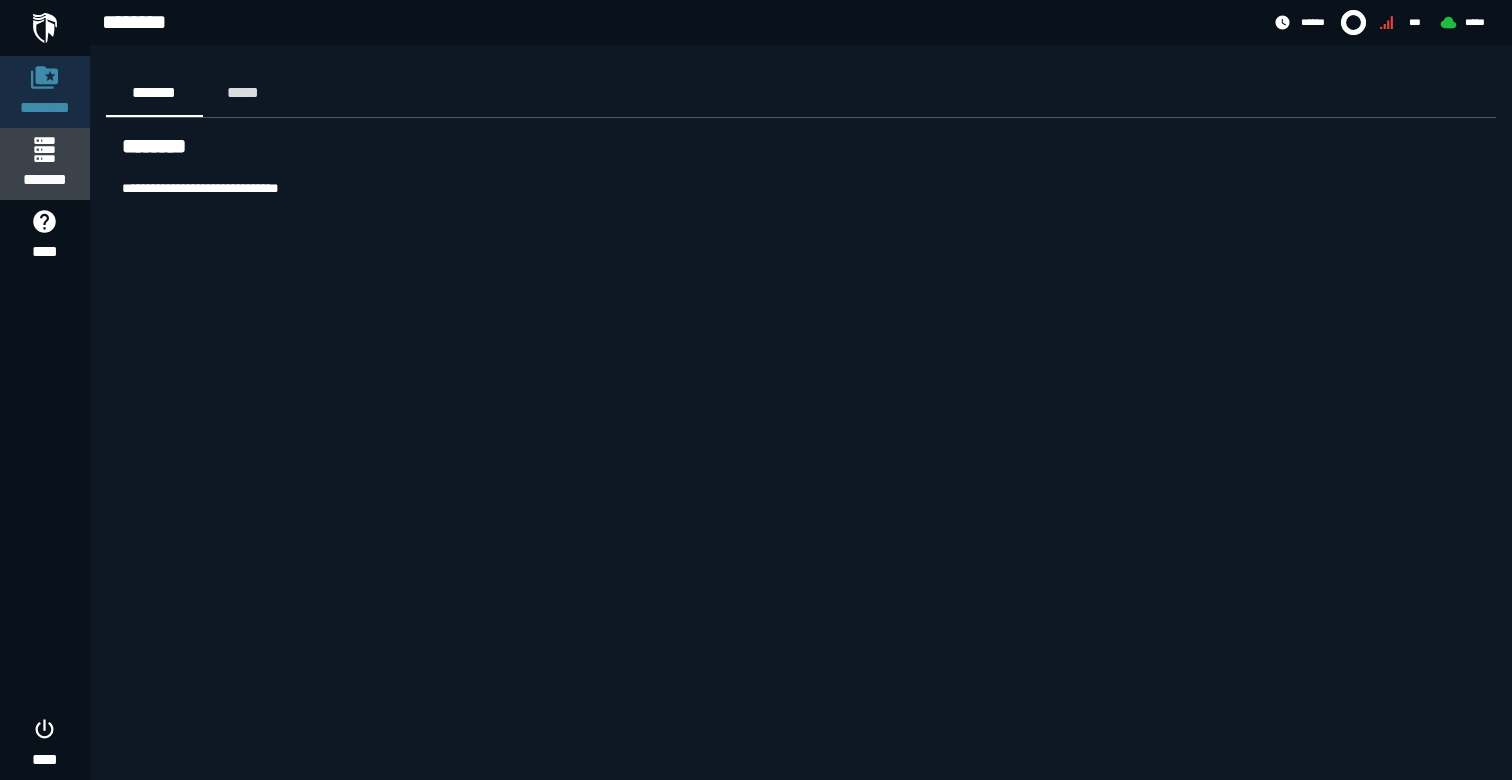 click 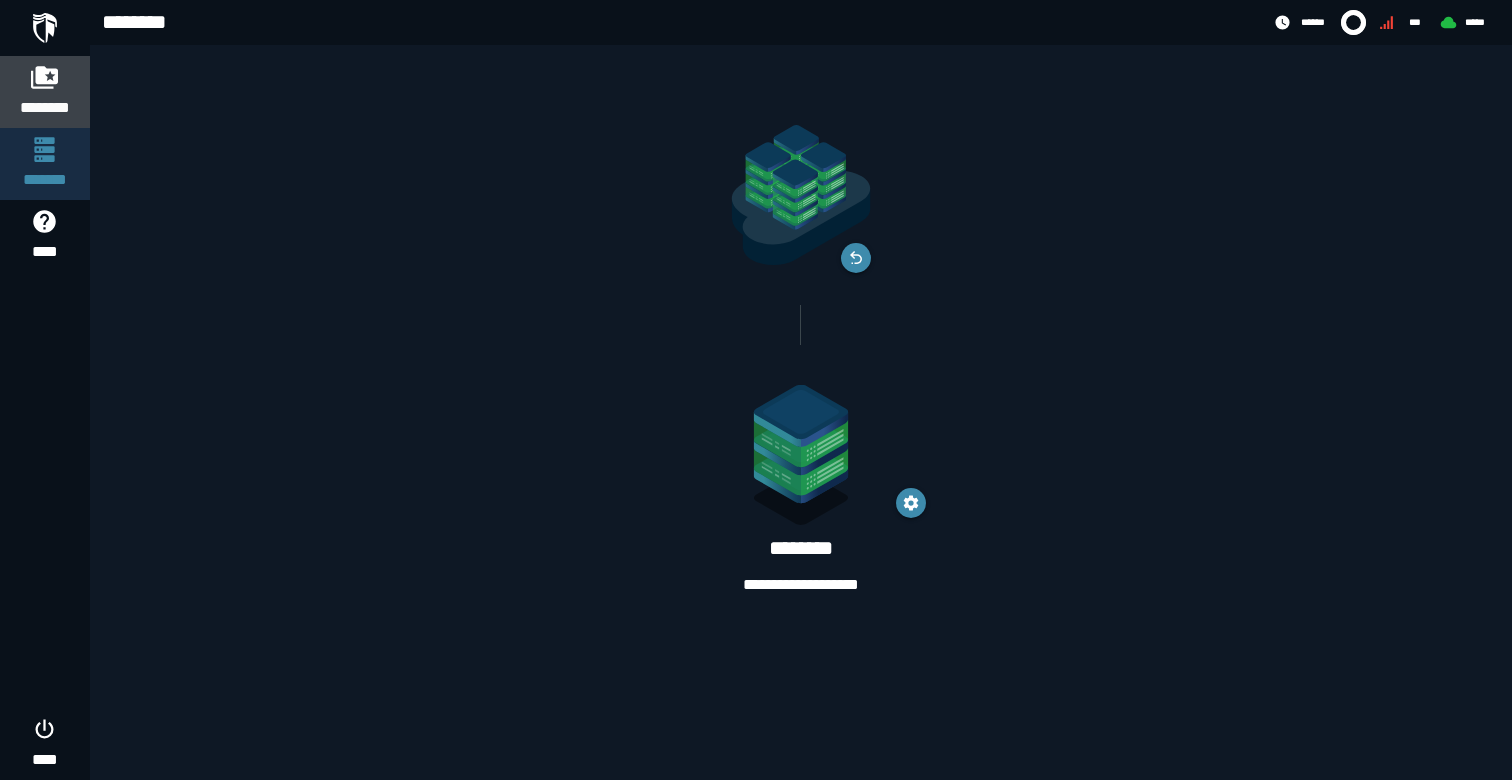 click on "********" at bounding box center [45, 108] 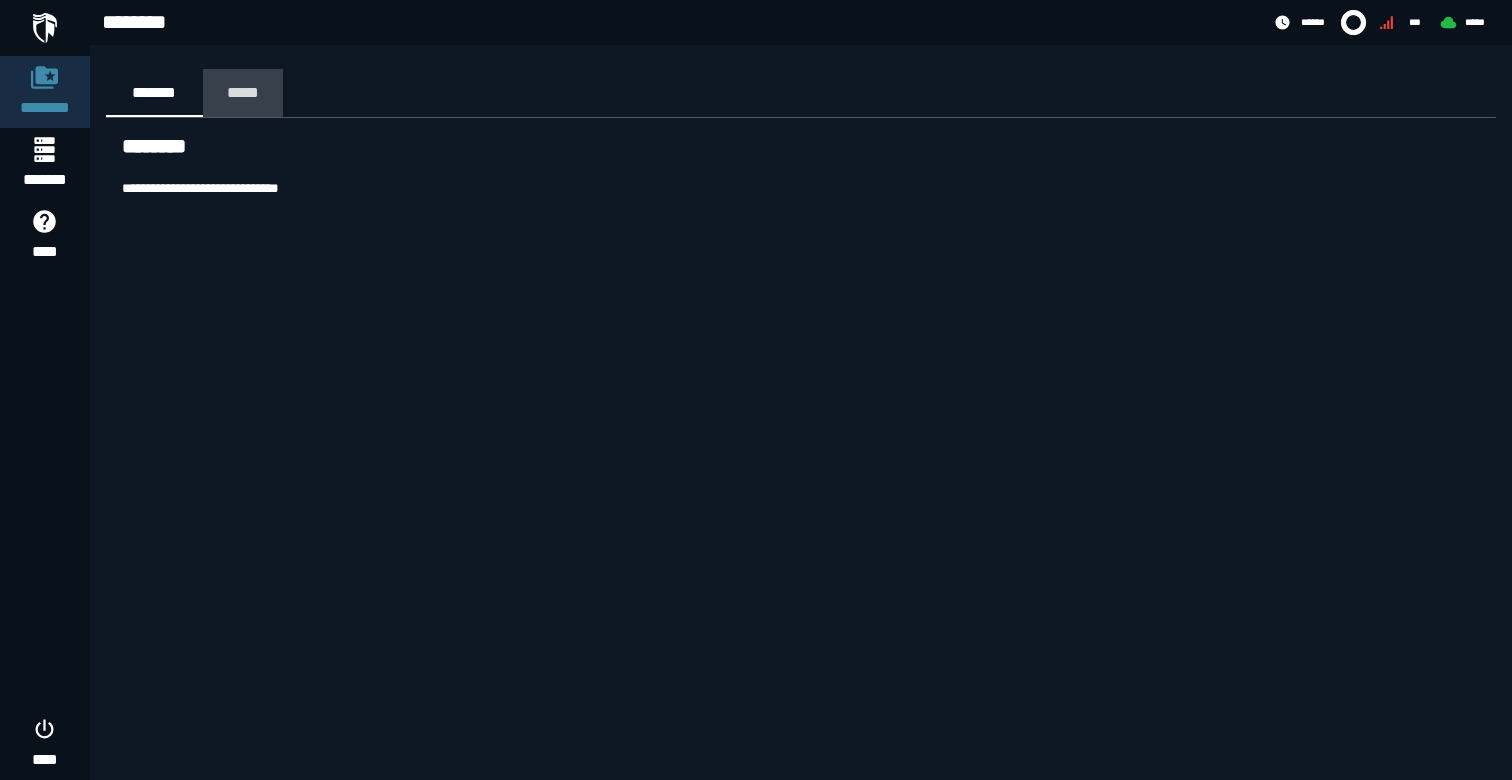 click on "*****" at bounding box center [243, 92] 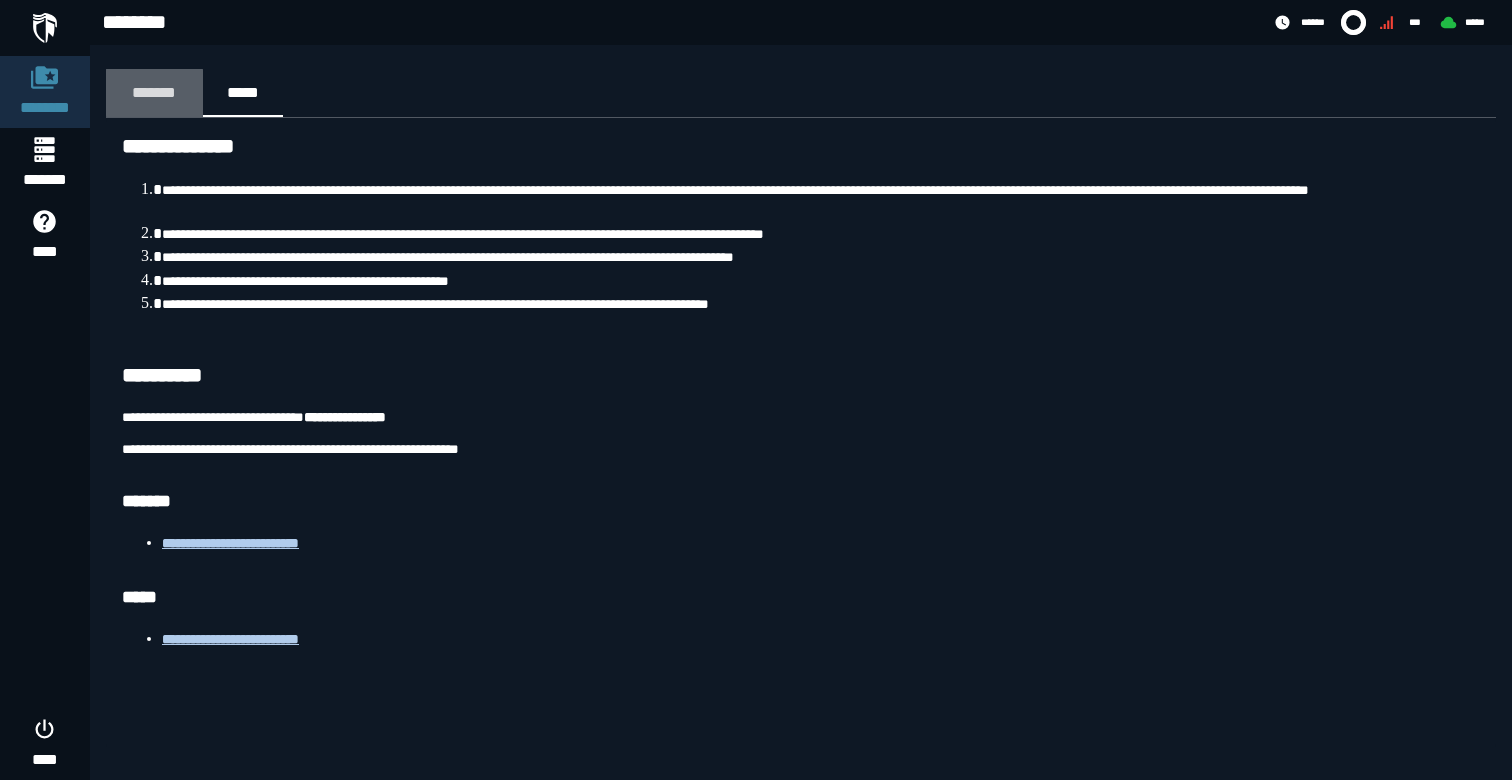 click on "*******" at bounding box center (154, 92) 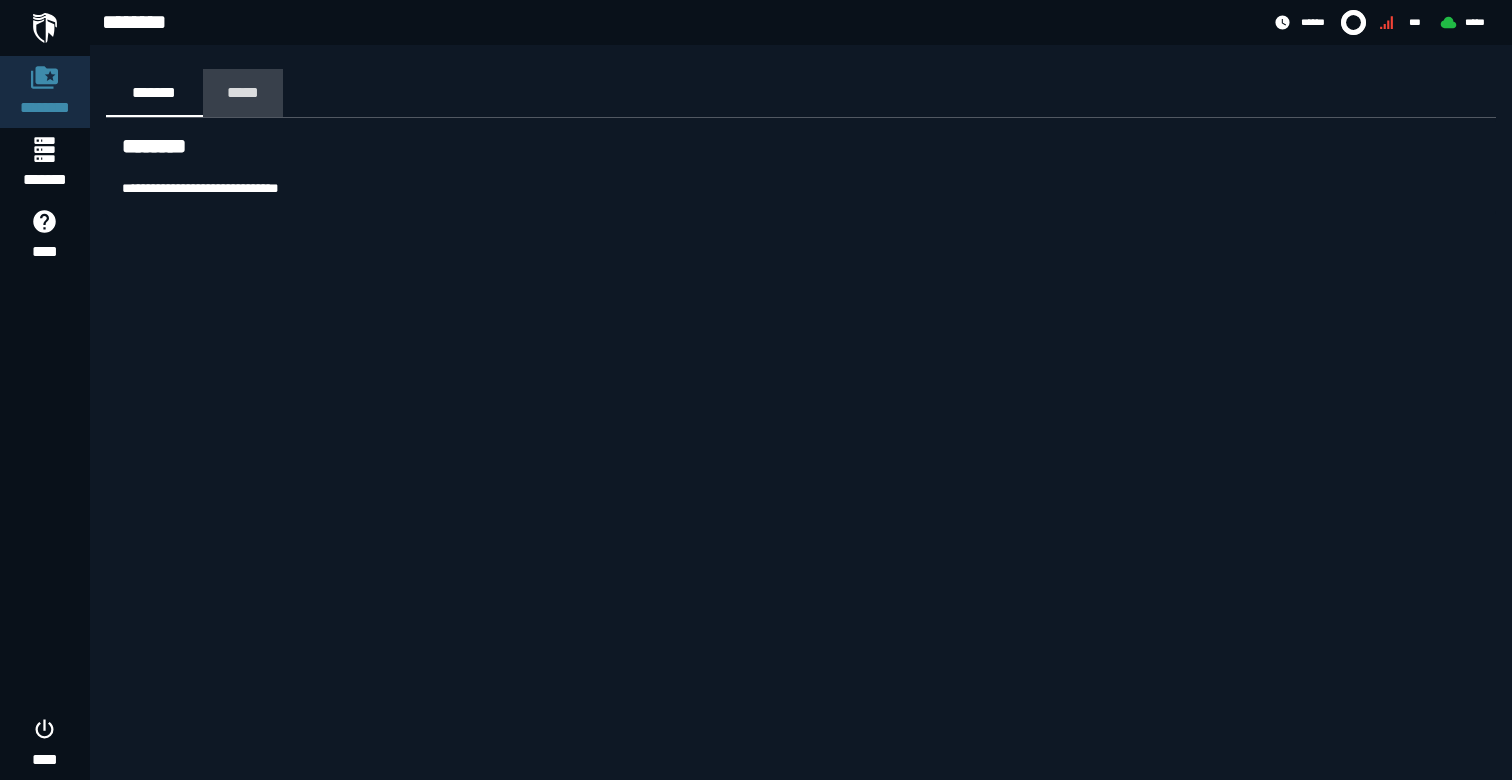 click on "*****" 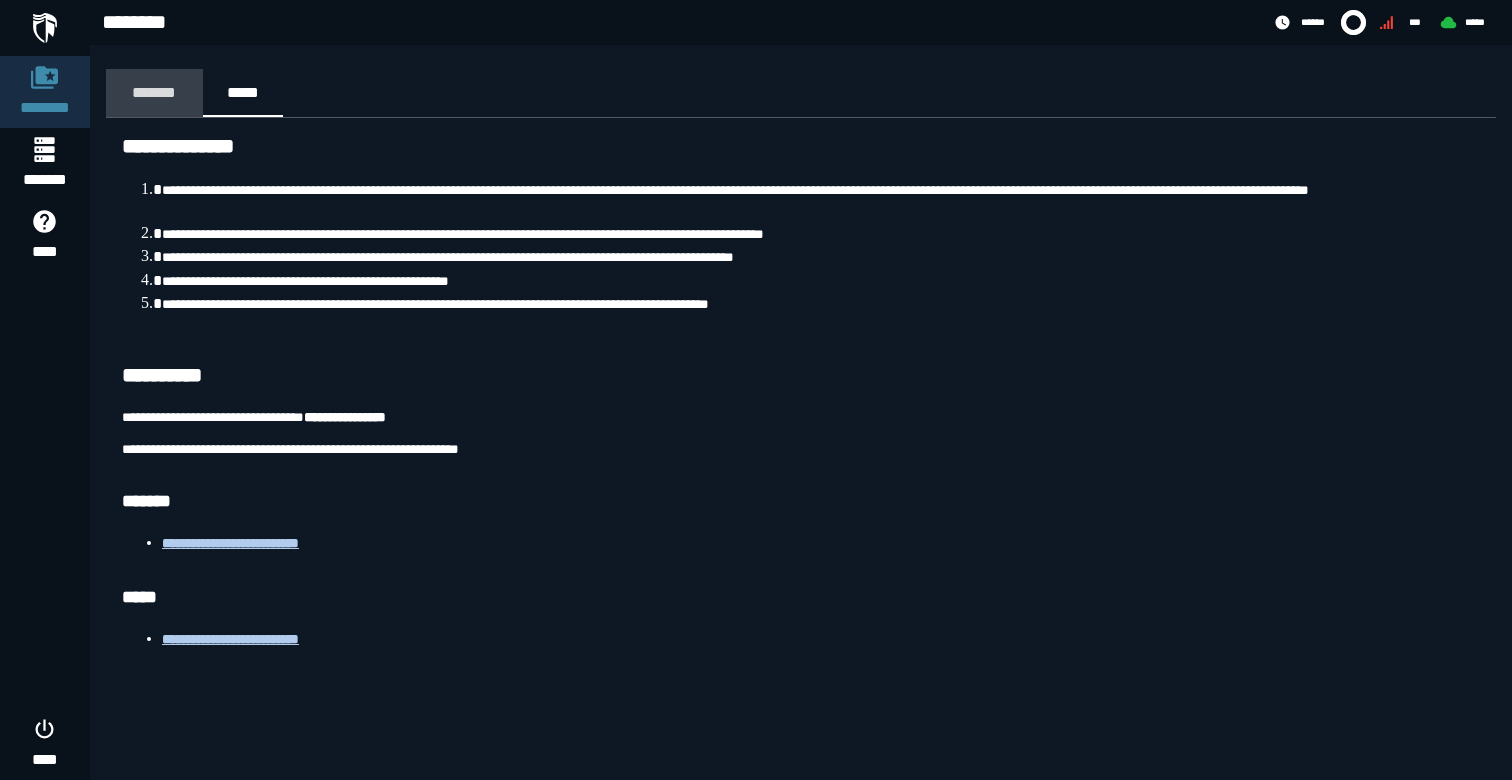 click on "*******" at bounding box center (154, 92) 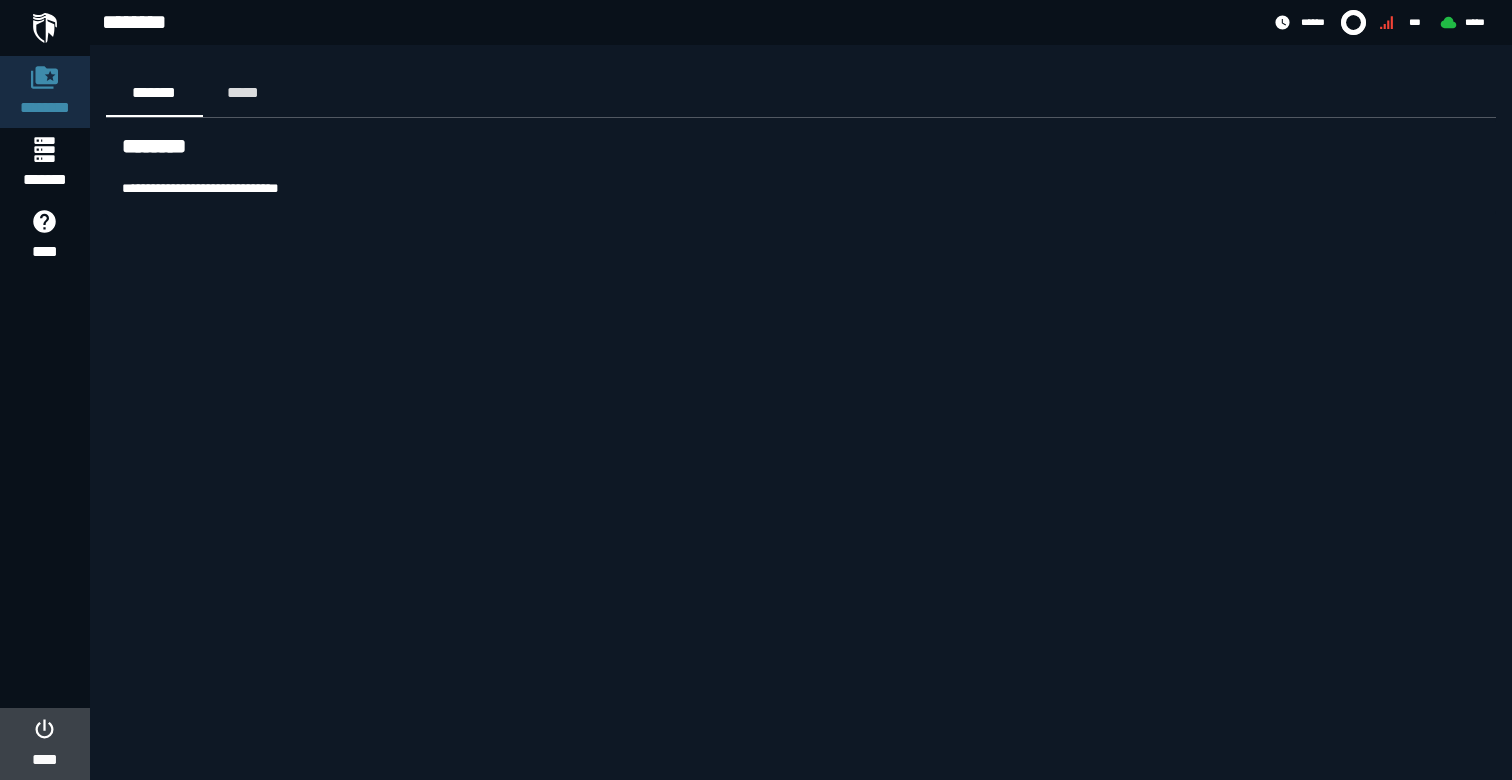 click 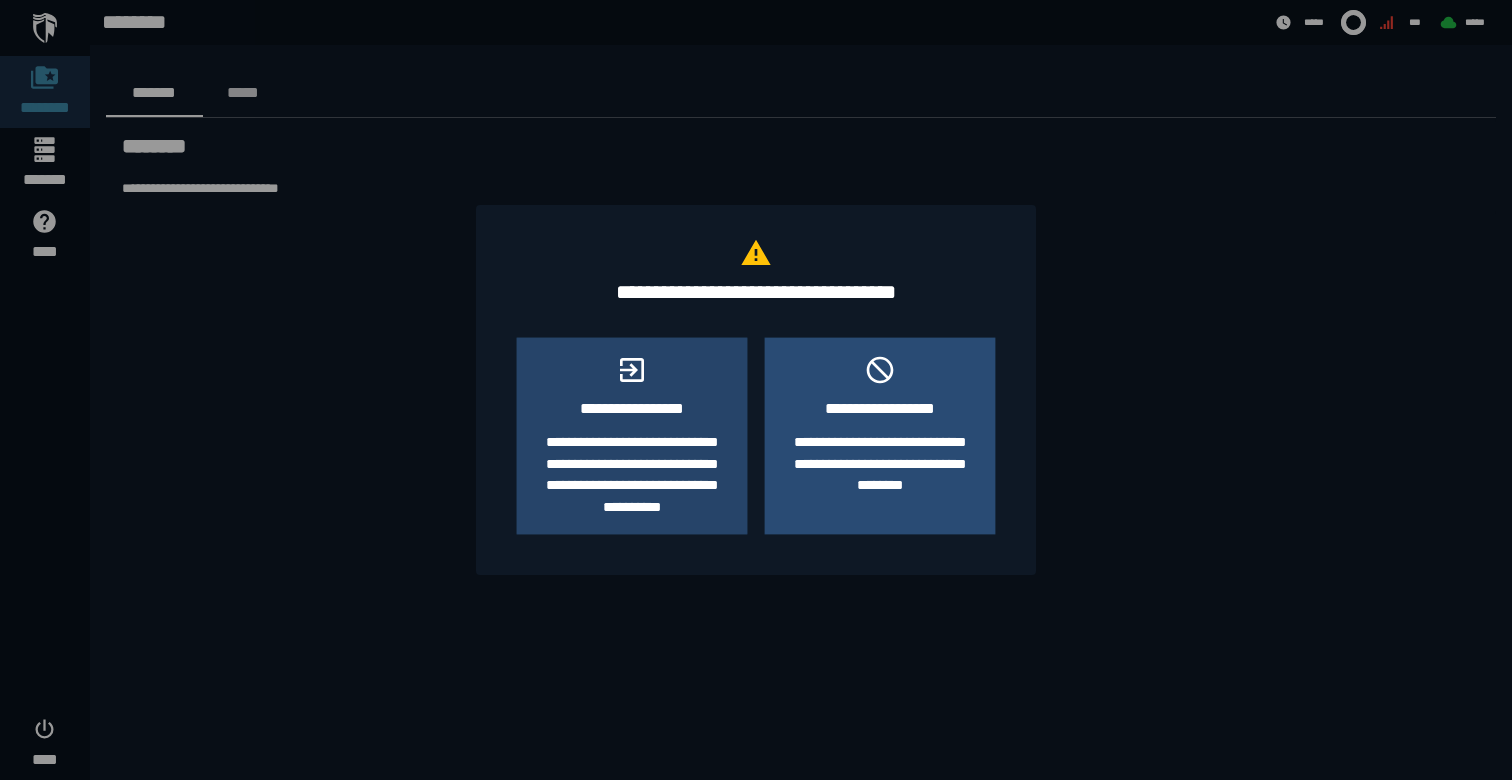 click on "**********" 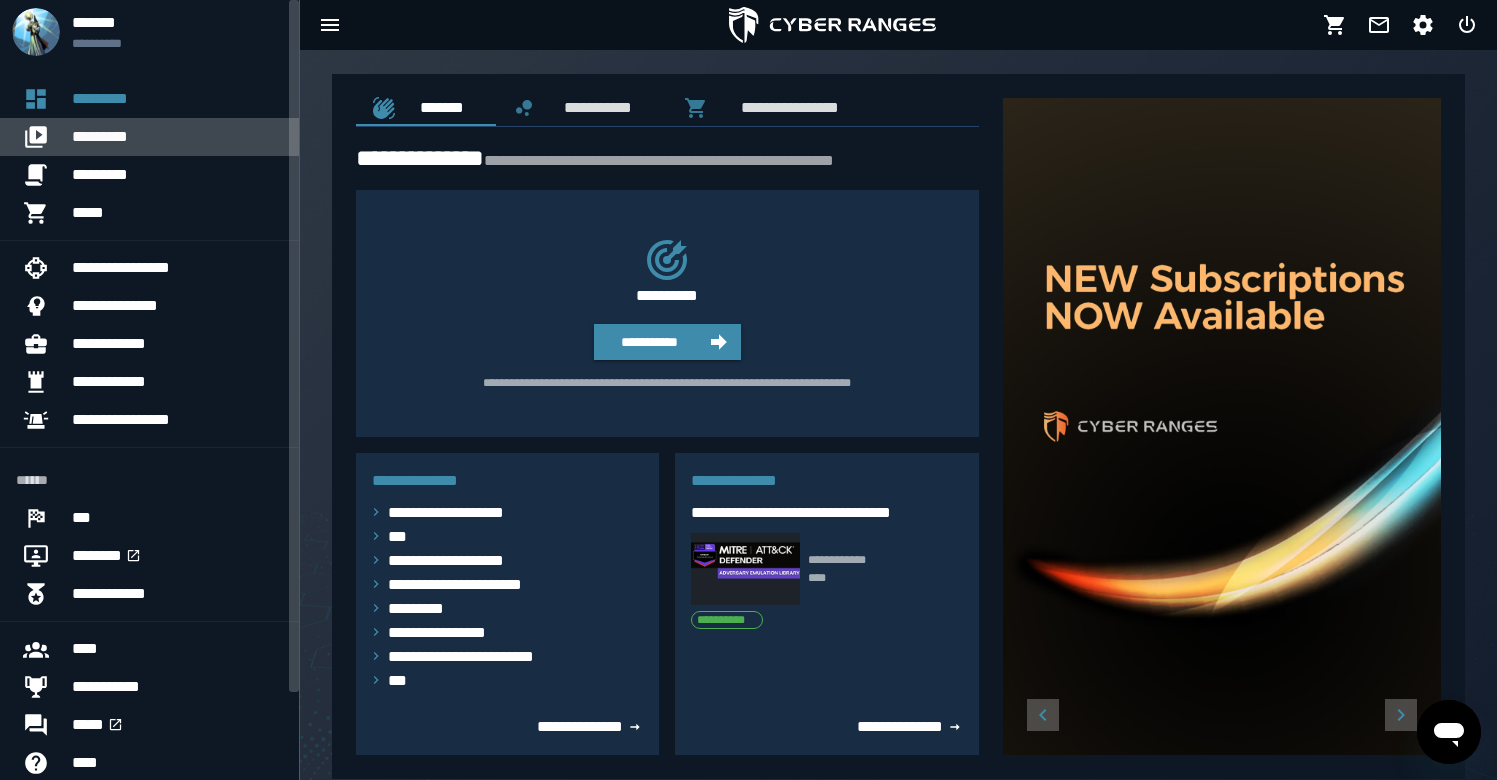 click on "*********" 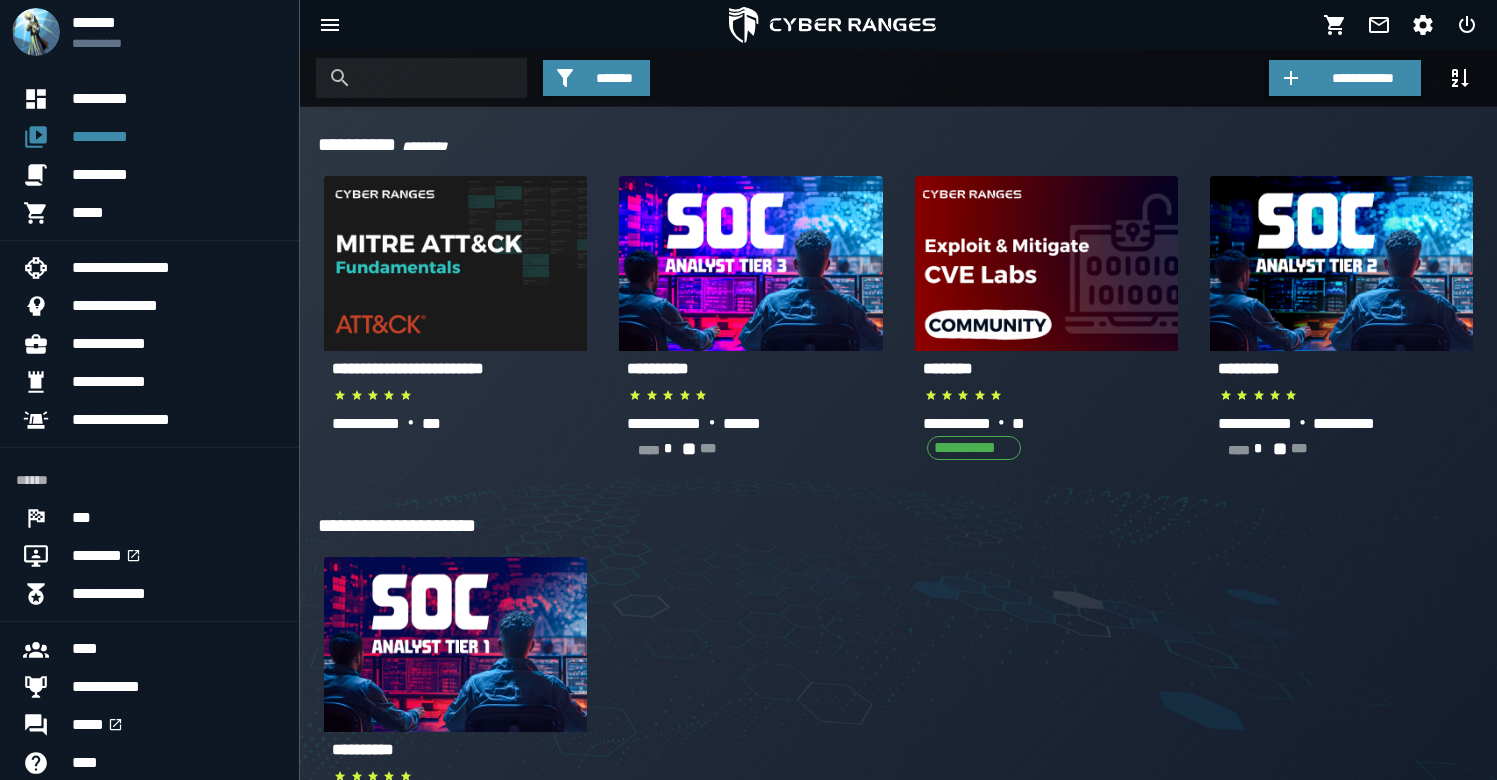 scroll, scrollTop: 73, scrollLeft: 0, axis: vertical 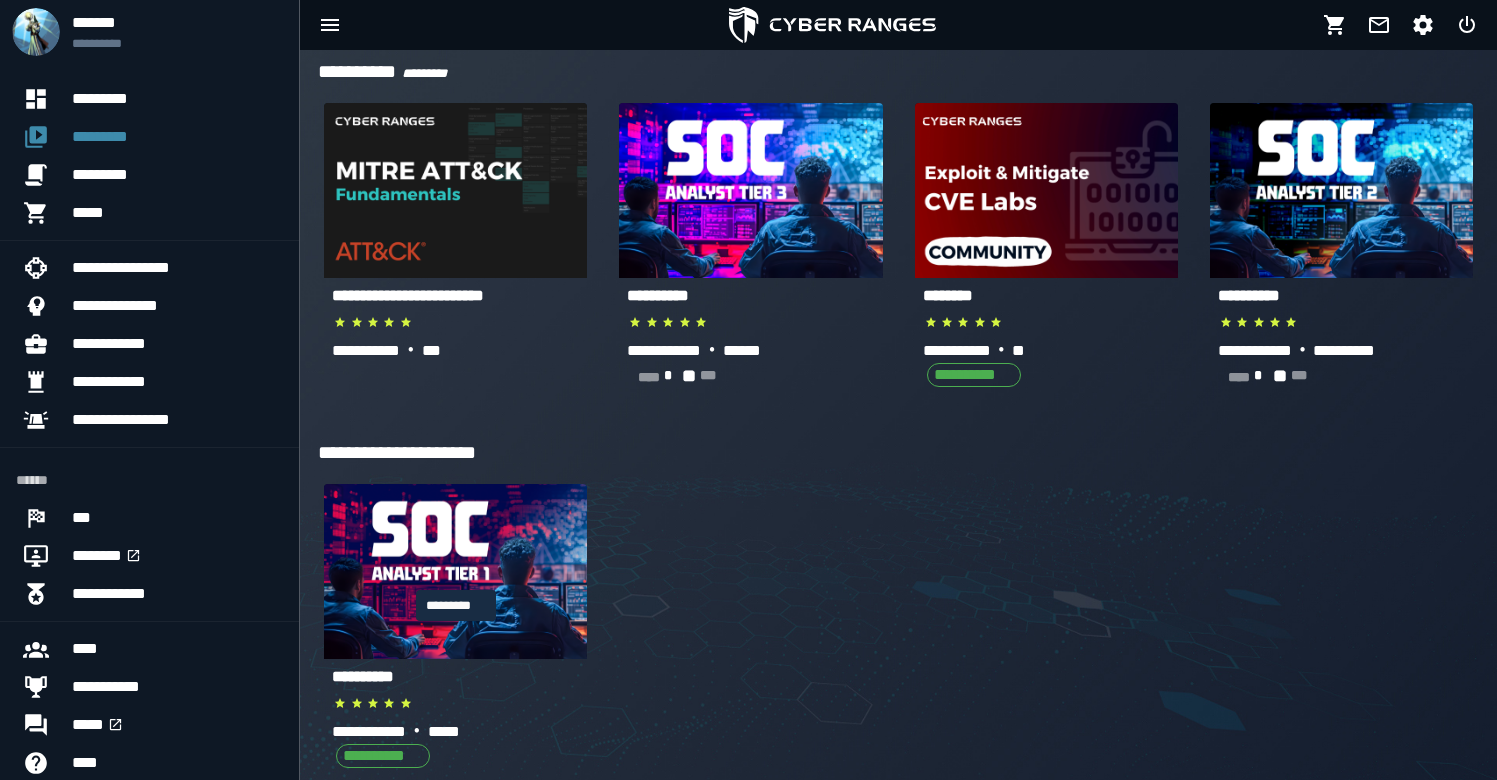 click 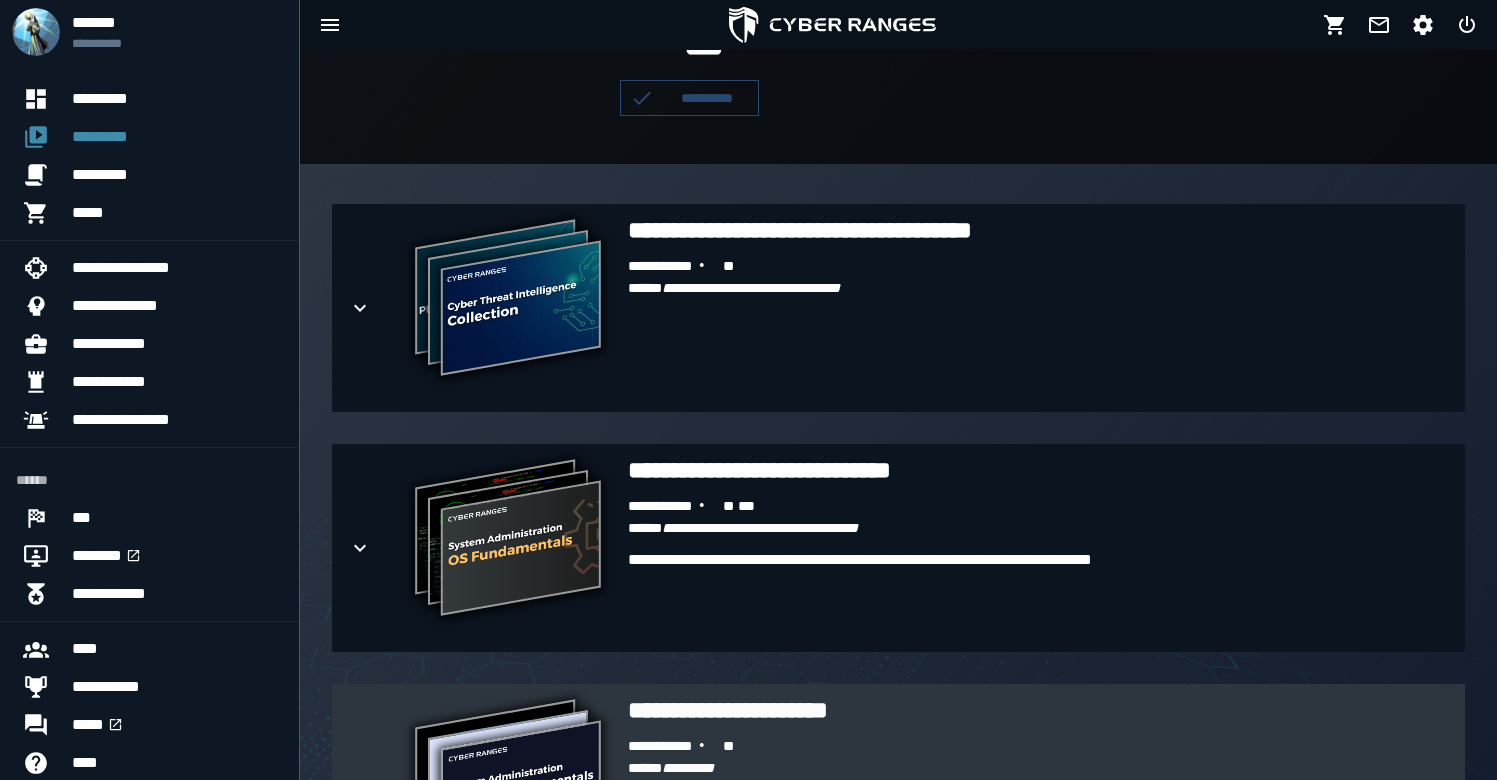 scroll, scrollTop: 358, scrollLeft: 0, axis: vertical 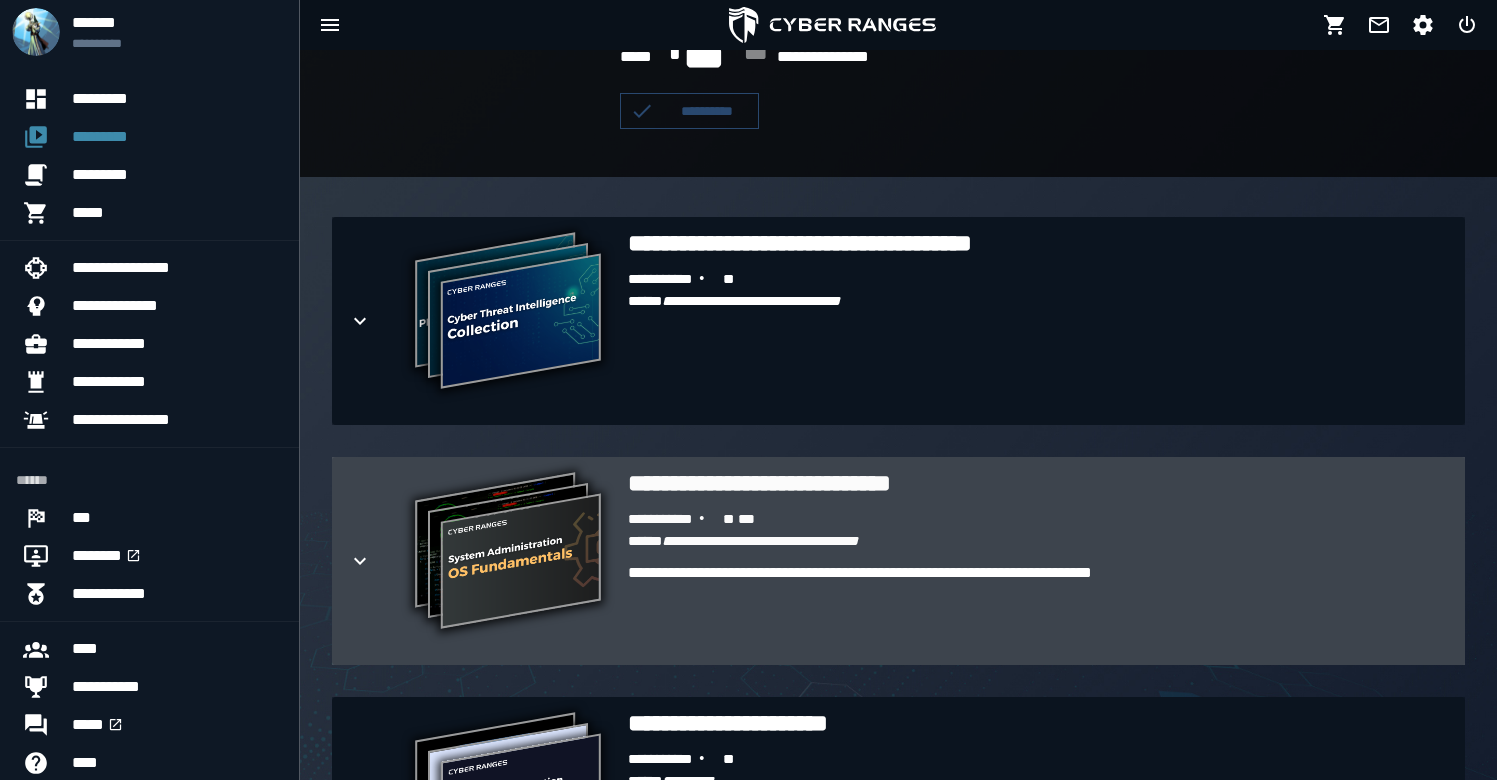 click at bounding box center (376, 561) 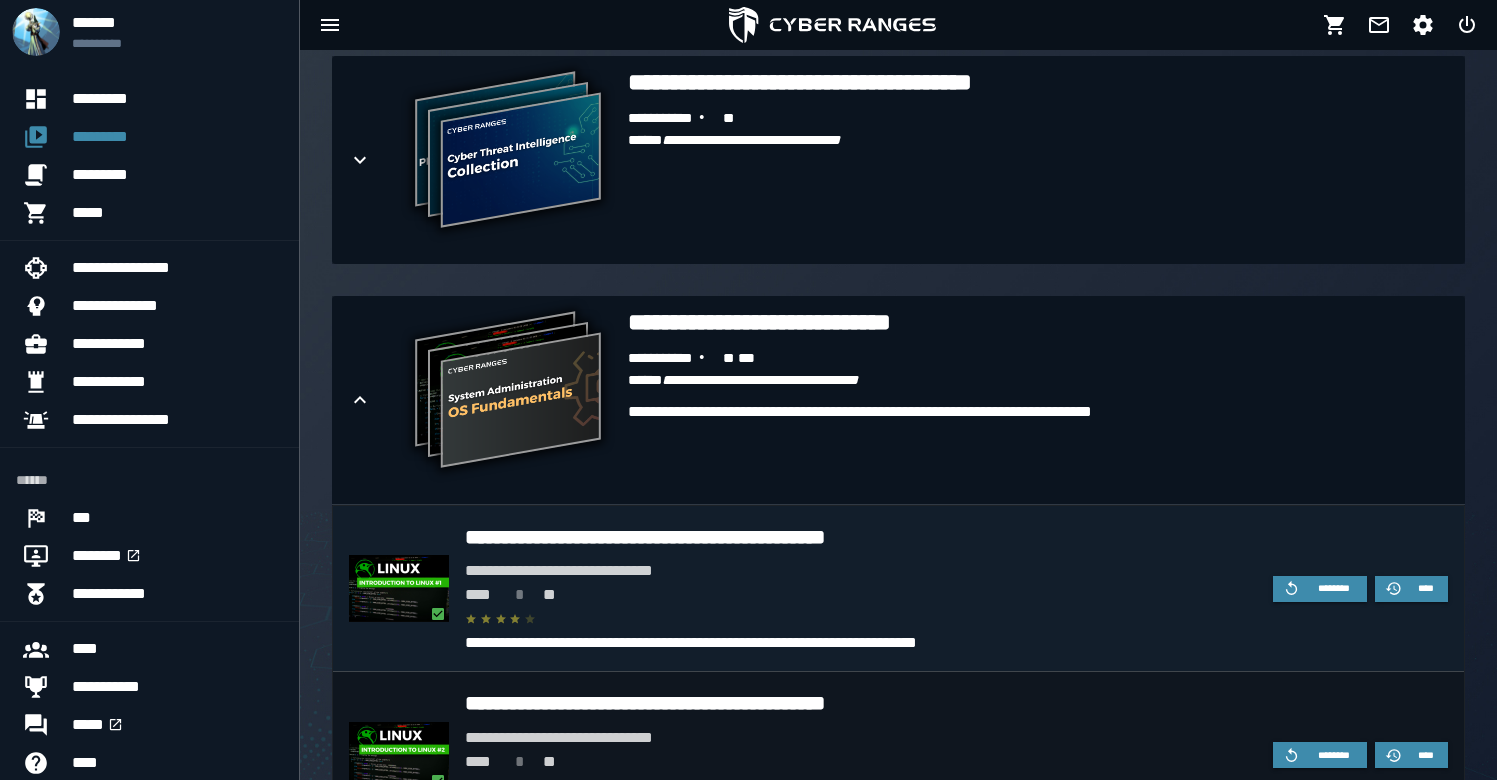 scroll, scrollTop: 621, scrollLeft: 0, axis: vertical 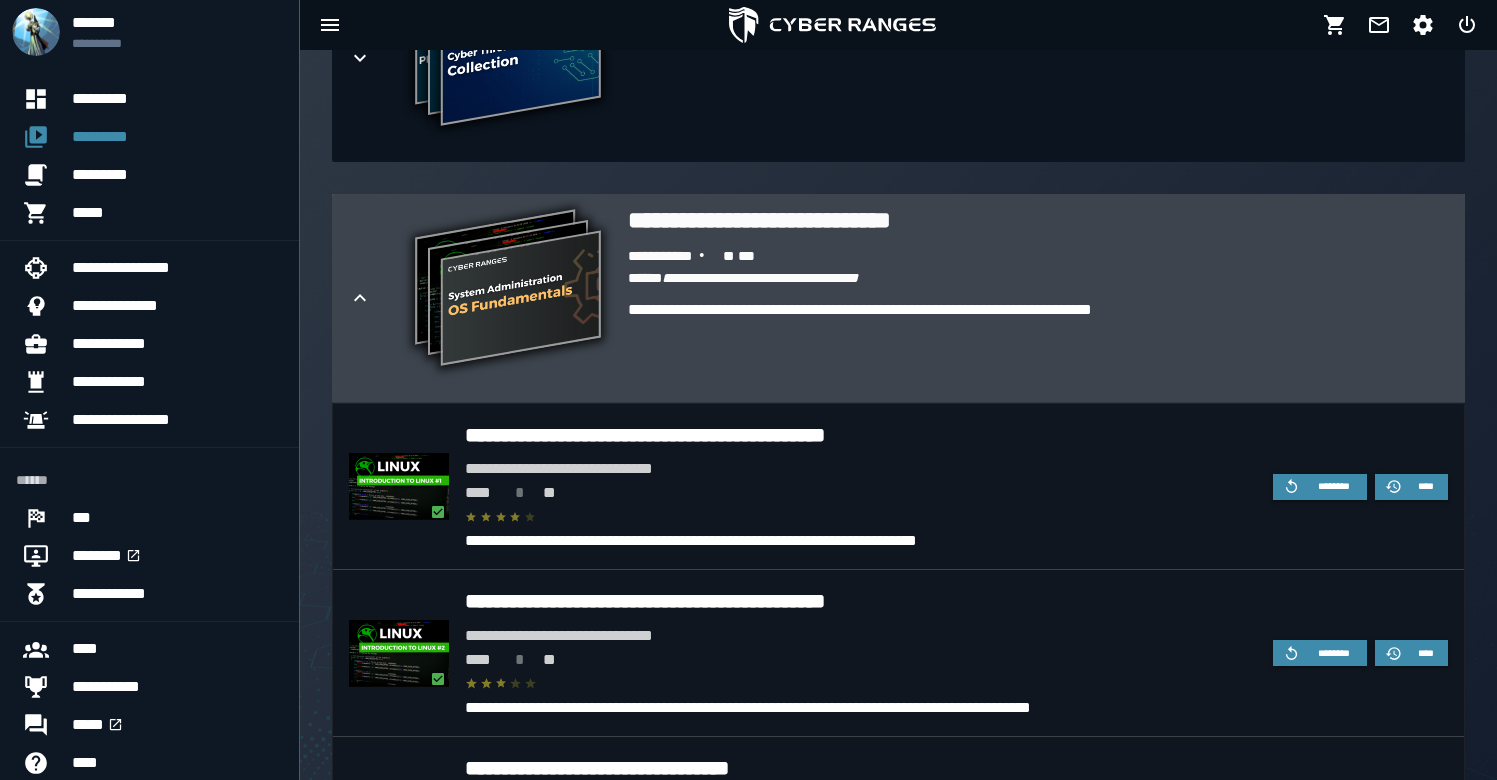 click 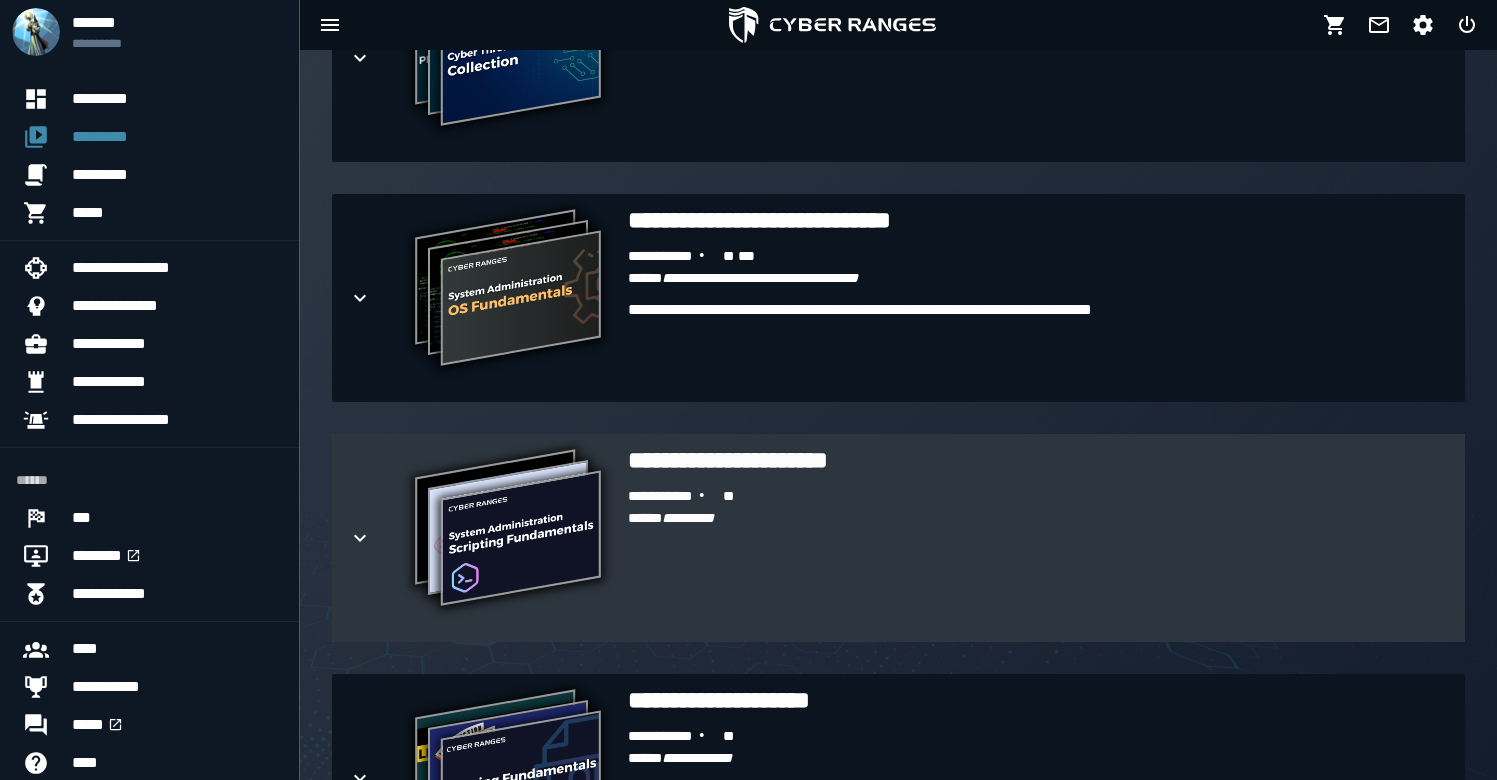 scroll, scrollTop: 646, scrollLeft: 0, axis: vertical 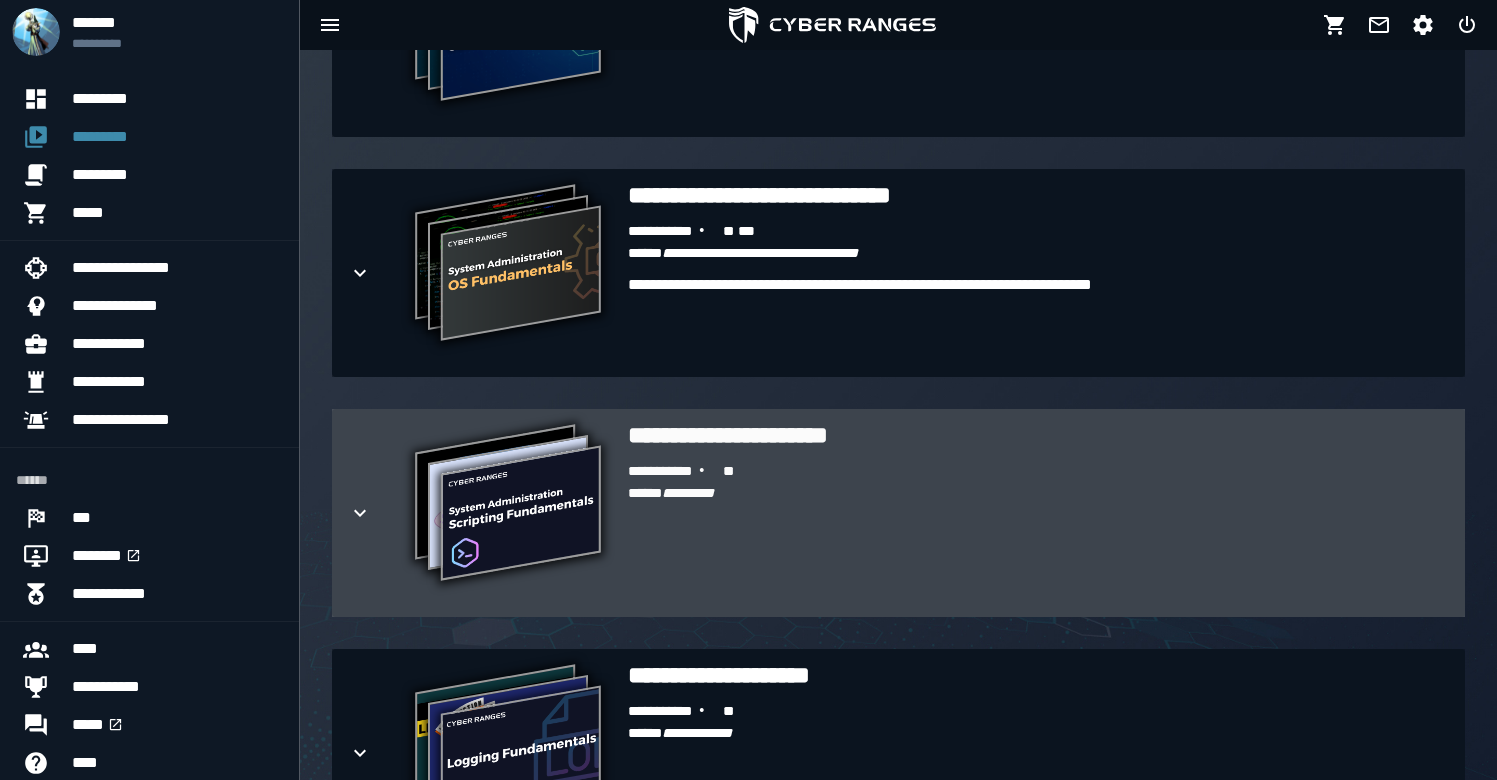 click on "**********" at bounding box center [898, 513] 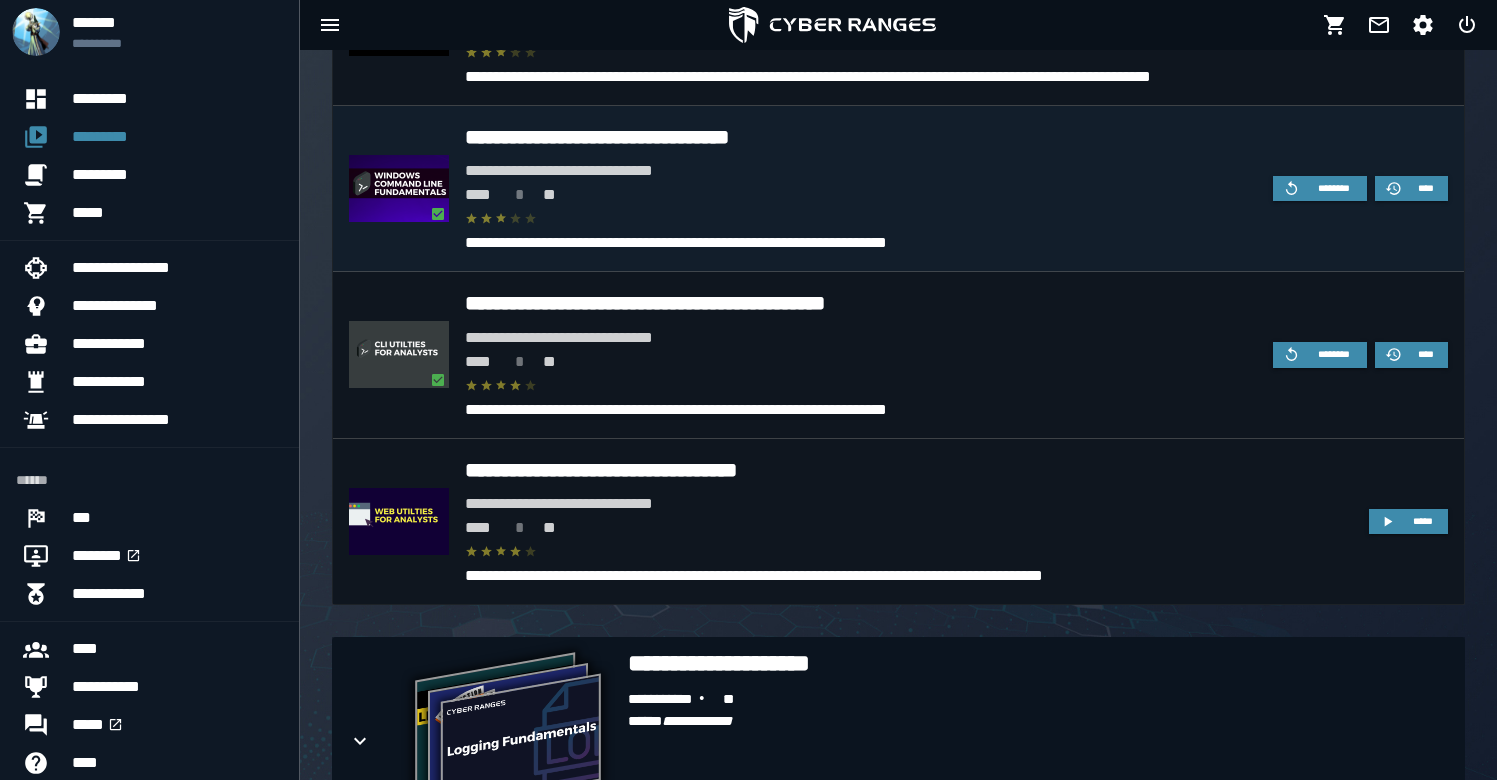 scroll, scrollTop: 1594, scrollLeft: 0, axis: vertical 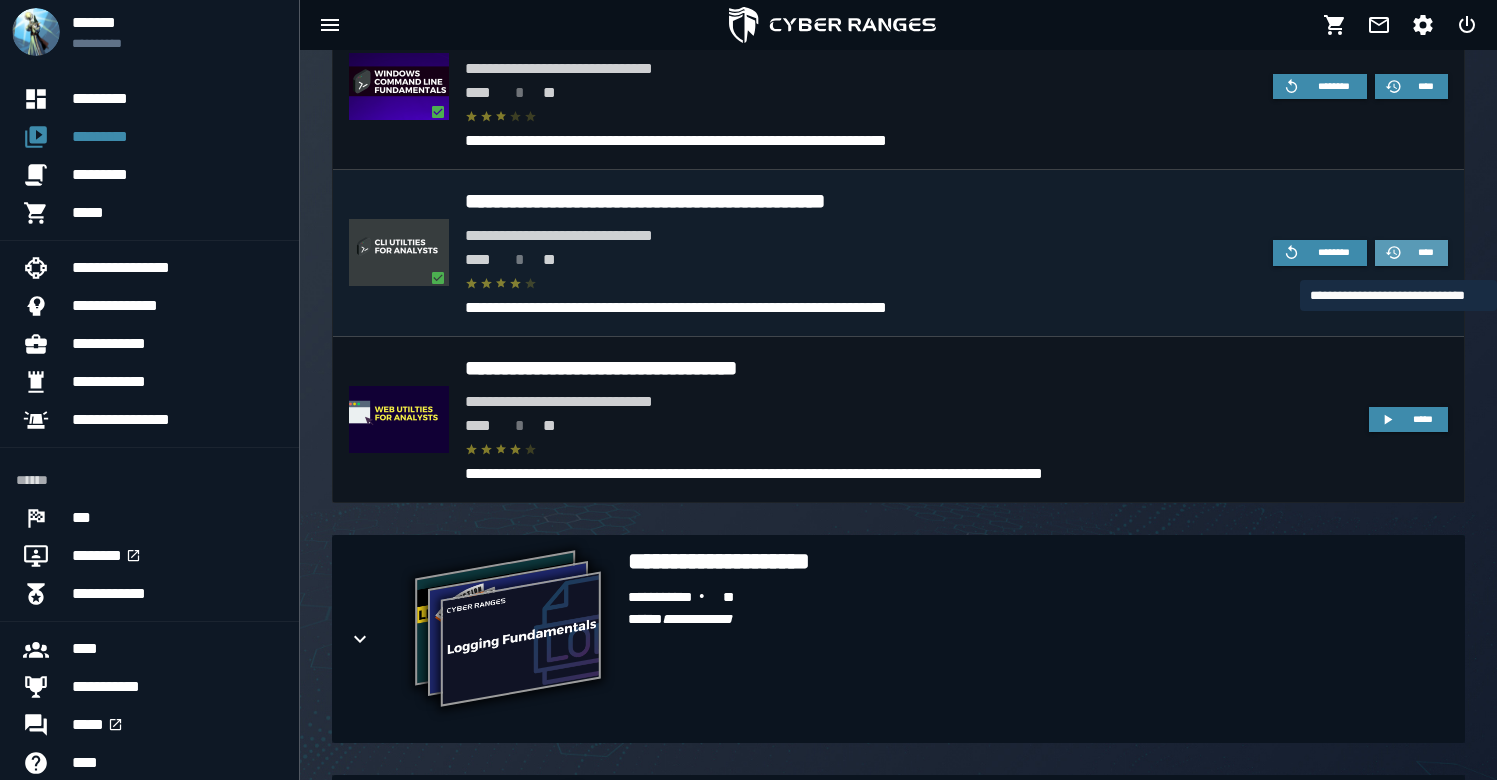 click on "****" at bounding box center (1426, 252) 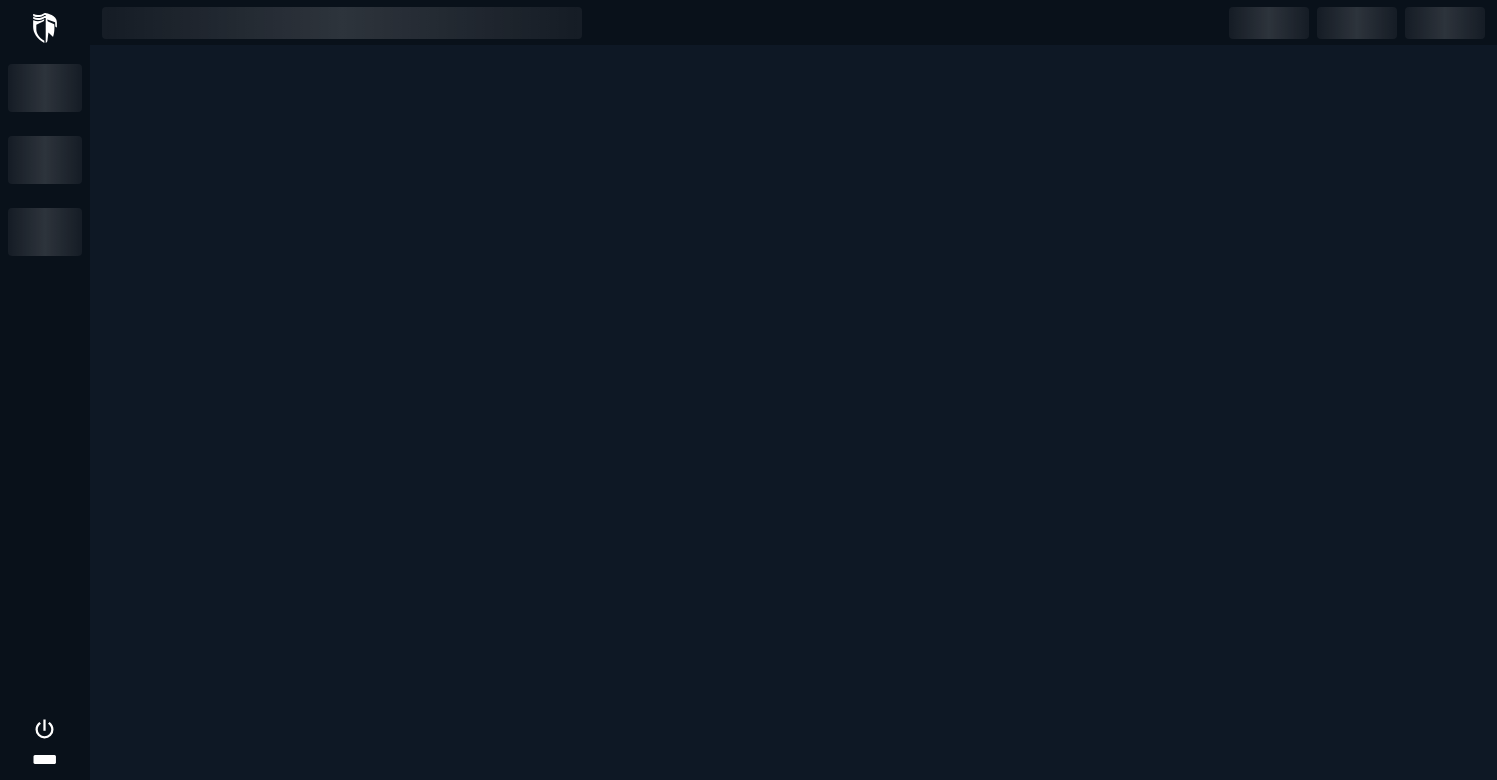 scroll, scrollTop: 0, scrollLeft: 0, axis: both 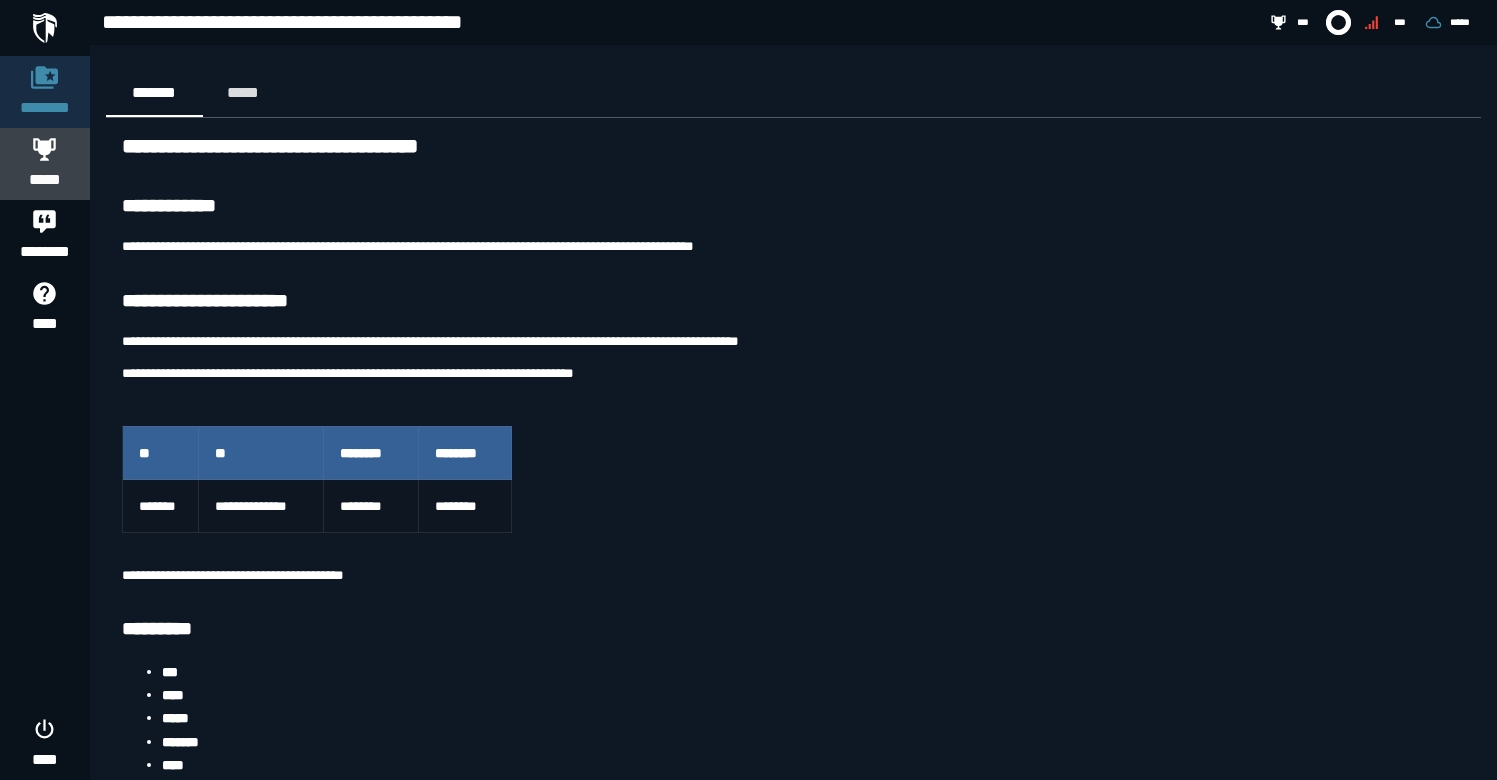 click 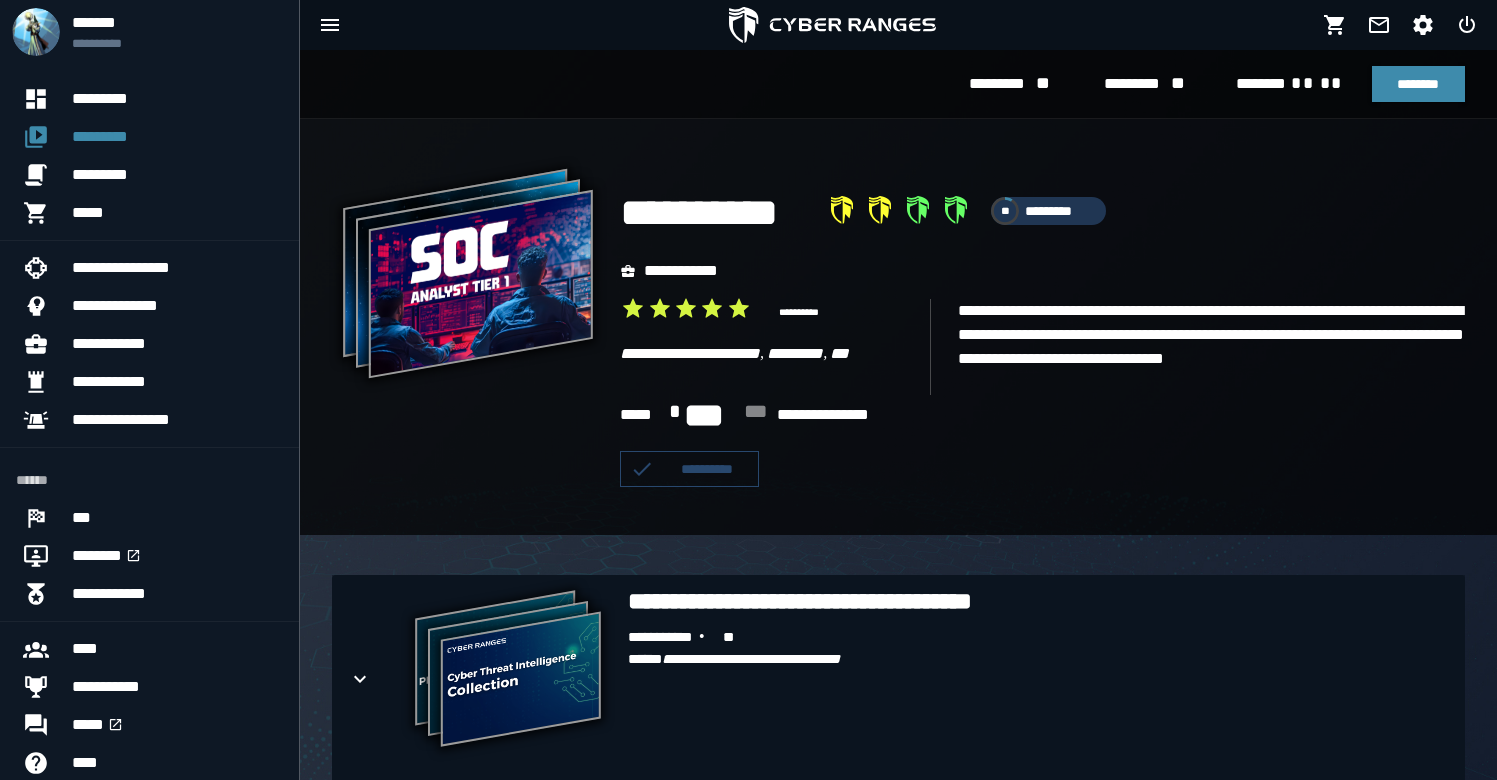scroll, scrollTop: 423, scrollLeft: 0, axis: vertical 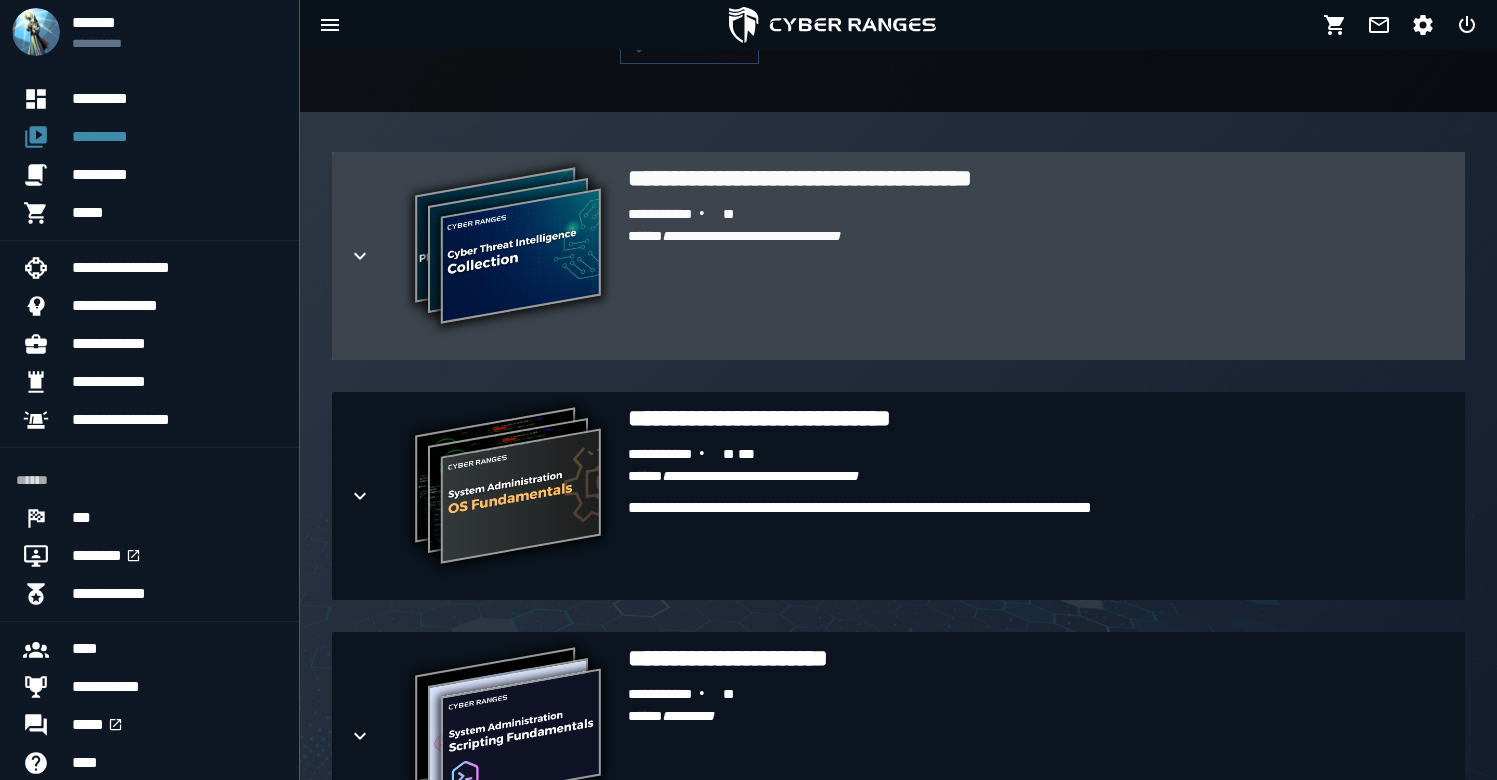 click on "**********" at bounding box center [1038, 274] 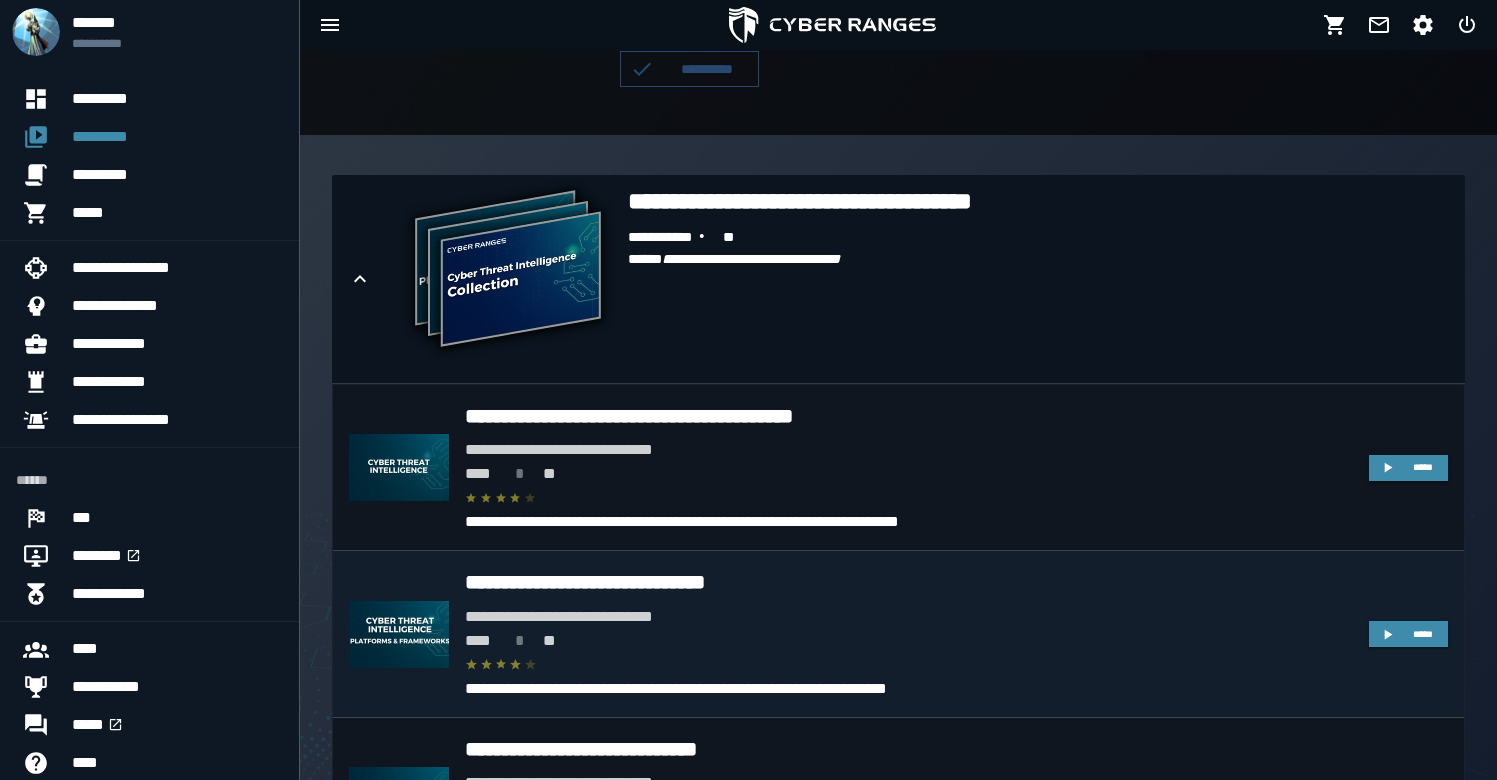 scroll, scrollTop: 0, scrollLeft: 0, axis: both 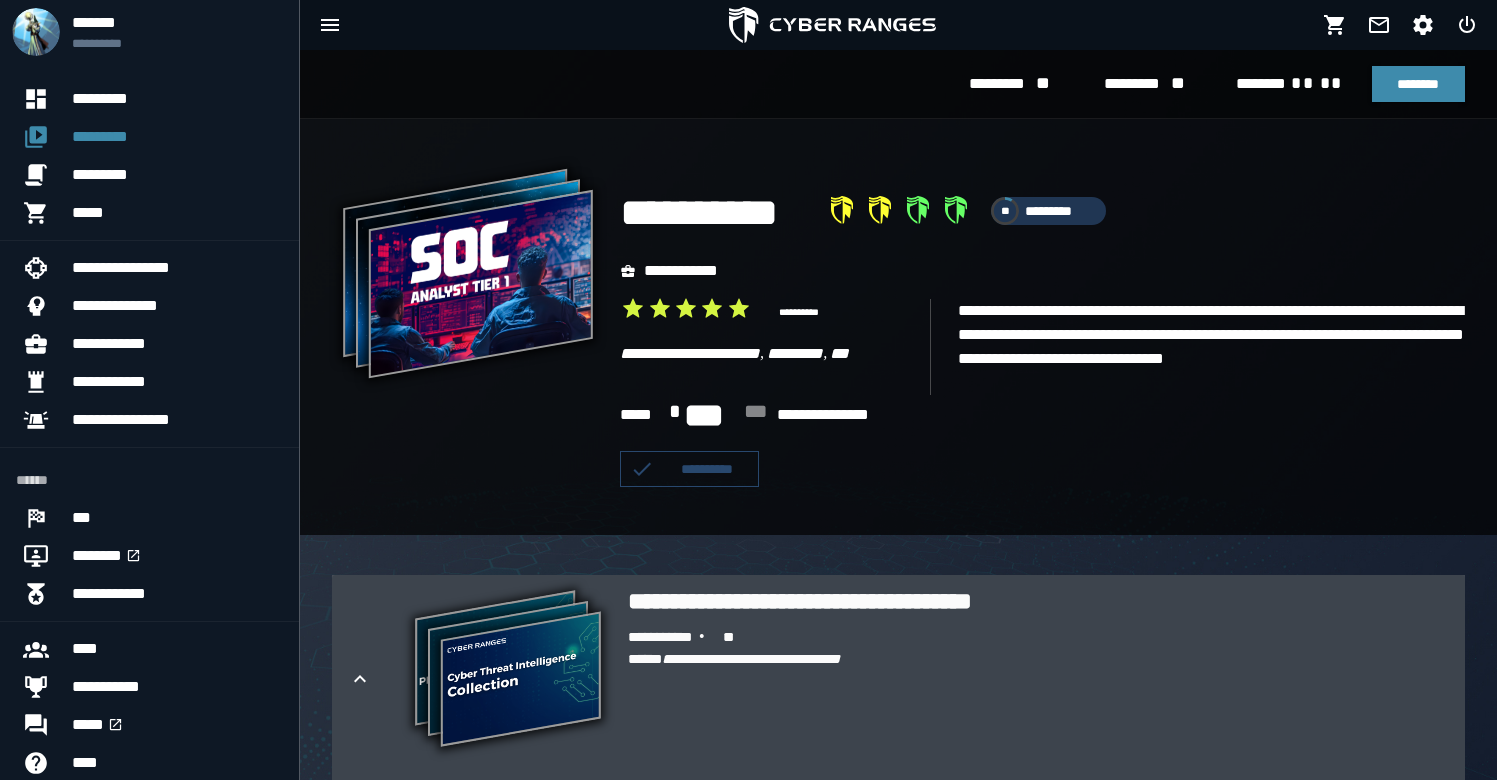 click 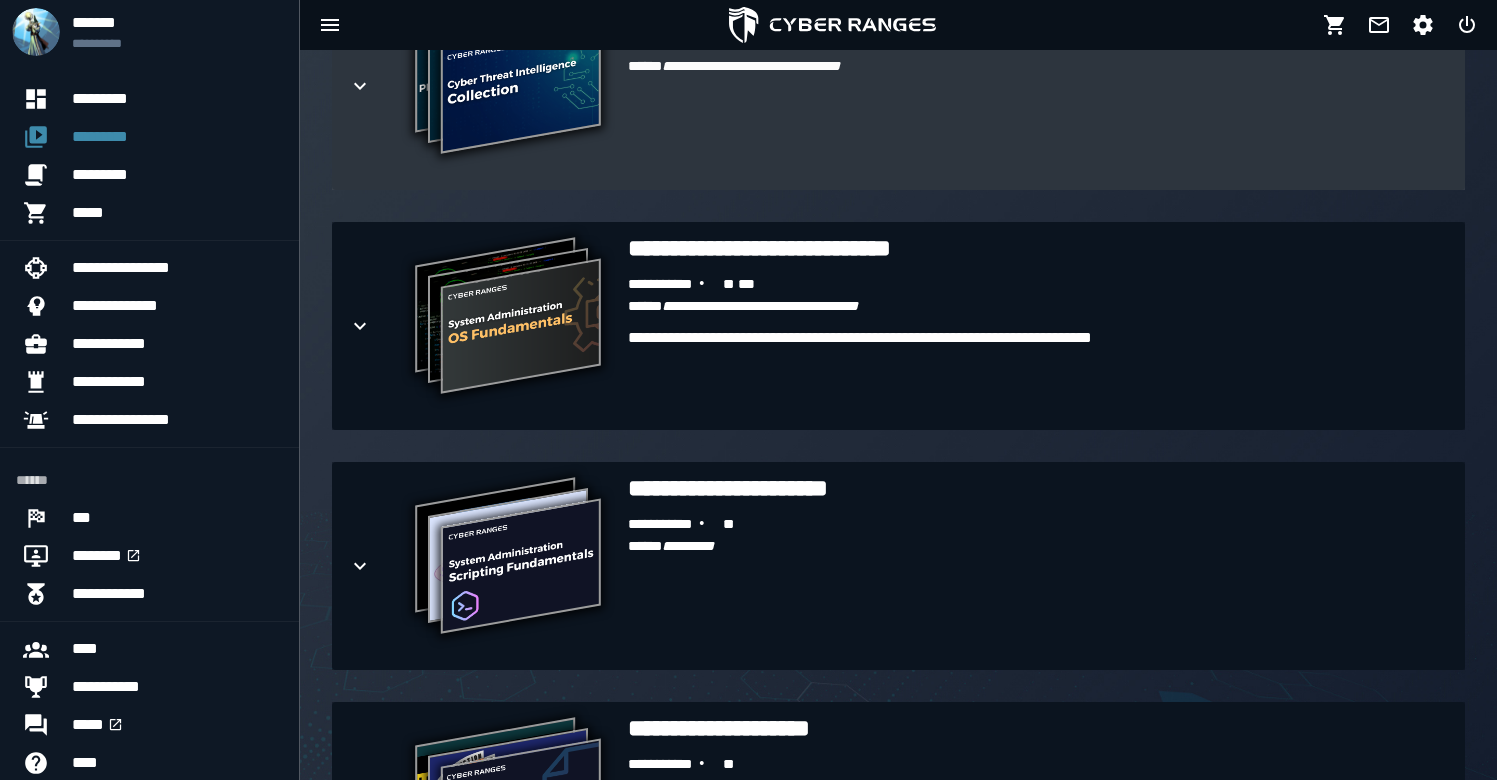scroll, scrollTop: 247, scrollLeft: 0, axis: vertical 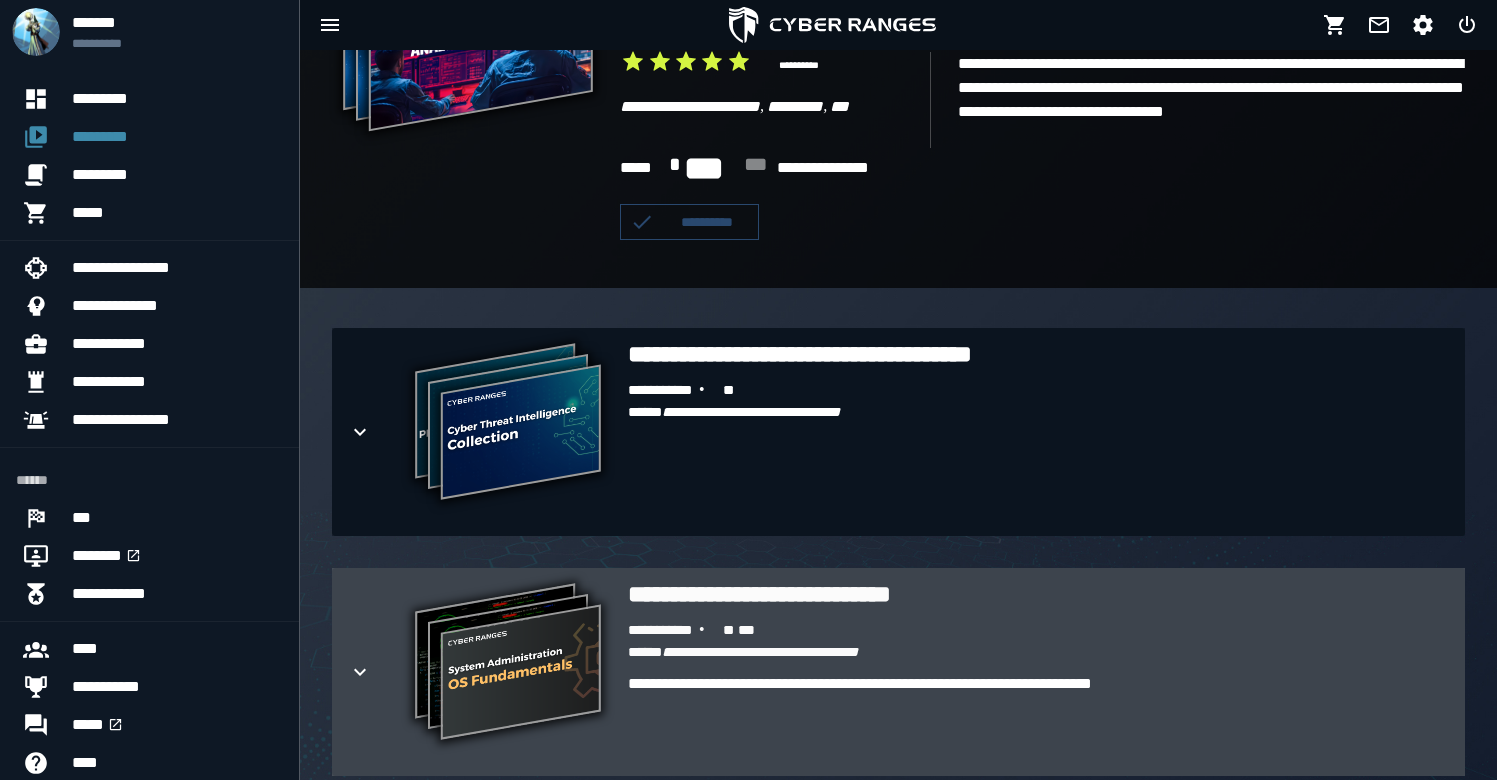 click 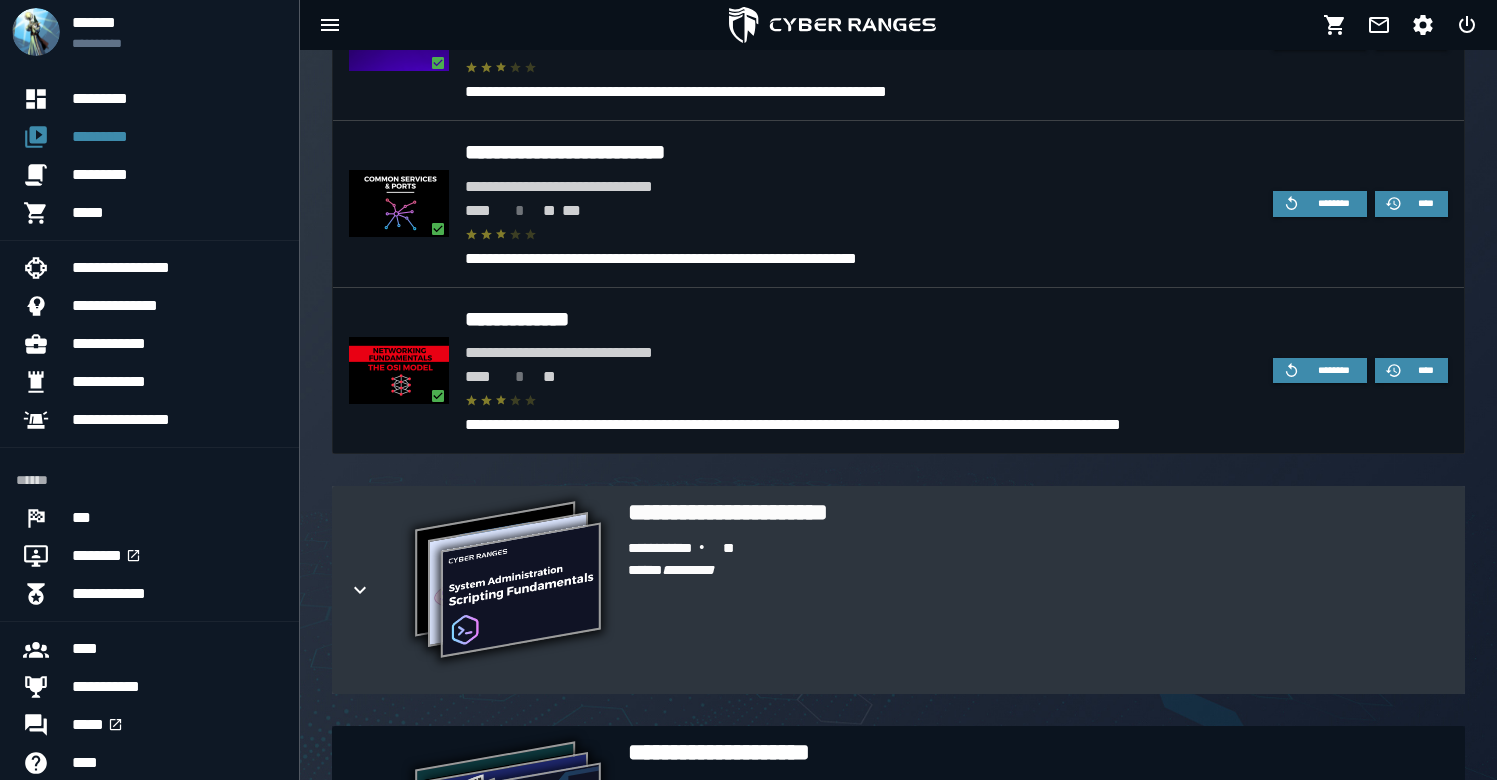 scroll, scrollTop: 1429, scrollLeft: 0, axis: vertical 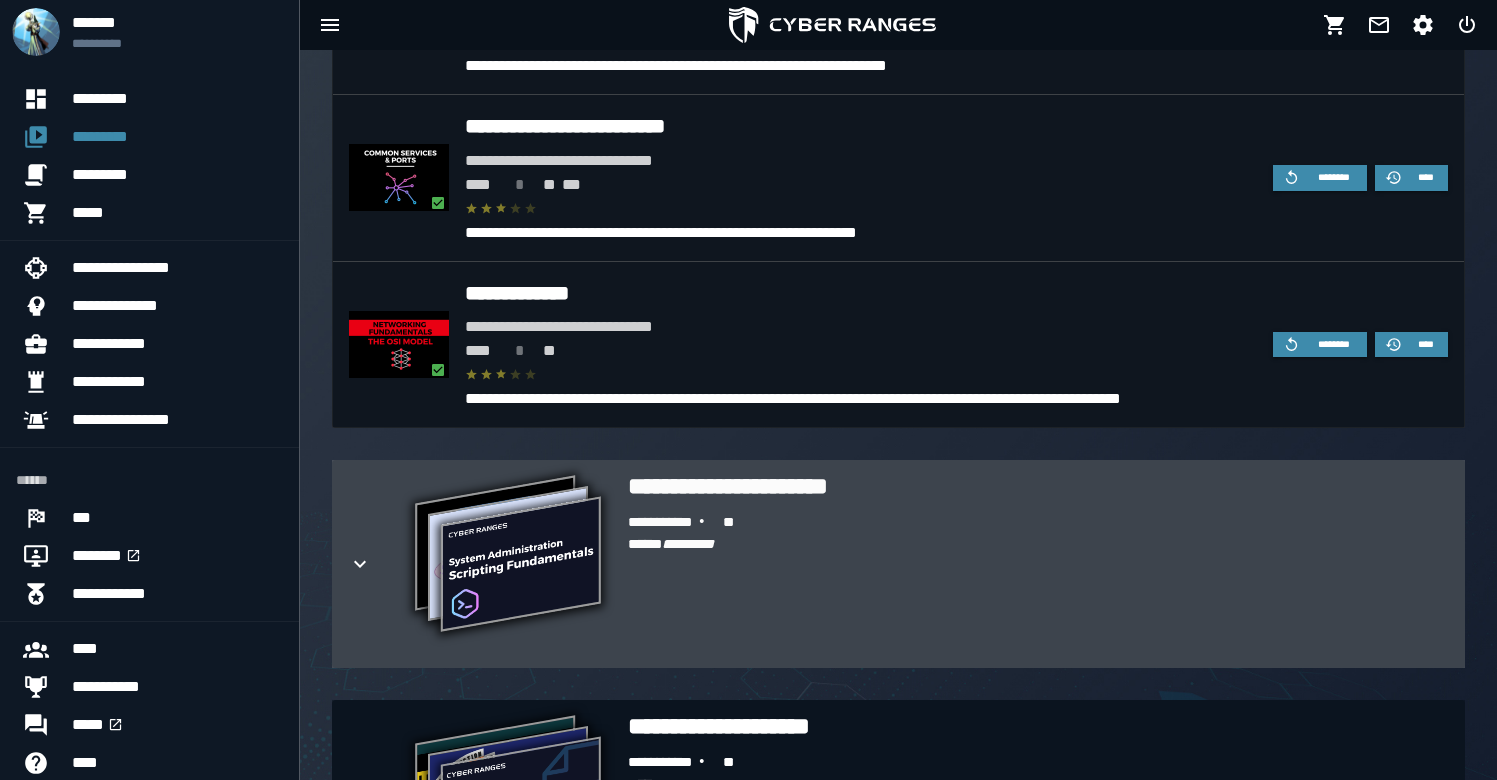 click at bounding box center (376, 564) 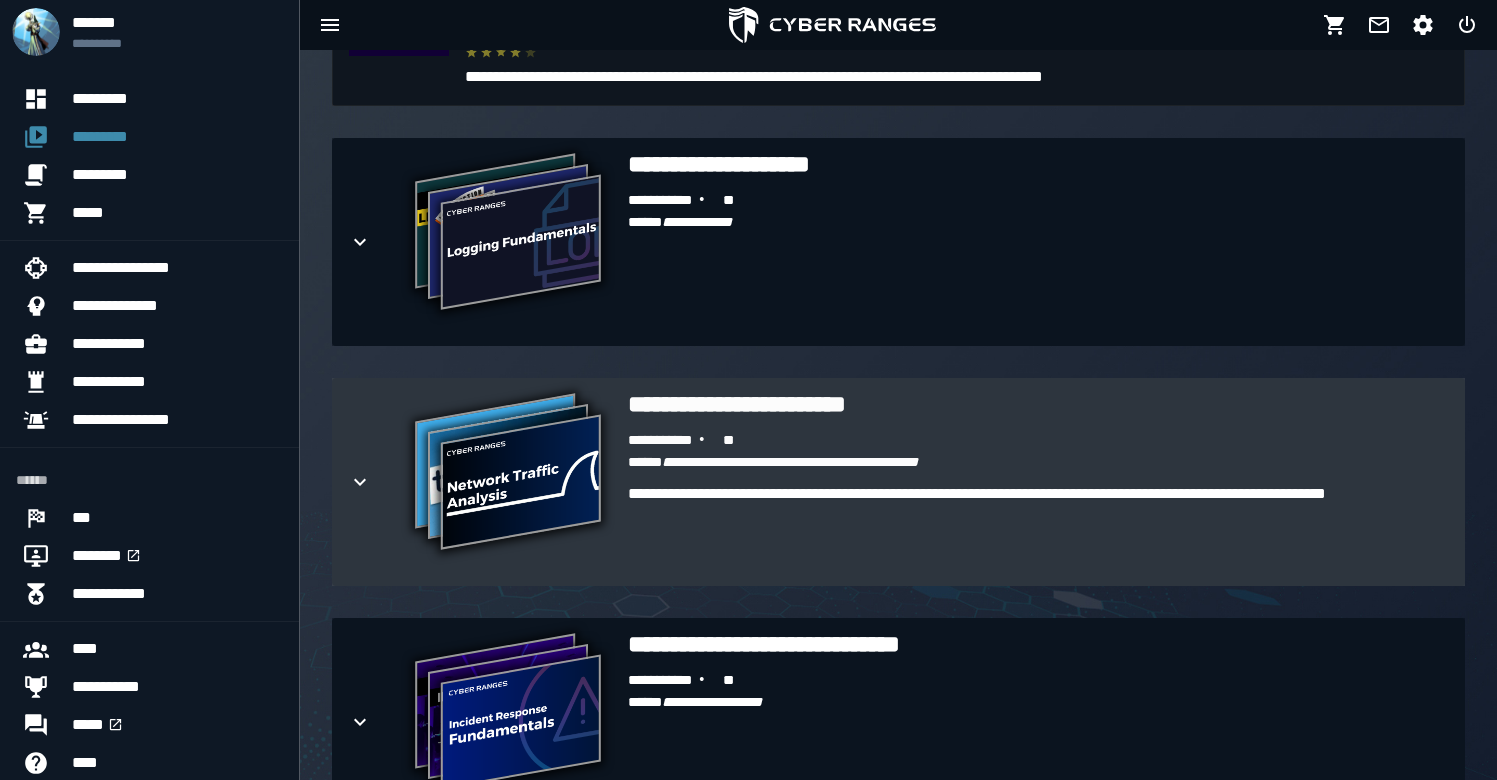 scroll, scrollTop: 2722, scrollLeft: 0, axis: vertical 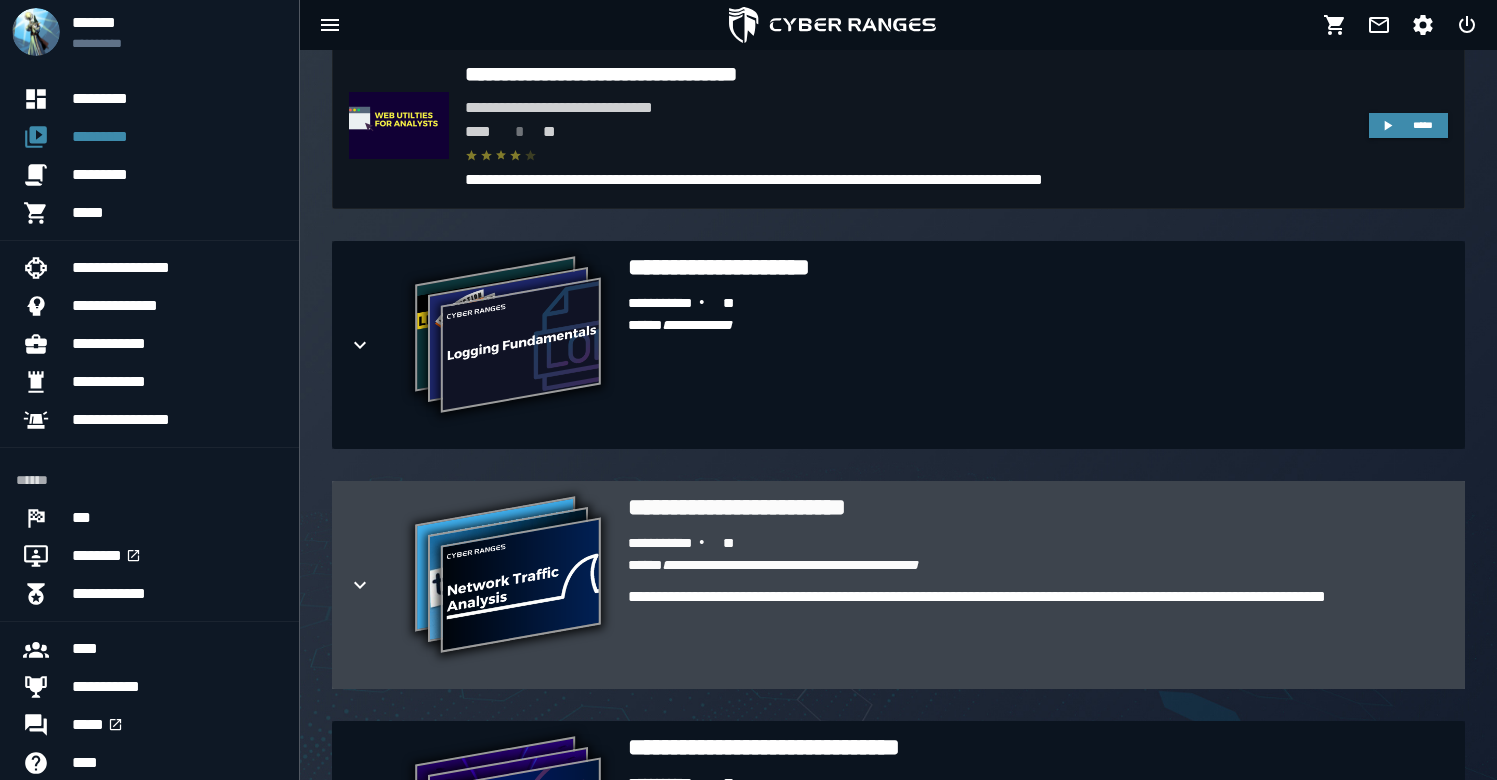 click on "**********" at bounding box center [1038, 507] 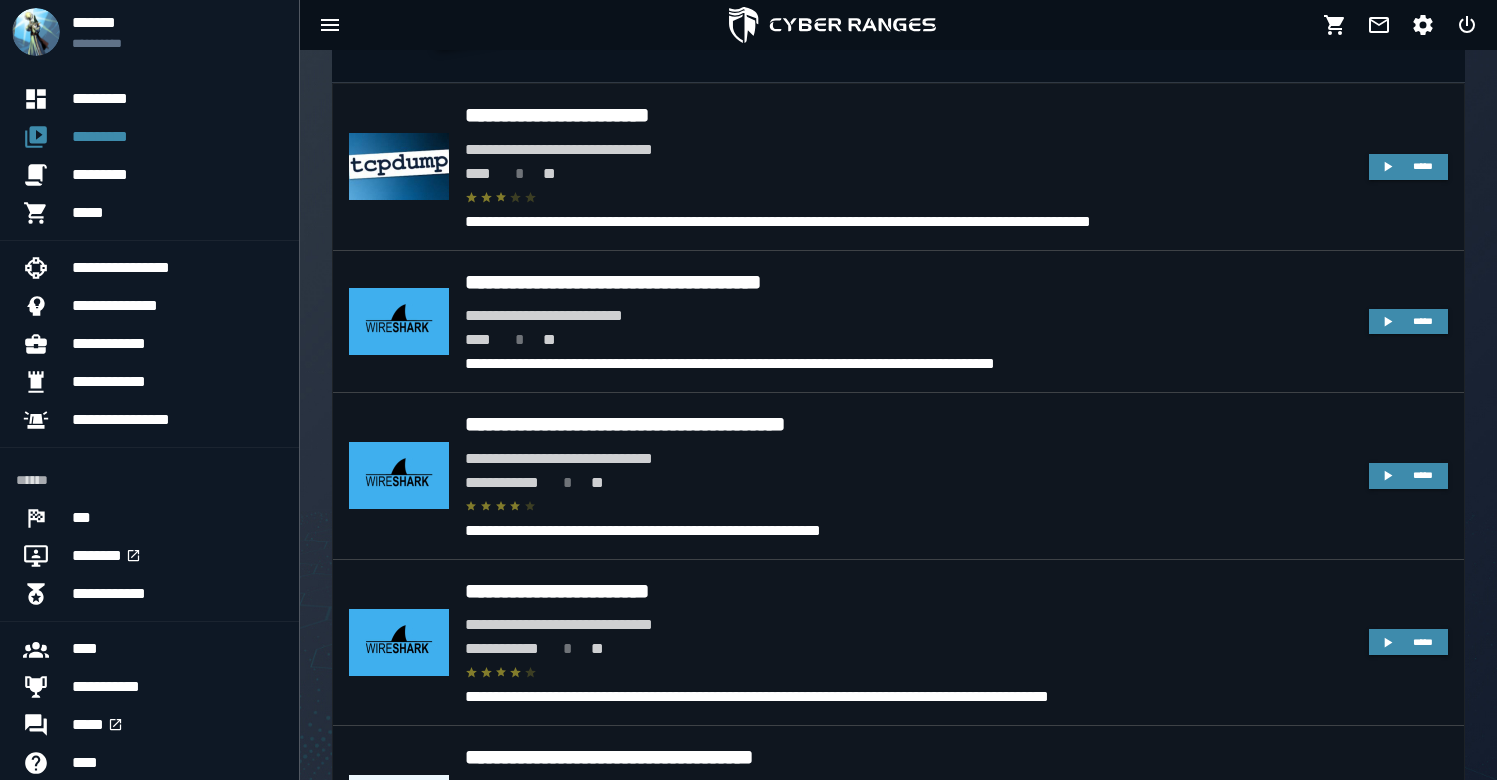 scroll, scrollTop: 3038, scrollLeft: 0, axis: vertical 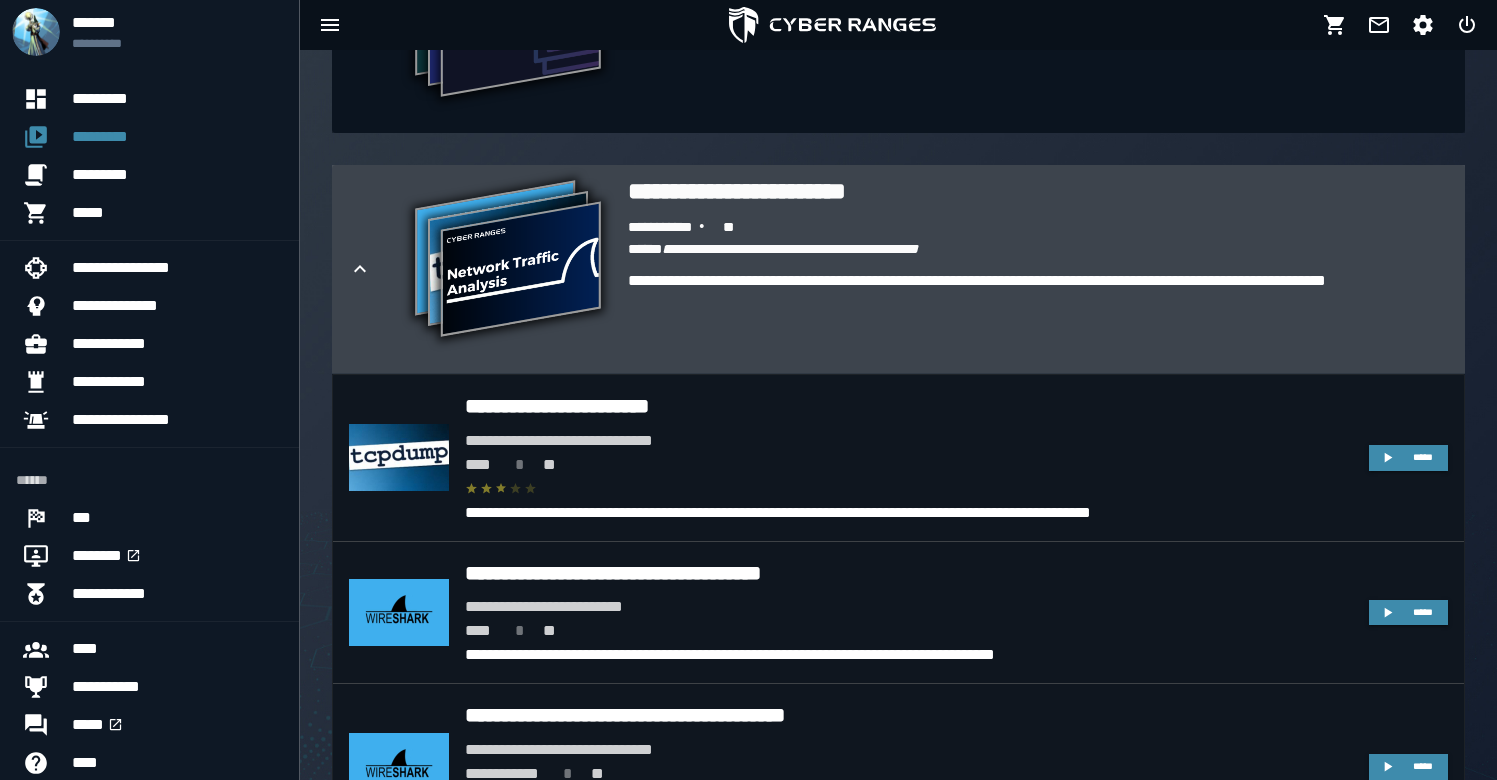 click 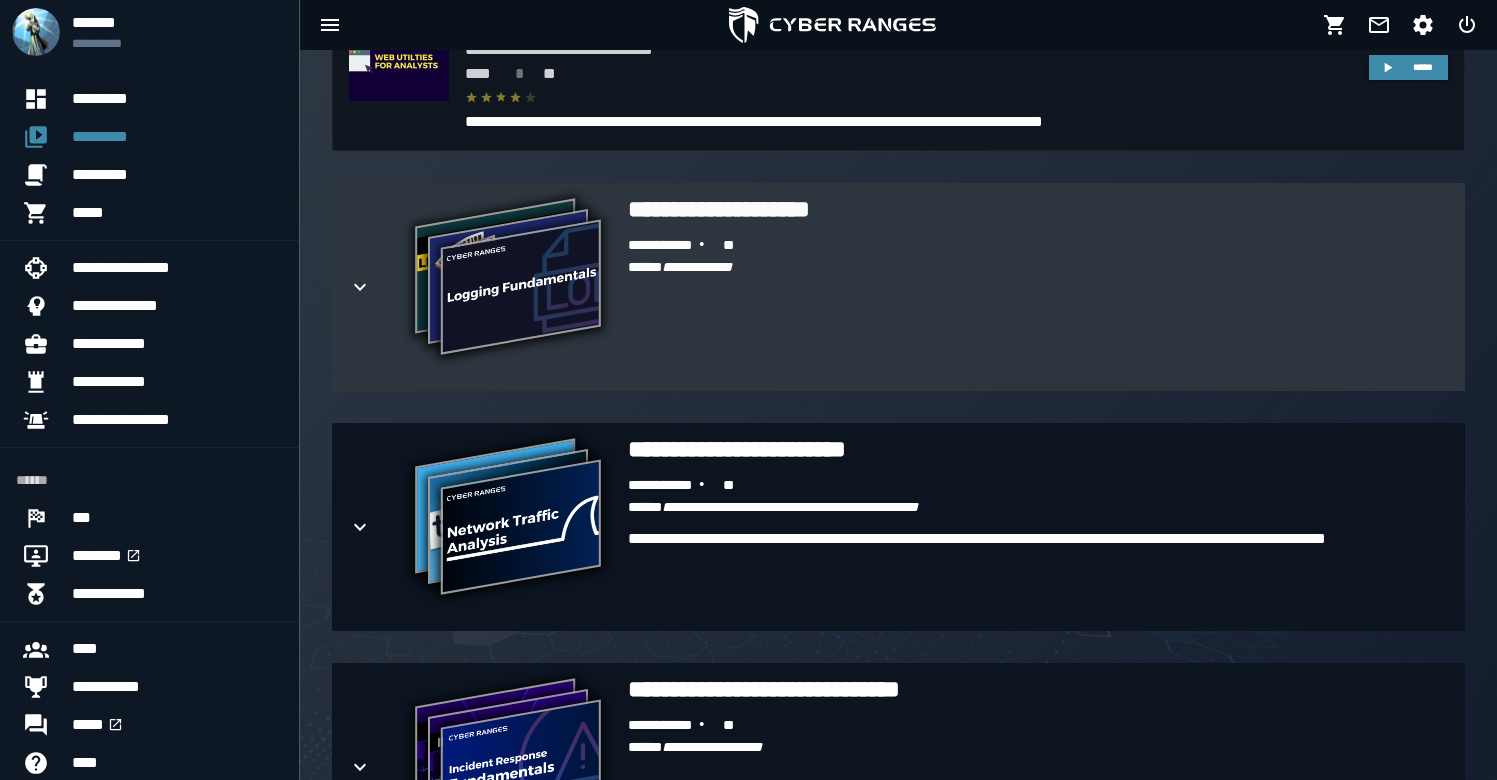 scroll, scrollTop: 2163, scrollLeft: 0, axis: vertical 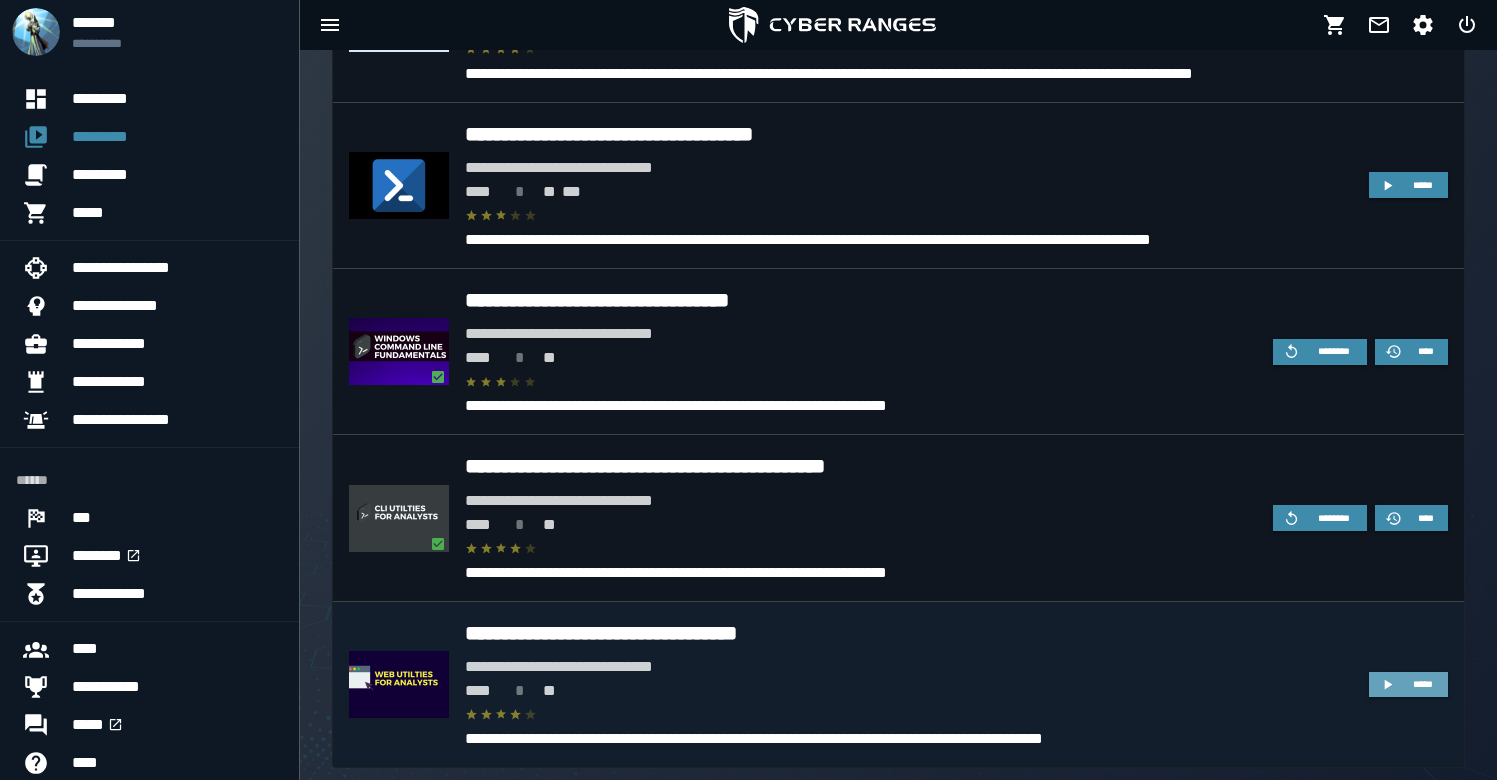 click on "*****" at bounding box center (1423, 684) 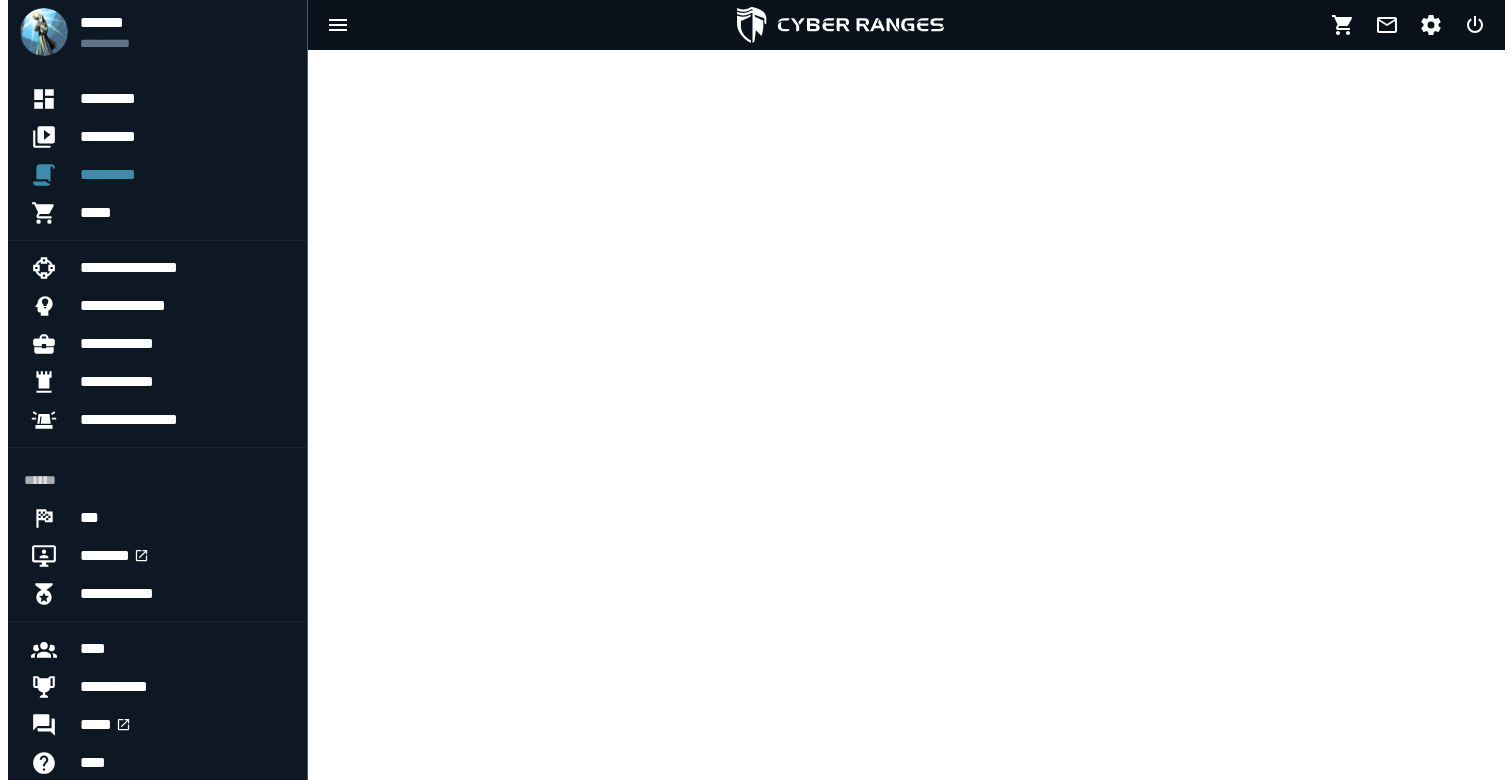 scroll, scrollTop: 0, scrollLeft: 0, axis: both 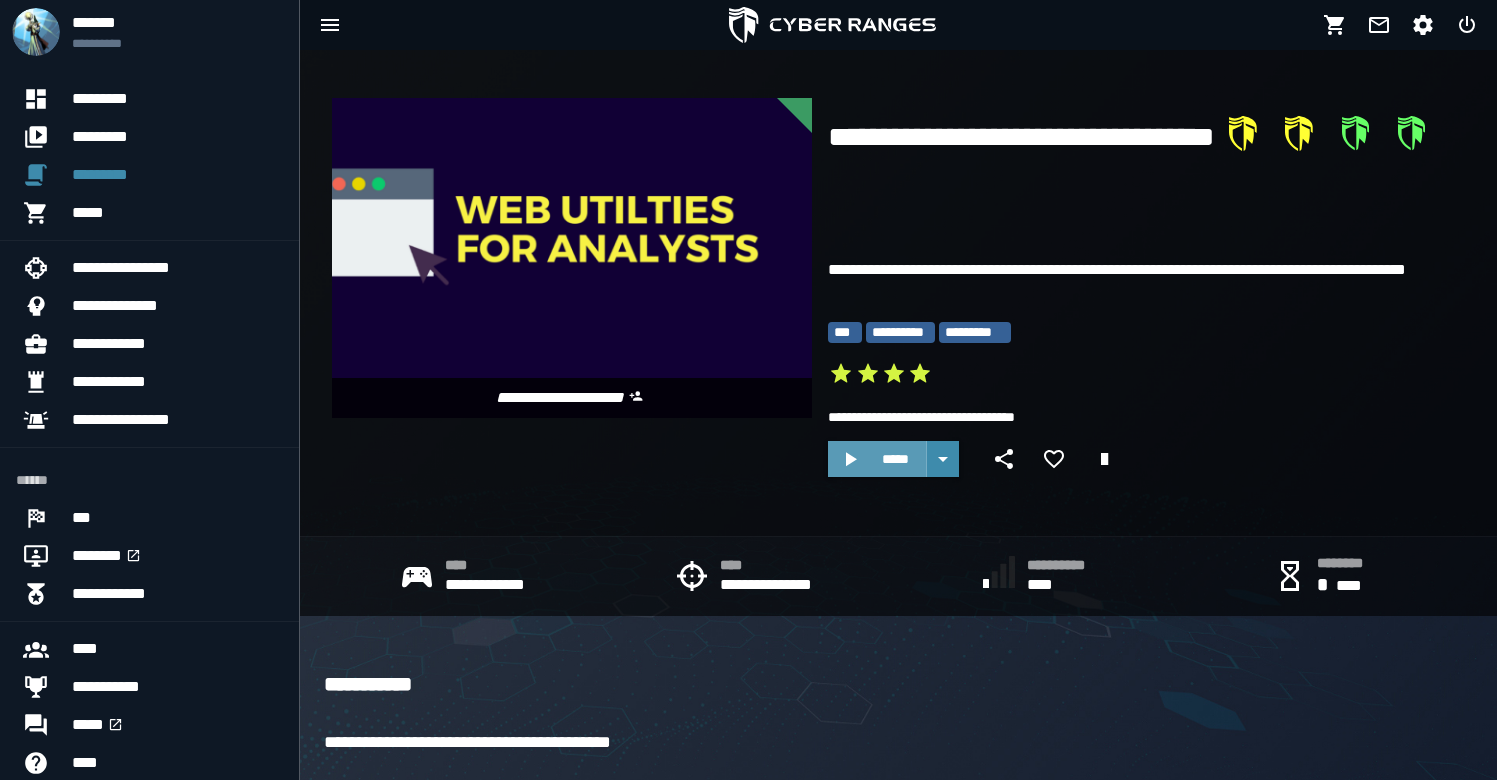 click on "*****" at bounding box center [895, 459] 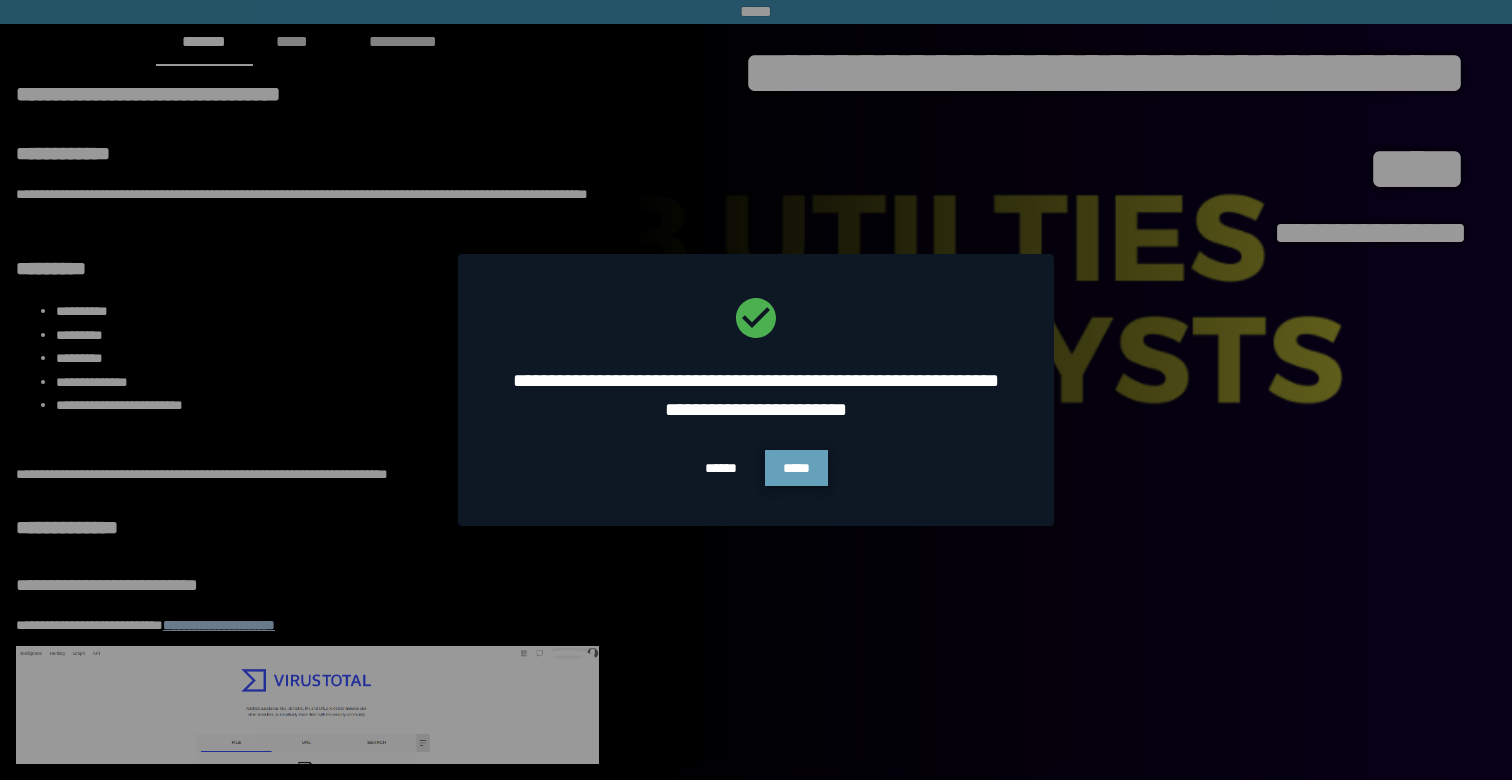 click on "*****" at bounding box center [796, 468] 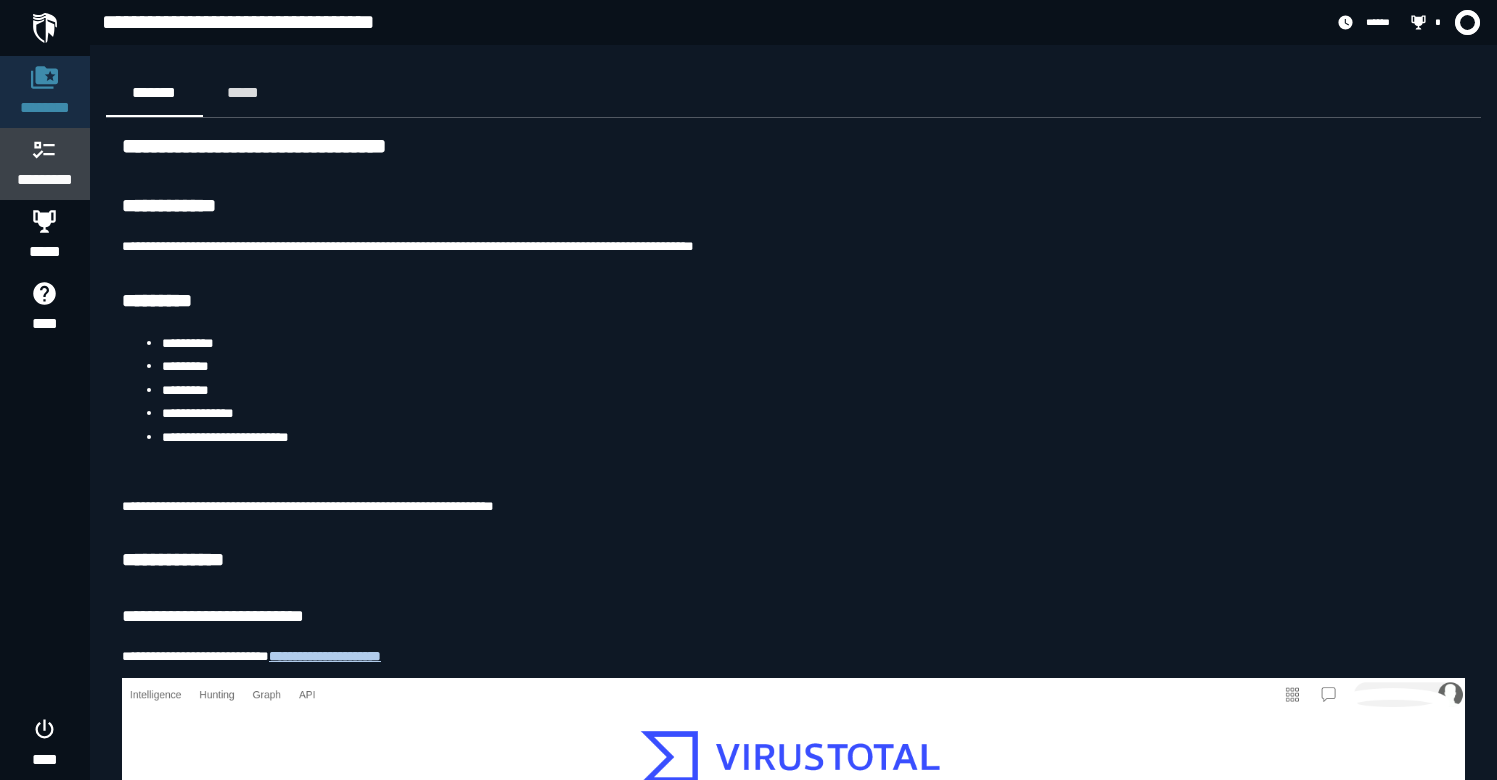 click 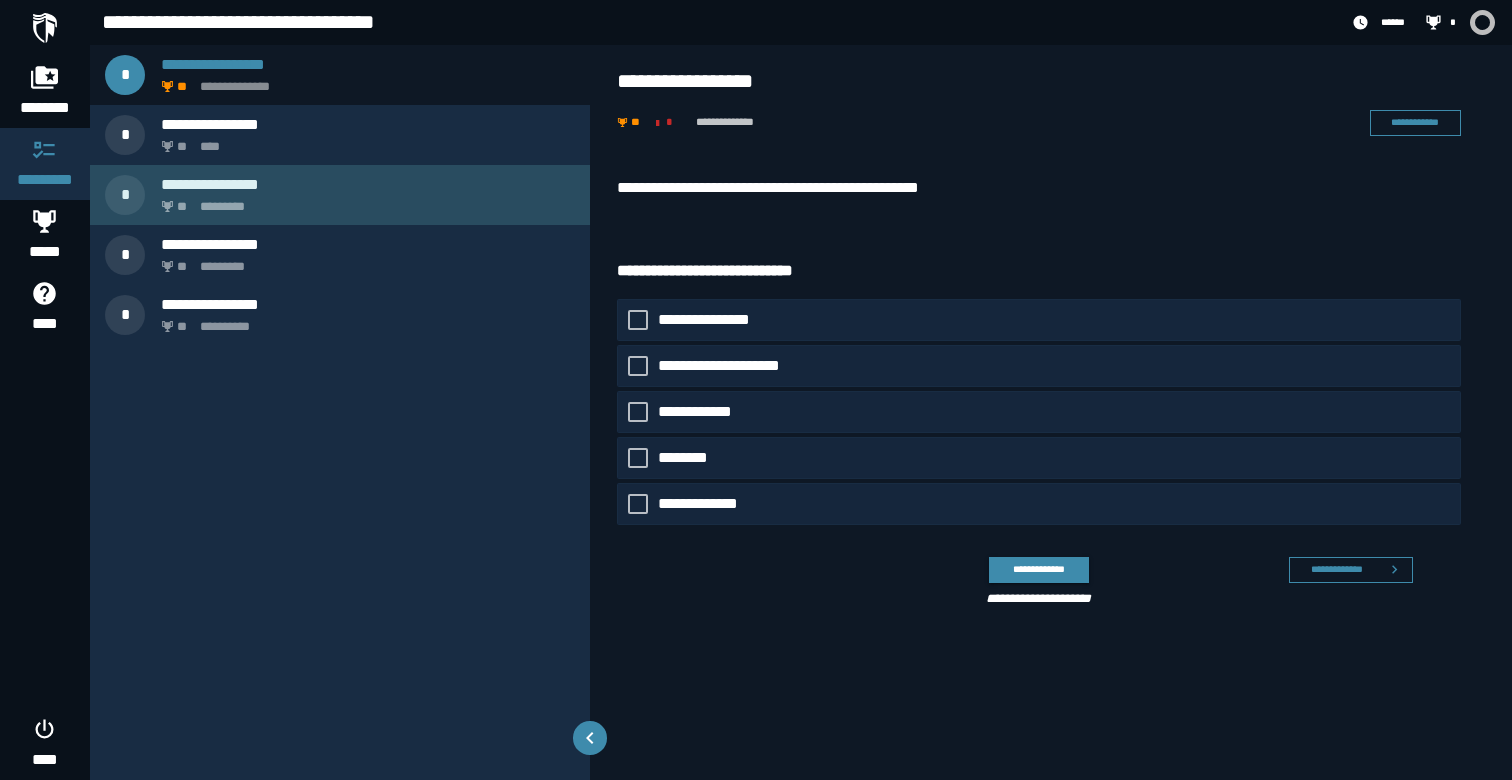 click on "** *********" at bounding box center [364, 201] 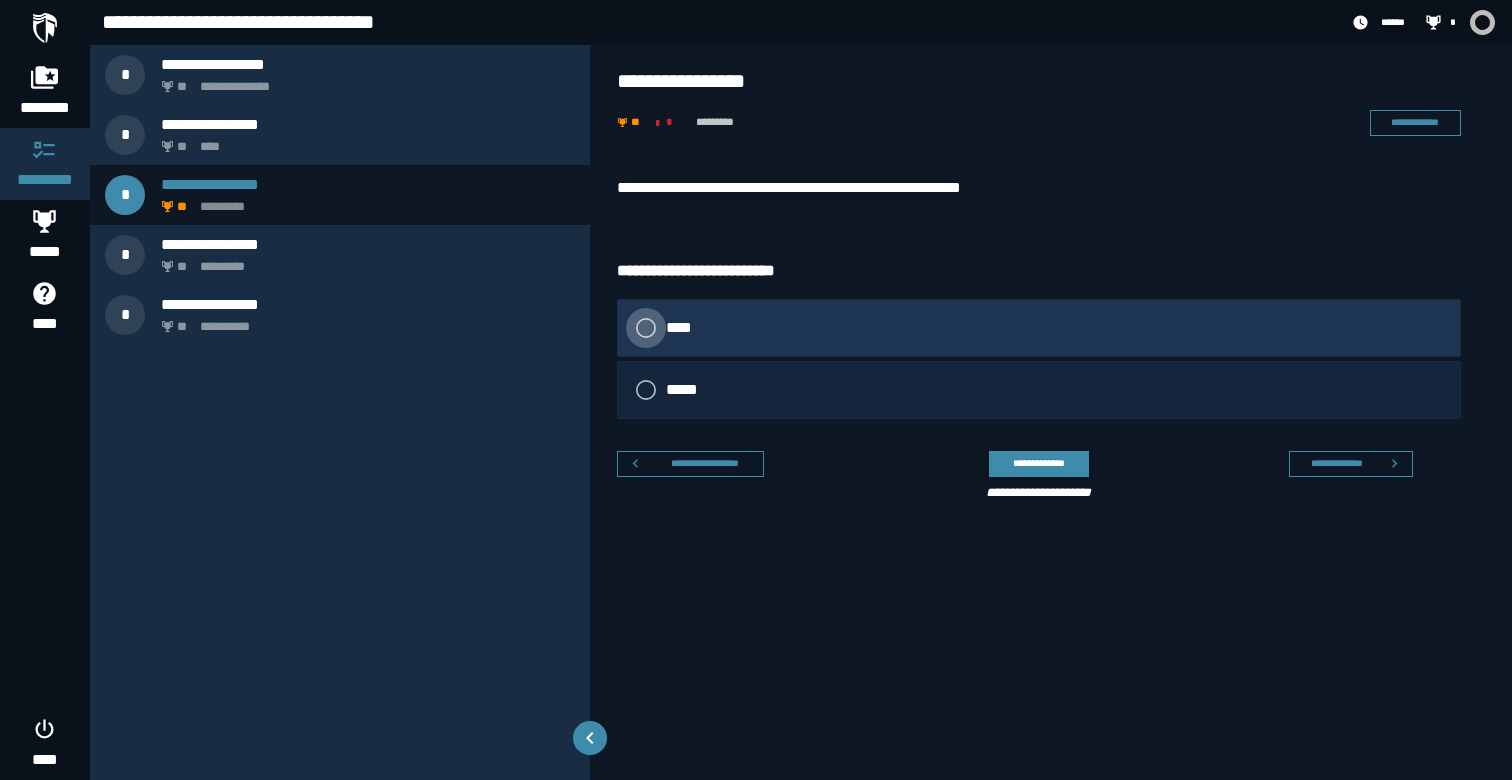 click 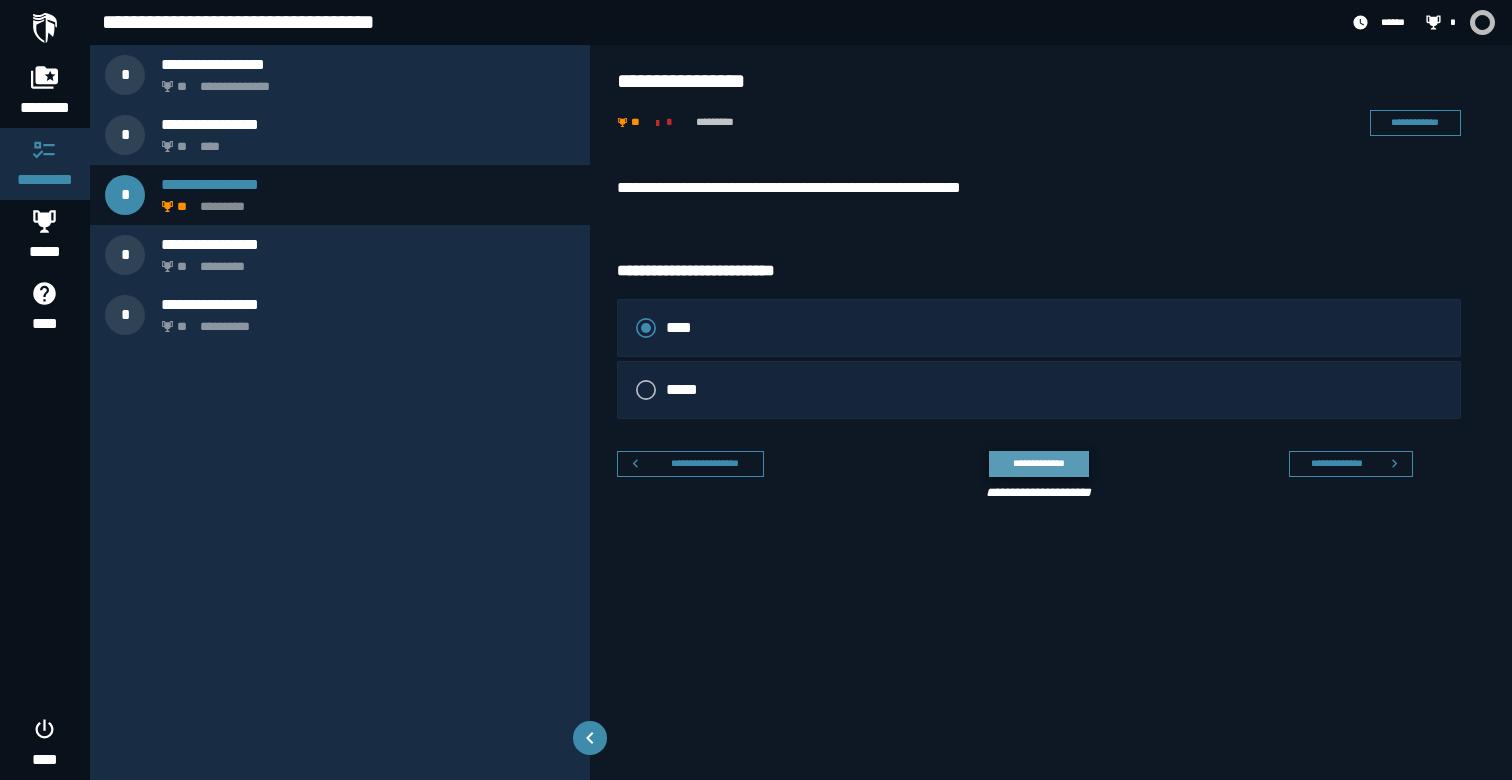 click on "**********" at bounding box center (1038, 463) 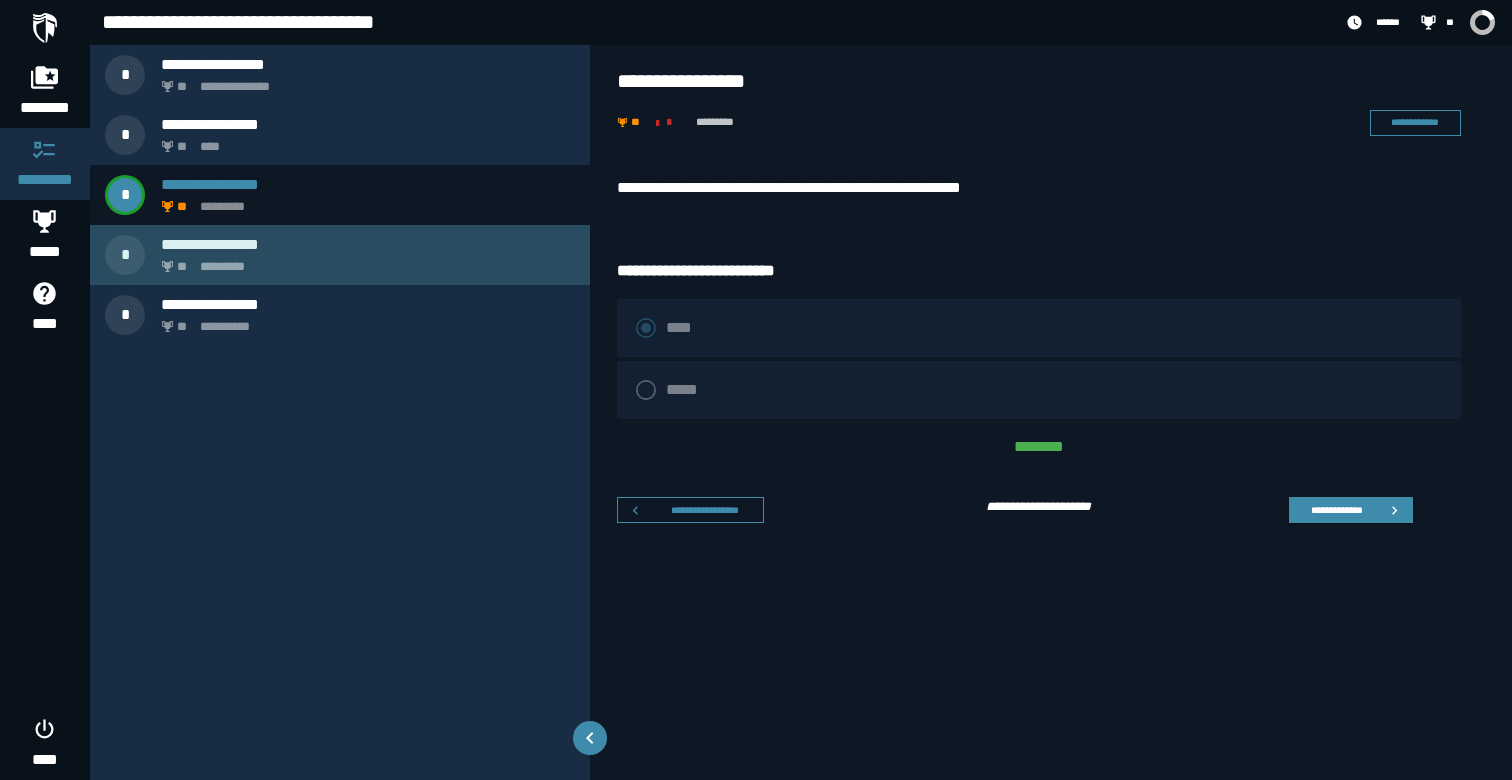 click on "** *********" at bounding box center [364, 261] 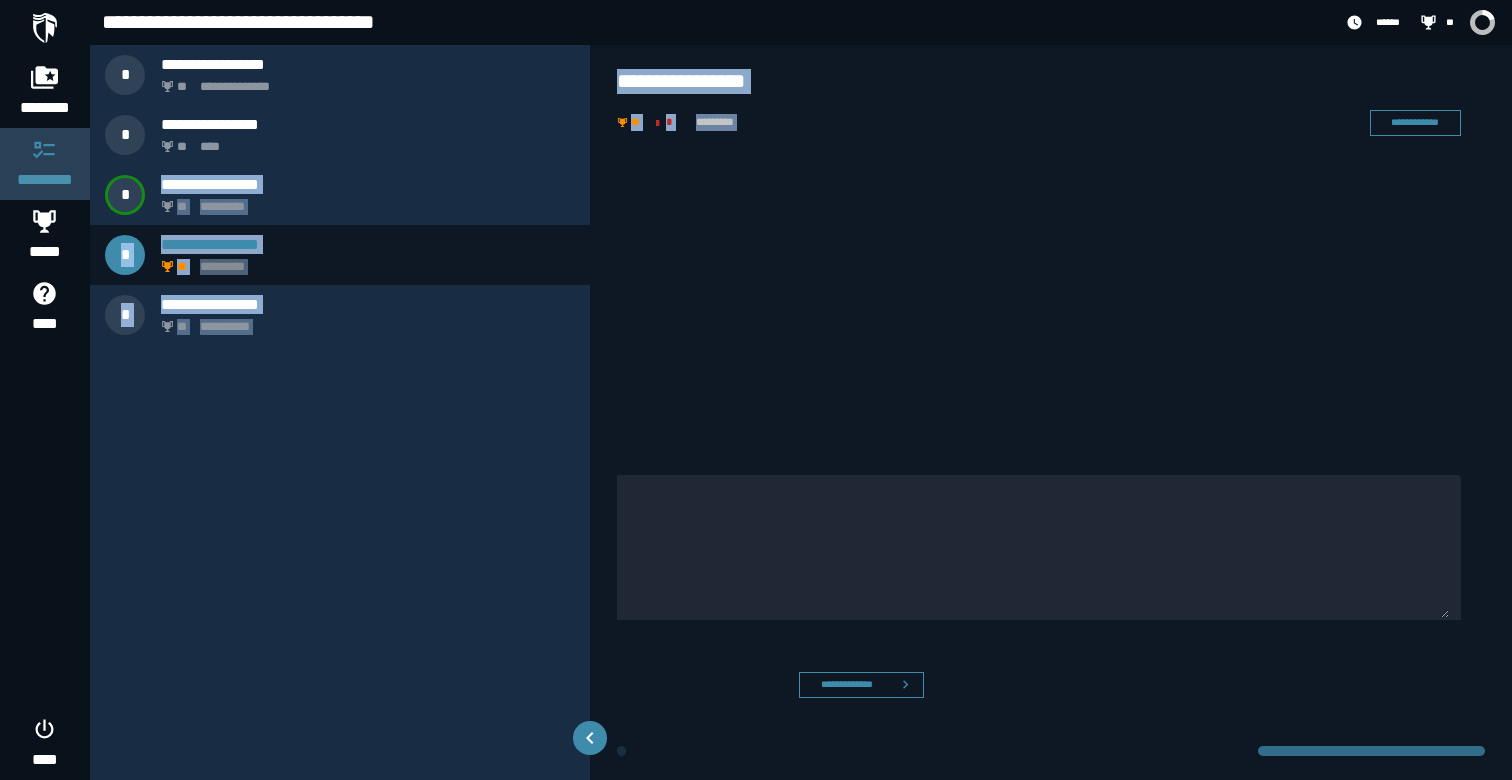 scroll, scrollTop: 0, scrollLeft: 0, axis: both 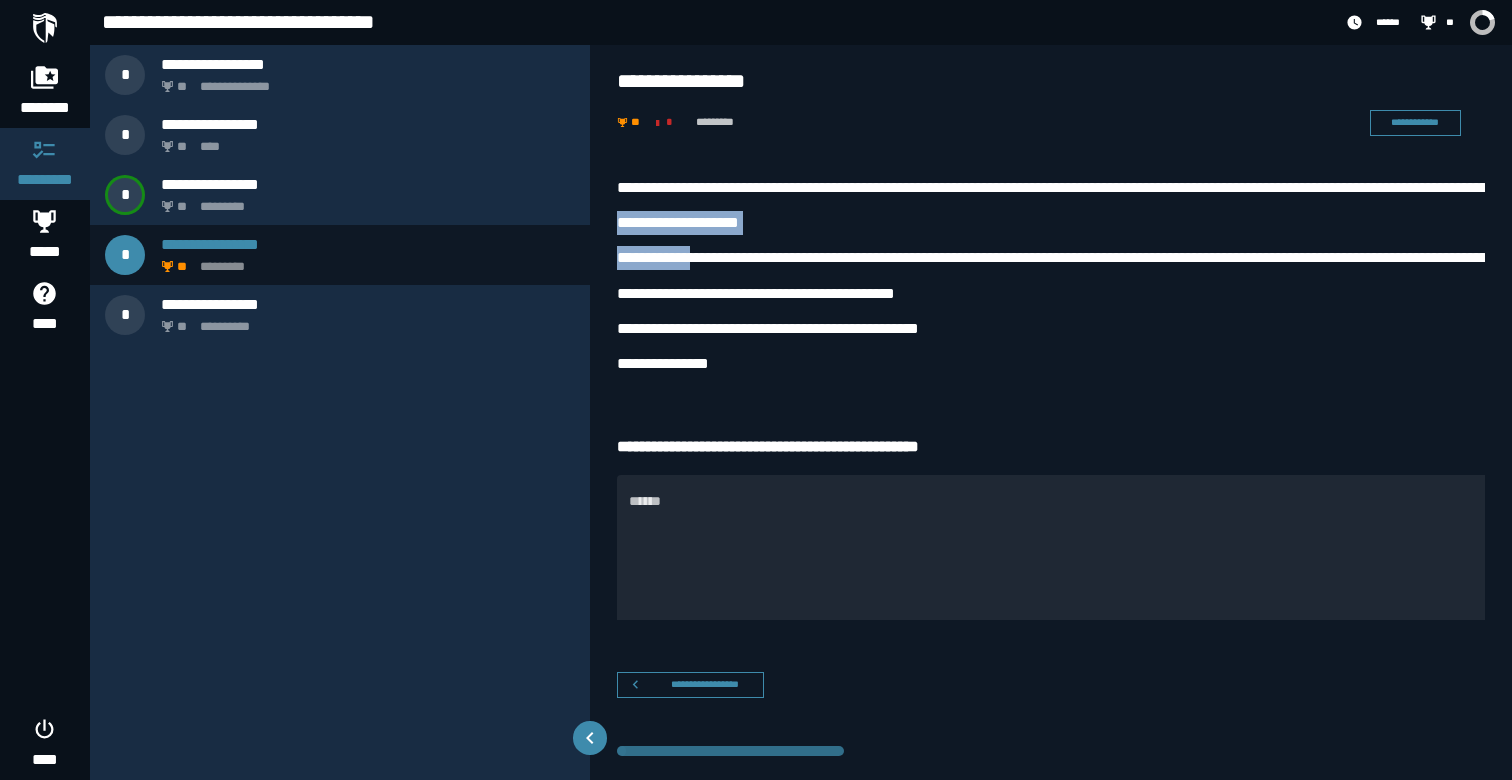 drag, startPoint x: 736, startPoint y: 253, endPoint x: 893, endPoint y: 210, distance: 162.78206 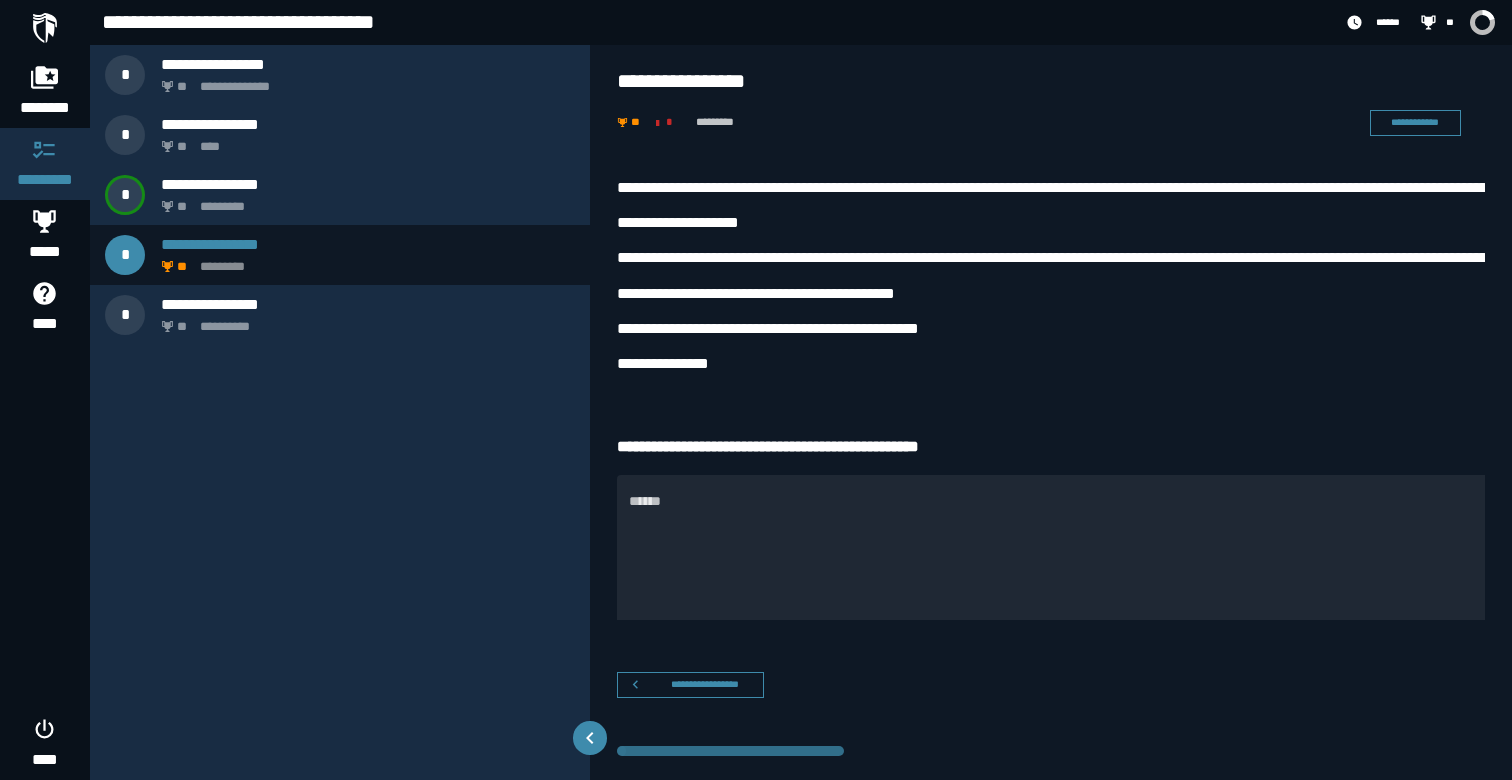 click on "[FIRST] [LAST] [STREET] [CITY] [STATE] [POSTAL_CODE]" at bounding box center (1644, 257) 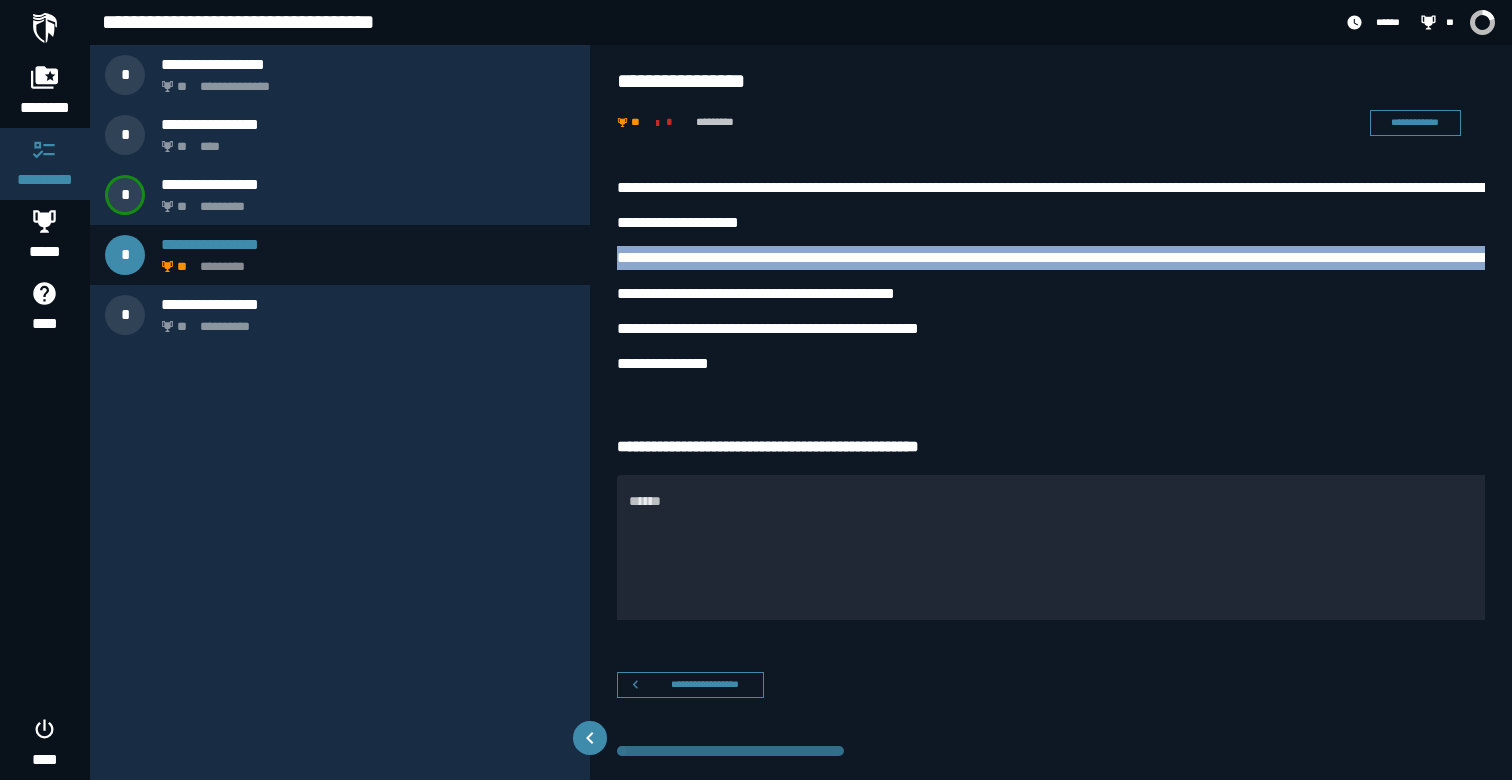 click on "[FIRST] [LAST] [STREET] [CITY] [STATE] [POSTAL_CODE]" at bounding box center [1644, 257] 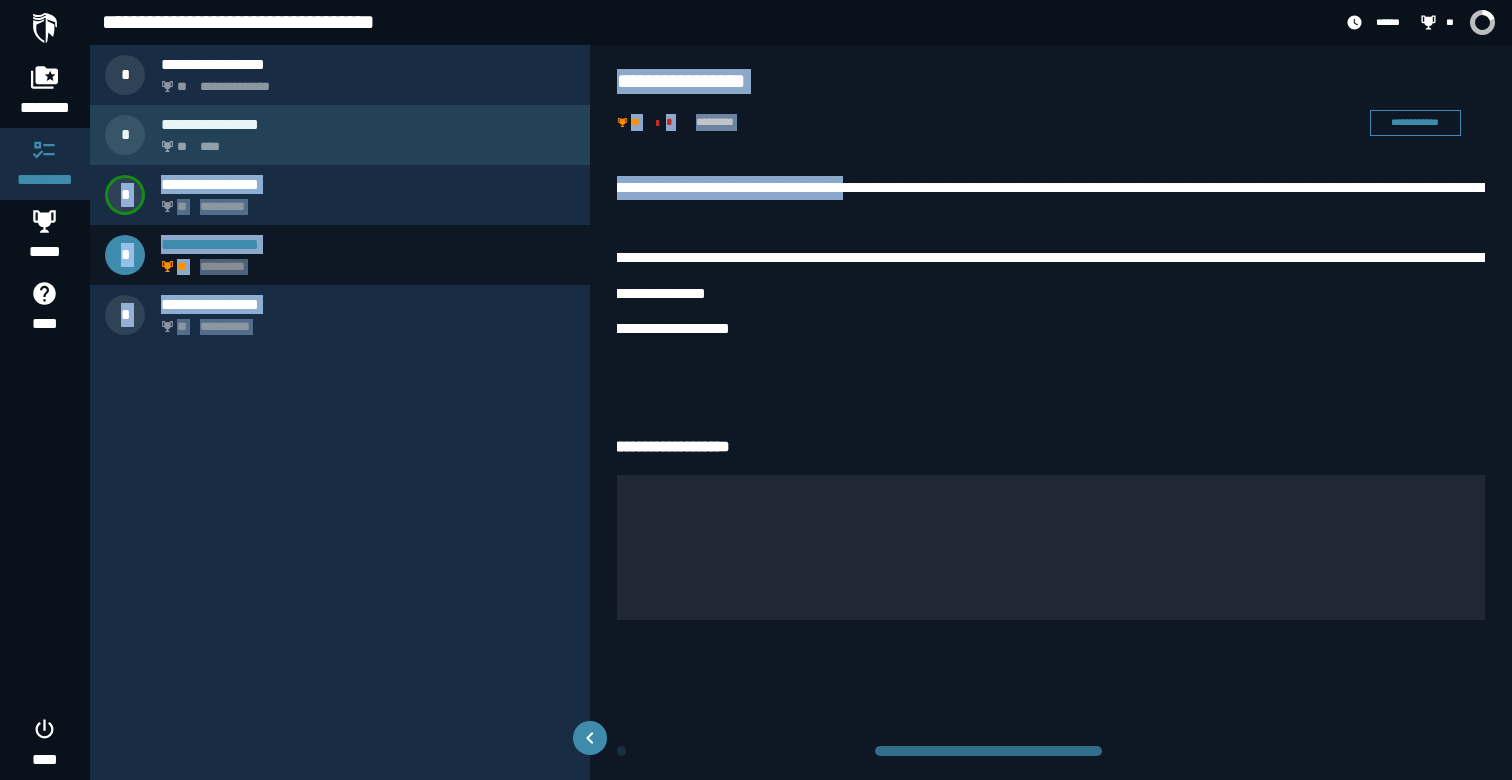 scroll, scrollTop: 0, scrollLeft: 0, axis: both 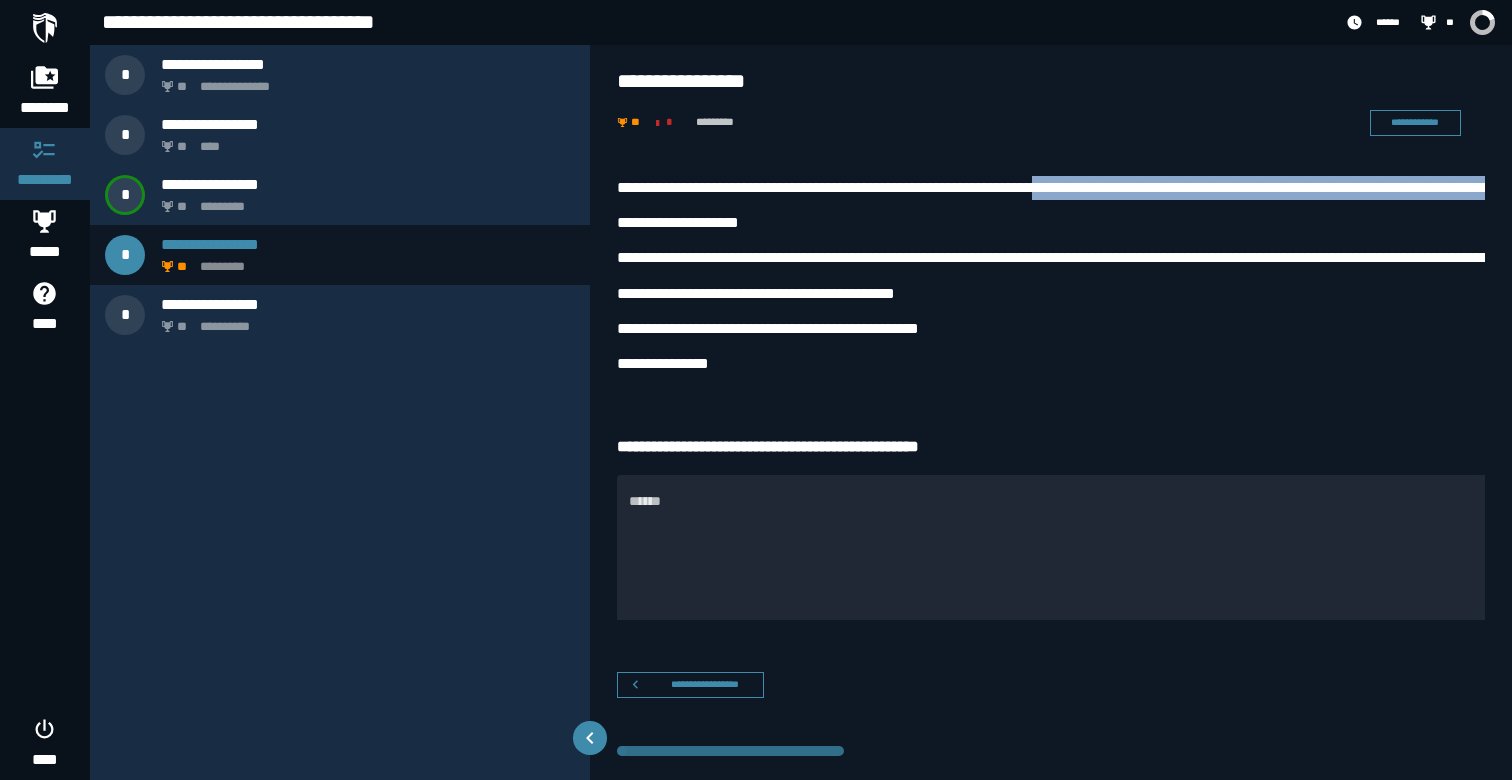 drag, startPoint x: 1224, startPoint y: 196, endPoint x: 748, endPoint y: 207, distance: 476.12708 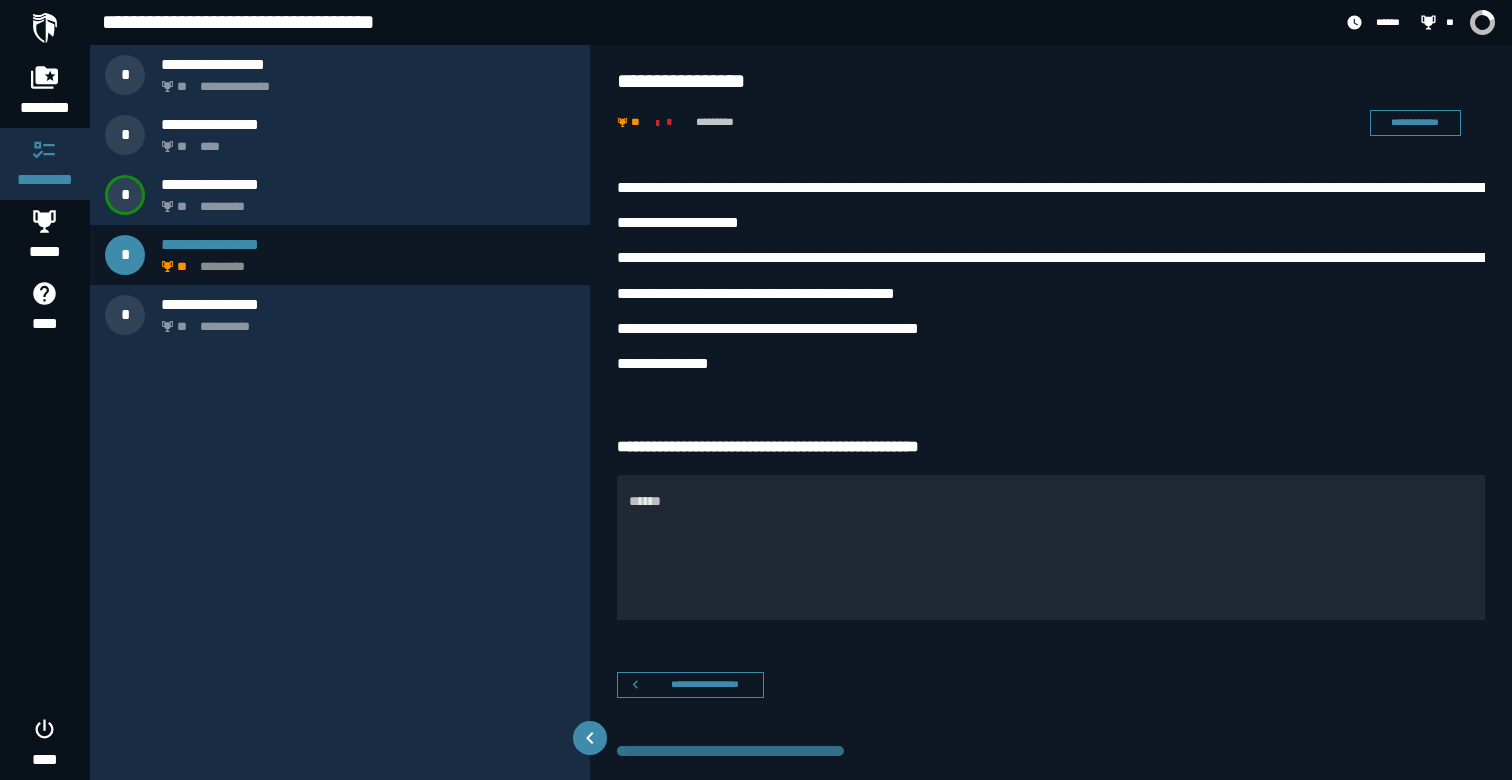 click on "**********" at bounding box center [2264, 223] 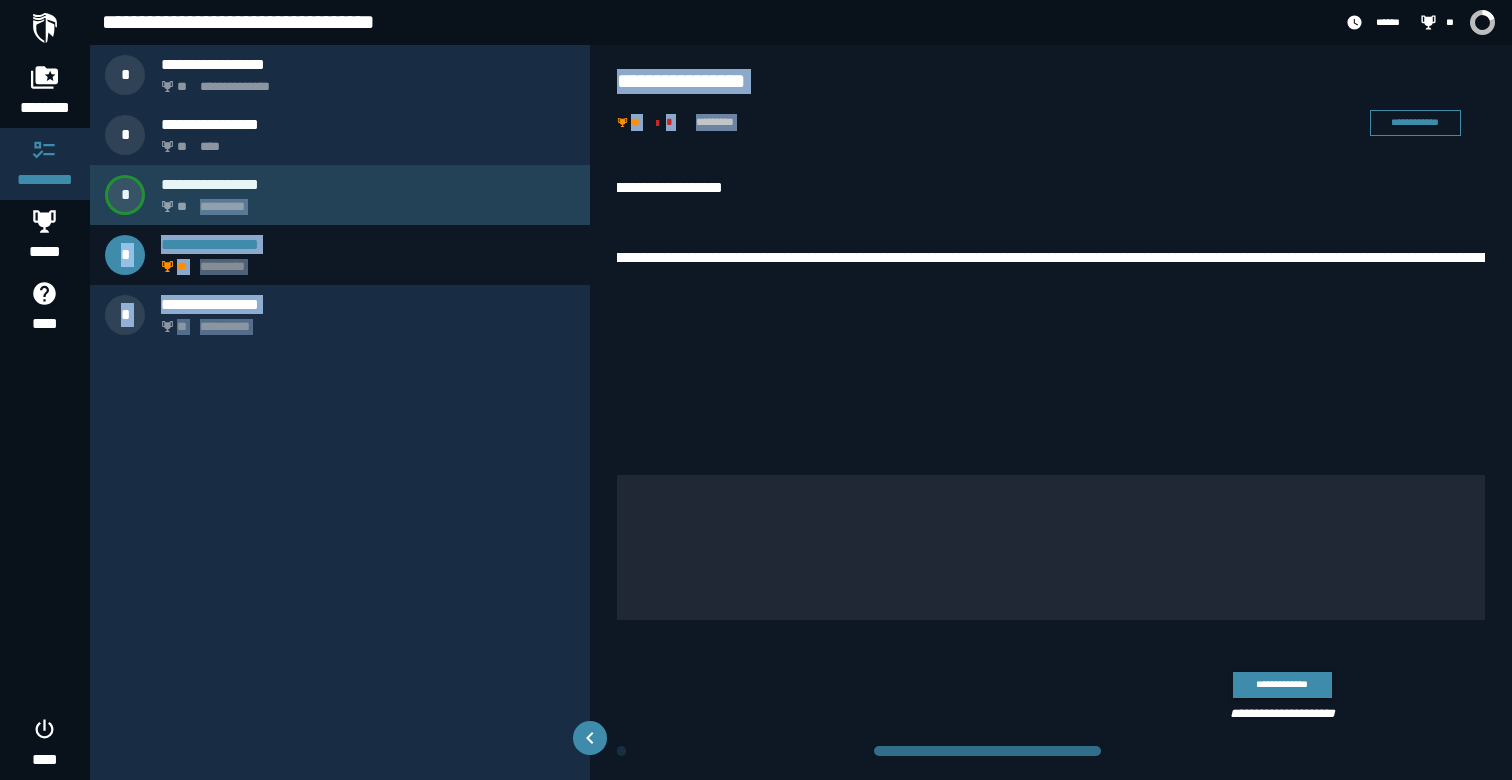 scroll, scrollTop: 0, scrollLeft: 0, axis: both 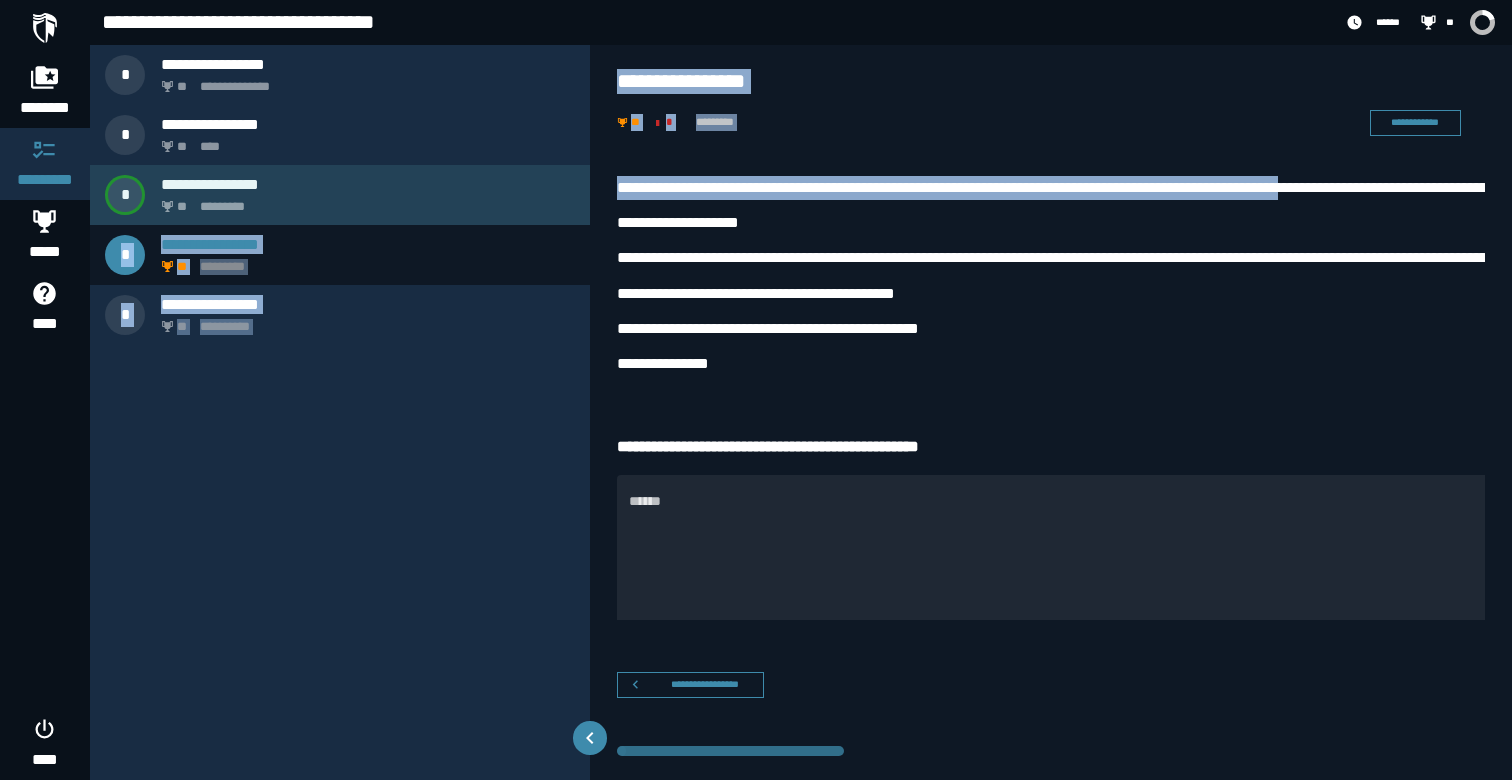 drag, startPoint x: 1452, startPoint y: 194, endPoint x: 355, endPoint y: 210, distance: 1097.1167 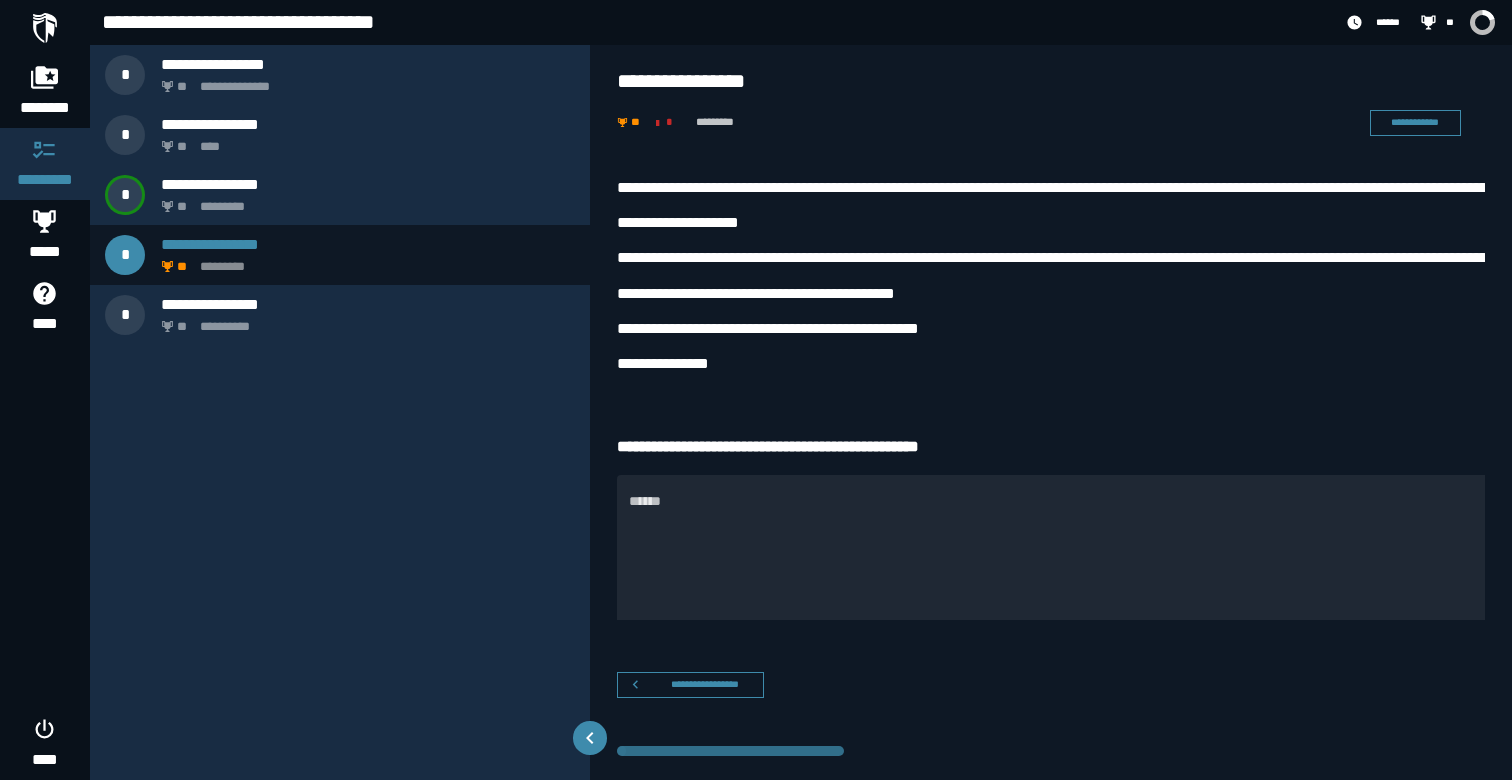 click on "[FIRST] [LAST] [STREET] [CITY] [STATE] [POSTAL_CODE]" at bounding box center (1644, 257) 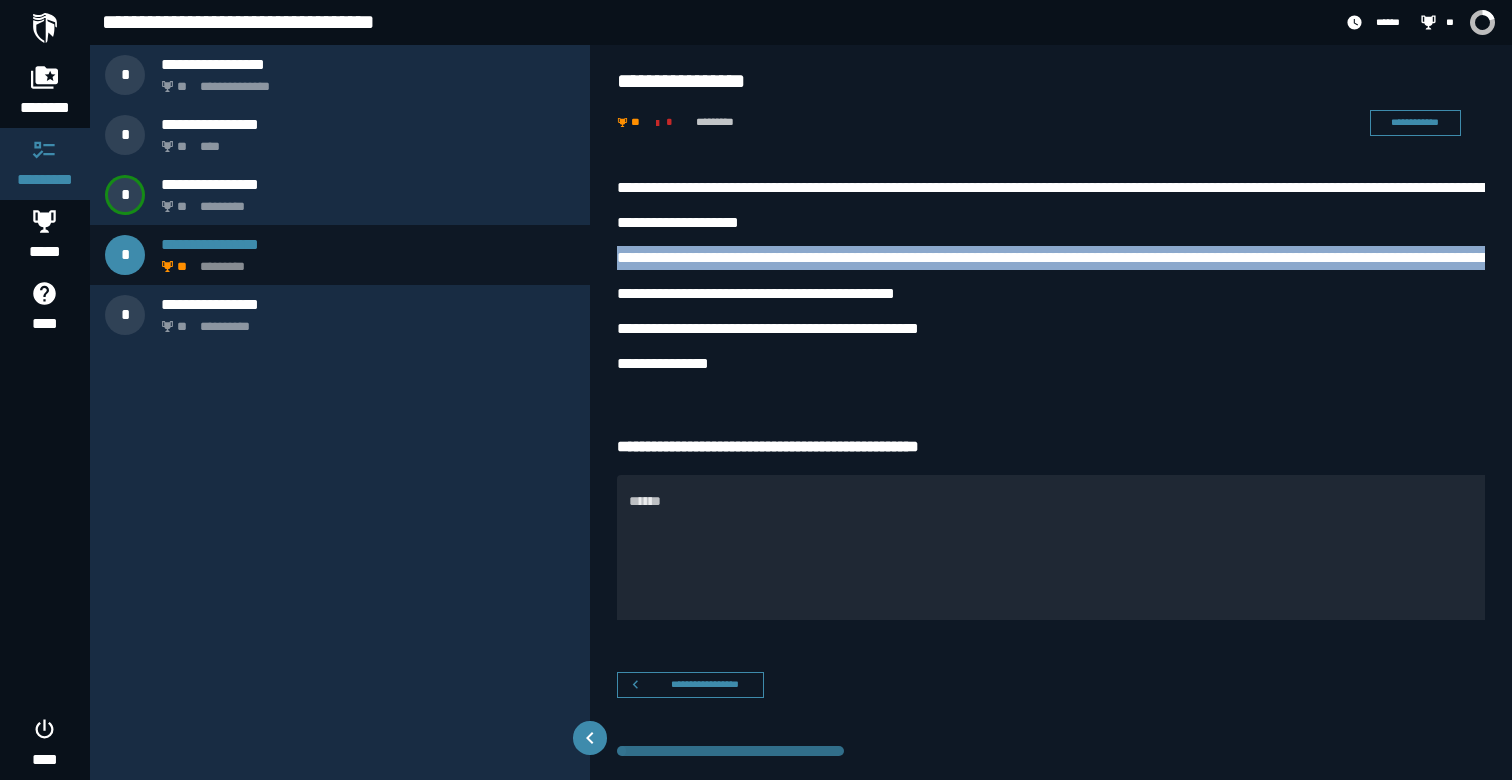 click on "[FIRST] [LAST] [STREET] [CITY] [STATE] [POSTAL_CODE]" at bounding box center [1644, 257] 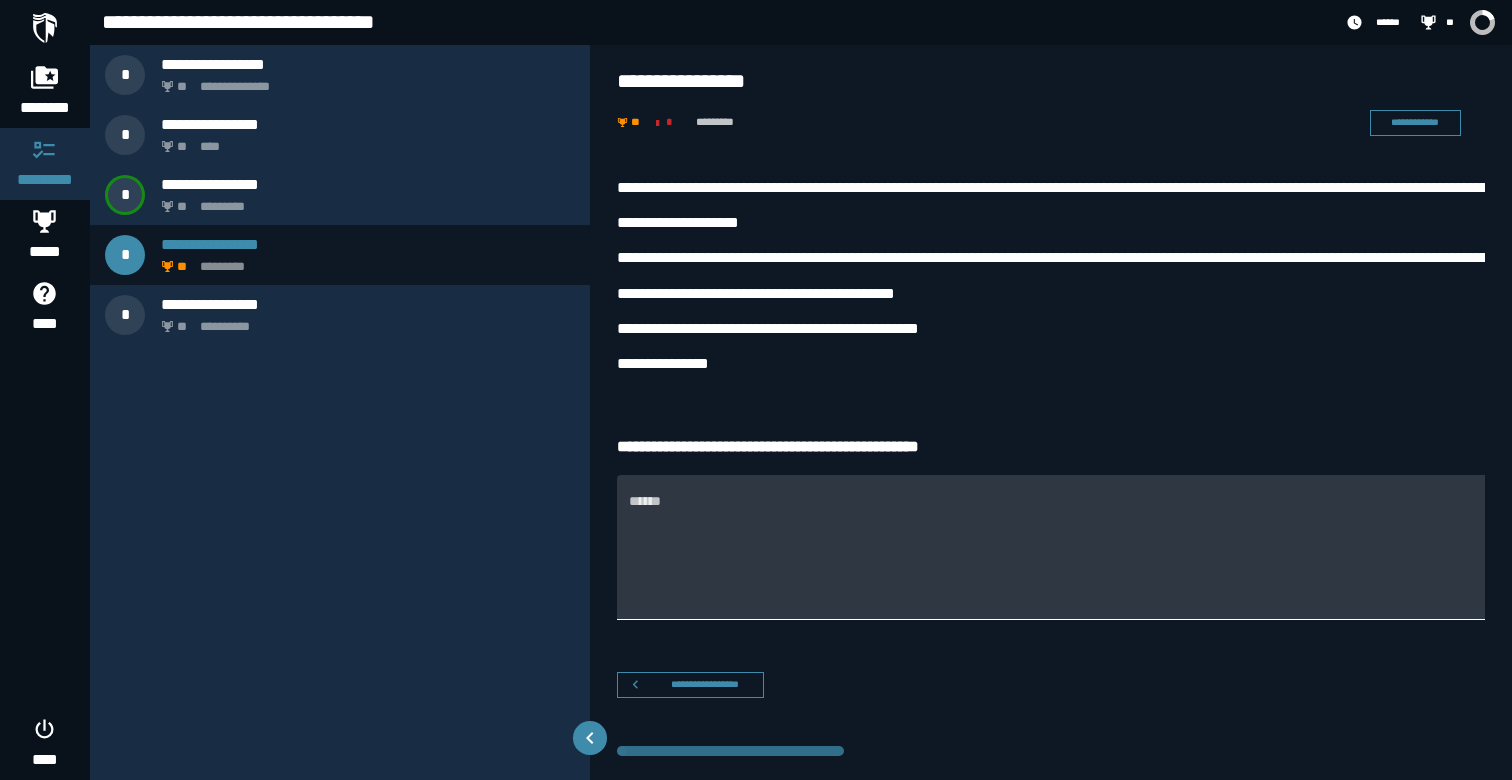 click on "******" at bounding box center (2264, 559) 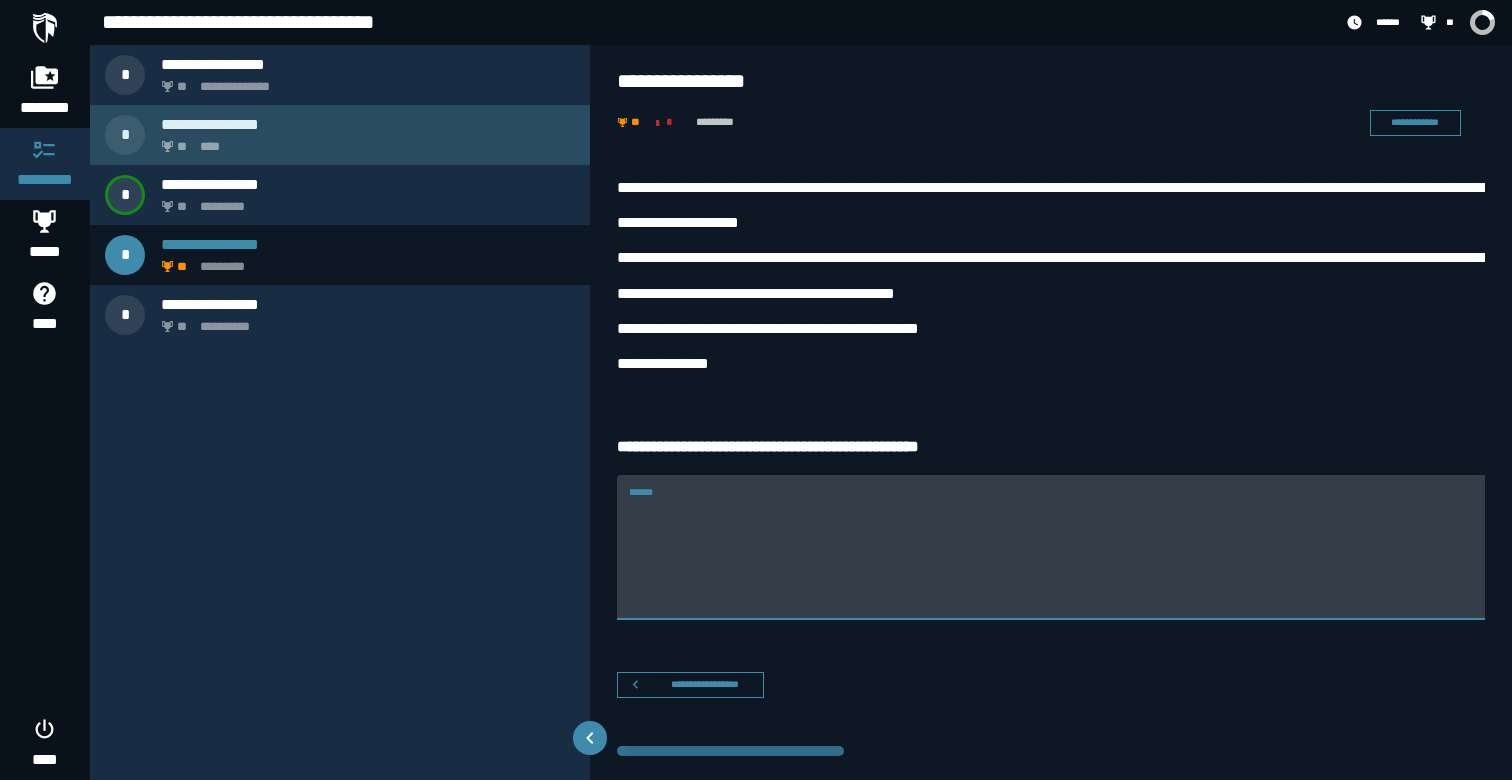 click on "** ****" at bounding box center (364, 141) 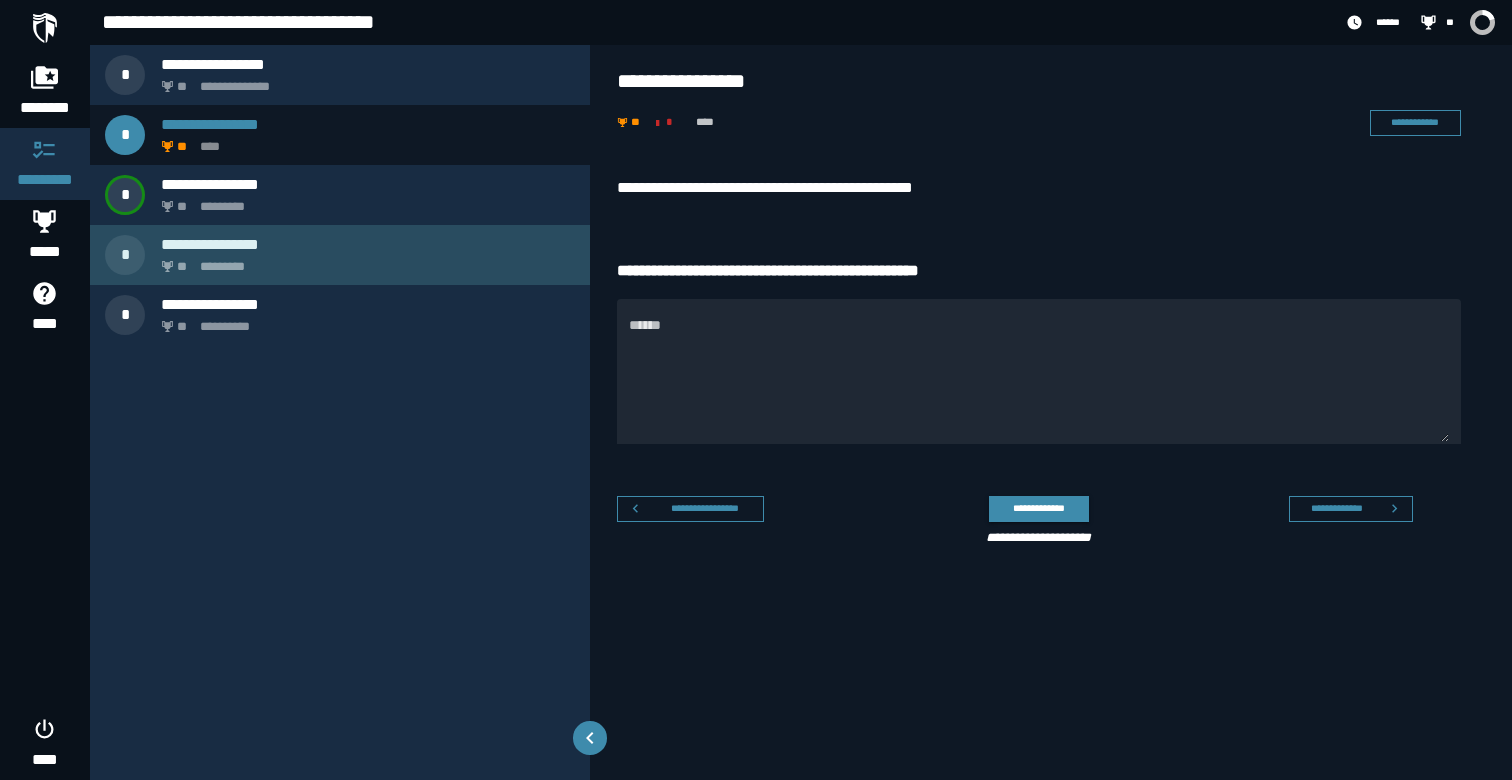 click on "**********" at bounding box center (368, 244) 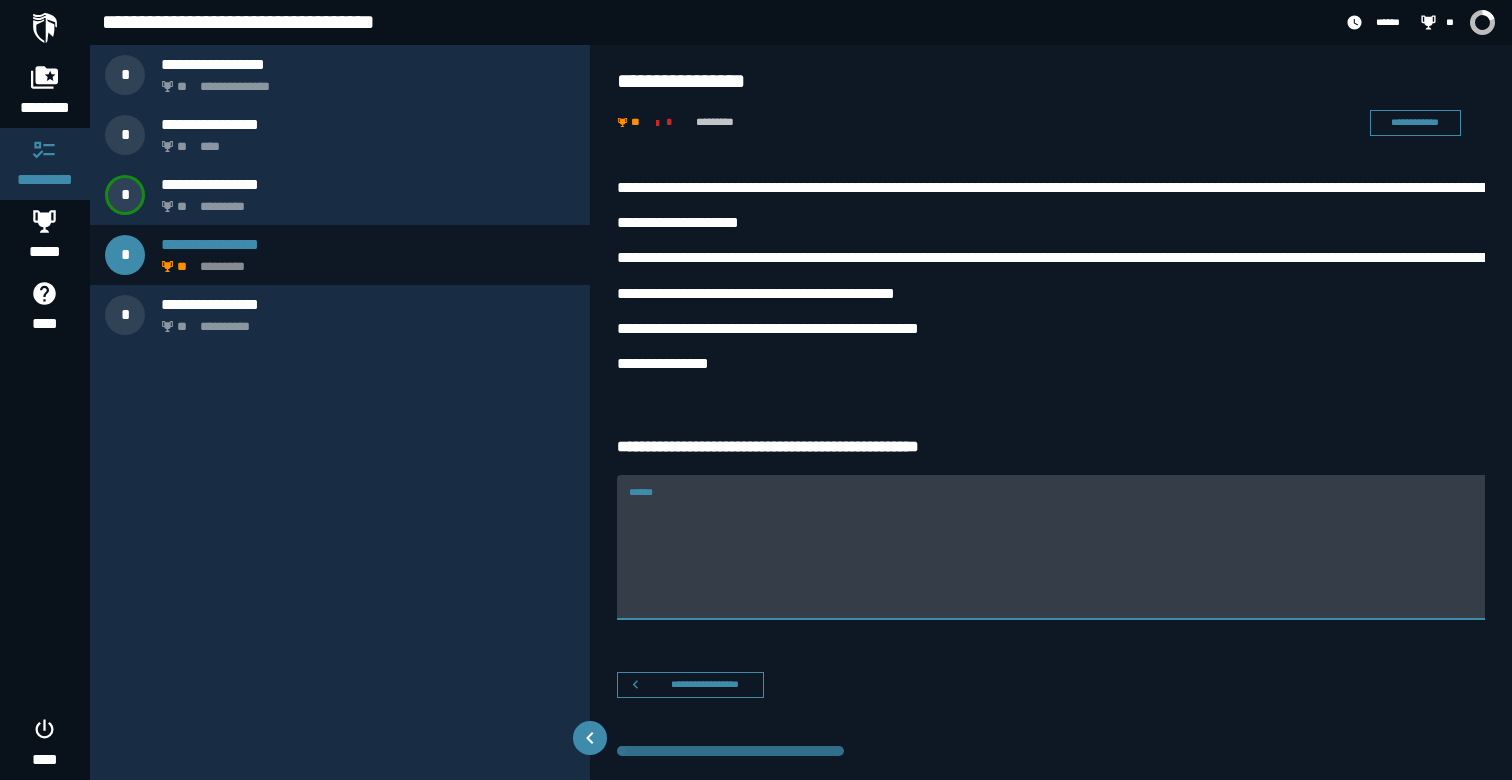 click on "******" at bounding box center [2264, 559] 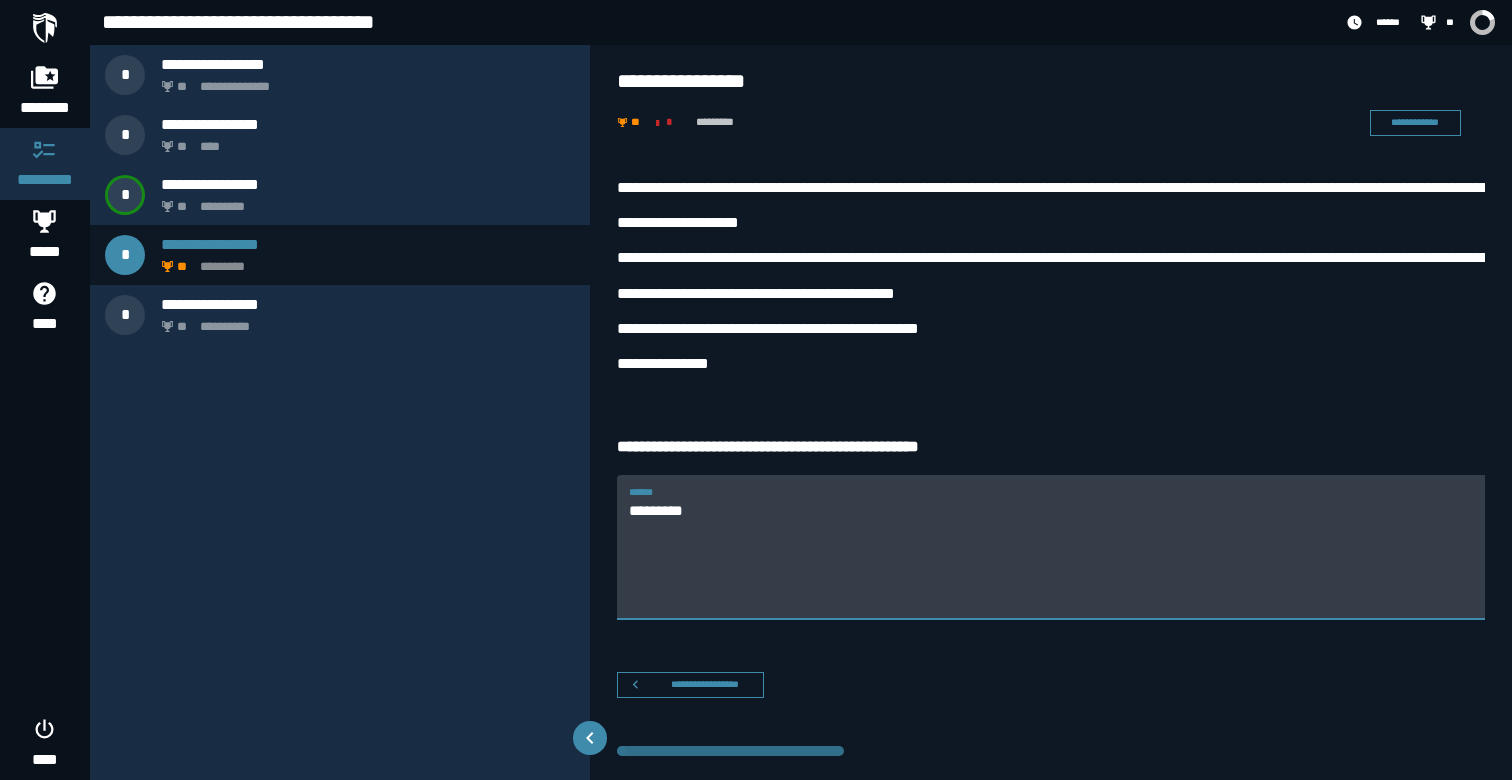 type on "*********" 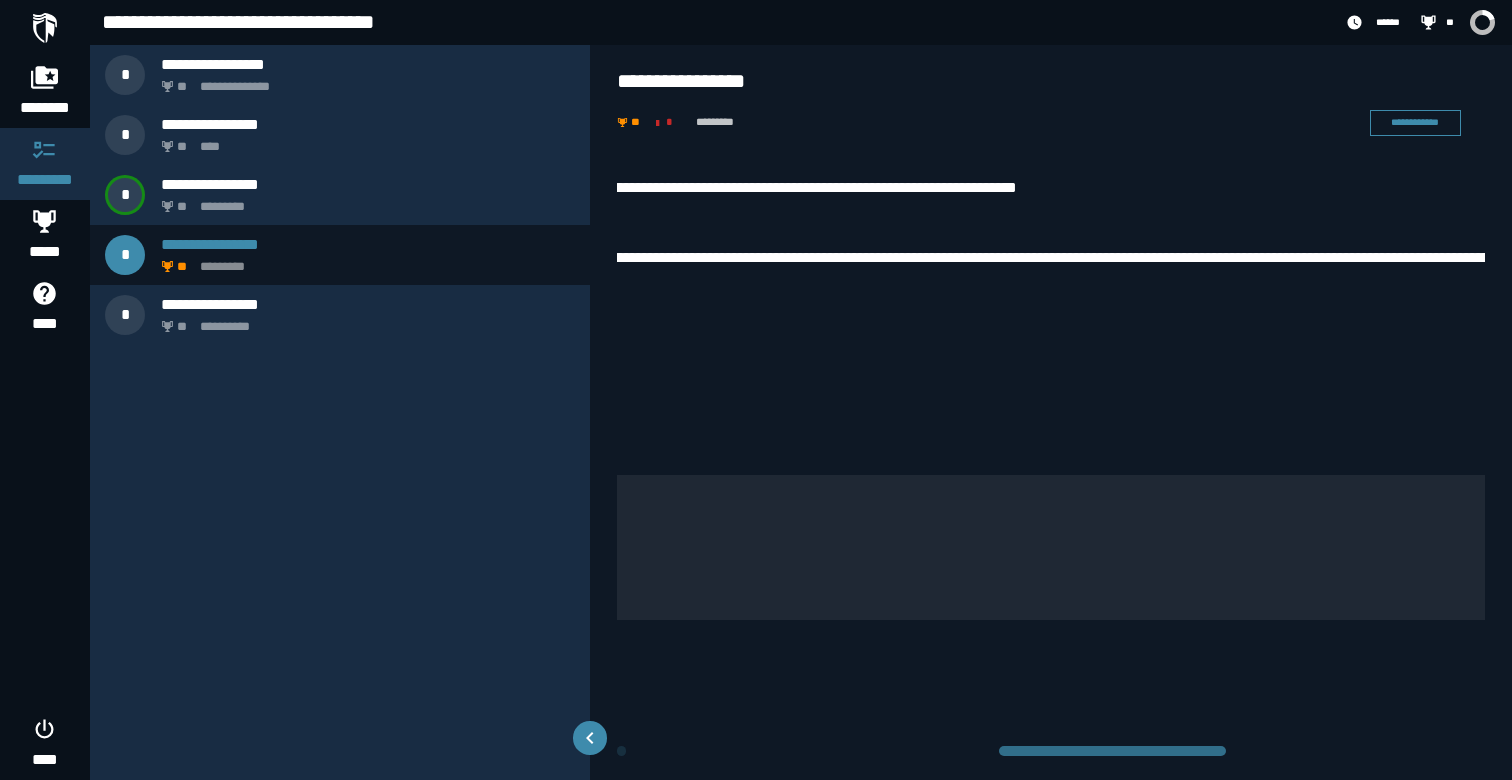 scroll, scrollTop: 0, scrollLeft: 0, axis: both 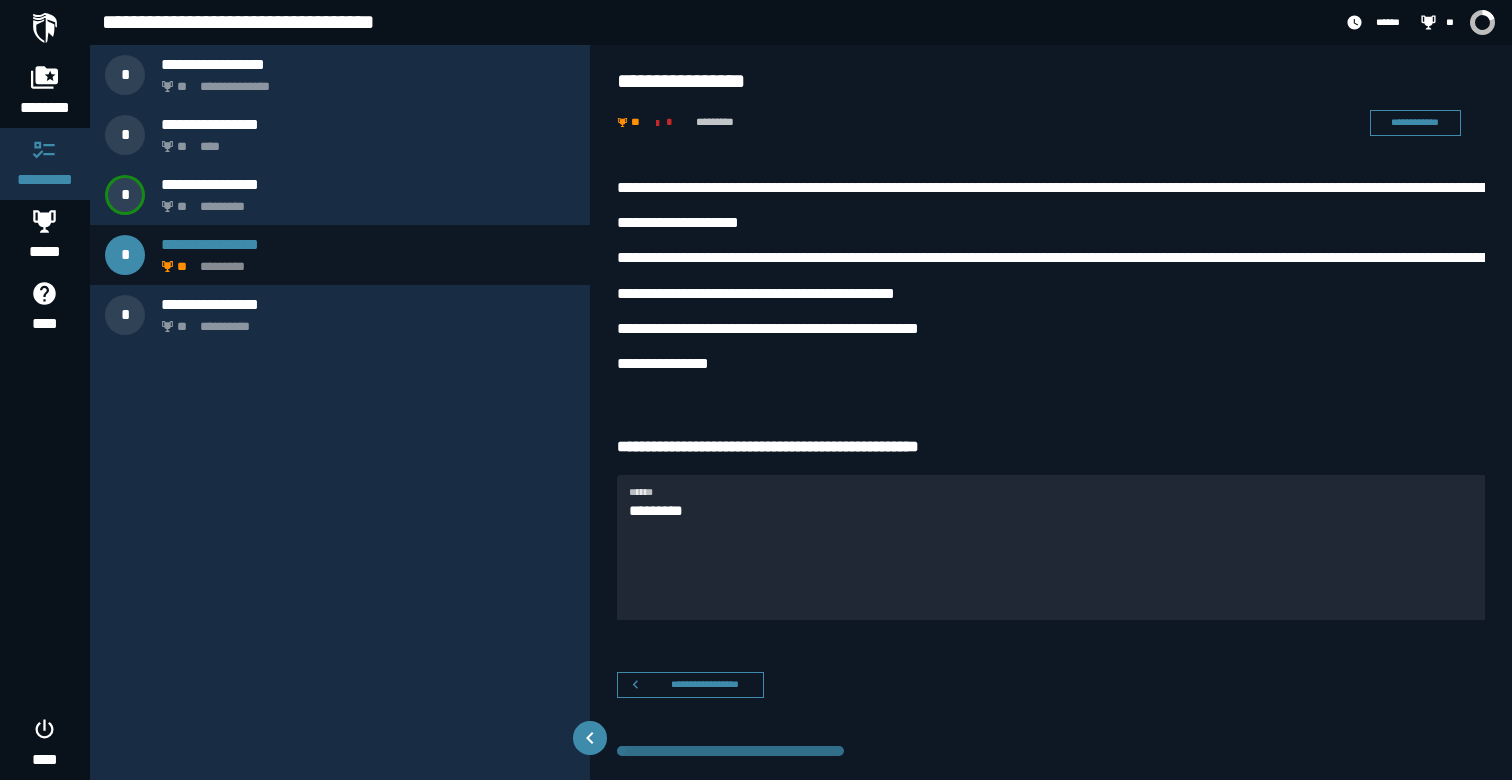 drag, startPoint x: 820, startPoint y: 752, endPoint x: 362, endPoint y: 763, distance: 458.13208 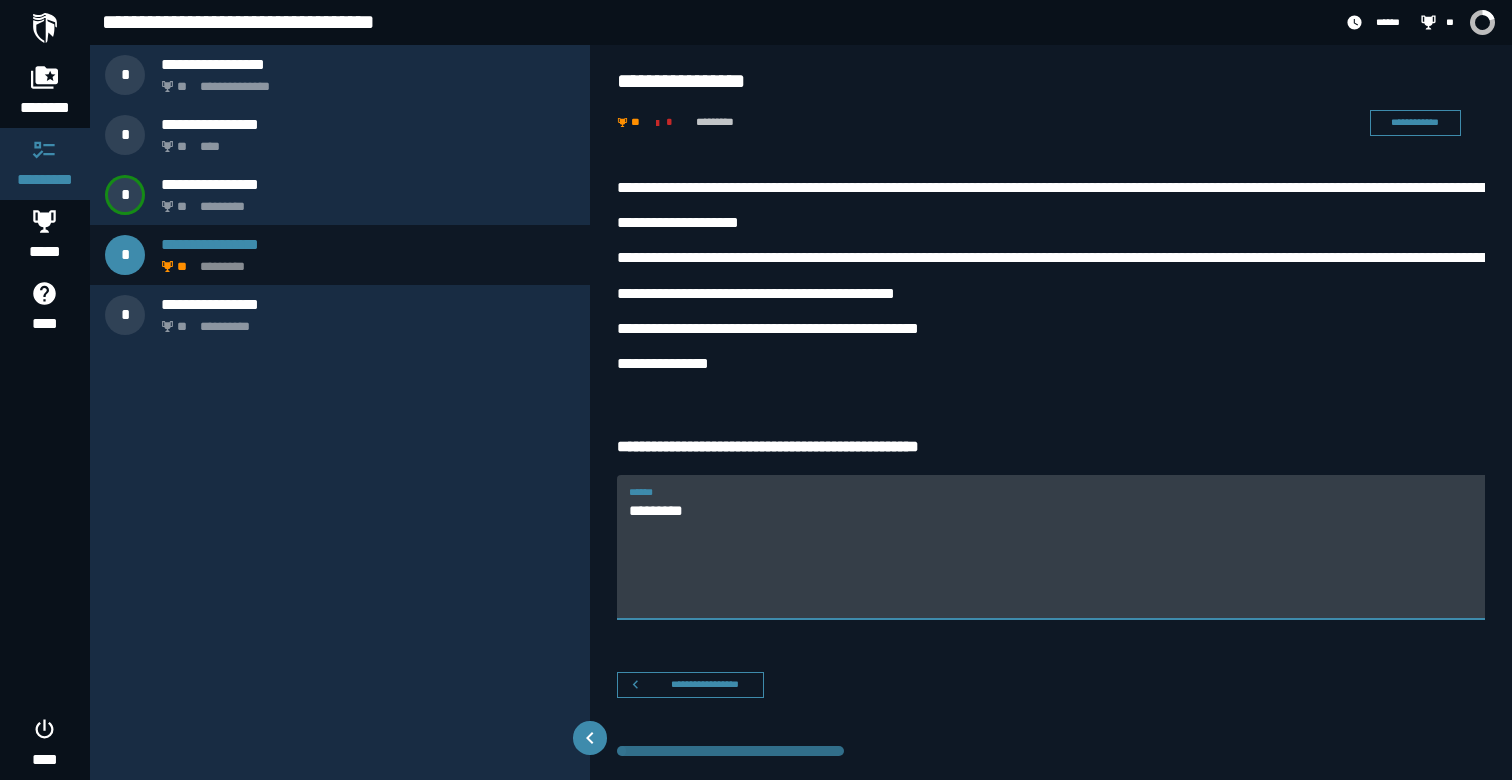 drag, startPoint x: 759, startPoint y: 531, endPoint x: 493, endPoint y: 465, distance: 274.06567 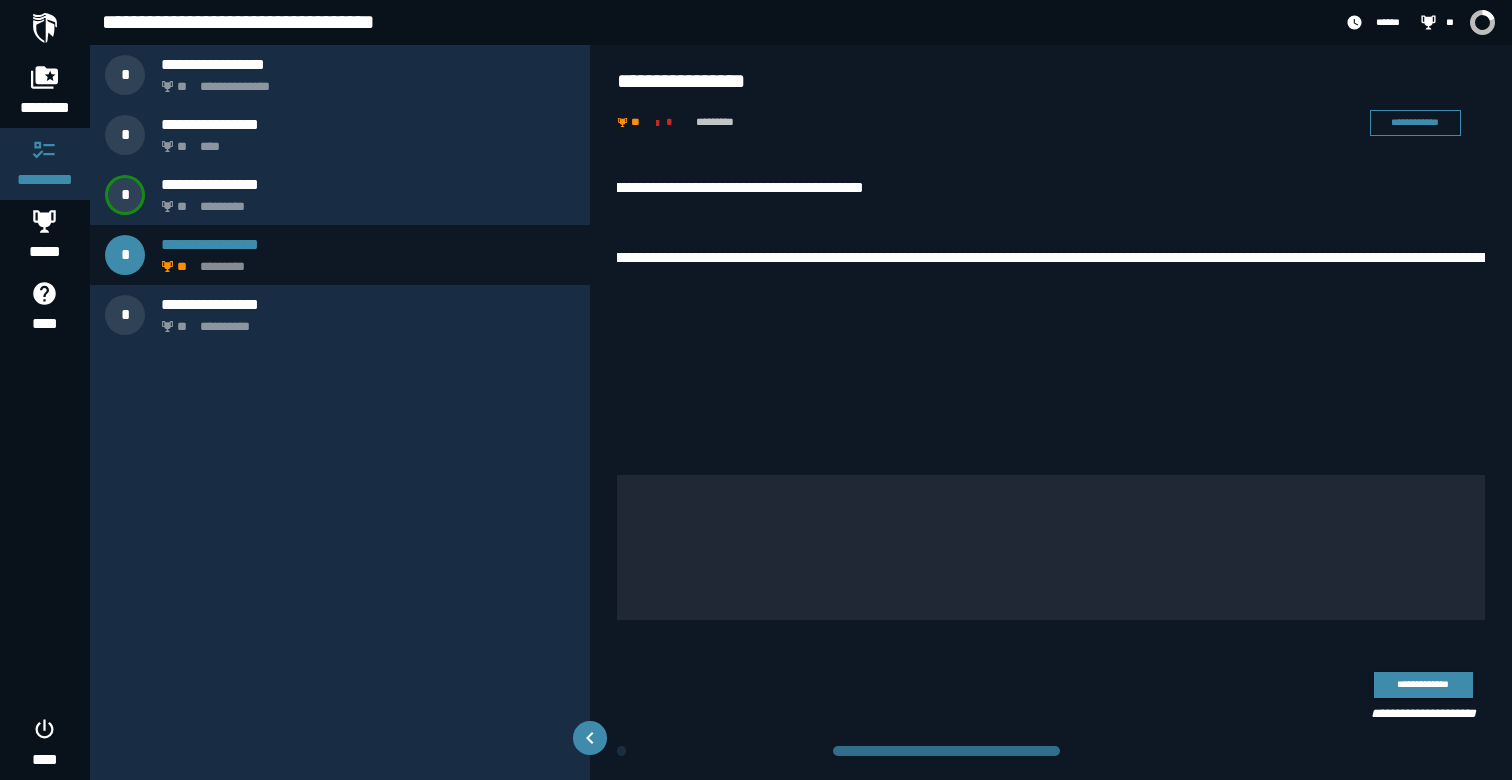 scroll, scrollTop: 0, scrollLeft: 1185, axis: horizontal 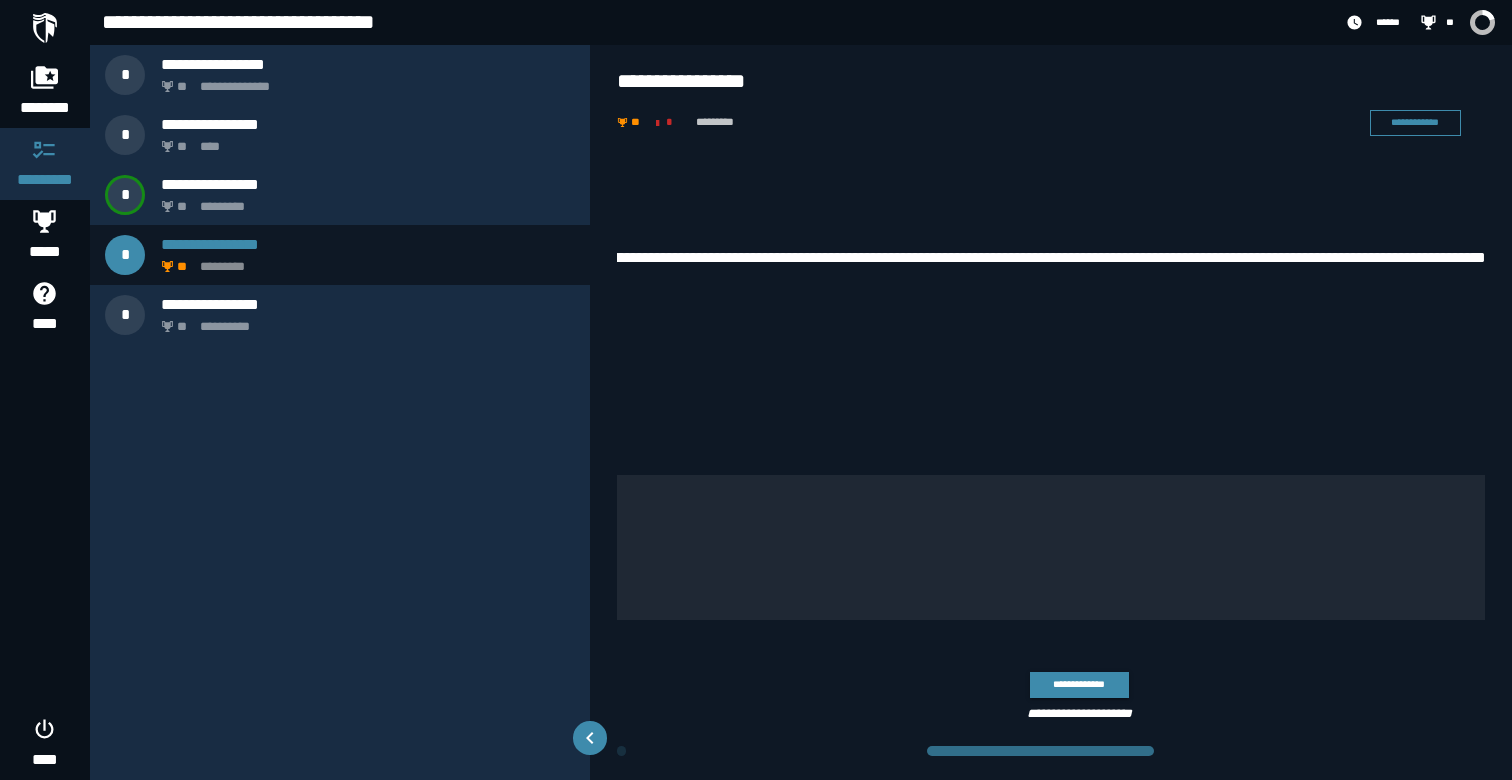 drag, startPoint x: 710, startPoint y: 755, endPoint x: 1030, endPoint y: 717, distance: 322.24835 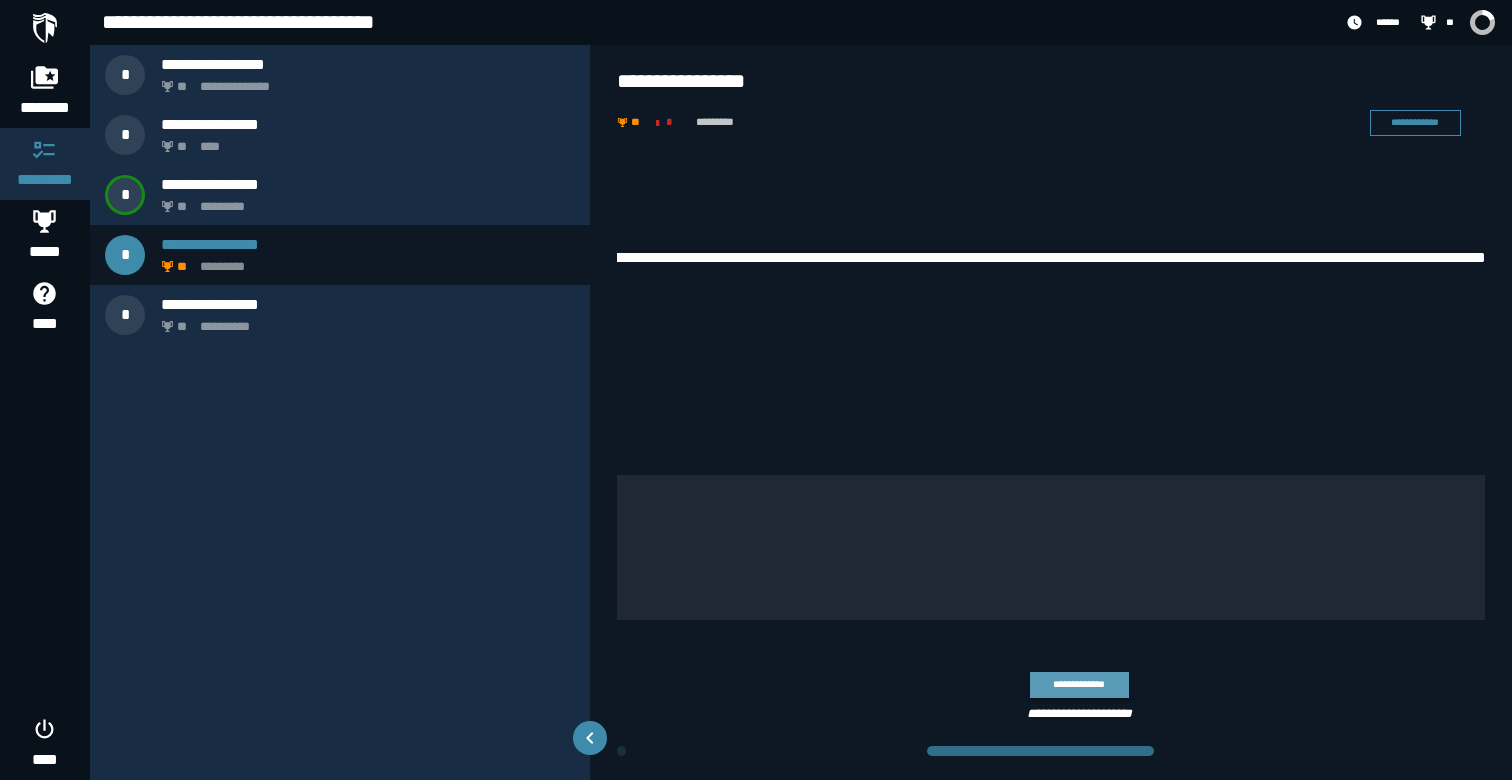 click on "**********" at bounding box center (1079, 684) 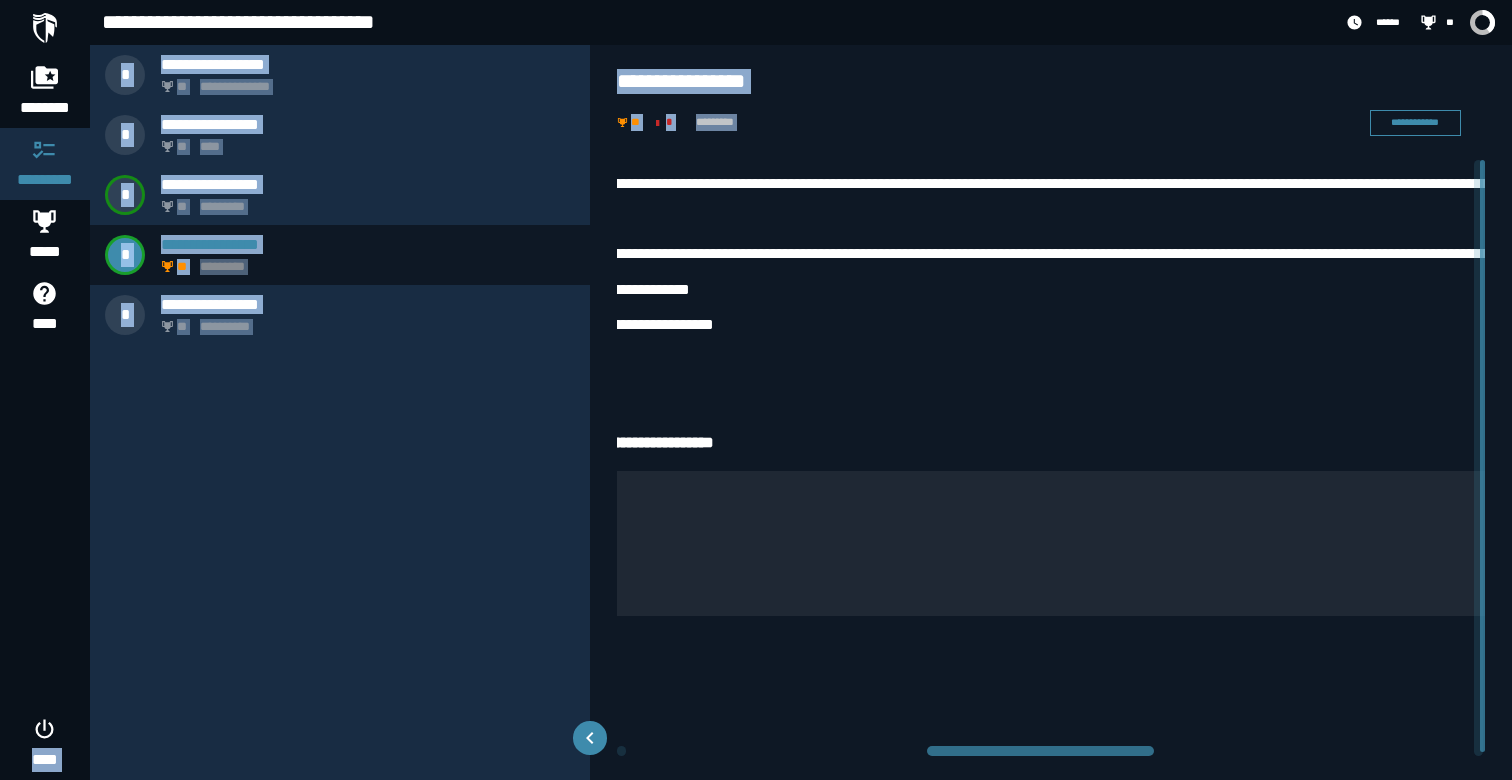 scroll, scrollTop: 4, scrollLeft: 0, axis: vertical 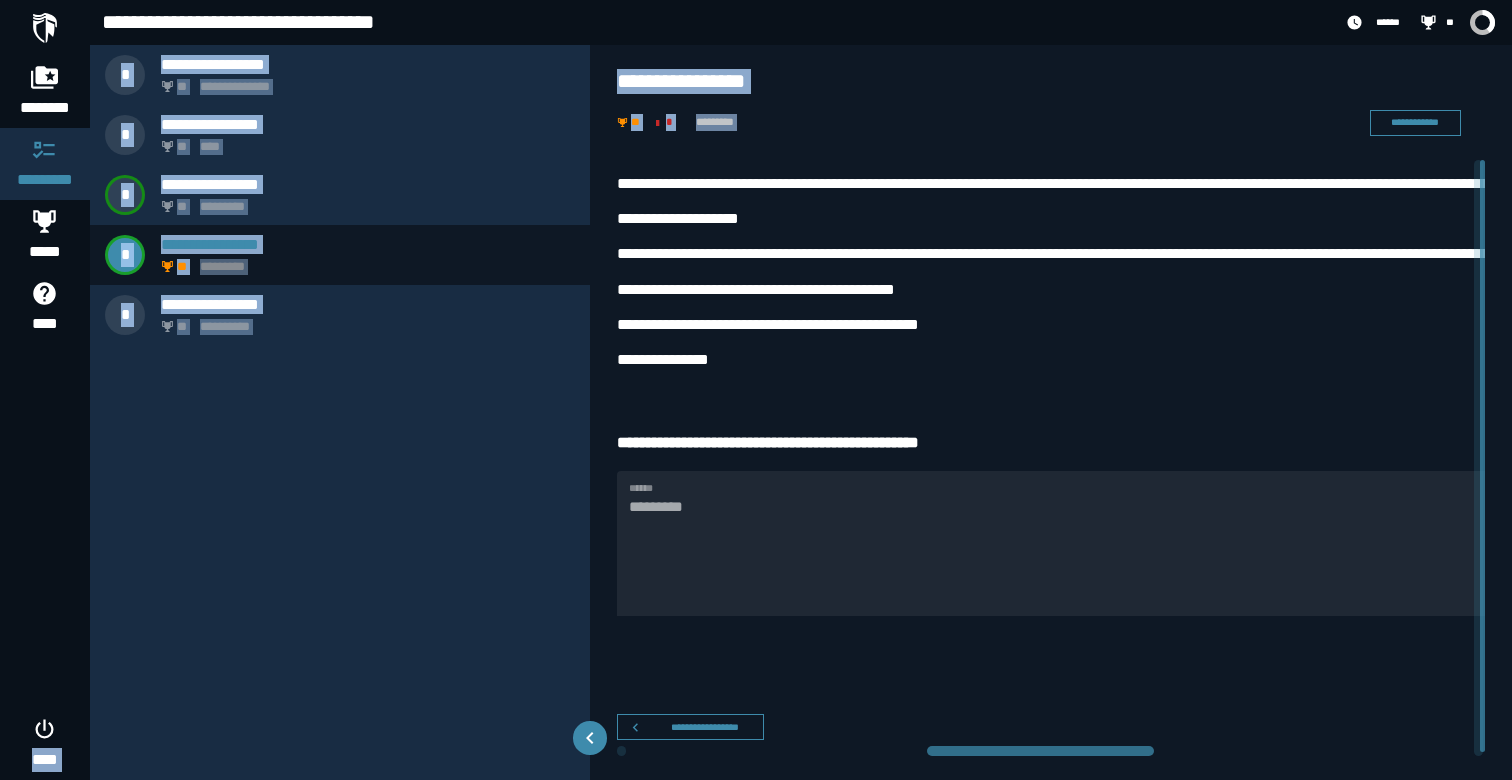 drag, startPoint x: 1024, startPoint y: 758, endPoint x: 0, endPoint y: 659, distance: 1028.7745 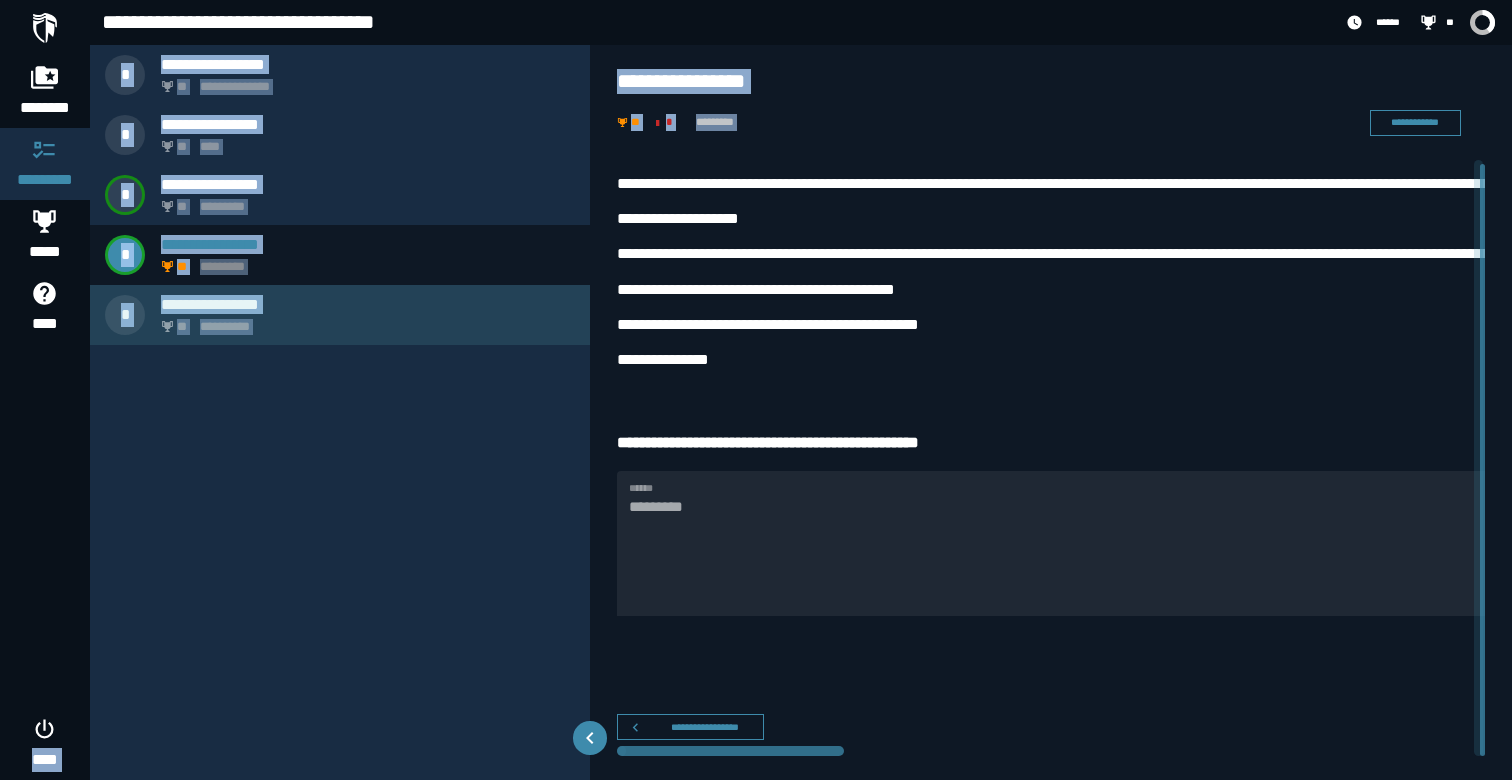 click on "*" at bounding box center (125, 315) 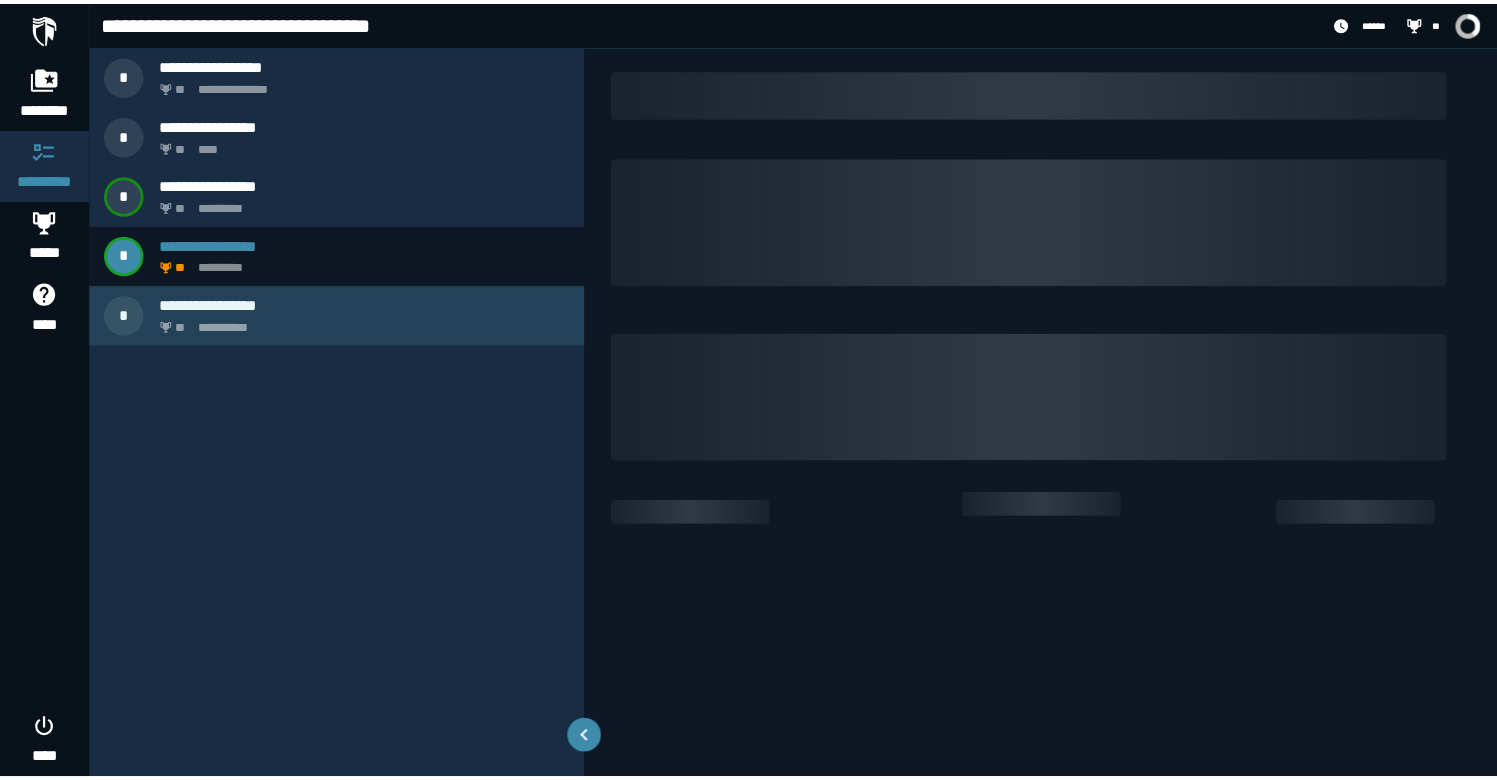 scroll, scrollTop: 0, scrollLeft: 0, axis: both 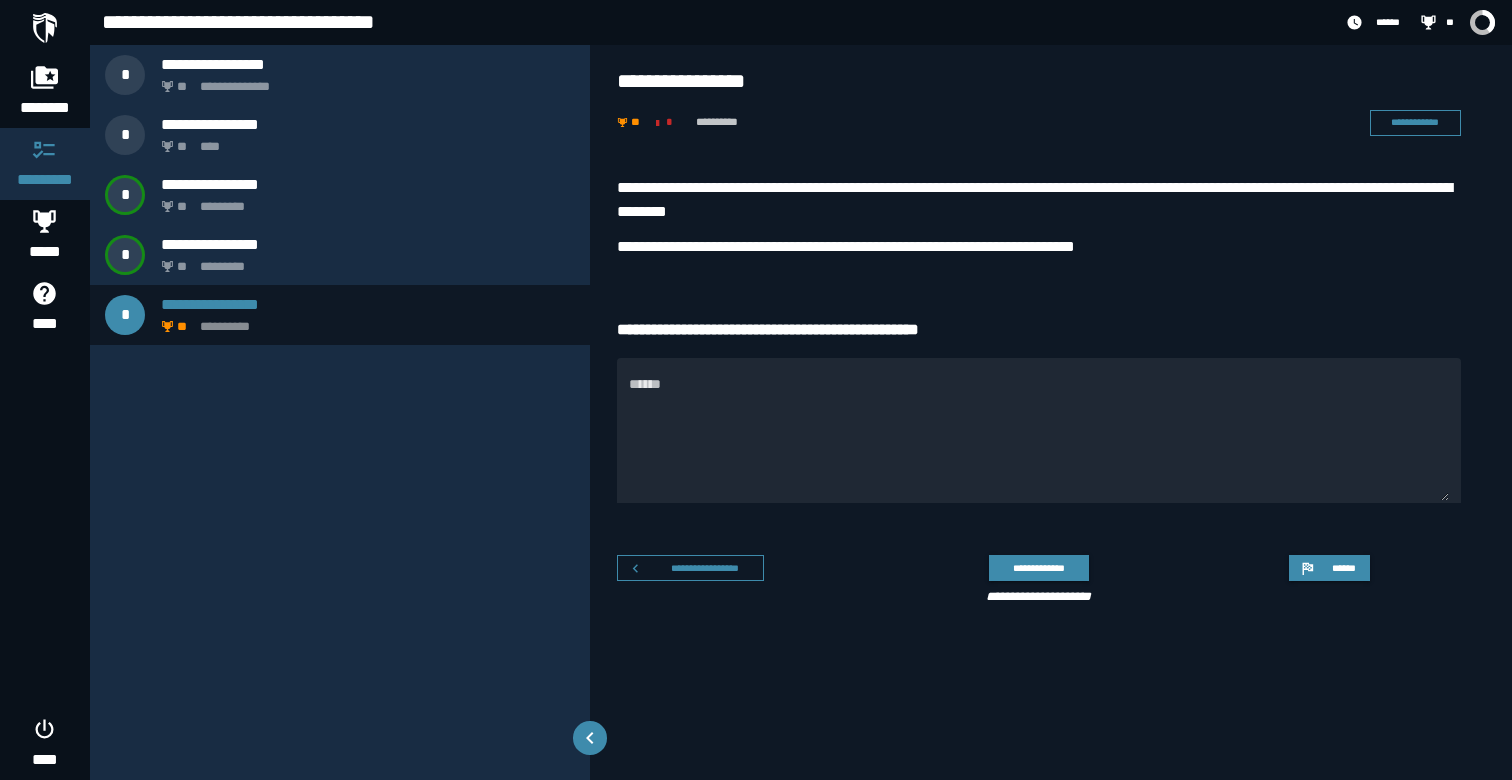 click on "**********" at bounding box center [1140, 187] 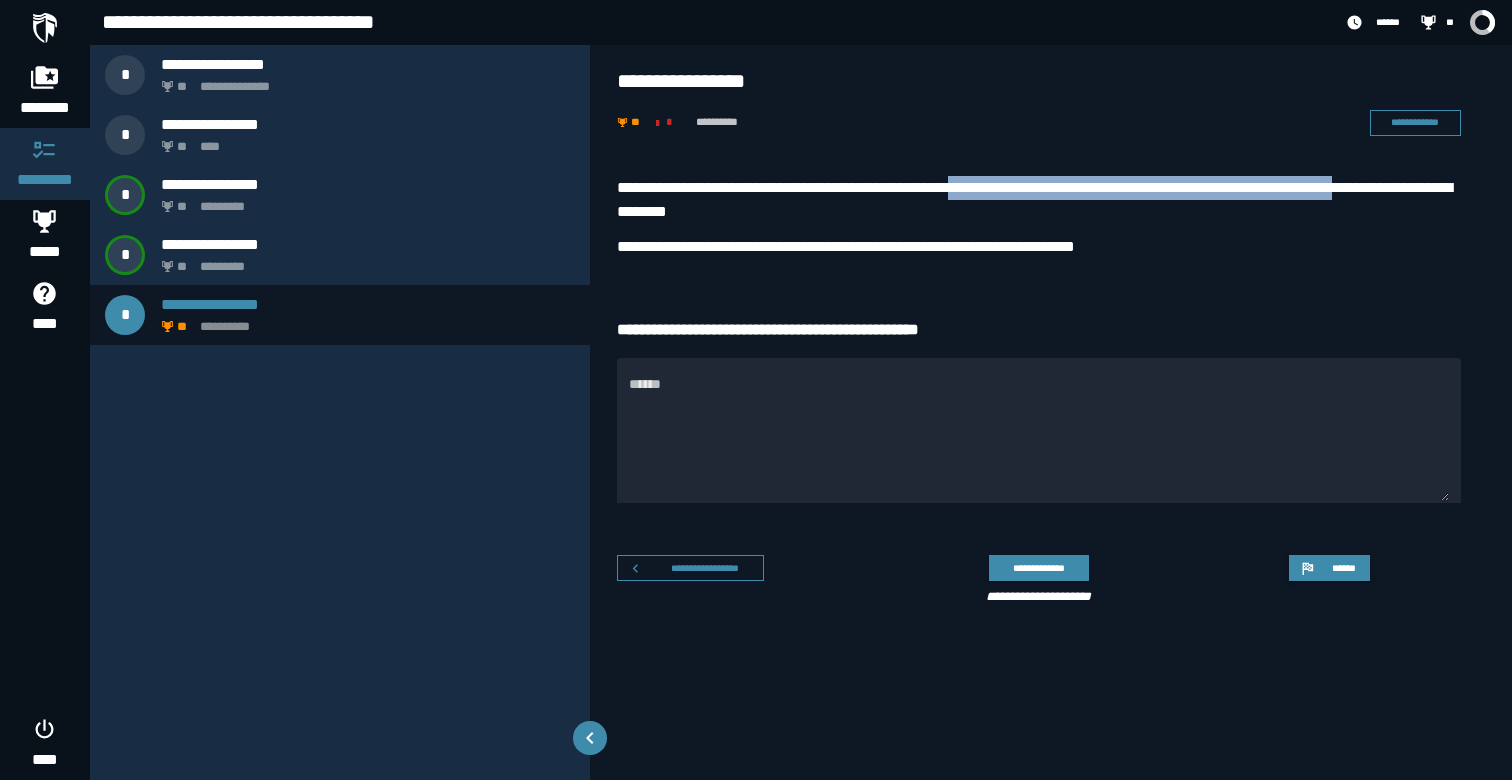 click on "**********" at bounding box center (1140, 187) 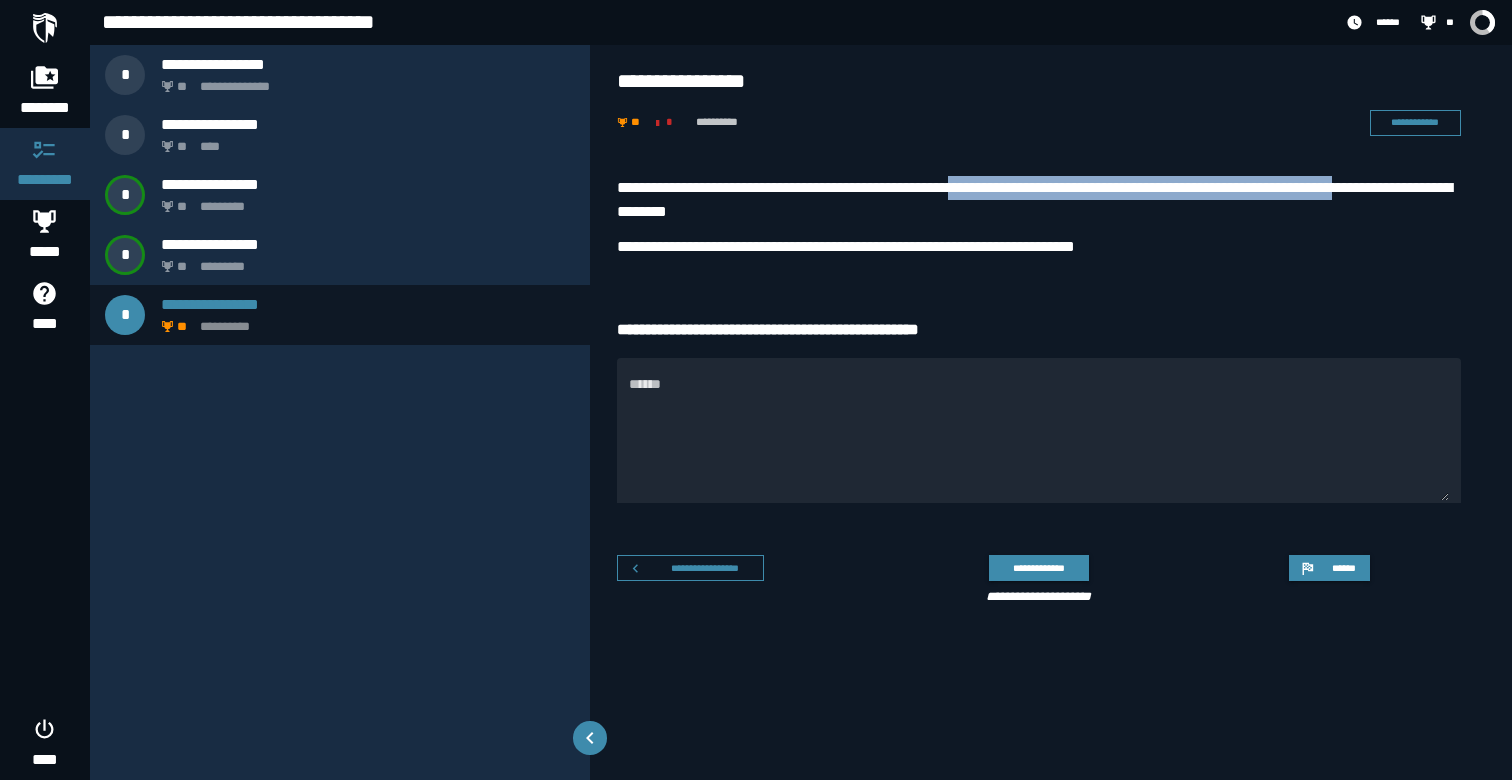 copy on "**********" 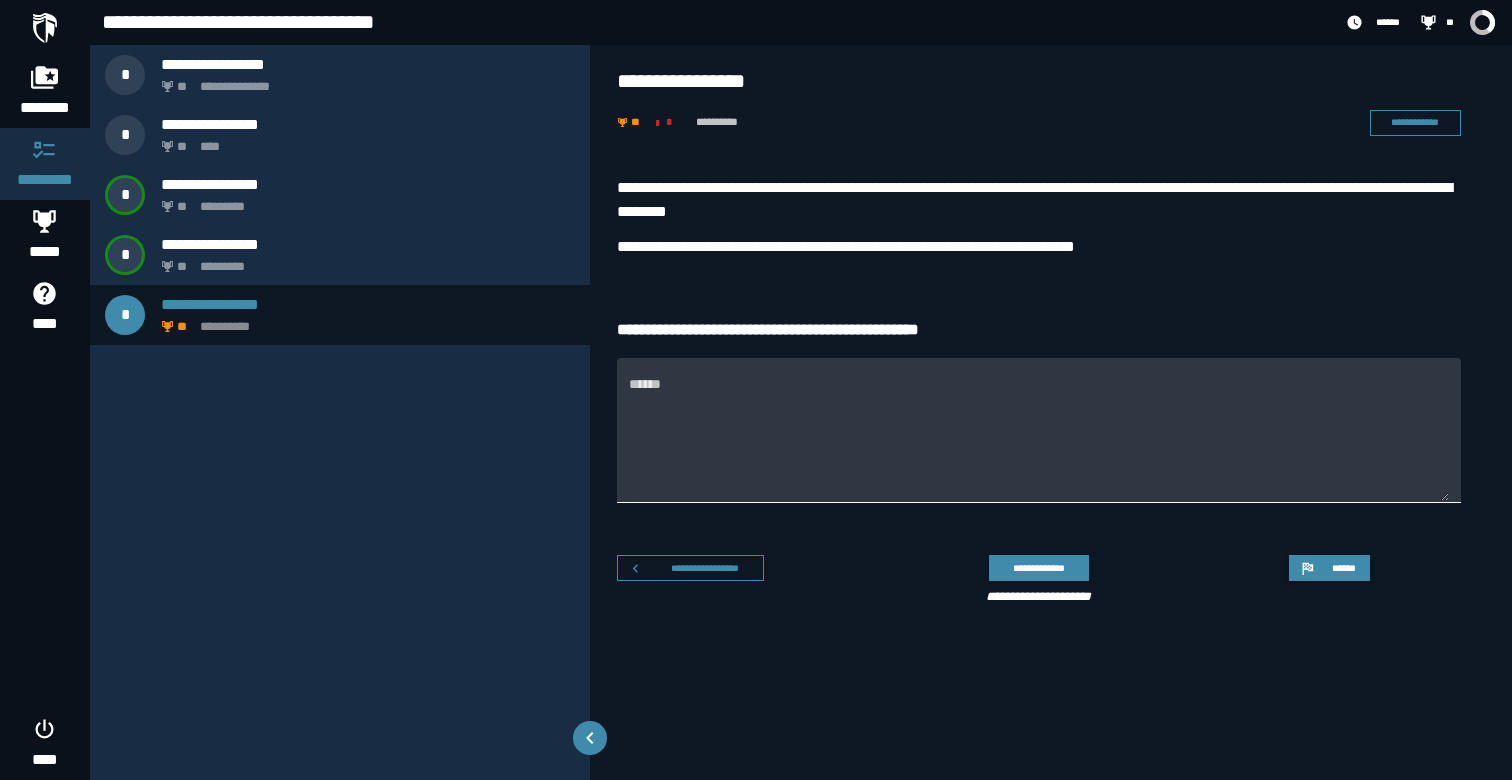 click on "******" at bounding box center (1039, 442) 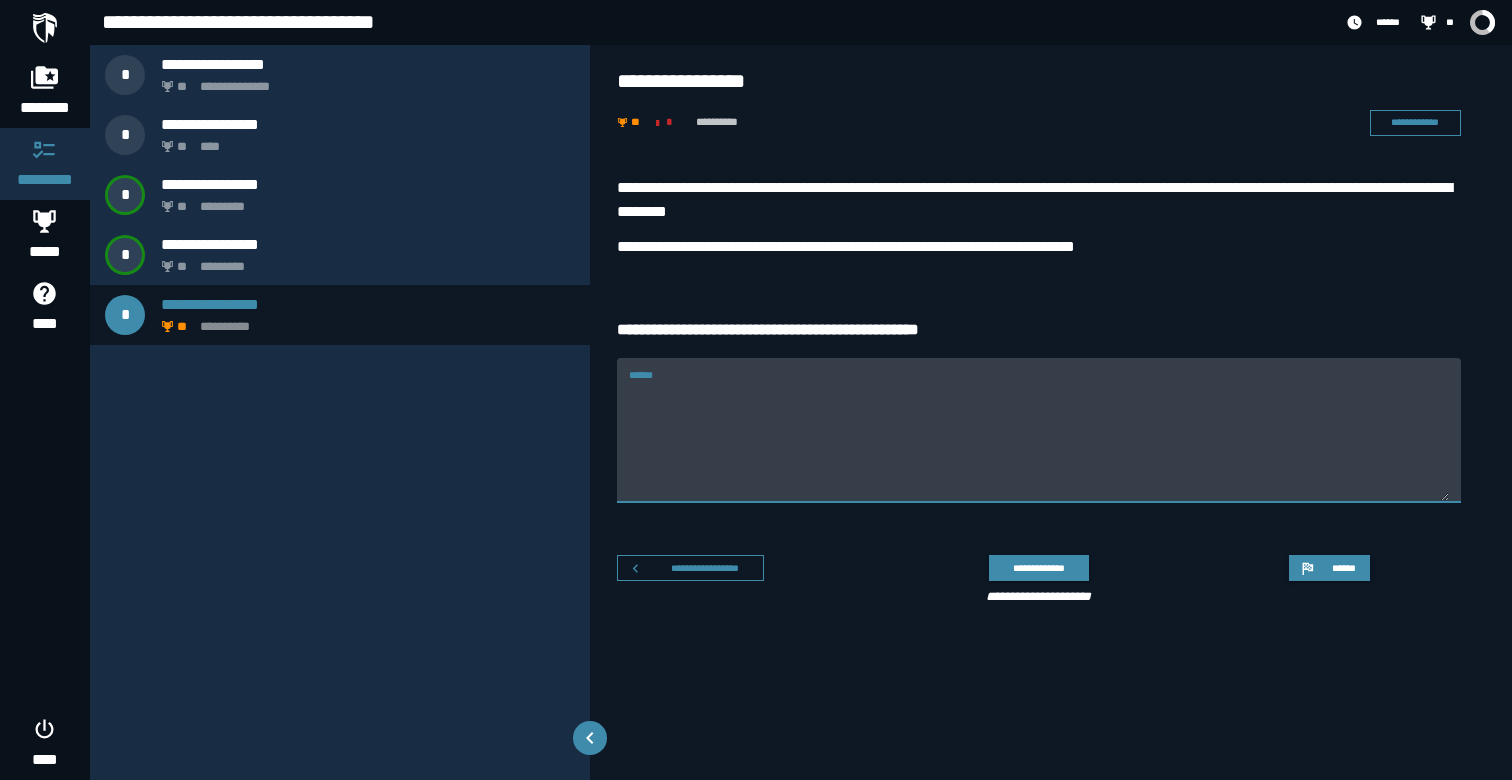 paste on "**********" 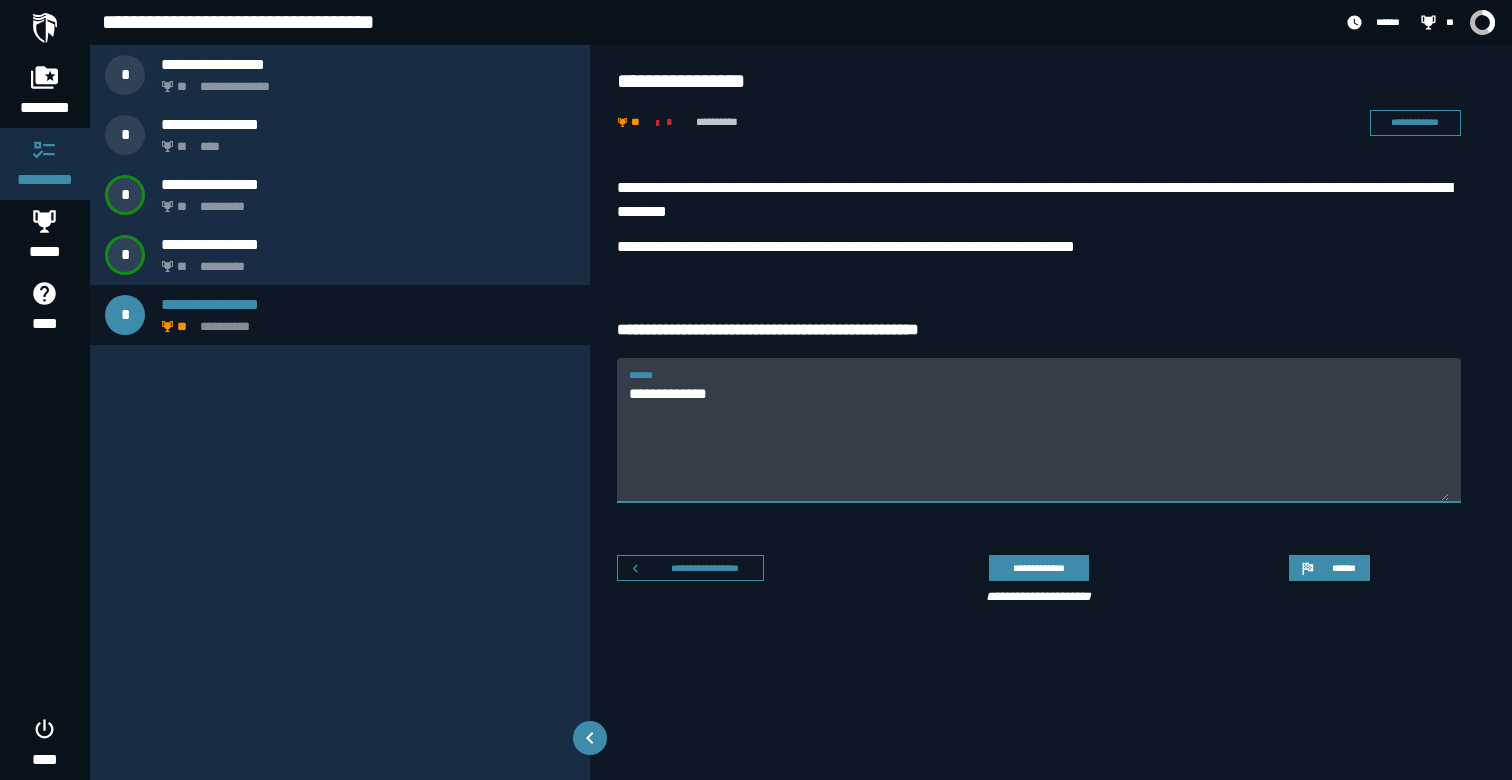 drag, startPoint x: 839, startPoint y: 408, endPoint x: 458, endPoint y: 379, distance: 382.10208 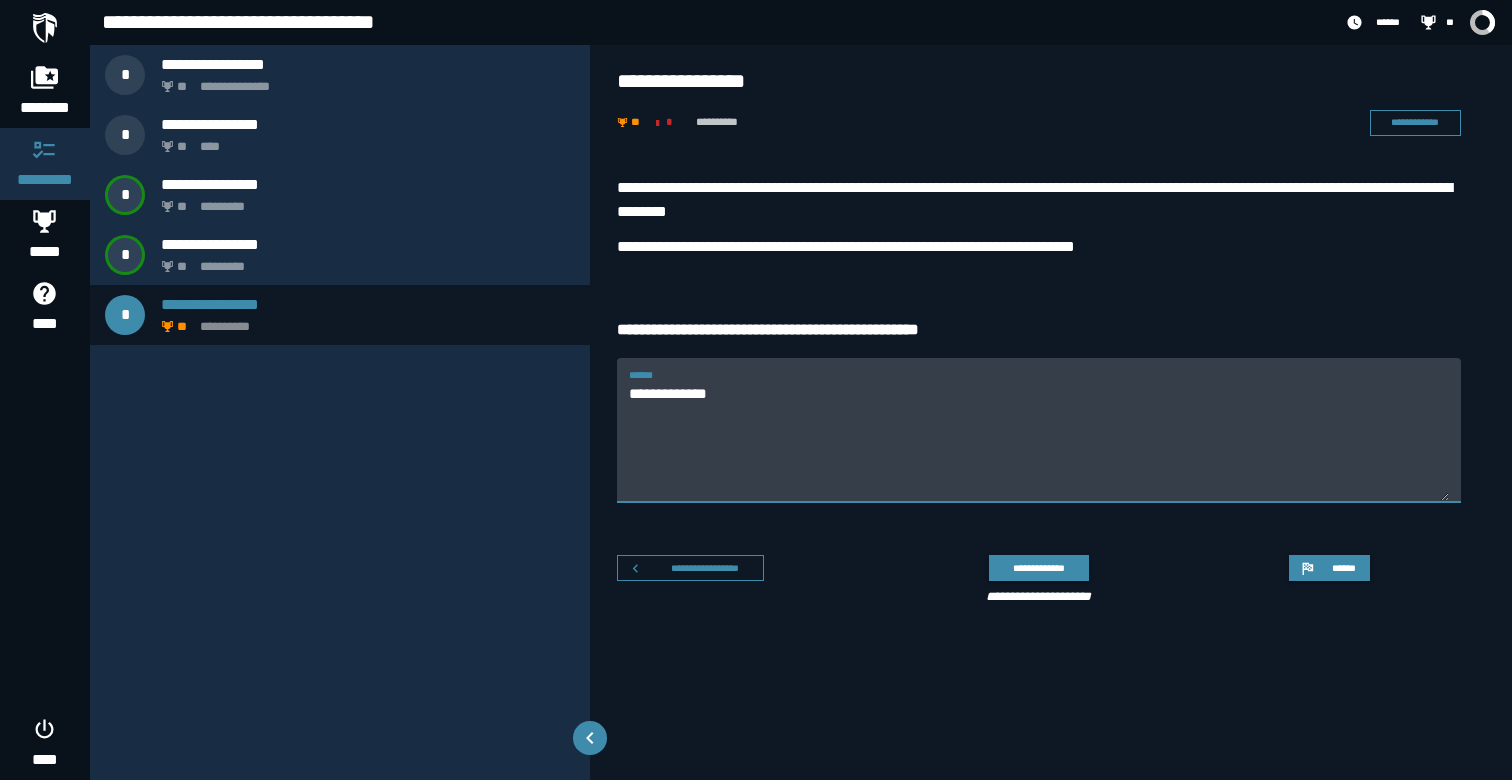 click on "**********" at bounding box center [1039, 442] 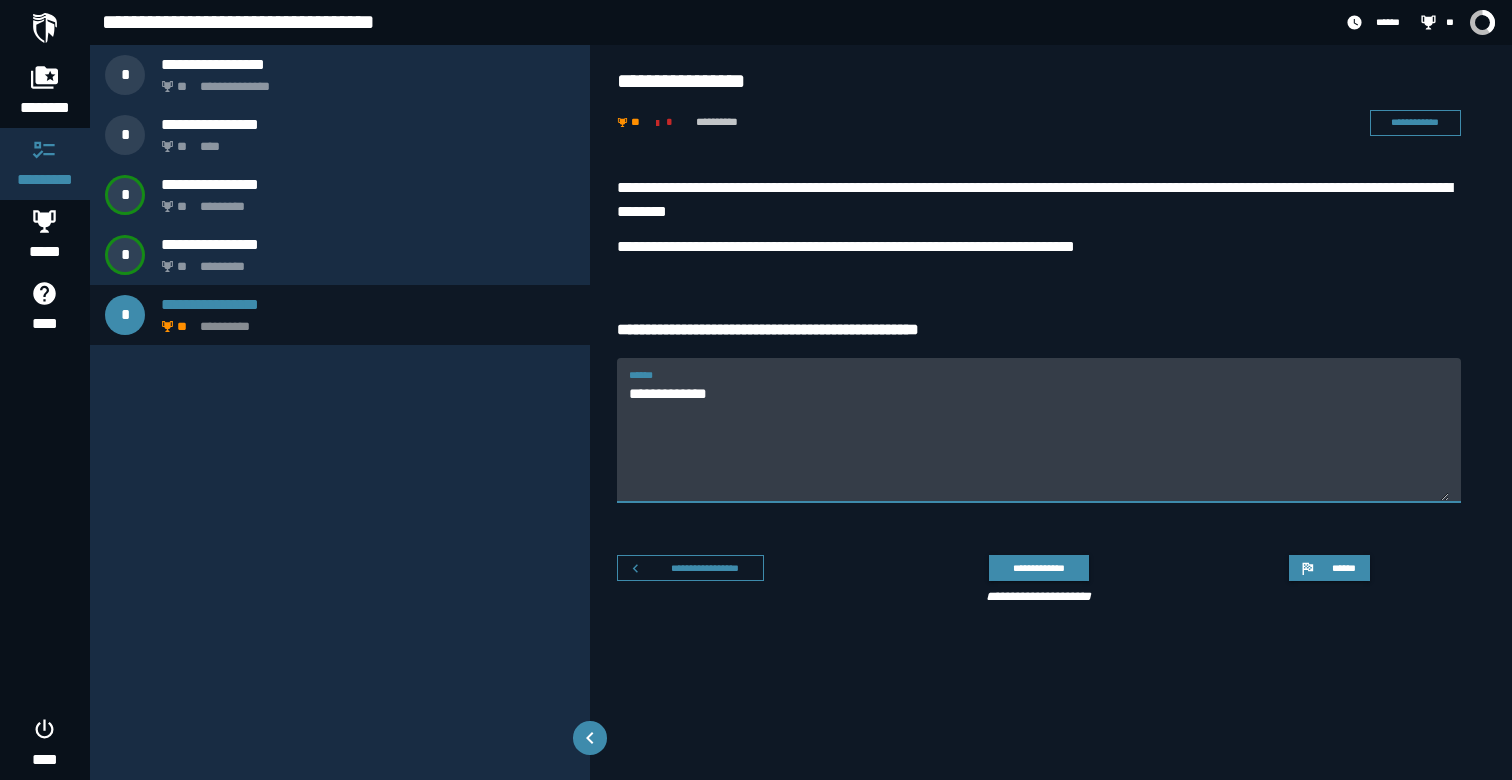 drag, startPoint x: 815, startPoint y: 394, endPoint x: 503, endPoint y: 374, distance: 312.64038 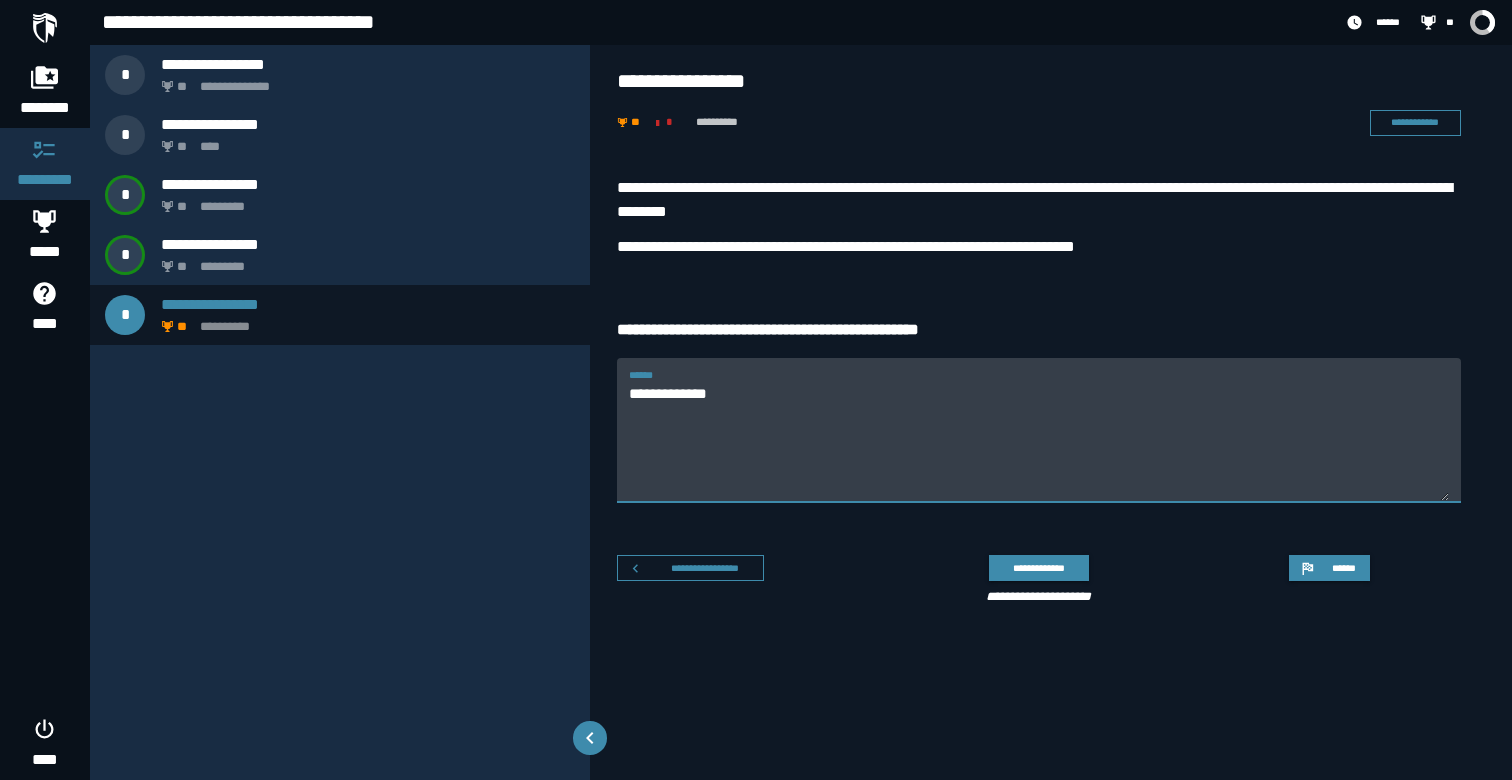 click on "**********" at bounding box center [1039, 442] 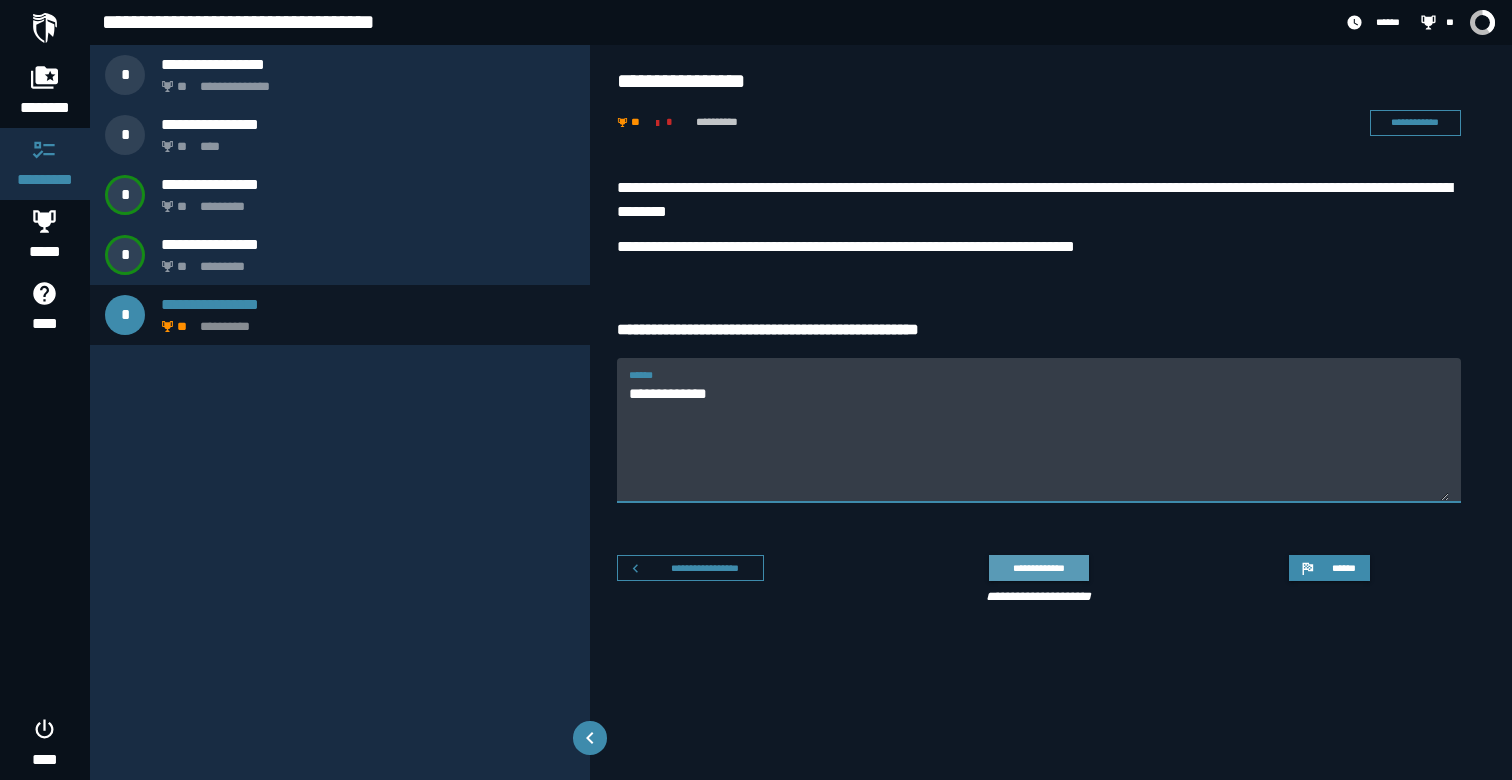 type on "**********" 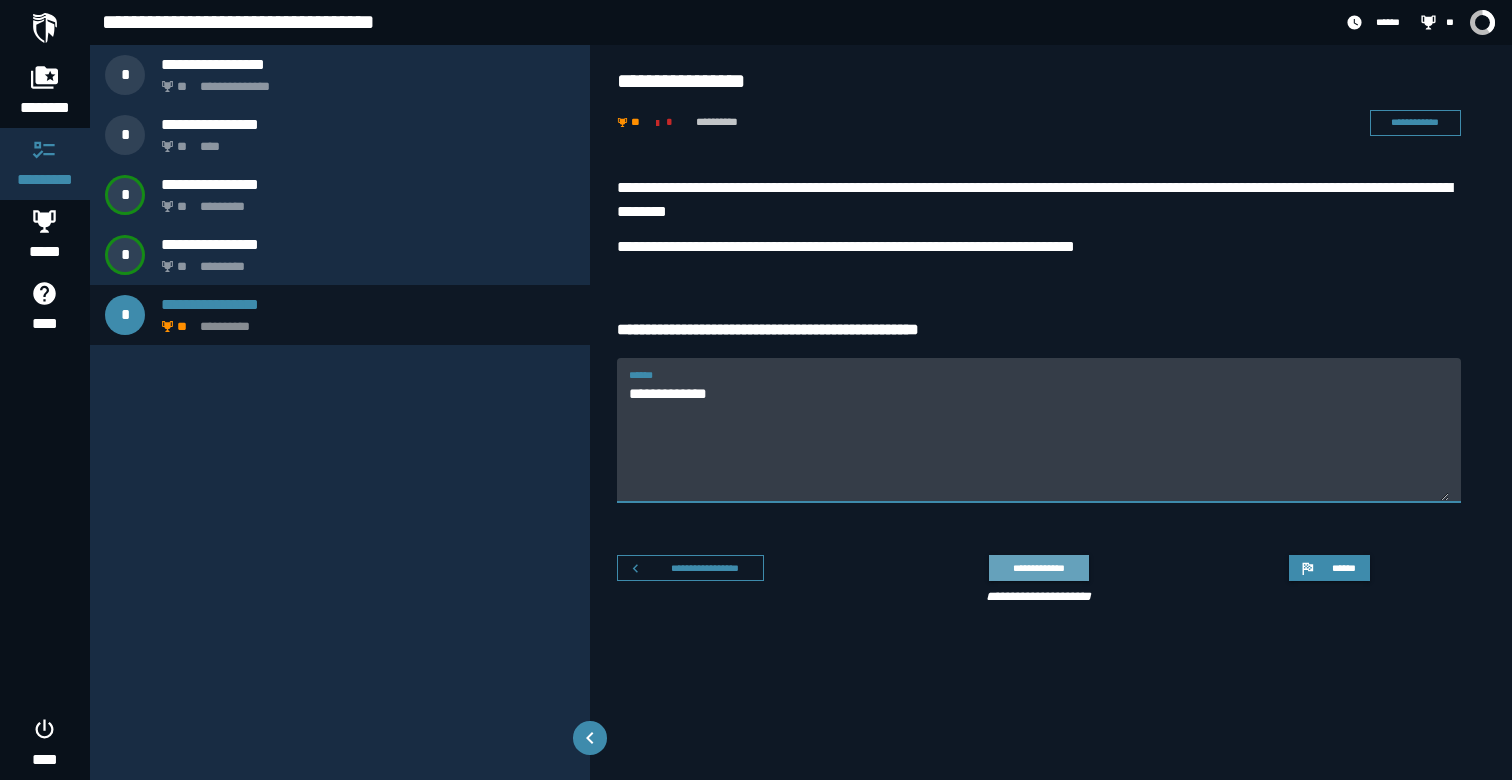 click on "**********" at bounding box center [1038, 567] 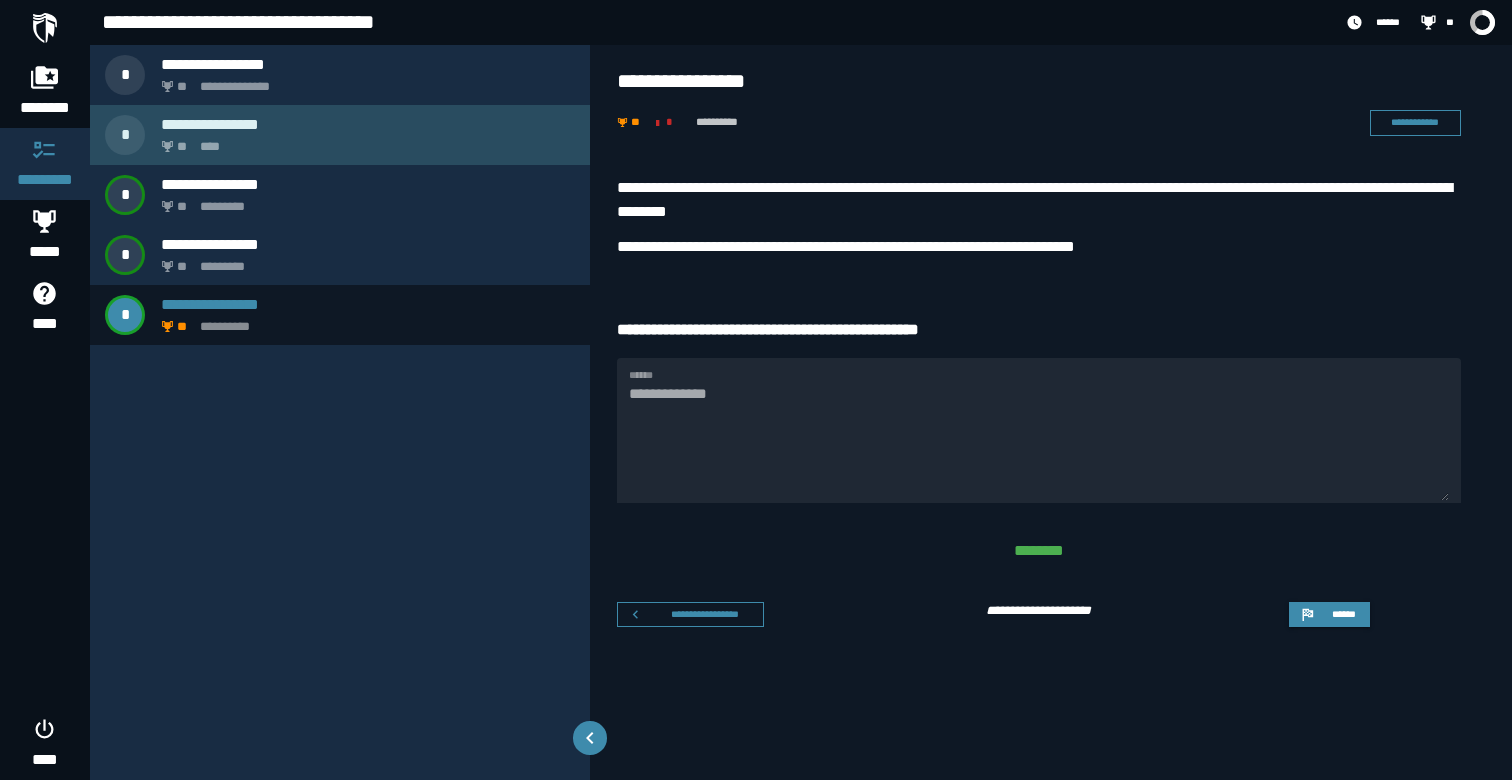 click on "[FIRST] [LAST] [STREET] [CITY] [STATE] [POSTAL_CODE]" at bounding box center (340, 135) 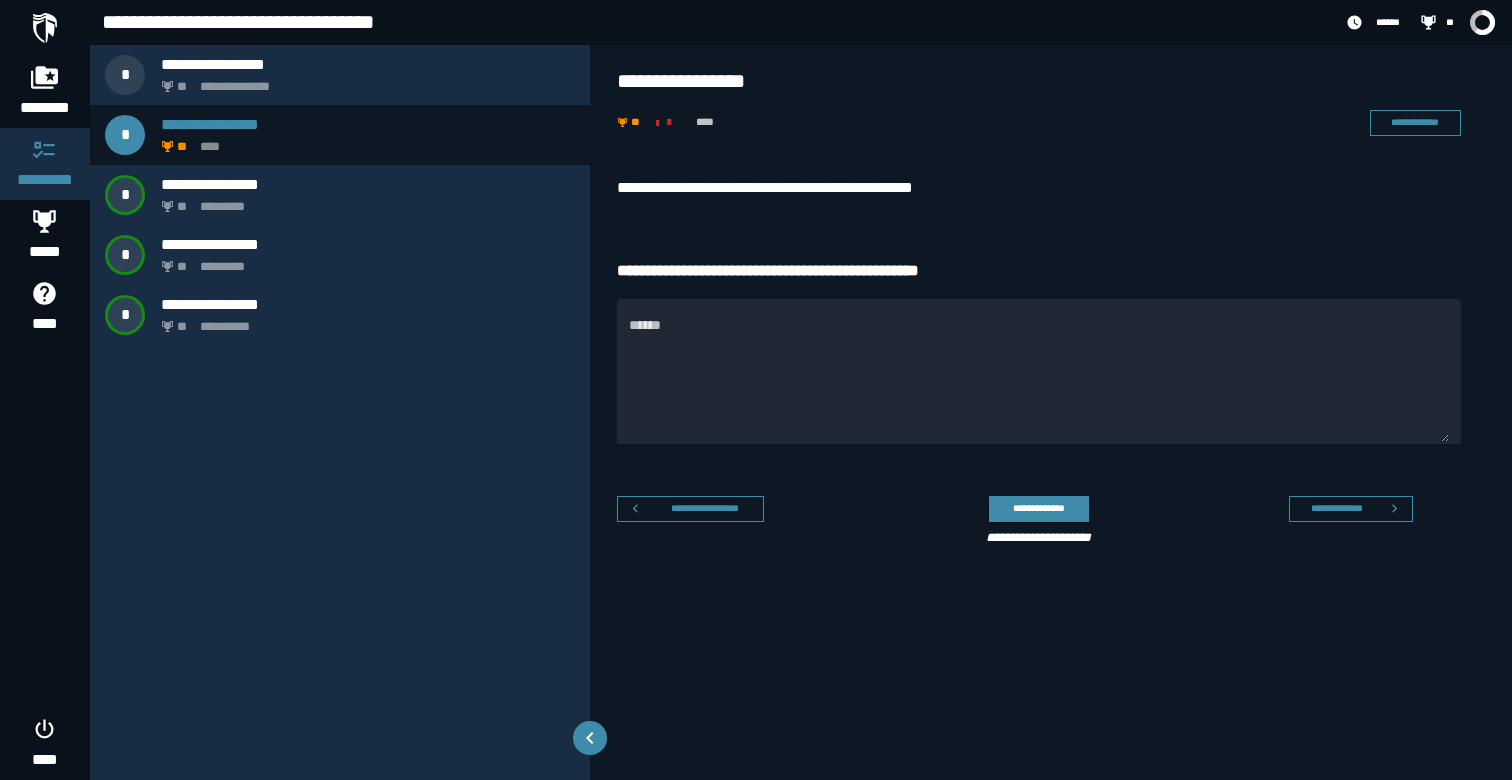 click on "[FIRST] [LAST]" at bounding box center (1039, 188) 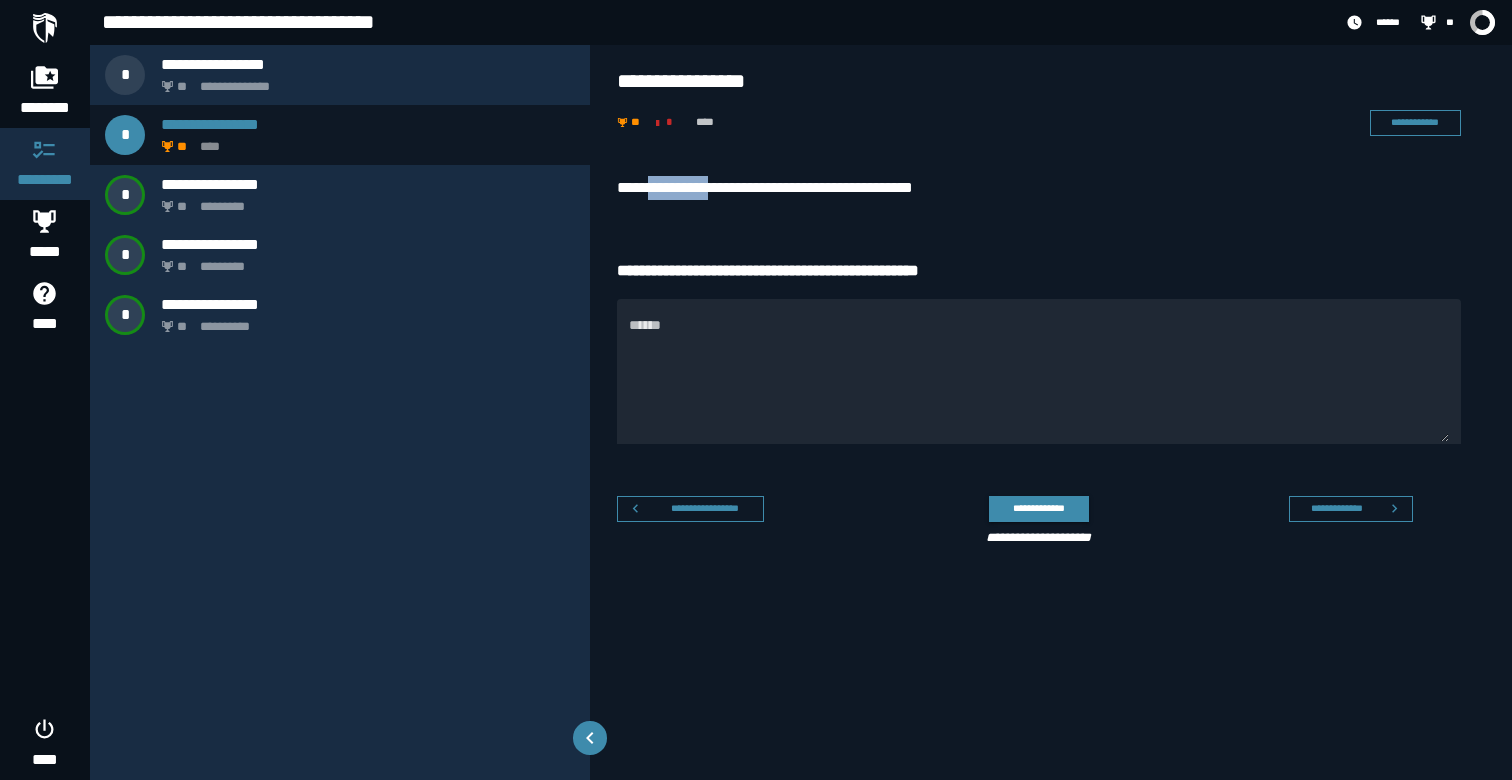 click on "[FIRST] [LAST]" at bounding box center (1039, 188) 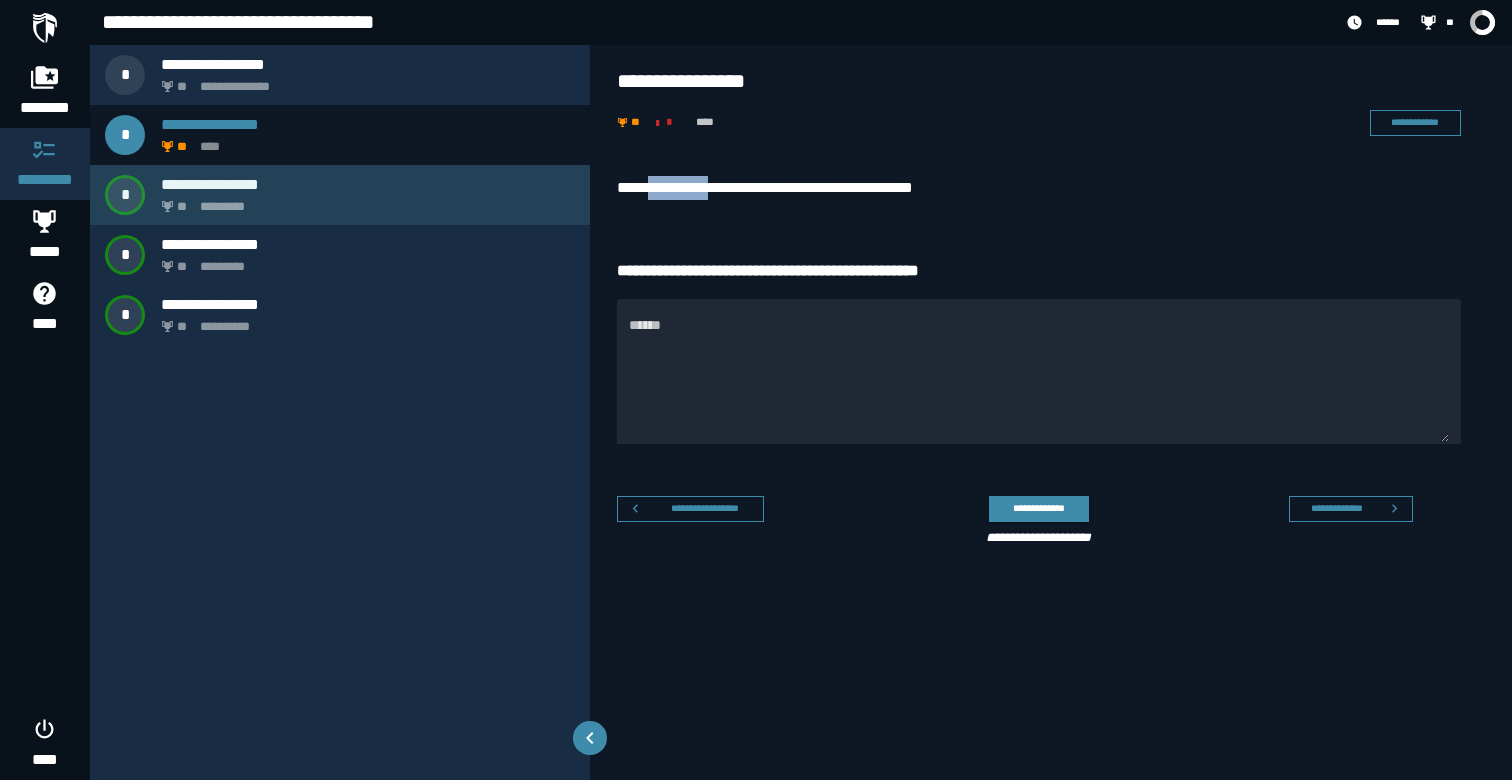 copy on "**********" 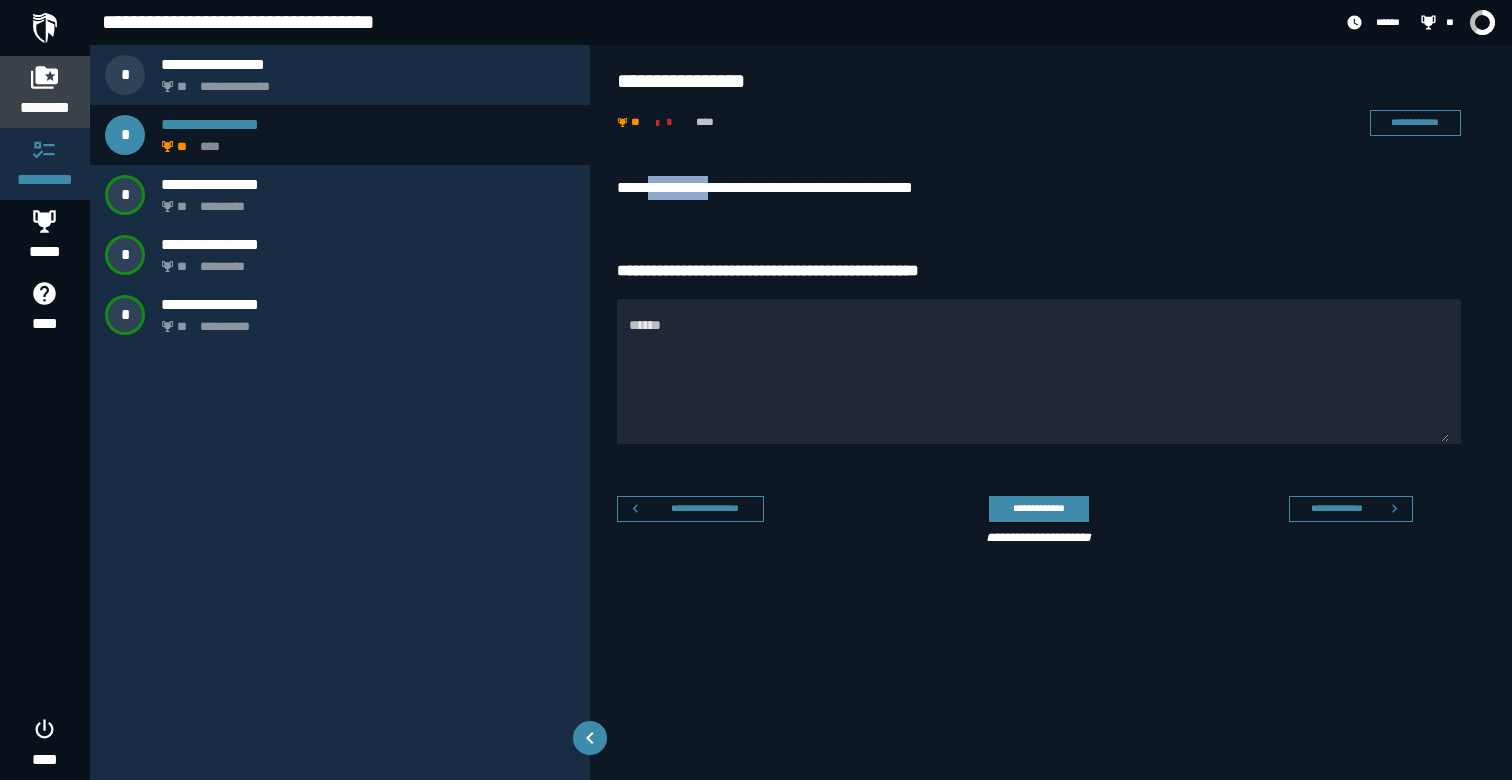 click on "********" 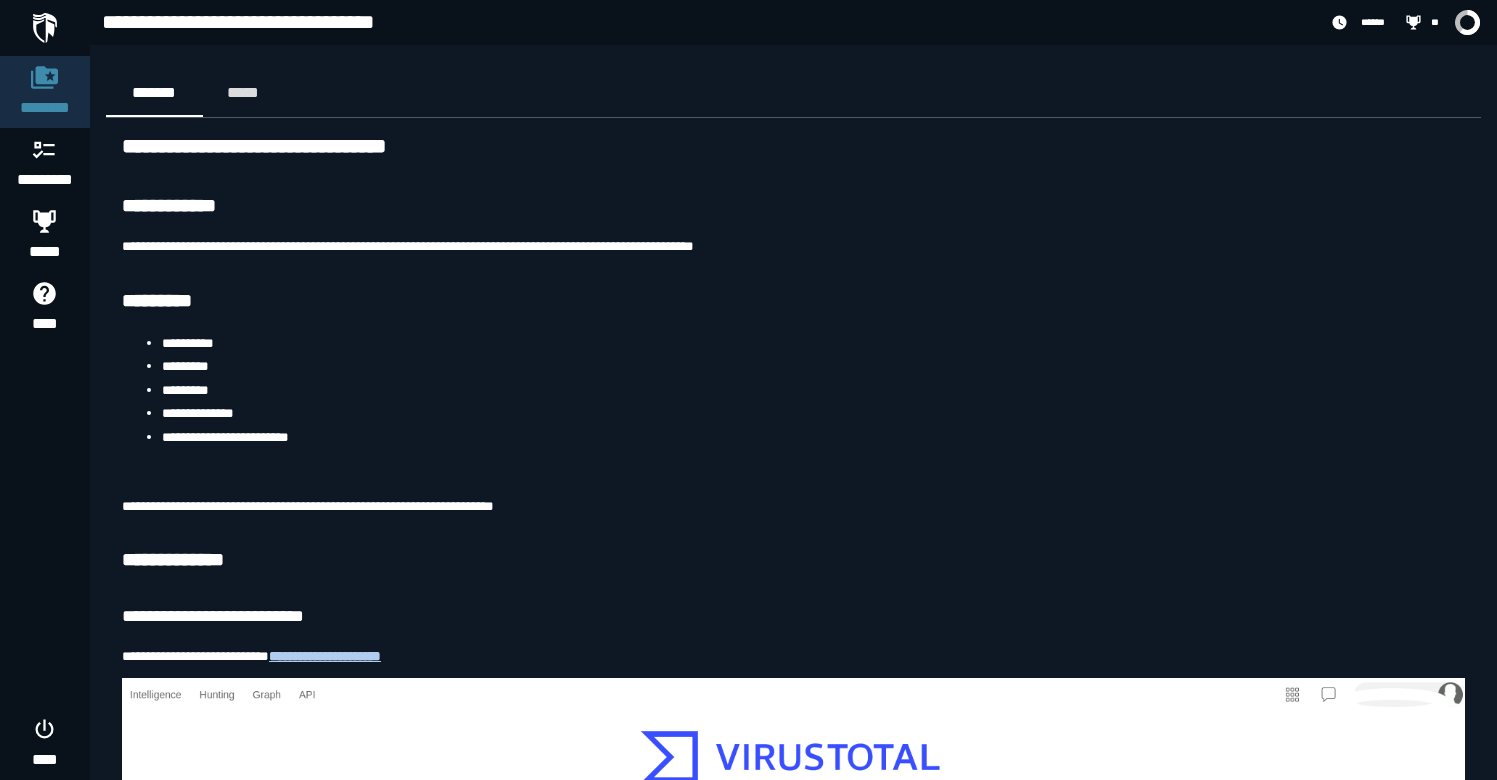 scroll, scrollTop: 948, scrollLeft: 0, axis: vertical 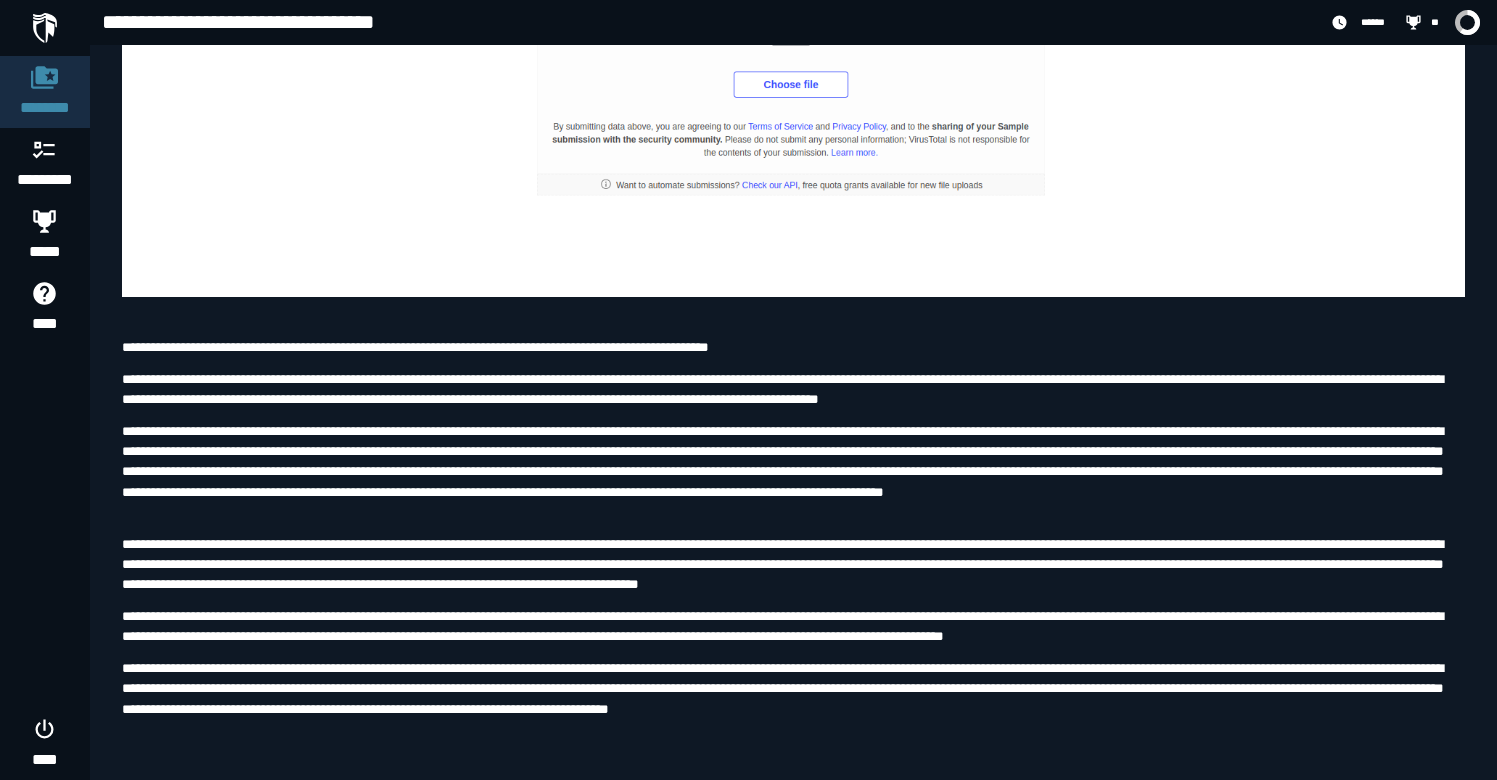click on "**********" at bounding box center [793, 347] 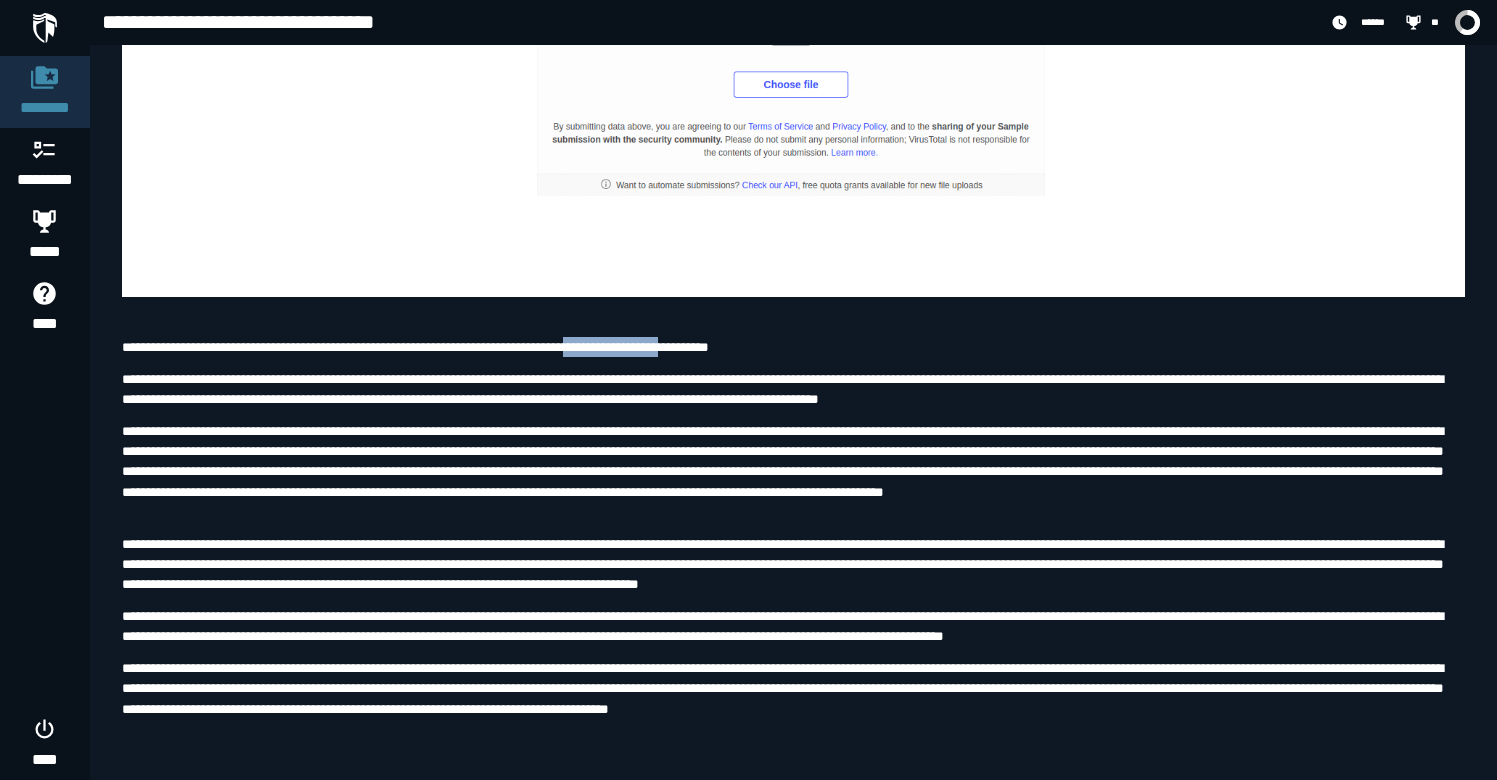 drag, startPoint x: 652, startPoint y: 383, endPoint x: 700, endPoint y: 387, distance: 48.166378 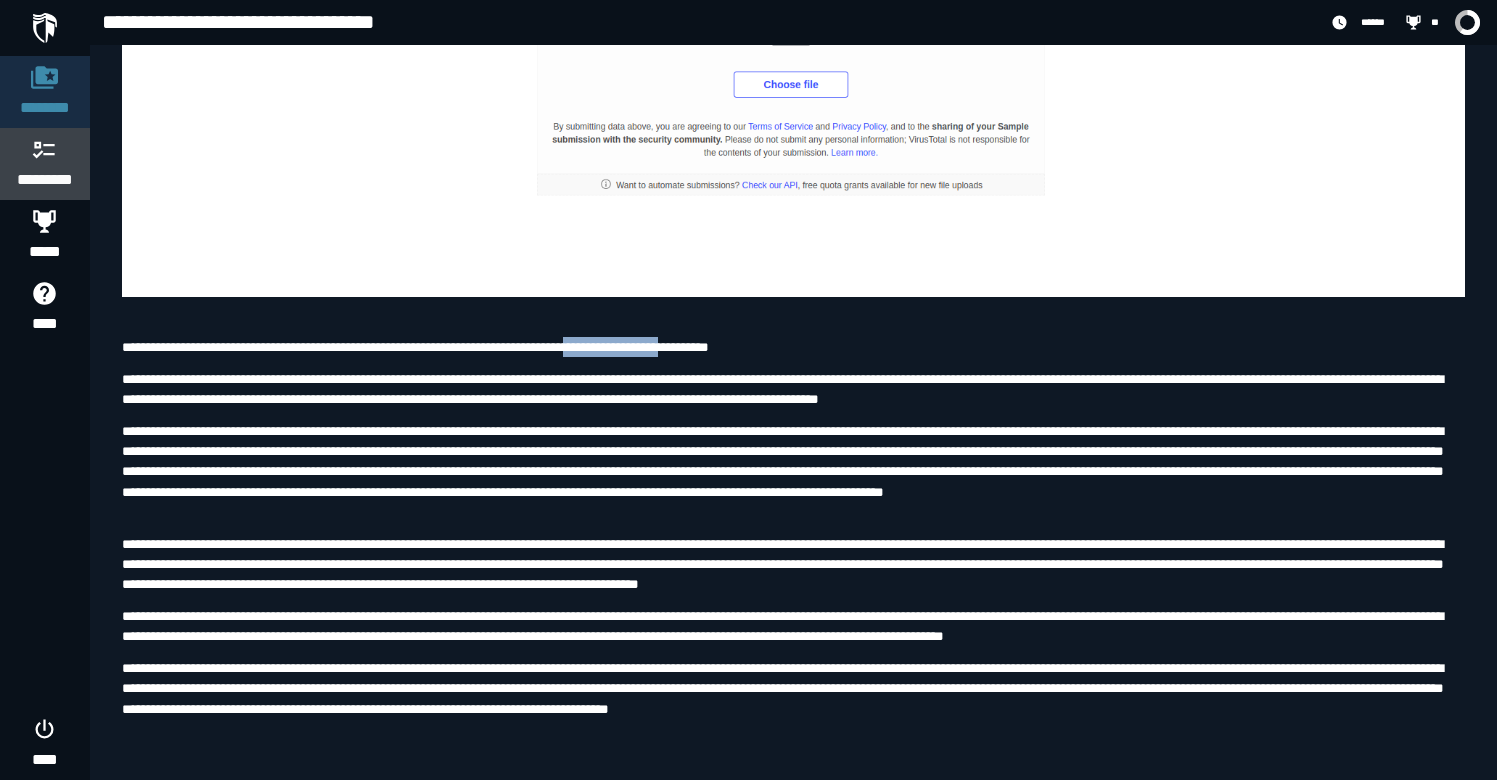click on "*********" at bounding box center (45, 180) 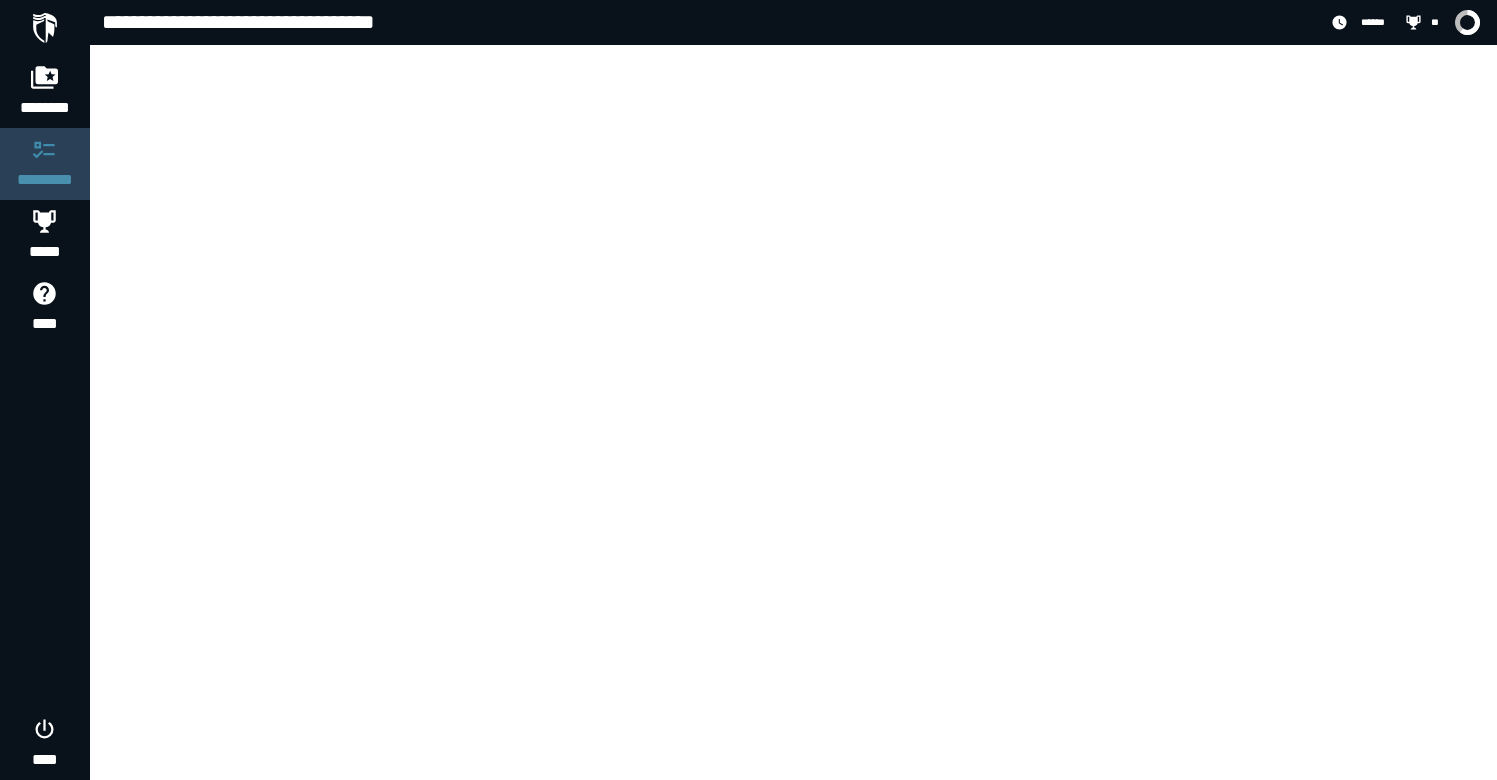 scroll, scrollTop: 0, scrollLeft: 0, axis: both 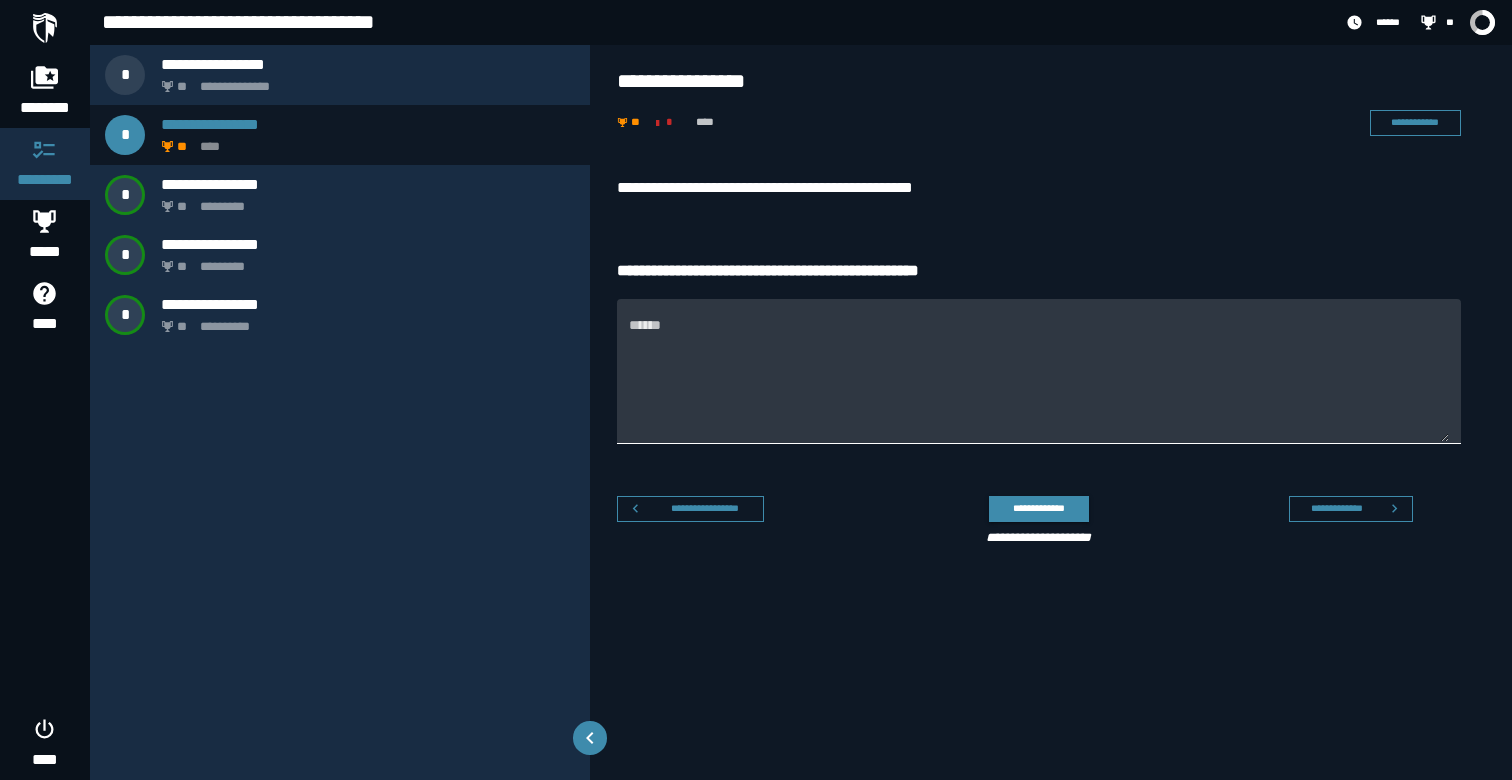 click on "******" at bounding box center (1039, 383) 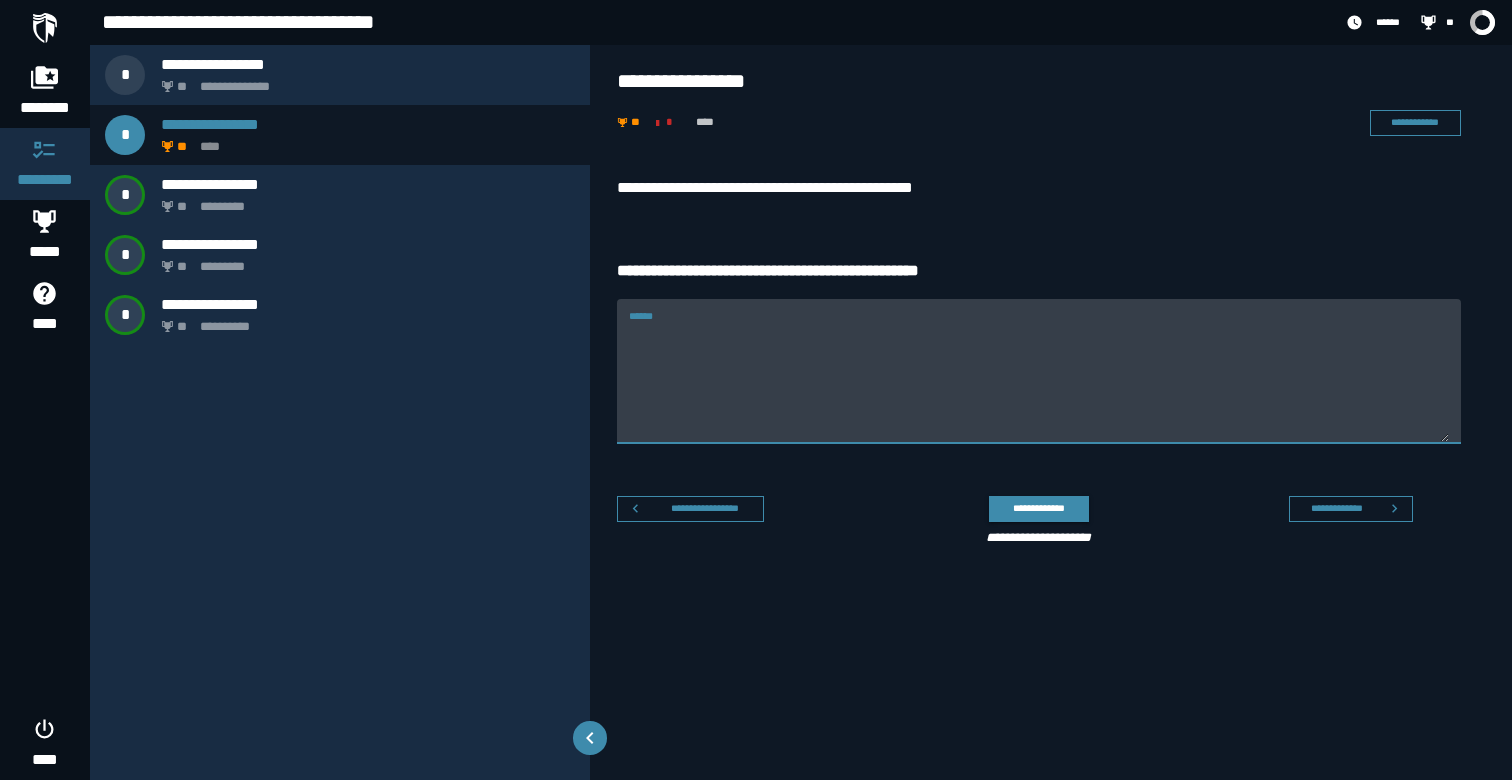 paste on "**********" 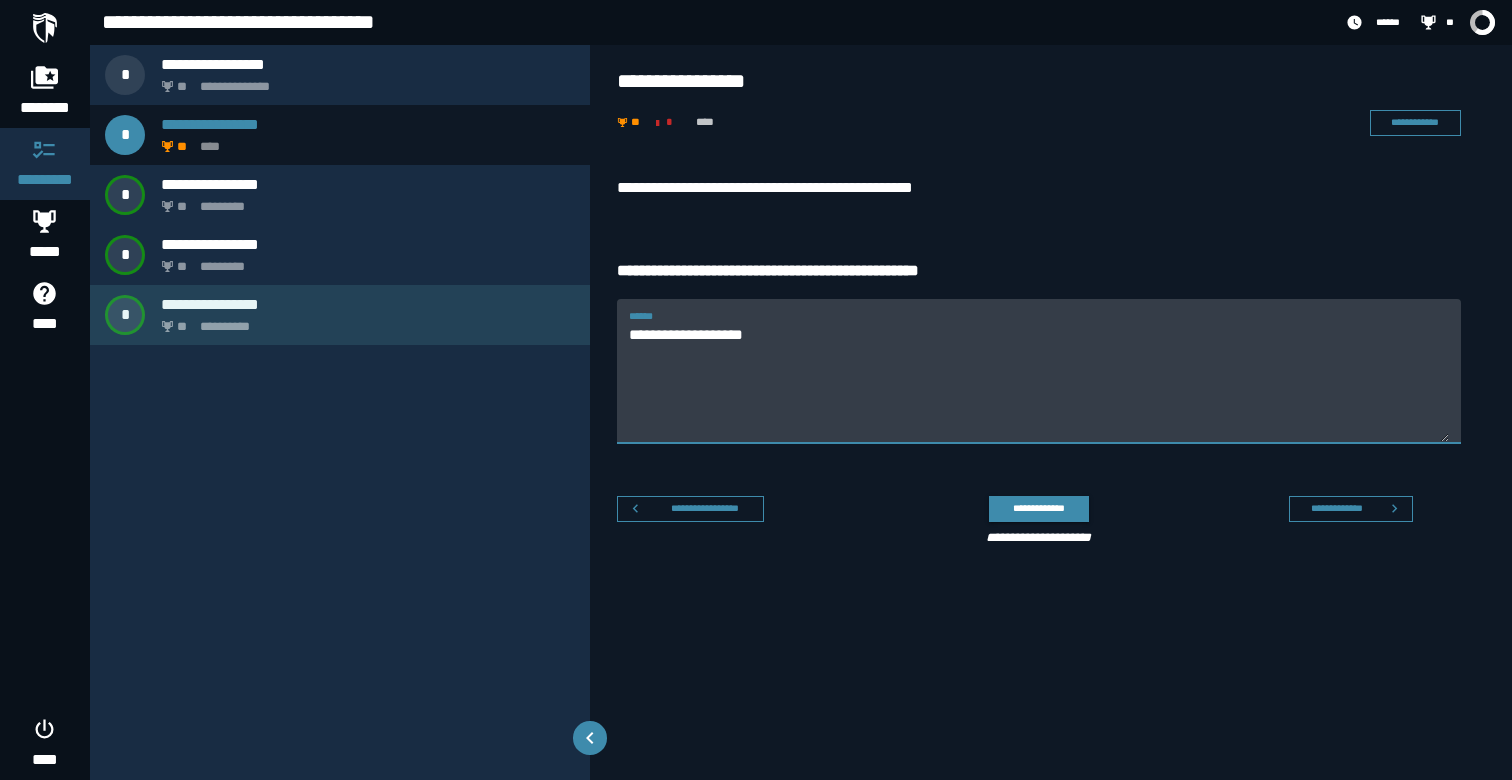 drag, startPoint x: 804, startPoint y: 337, endPoint x: 570, endPoint y: 295, distance: 237.73935 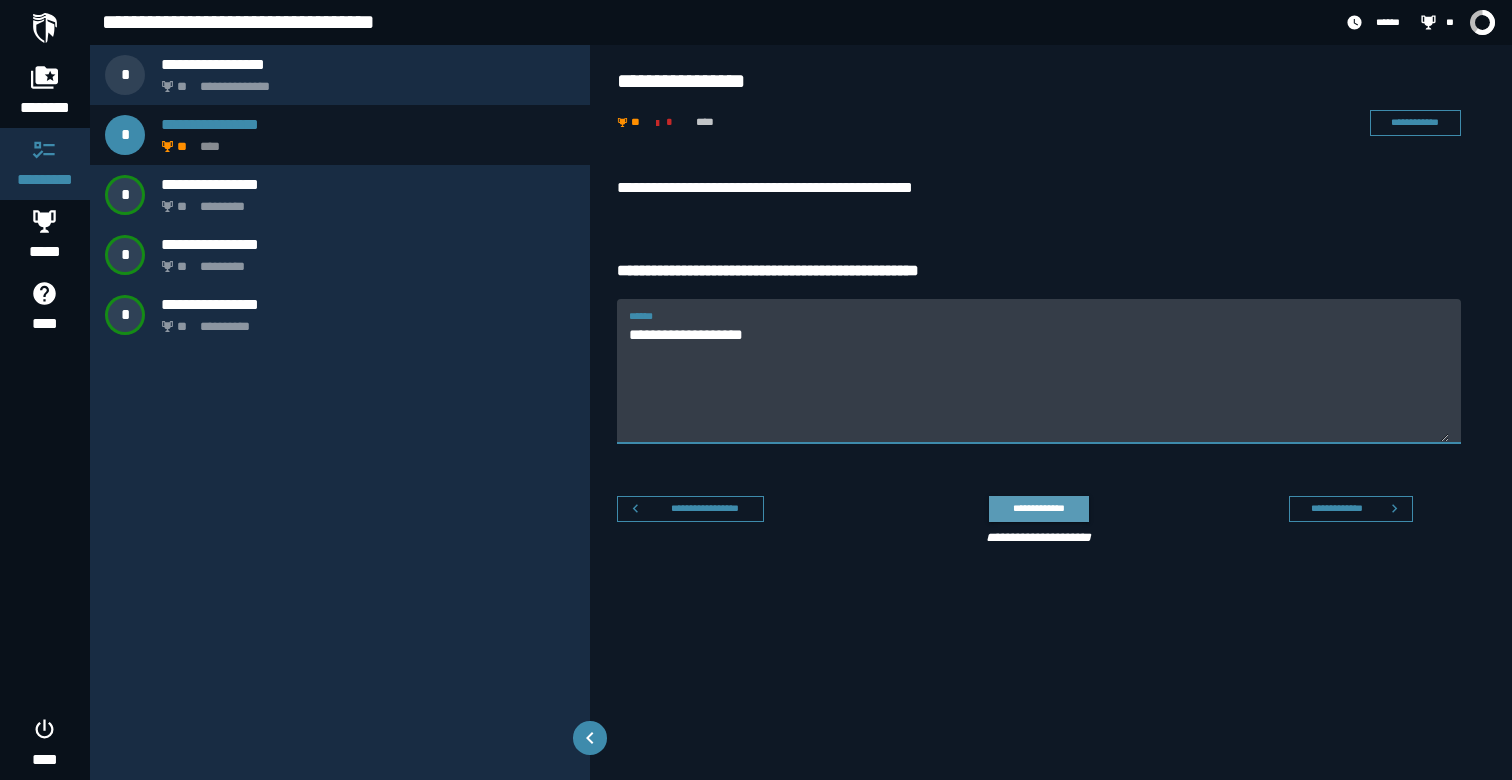 type on "**********" 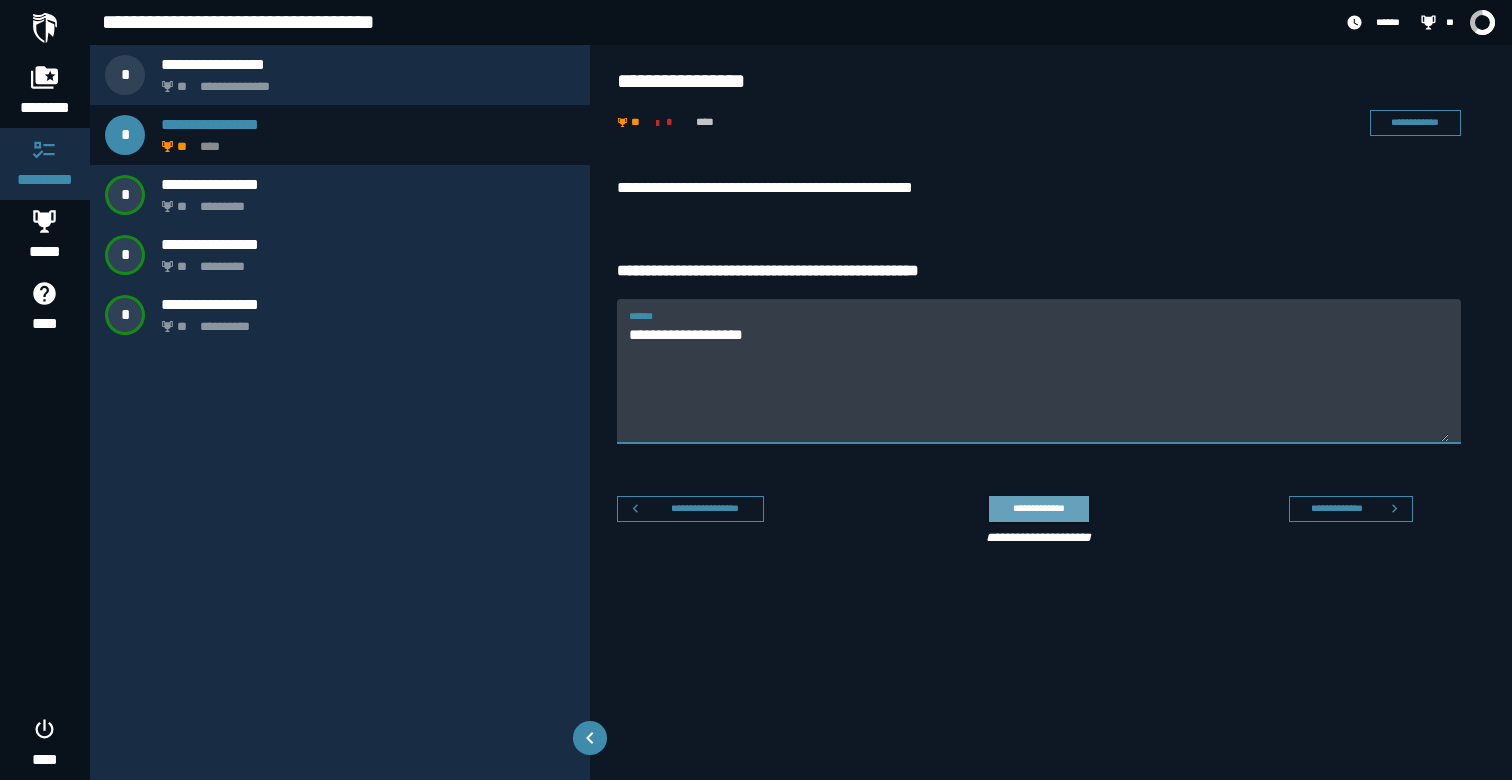click on "**********" at bounding box center [1038, 508] 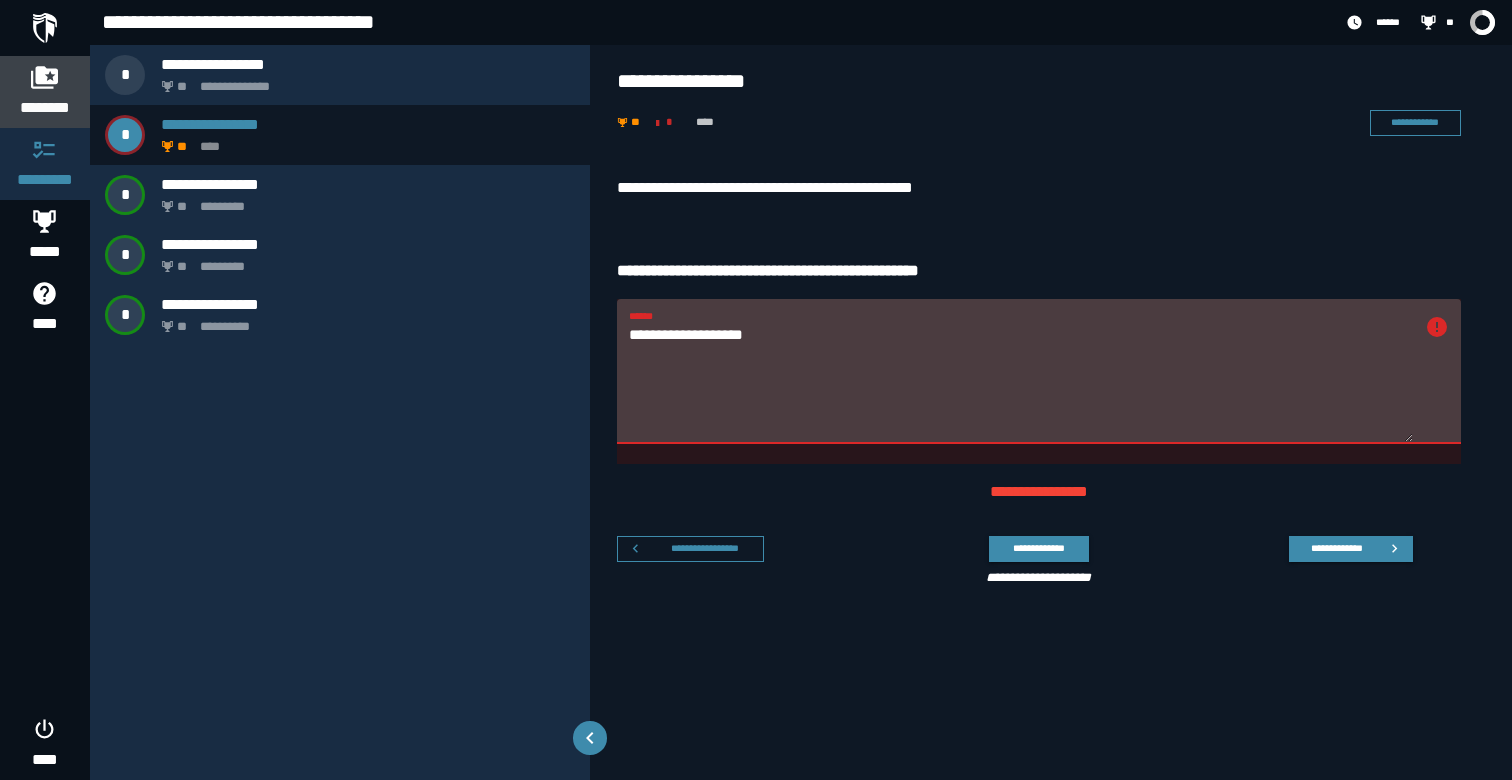 click 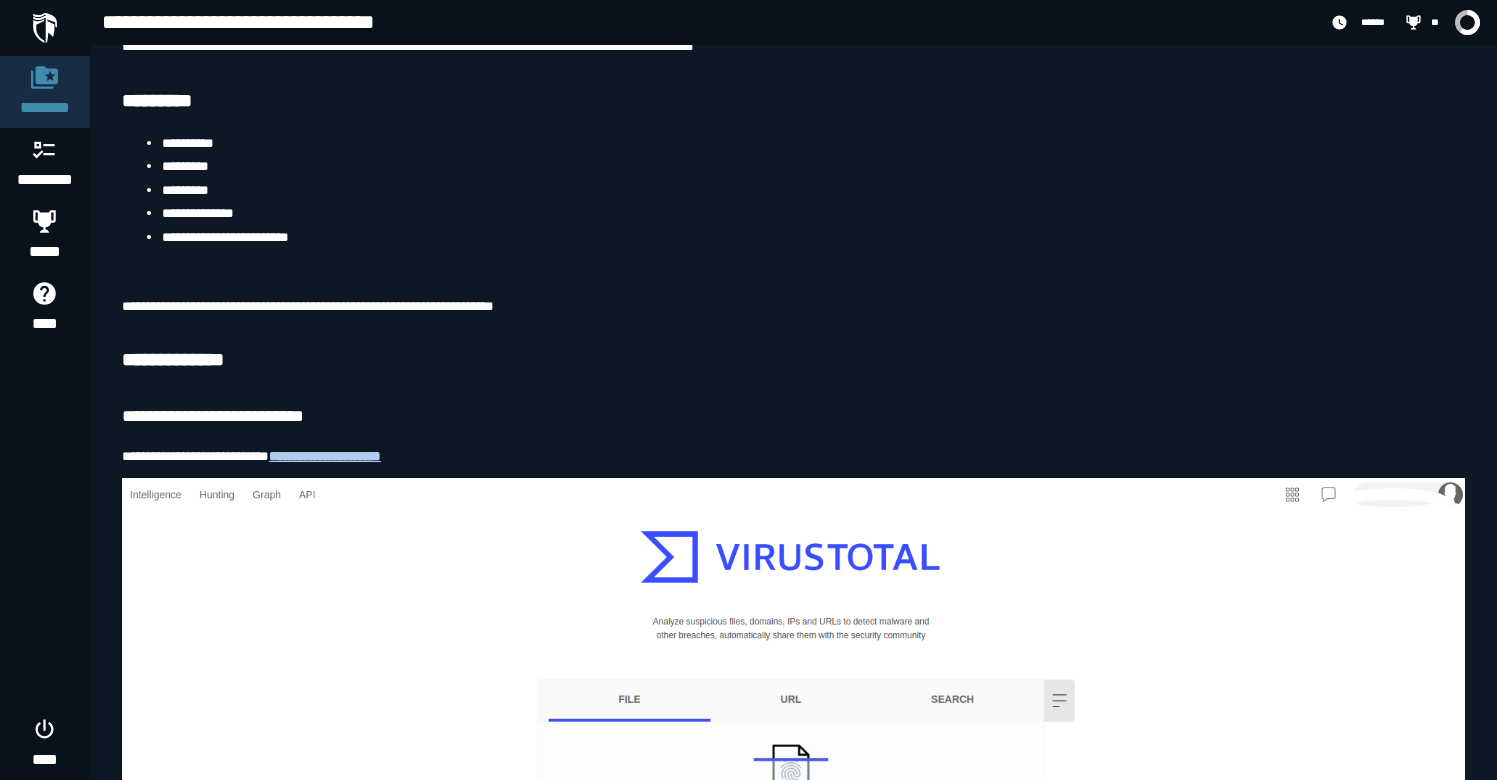 scroll, scrollTop: 0, scrollLeft: 0, axis: both 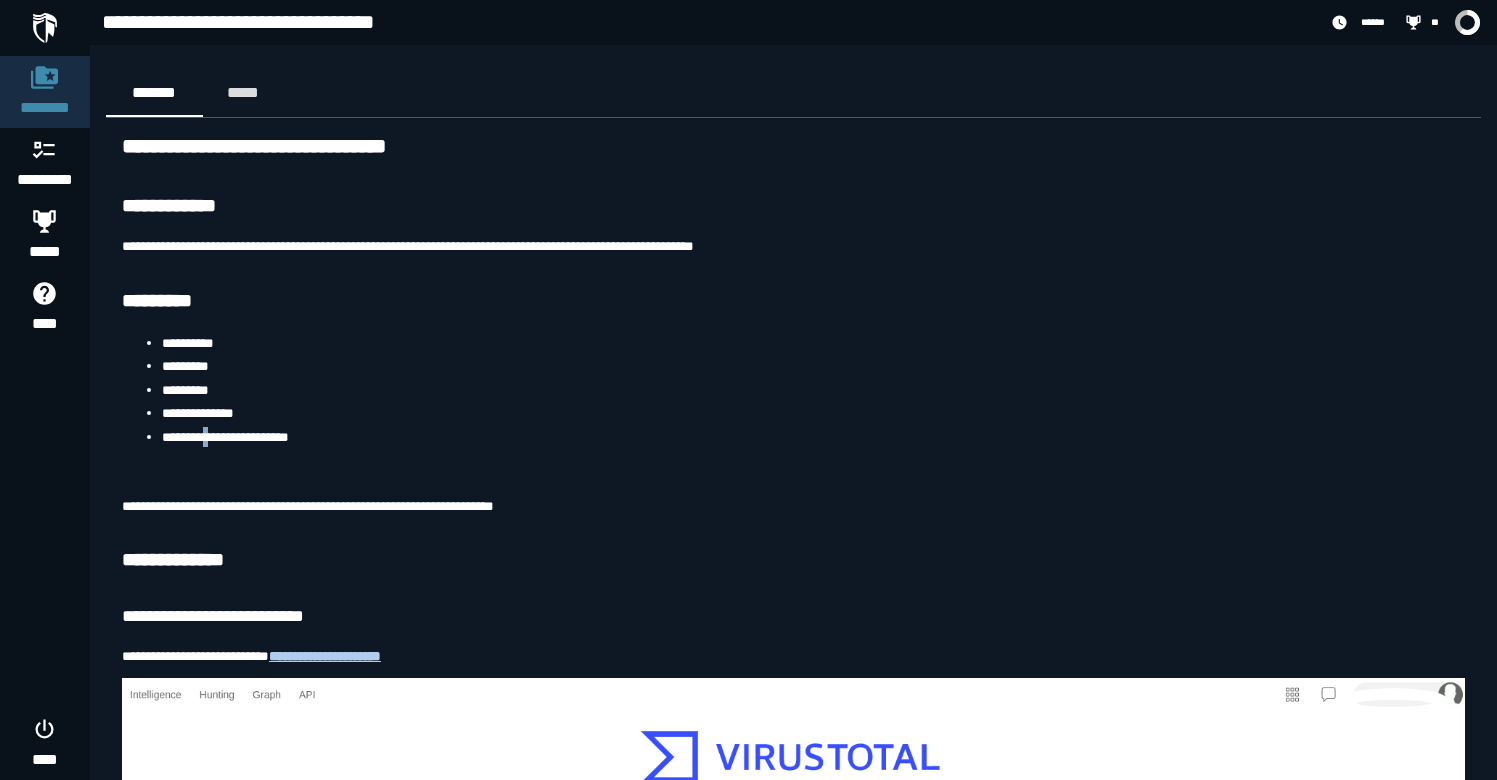 click on "**********" at bounding box center (813, 437) 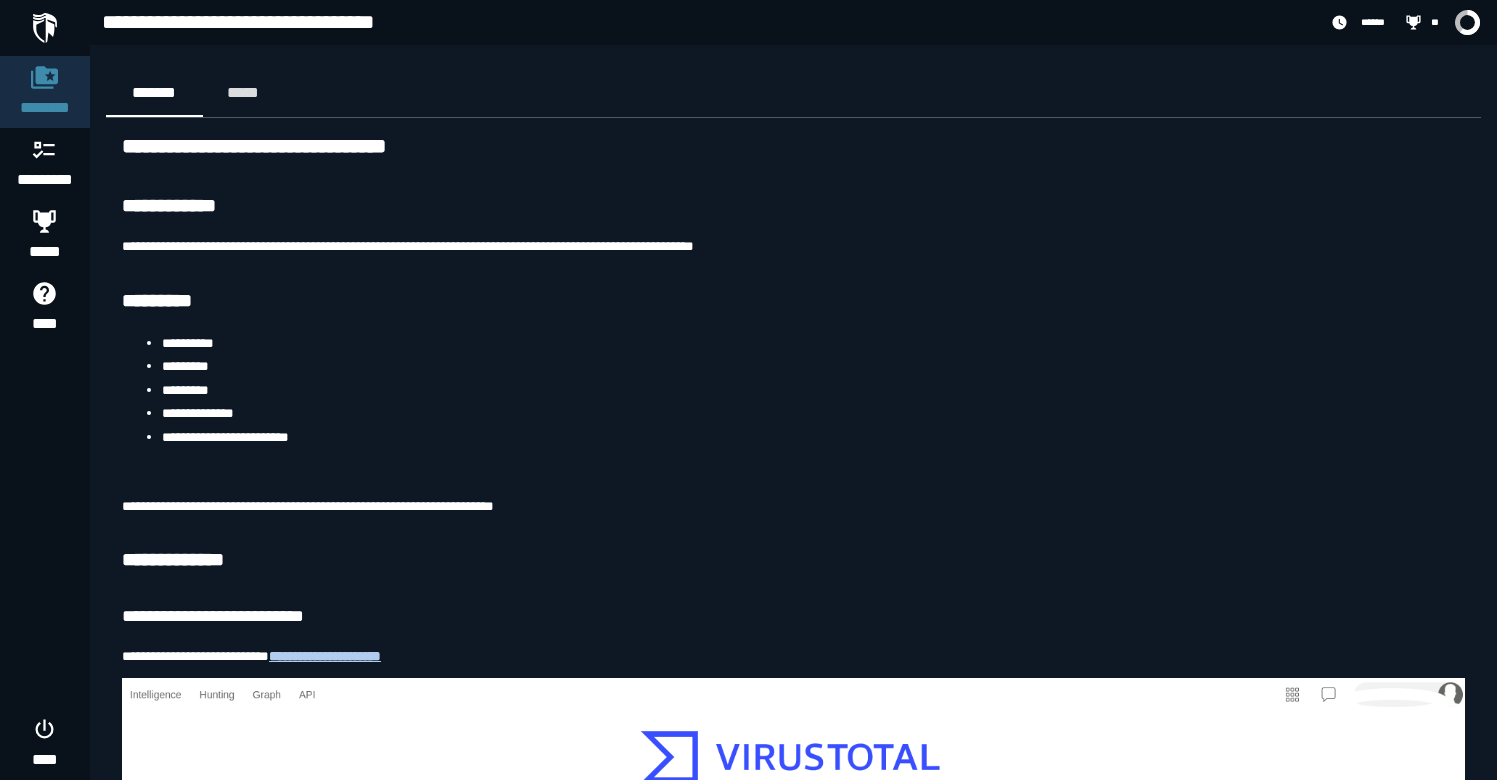 click on "**********" at bounding box center (813, 437) 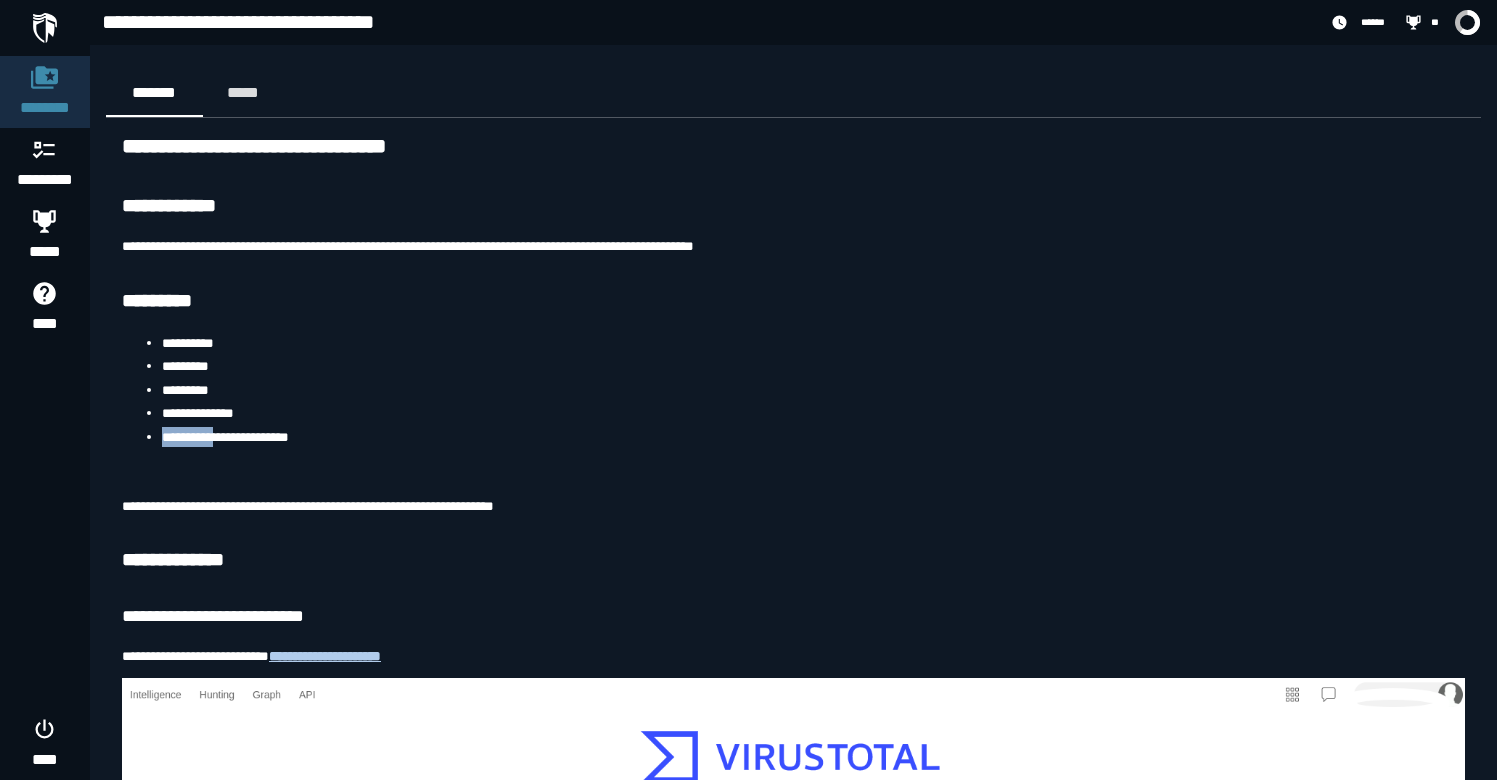 click on "**********" at bounding box center [813, 437] 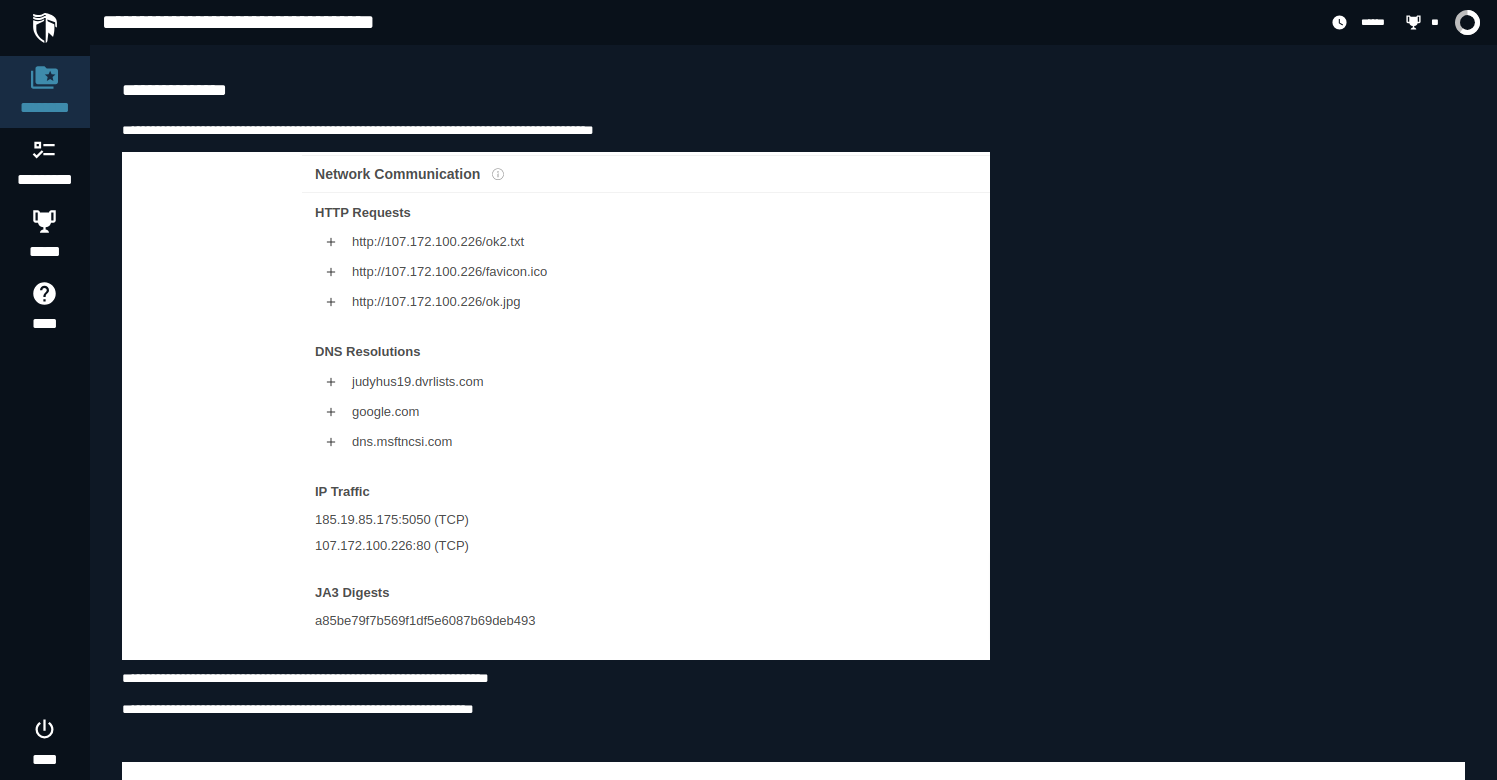 scroll, scrollTop: 7447, scrollLeft: 0, axis: vertical 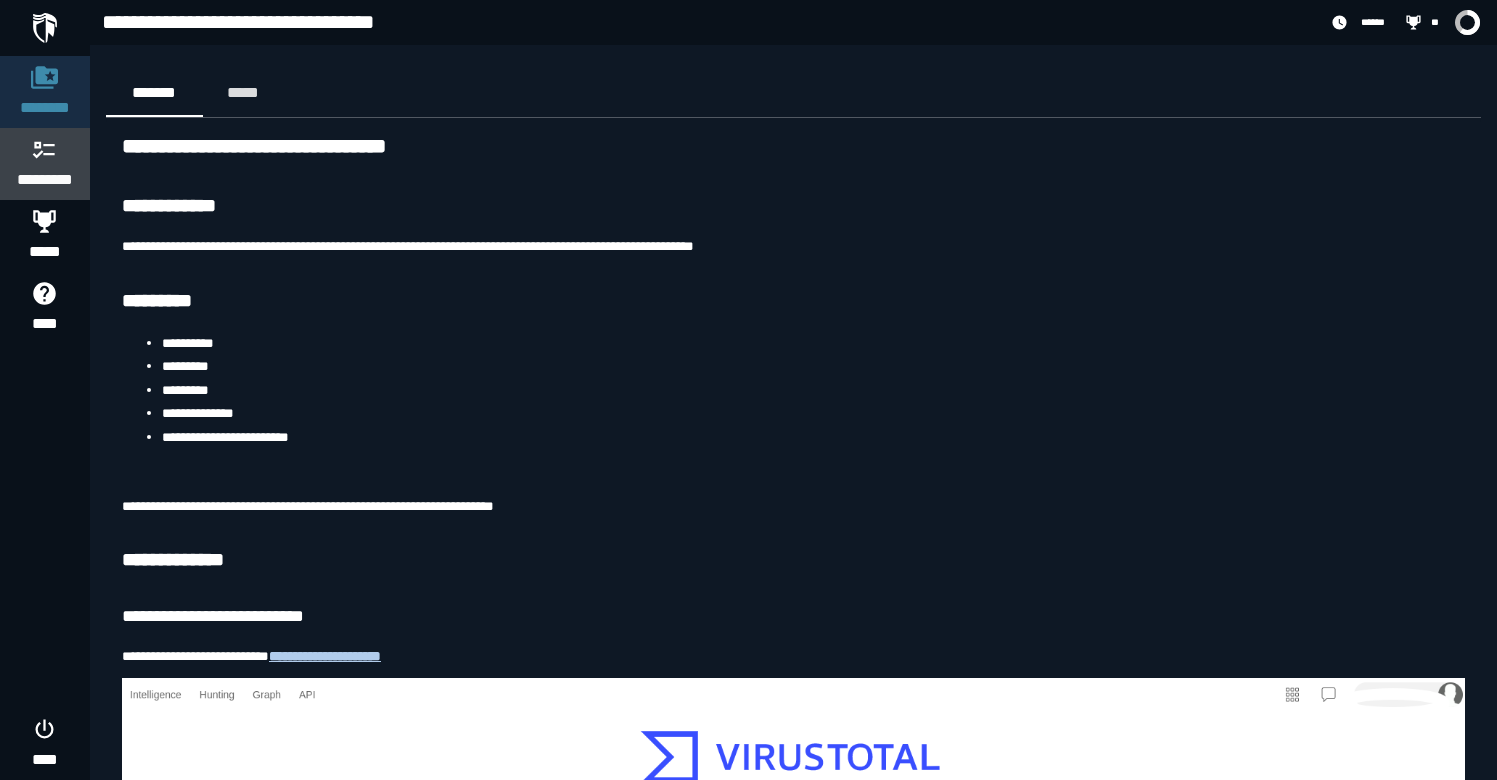 click on "*********" 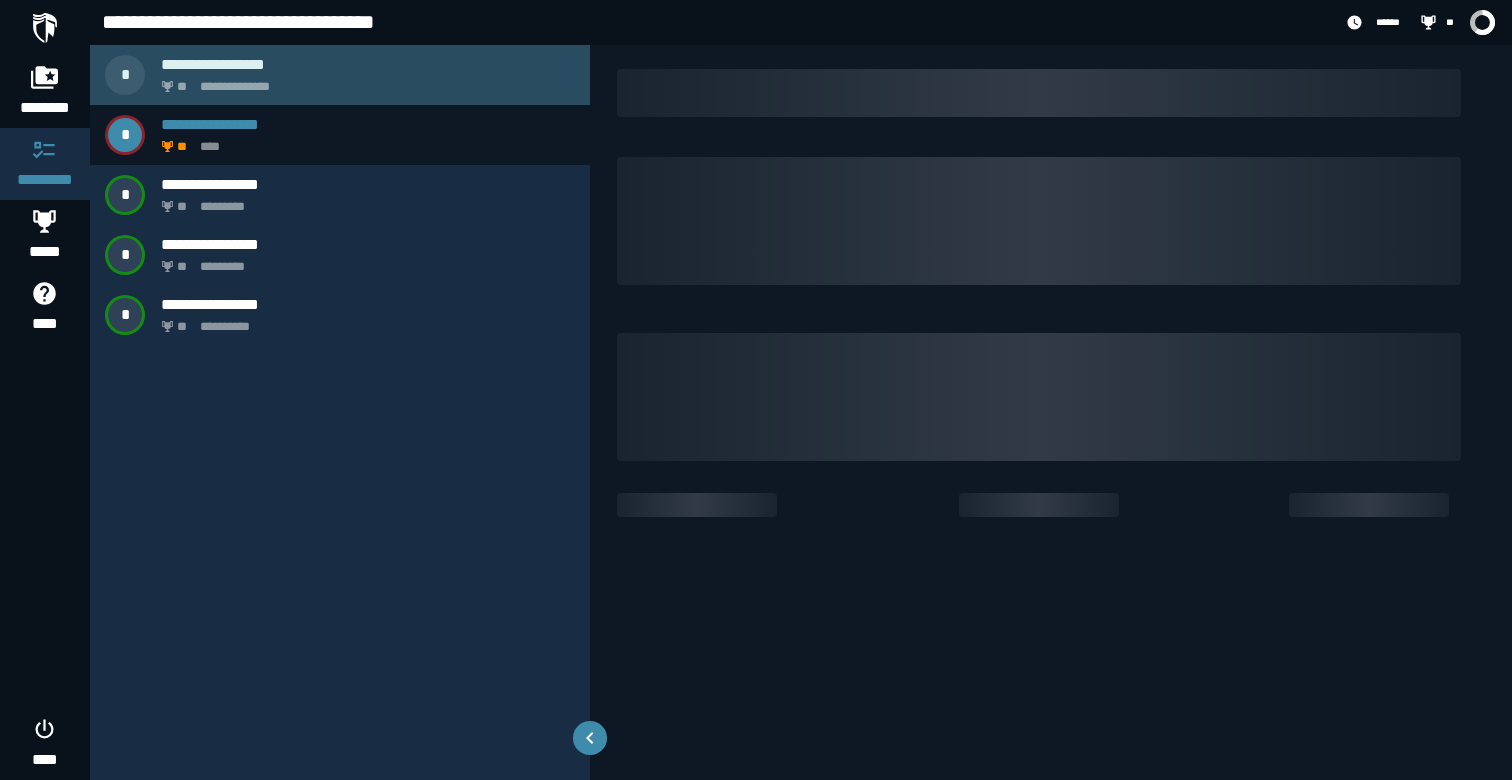 click on "**********" at bounding box center [364, 81] 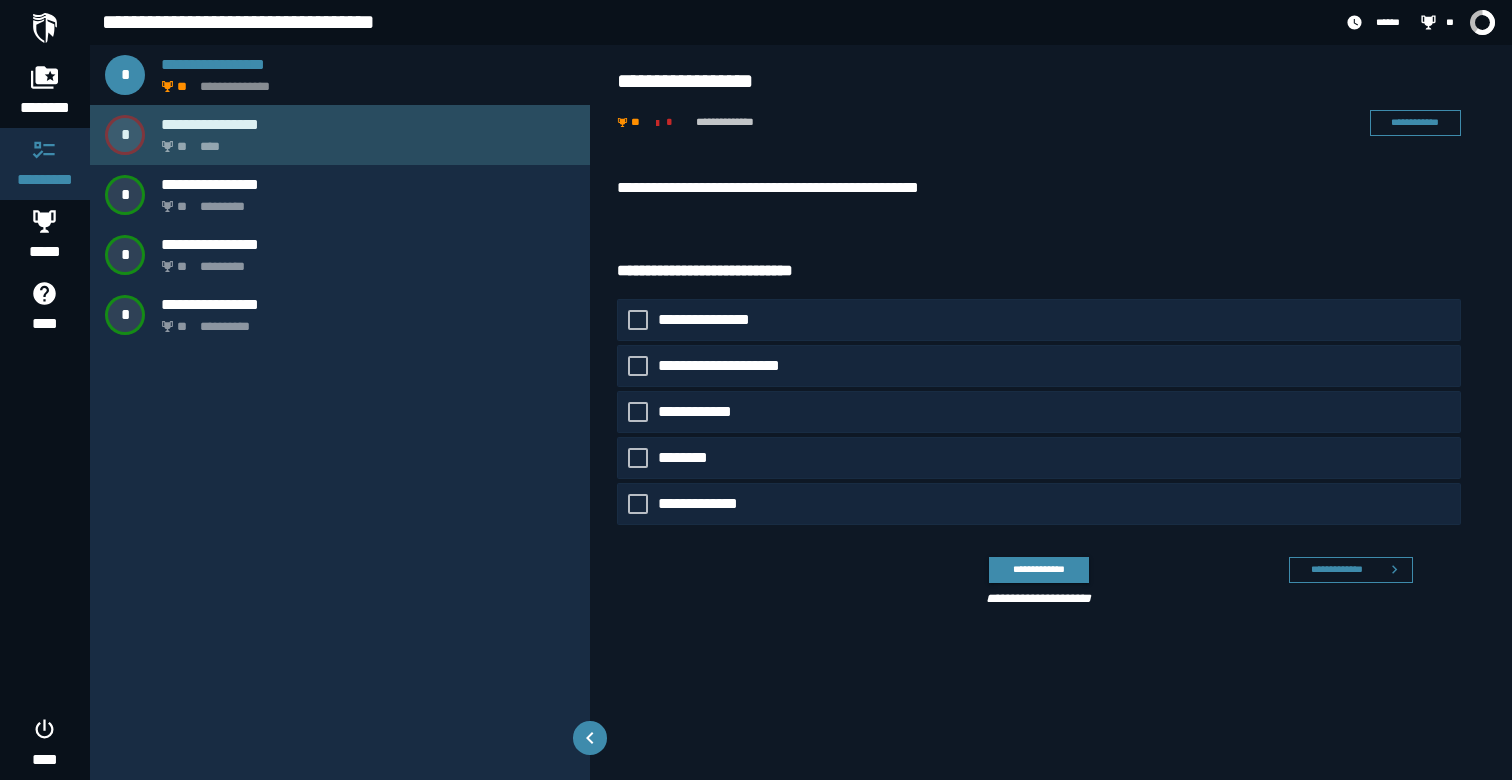 click on "** ****" at bounding box center (364, 141) 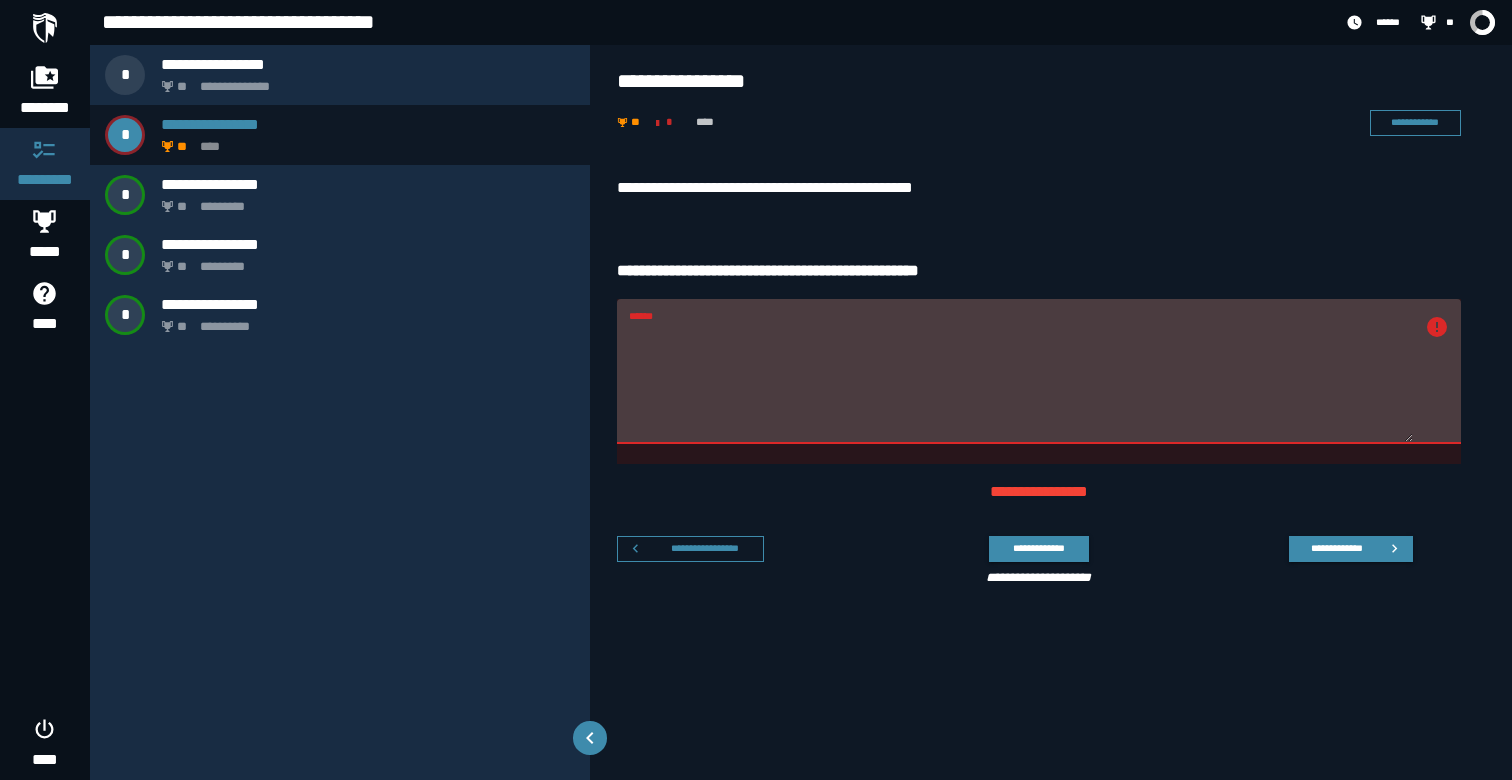 click on "[FIRST] [LAST]" at bounding box center [1039, 188] 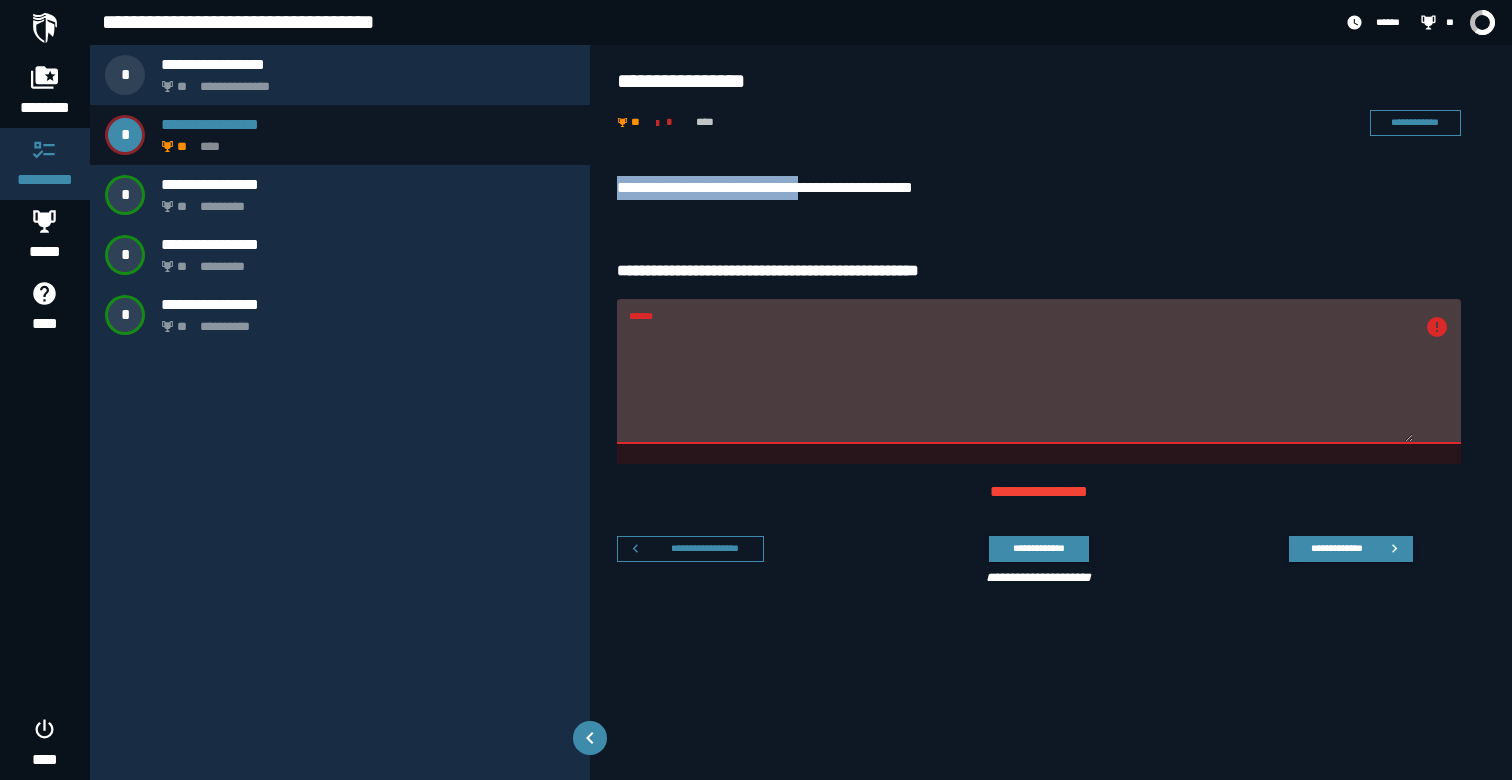 drag, startPoint x: 641, startPoint y: 186, endPoint x: 827, endPoint y: 190, distance: 186.043 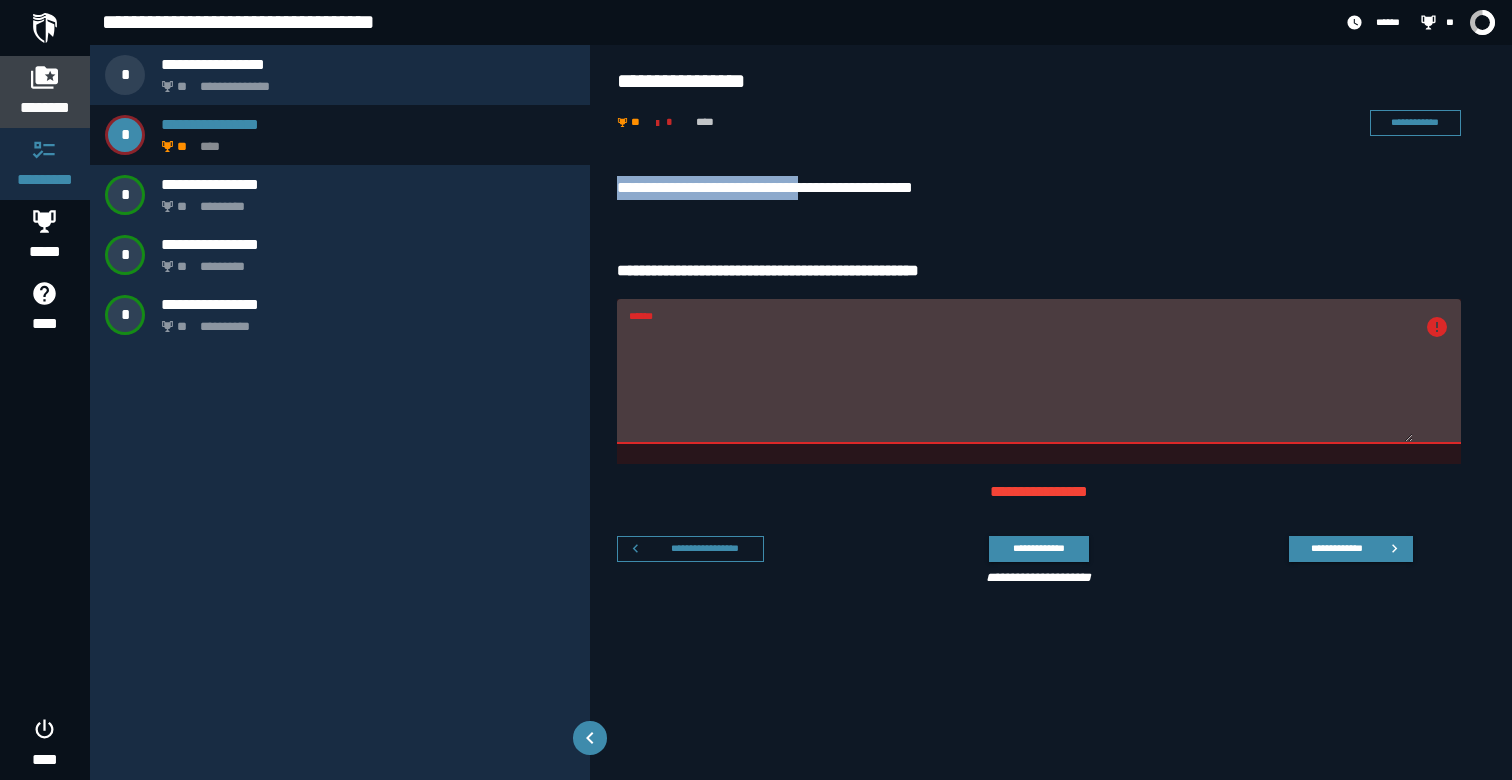 click on "********" at bounding box center (45, 108) 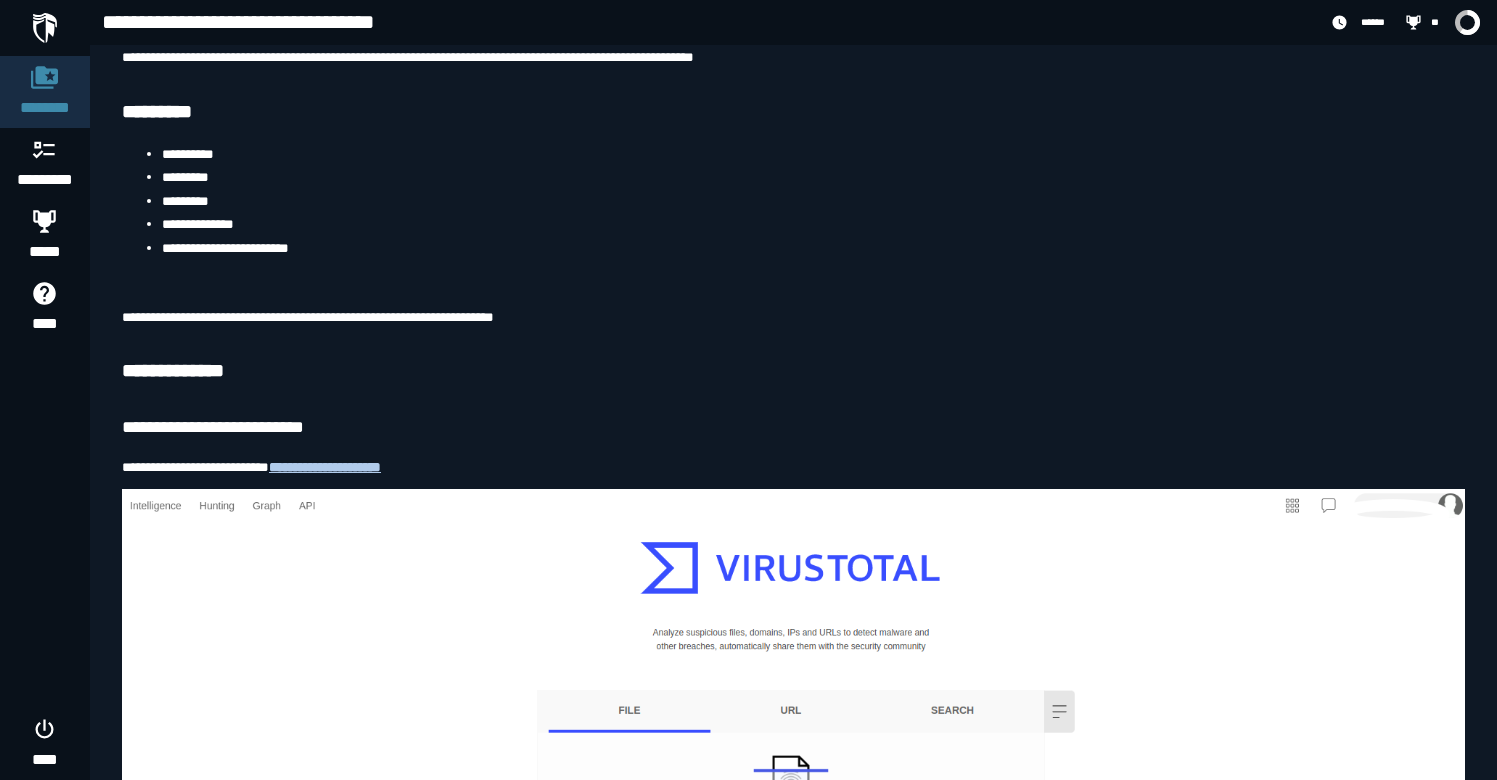 scroll, scrollTop: 0, scrollLeft: 0, axis: both 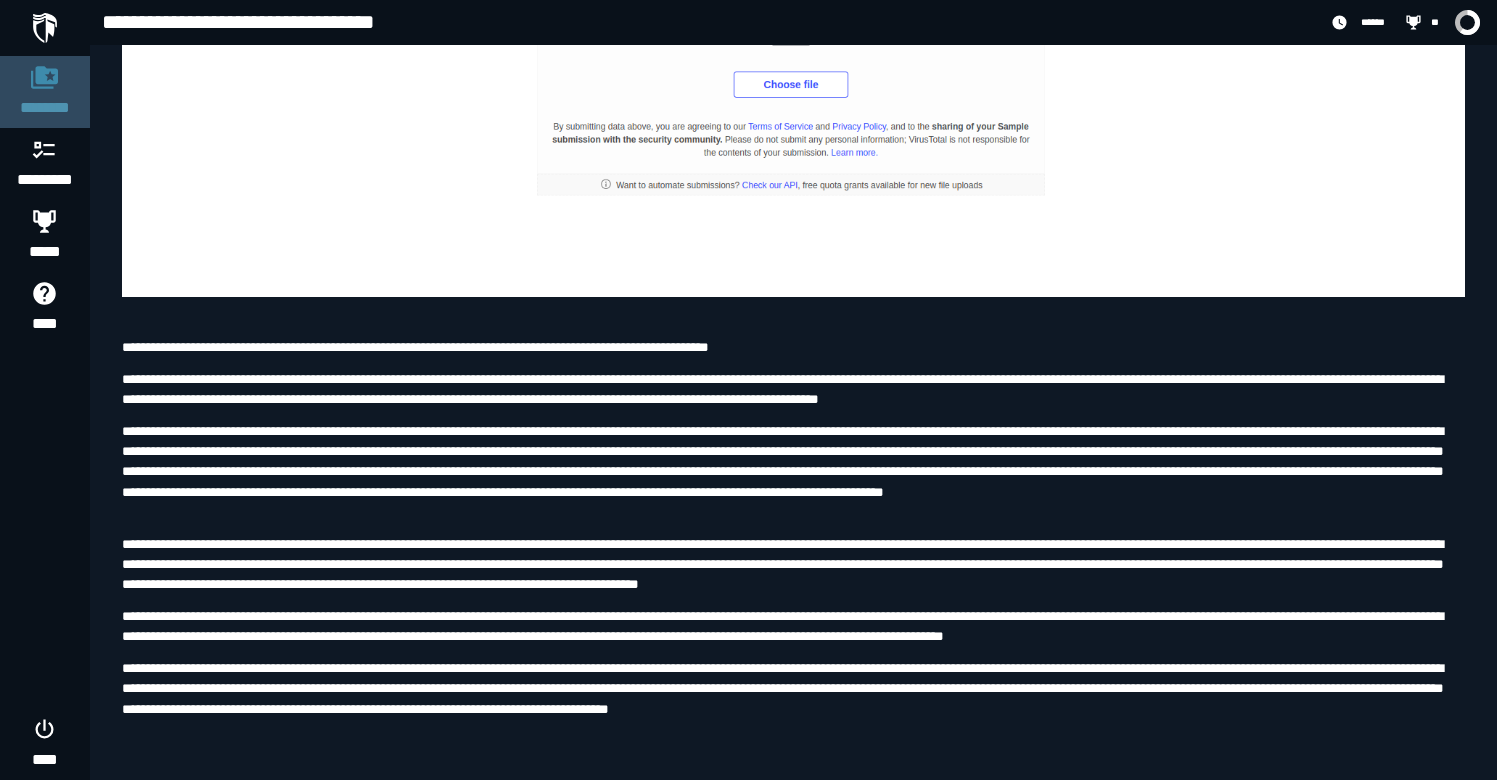 click on "********" 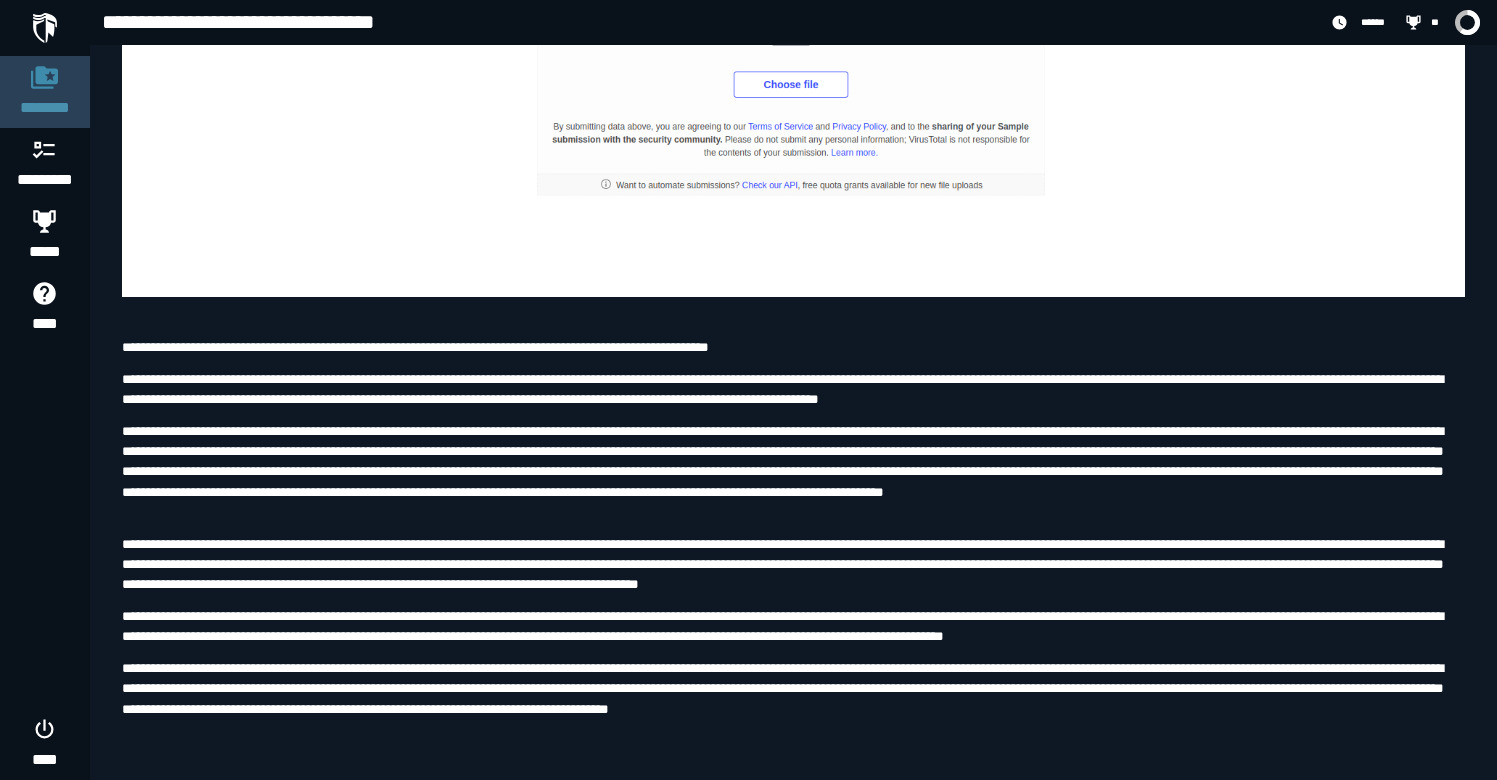scroll, scrollTop: 0, scrollLeft: 0, axis: both 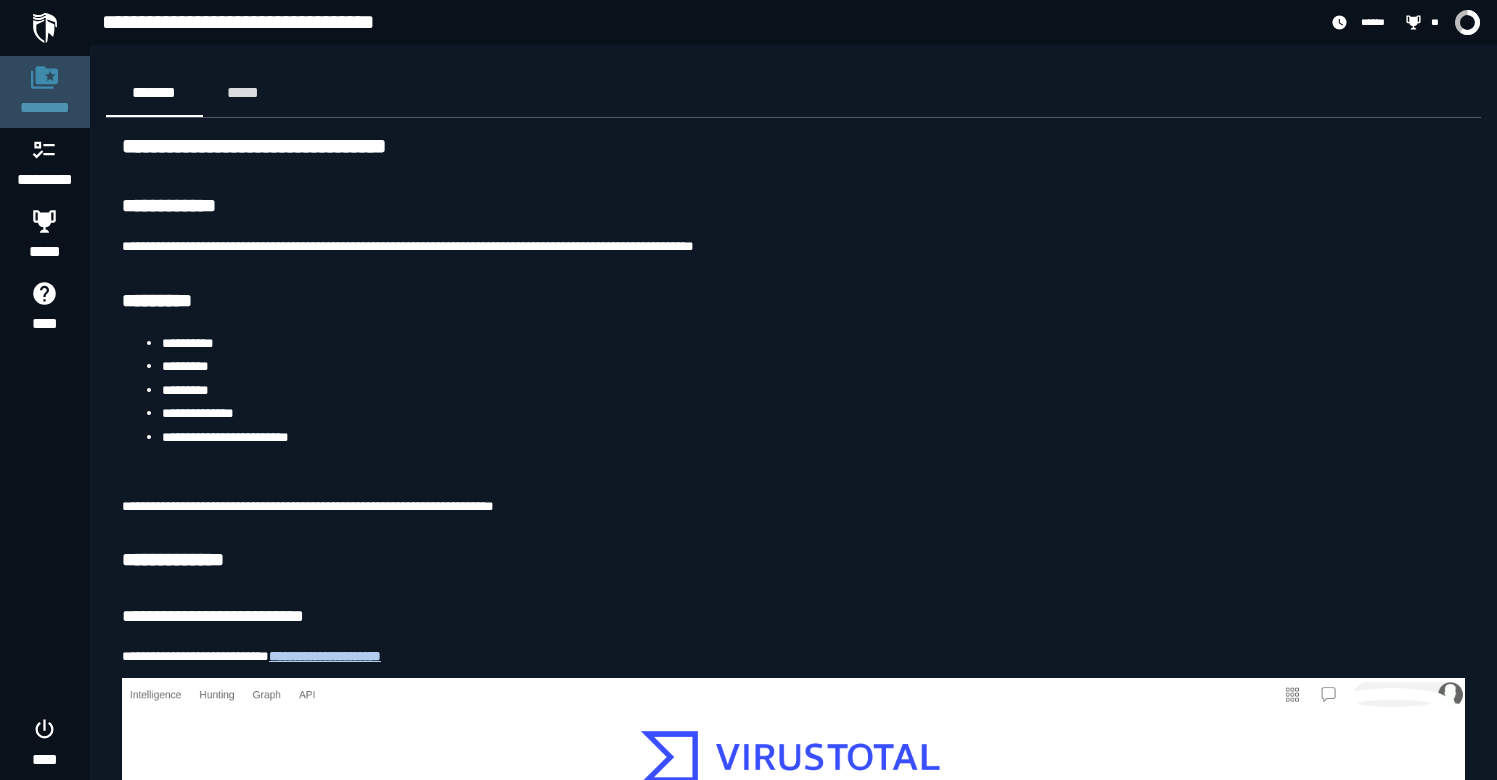 click 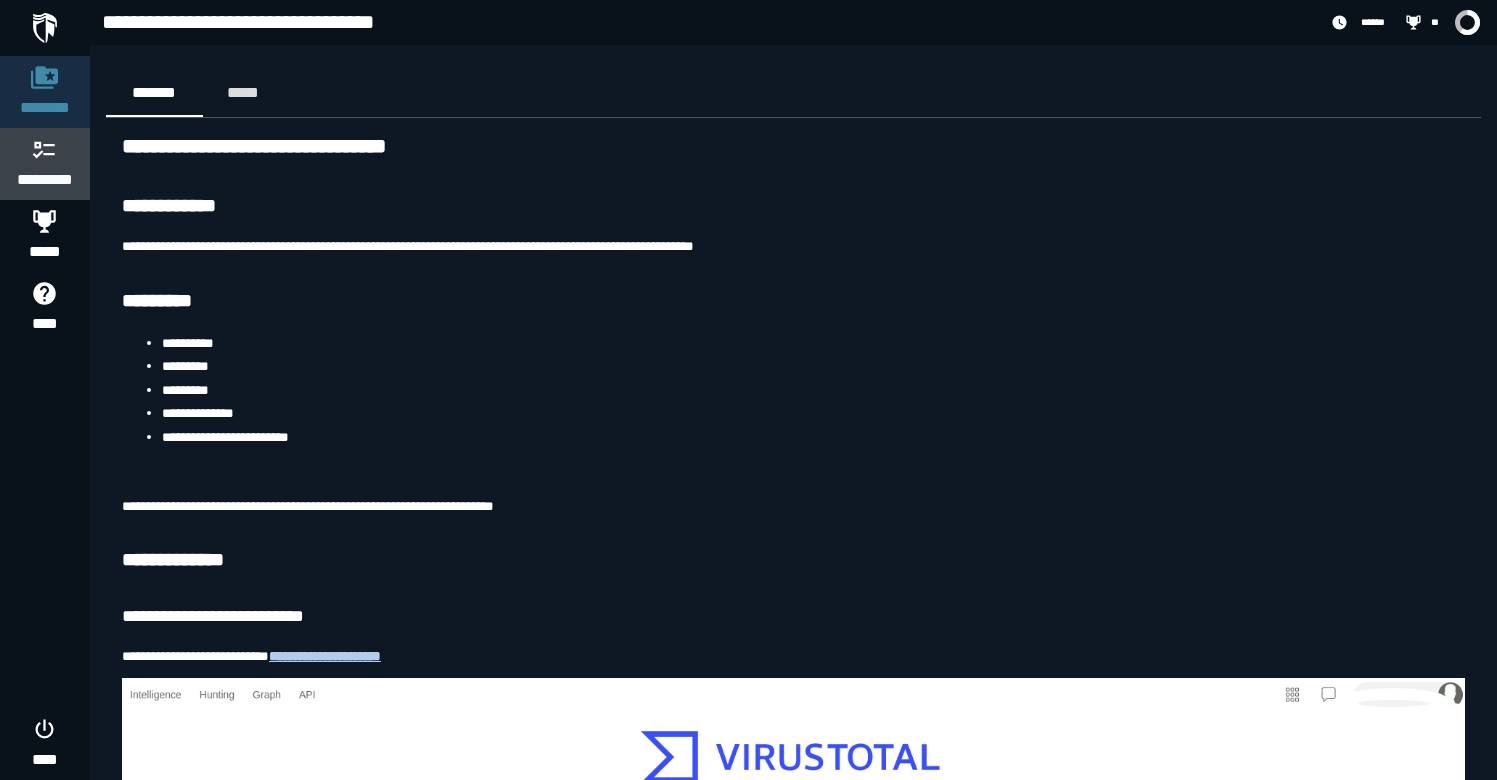 click on "*********" at bounding box center [45, 164] 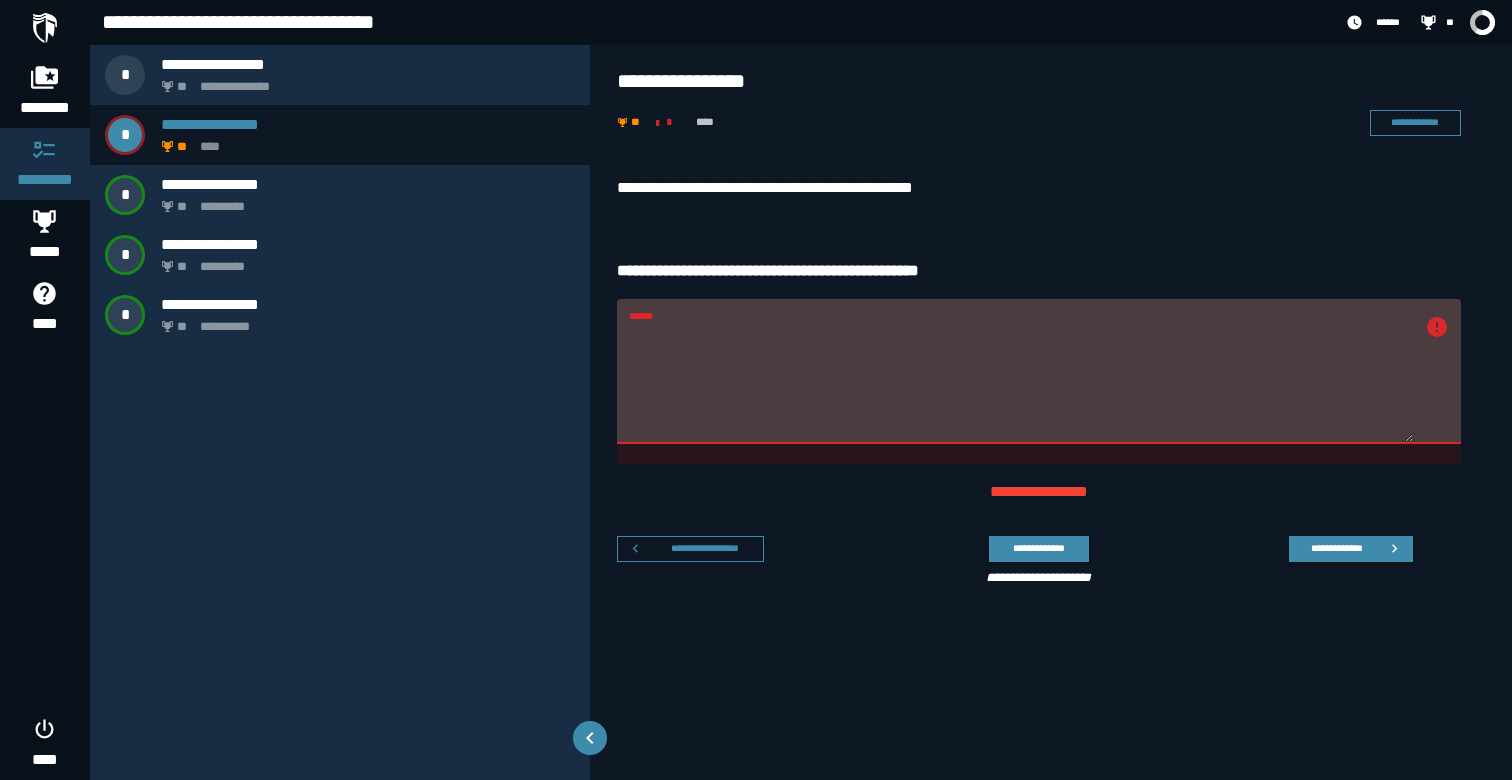 click on "[FIRST] [LAST]" at bounding box center [1039, 188] 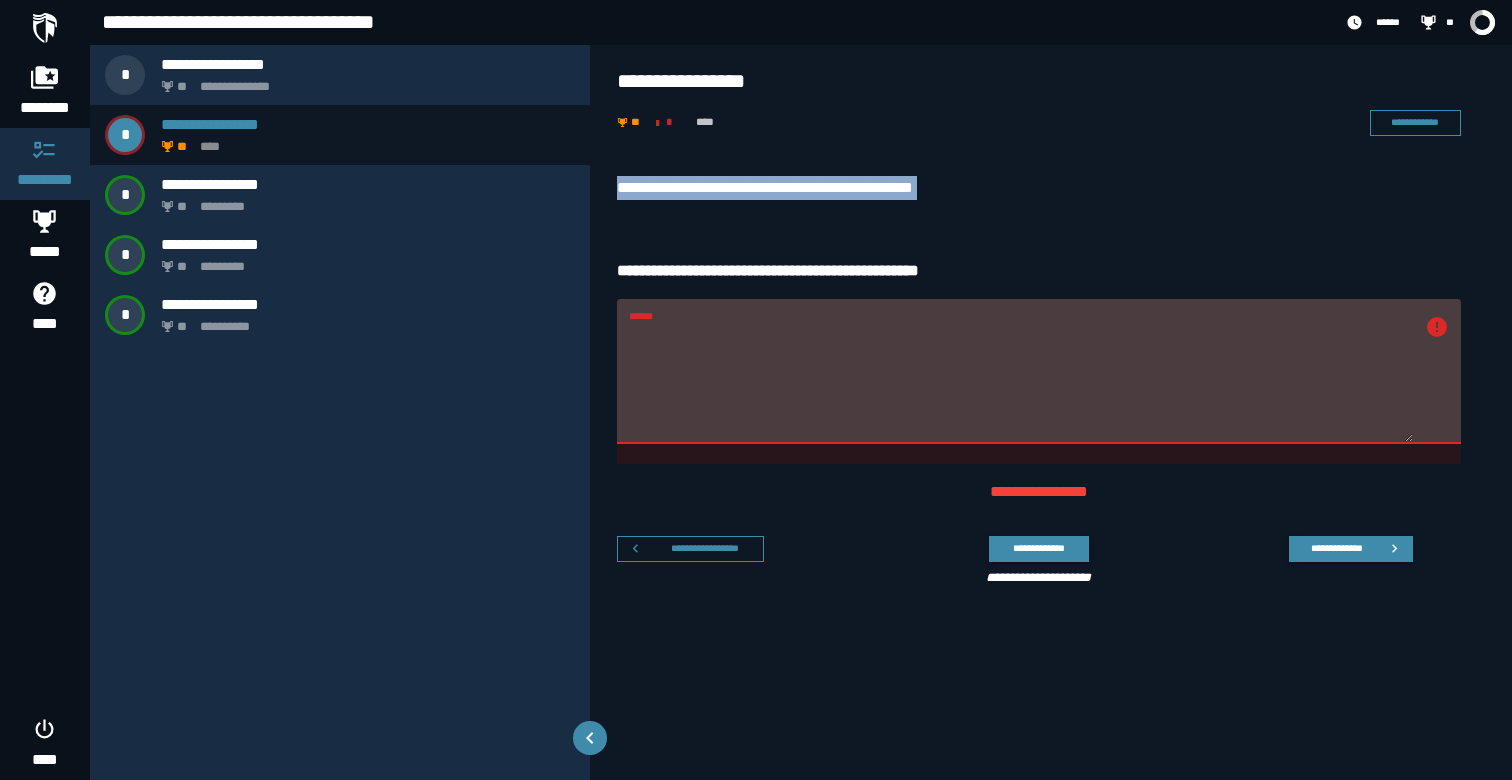 drag, startPoint x: 639, startPoint y: 184, endPoint x: 1007, endPoint y: 189, distance: 368.03397 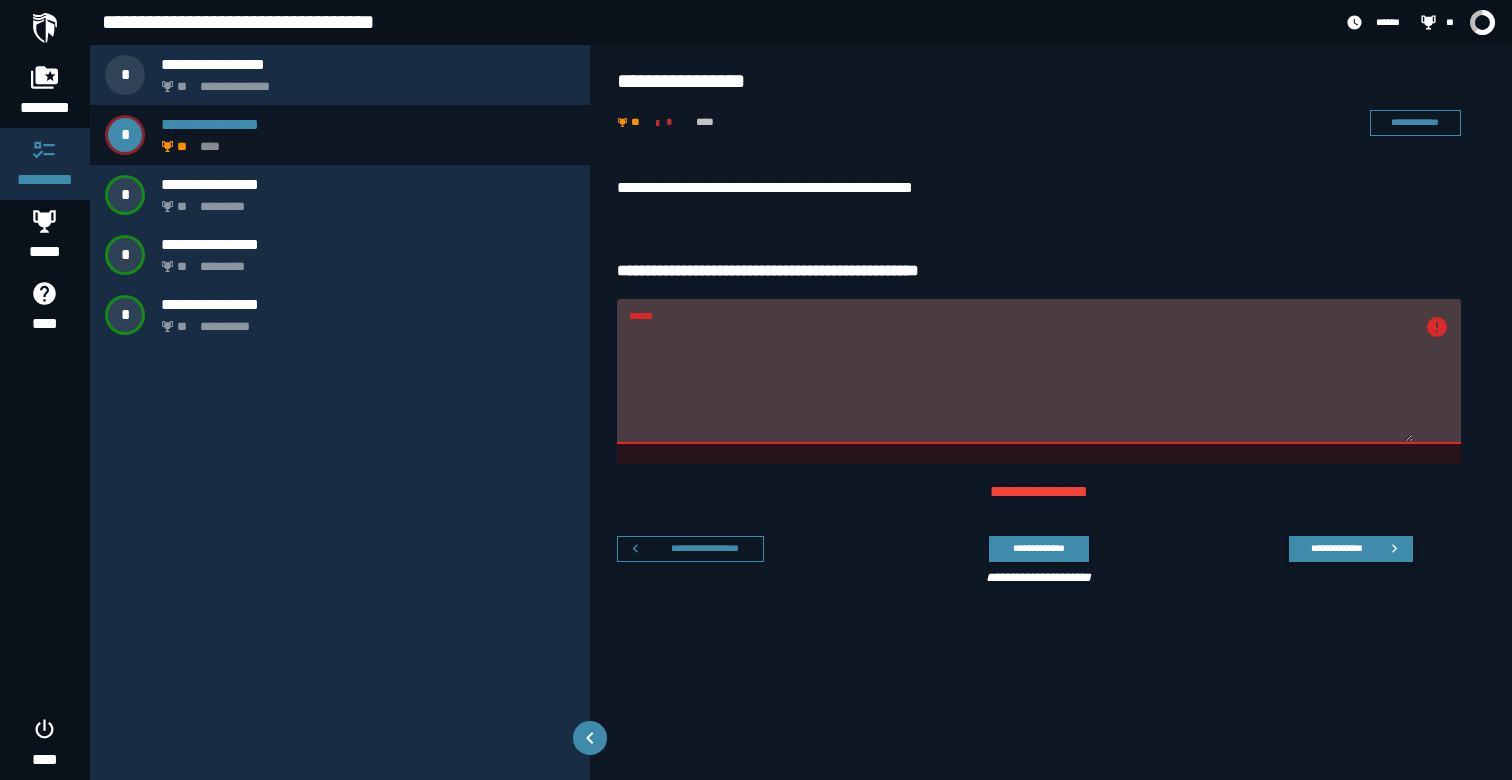 click on "******" at bounding box center [1021, 383] 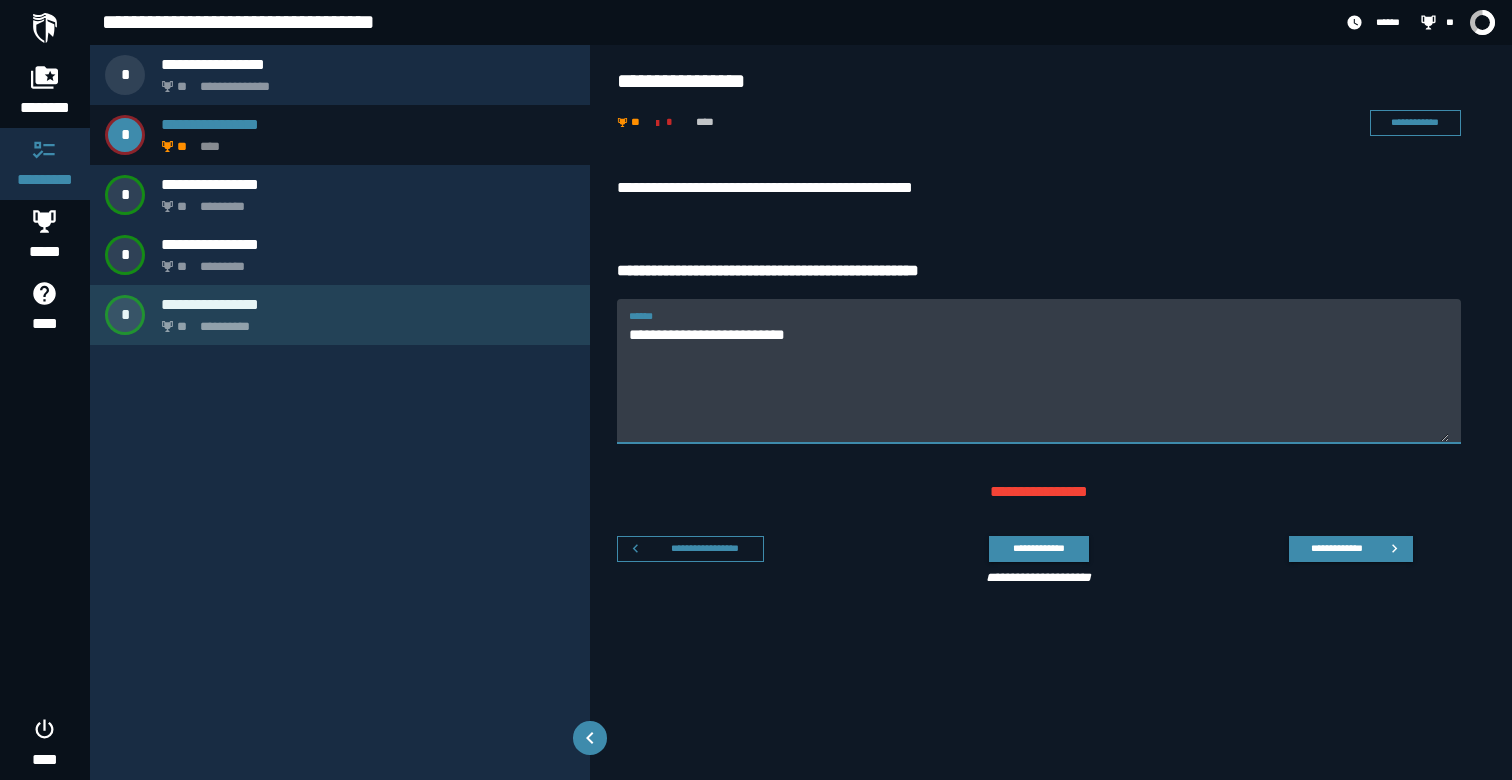 drag, startPoint x: 825, startPoint y: 345, endPoint x: 579, endPoint y: 321, distance: 247.16795 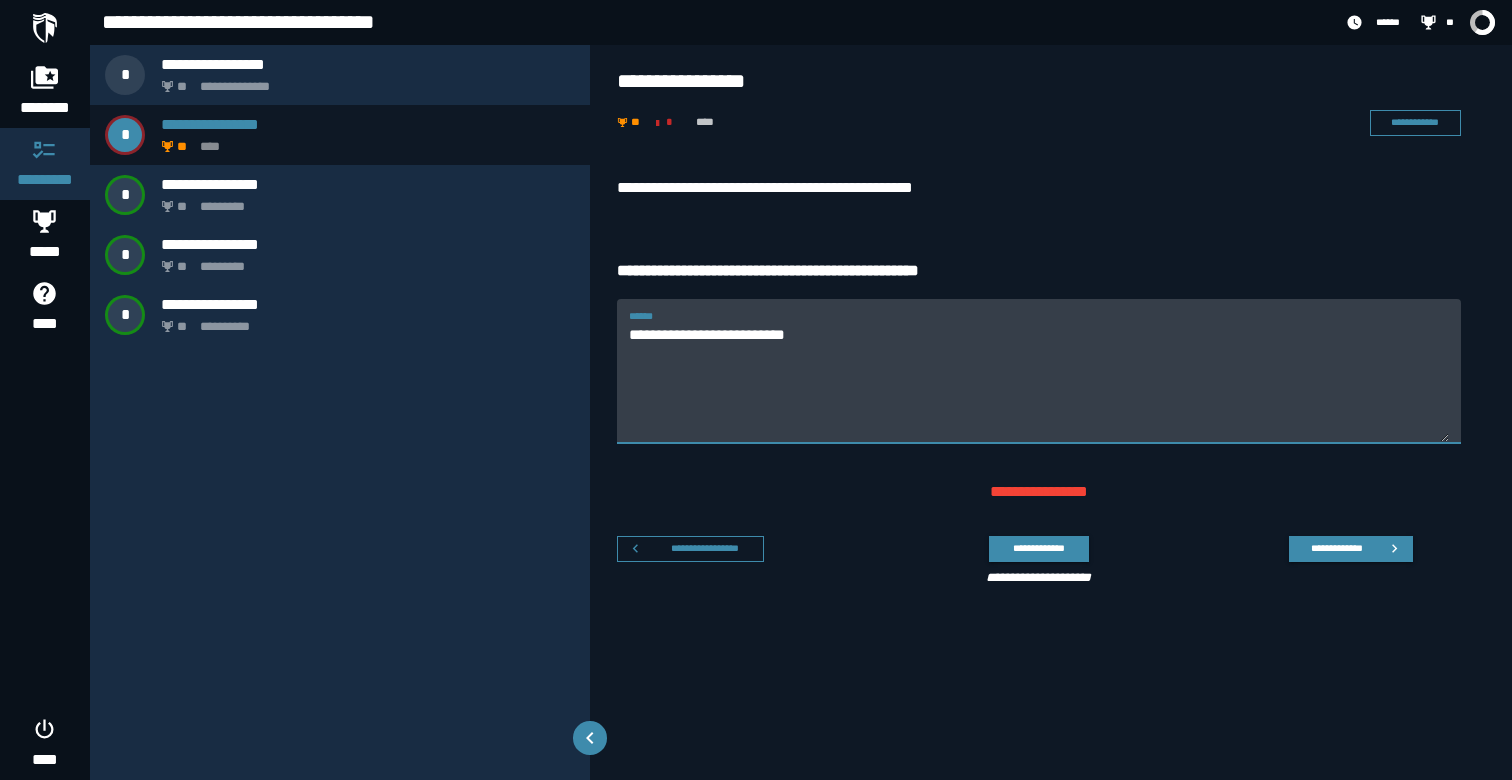 click on "**********" at bounding box center (1039, 383) 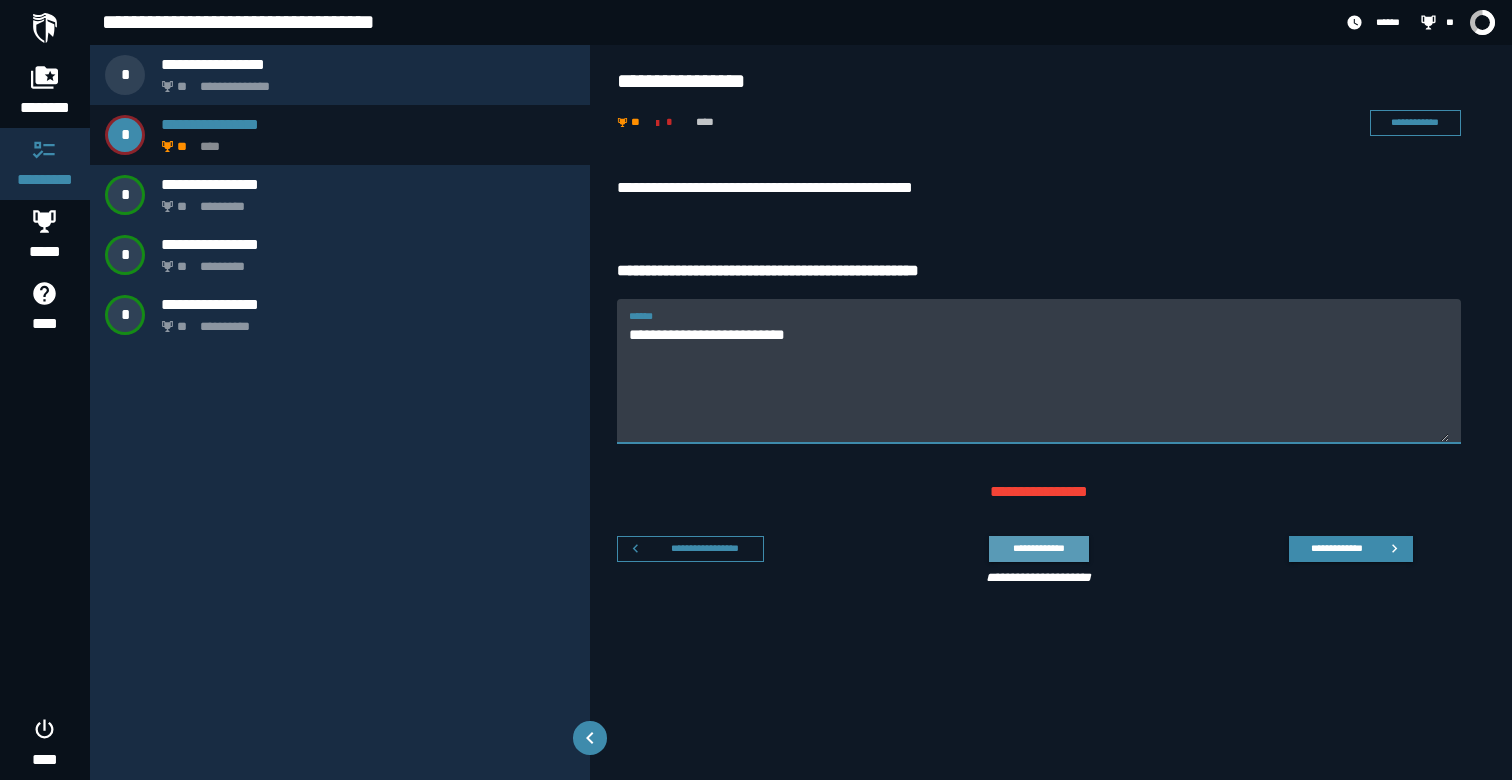 type on "**********" 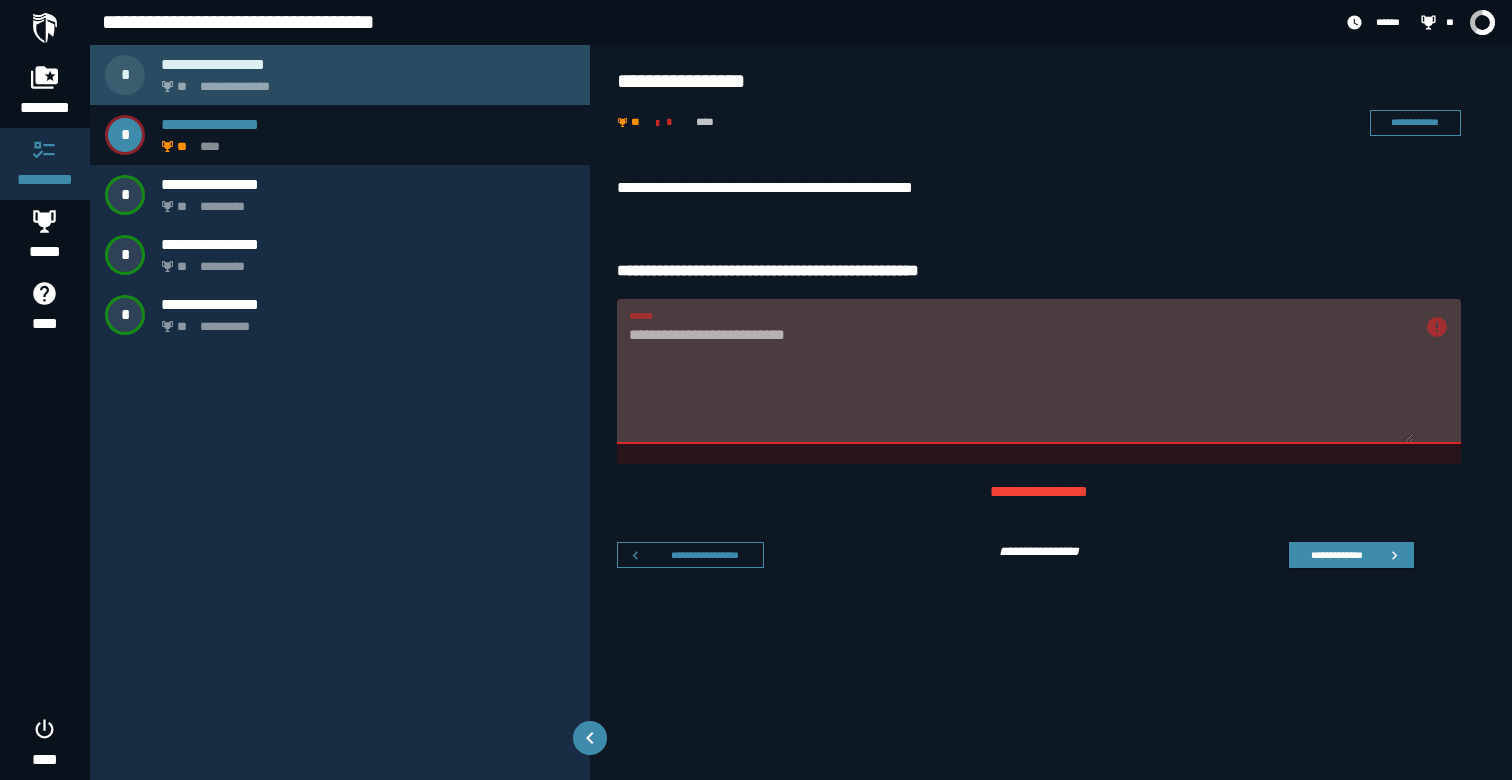 click on "**********" at bounding box center (364, 81) 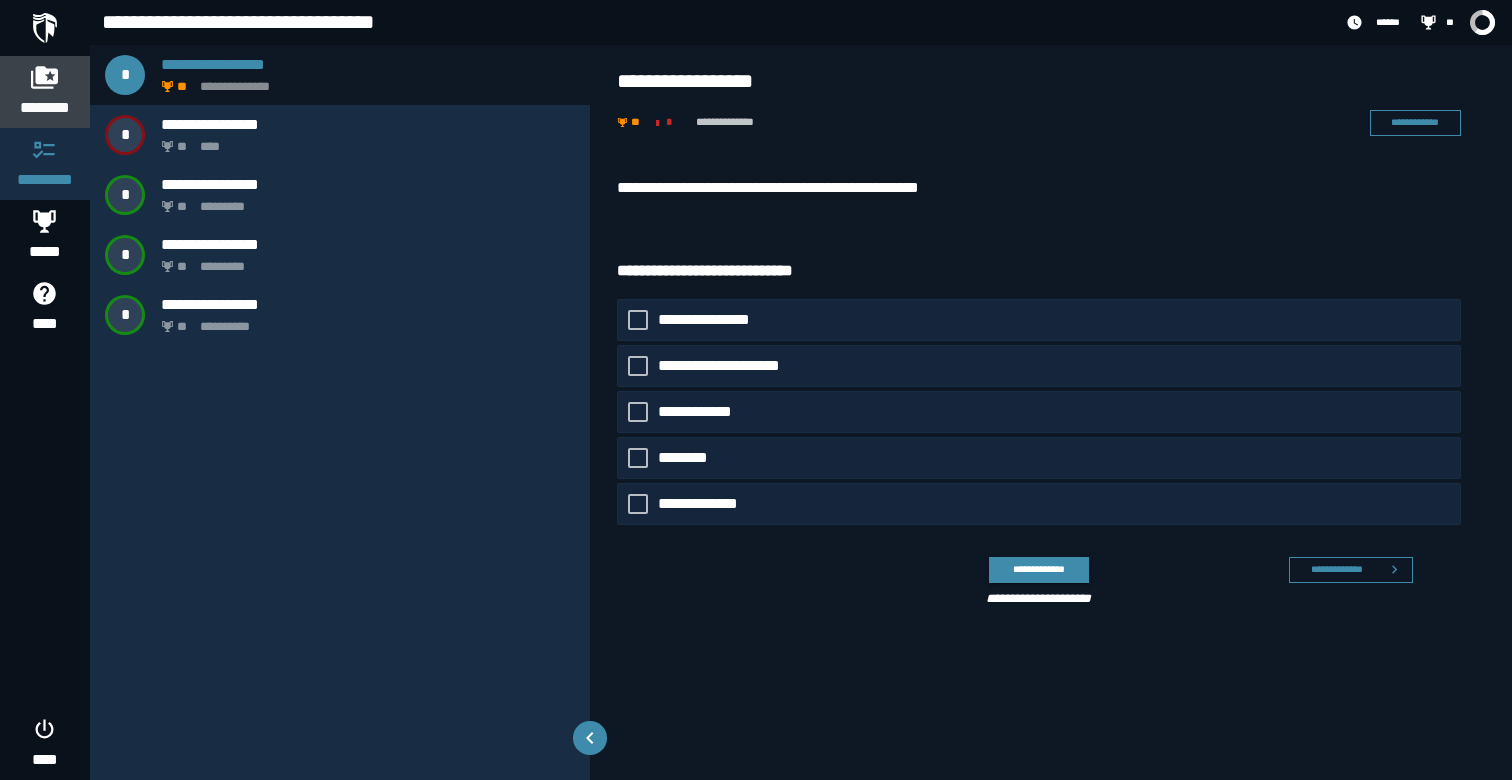 click on "********" at bounding box center [45, 108] 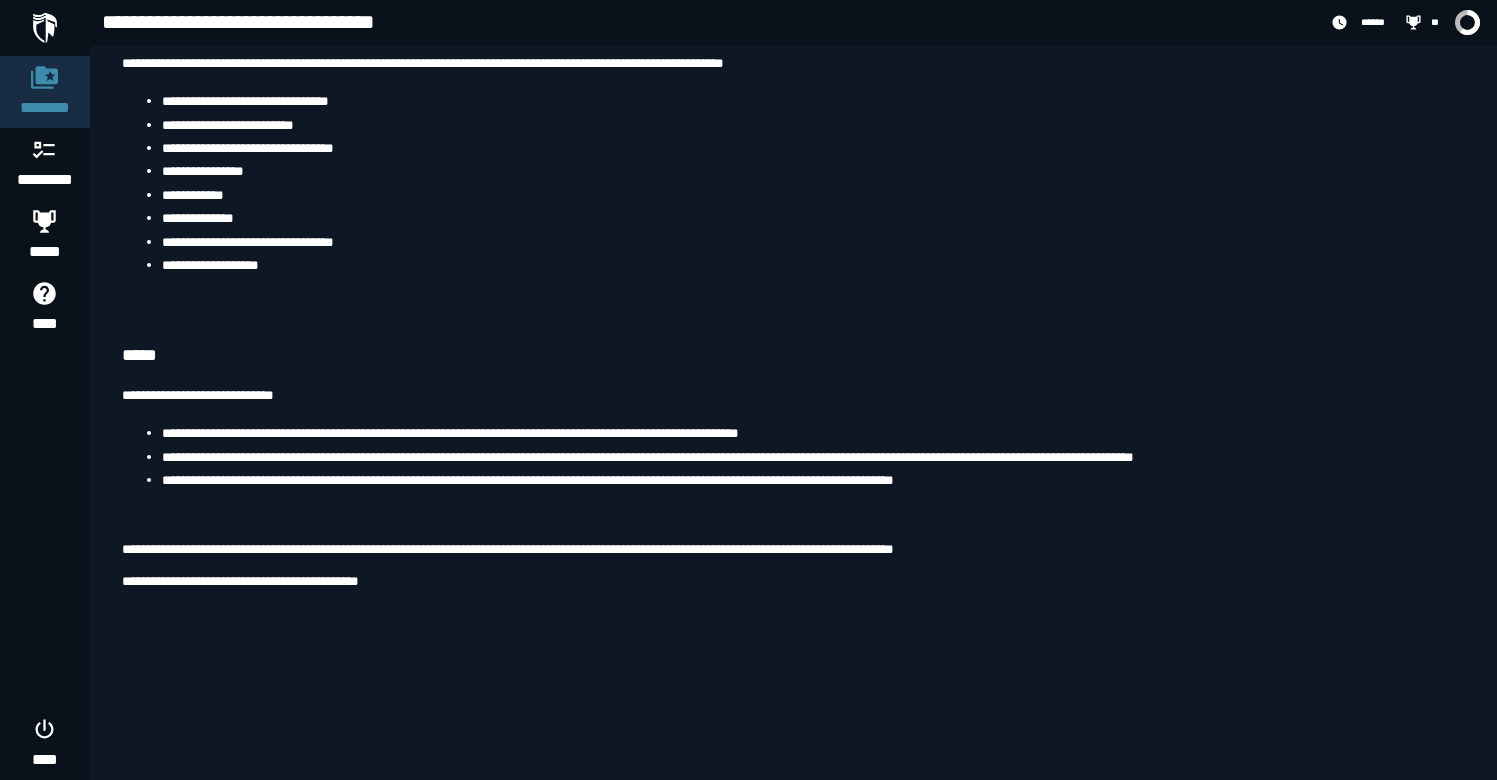 scroll, scrollTop: 13623, scrollLeft: 0, axis: vertical 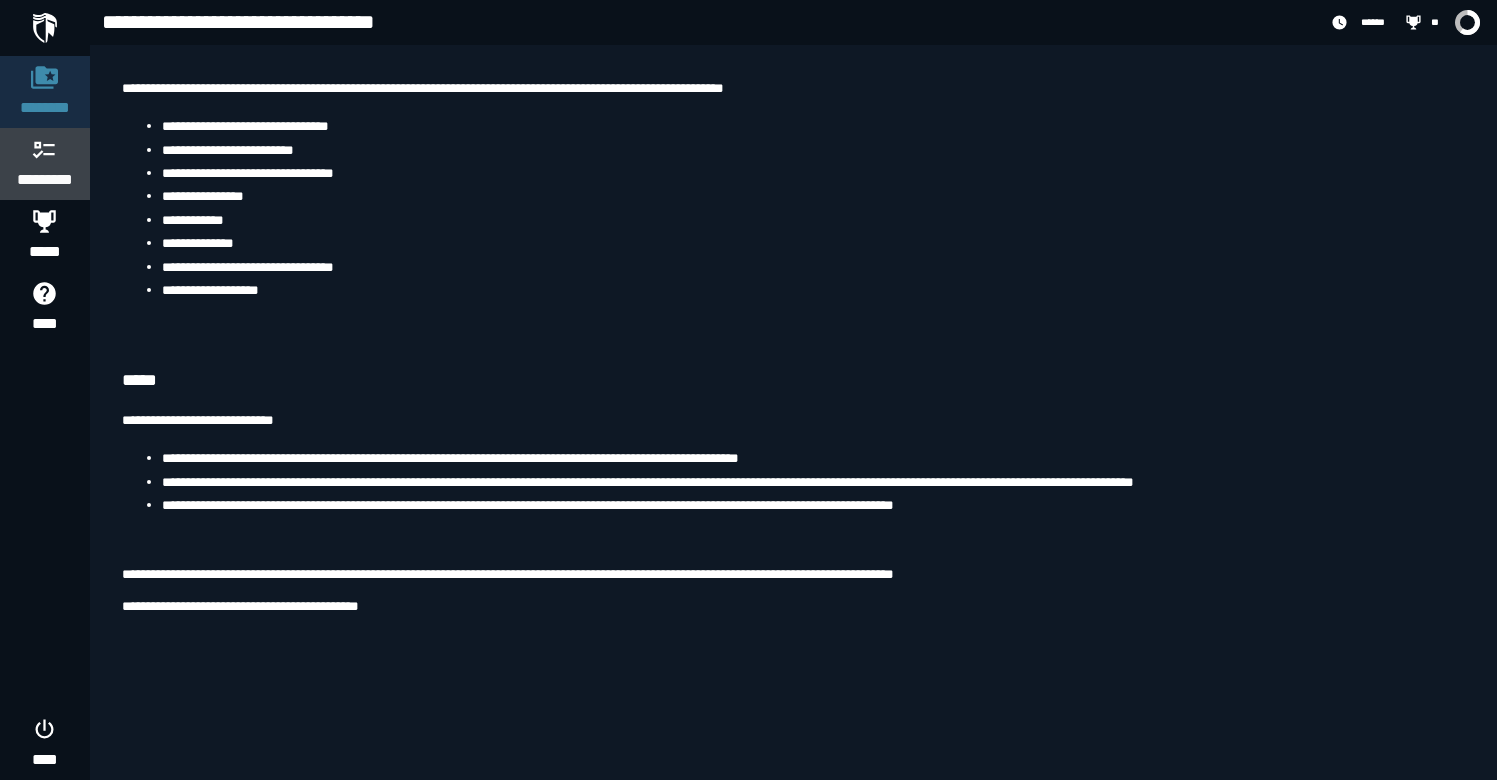 click 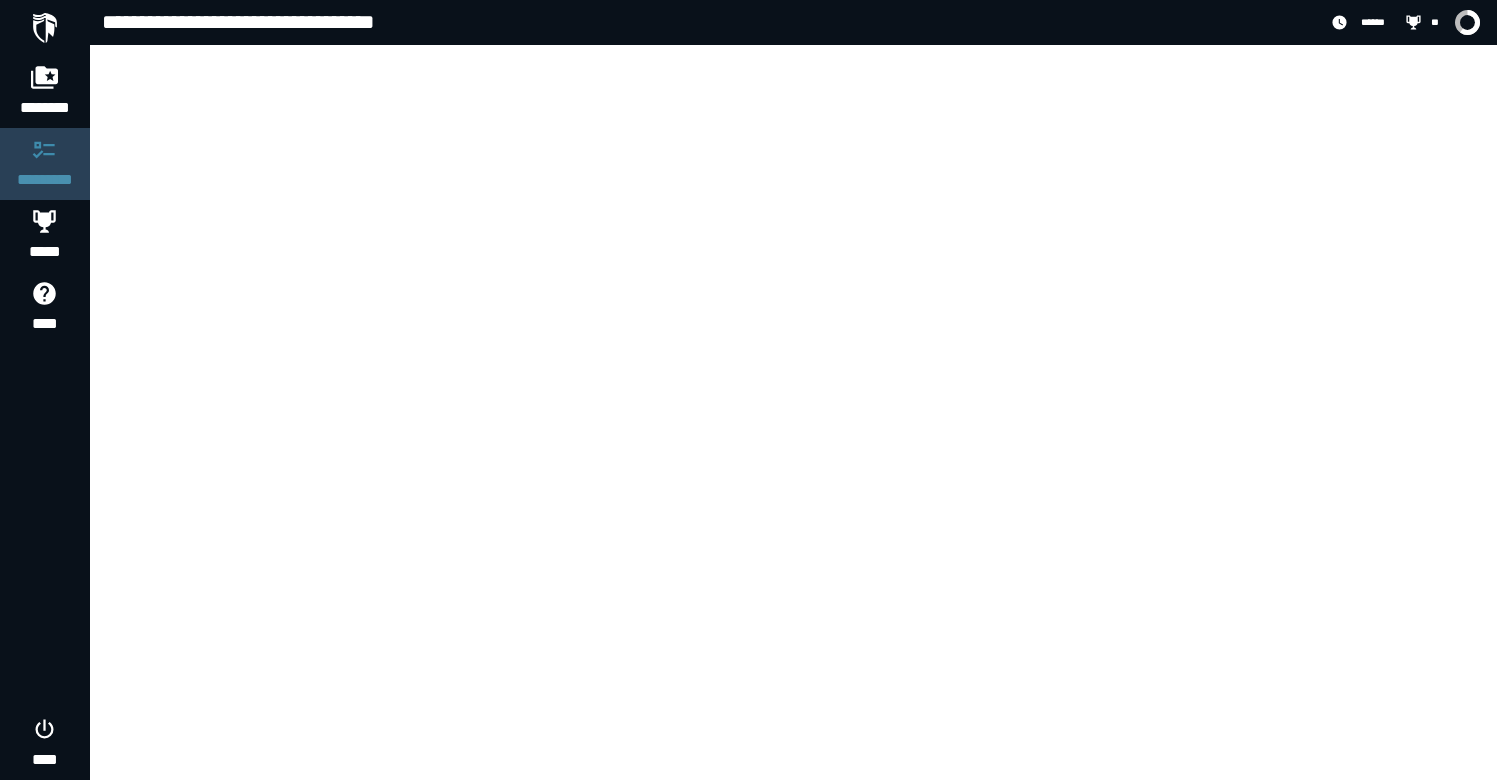 scroll, scrollTop: 0, scrollLeft: 0, axis: both 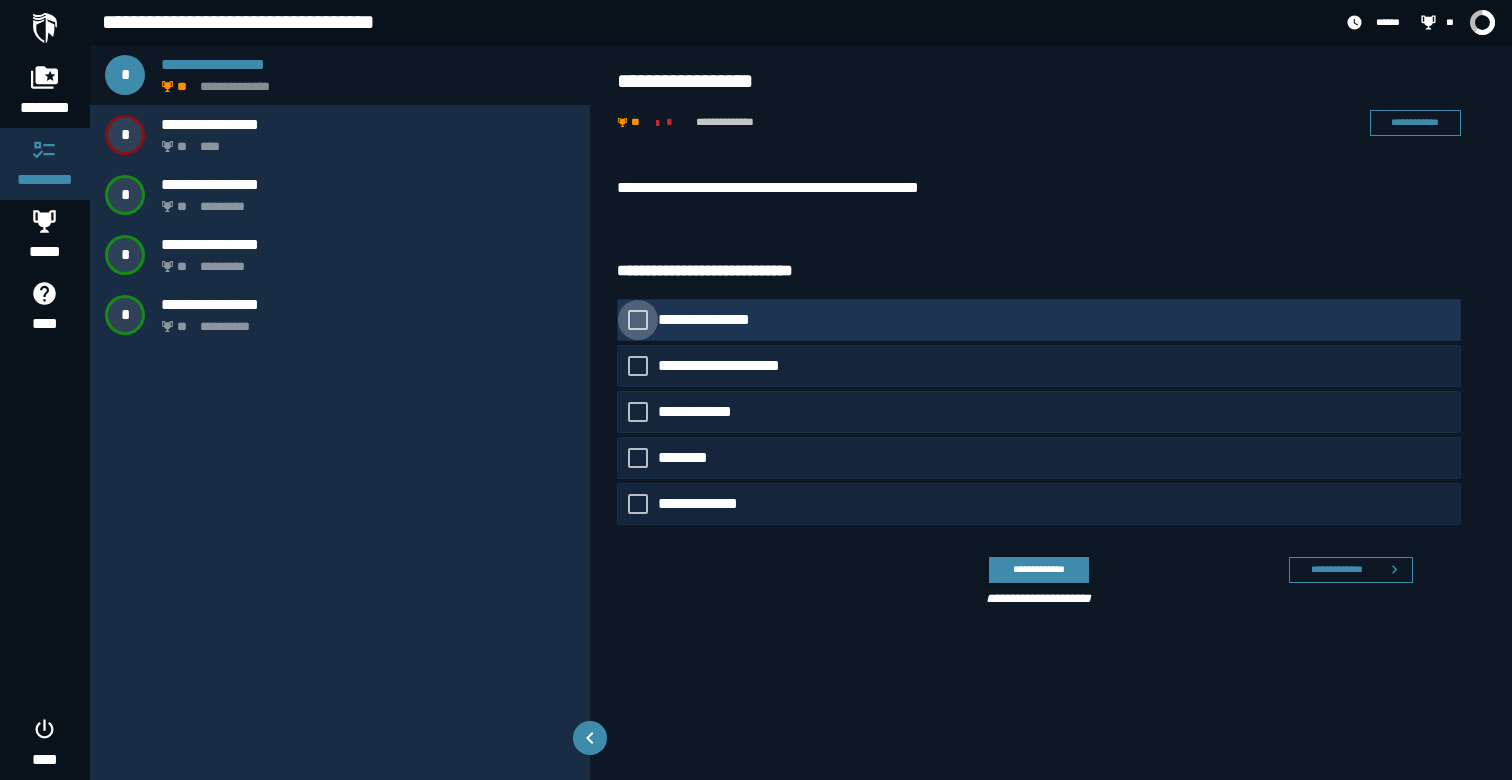 click on "**********" 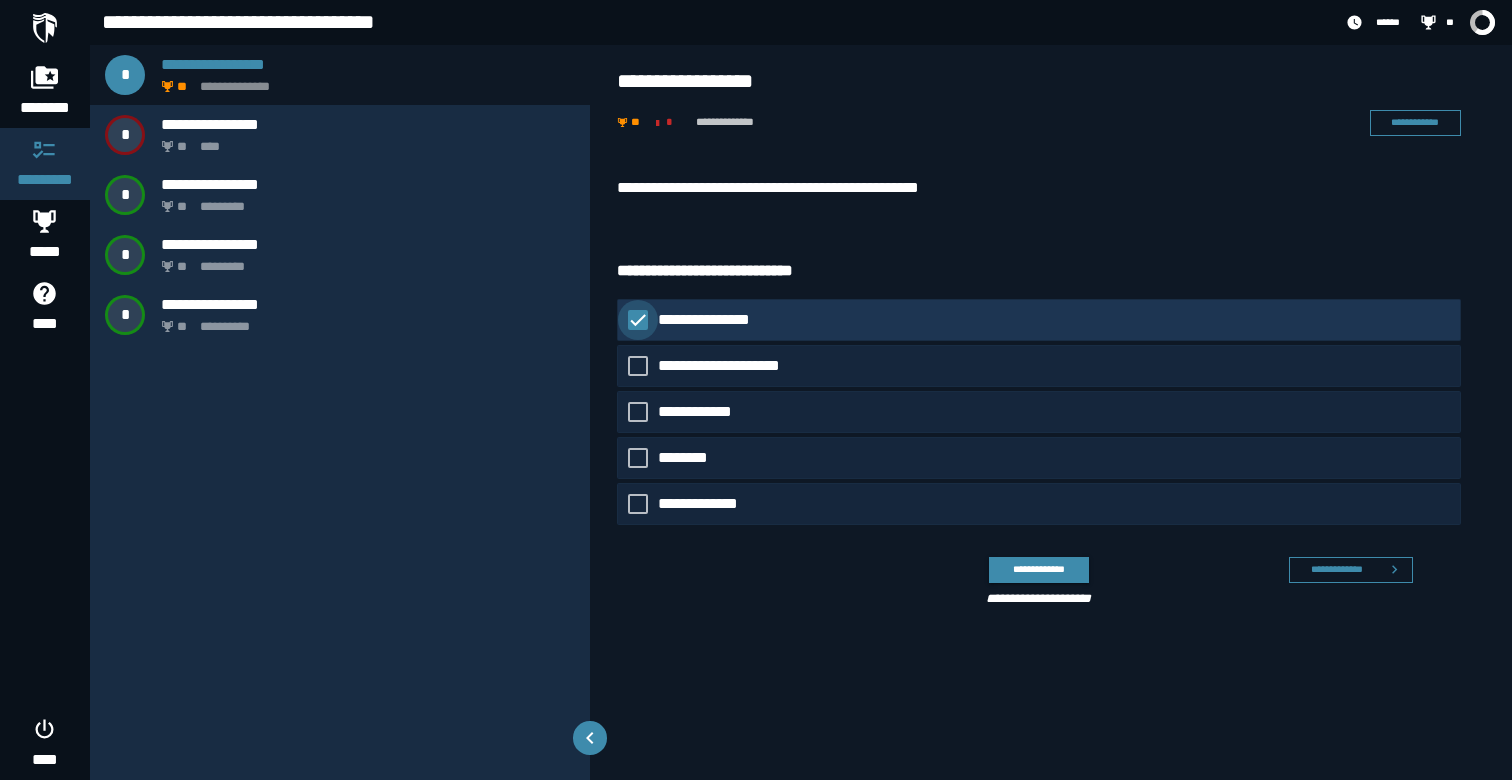 click on "**********" 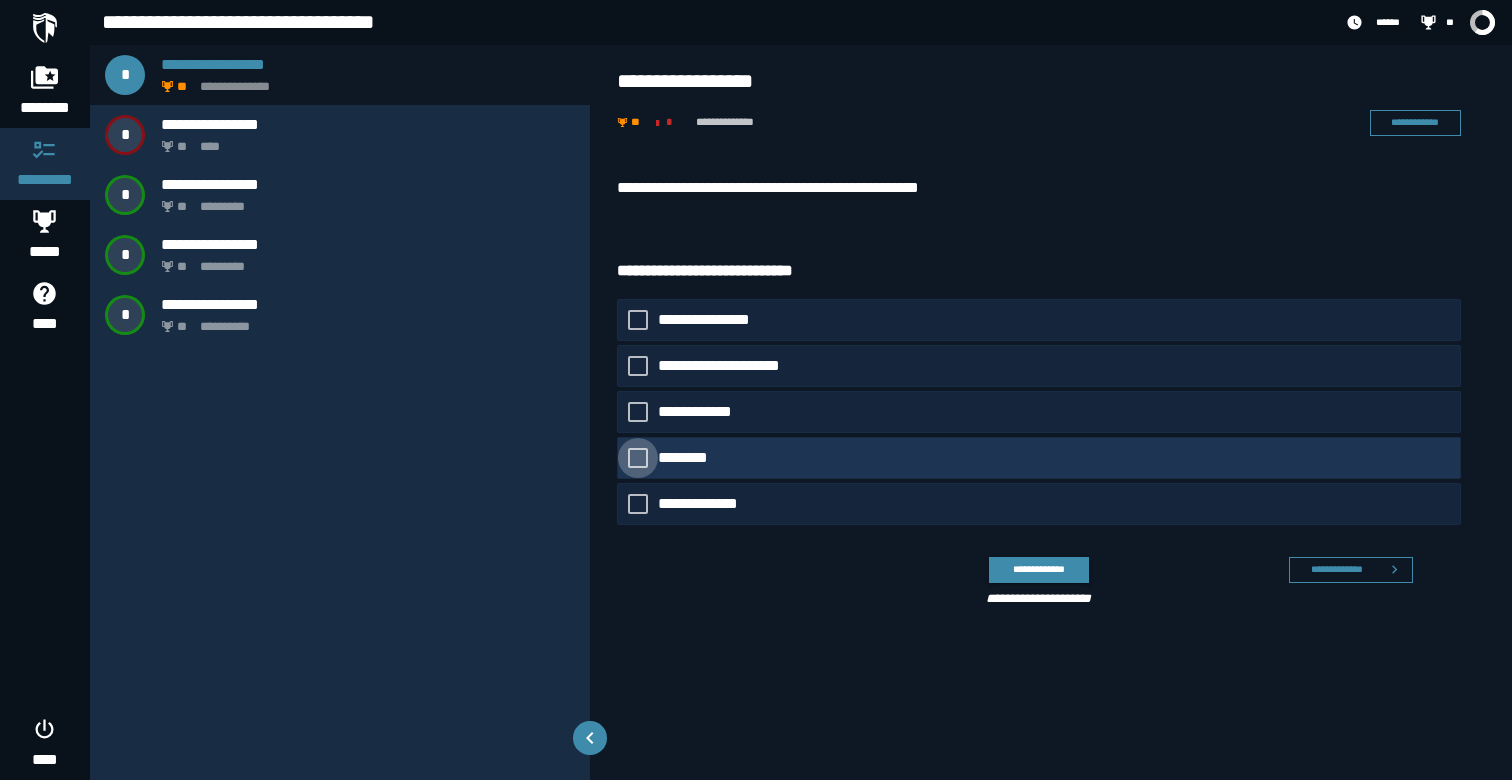 click 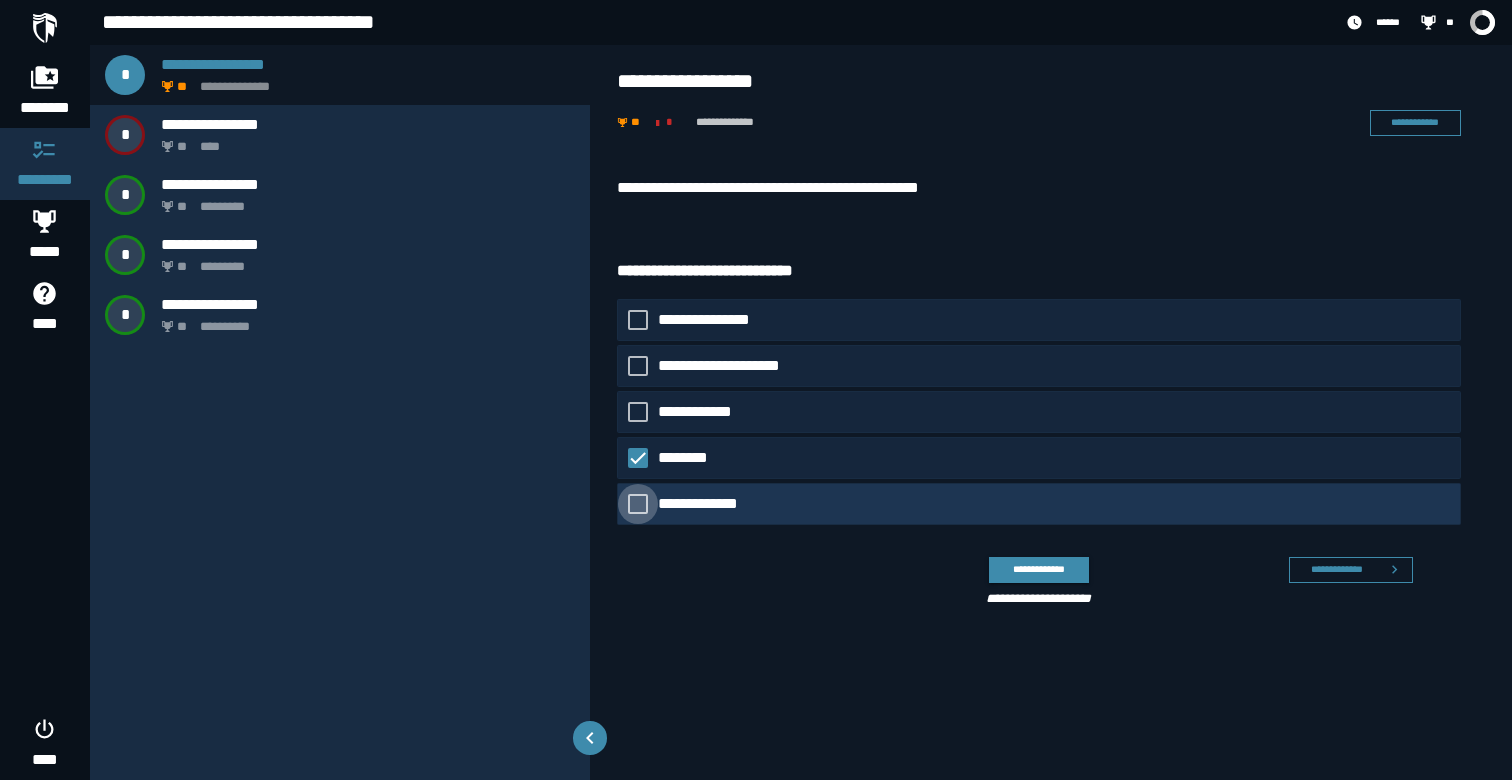 click 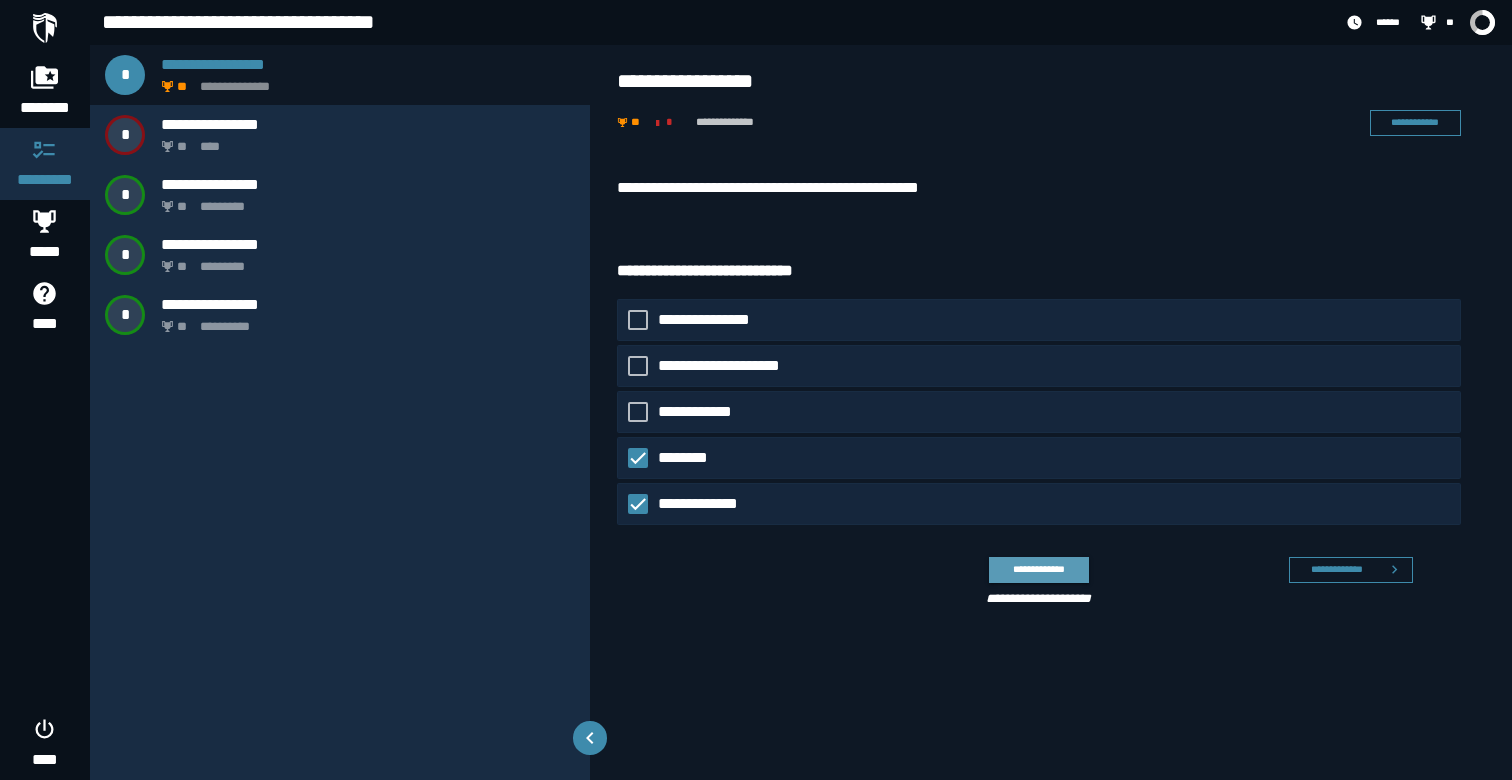 click on "**********" at bounding box center [1038, 569] 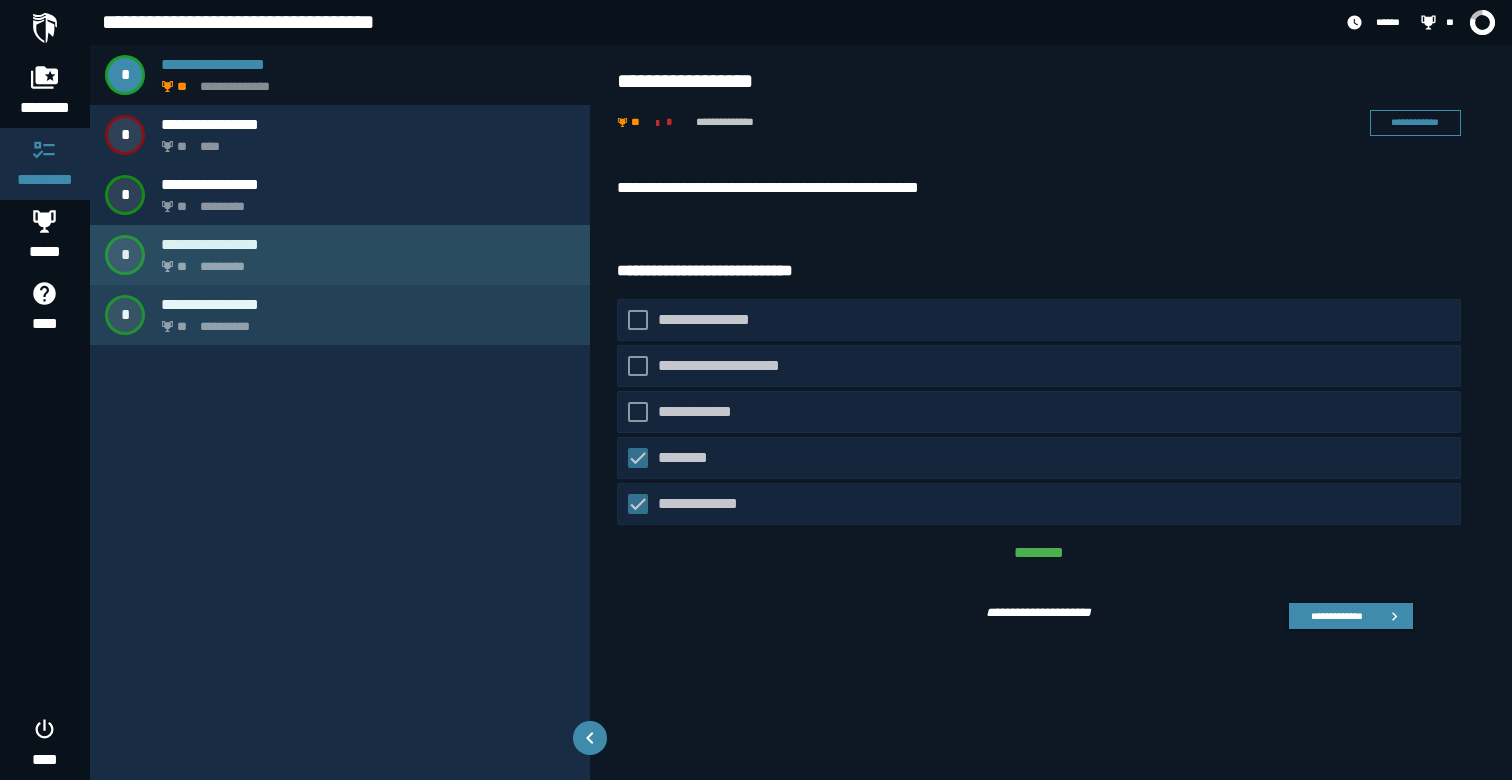 click on "[FIRST] [LAST]" at bounding box center [340, 255] 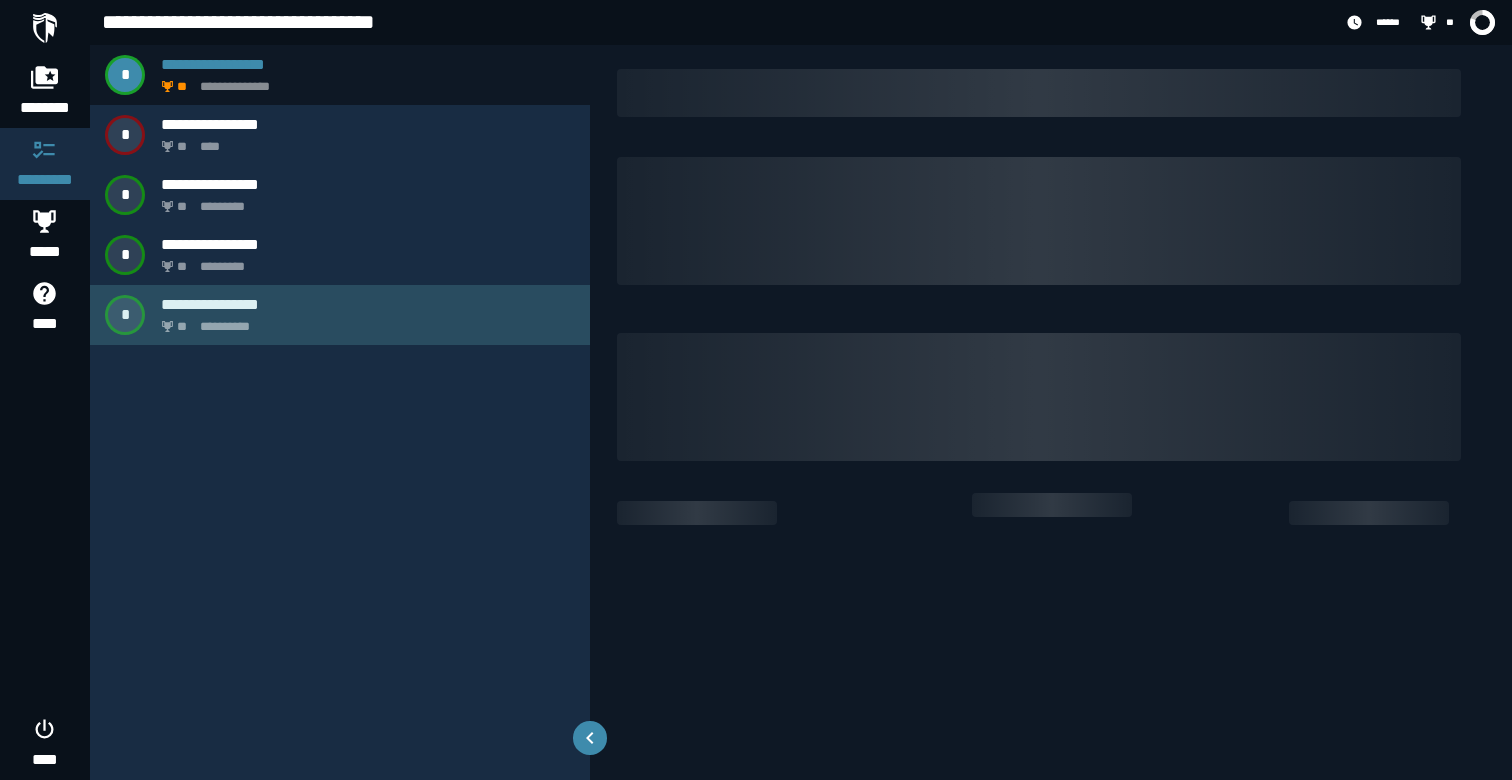click on "**********" at bounding box center [368, 304] 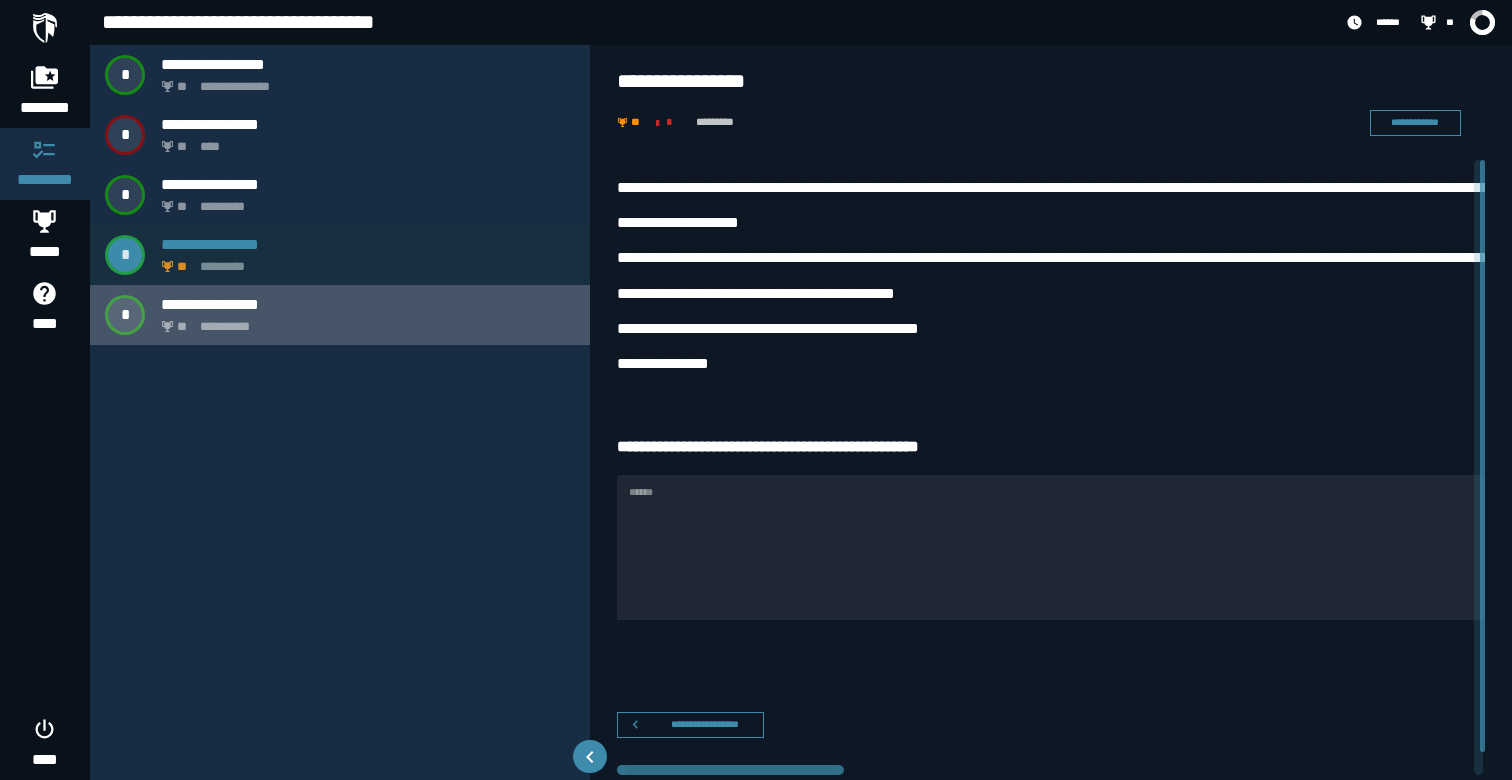 type on "**********" 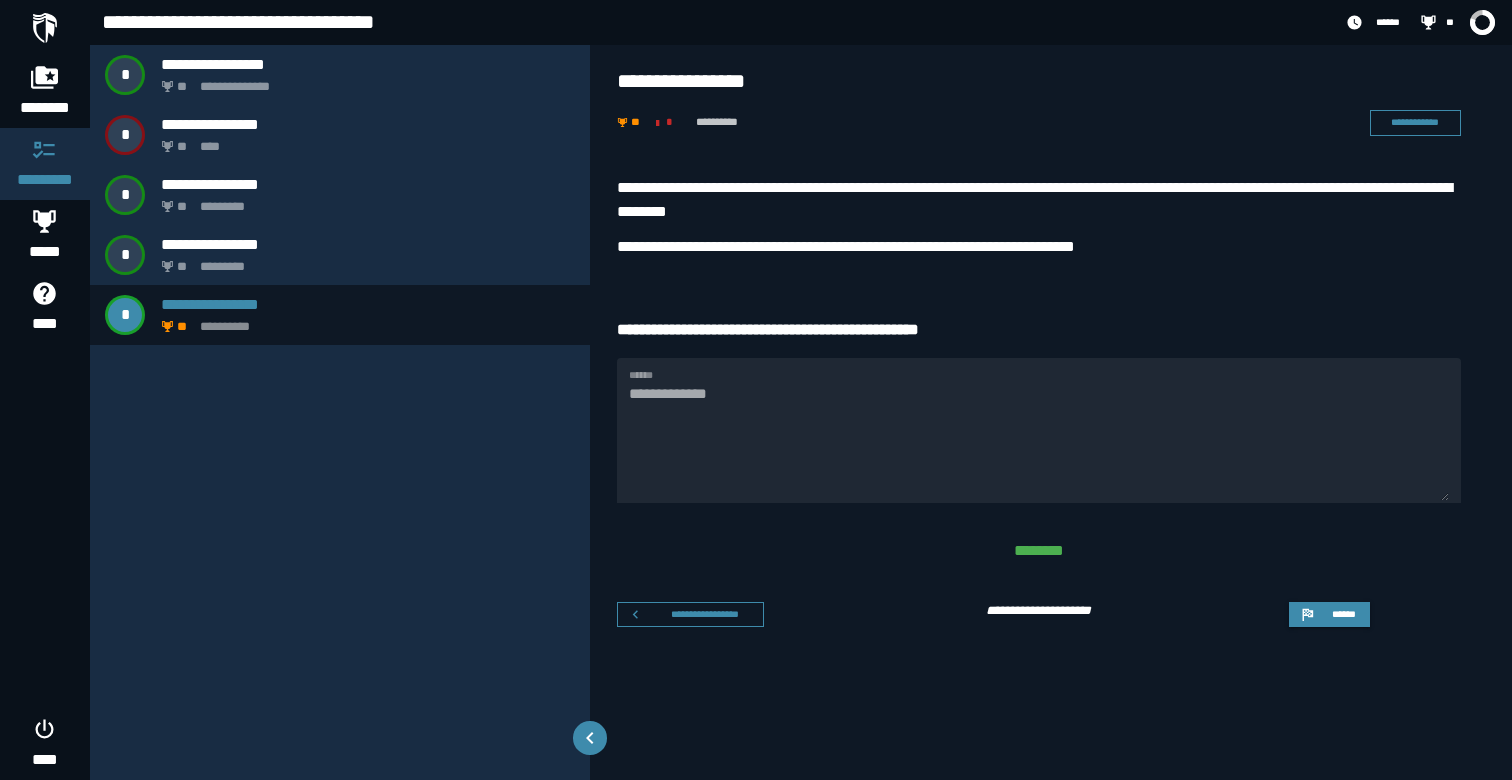 click on "******" at bounding box center (1375, 614) 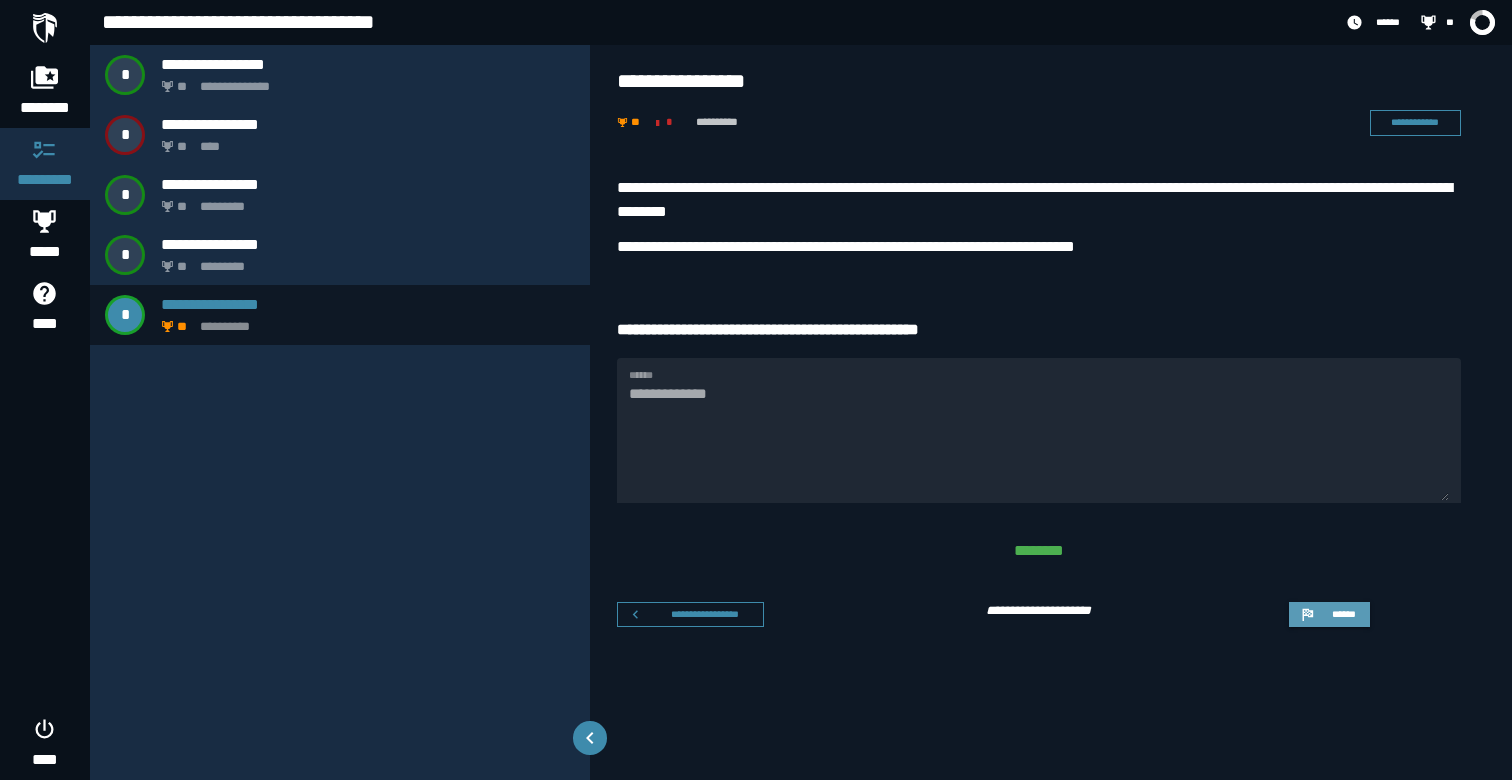 click on "******" at bounding box center (1329, 614) 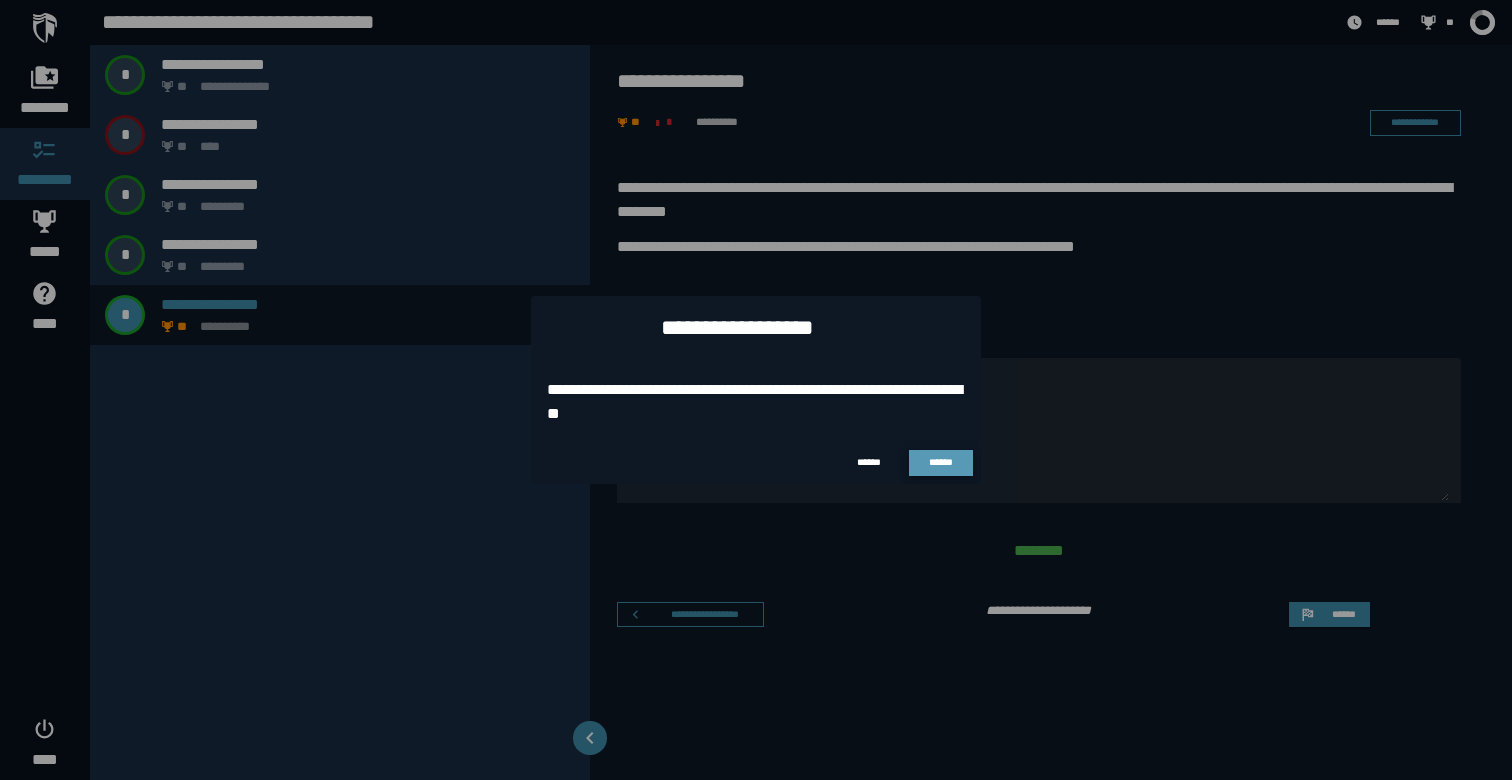click on "******" at bounding box center [941, 463] 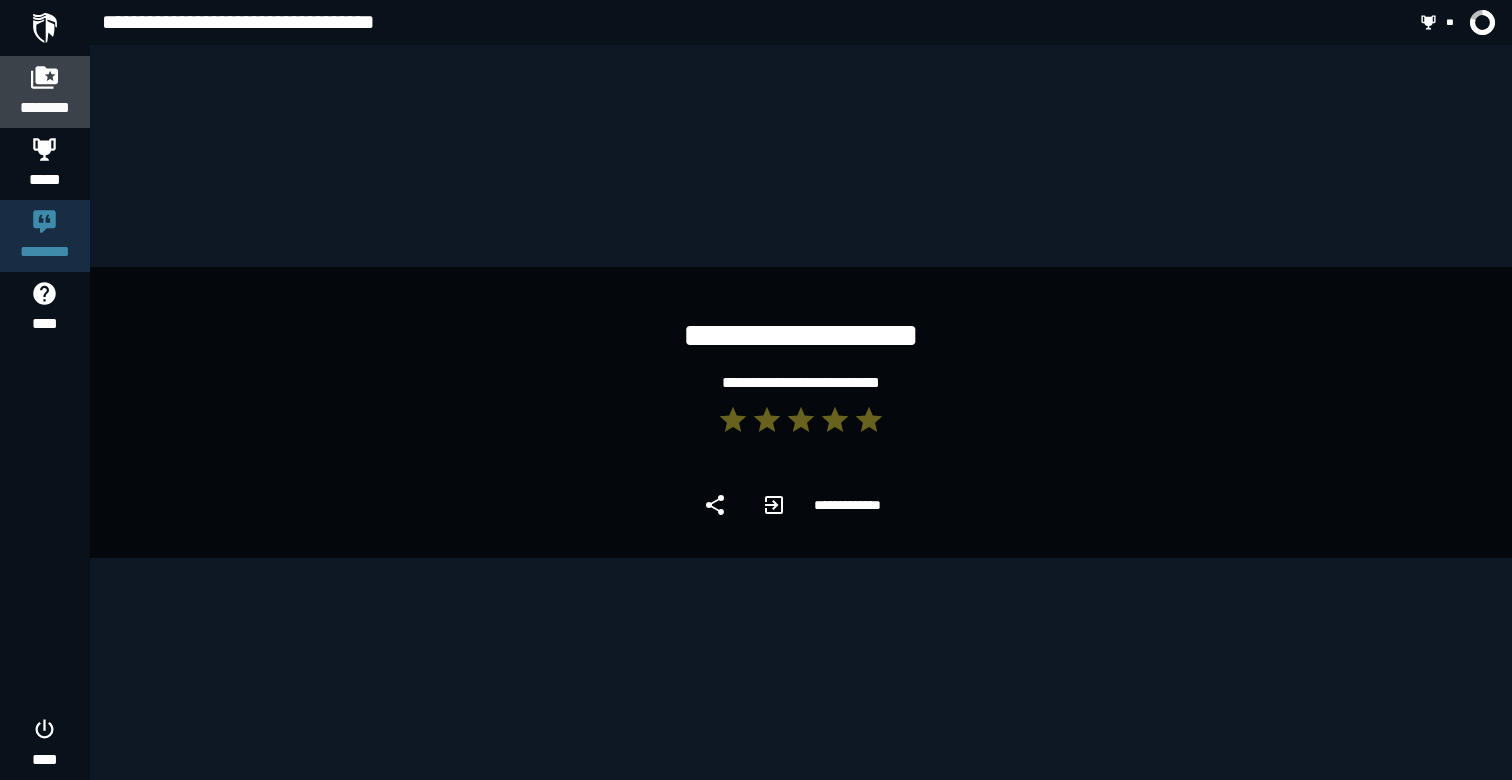 click on "********" at bounding box center (45, 92) 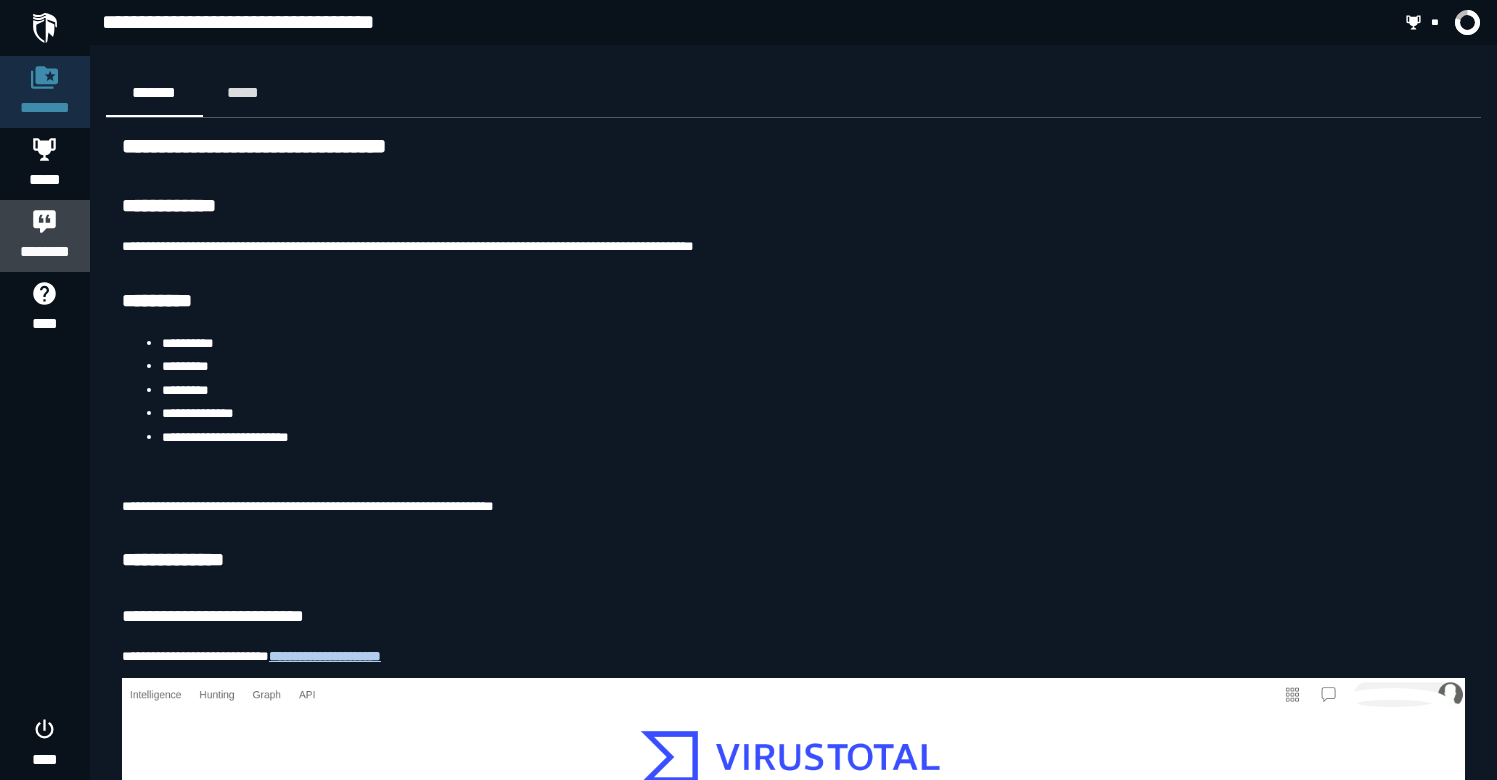 click on "********" 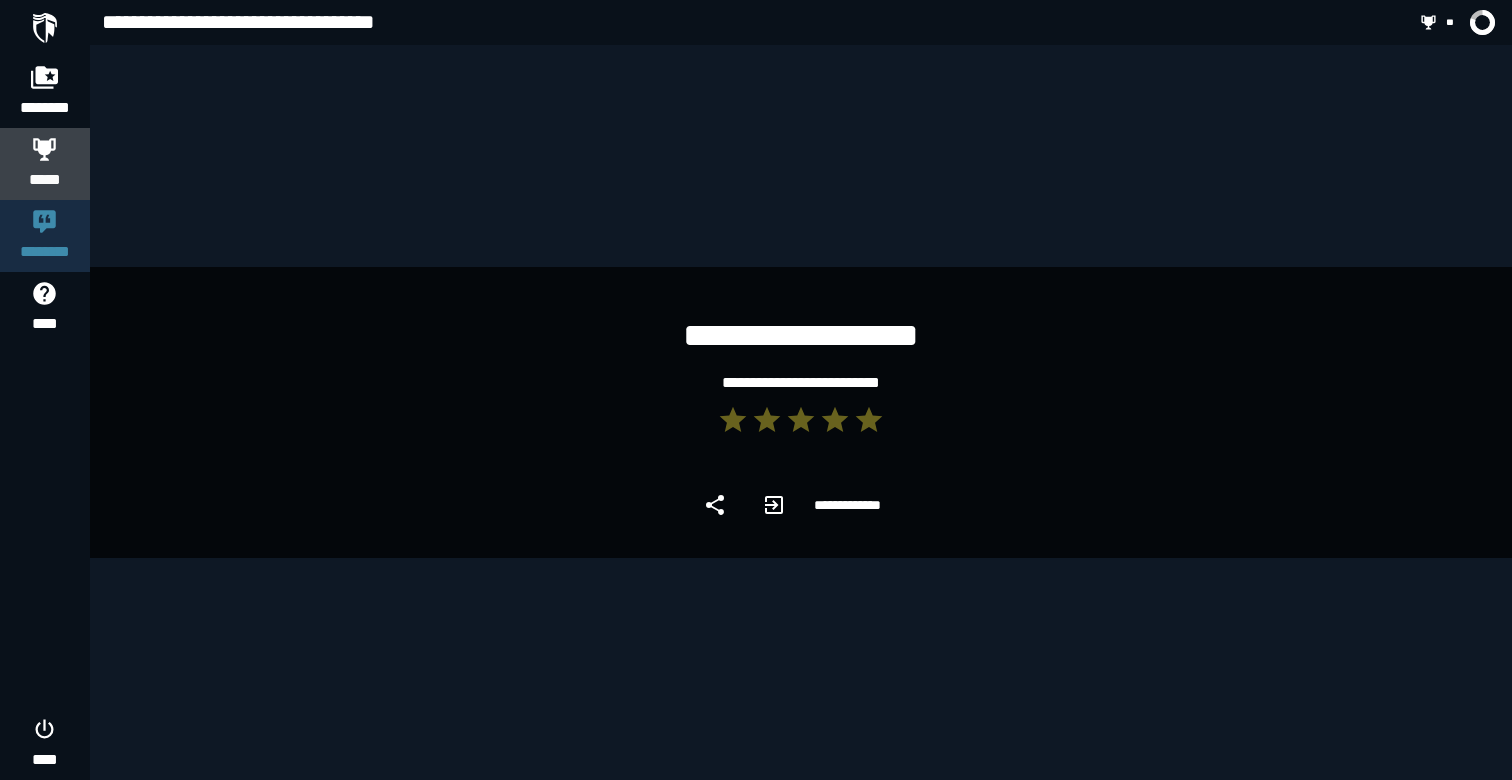 click on "*****" 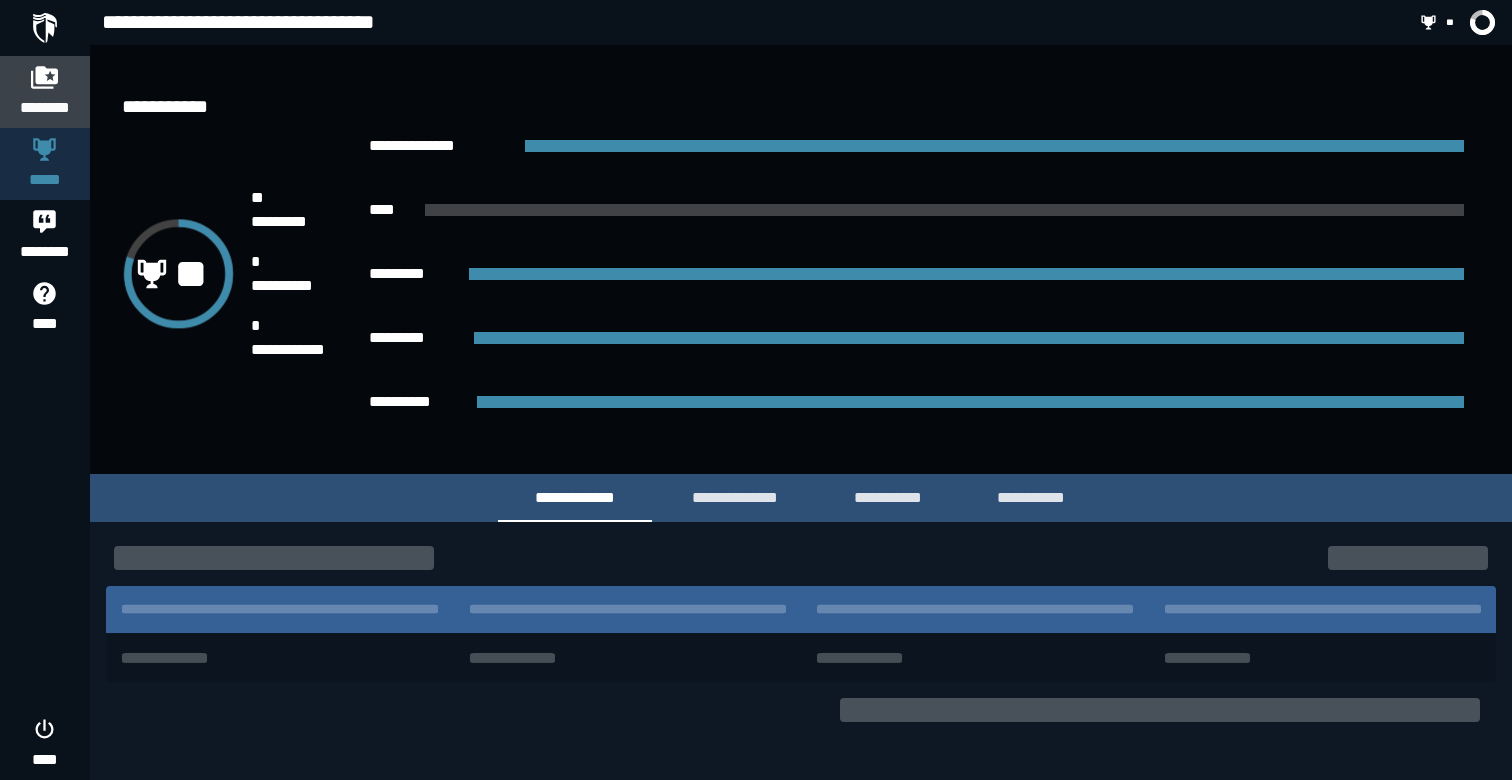 click 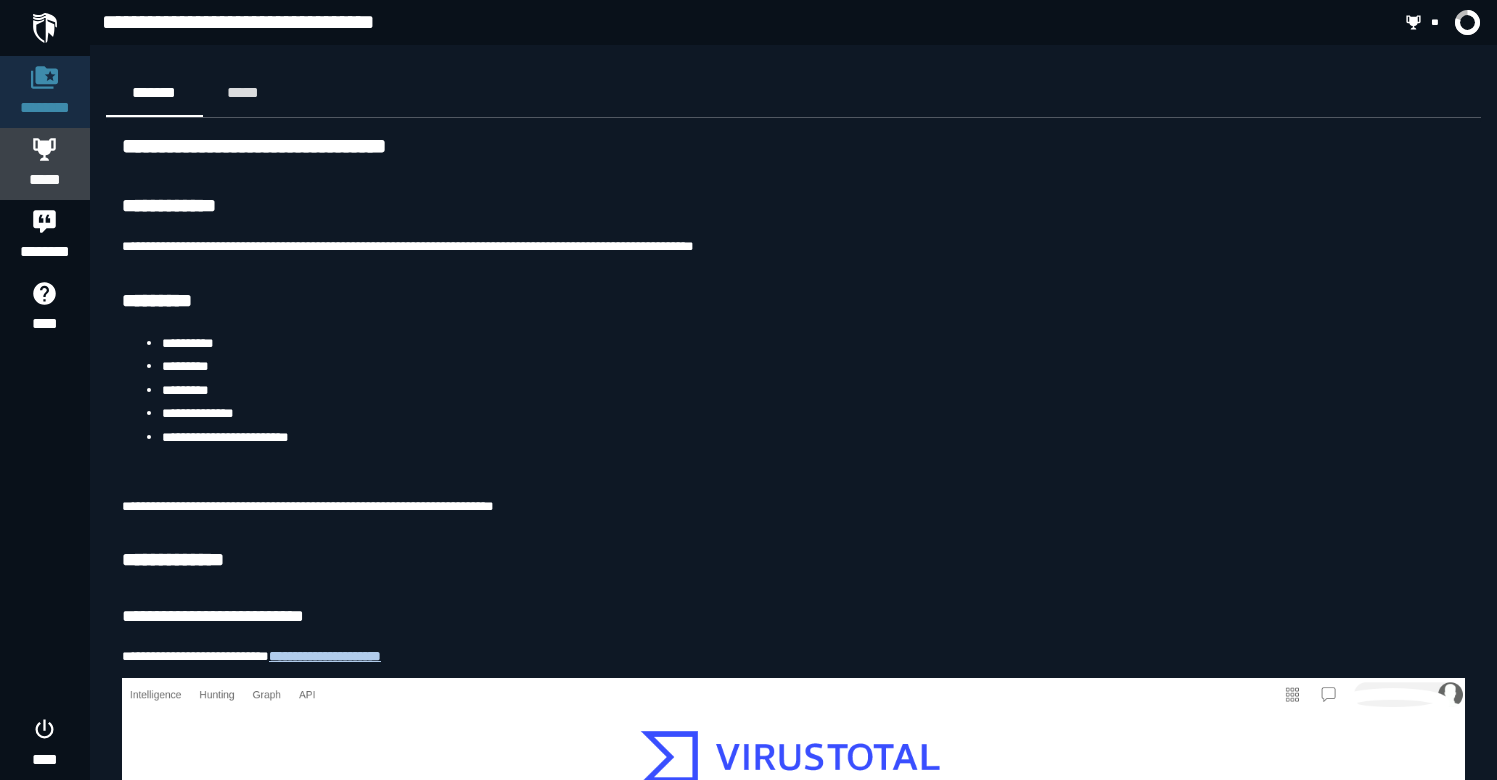 click on "*****" at bounding box center (45, 164) 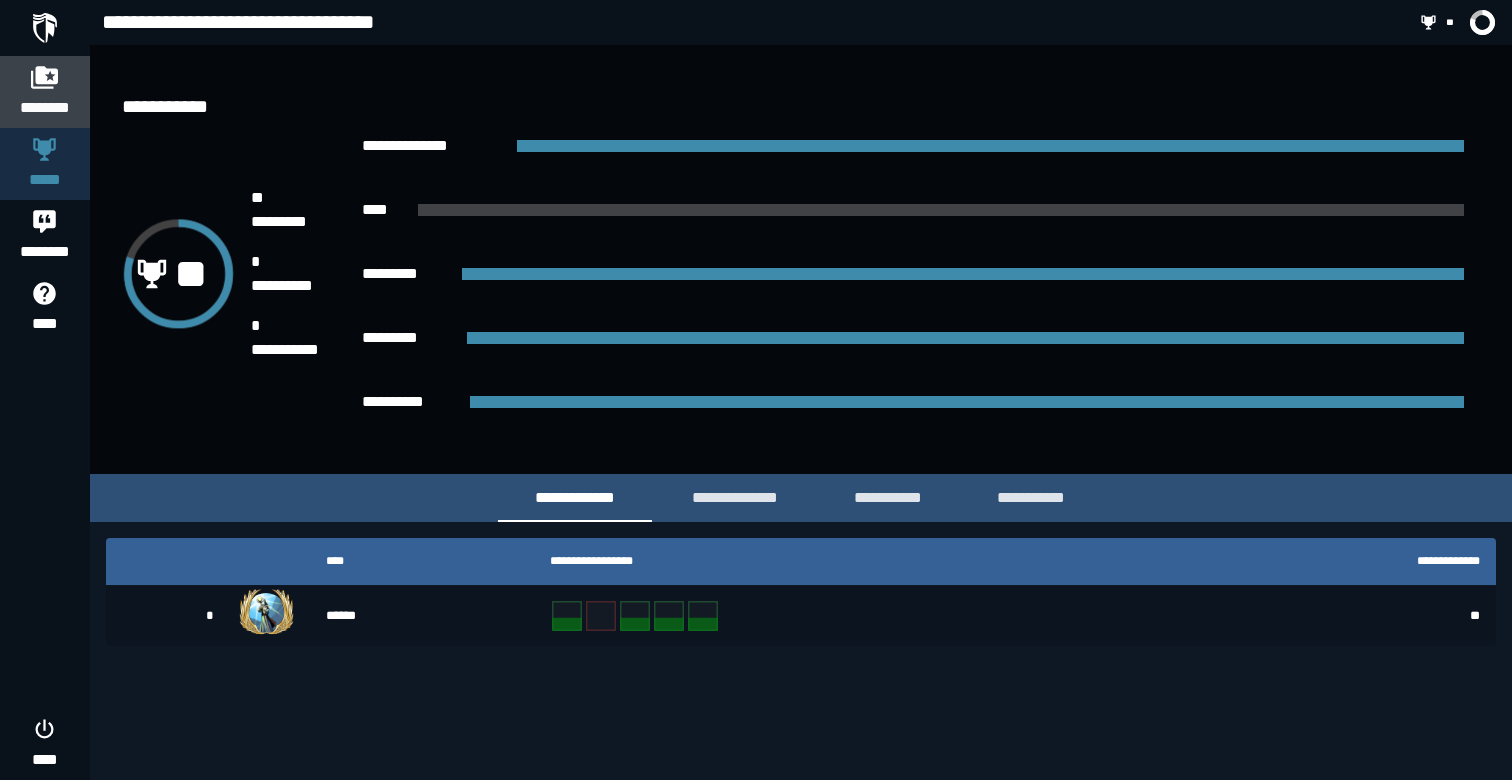 click on "********" 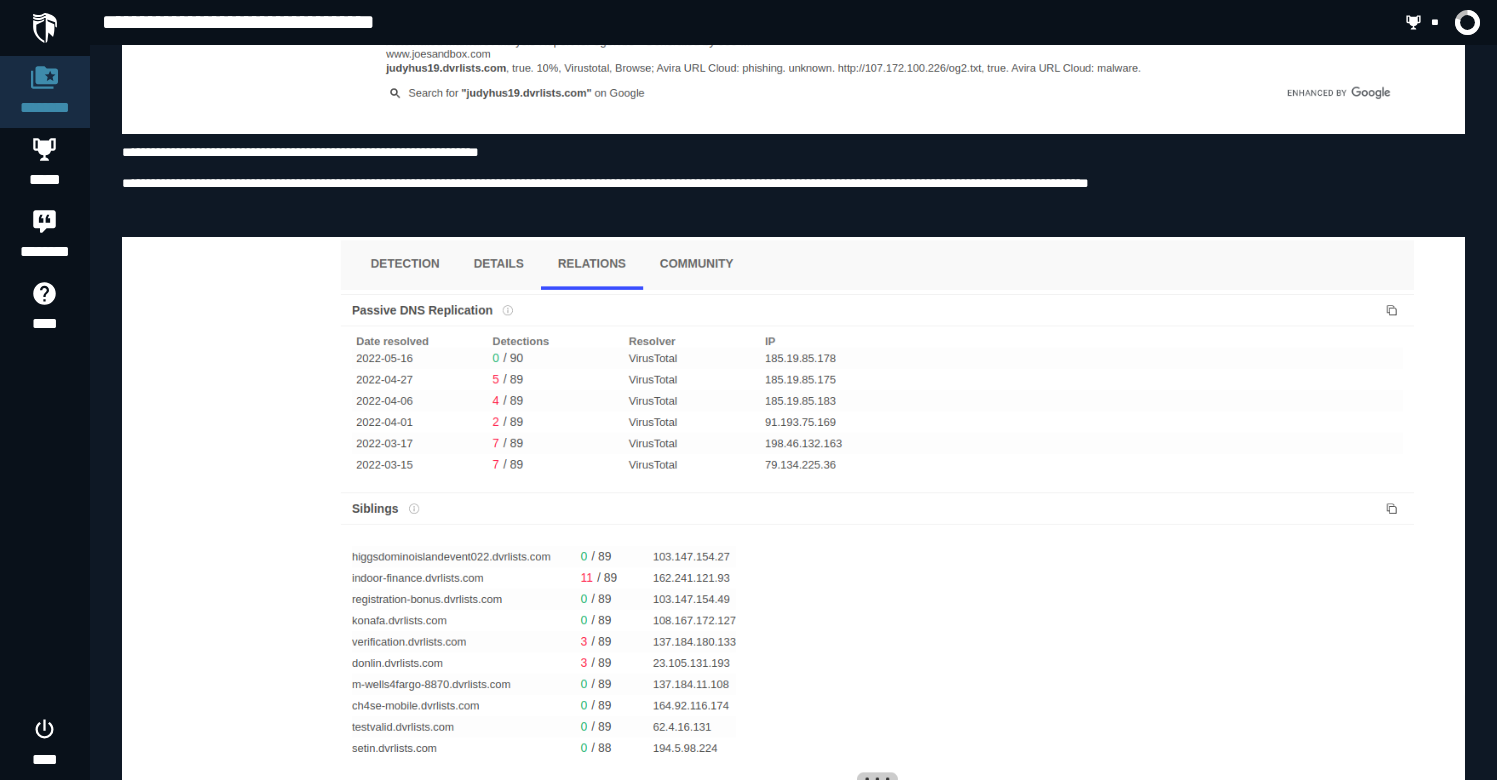 scroll, scrollTop: 3918, scrollLeft: 0, axis: vertical 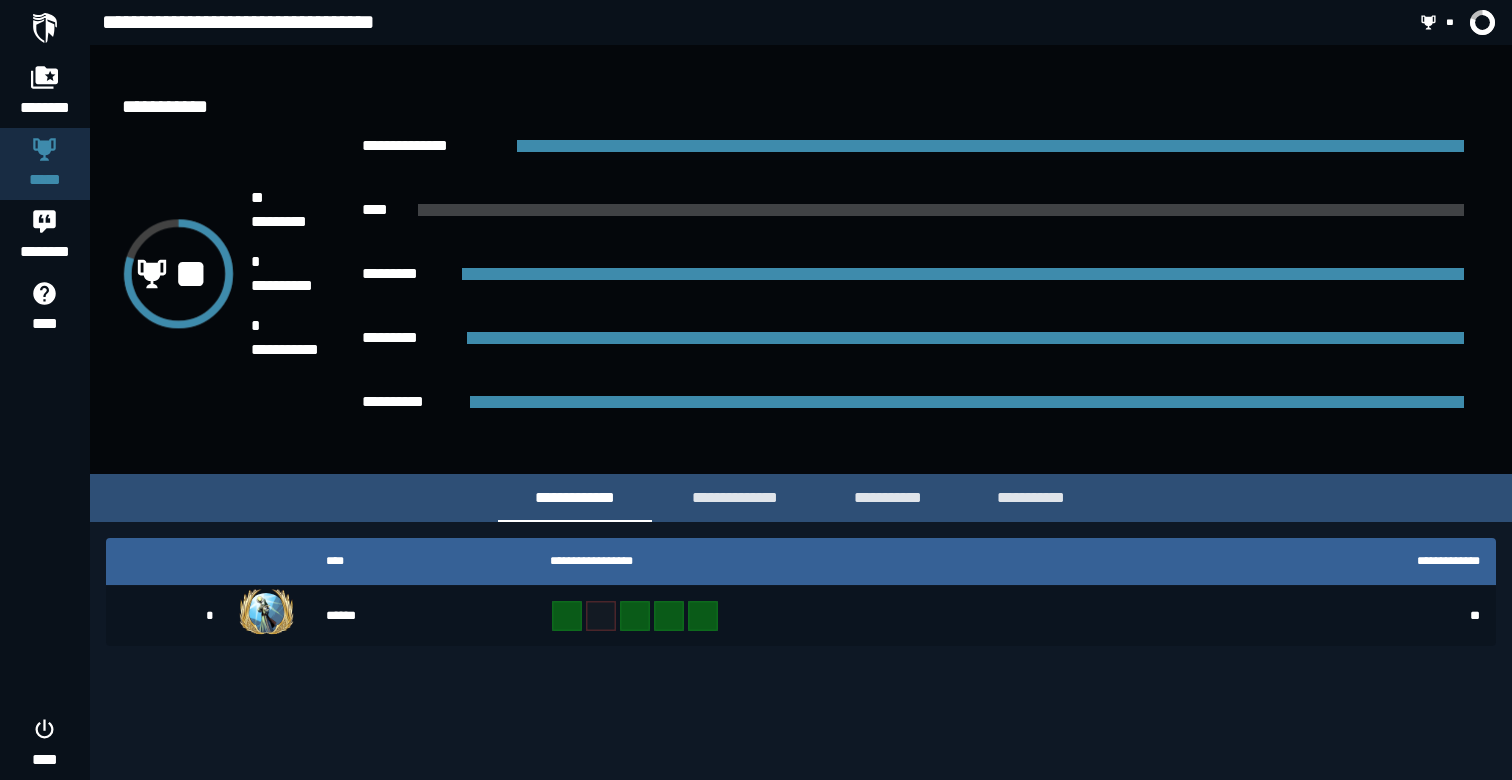 click 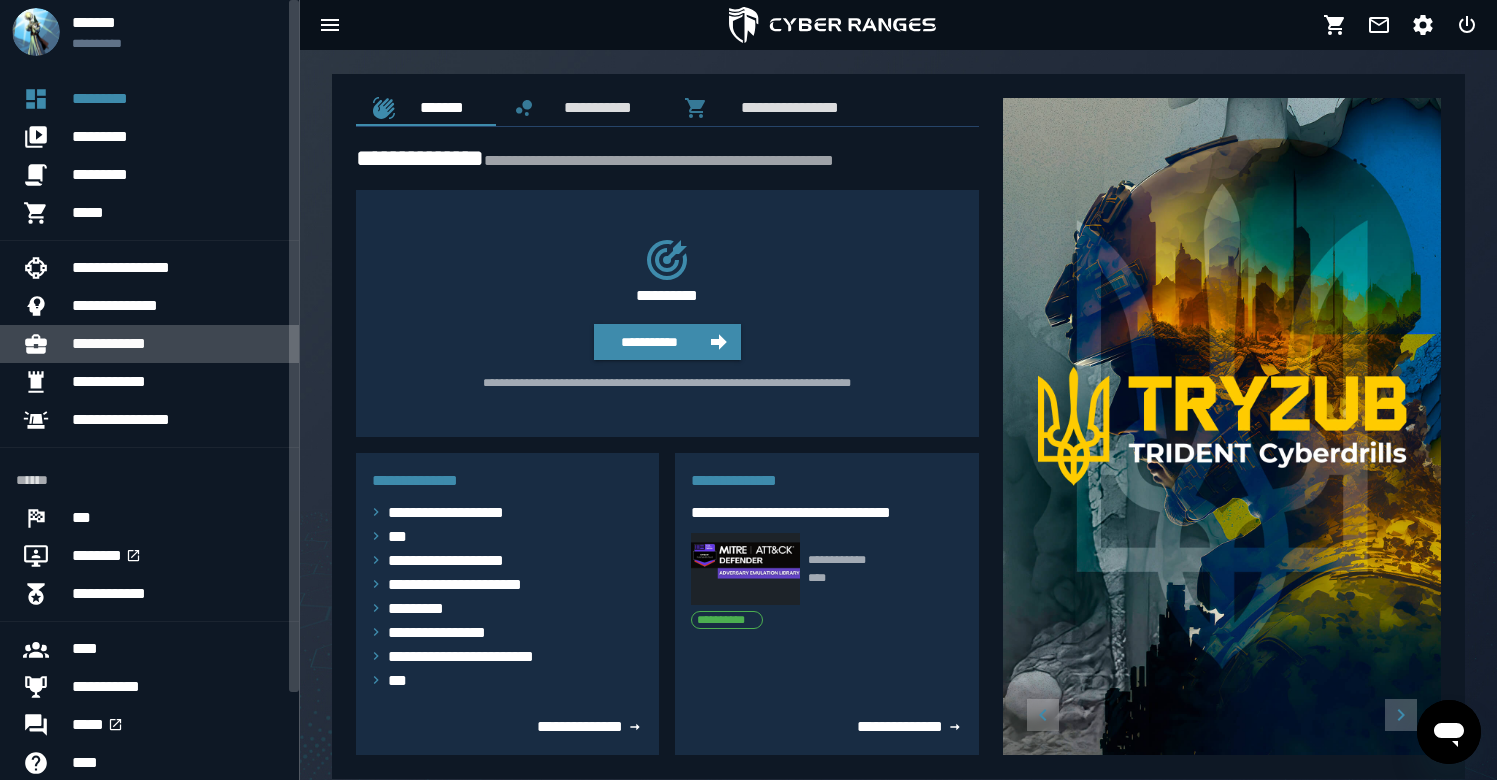 click on "**********" at bounding box center (177, 344) 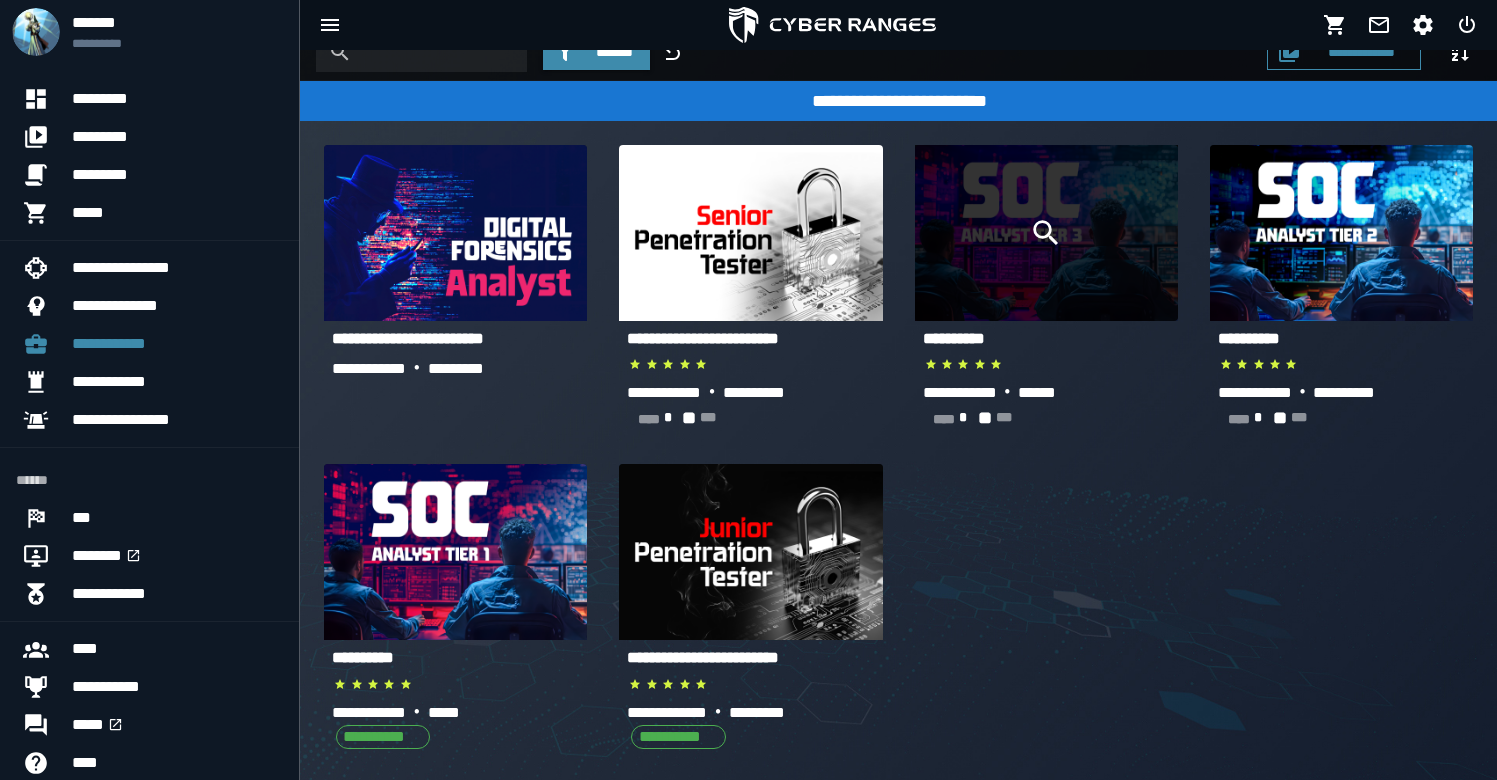 scroll, scrollTop: 39, scrollLeft: 0, axis: vertical 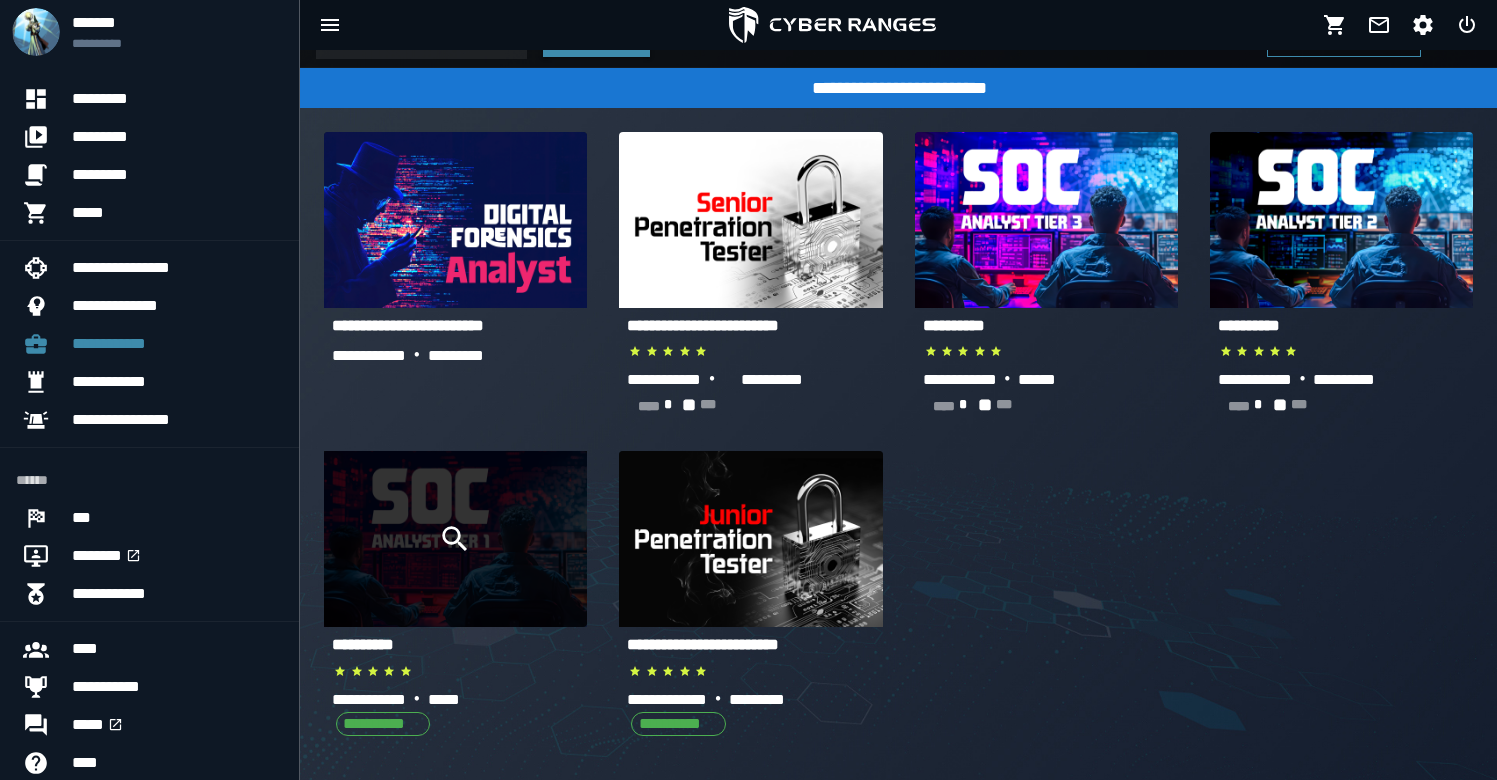 click 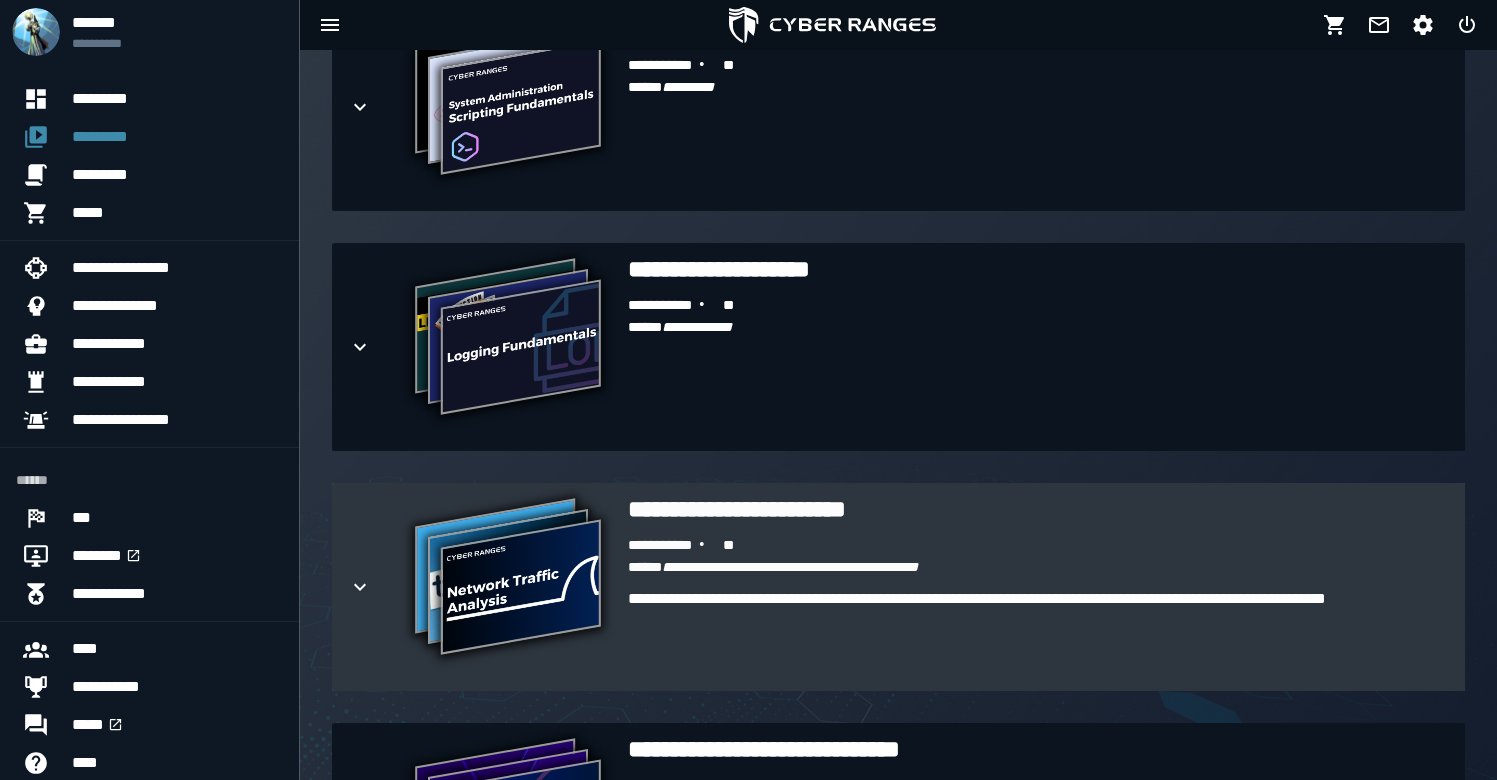 scroll, scrollTop: 949, scrollLeft: 0, axis: vertical 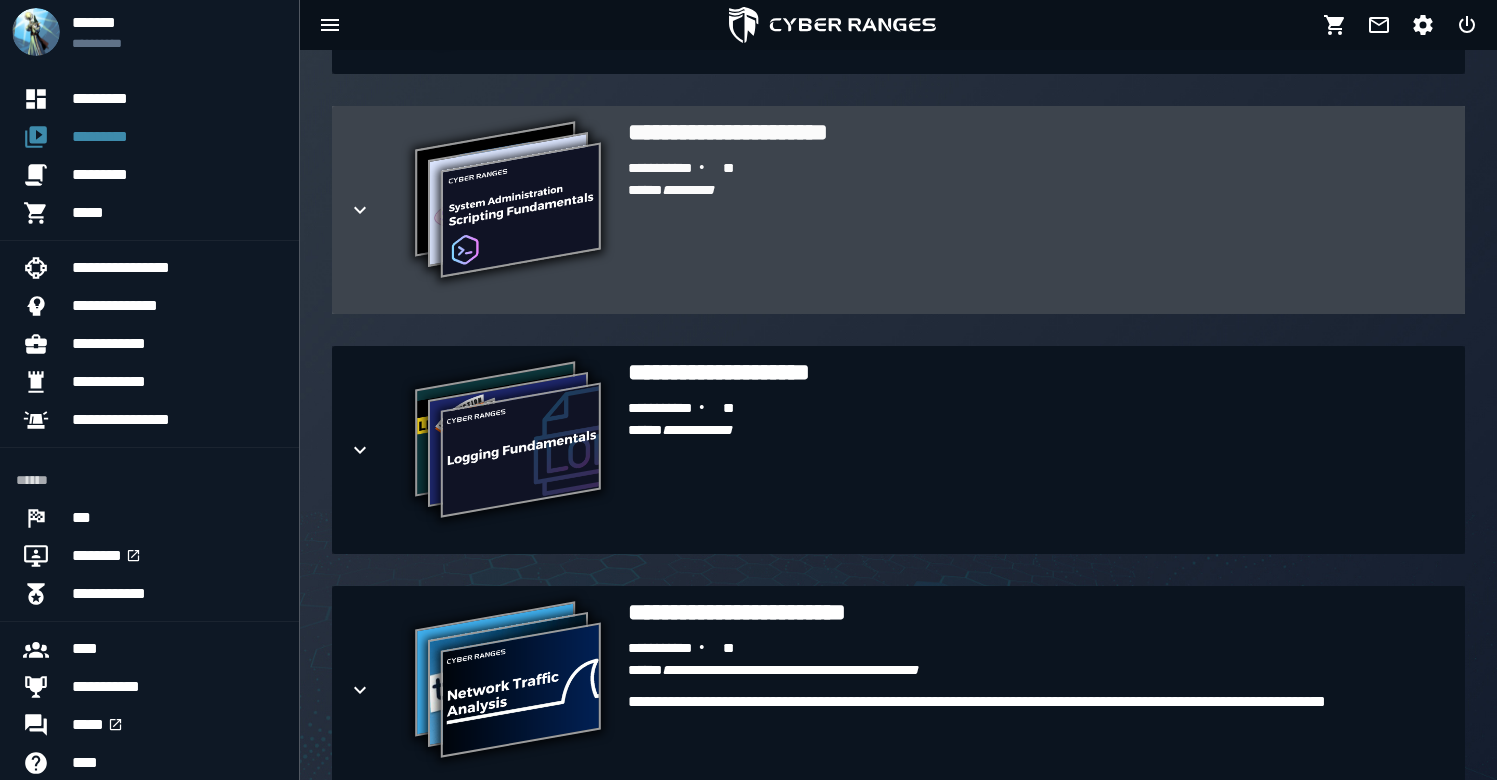 click 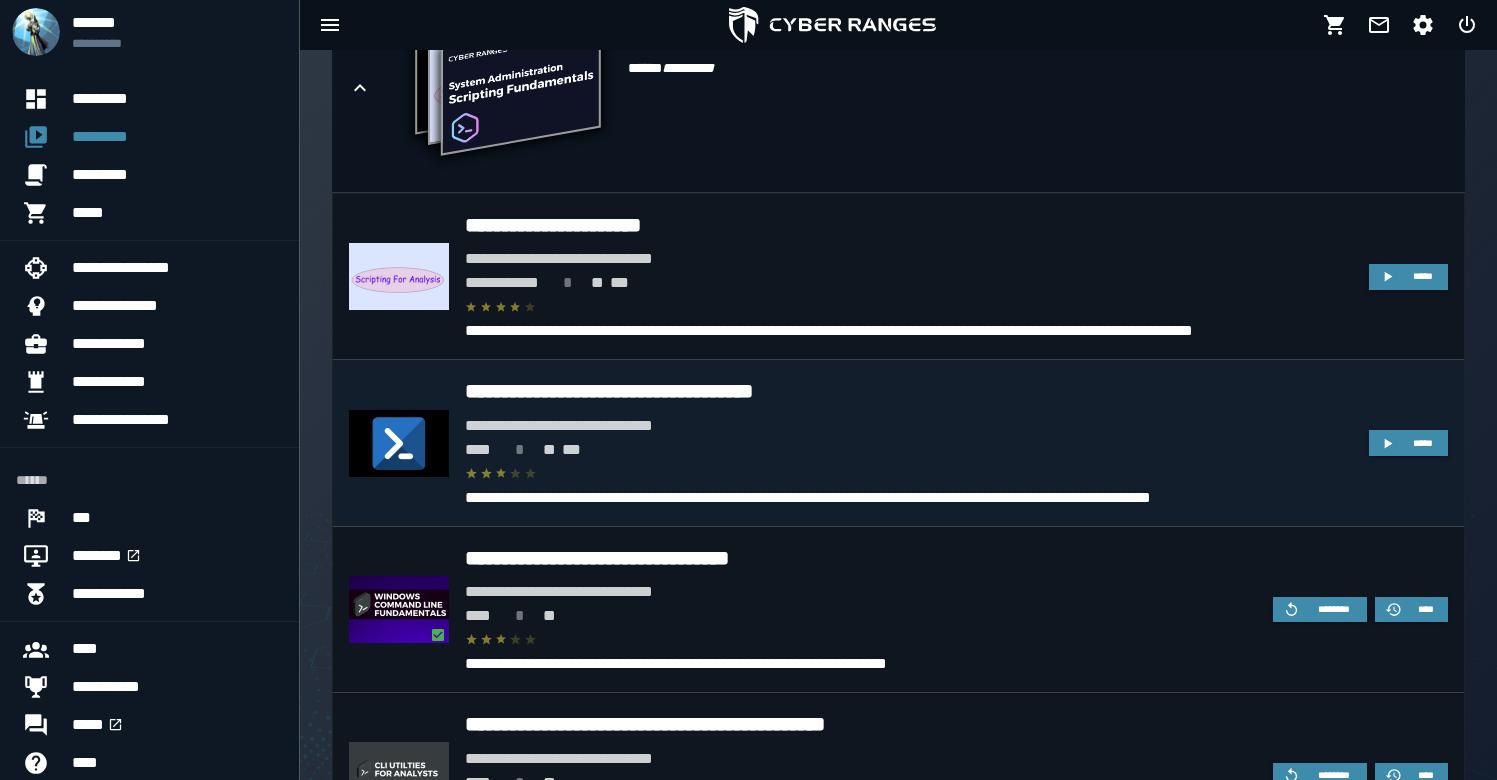 scroll, scrollTop: 968, scrollLeft: 0, axis: vertical 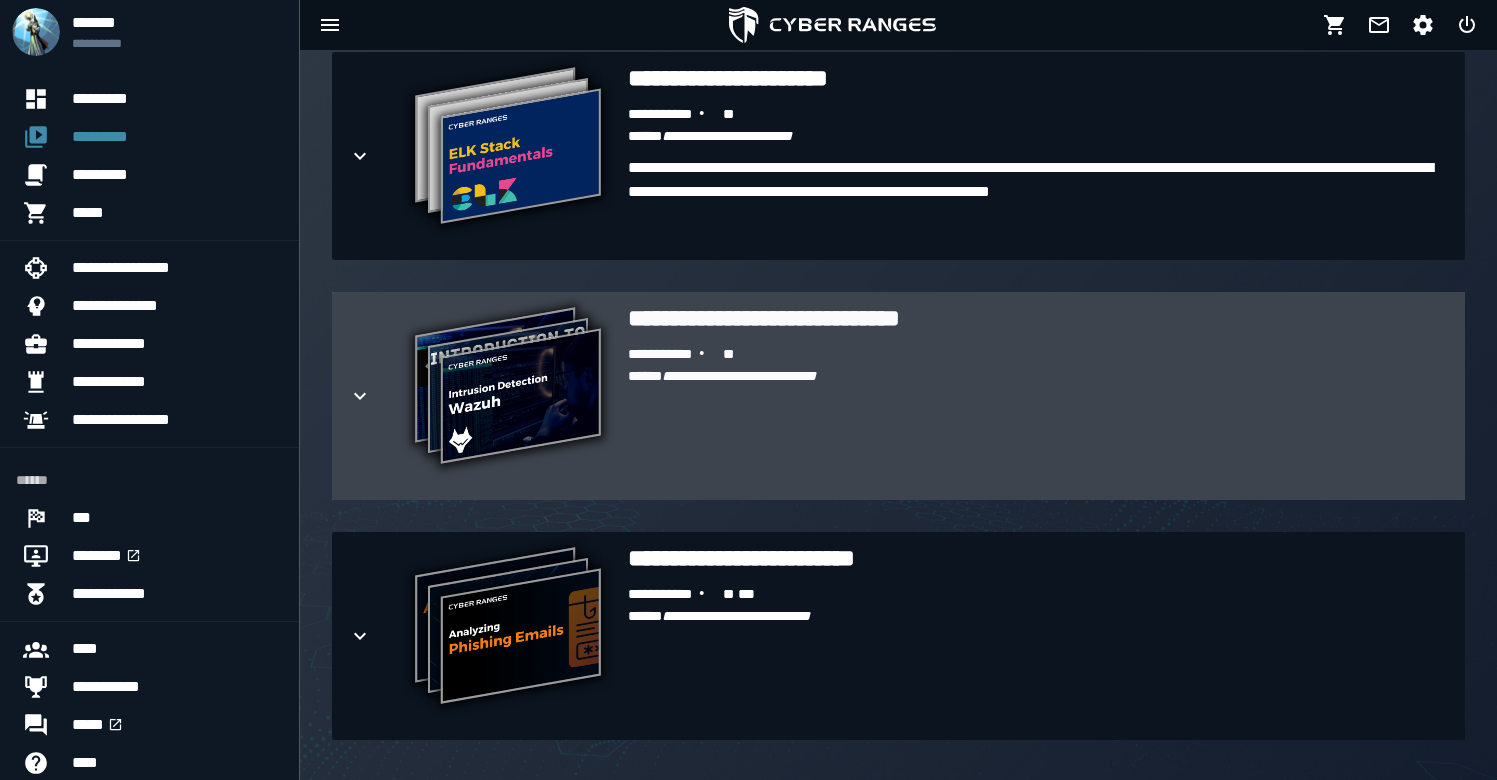 click on "**********" at bounding box center [1038, 414] 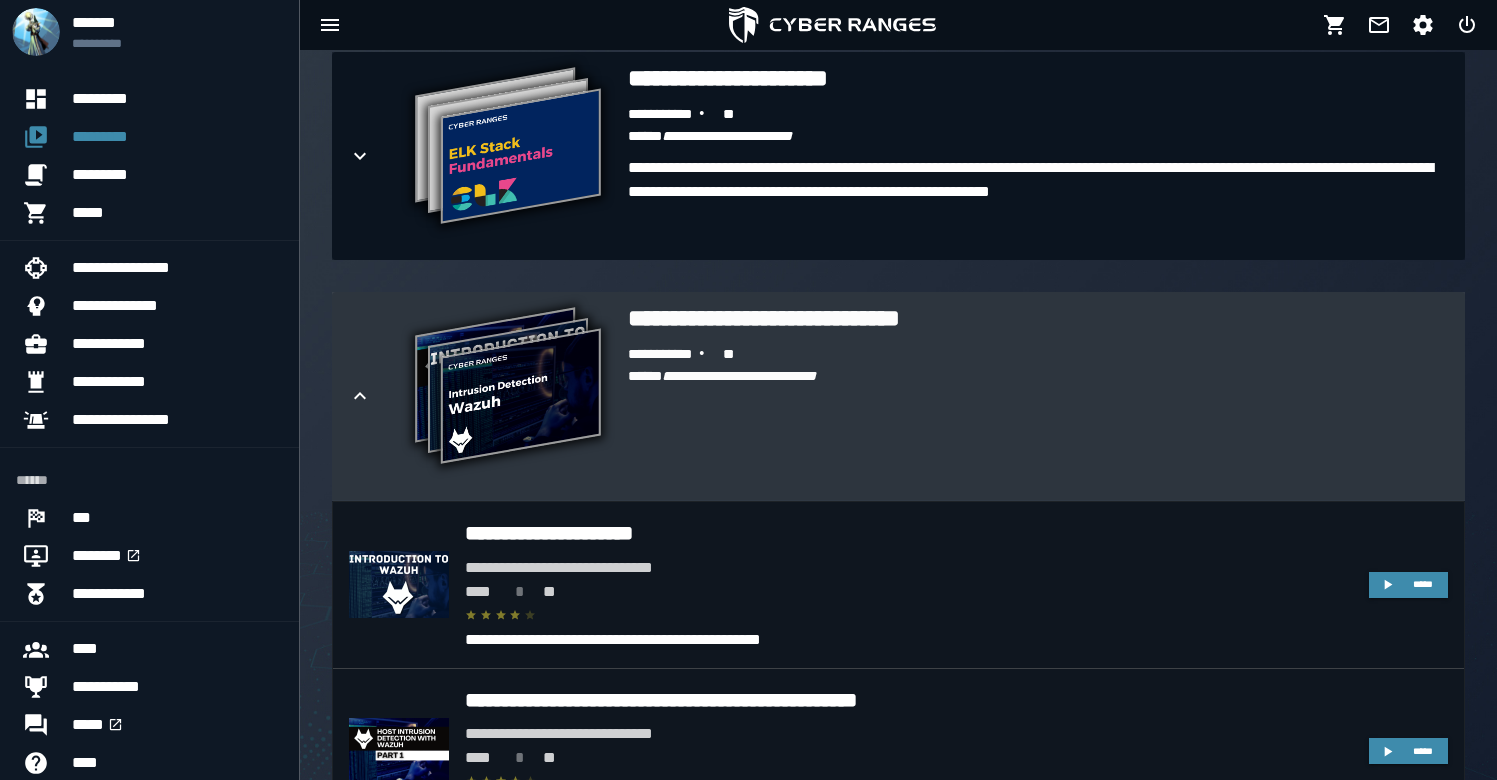 scroll, scrollTop: 3526, scrollLeft: 0, axis: vertical 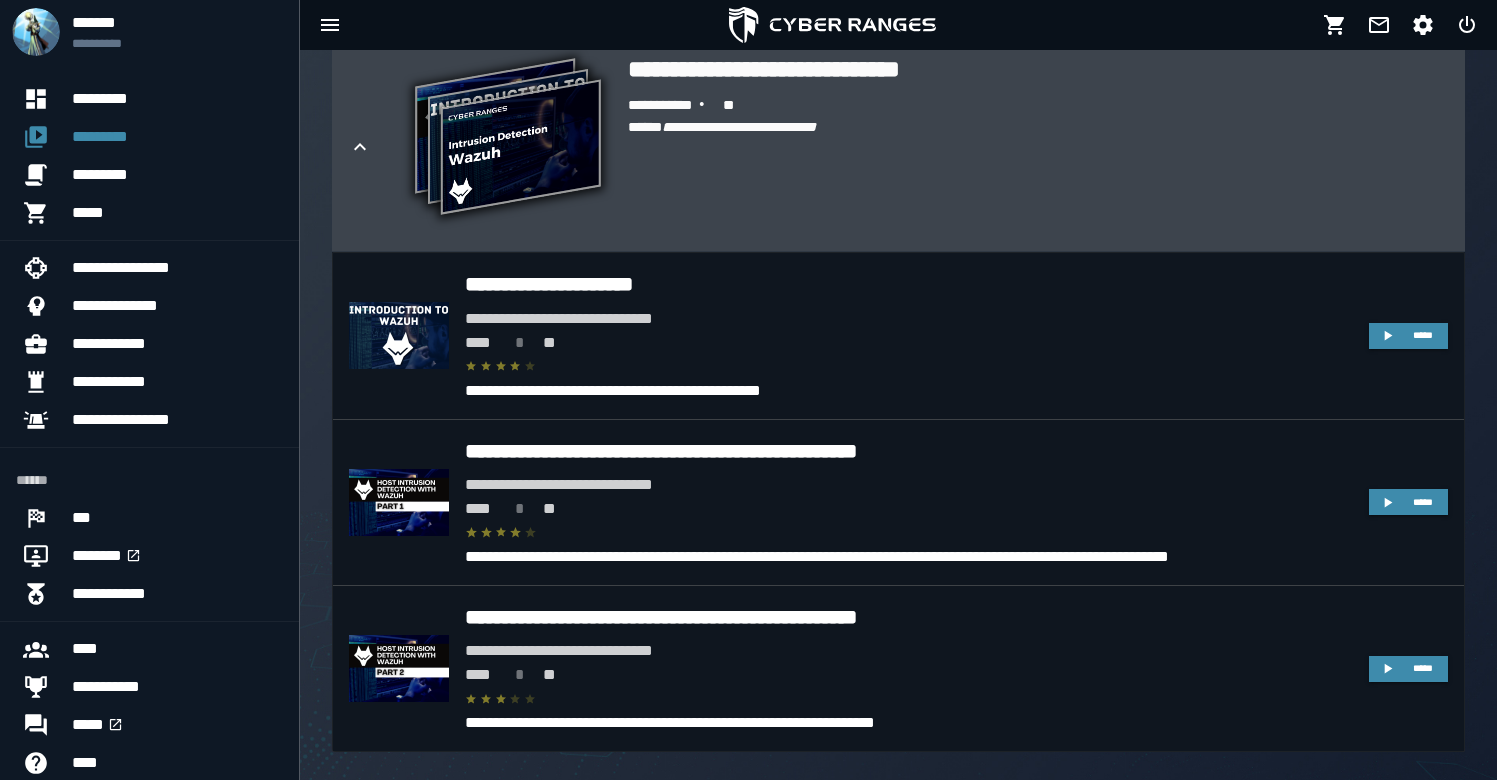 click 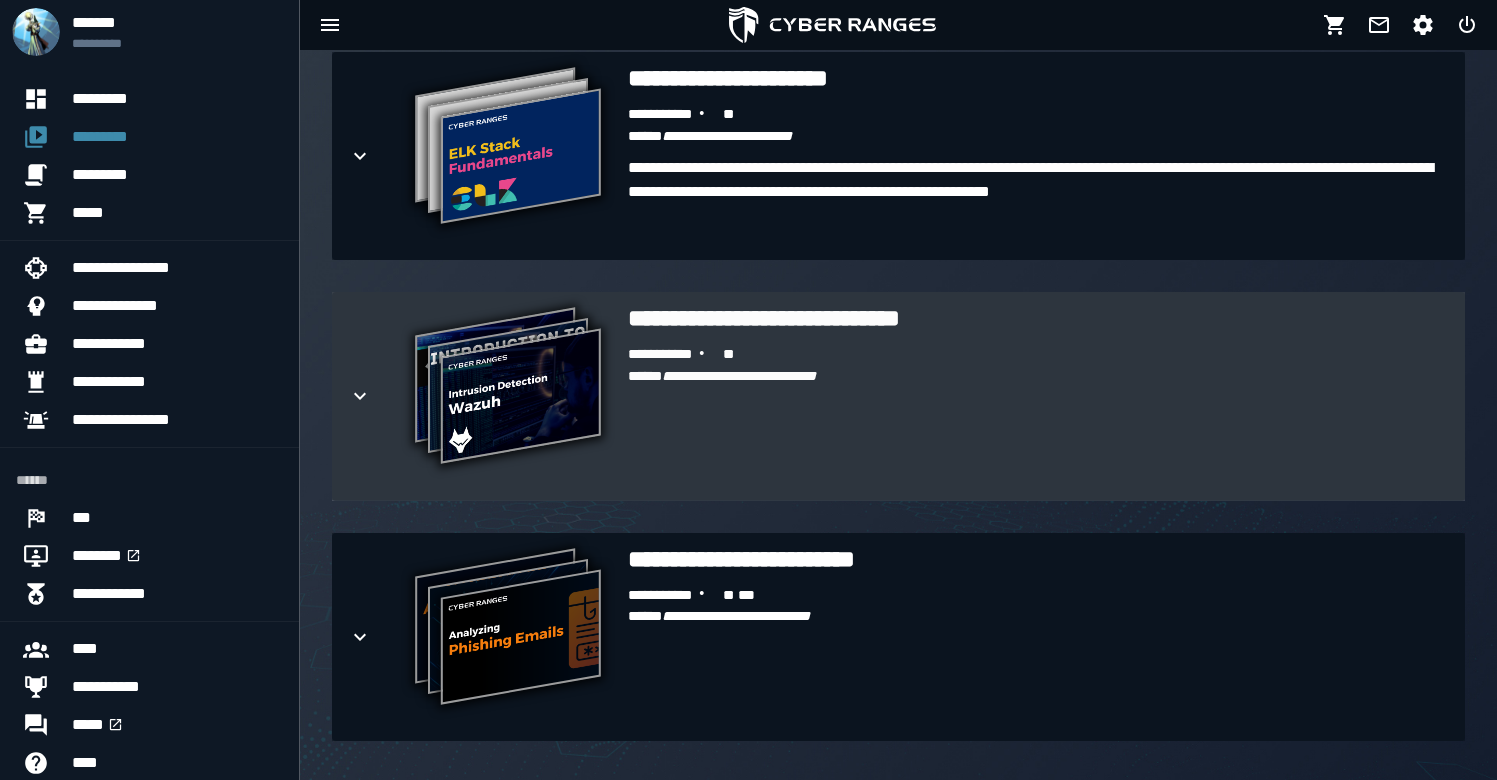 scroll, scrollTop: 3277, scrollLeft: 0, axis: vertical 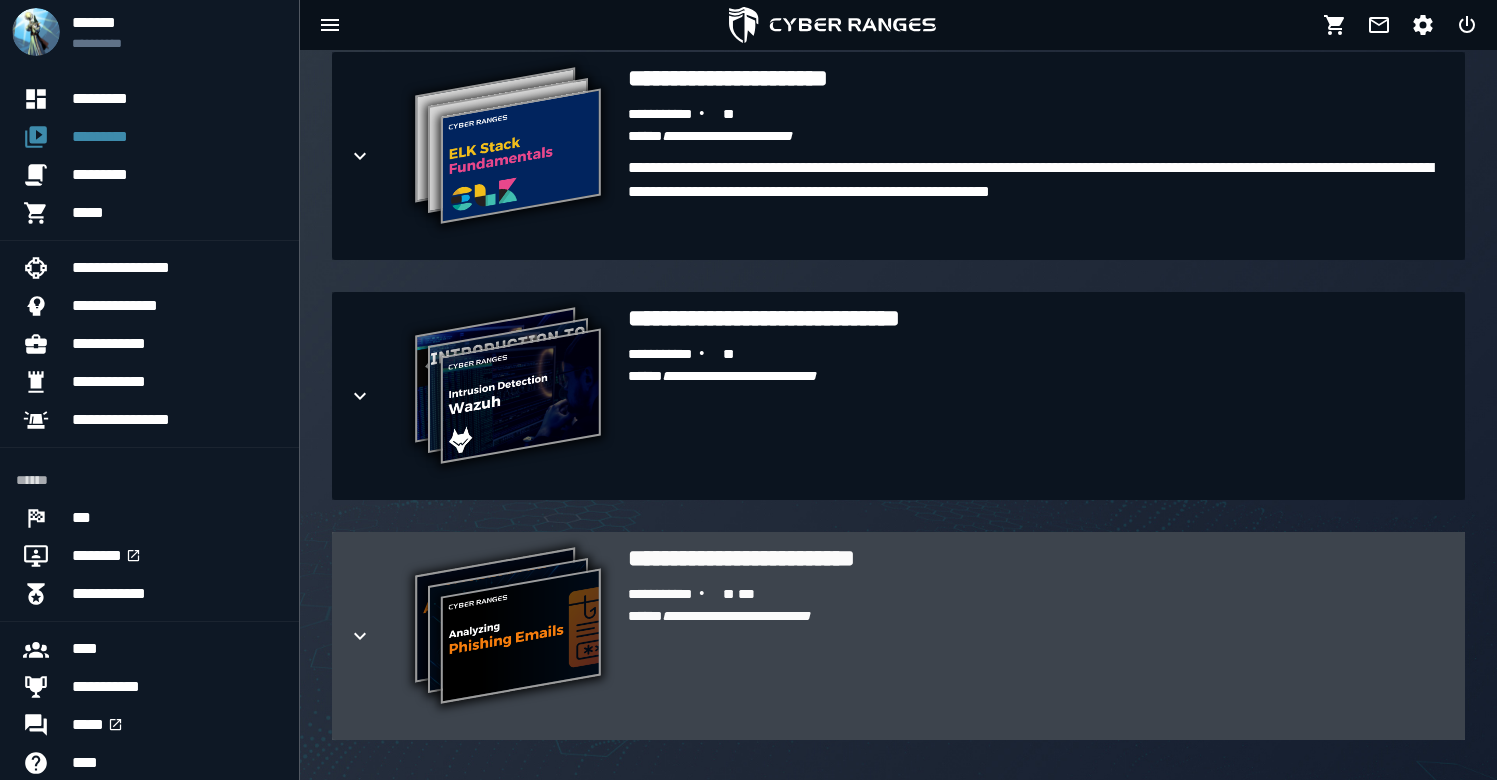 click on "[FIRST] [LAST]" at bounding box center (1038, 654) 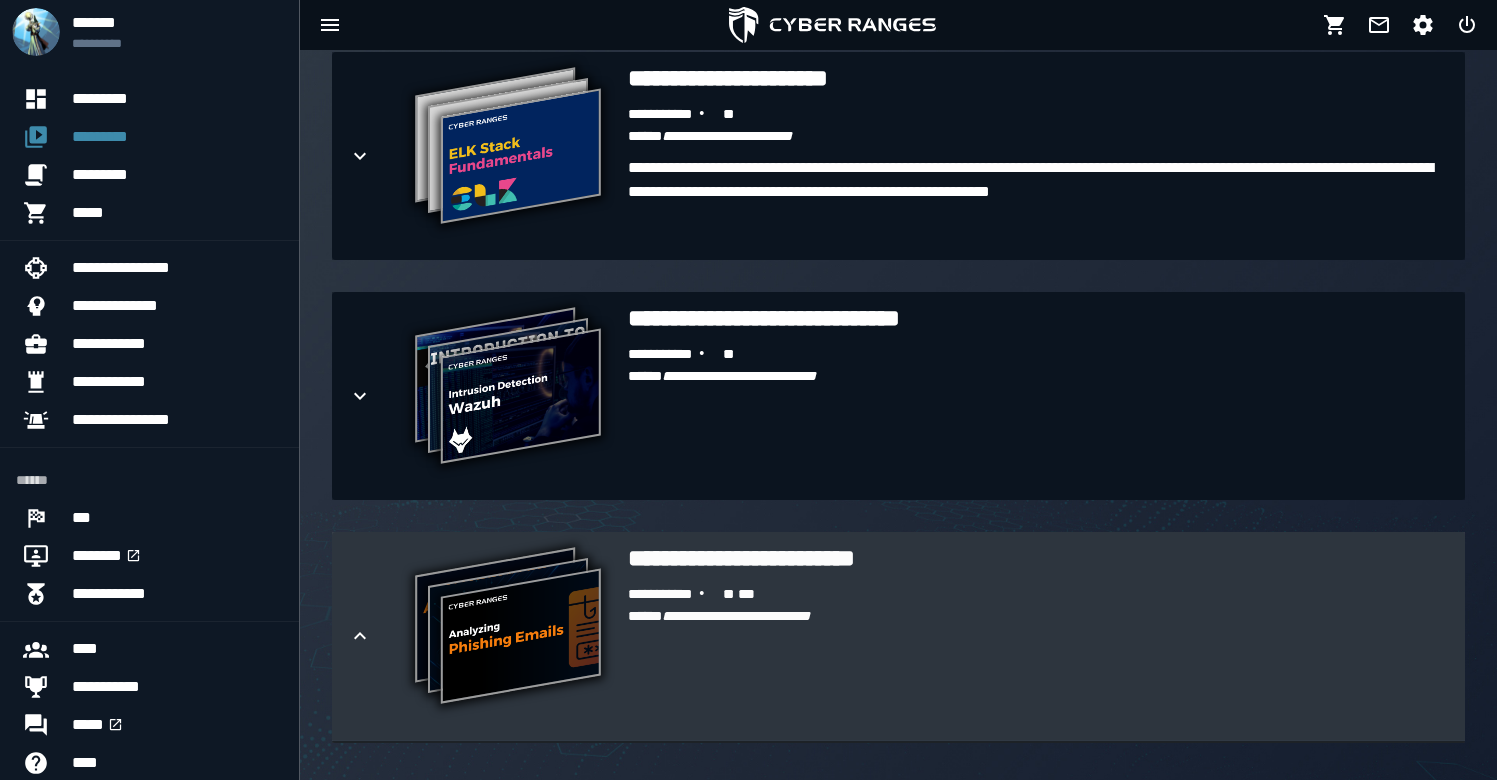 scroll, scrollTop: 3280, scrollLeft: 0, axis: vertical 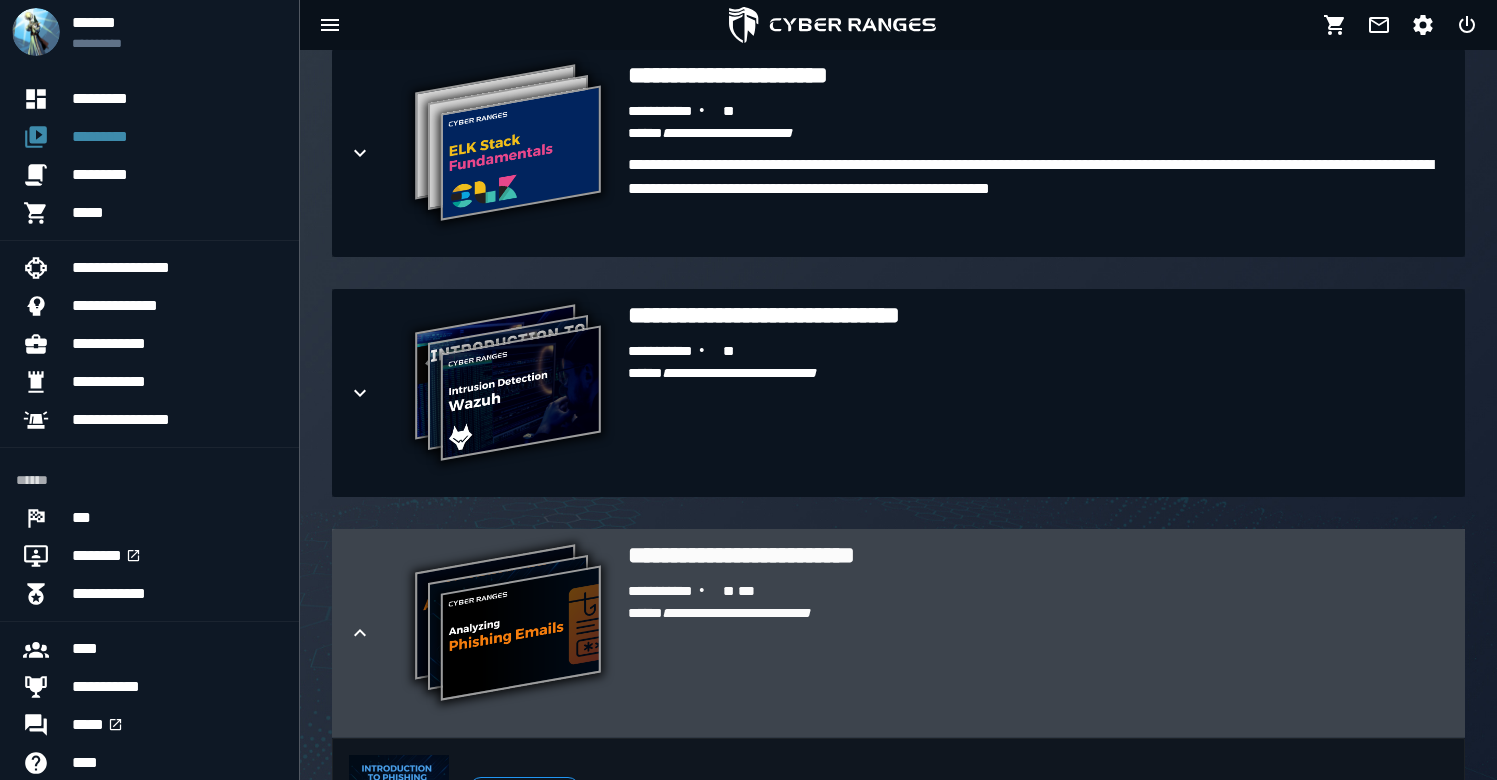 click 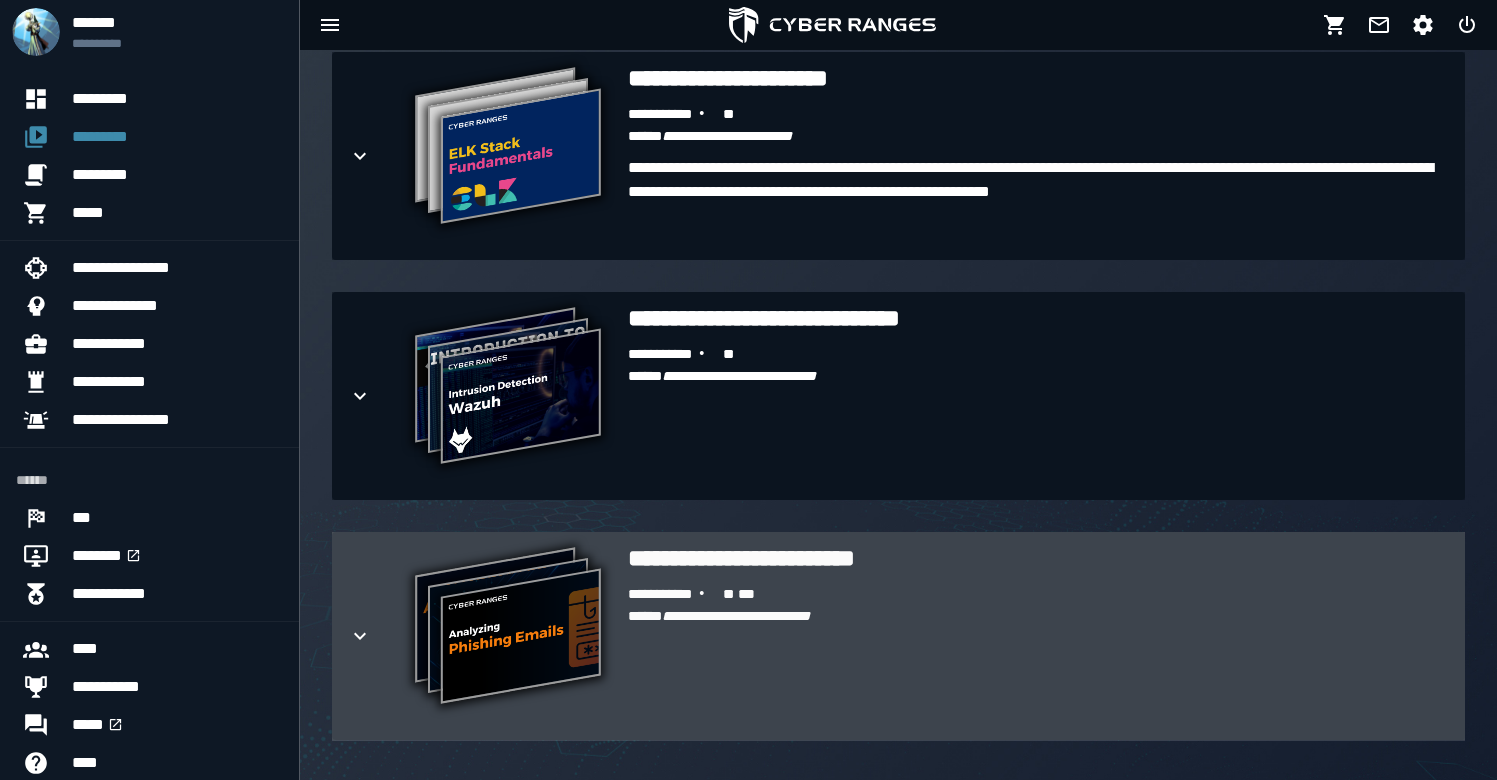 click 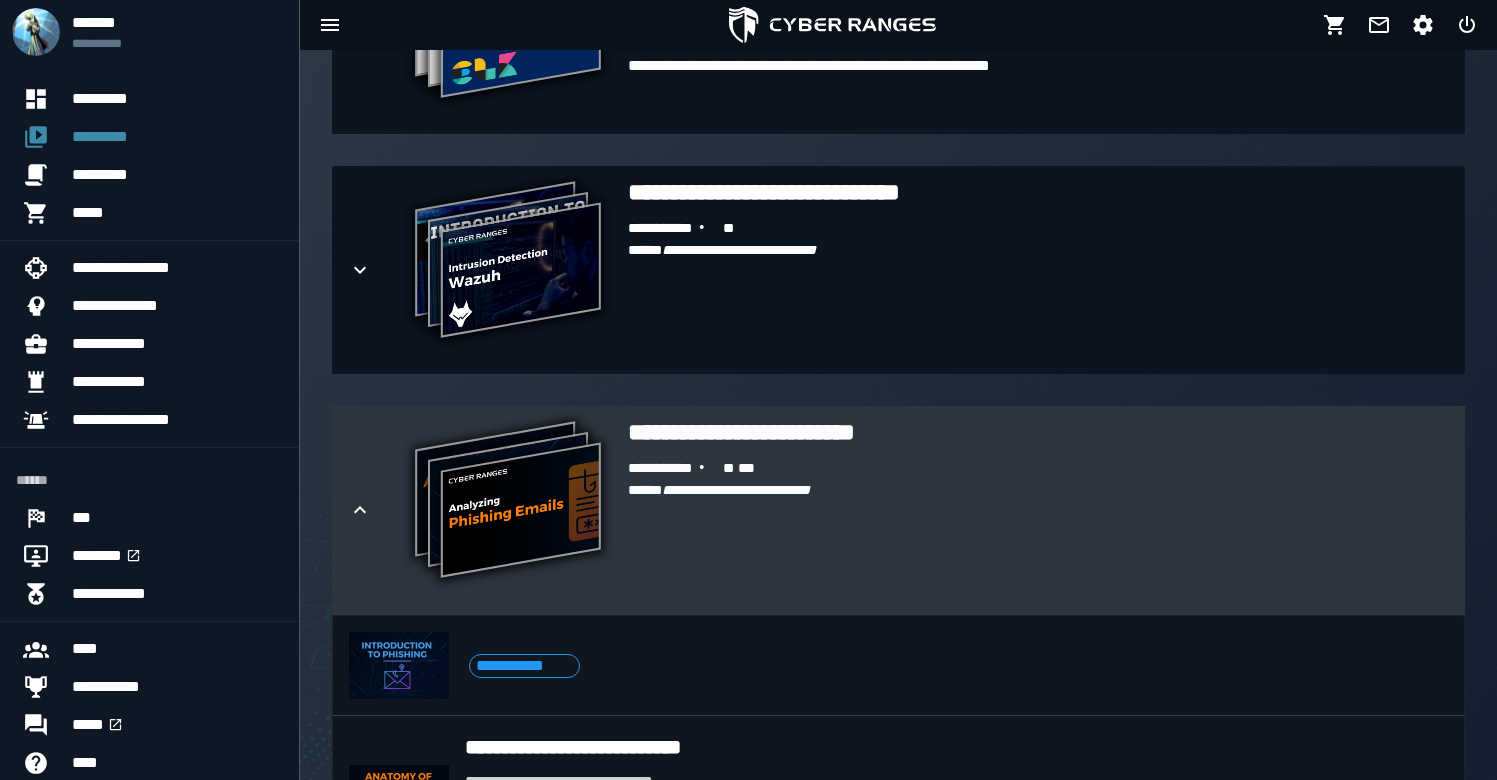 scroll, scrollTop: 3298, scrollLeft: 0, axis: vertical 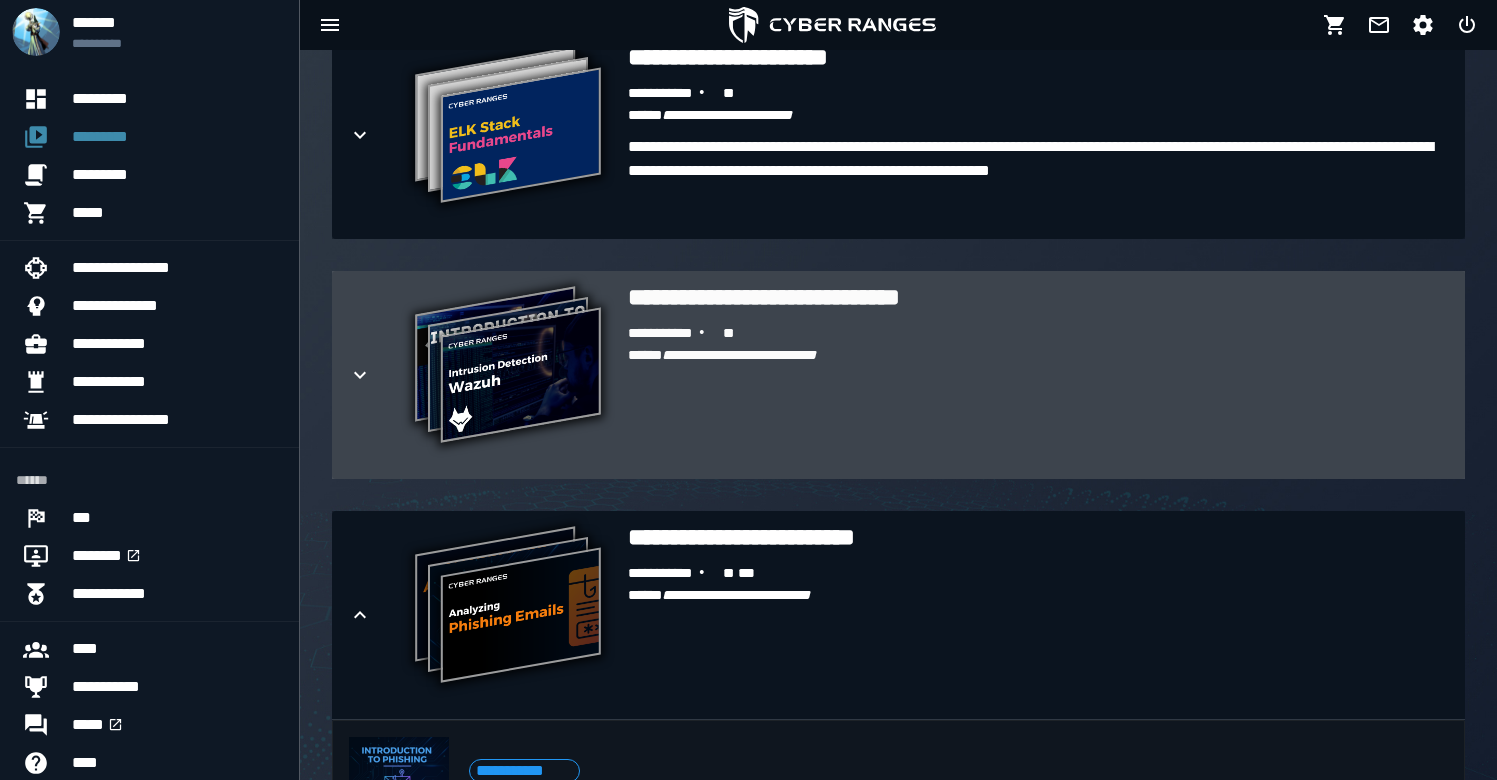 click at bounding box center [376, 375] 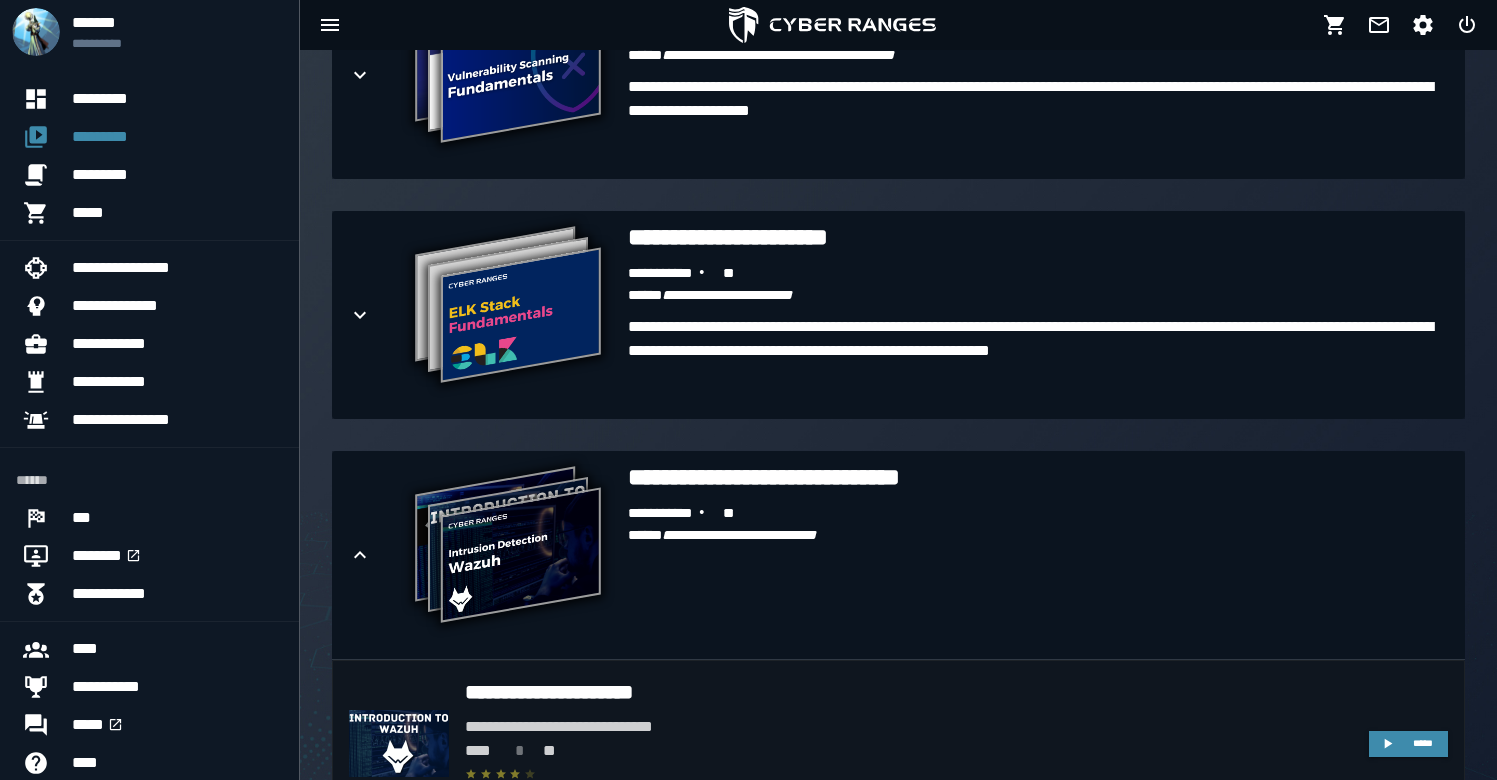 scroll, scrollTop: 2912, scrollLeft: 0, axis: vertical 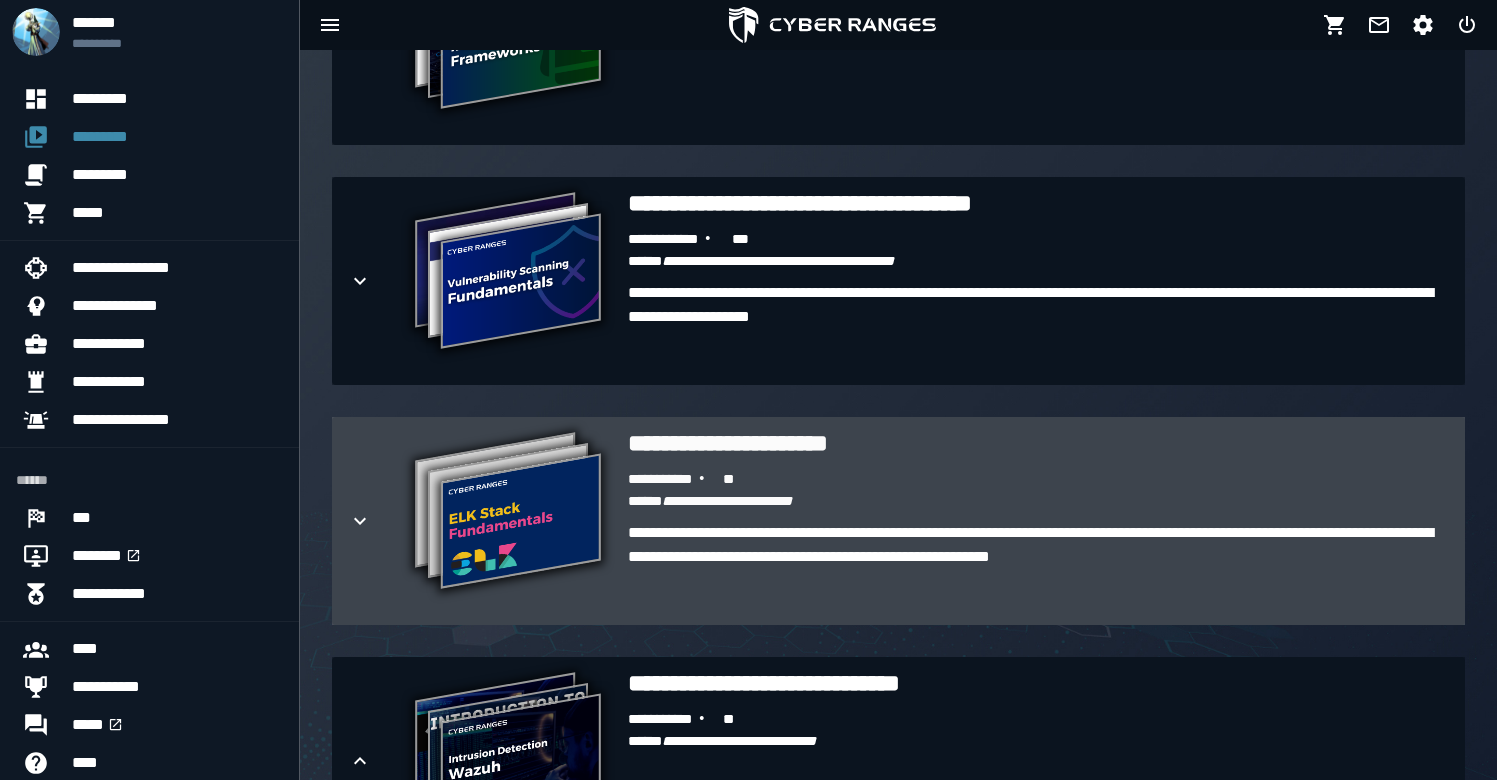 click on "**********" at bounding box center (898, 521) 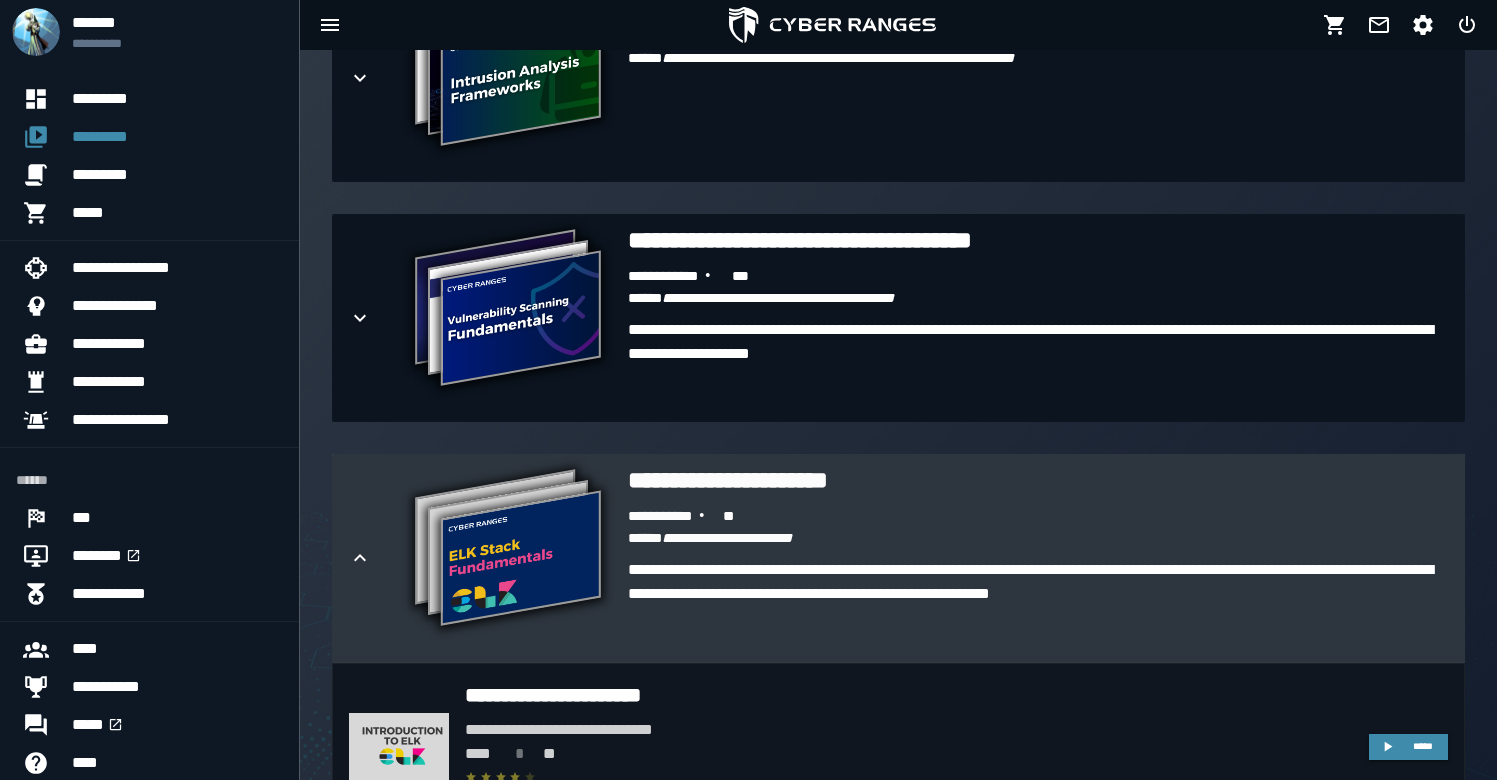 scroll, scrollTop: 2862, scrollLeft: 0, axis: vertical 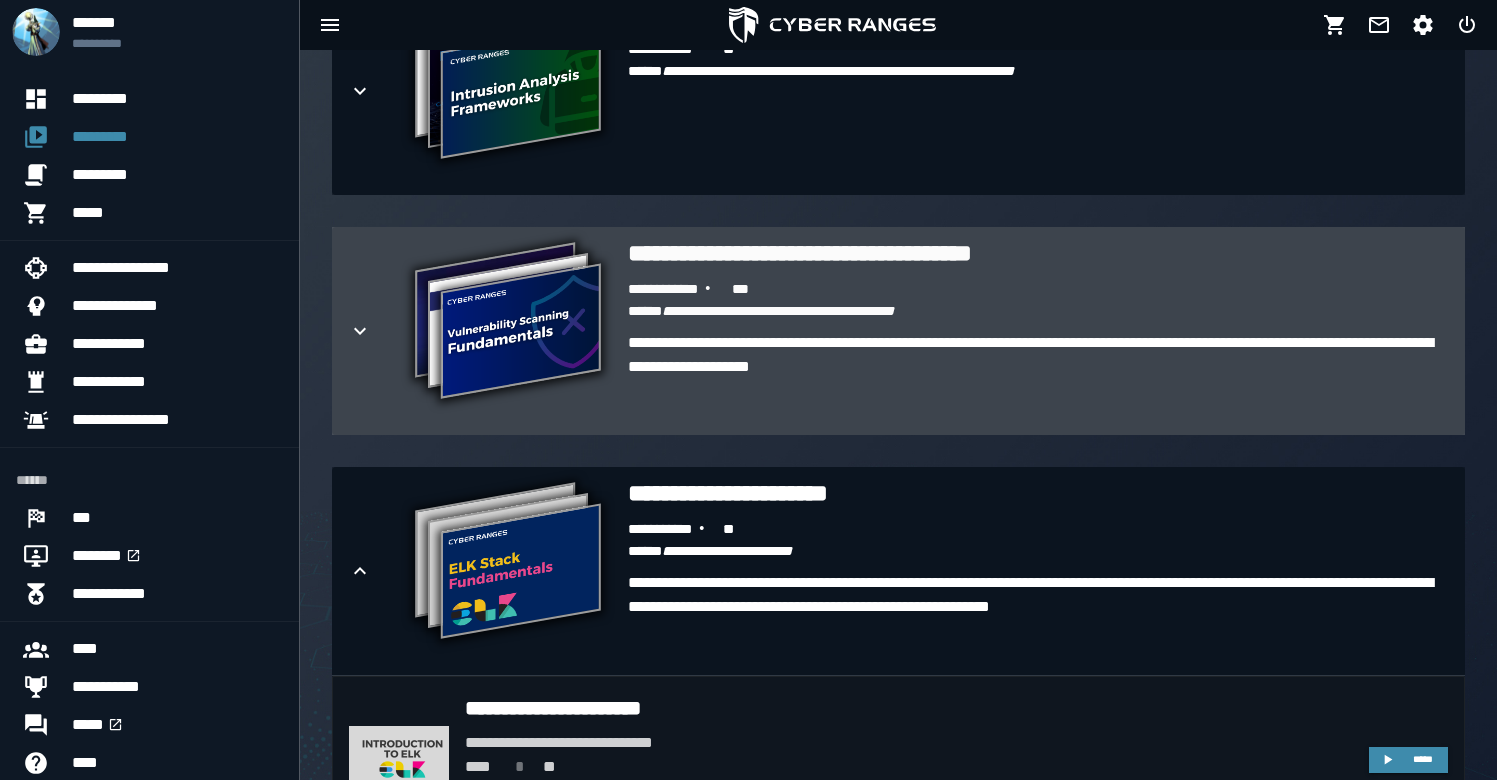 click at bounding box center (376, 331) 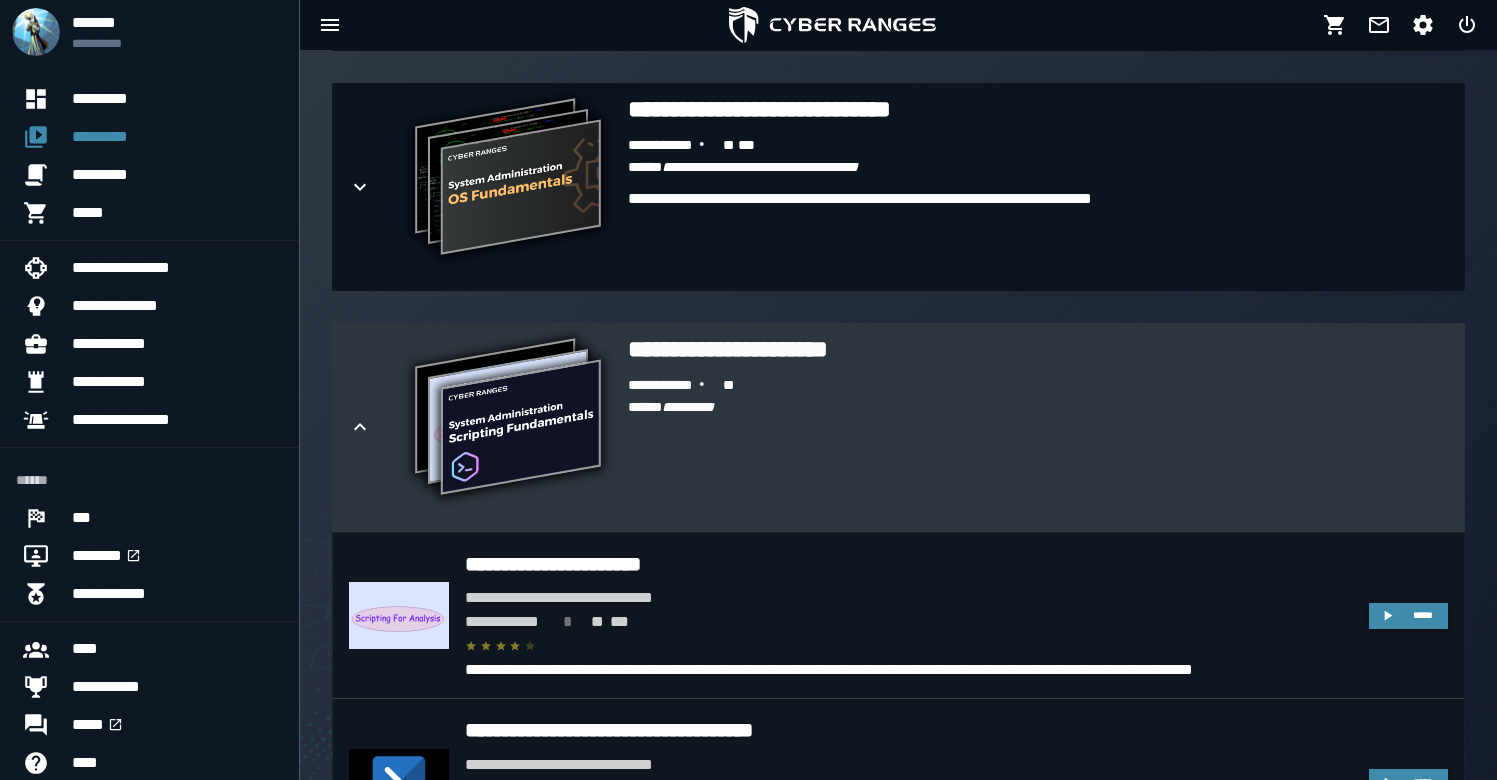 scroll, scrollTop: 622, scrollLeft: 0, axis: vertical 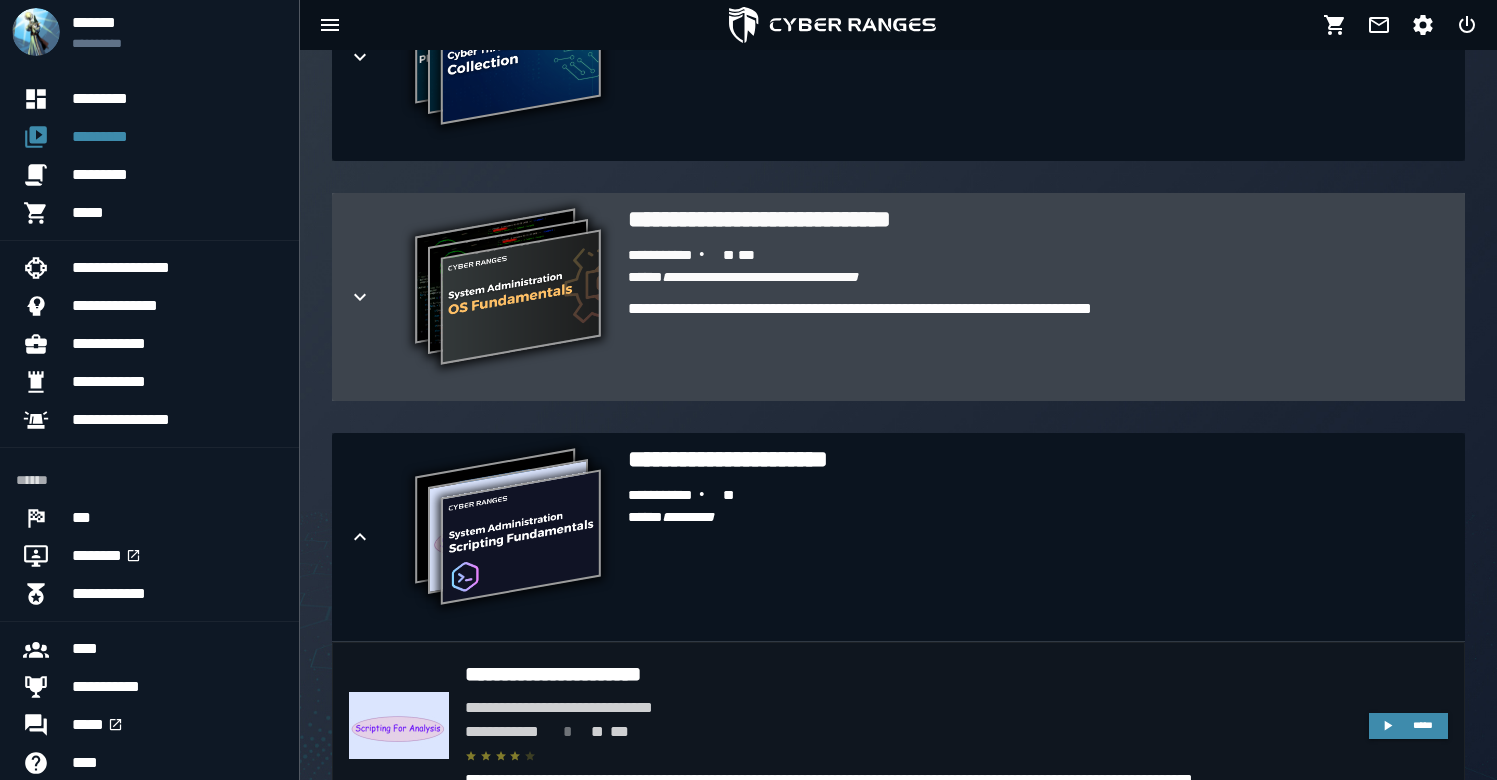click 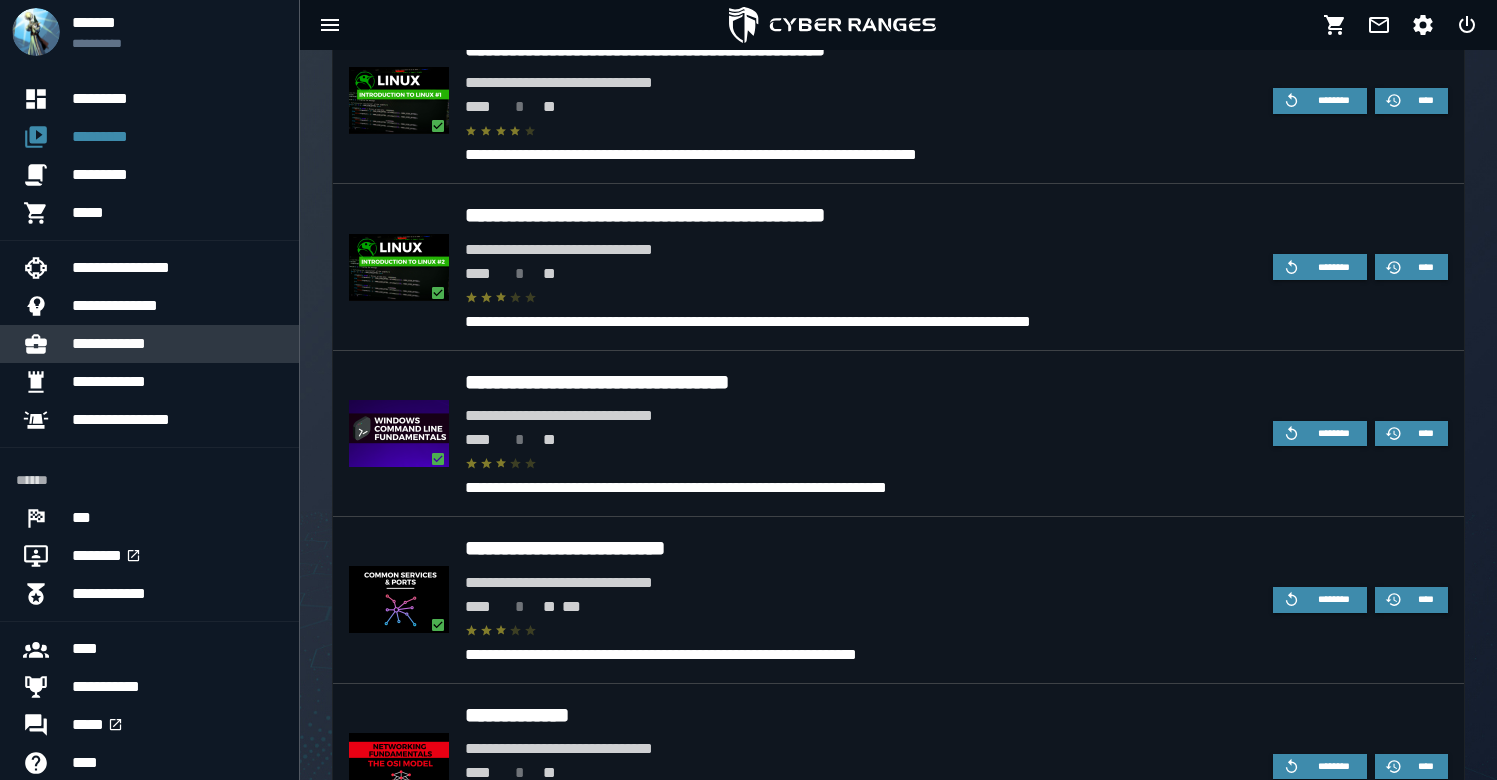 scroll, scrollTop: 364, scrollLeft: 0, axis: vertical 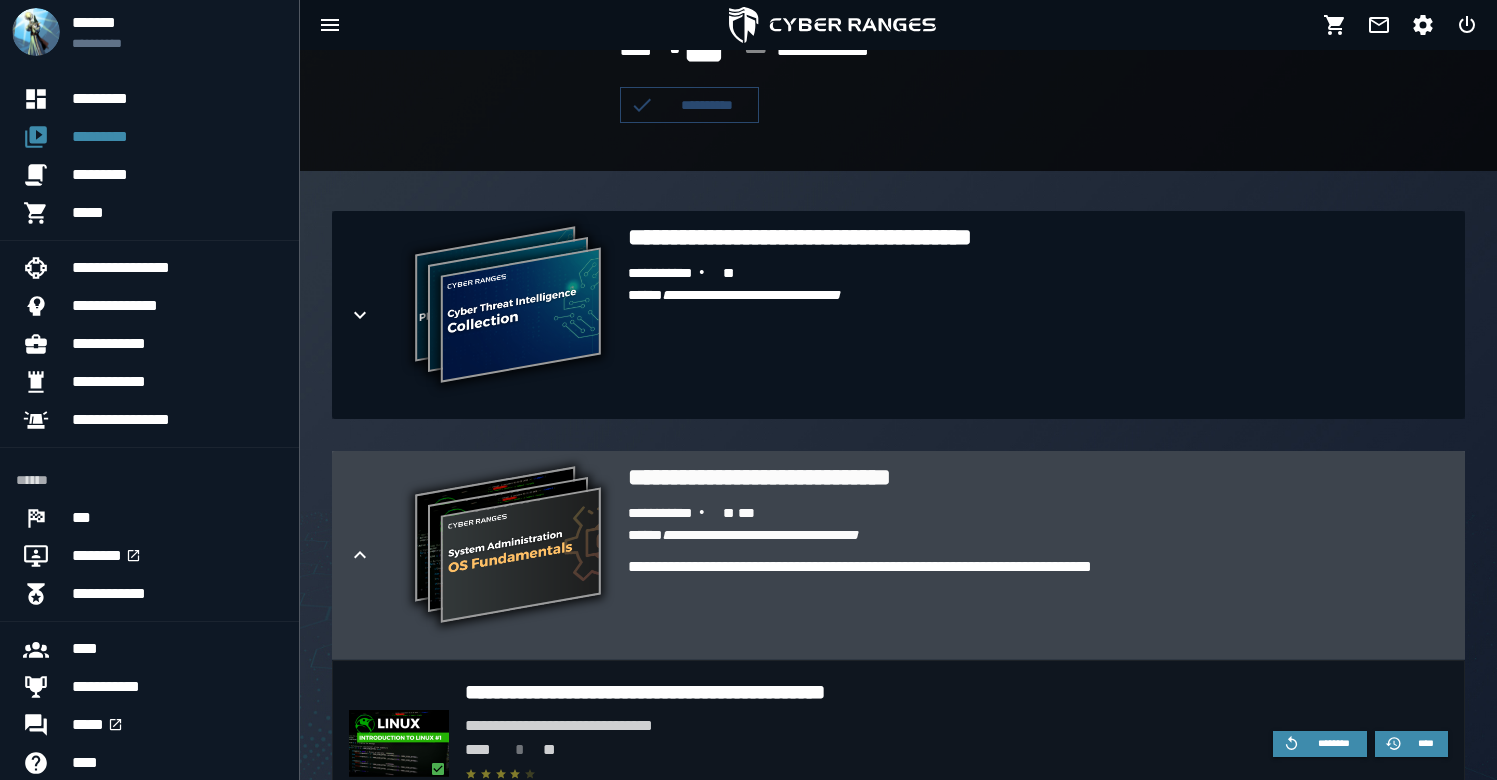 click at bounding box center (376, 555) 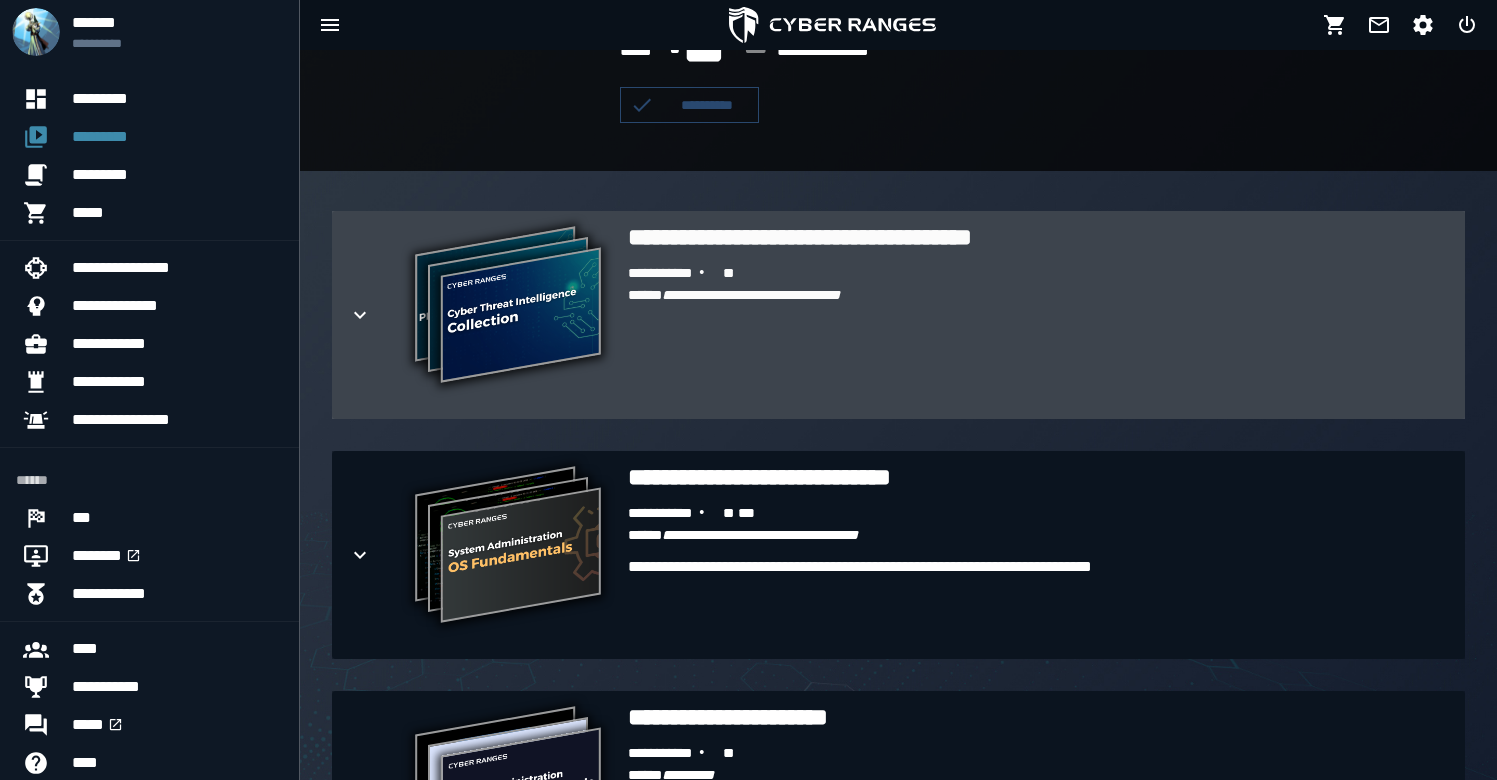 click at bounding box center (376, 315) 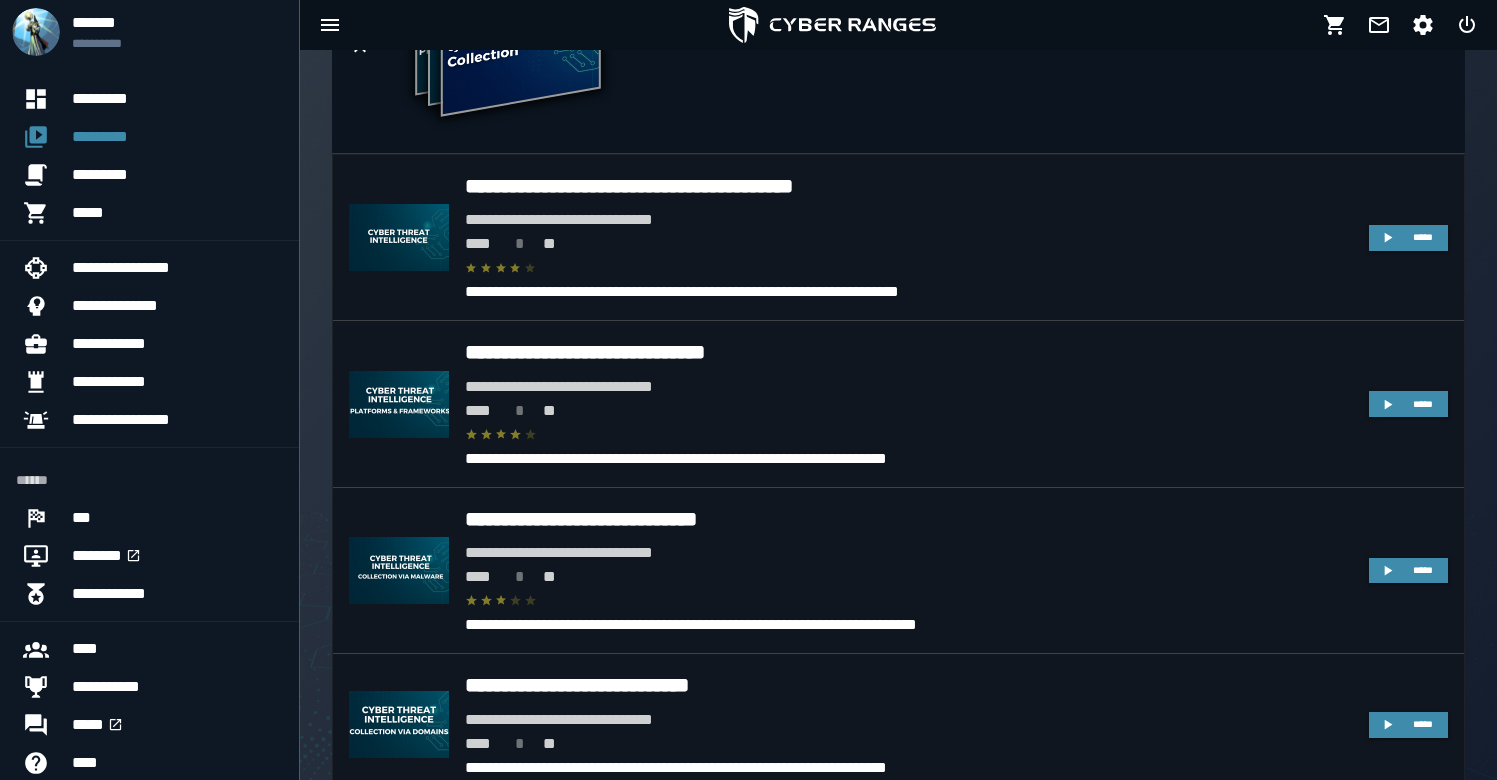 scroll, scrollTop: 309, scrollLeft: 0, axis: vertical 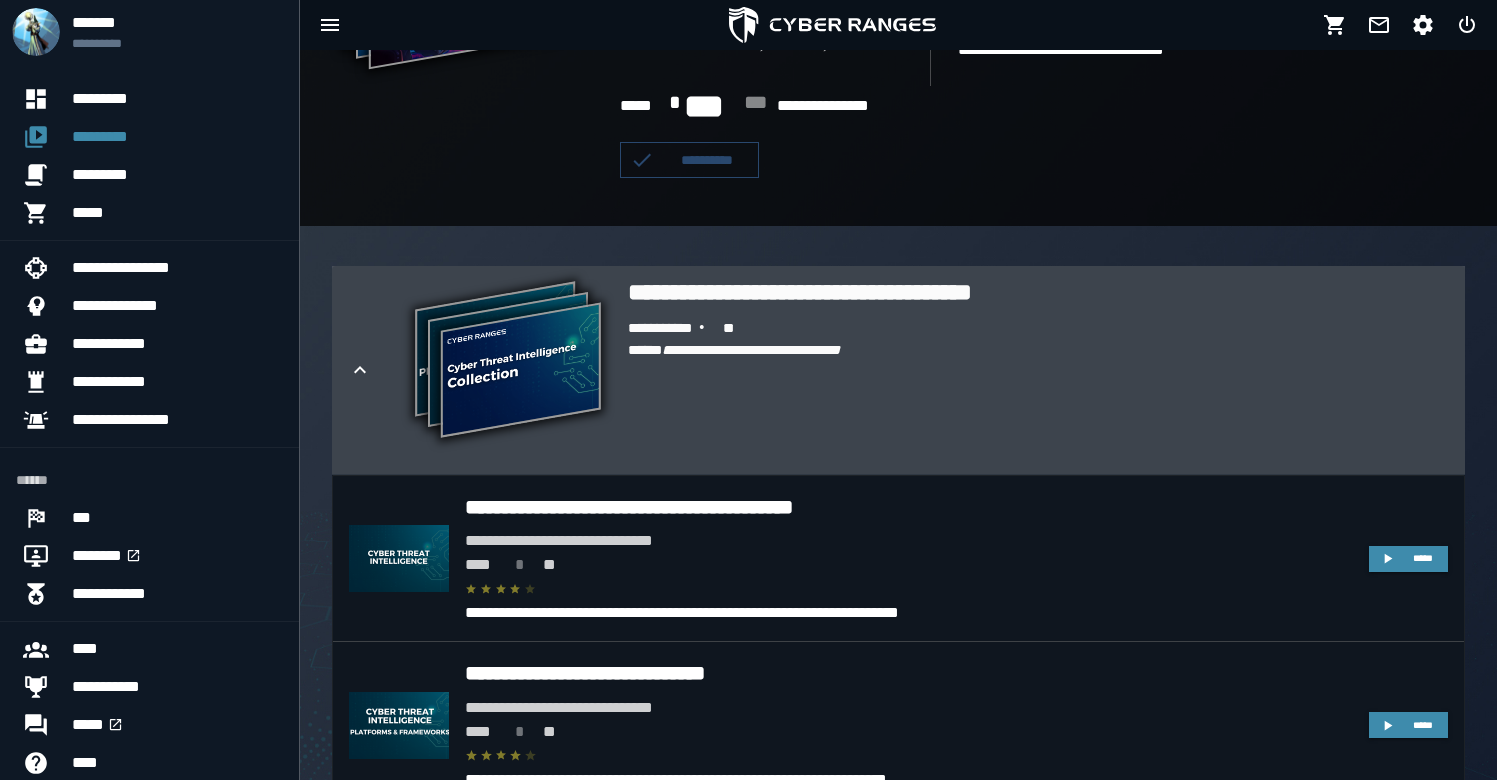 click at bounding box center (376, 370) 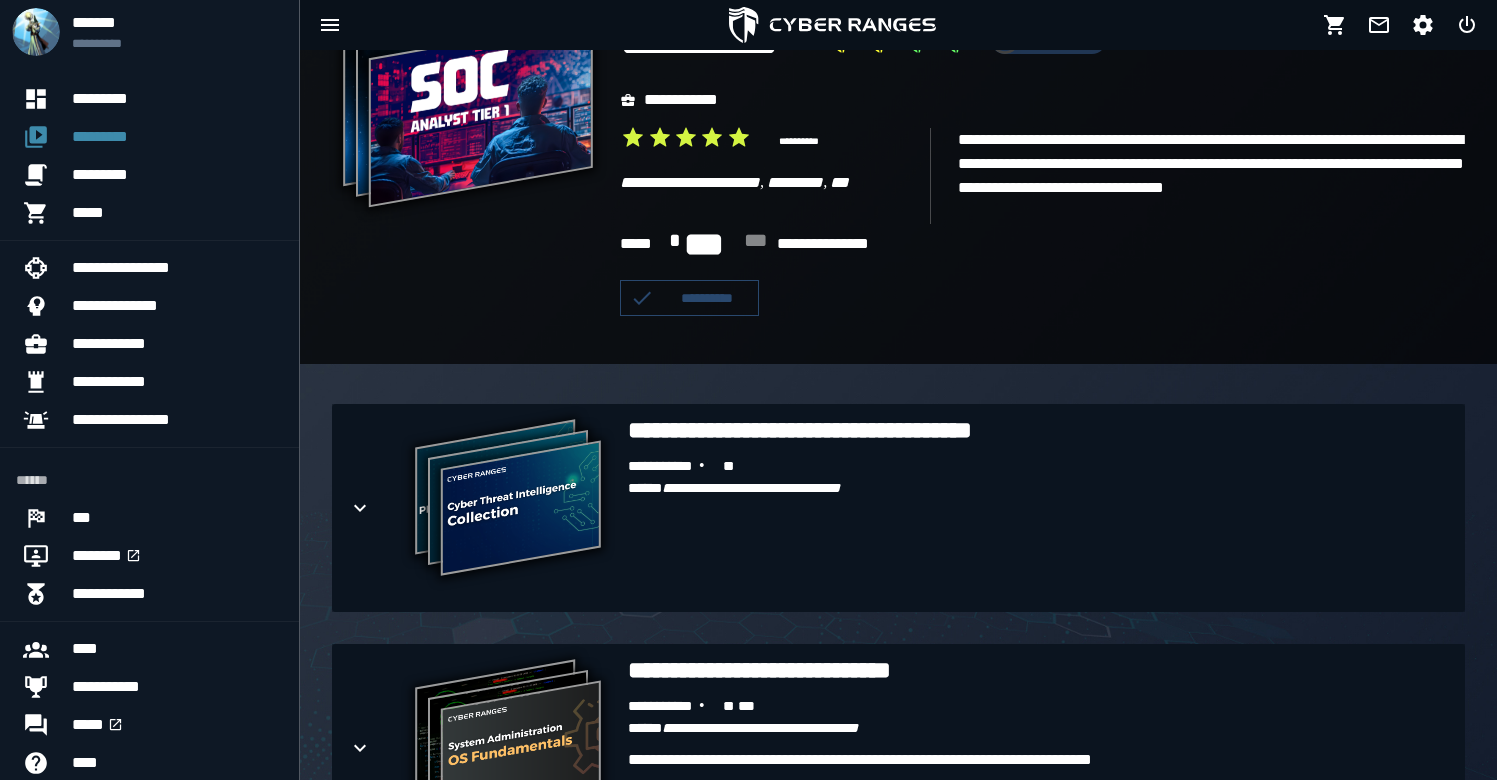 scroll, scrollTop: 0, scrollLeft: 0, axis: both 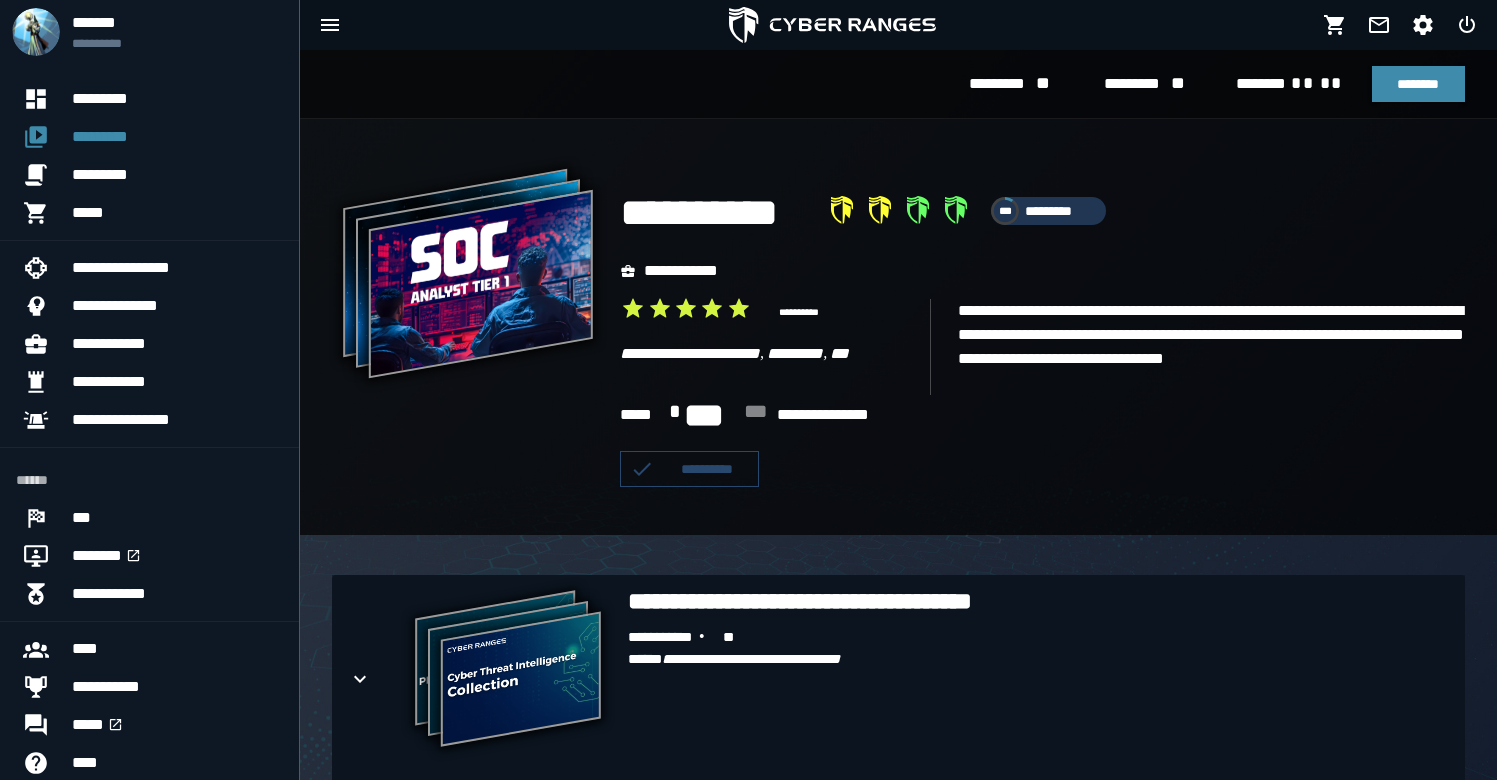 click on "*********" at bounding box center [1117, 84] 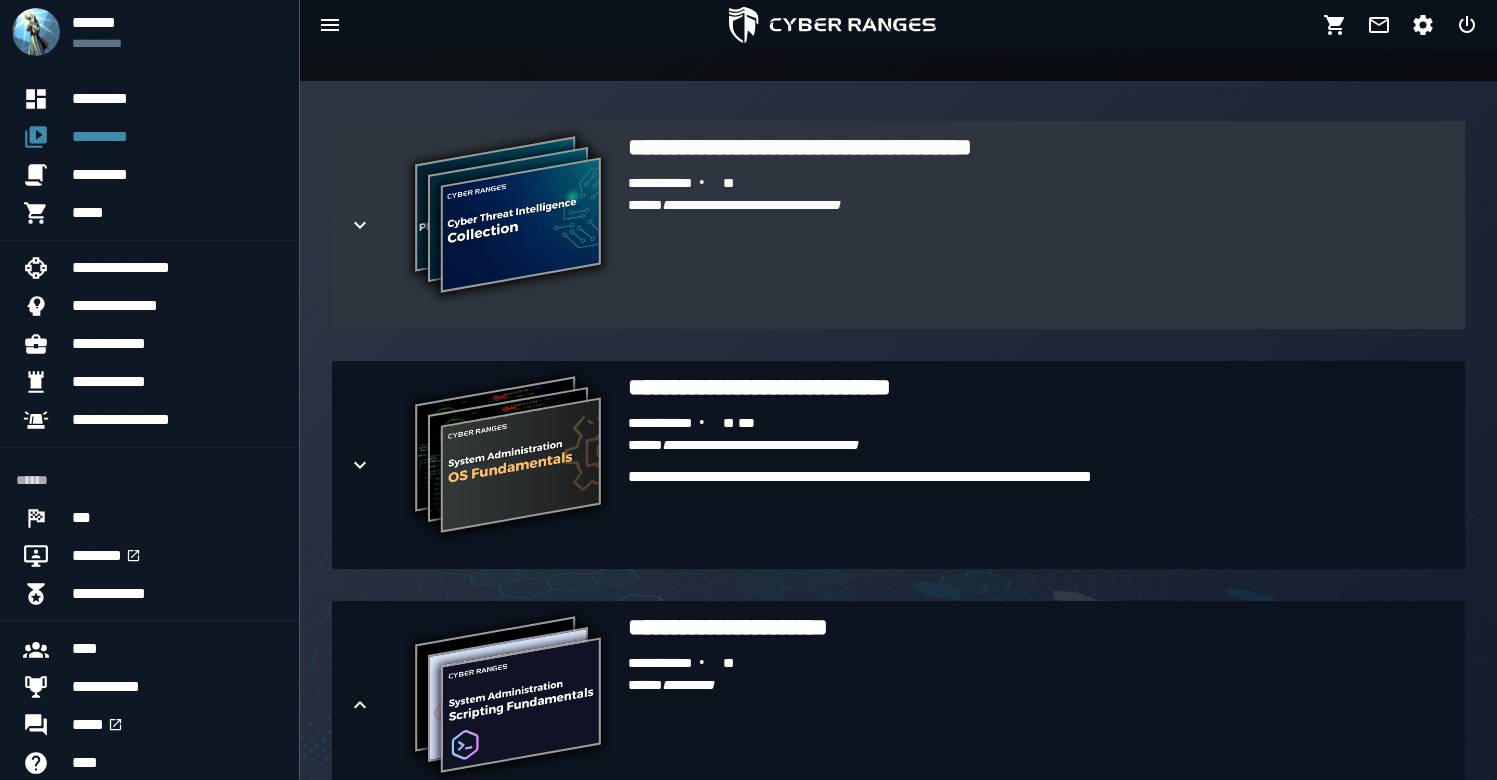 scroll, scrollTop: 283, scrollLeft: 0, axis: vertical 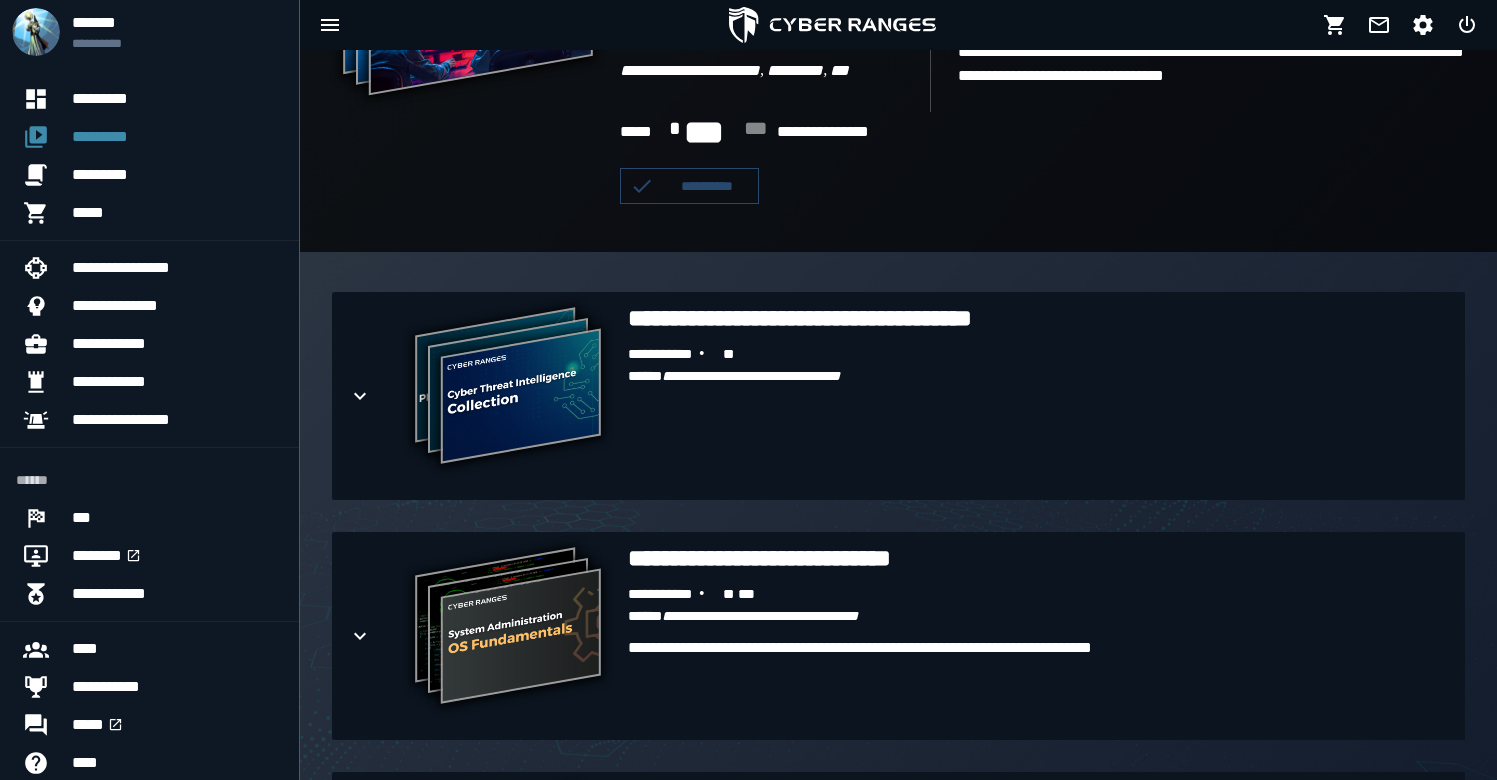 click on "**********" 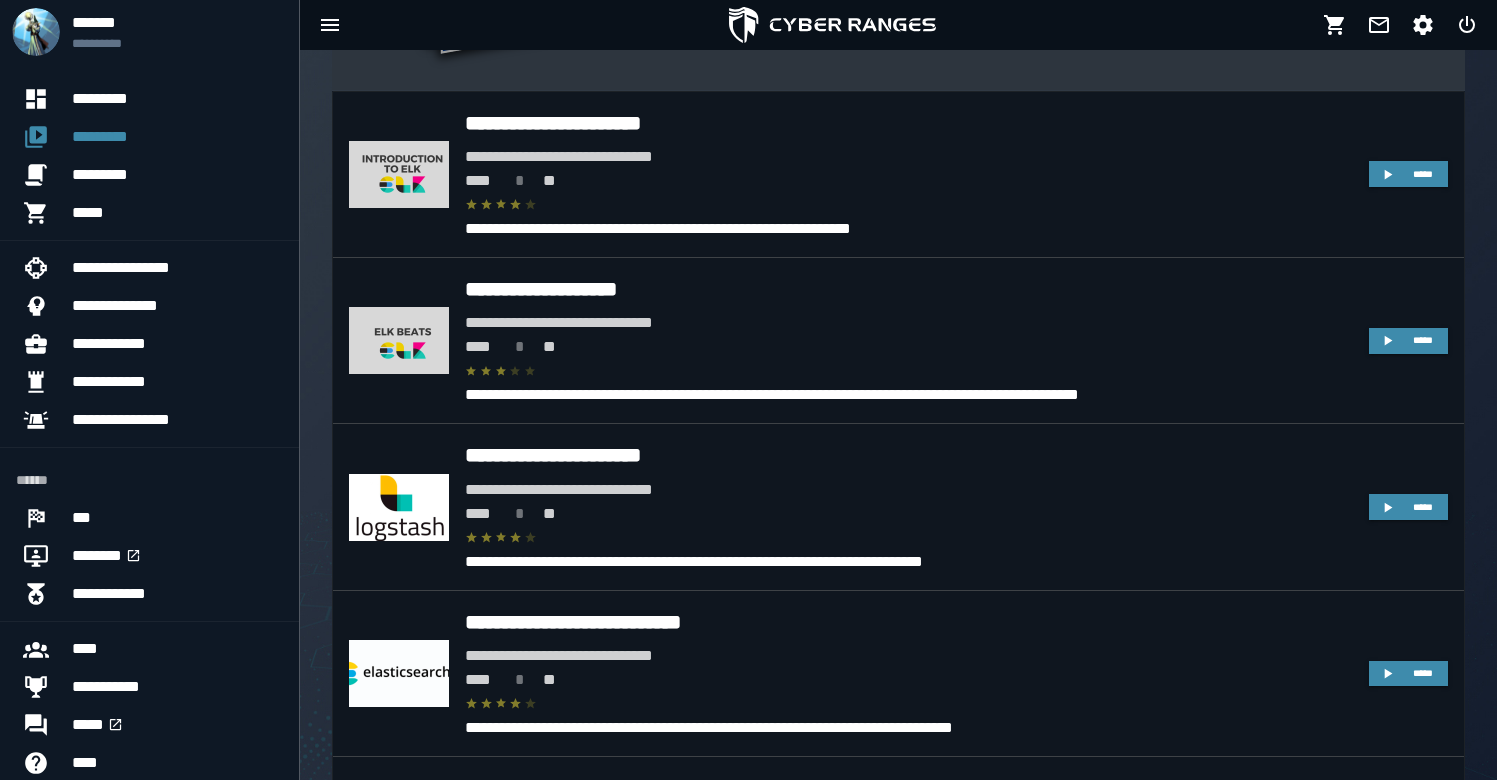 scroll, scrollTop: 5669, scrollLeft: 0, axis: vertical 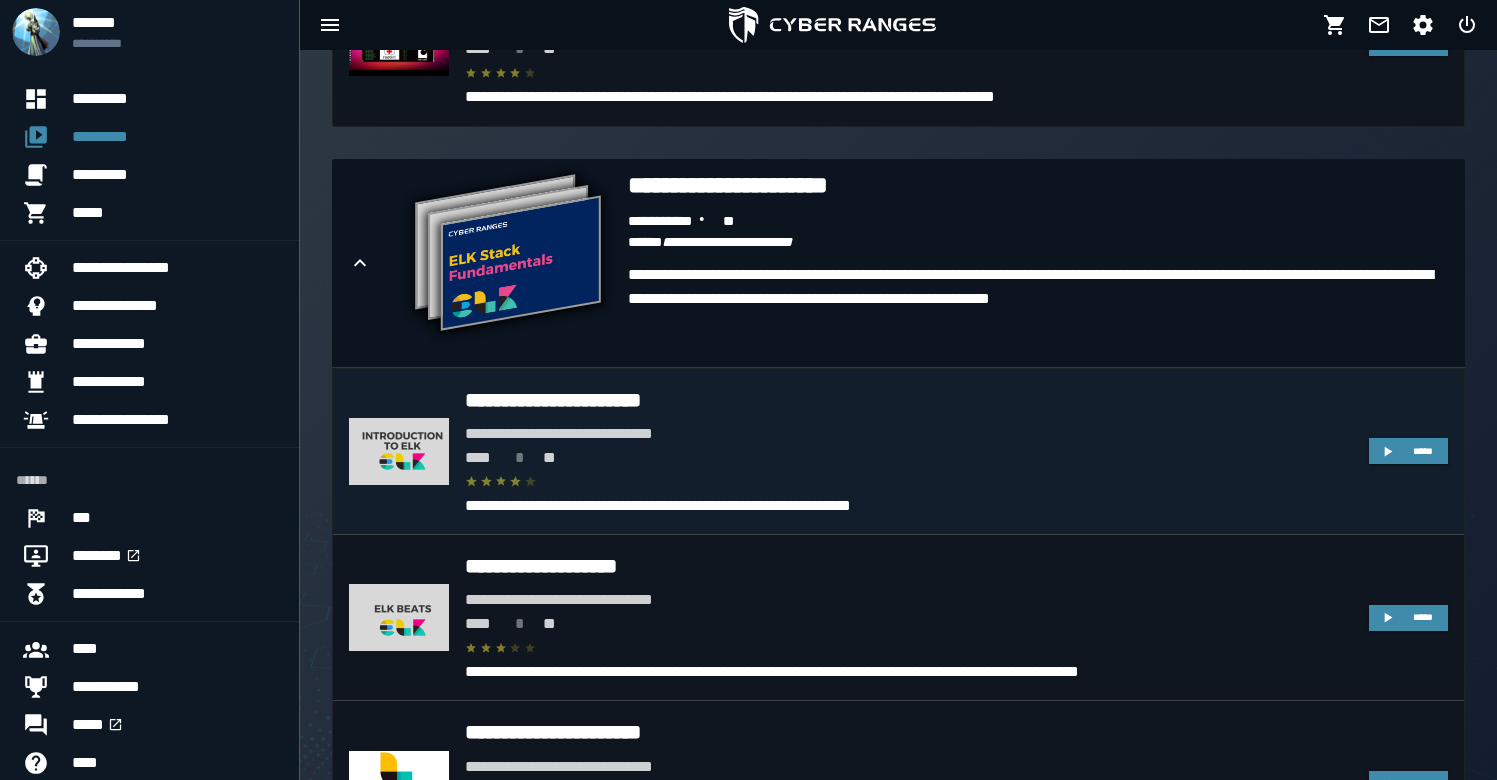 click on "**********" at bounding box center [909, 434] 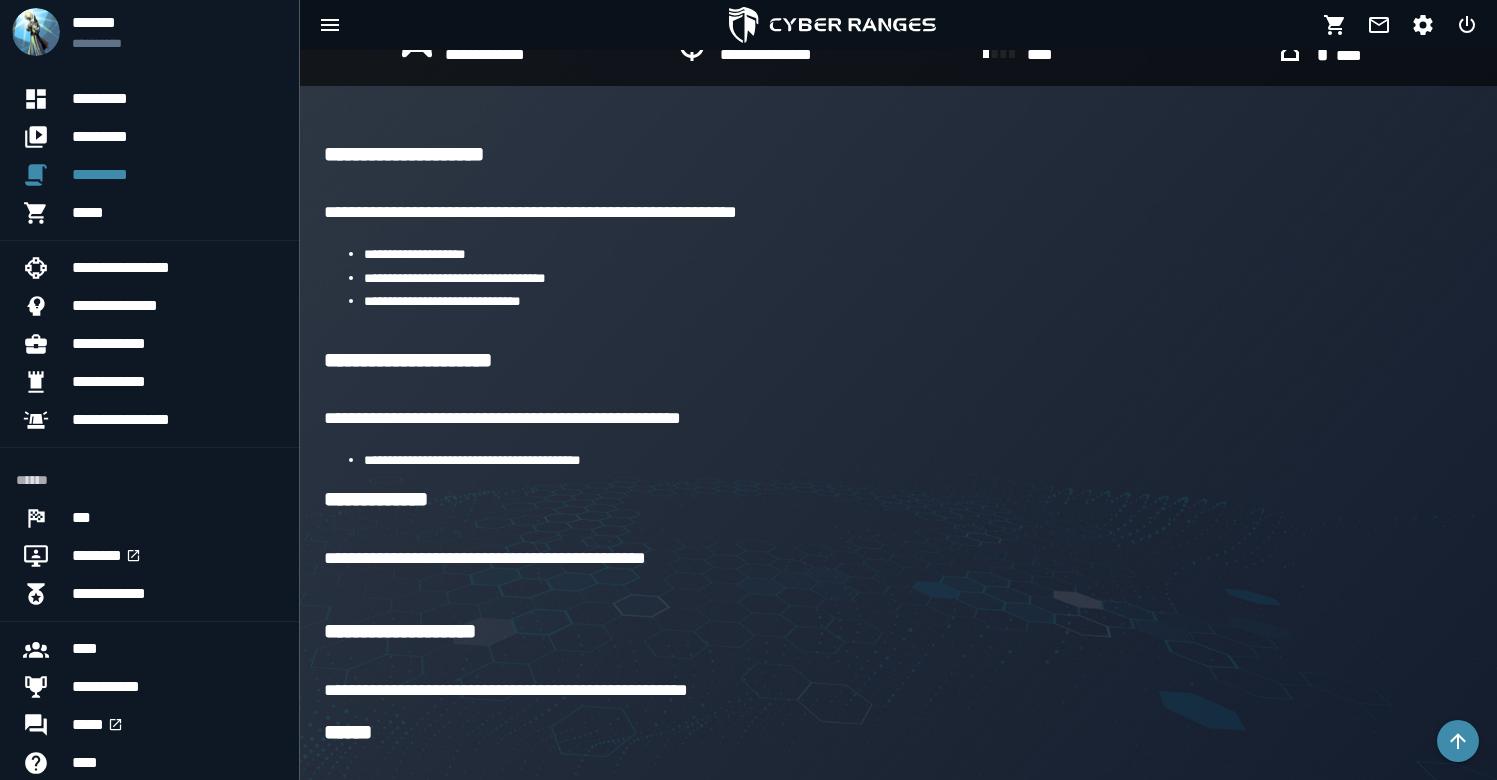 scroll, scrollTop: 0, scrollLeft: 0, axis: both 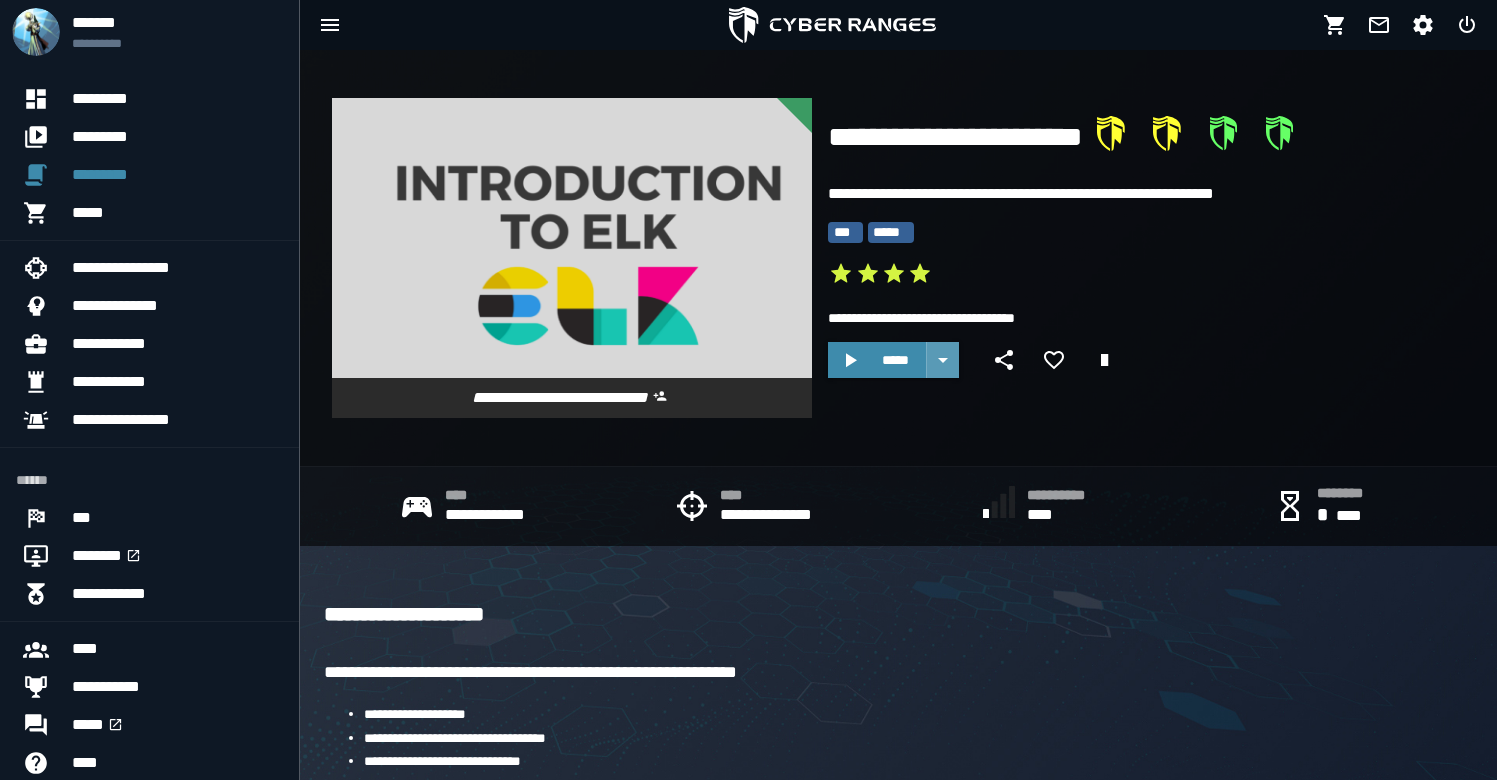 click 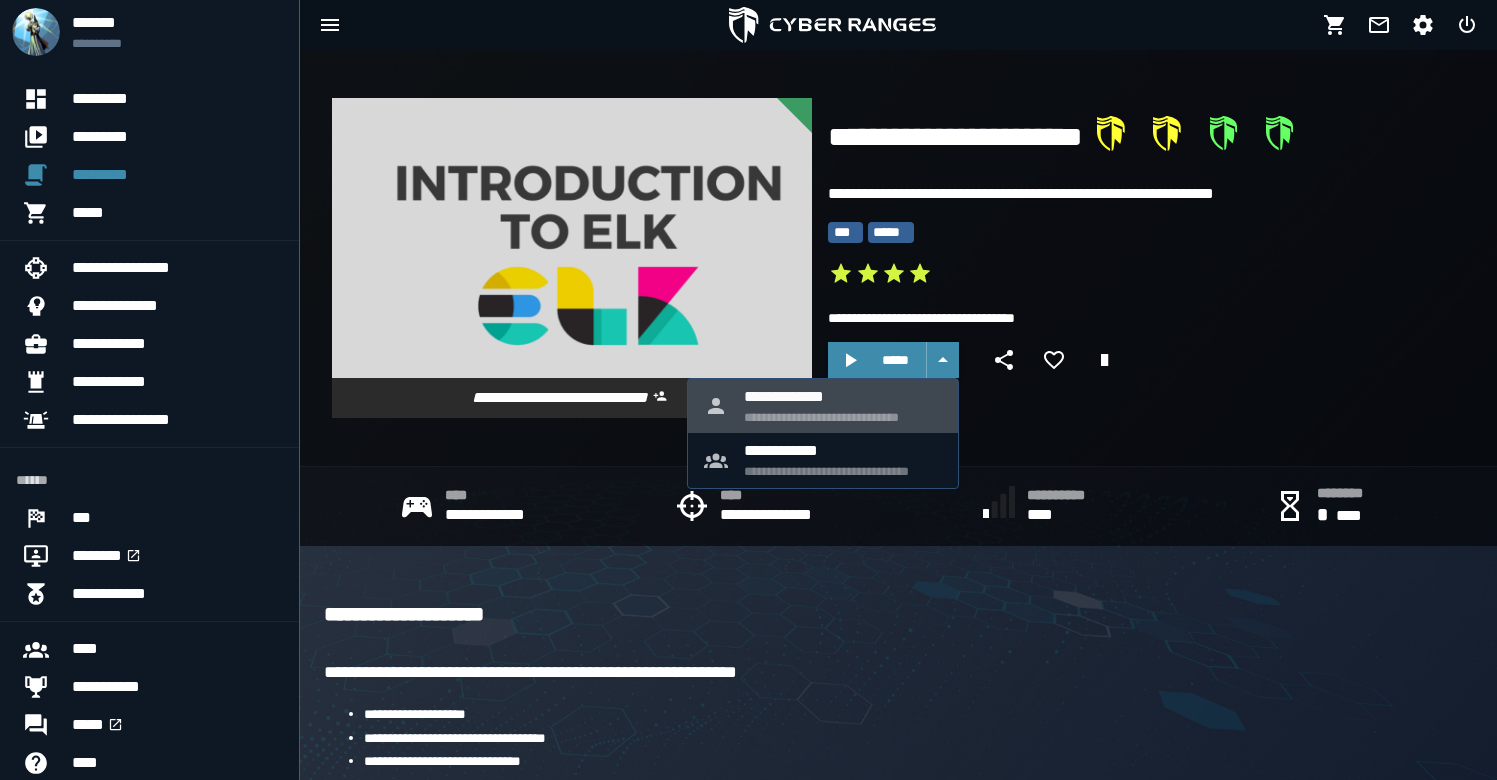 click on "**********" at bounding box center [843, 396] 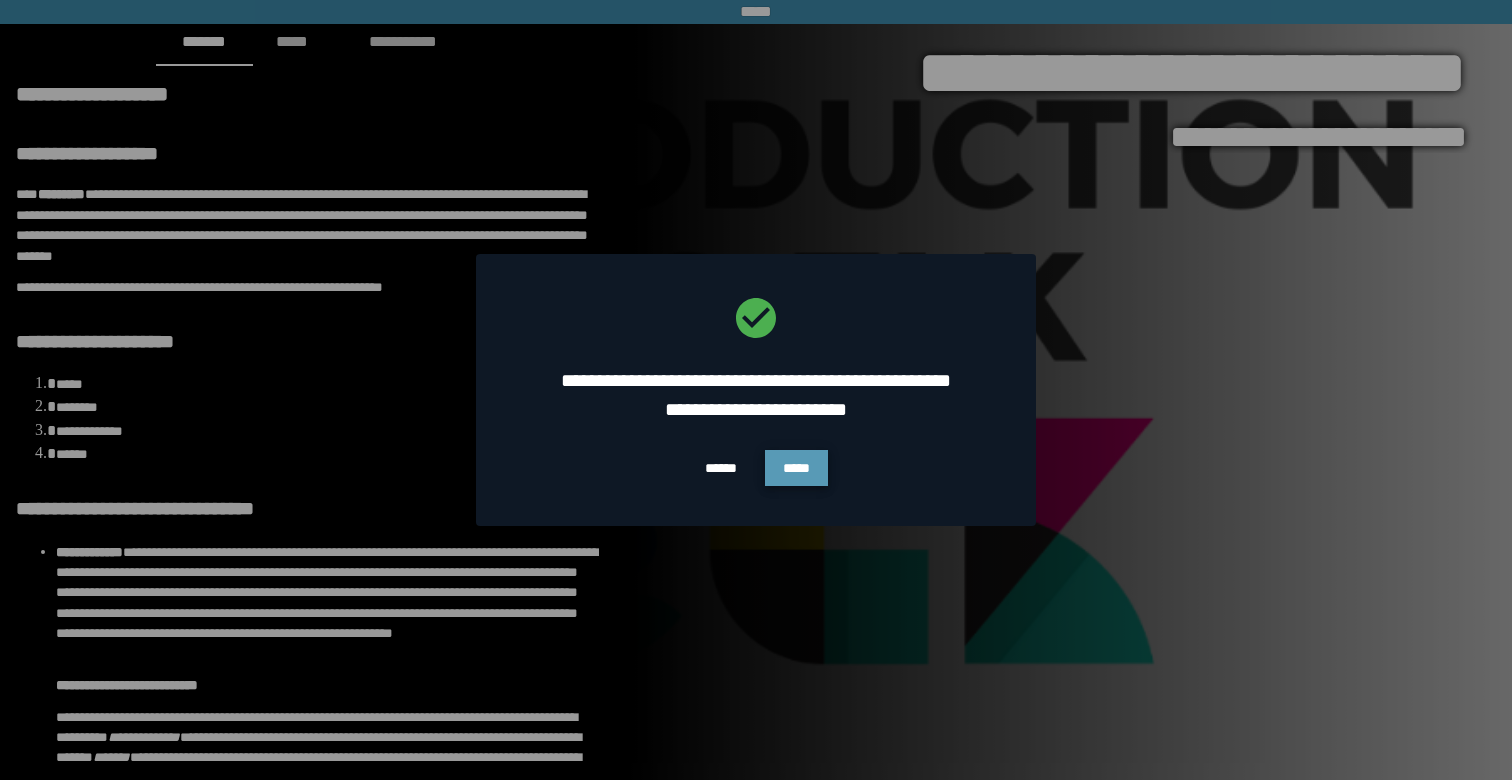 click on "*****" at bounding box center [796, 468] 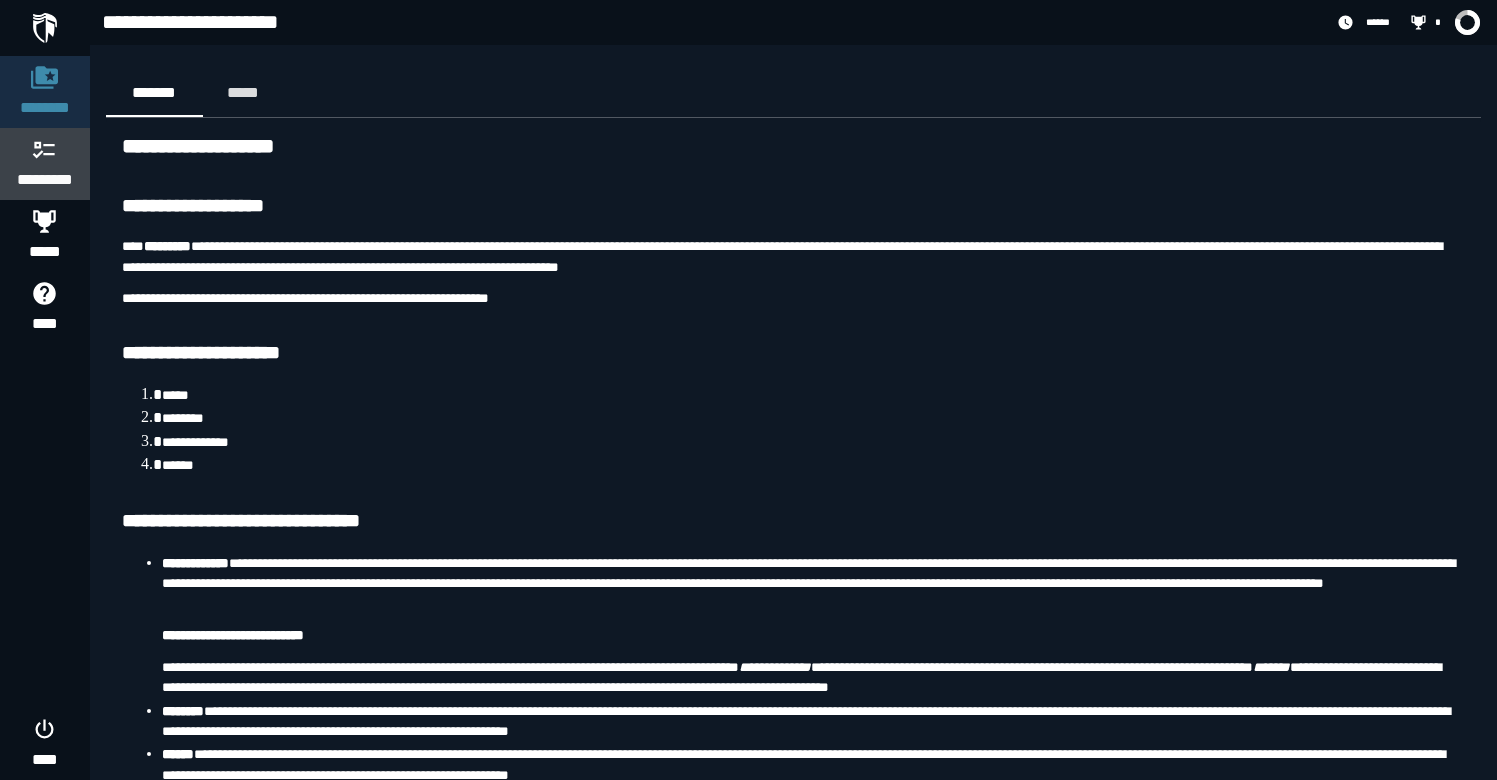 click 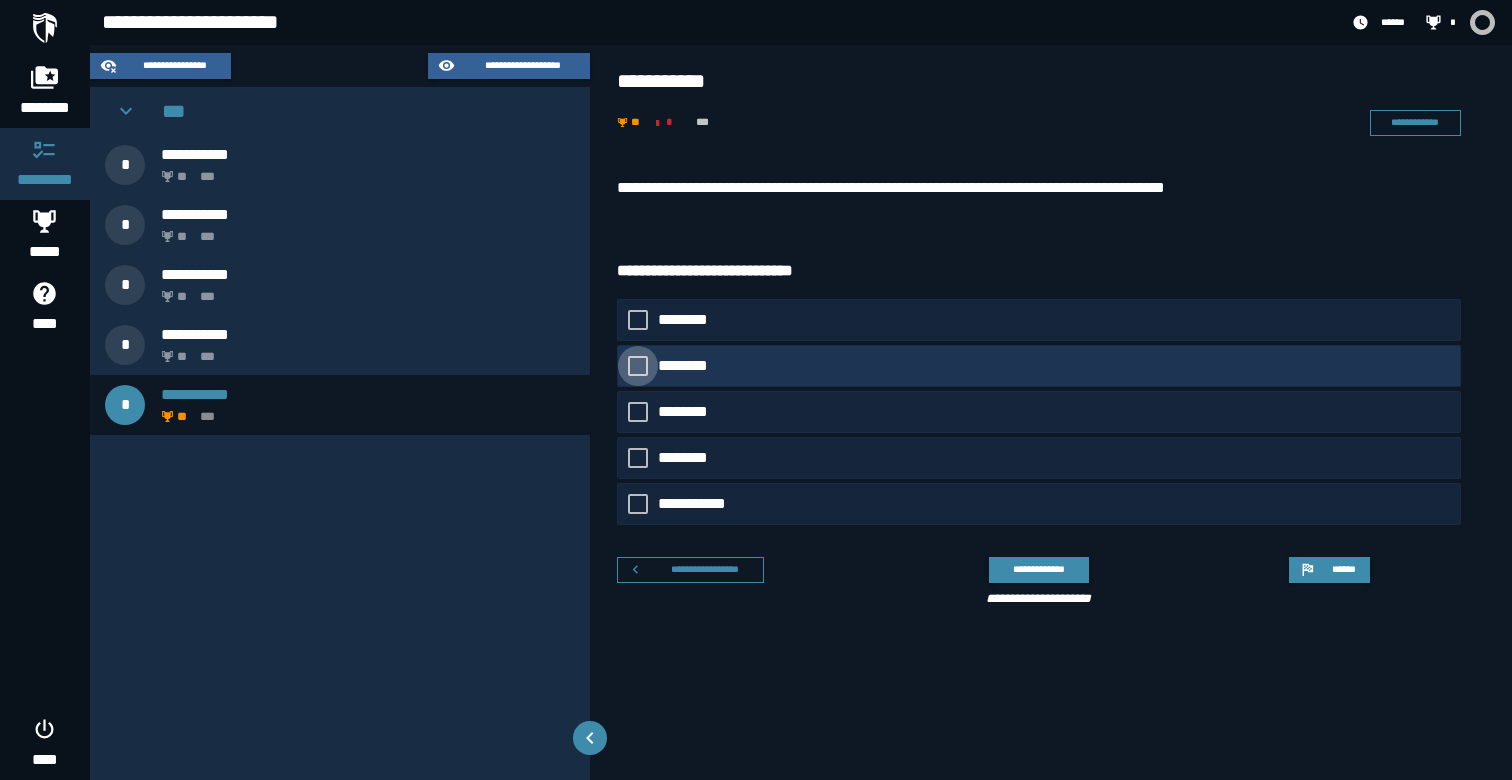 click on "********" at bounding box center (687, 366) 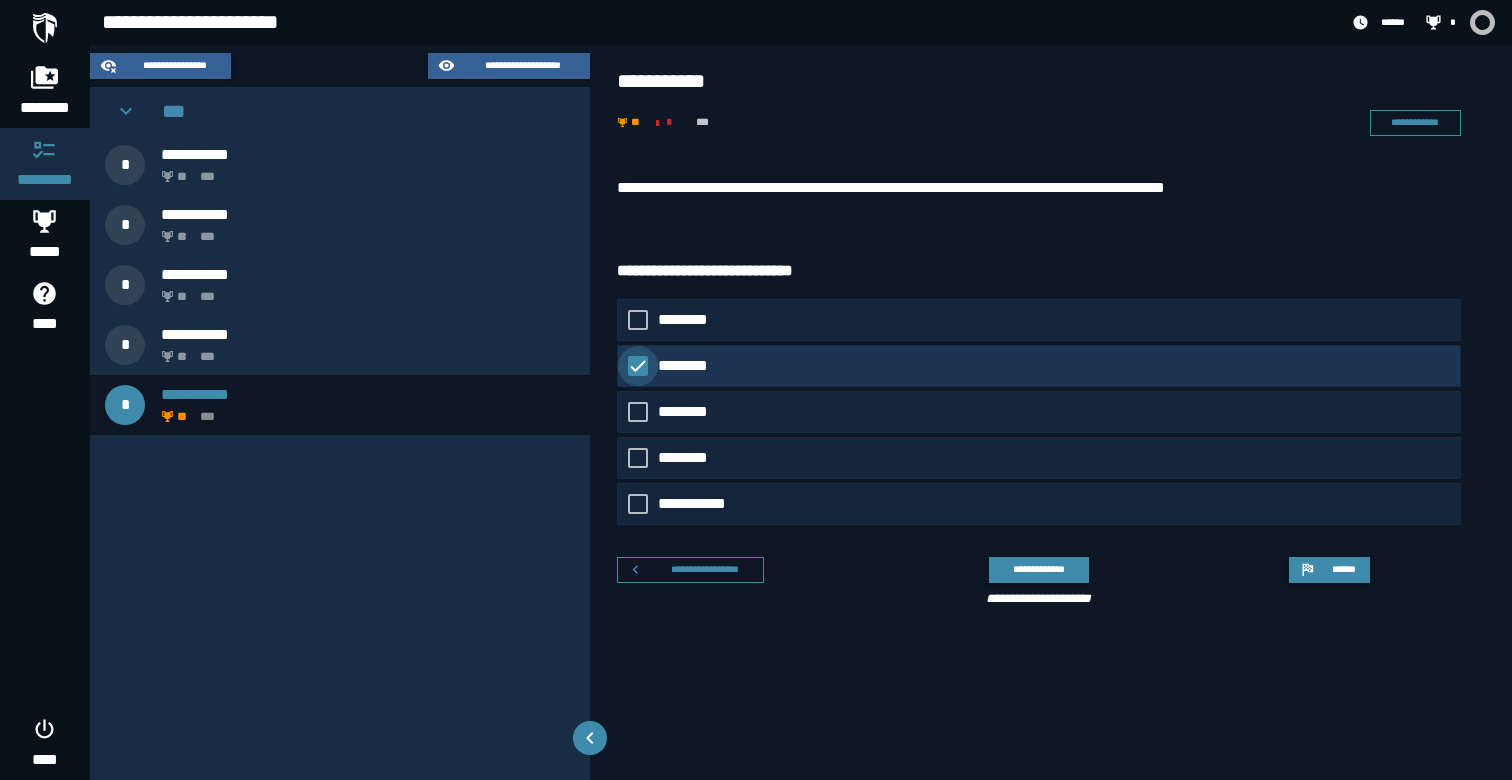 click on "********" 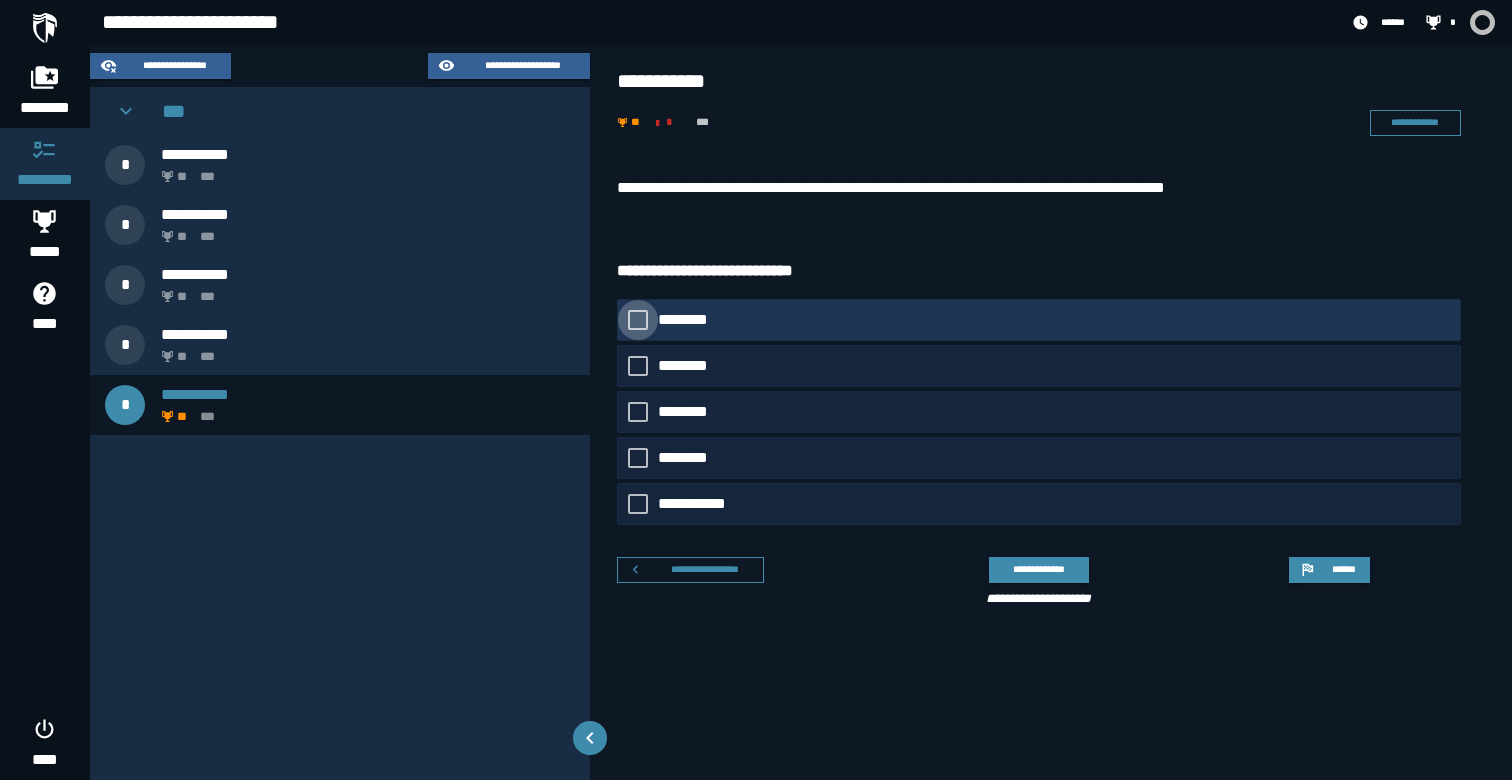 click on "********" 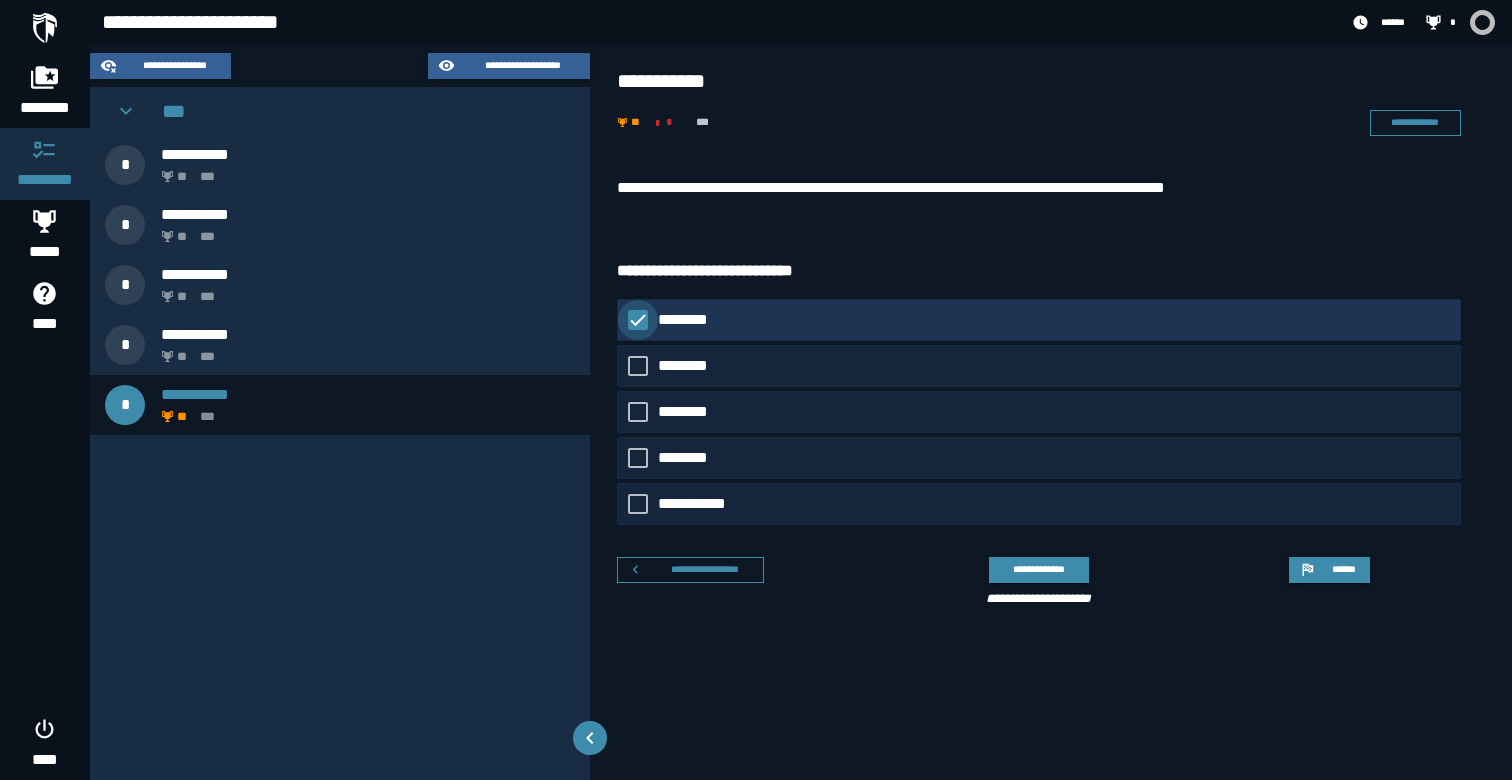 click on "********" 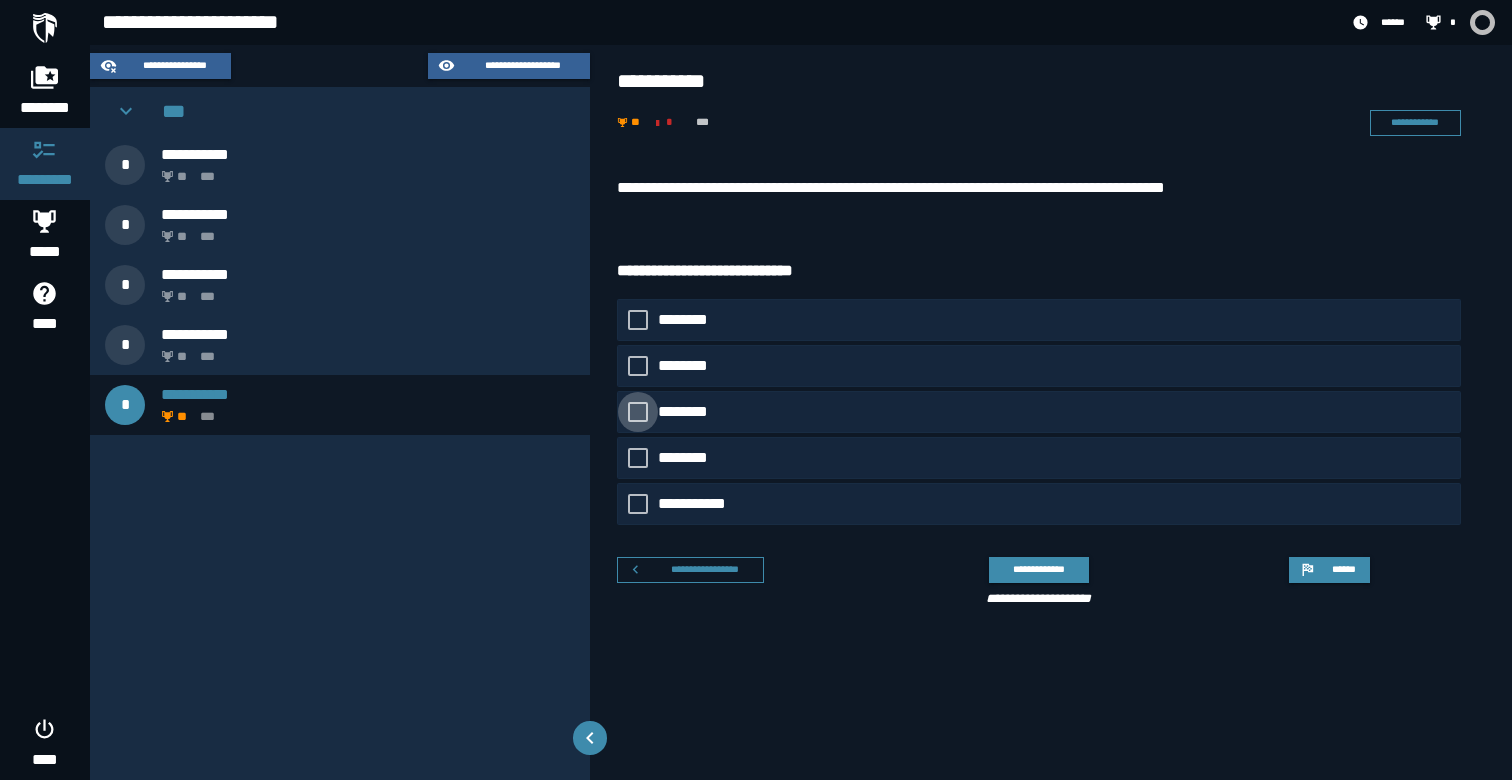 click on "********" 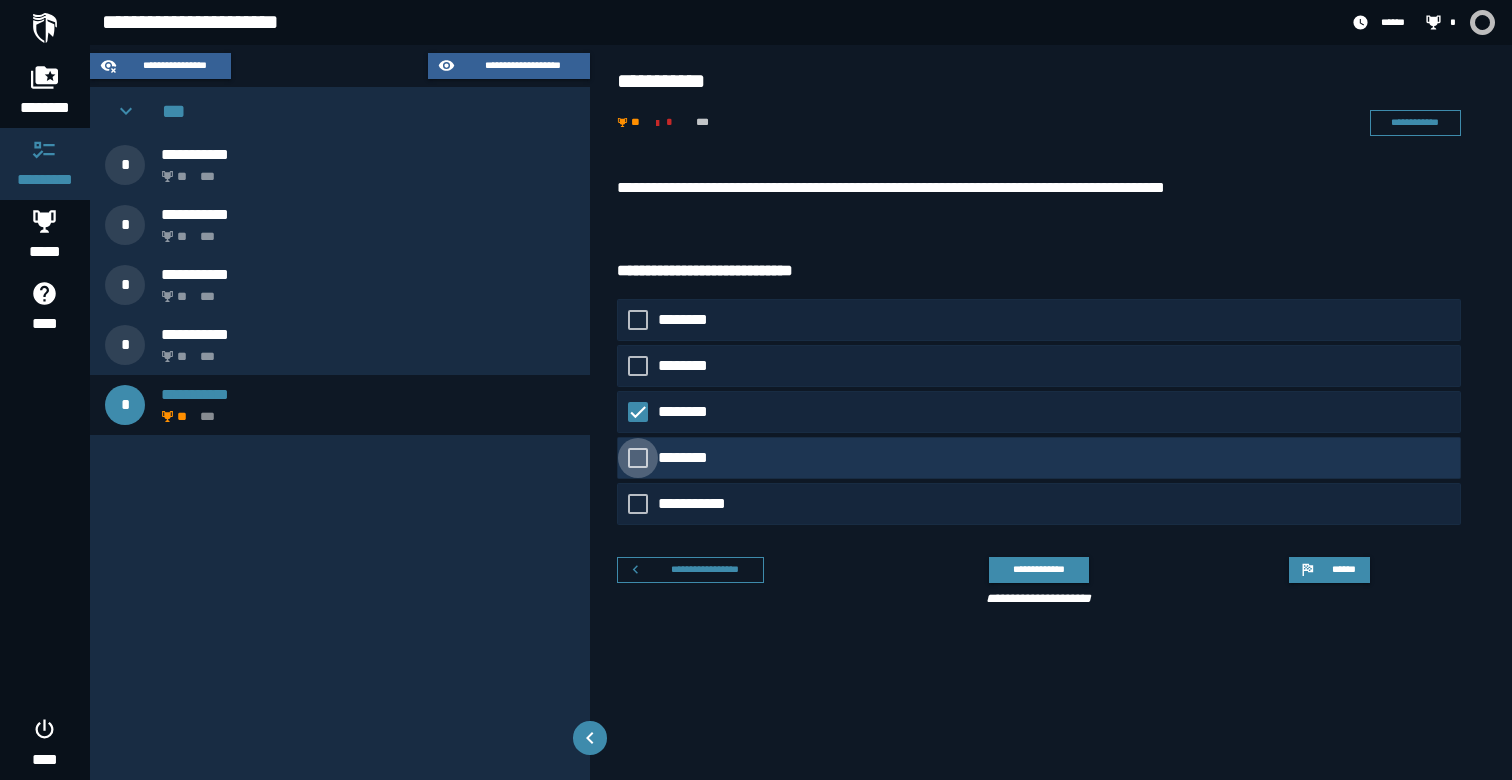 click on "********" at bounding box center [688, 458] 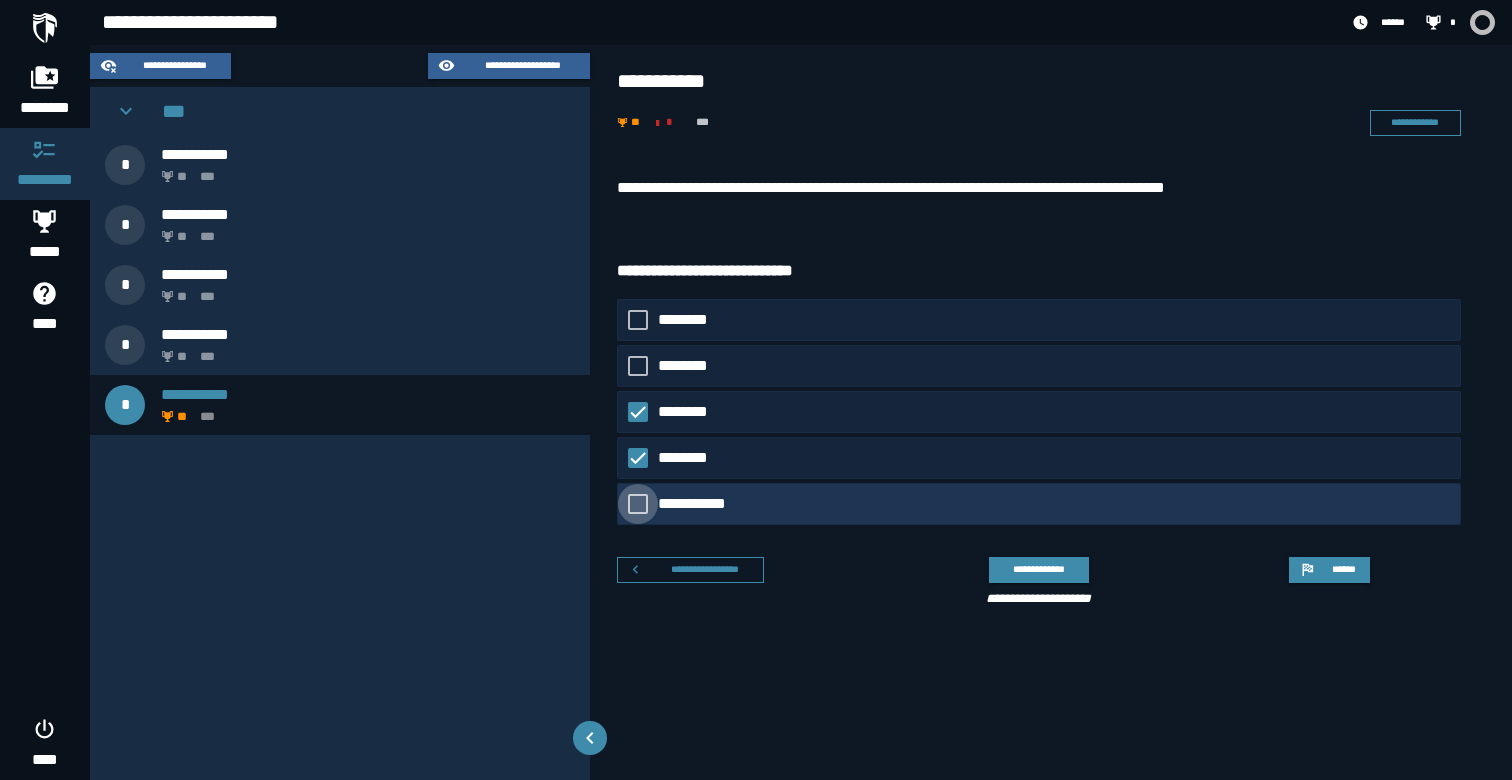 click on "**********" at bounding box center (696, 504) 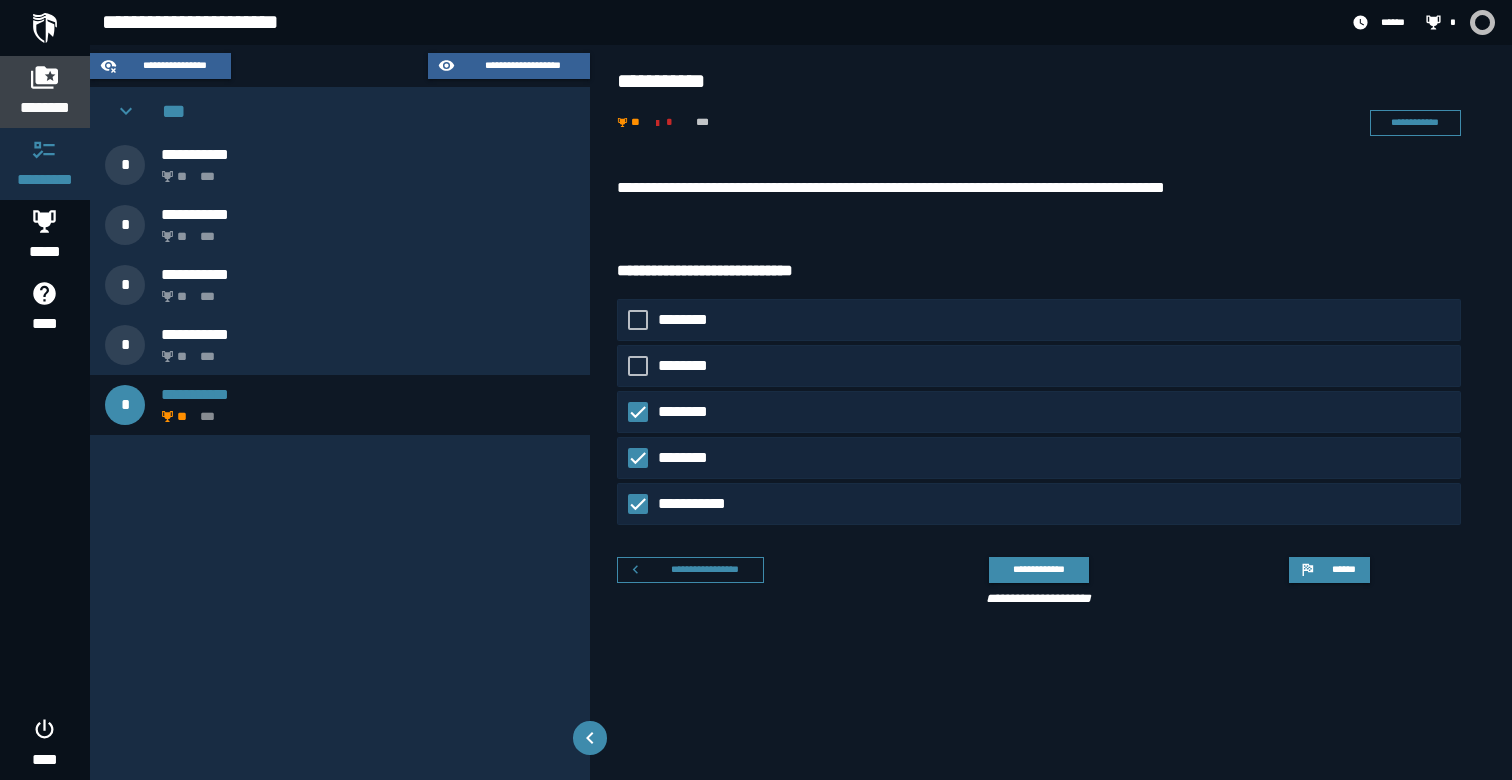 click on "********" at bounding box center (45, 108) 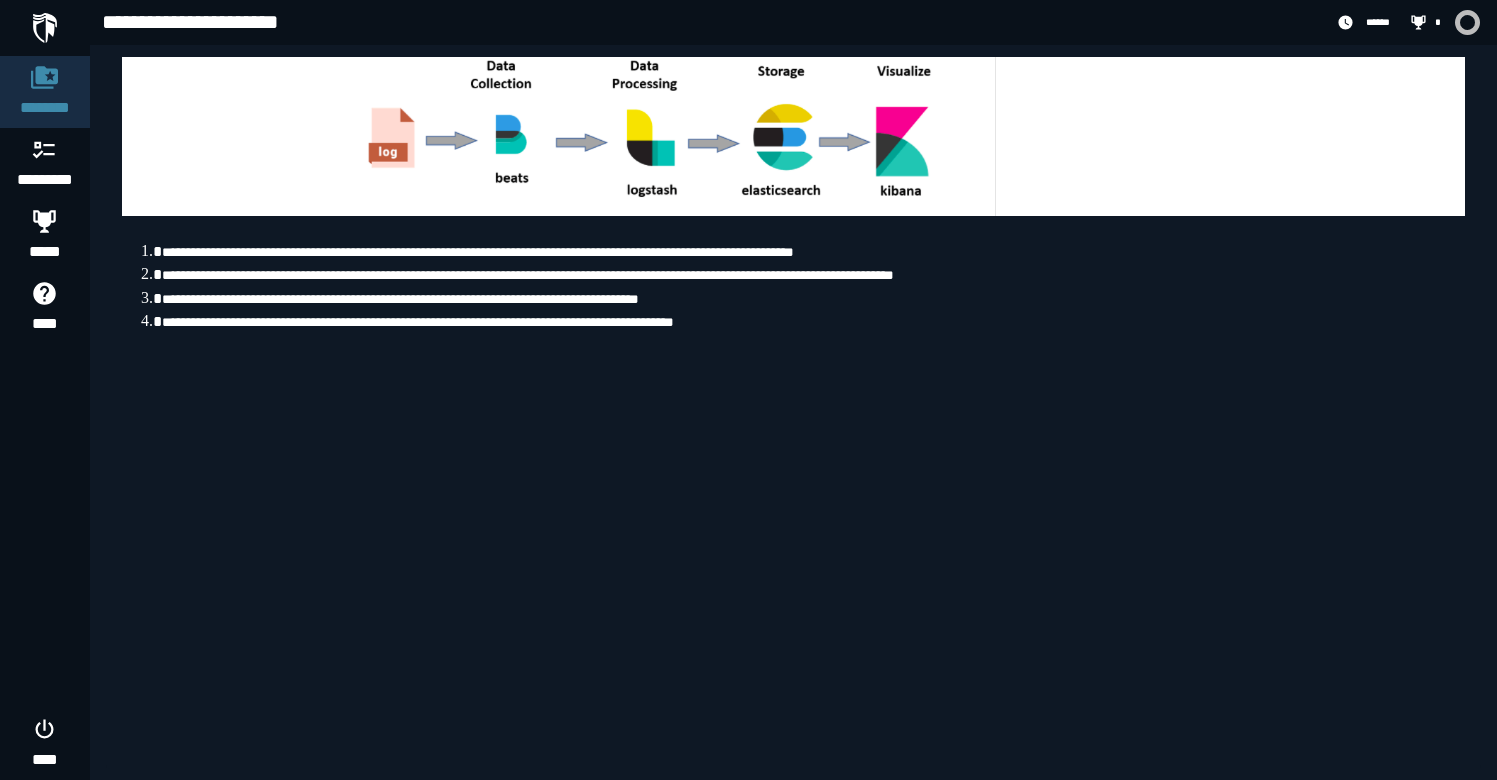 scroll, scrollTop: 718, scrollLeft: 0, axis: vertical 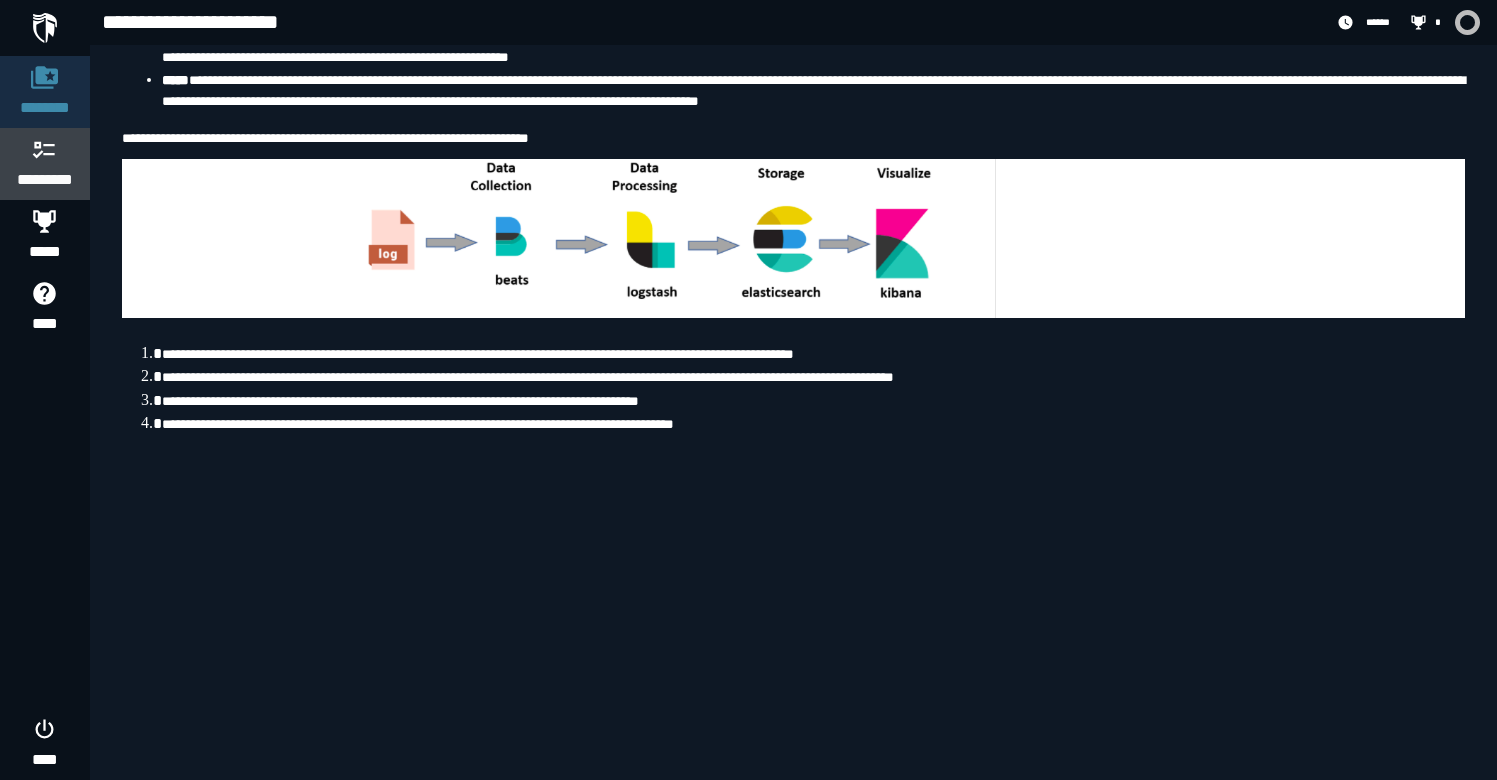 click on "*********" at bounding box center (45, 164) 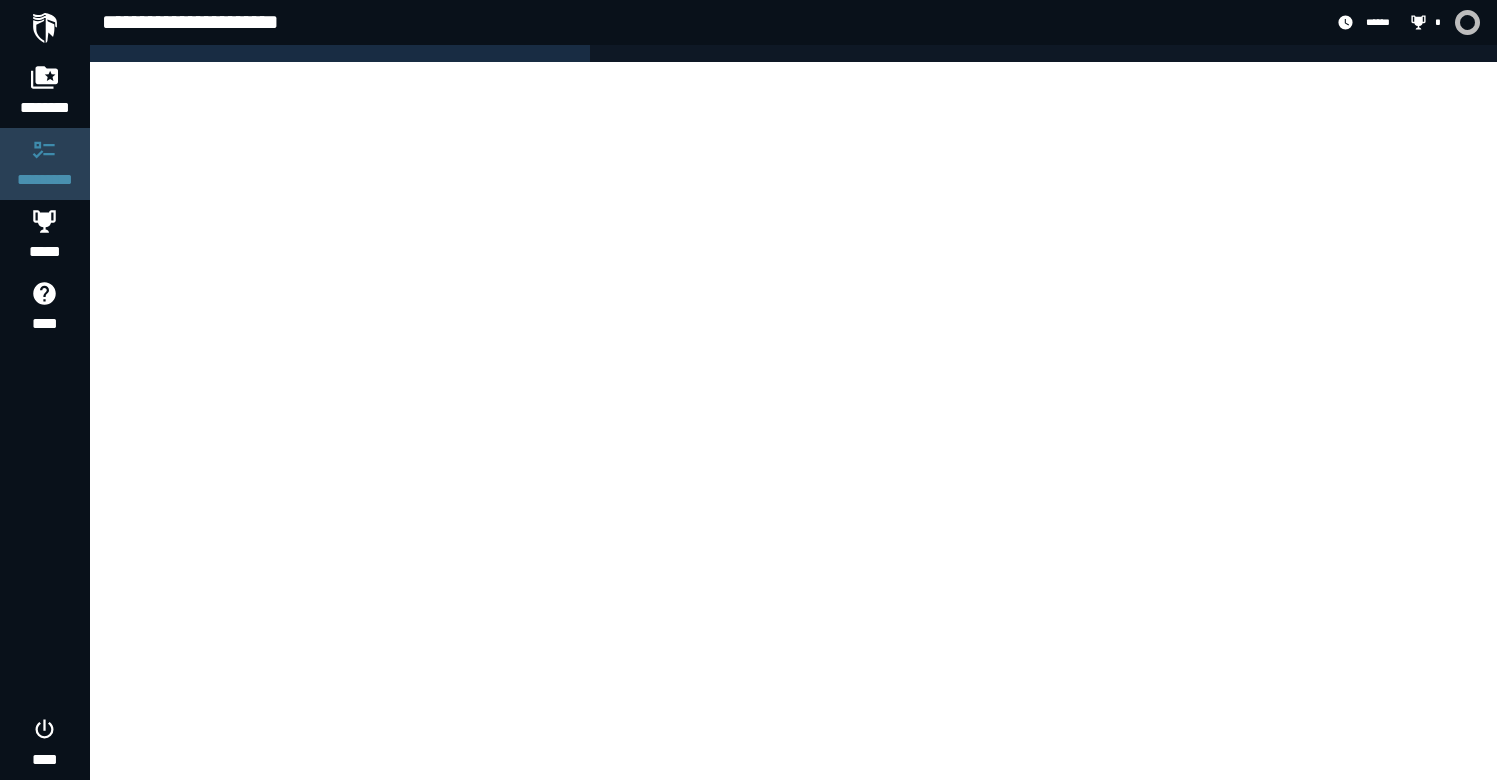 scroll, scrollTop: 0, scrollLeft: 0, axis: both 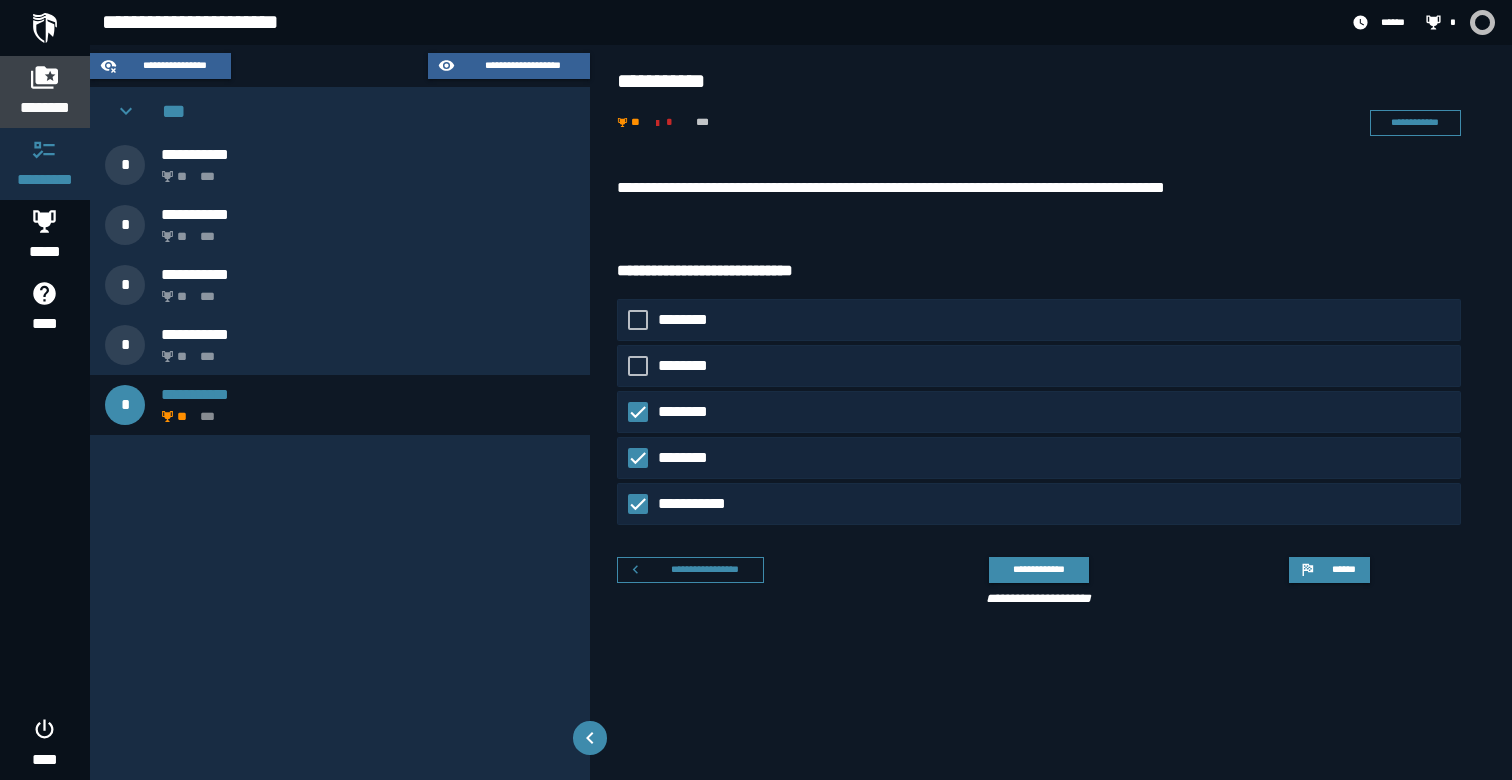 click on "********" at bounding box center [45, 108] 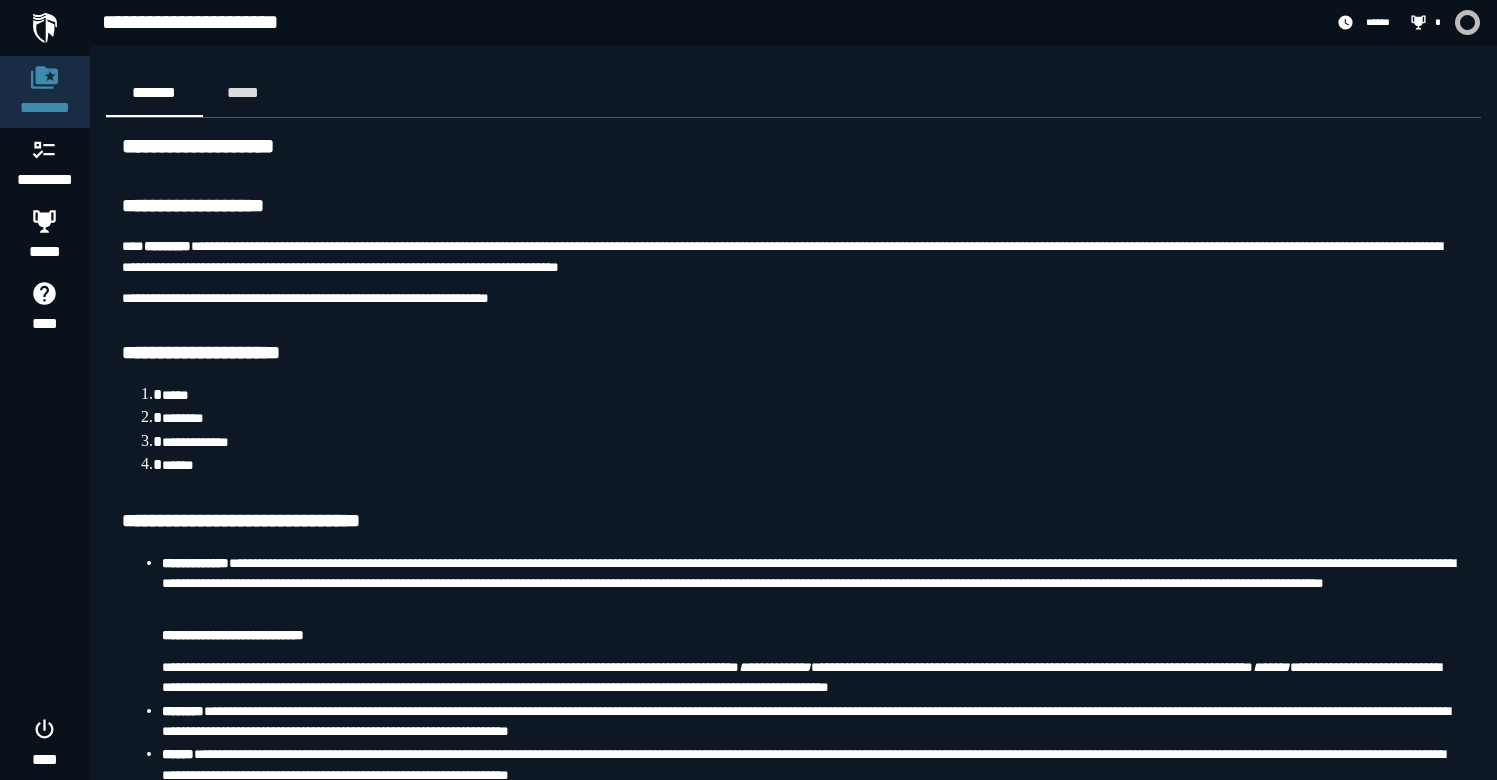 scroll, scrollTop: 5, scrollLeft: 0, axis: vertical 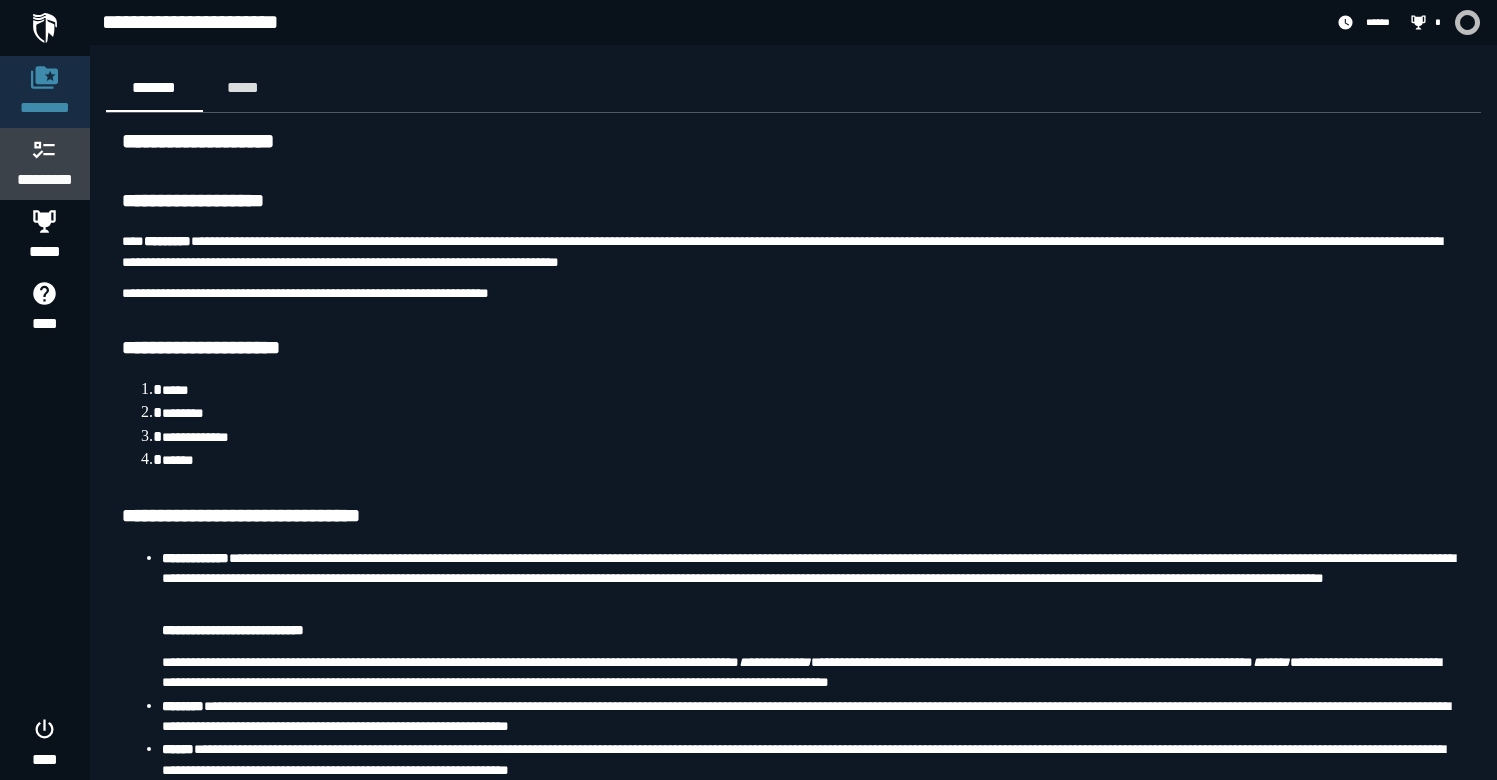click on "*********" at bounding box center [45, 180] 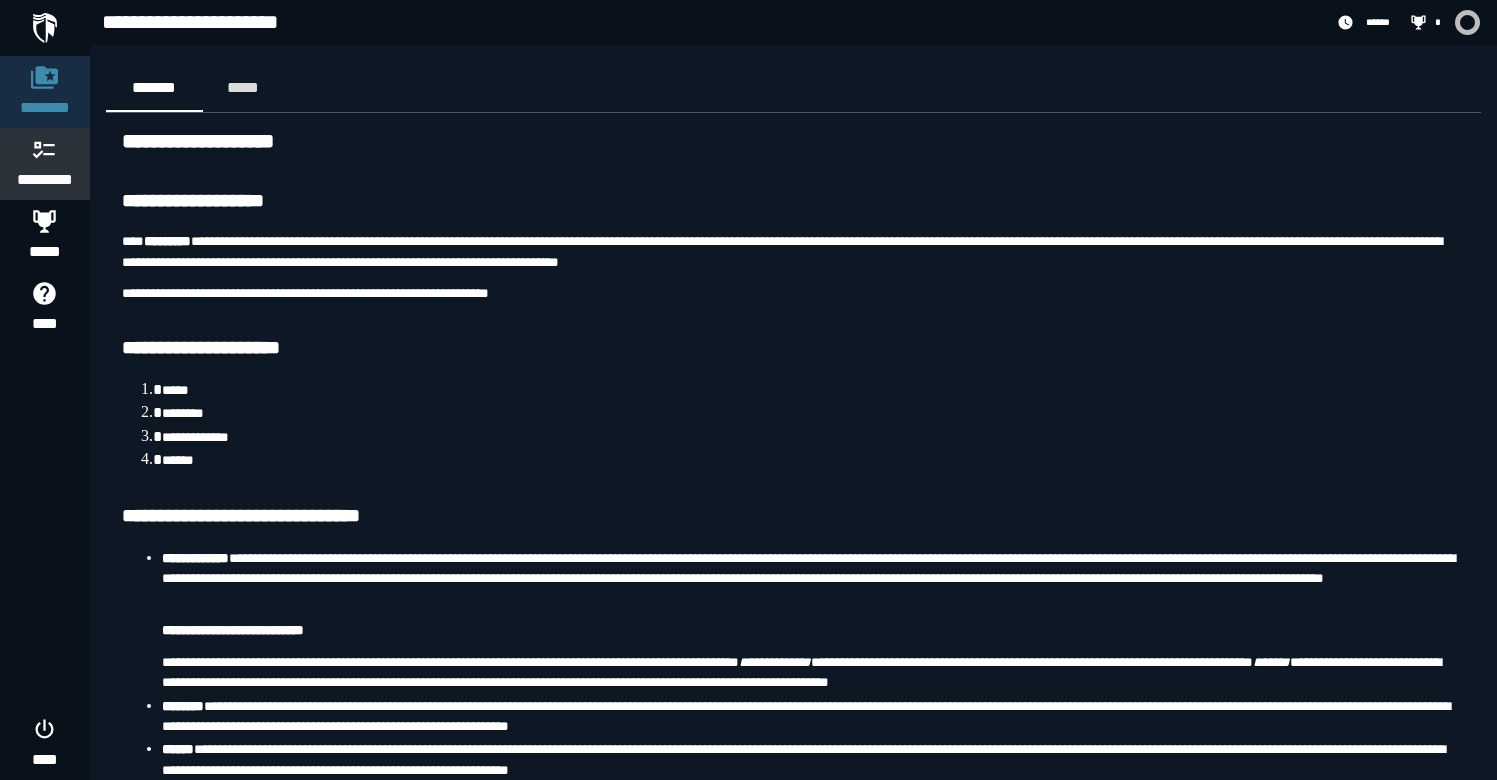 scroll, scrollTop: 0, scrollLeft: 0, axis: both 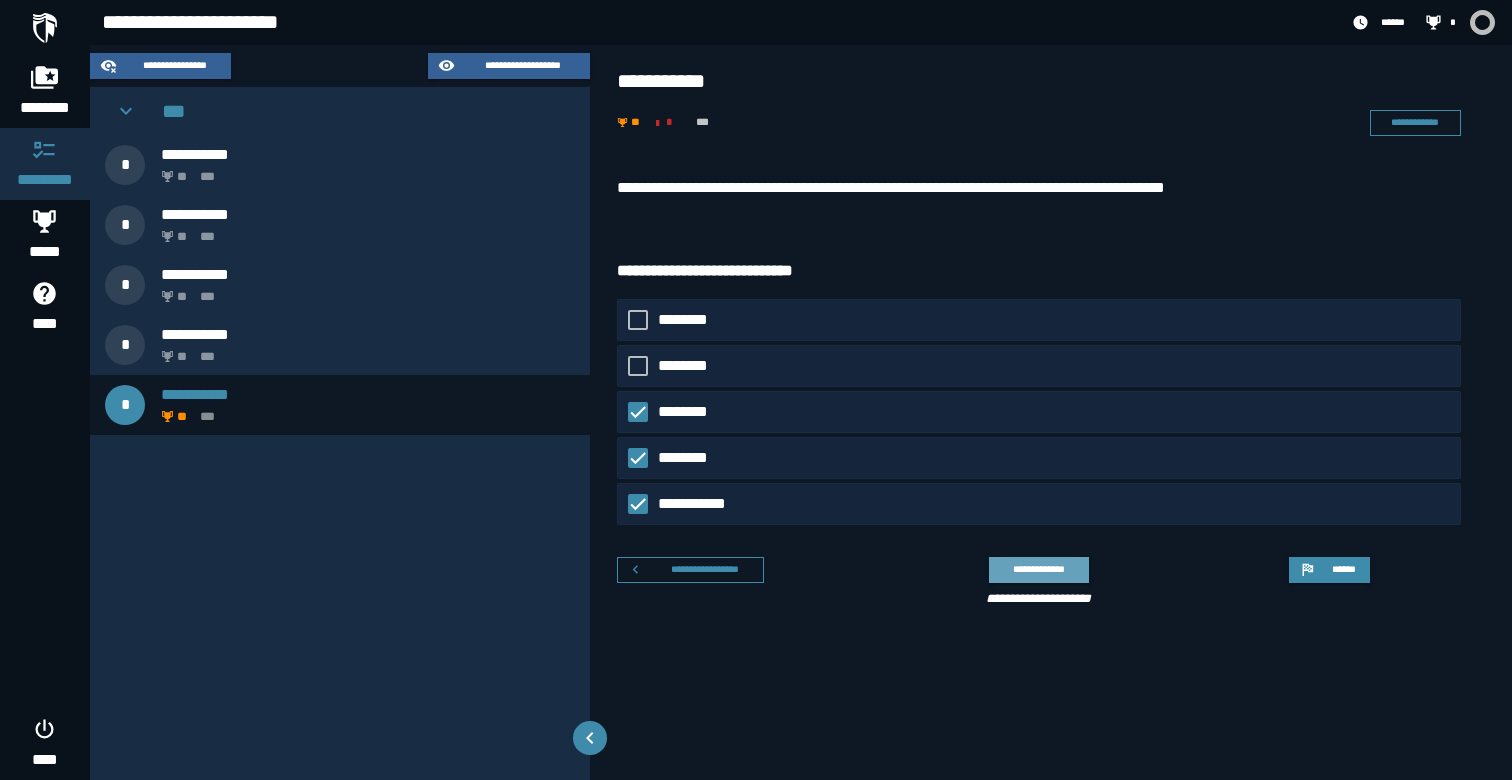 click on "**********" at bounding box center (1038, 569) 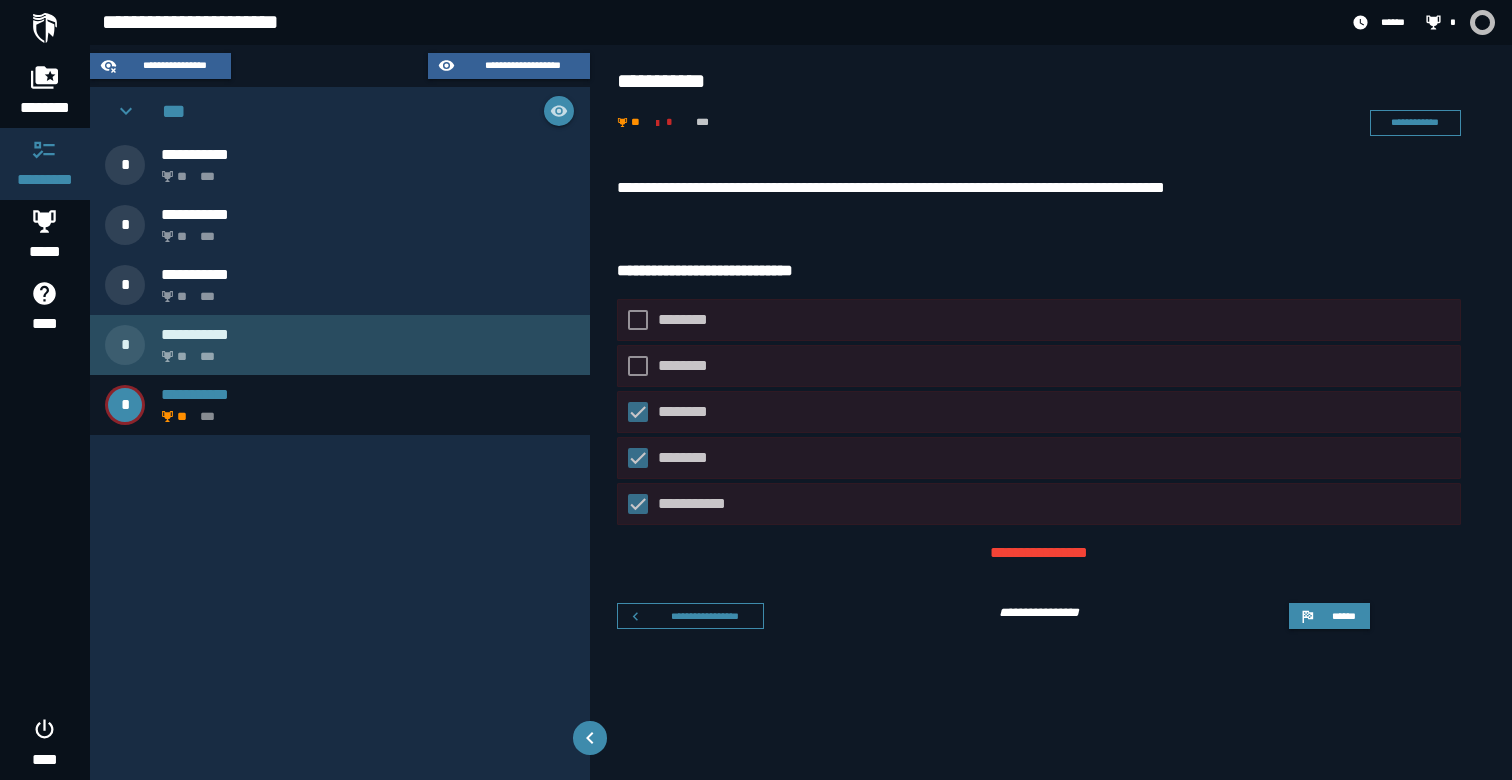 click on "**********" at bounding box center [340, 345] 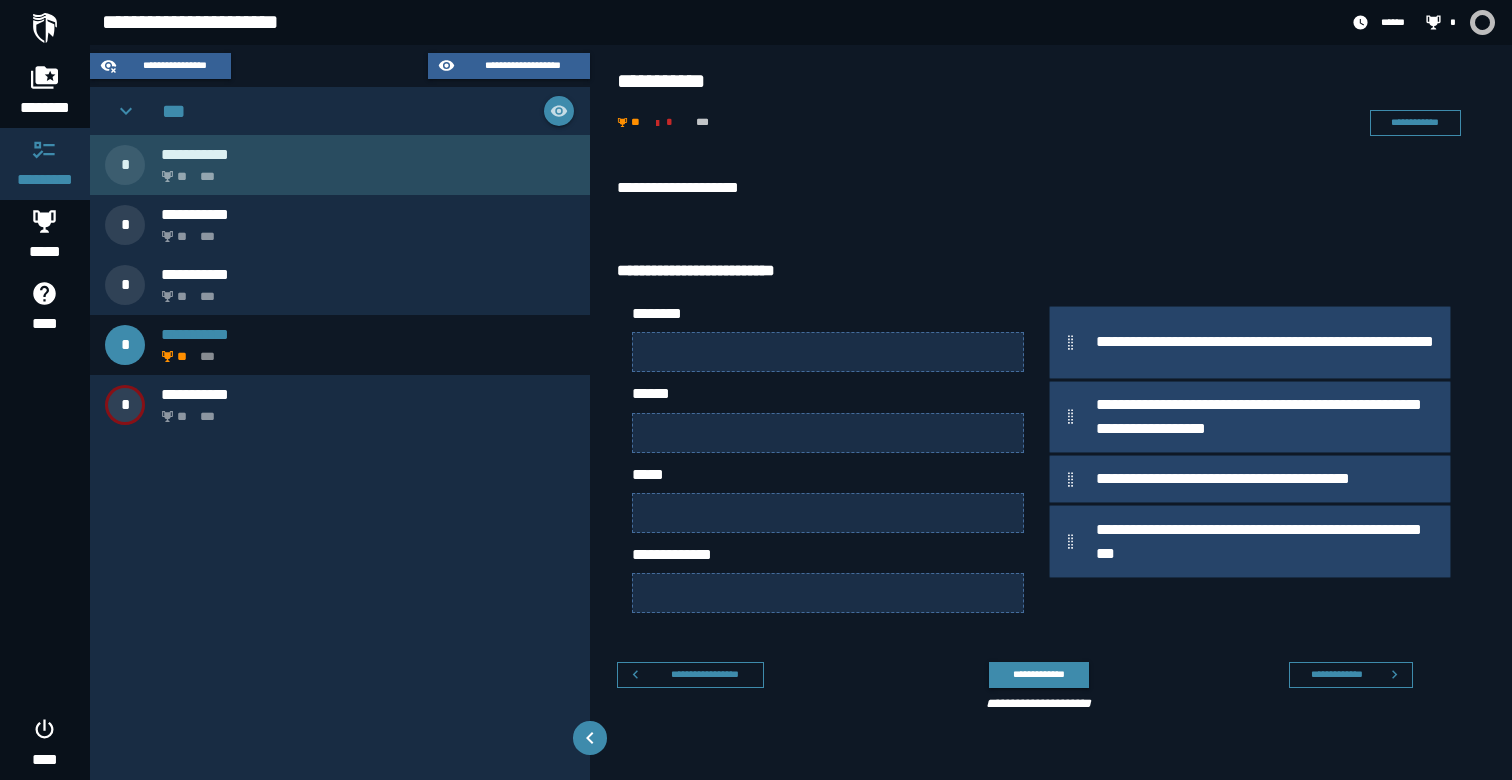 click on "** ***" at bounding box center [364, 170] 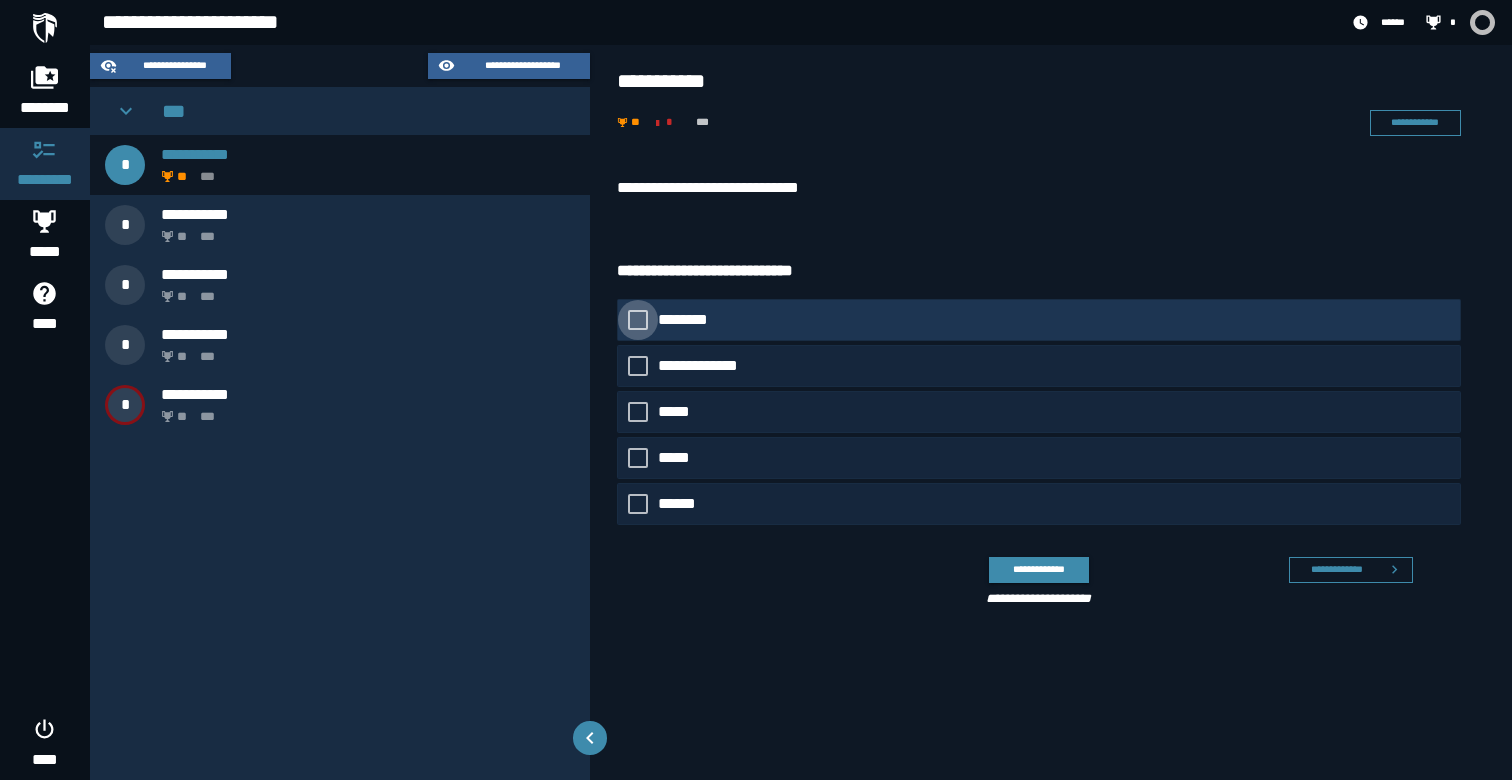 click on "********" 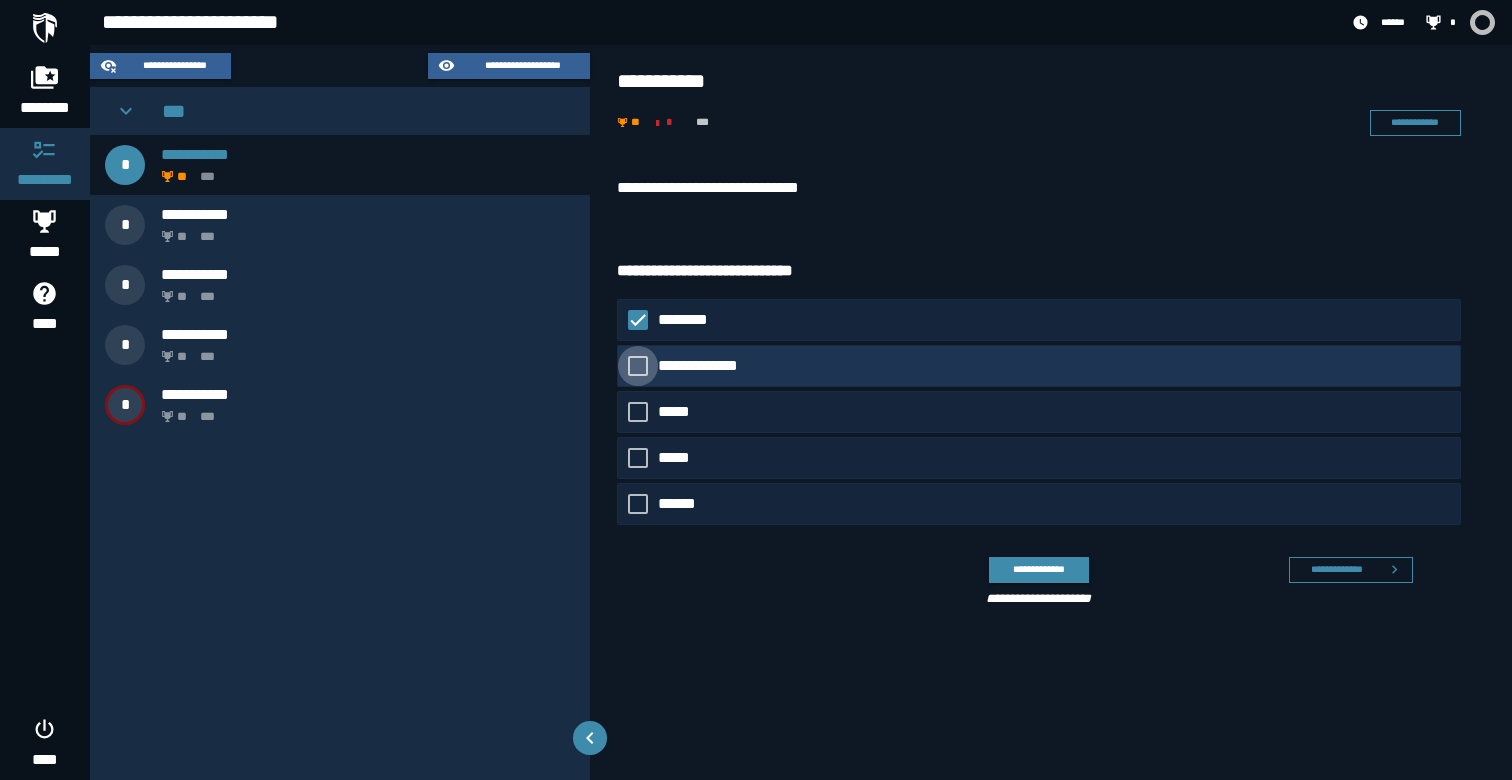 click on "**********" at bounding box center (705, 366) 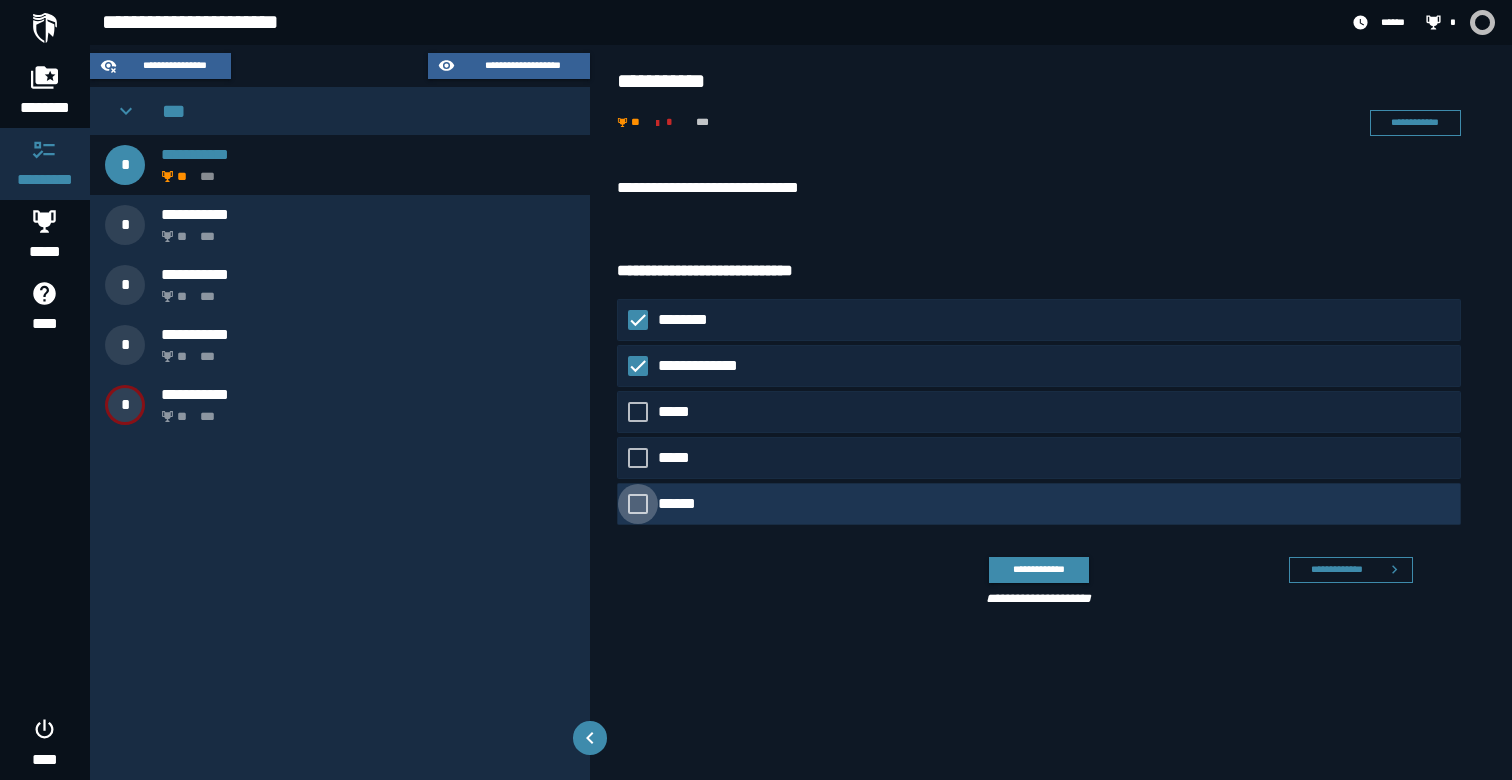 click on "******" at bounding box center [682, 504] 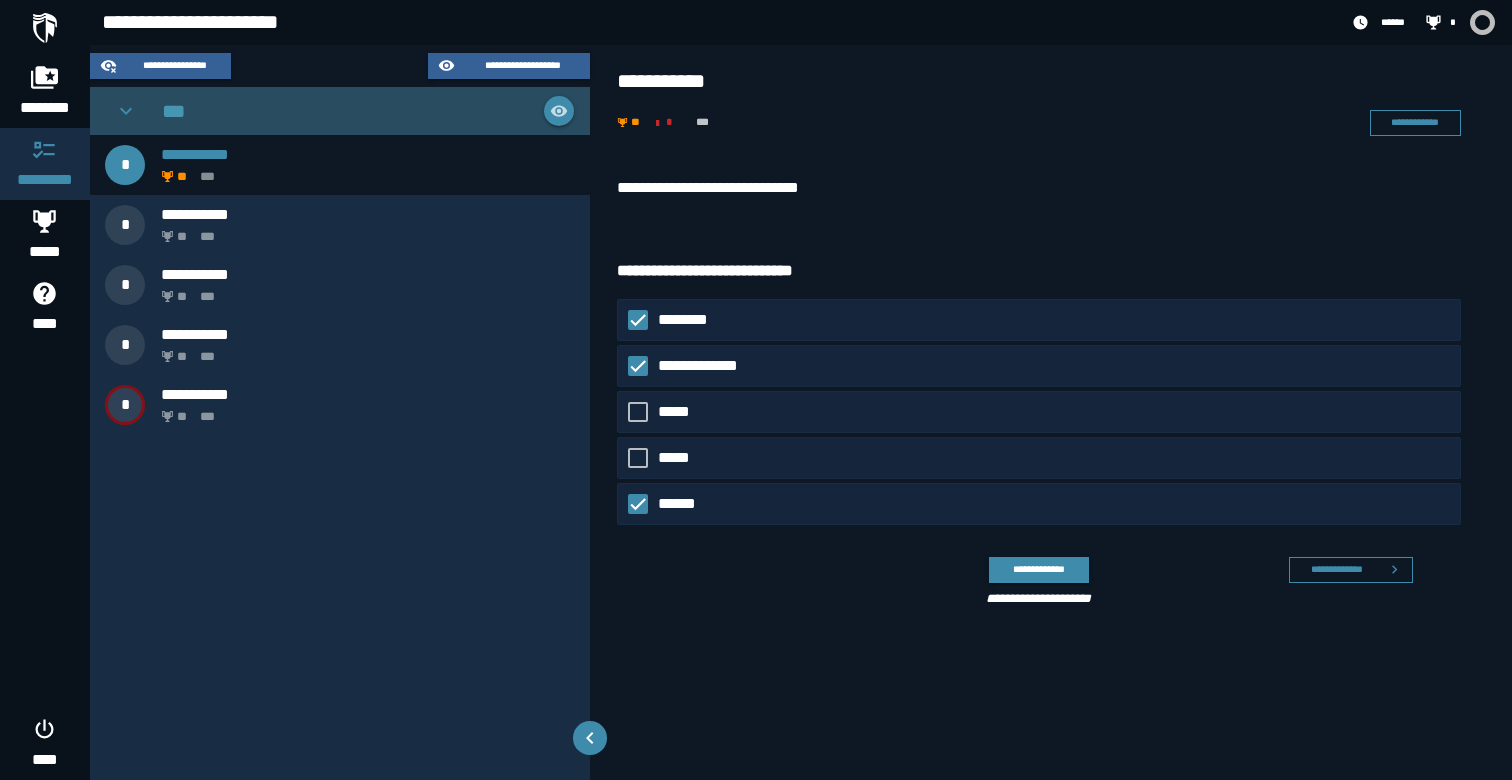 click on "***" at bounding box center (340, 111) 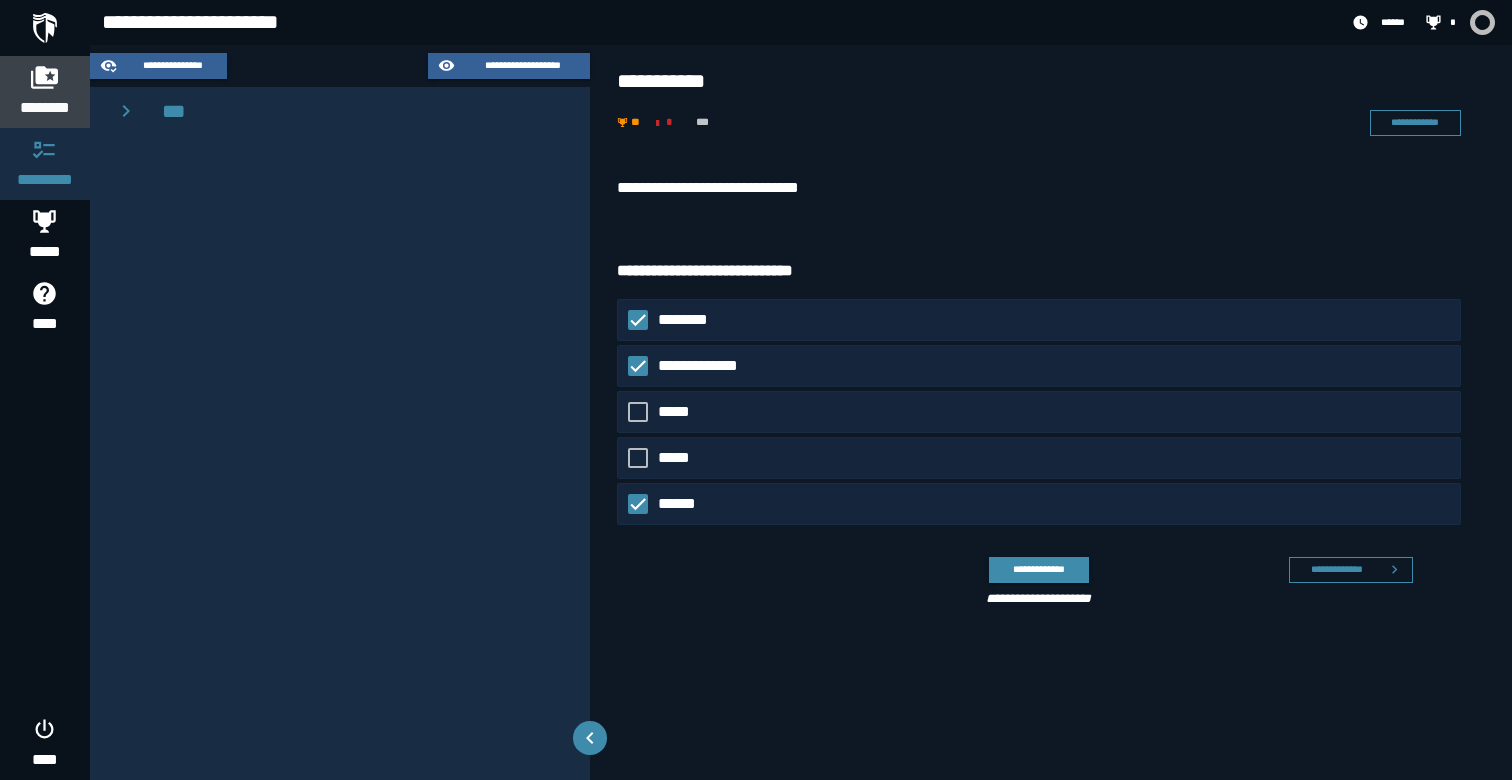 click on "********" at bounding box center [45, 108] 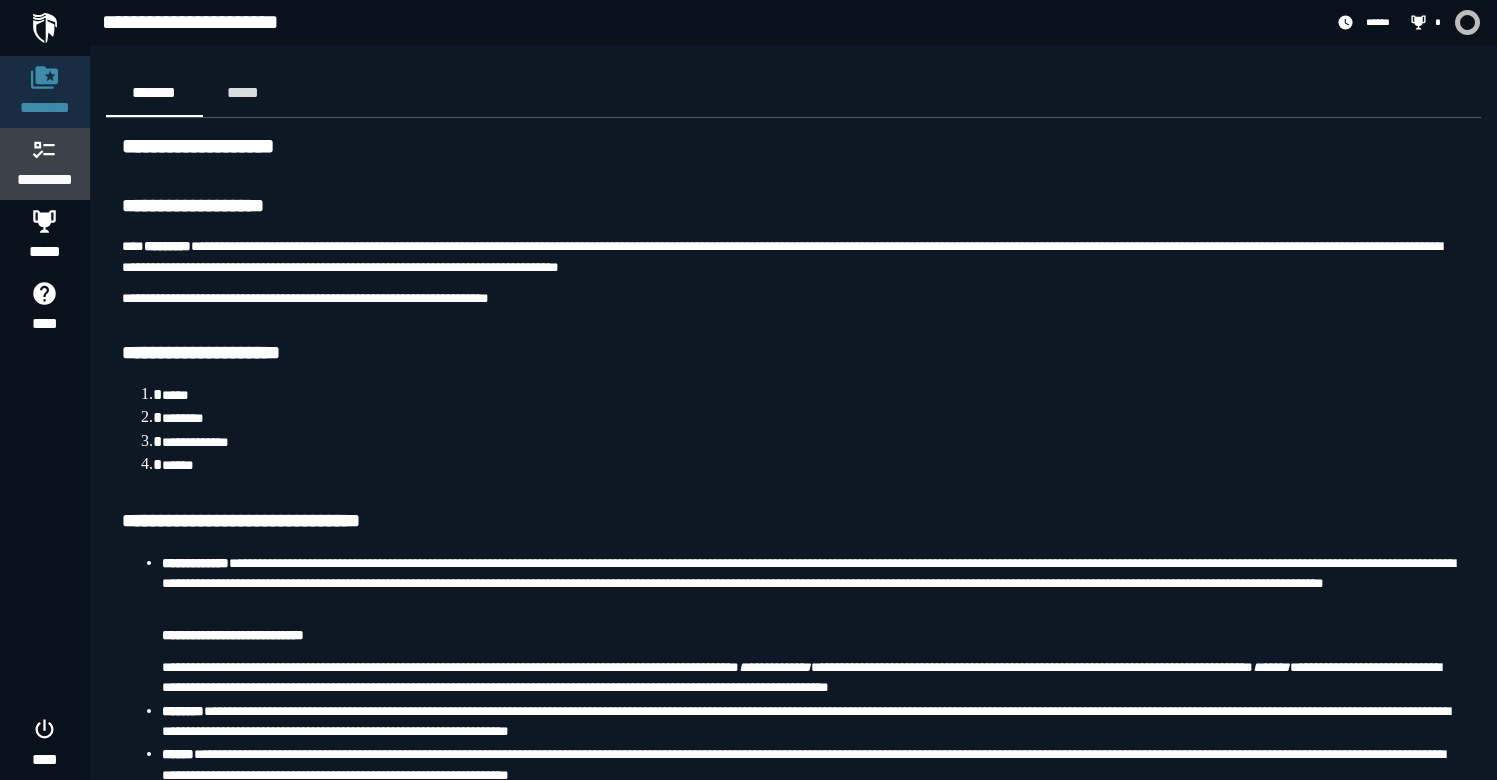 click on "*********" at bounding box center [45, 164] 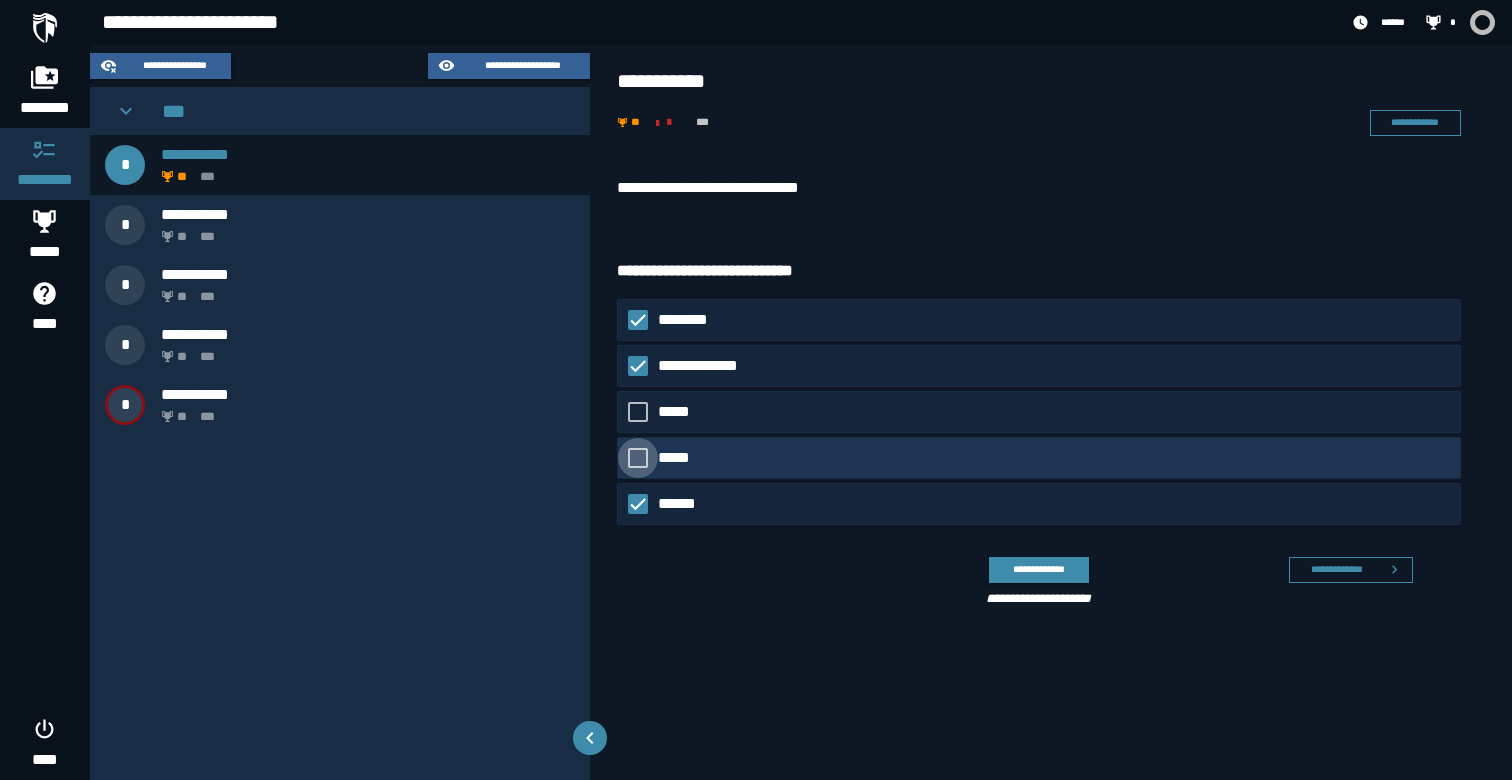 click on "*****" 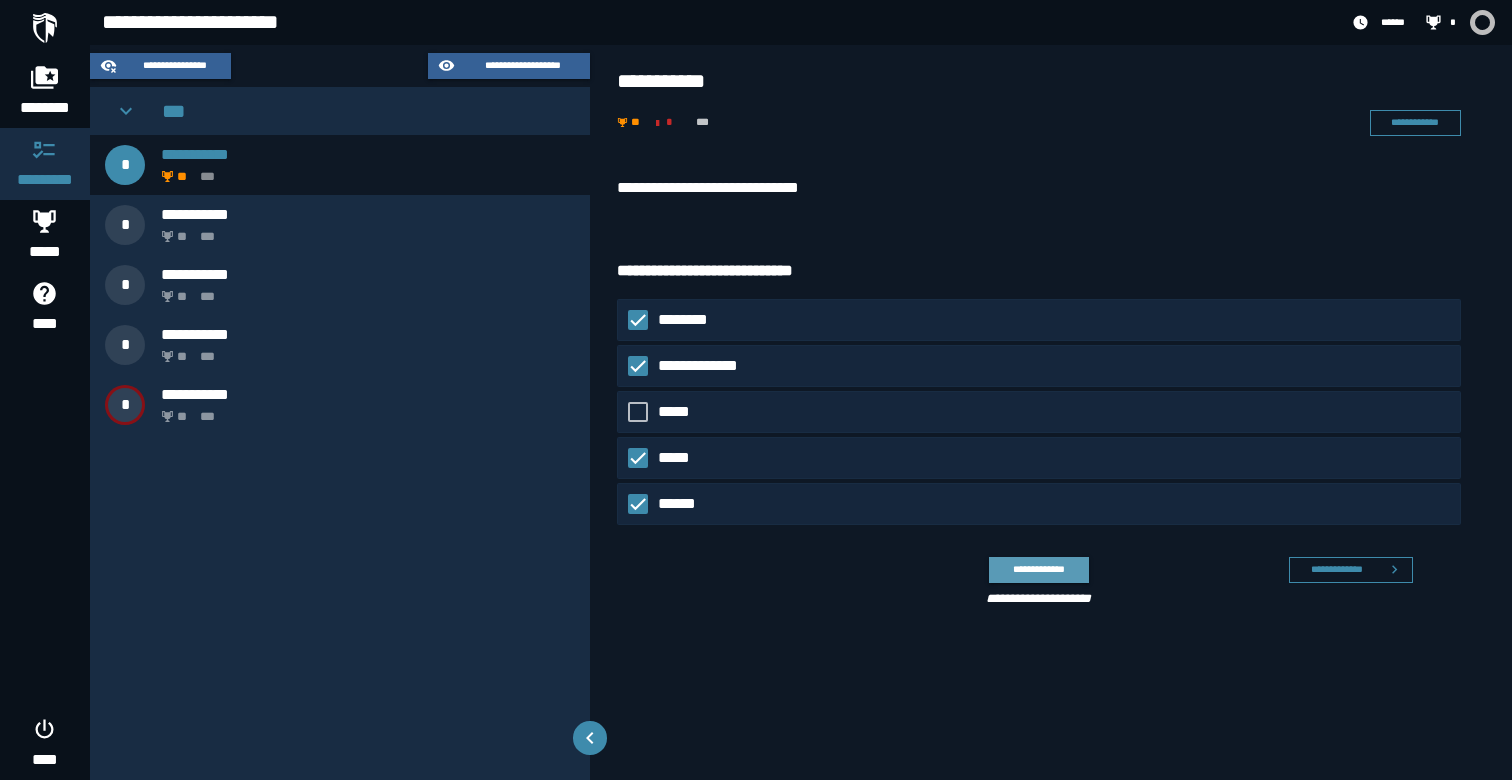 click on "**********" at bounding box center [1038, 569] 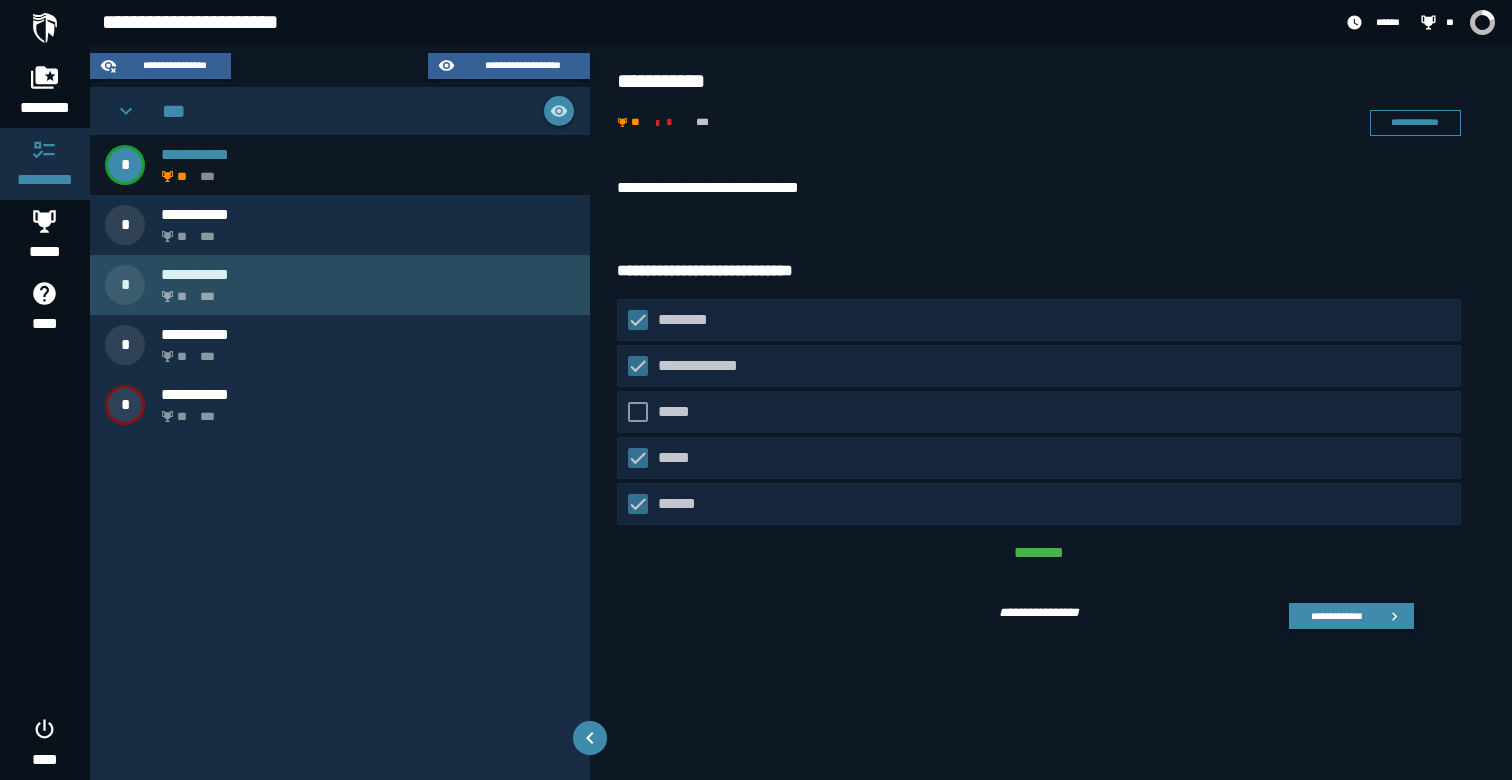 click on "**********" at bounding box center [340, 285] 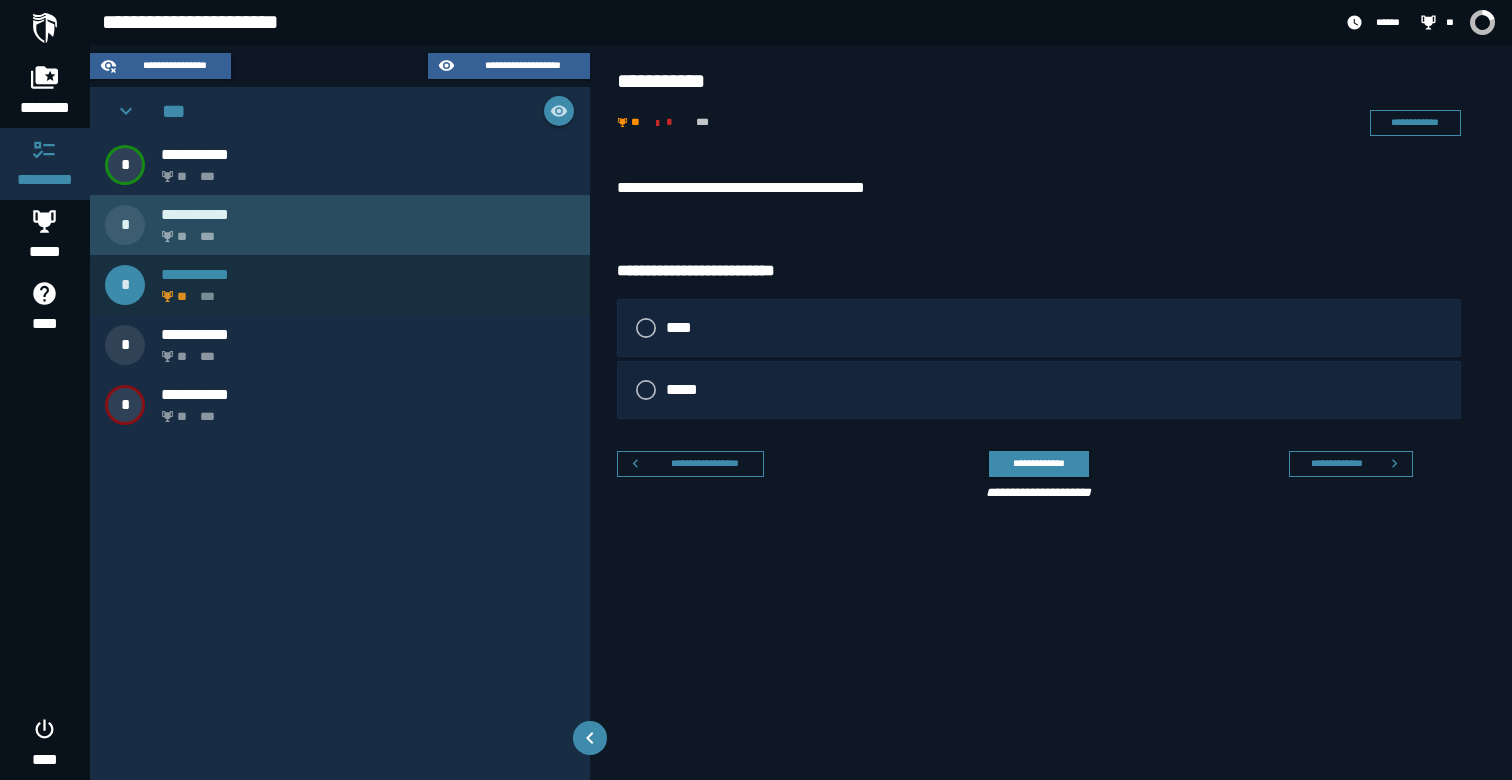 click on "** ***" at bounding box center [364, 230] 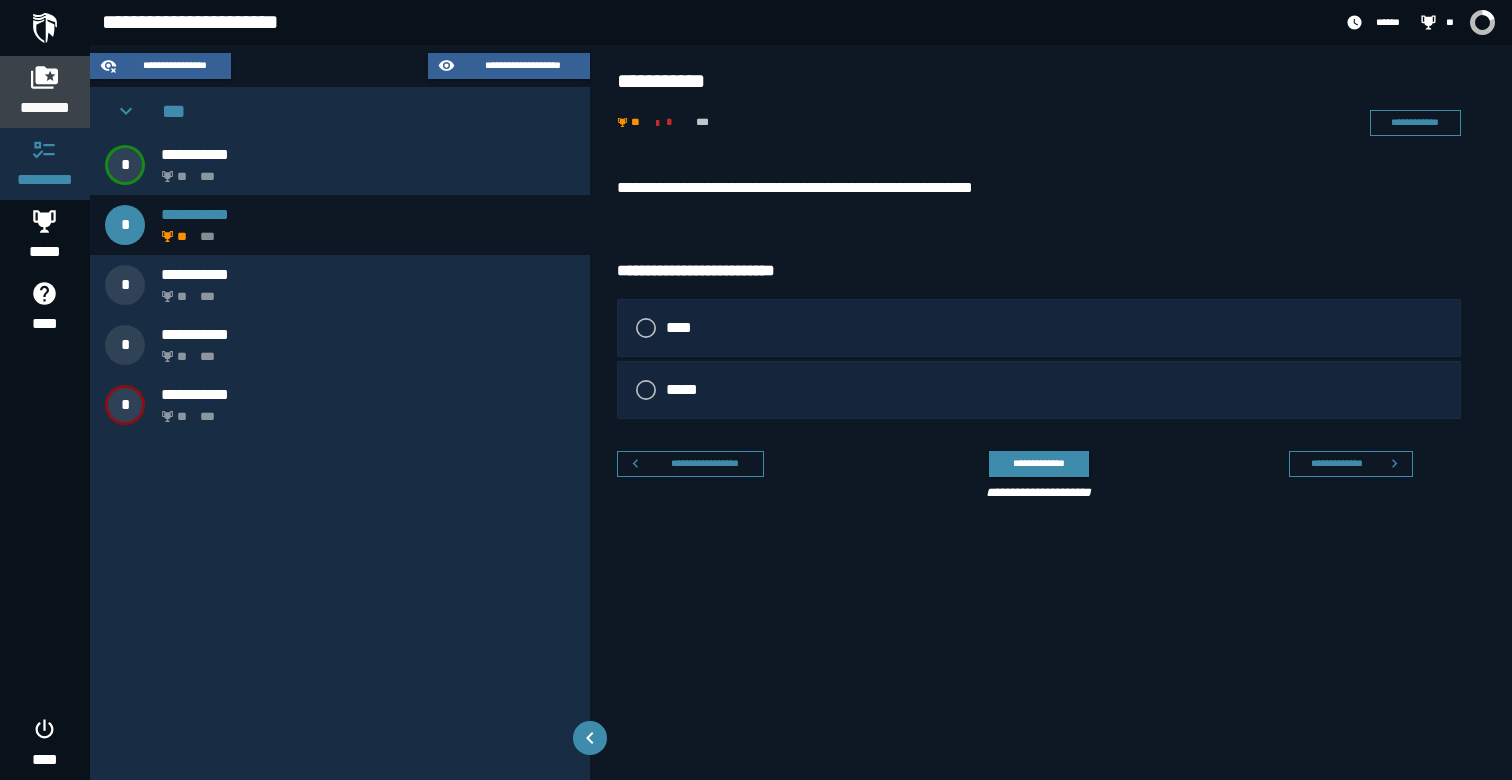 click on "********" at bounding box center [45, 108] 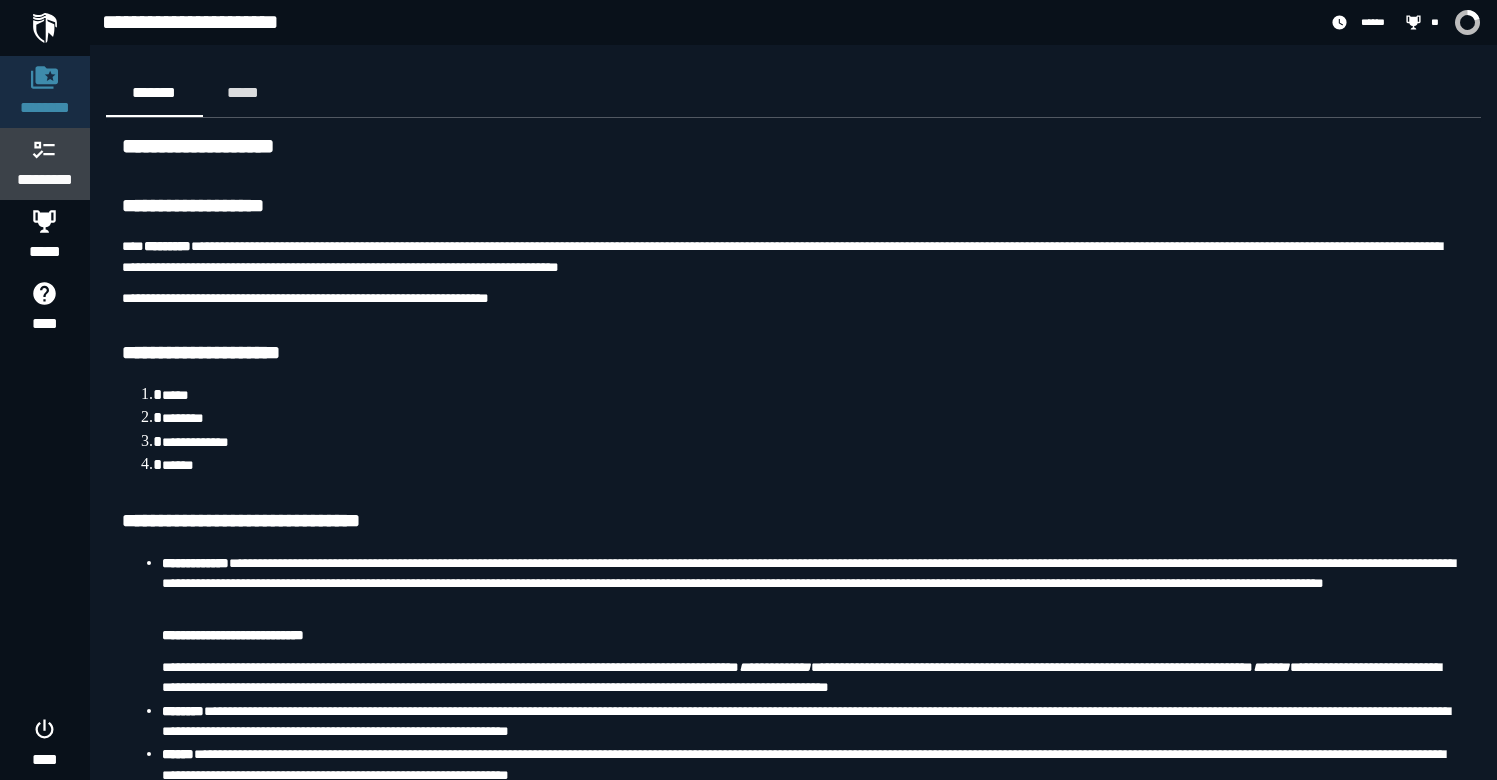 click on "*********" at bounding box center (45, 180) 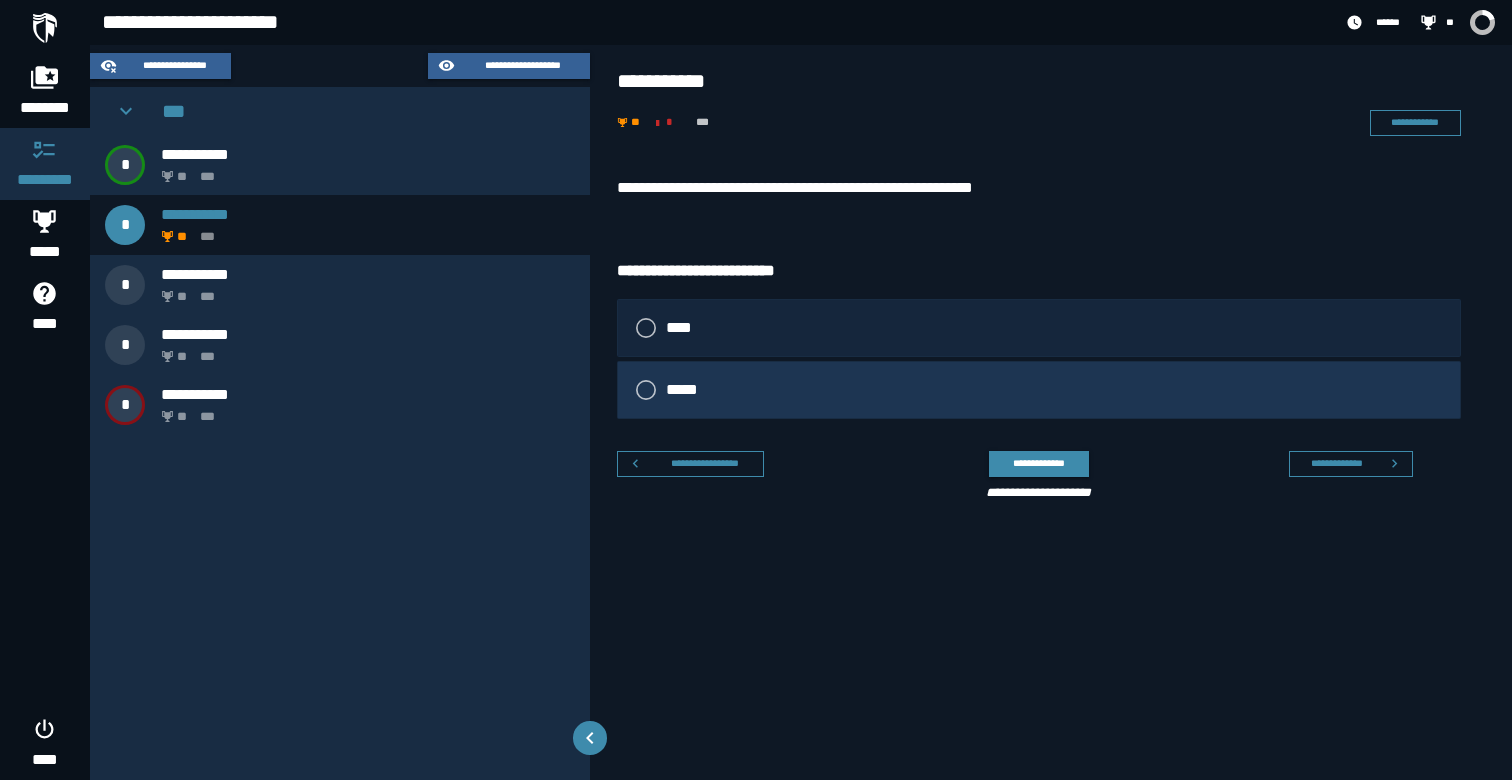 click on "*****" at bounding box center [1039, 390] 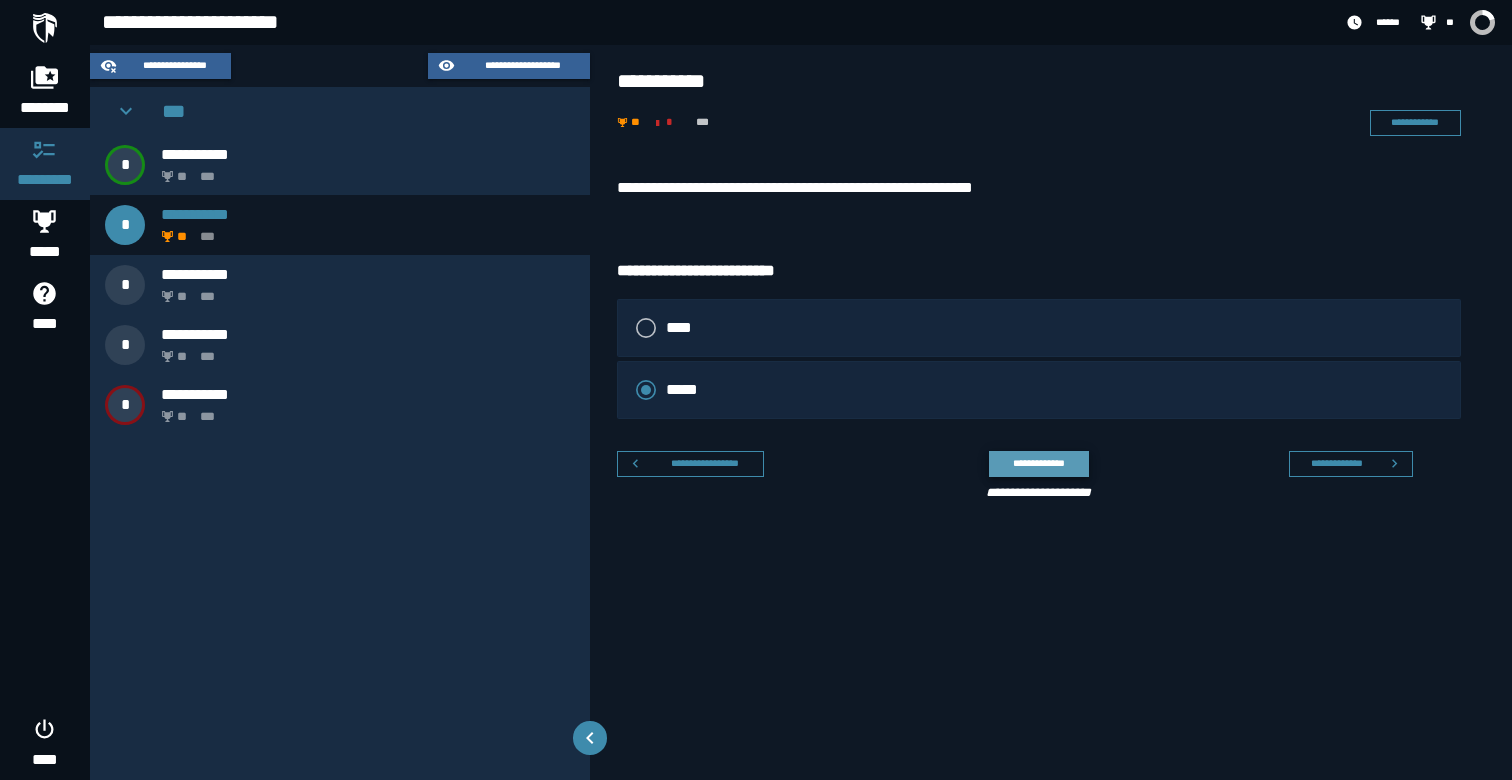 click on "**********" at bounding box center [1038, 463] 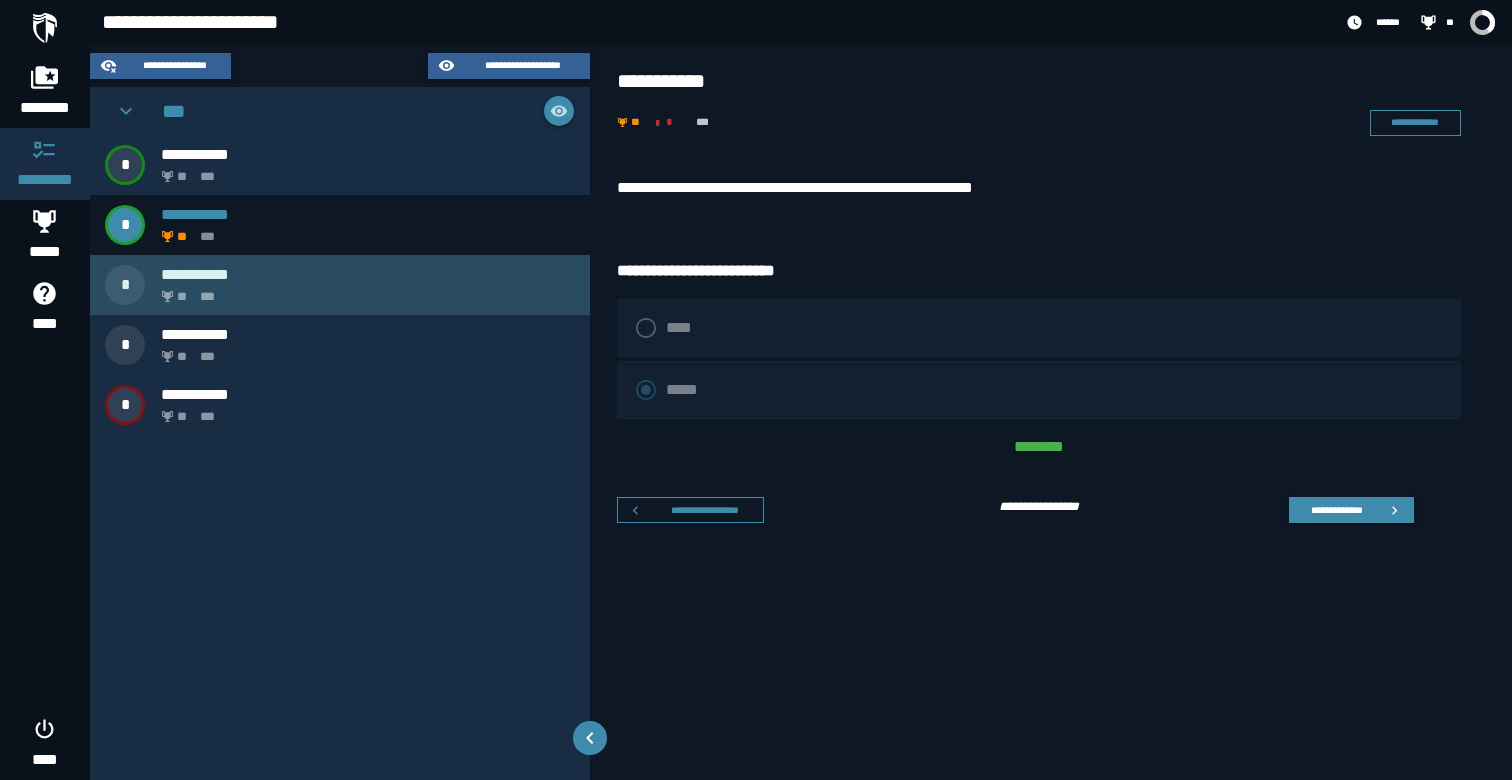 drag, startPoint x: 391, startPoint y: 312, endPoint x: 410, endPoint y: 312, distance: 19 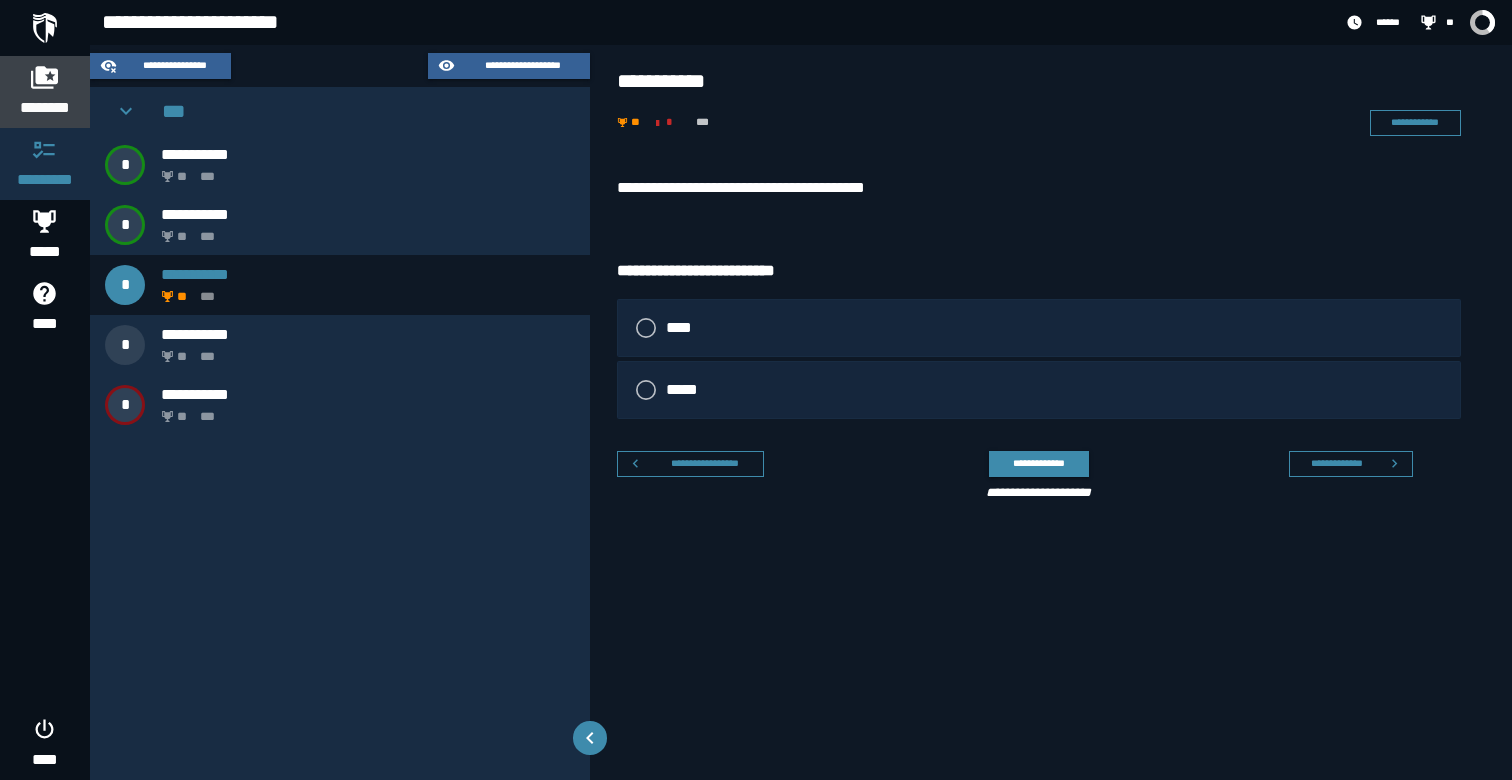 click on "********" at bounding box center [45, 108] 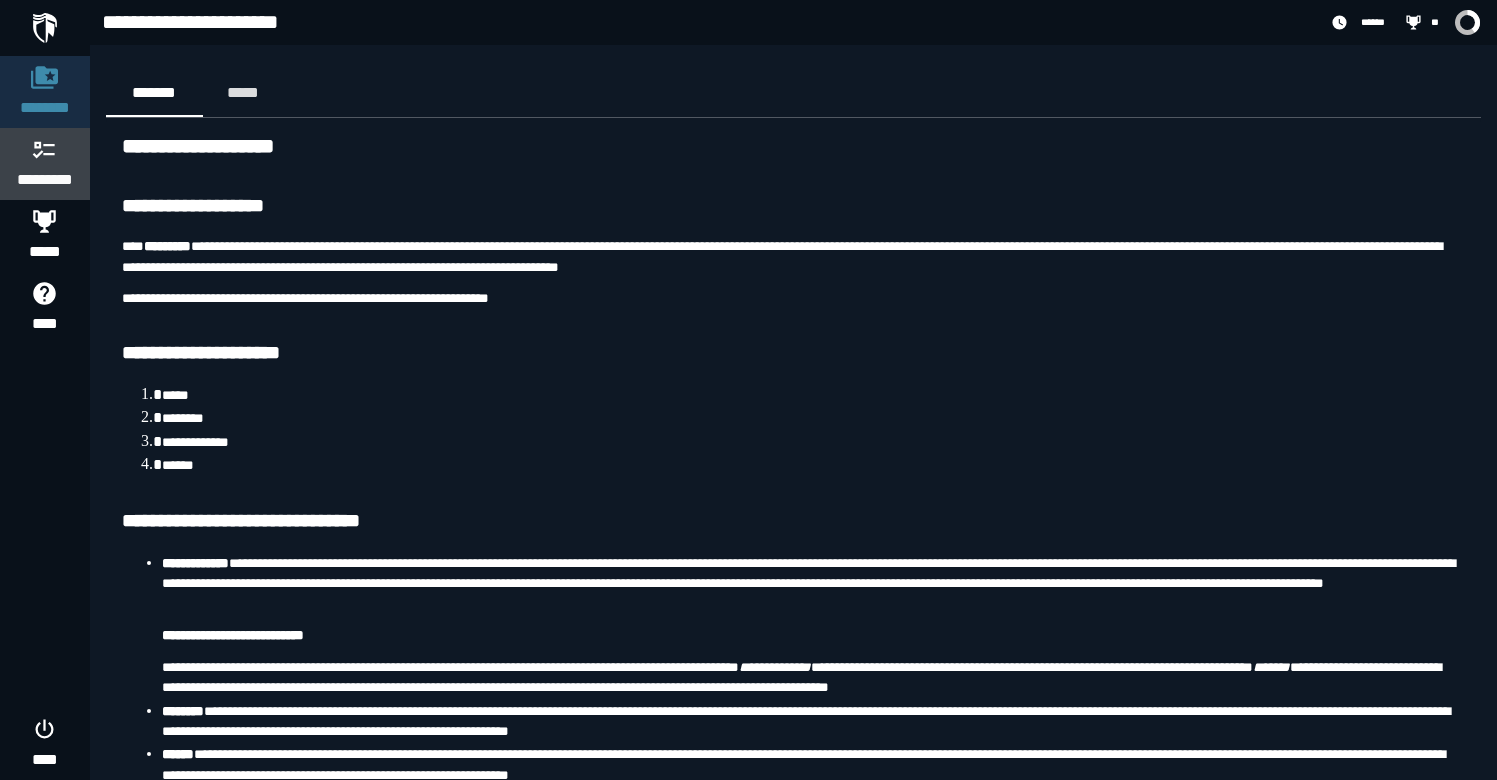 click 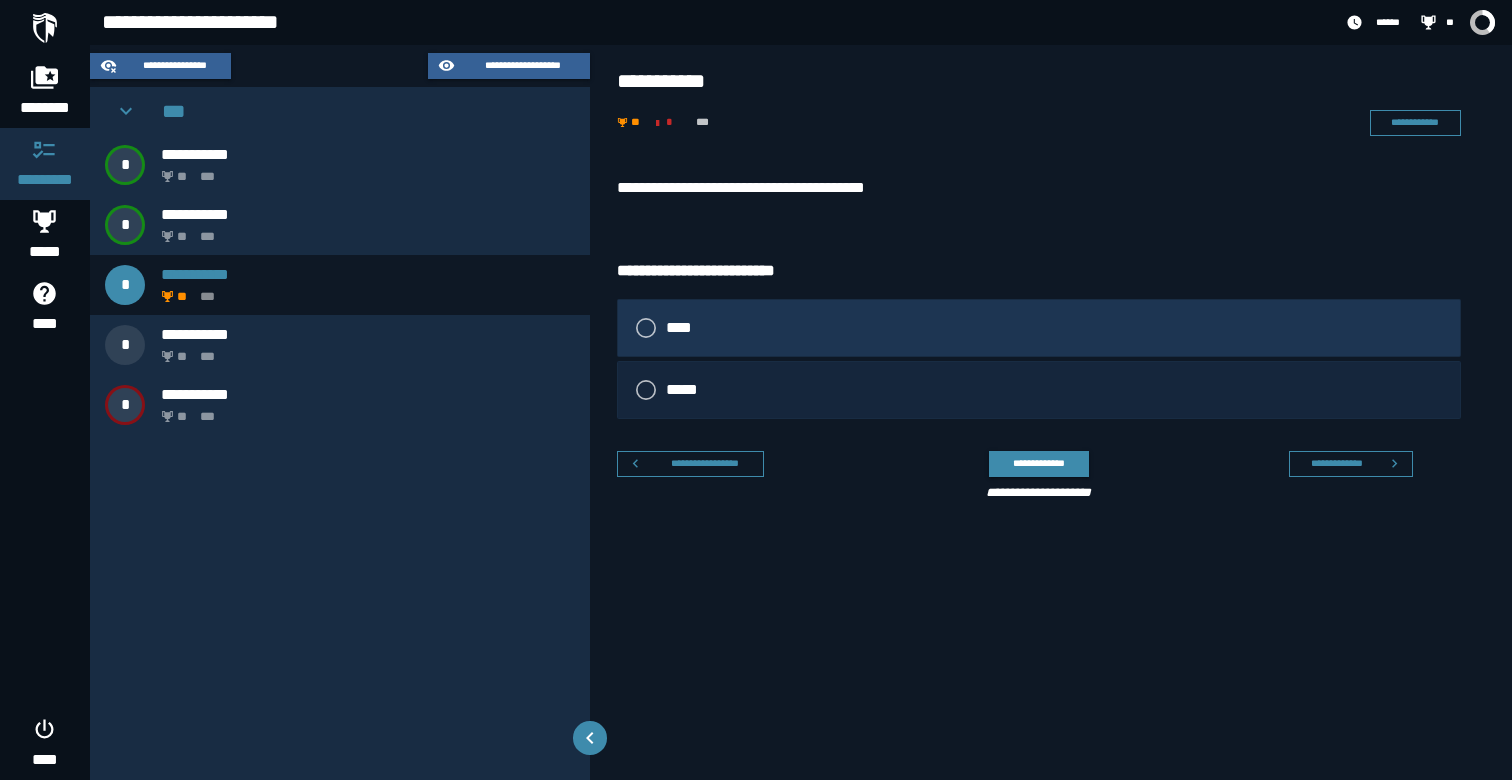 click on "****" at bounding box center [1039, 328] 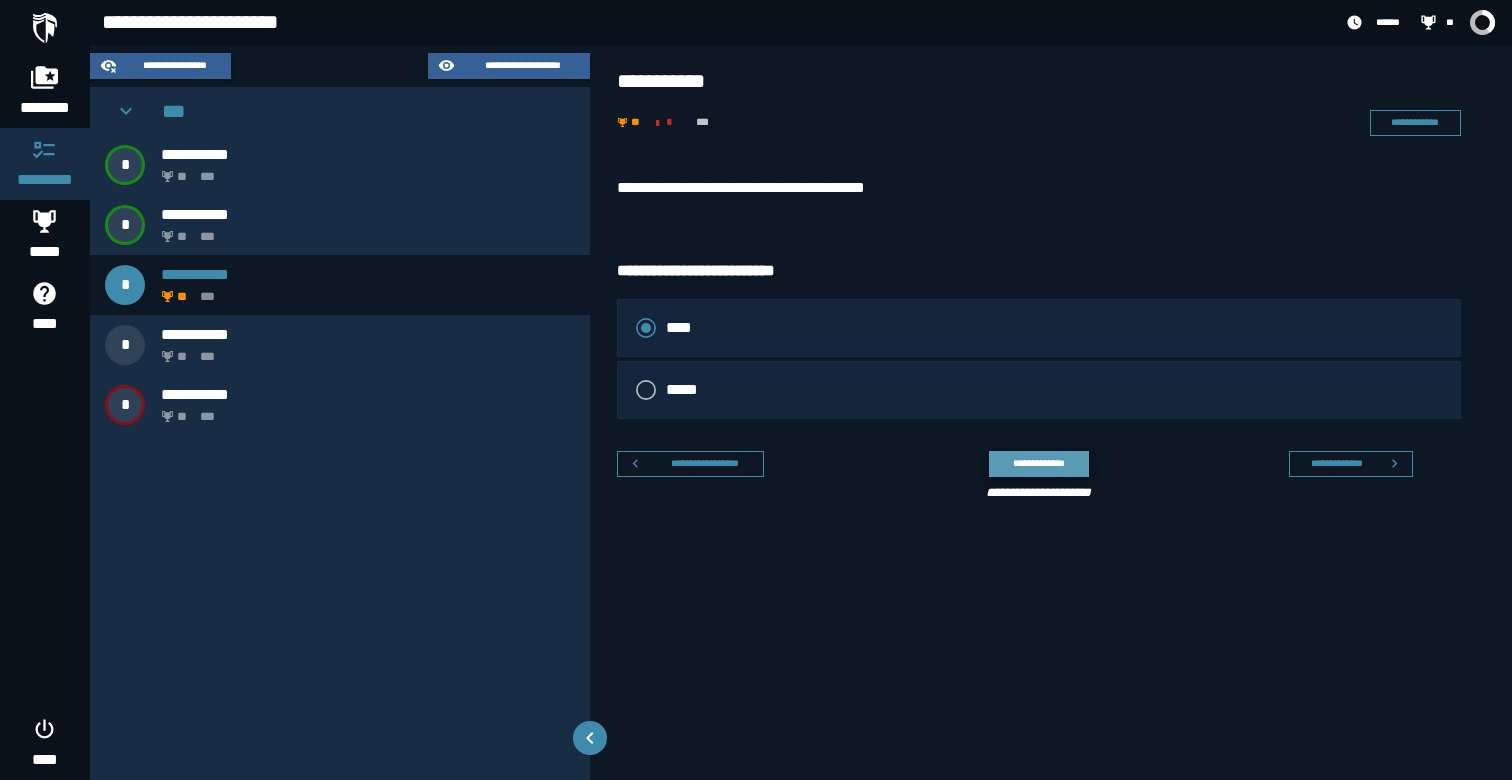 click on "**********" at bounding box center (1038, 463) 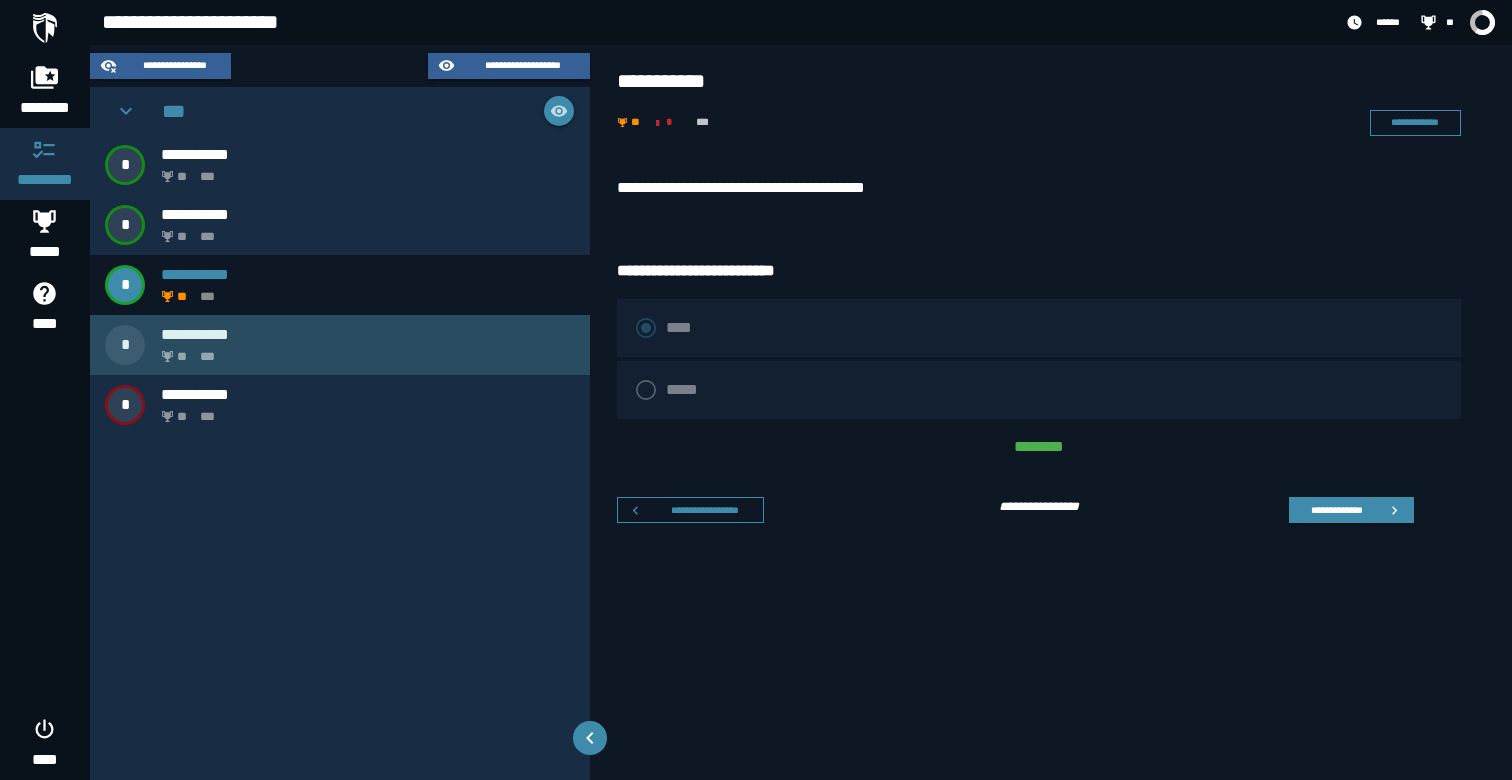 click on "**********" at bounding box center [368, 334] 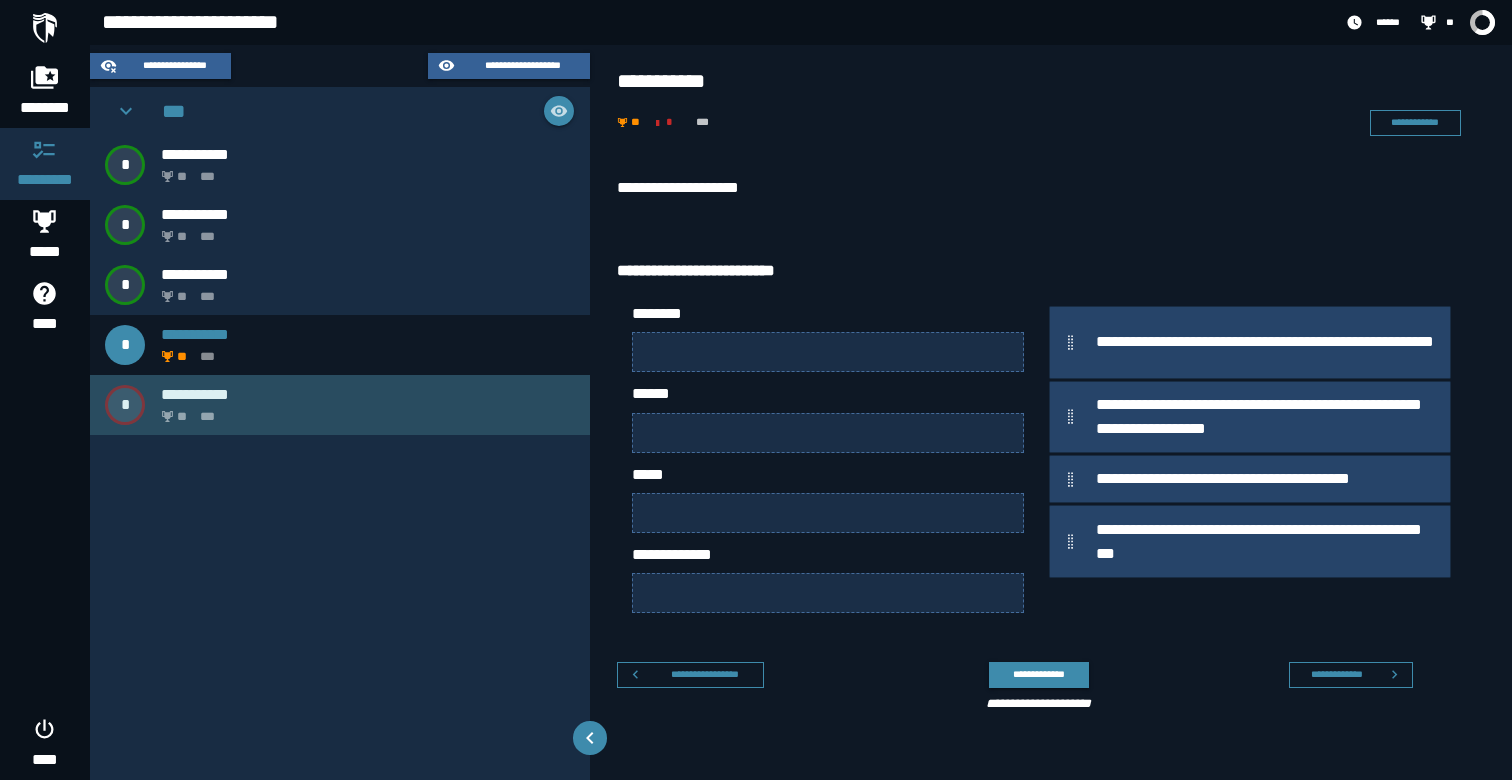 click on "** ***" at bounding box center (364, 410) 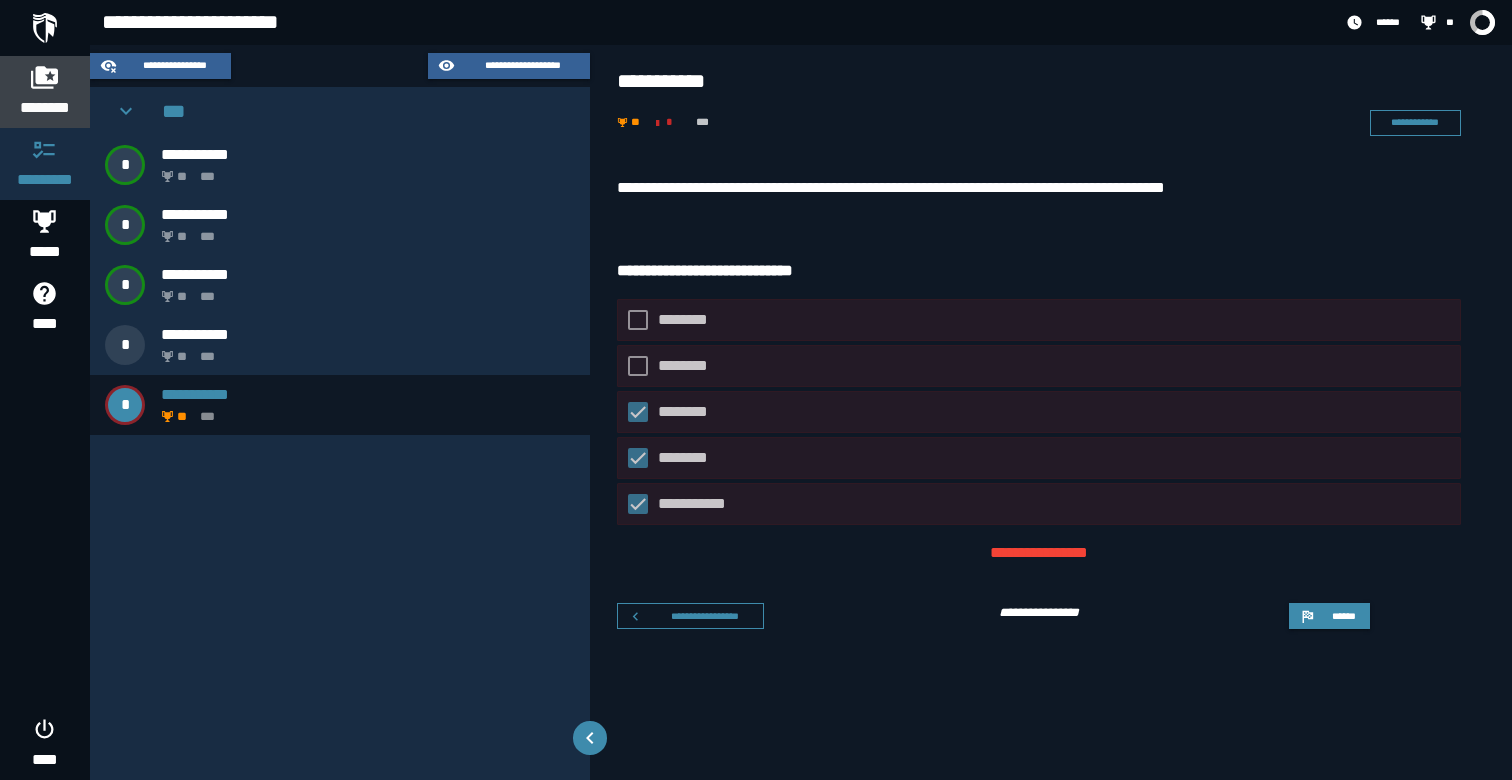 click on "********" at bounding box center [45, 92] 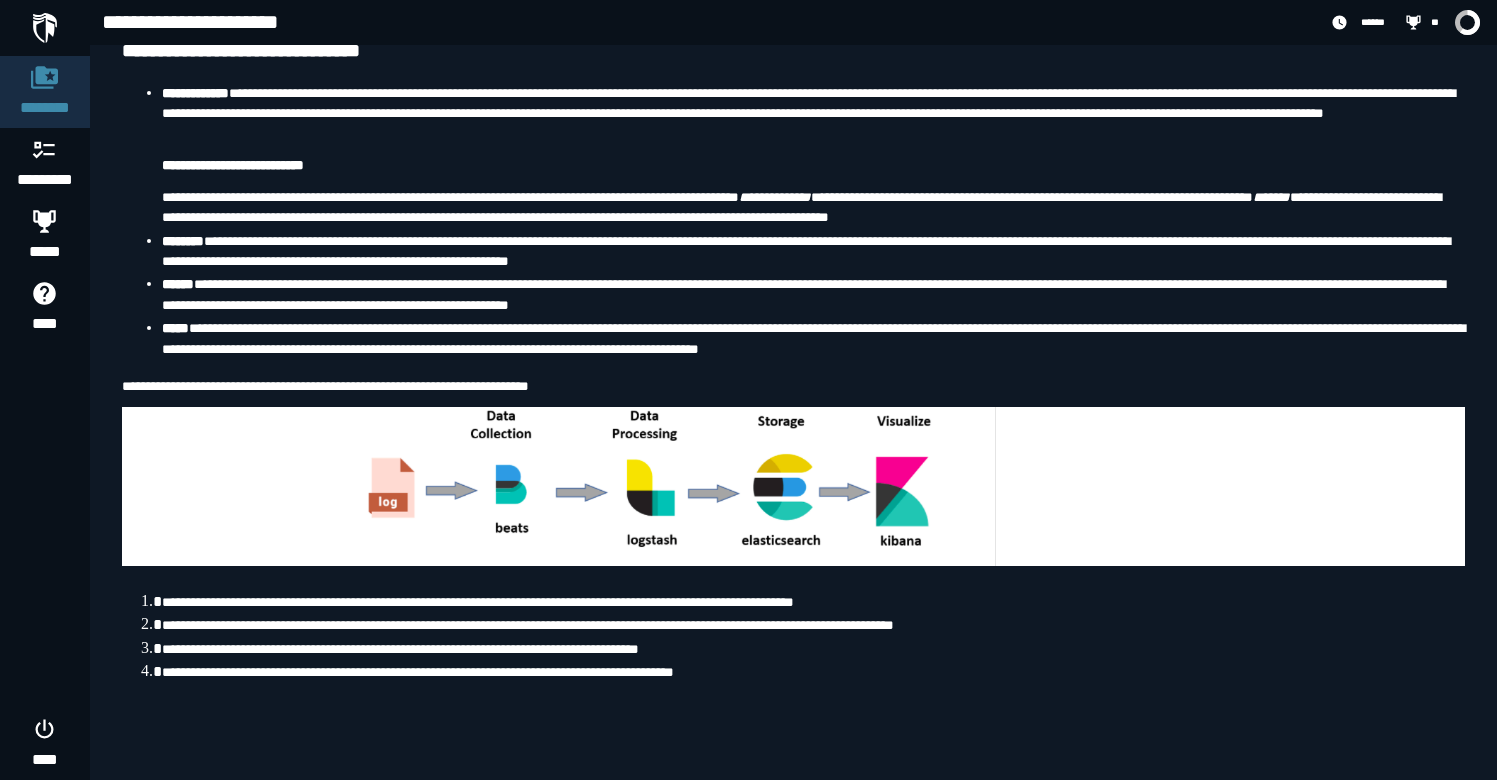 scroll, scrollTop: 444, scrollLeft: 0, axis: vertical 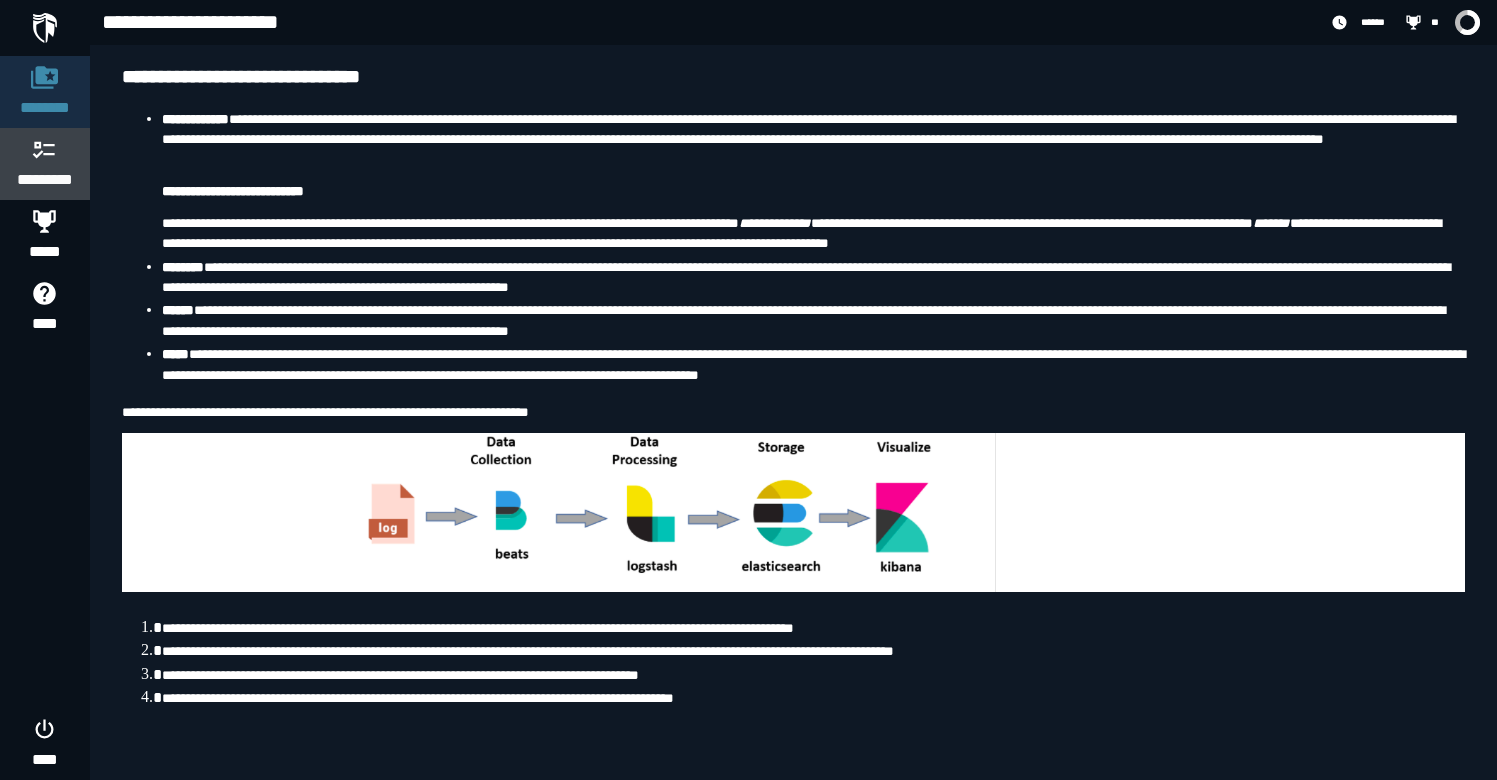 click at bounding box center (45, 149) 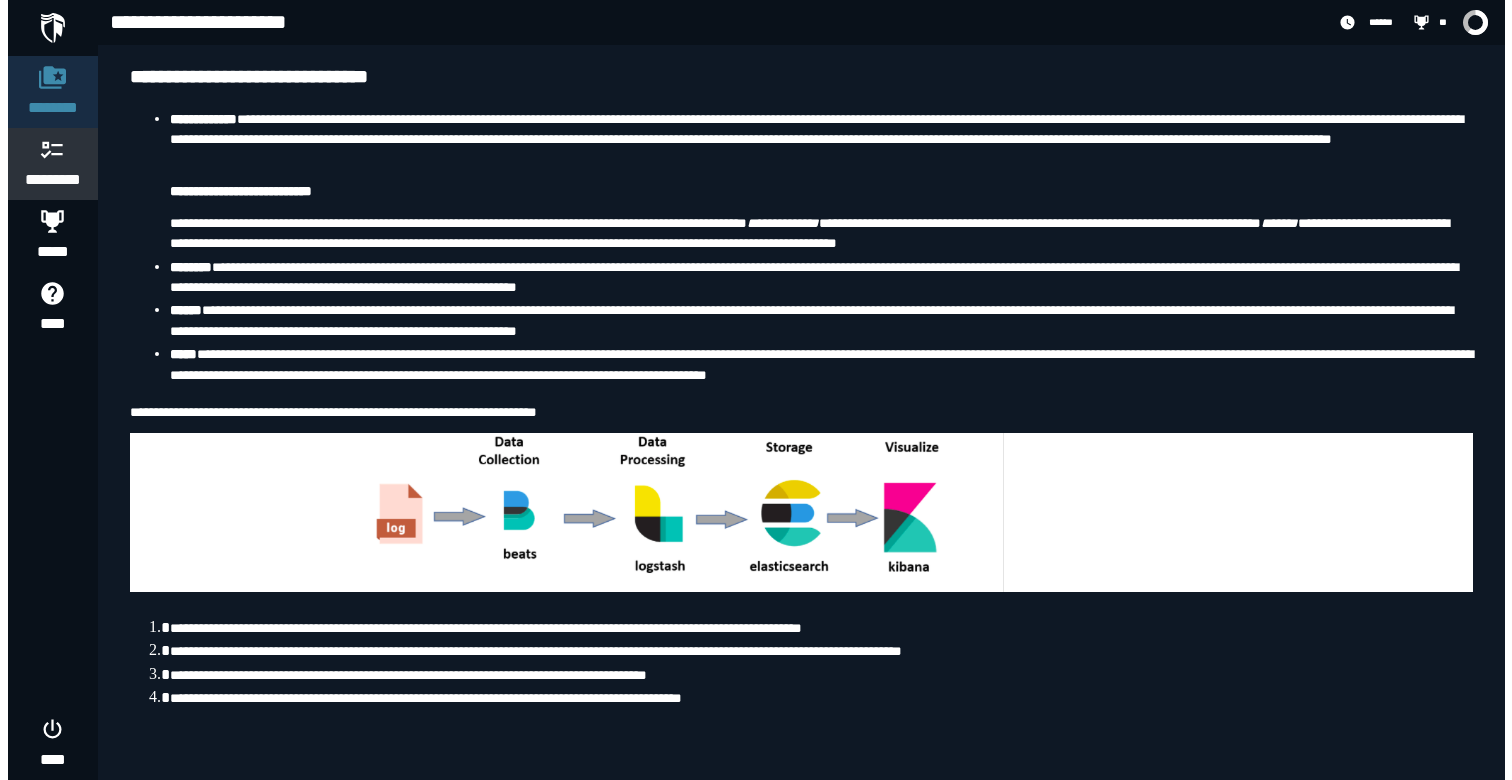 scroll, scrollTop: 0, scrollLeft: 0, axis: both 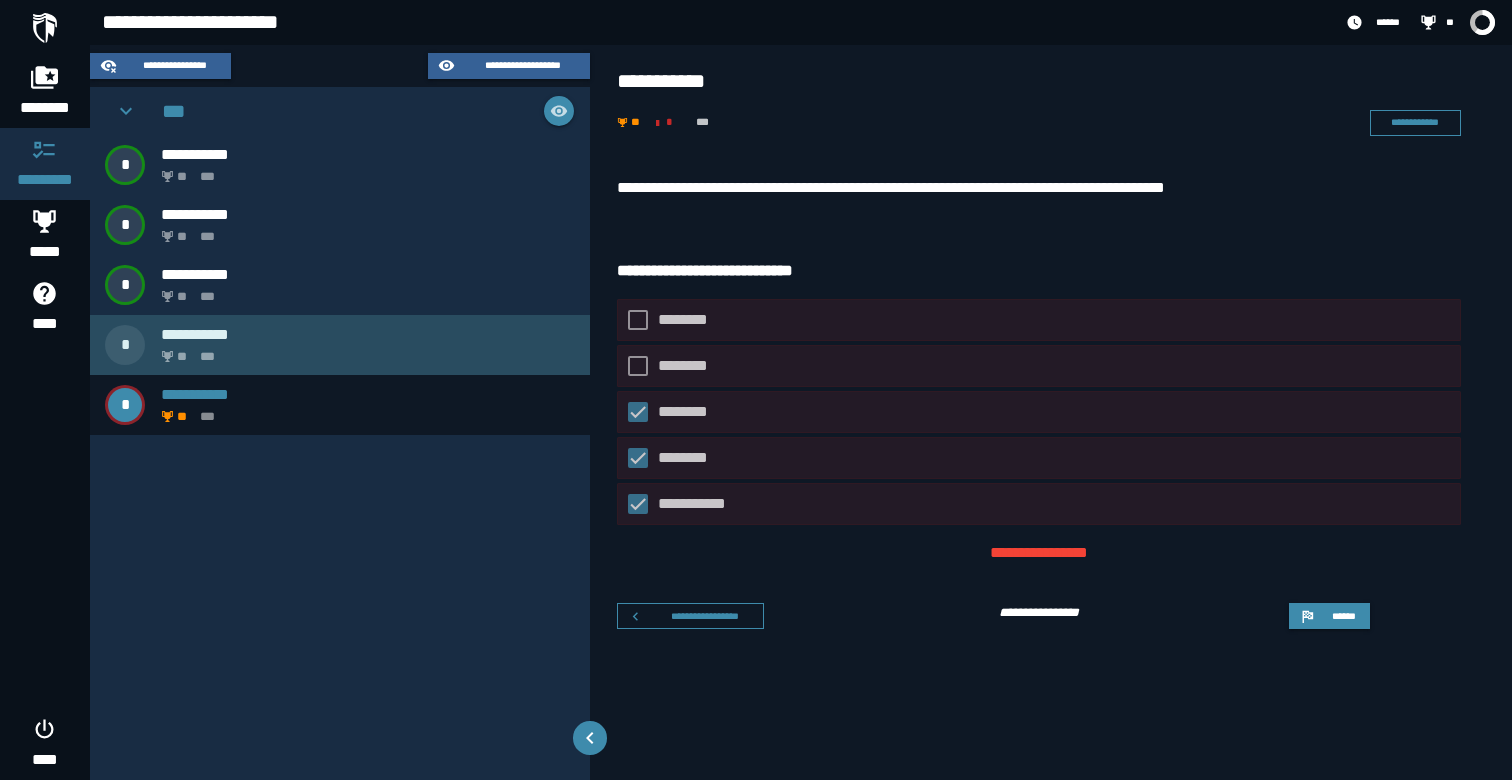 click on "** ***" at bounding box center [364, 350] 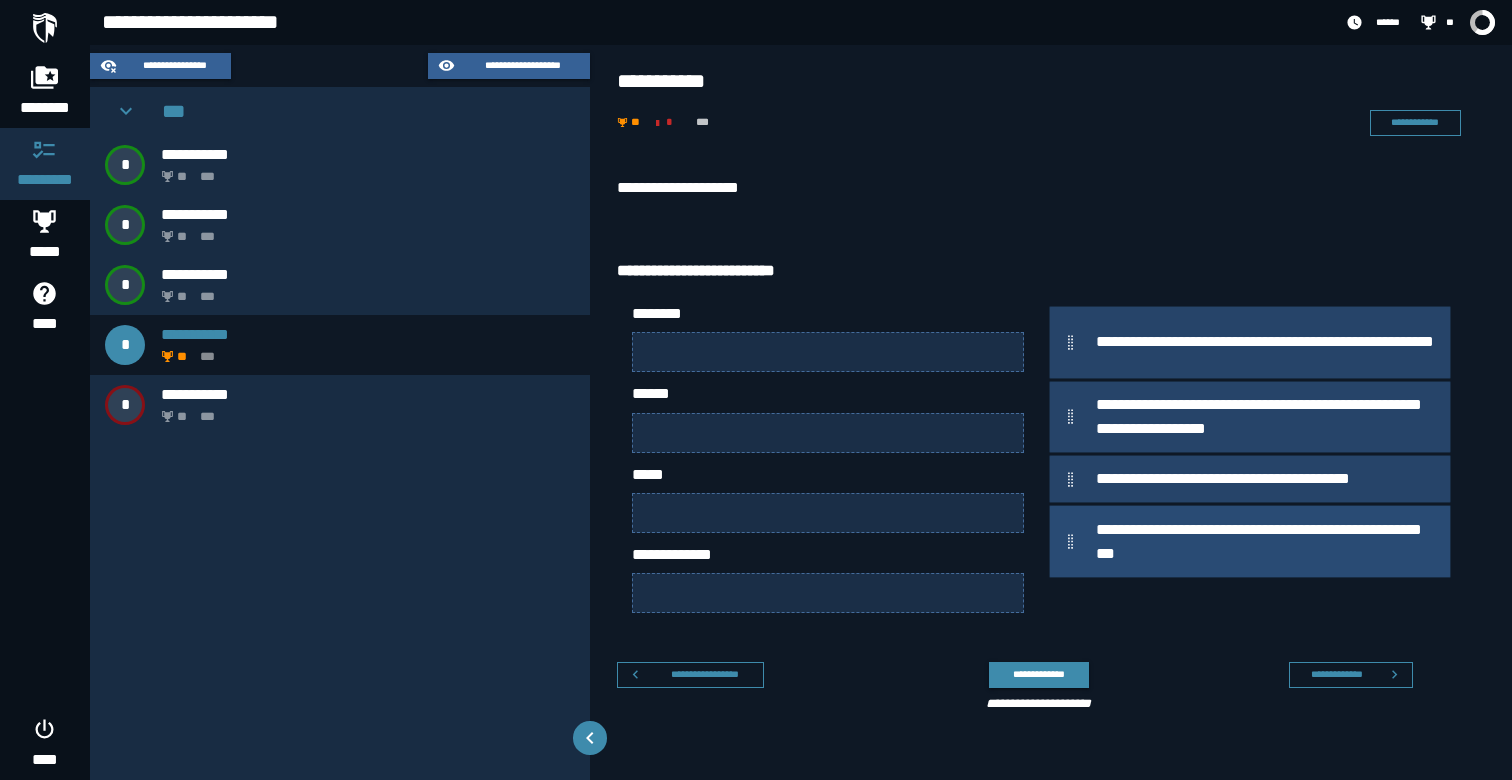 type 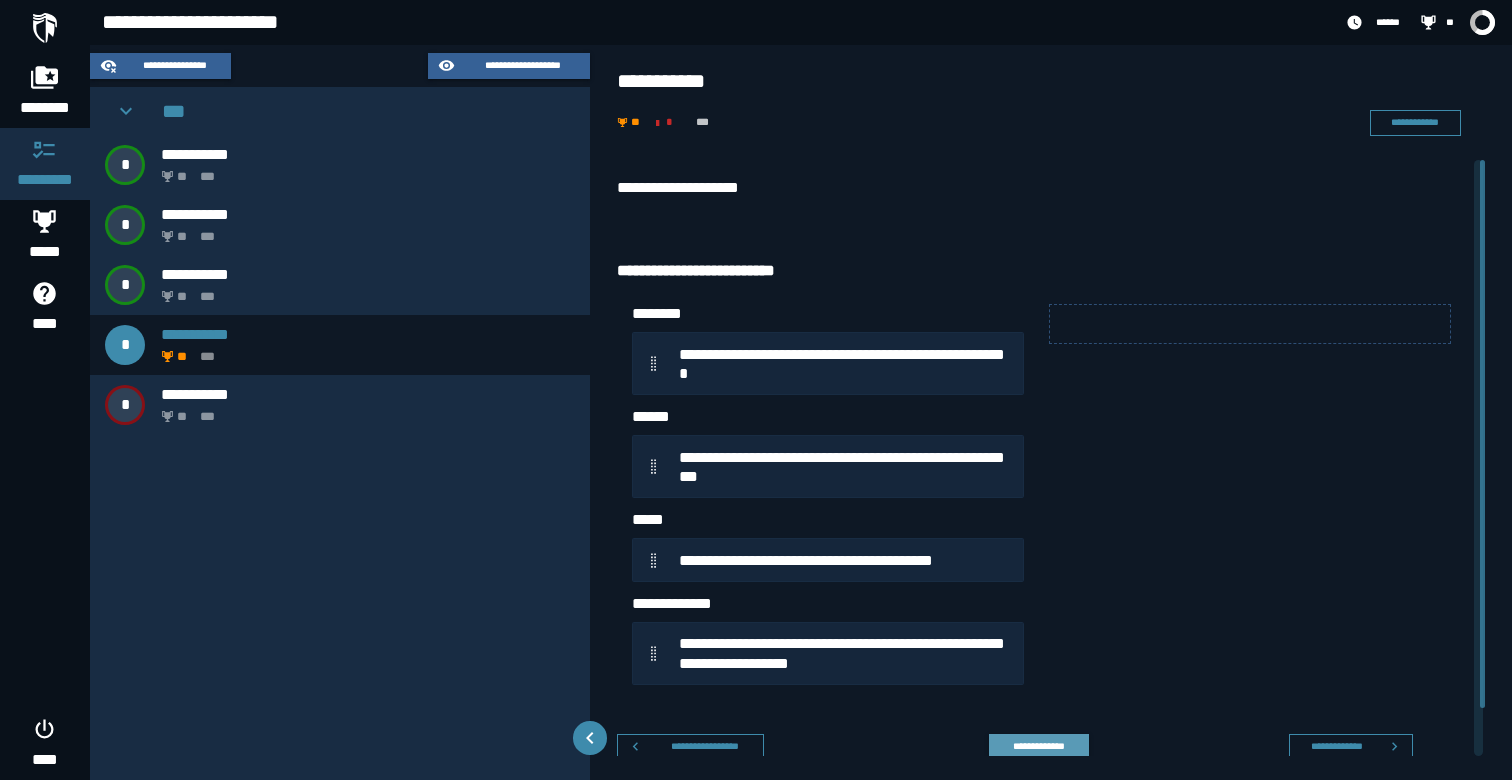 click on "**********" at bounding box center (1038, 746) 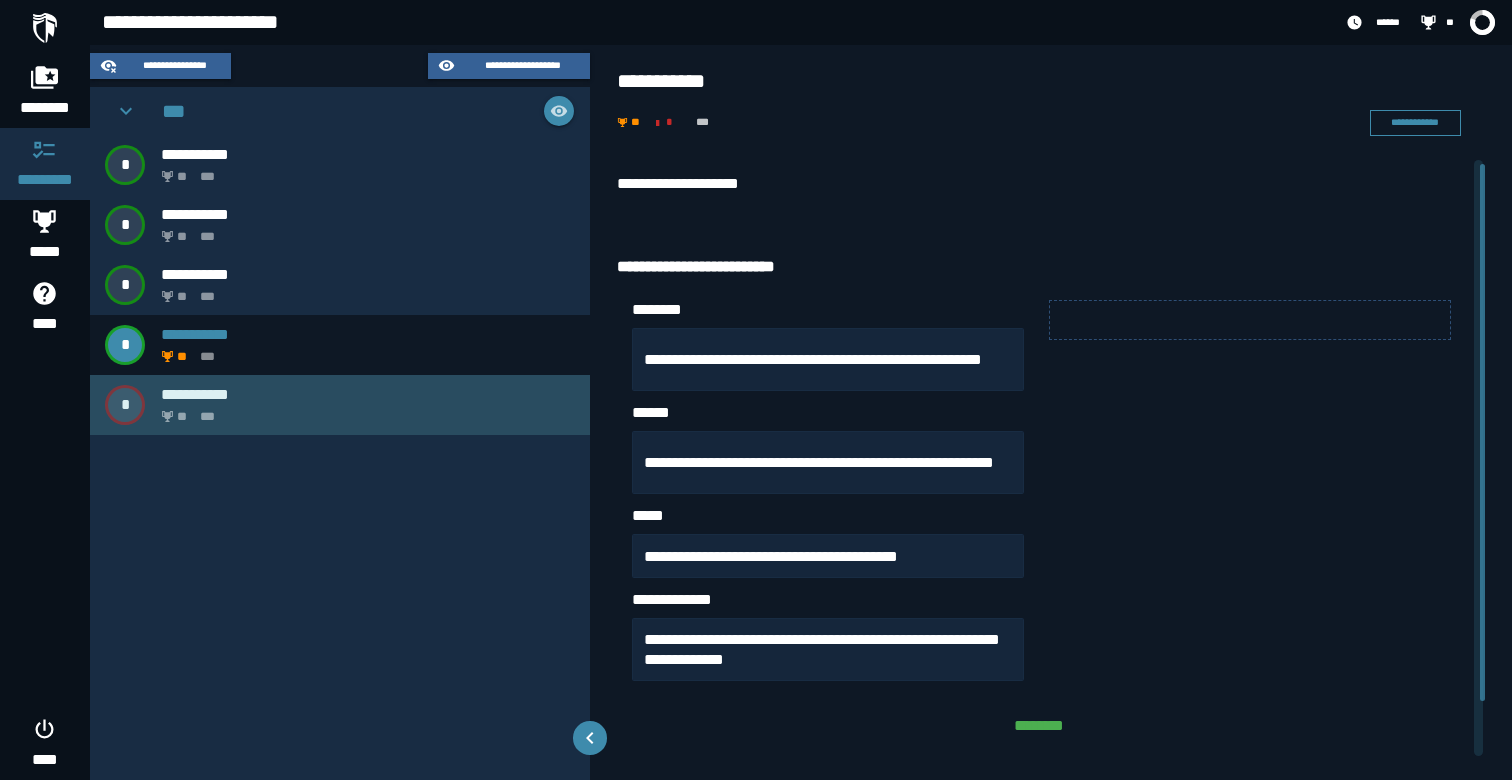 click on "*" at bounding box center [125, 405] 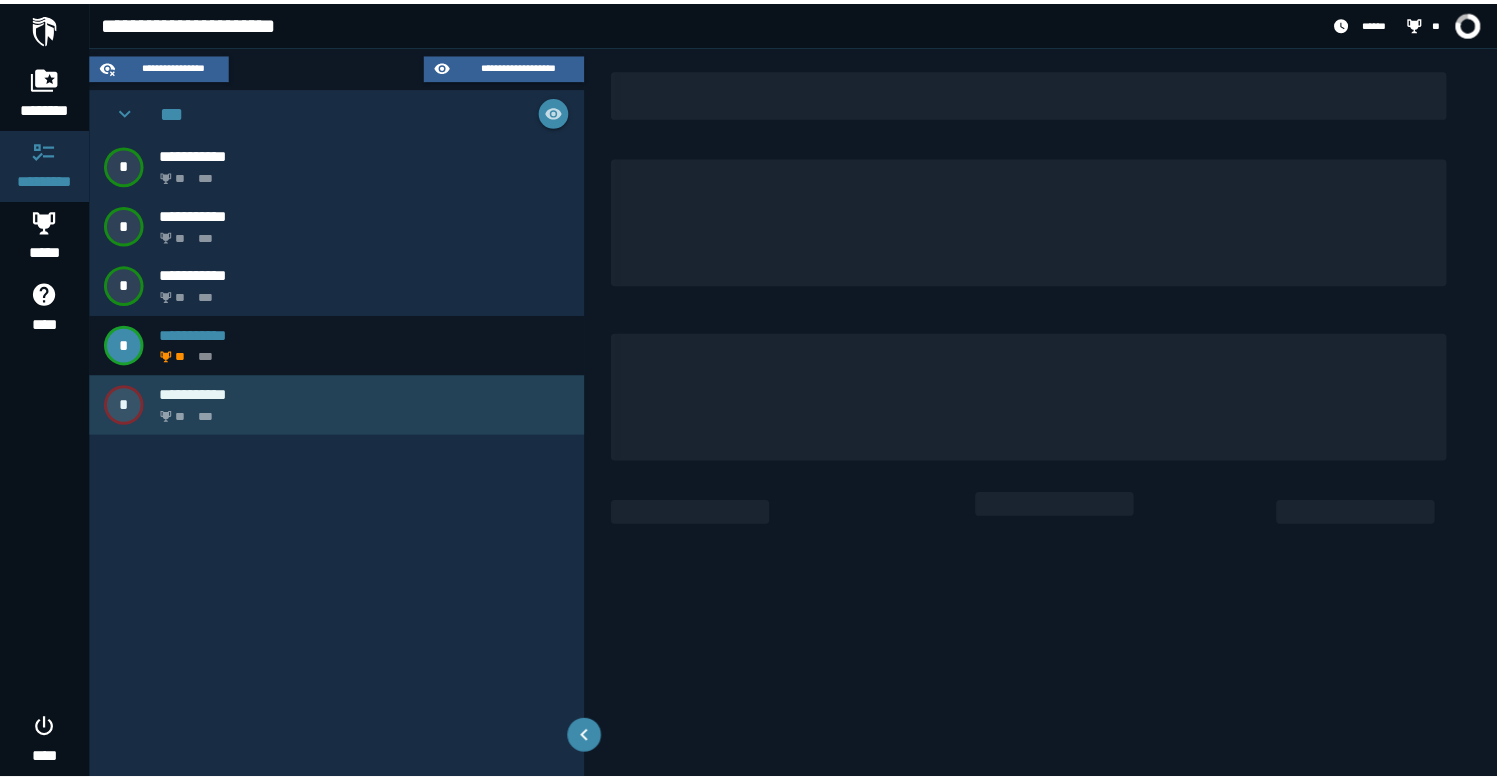 scroll, scrollTop: 0, scrollLeft: 0, axis: both 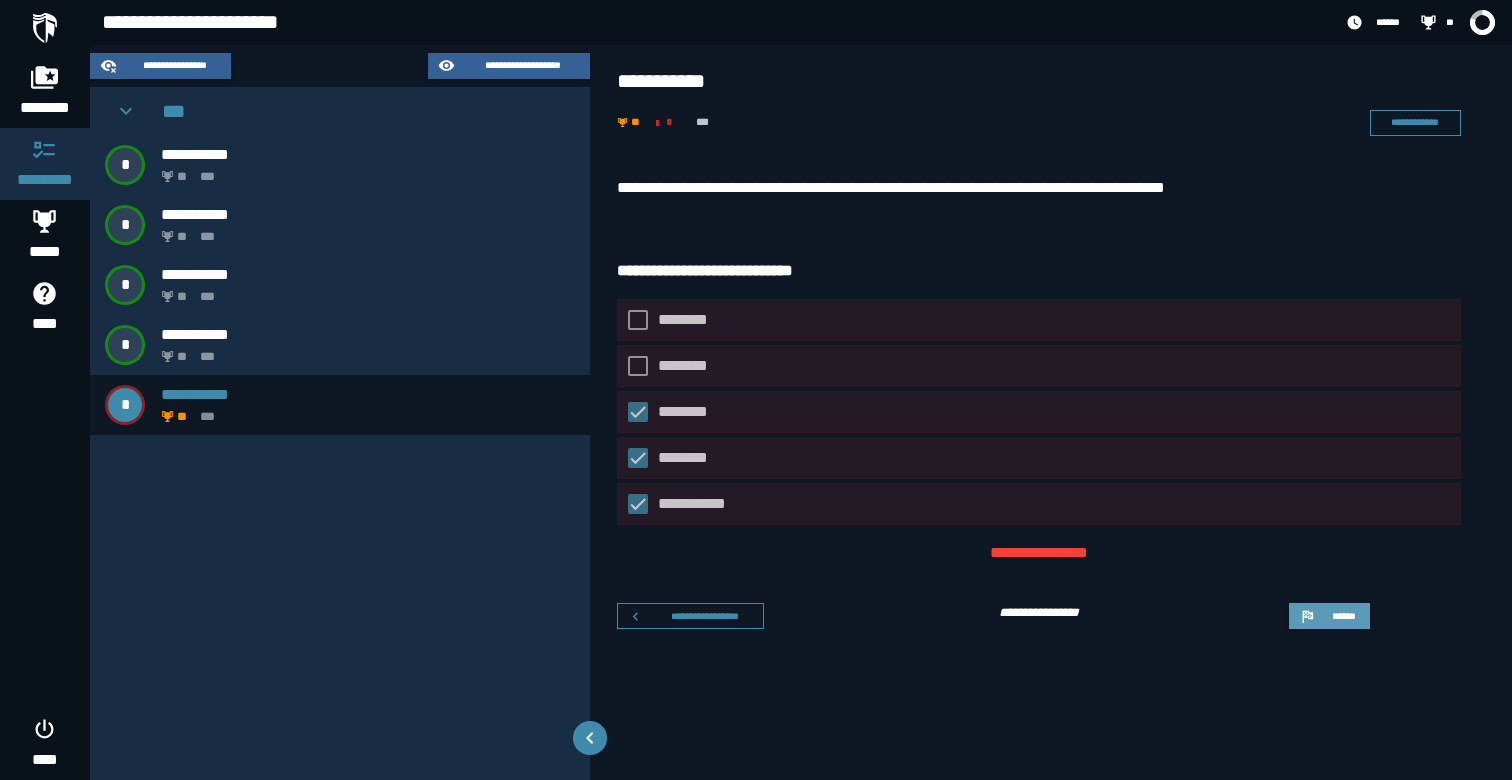 click on "******" at bounding box center [1343, 615] 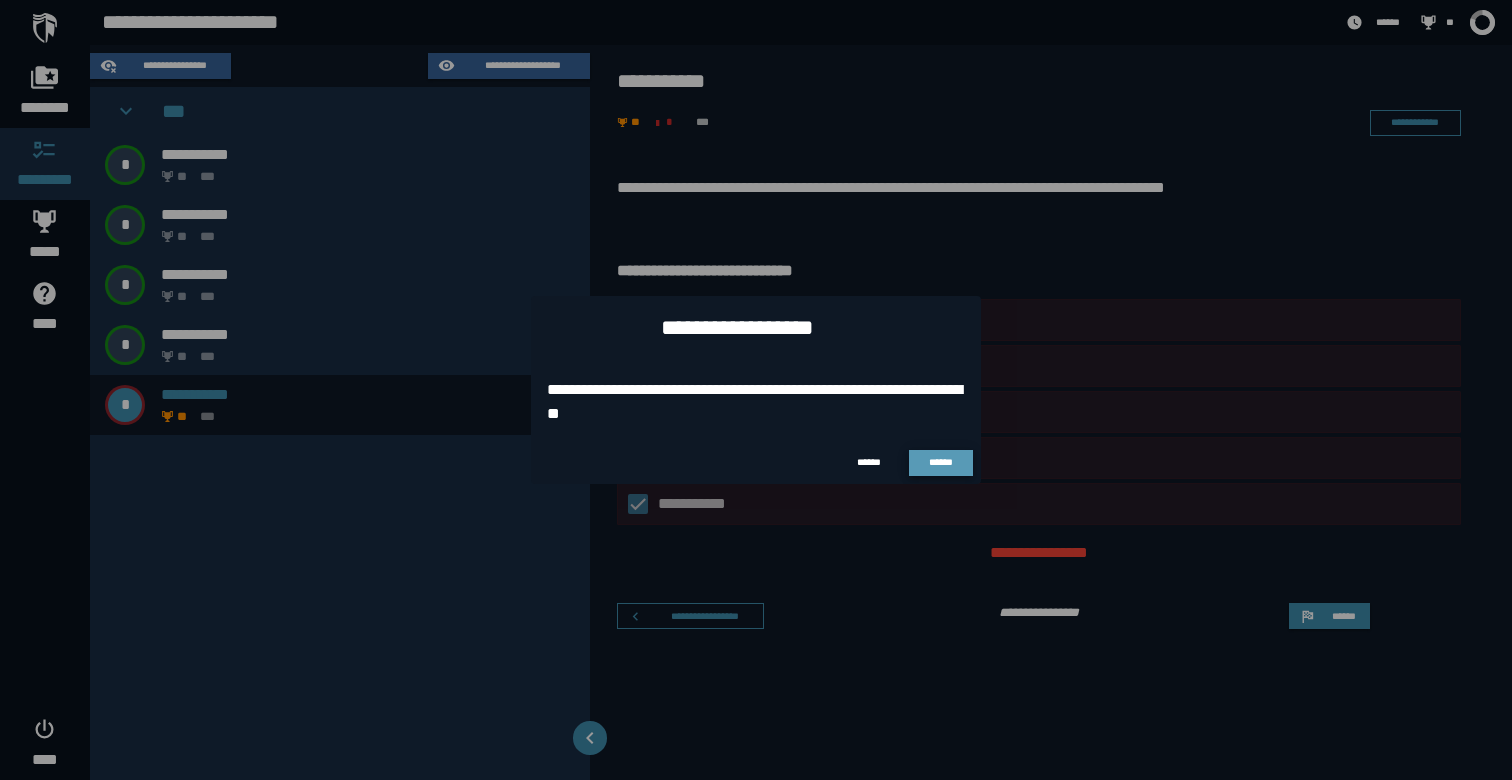click on "******" at bounding box center (941, 462) 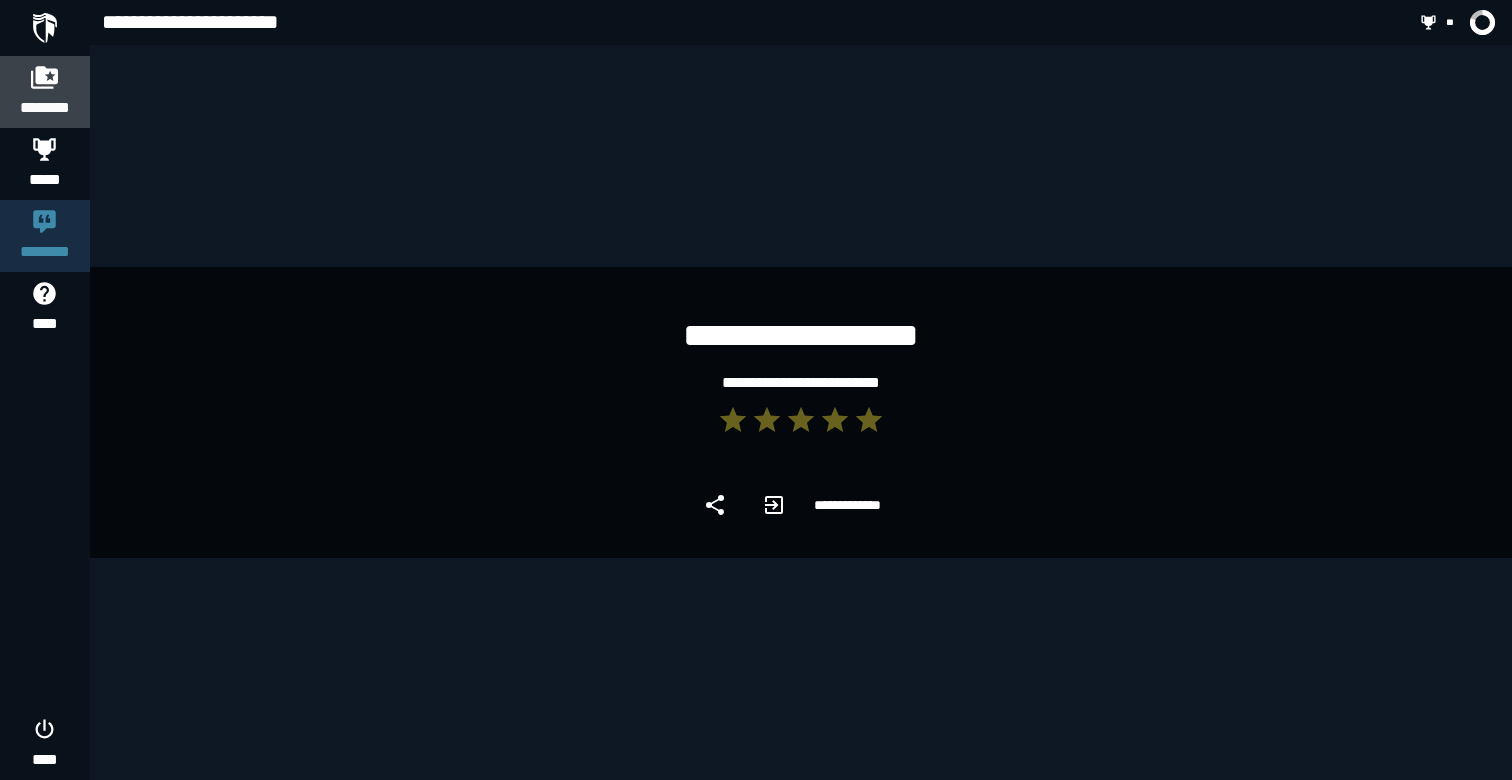 click at bounding box center (45, 77) 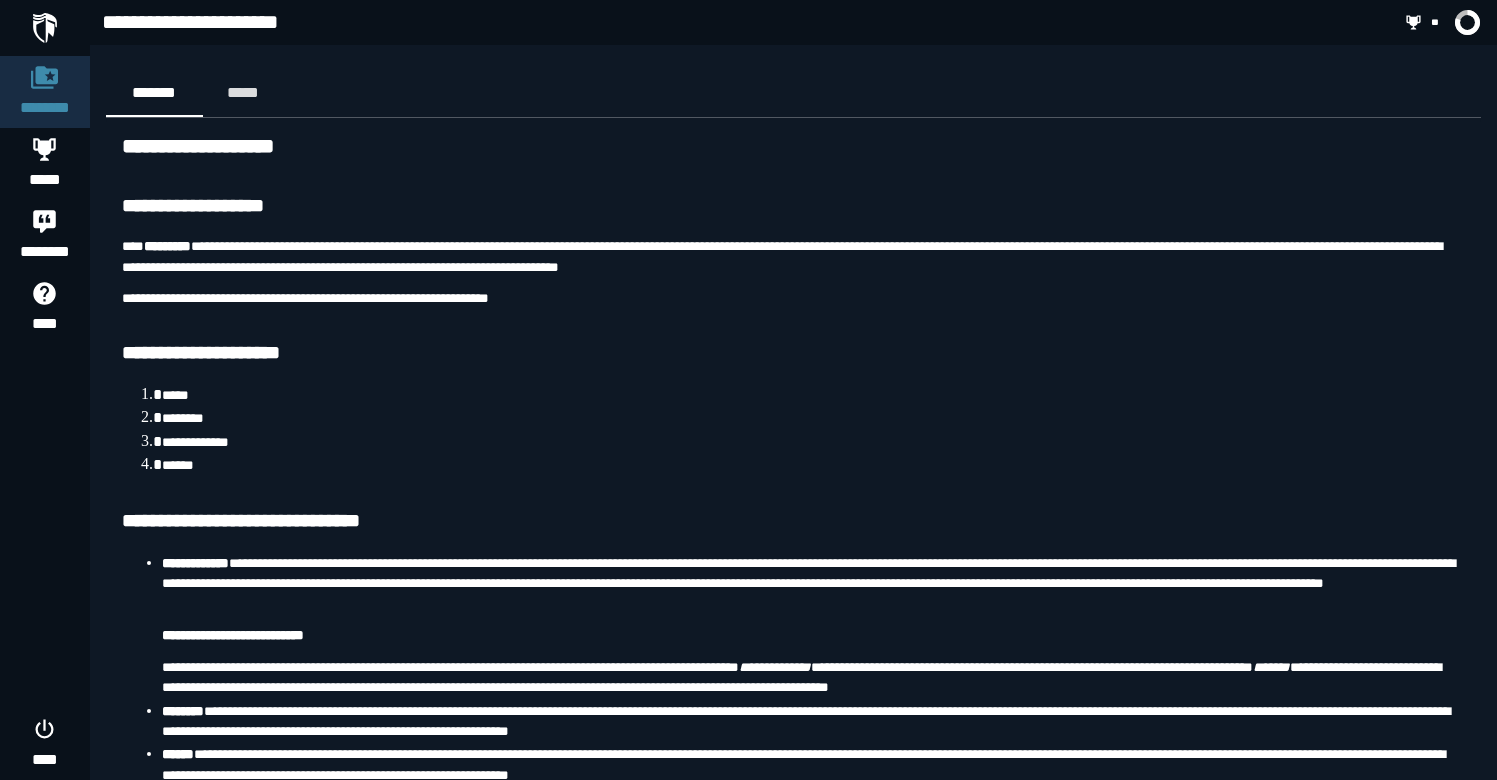 click at bounding box center (45, 28) 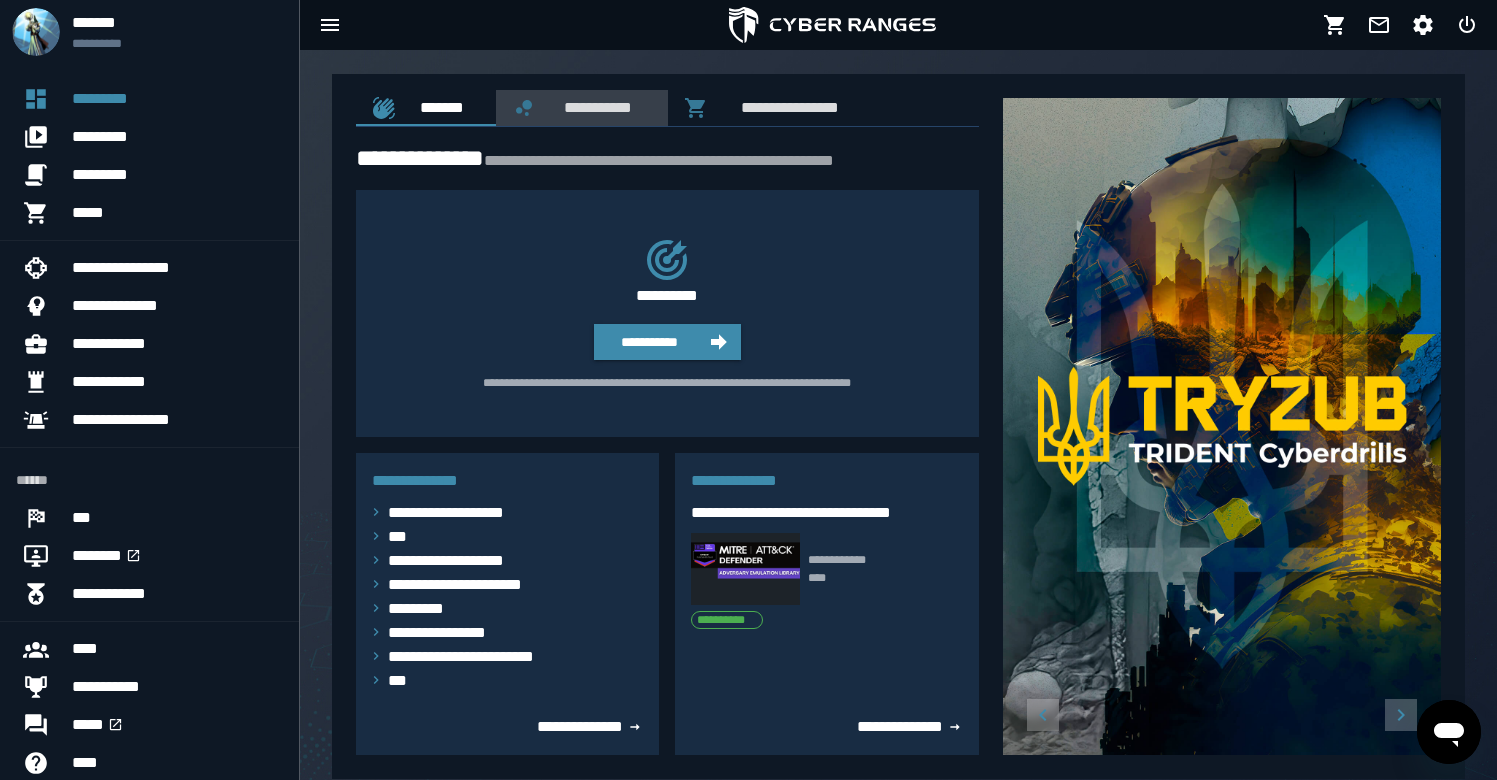 click on "**********" at bounding box center [594, 107] 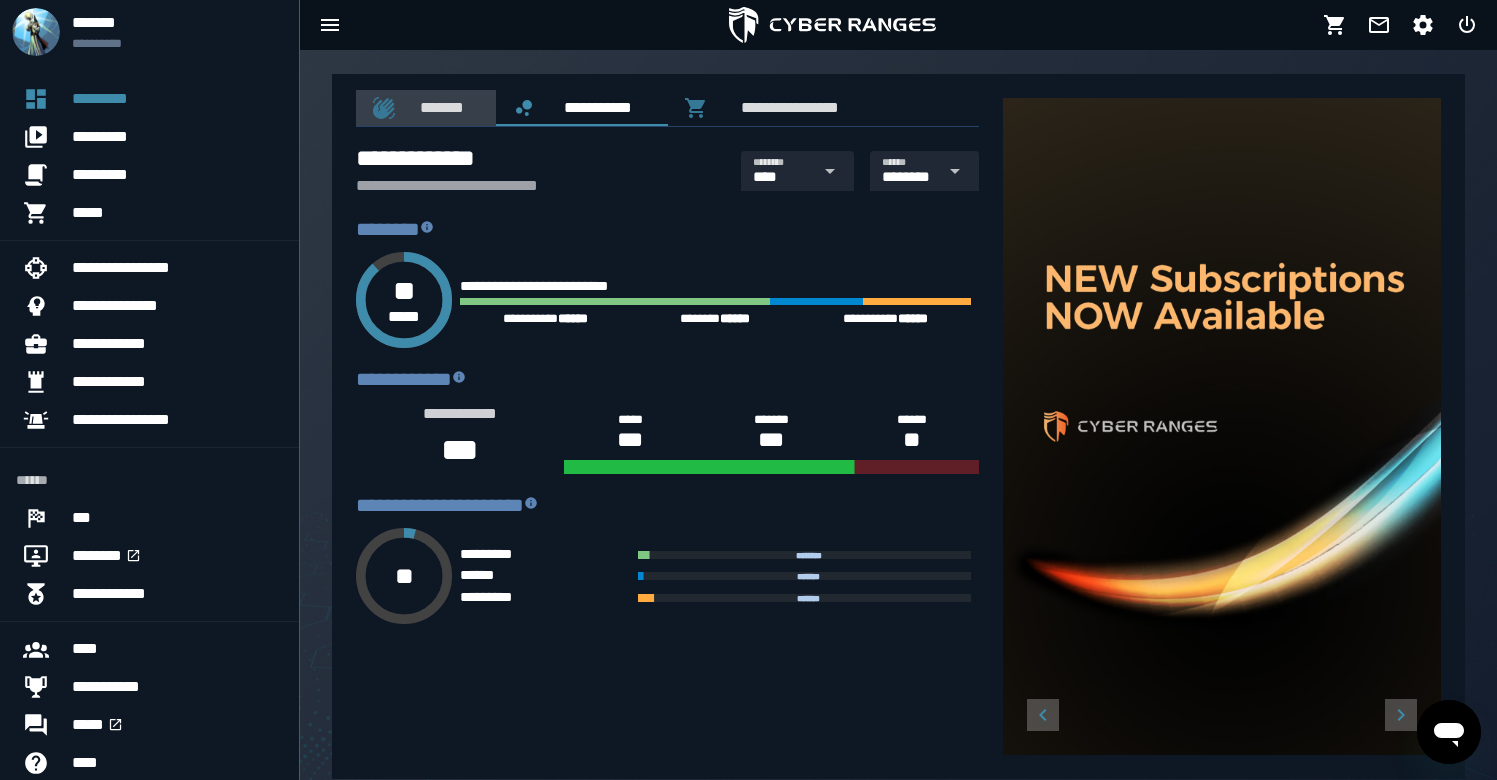 click on "*******" at bounding box center [438, 107] 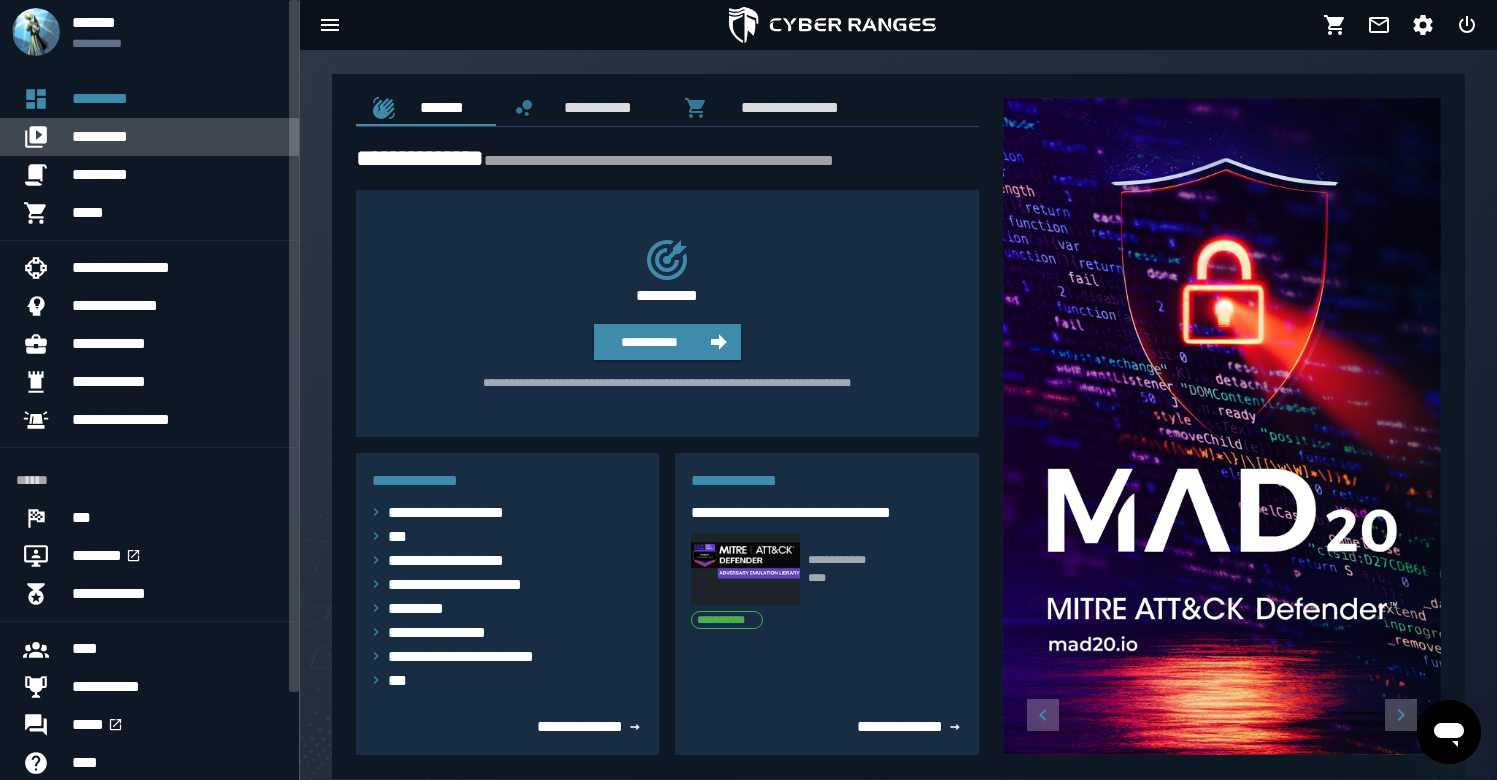 click on "*********" at bounding box center (177, 137) 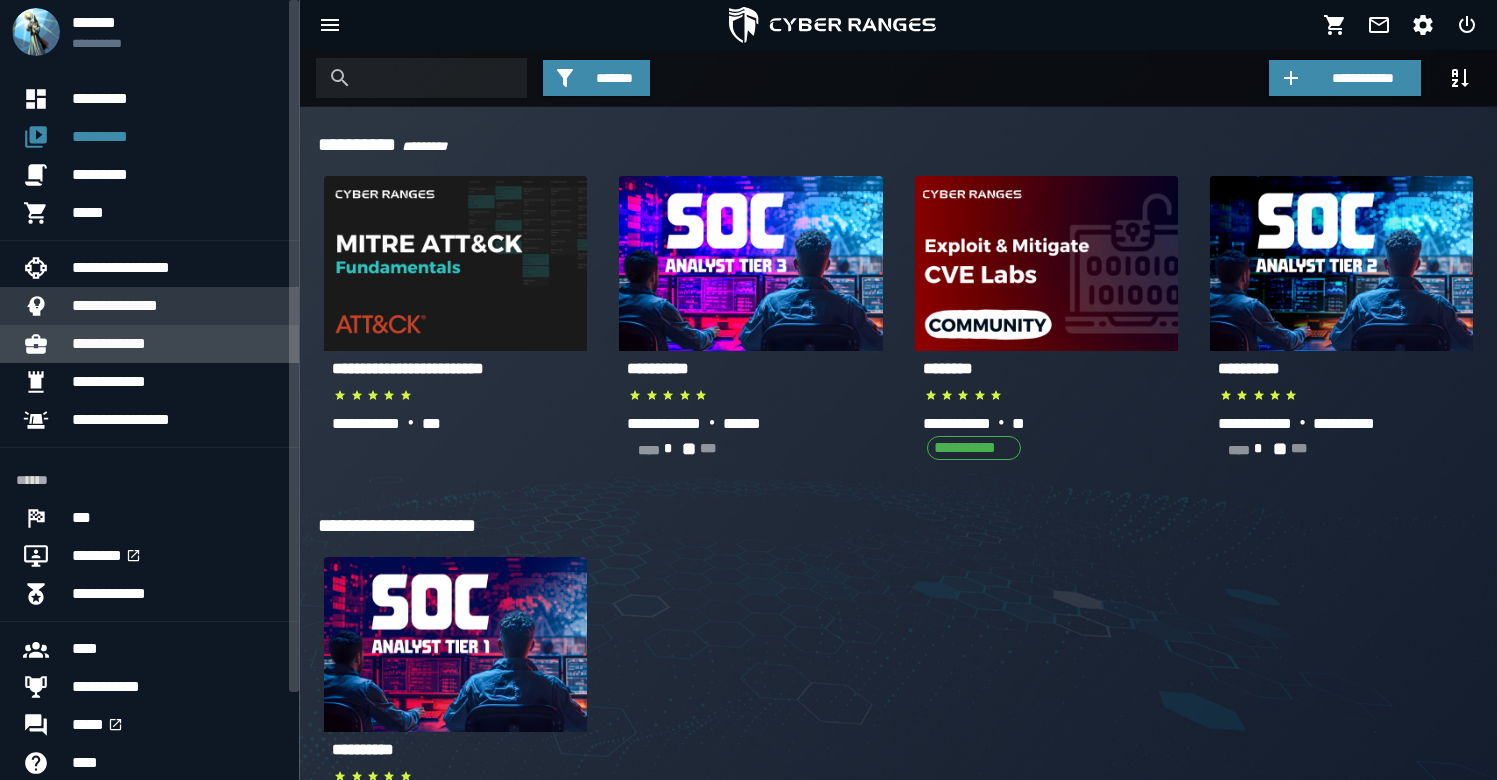 click on "**********" at bounding box center (177, 344) 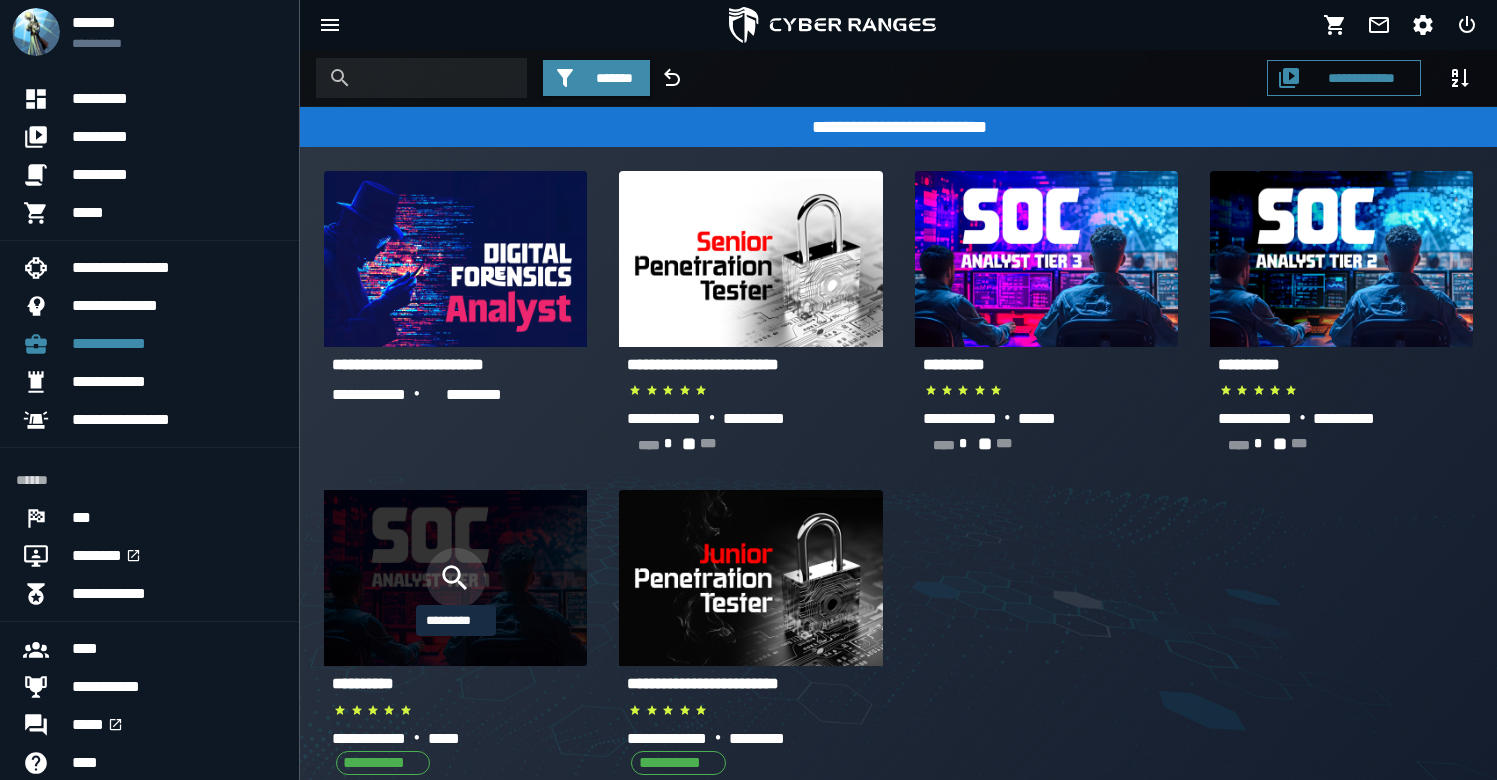 click 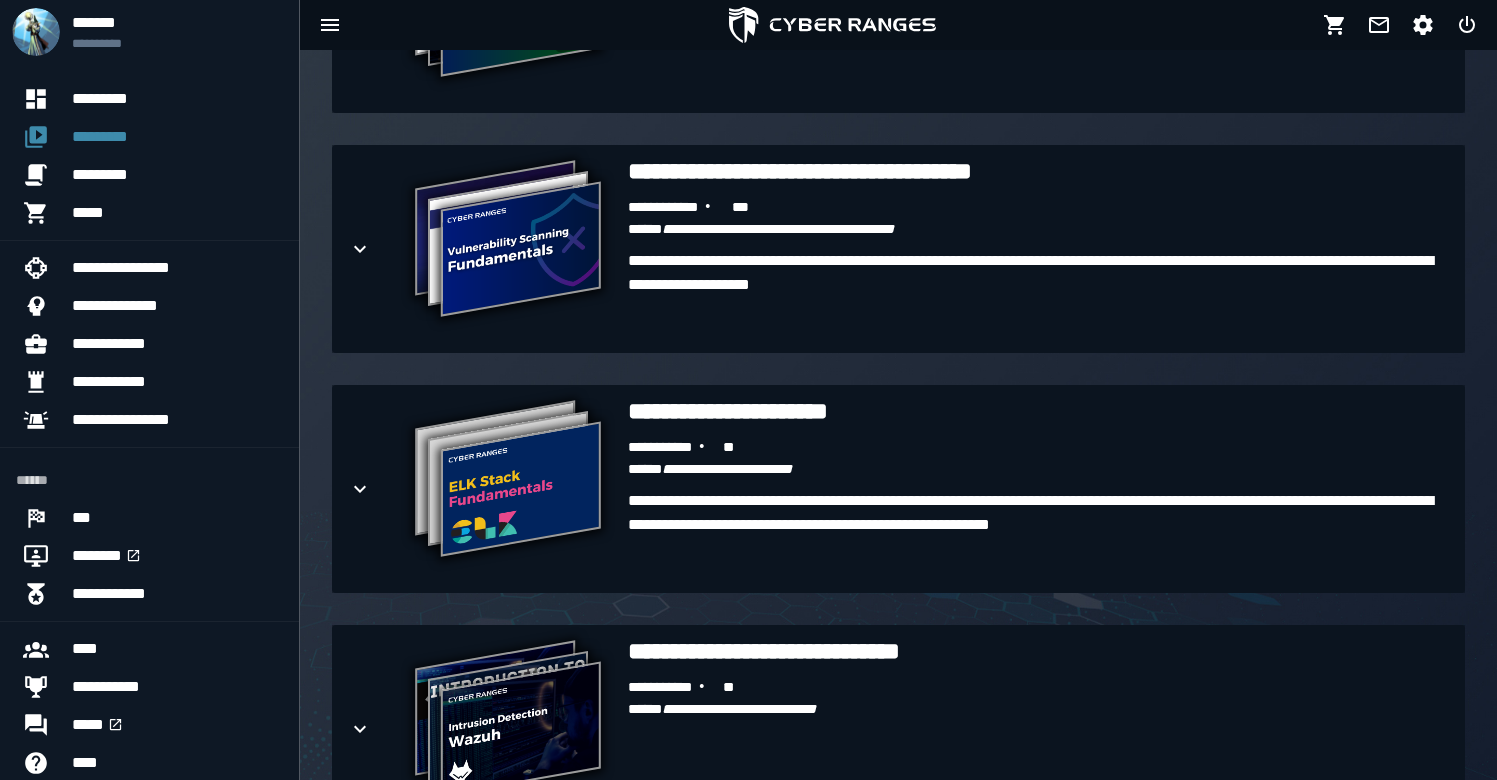 scroll, scrollTop: 2097, scrollLeft: 0, axis: vertical 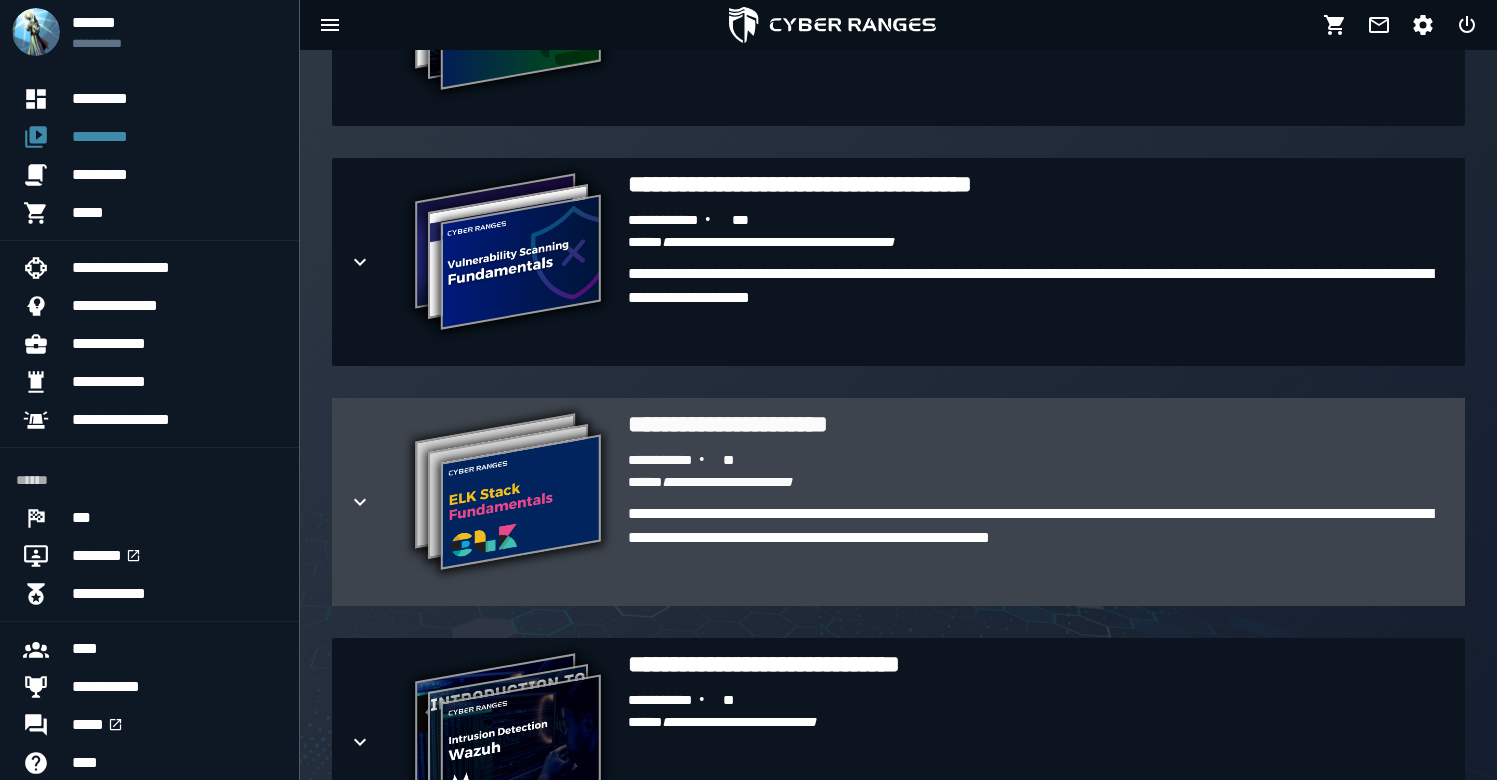 click 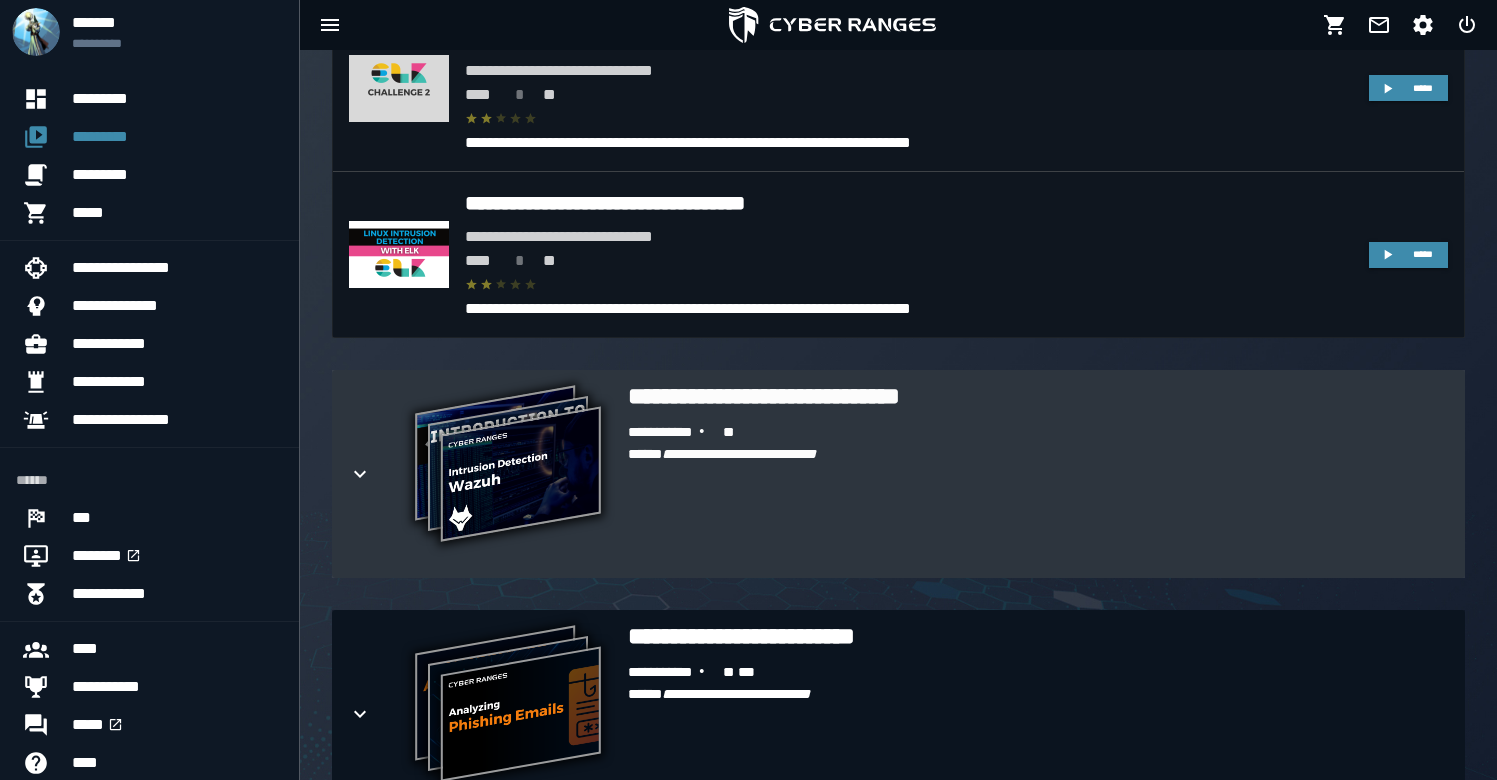 scroll, scrollTop: 3876, scrollLeft: 0, axis: vertical 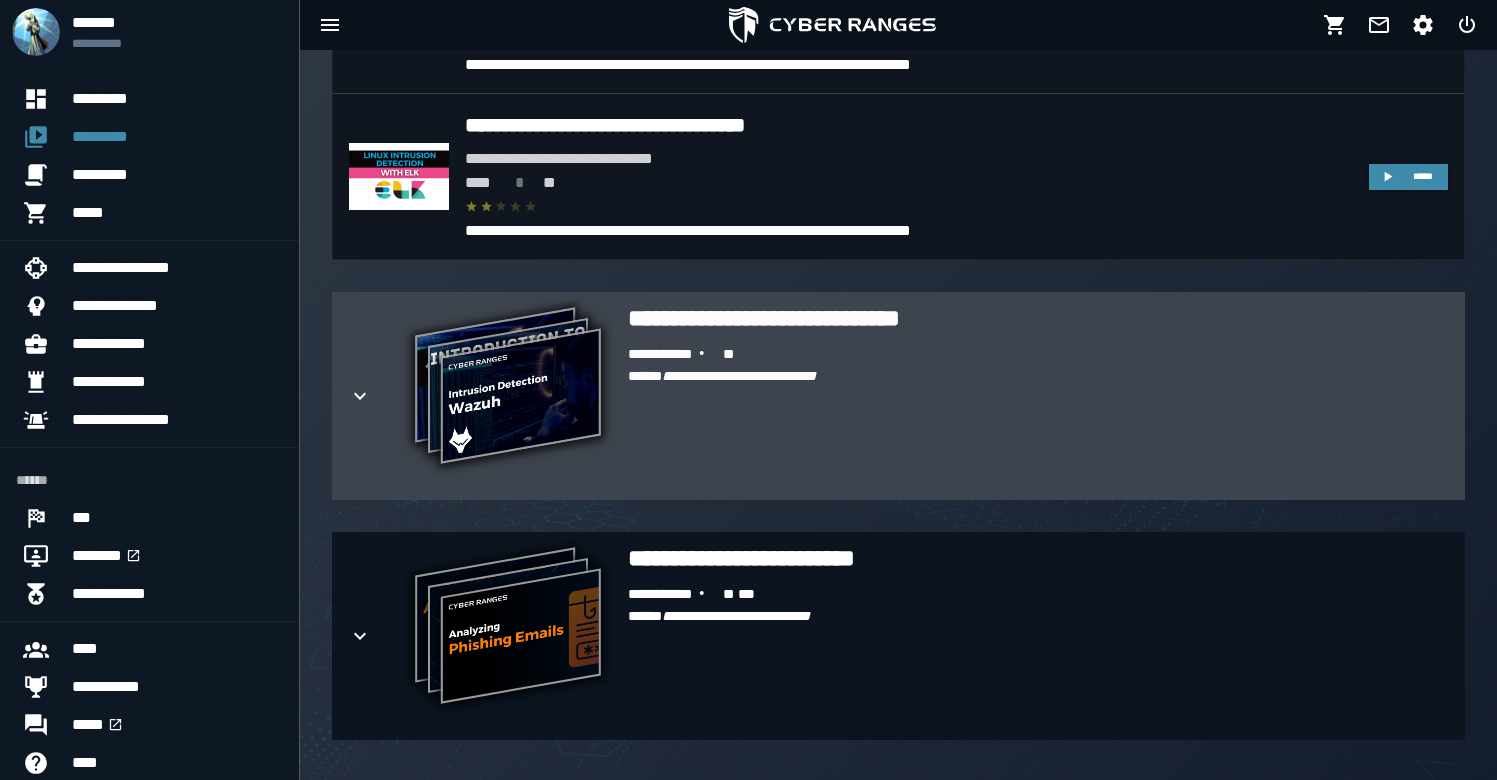 click on "**********" at bounding box center [1038, 414] 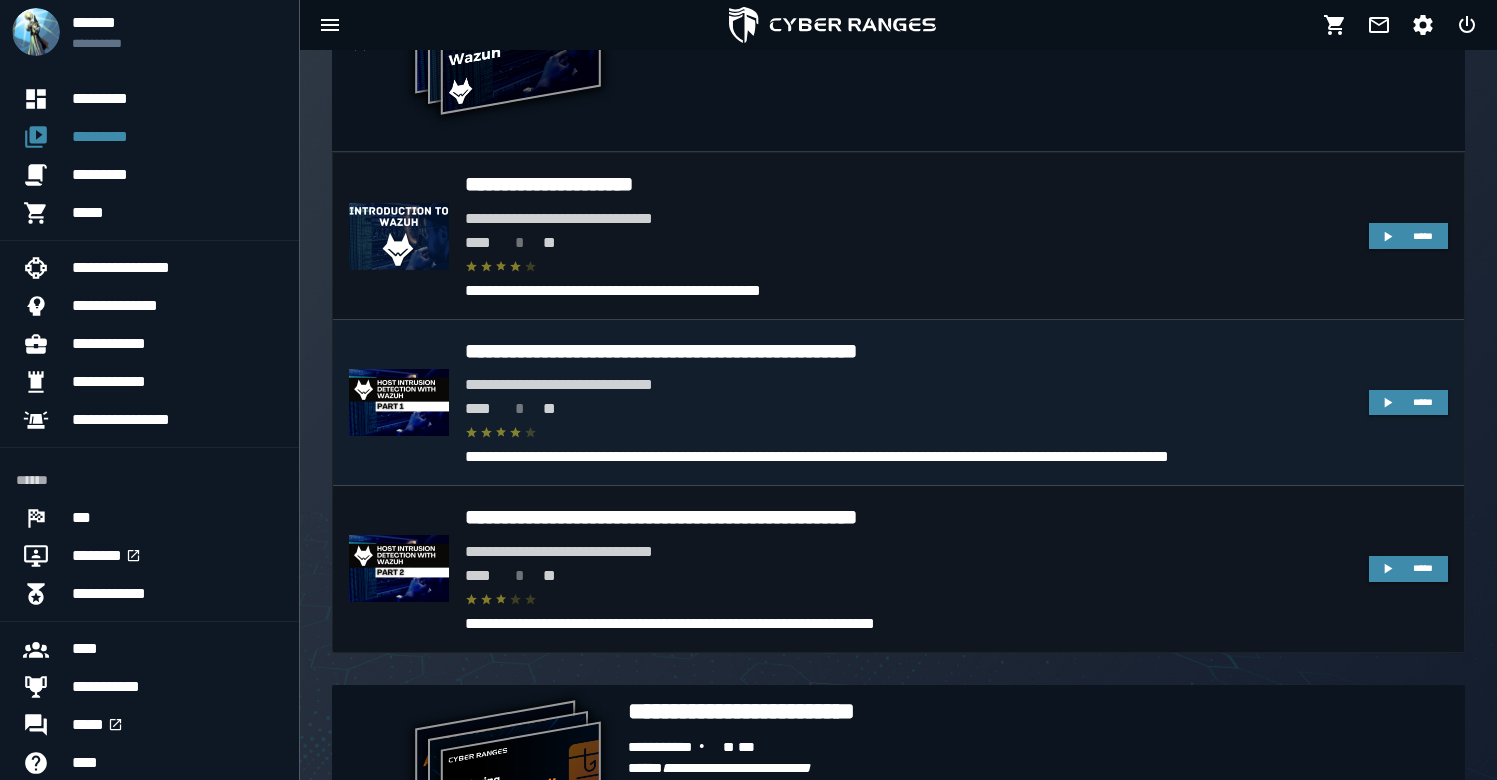 scroll, scrollTop: 4377, scrollLeft: 0, axis: vertical 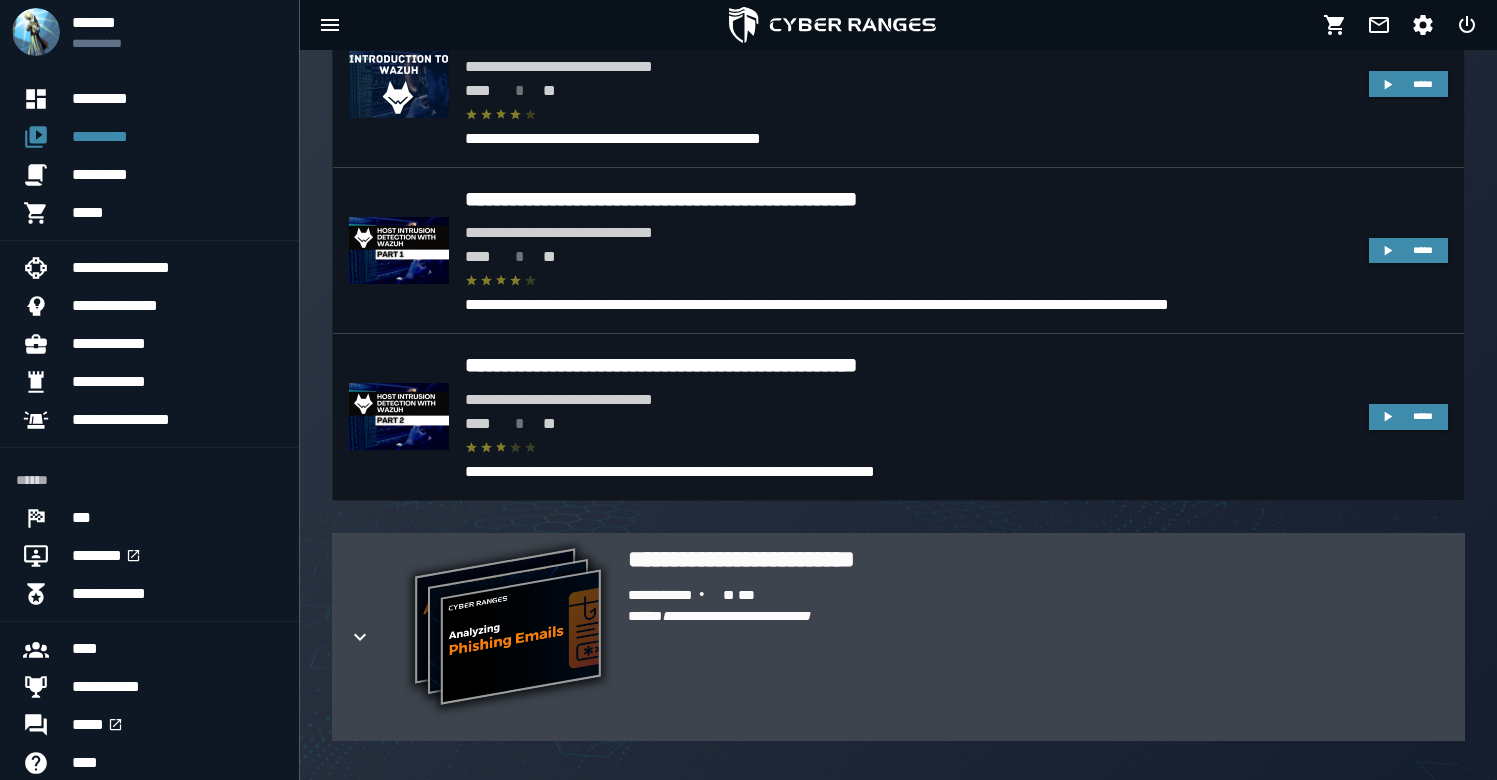 click at bounding box center [376, 637] 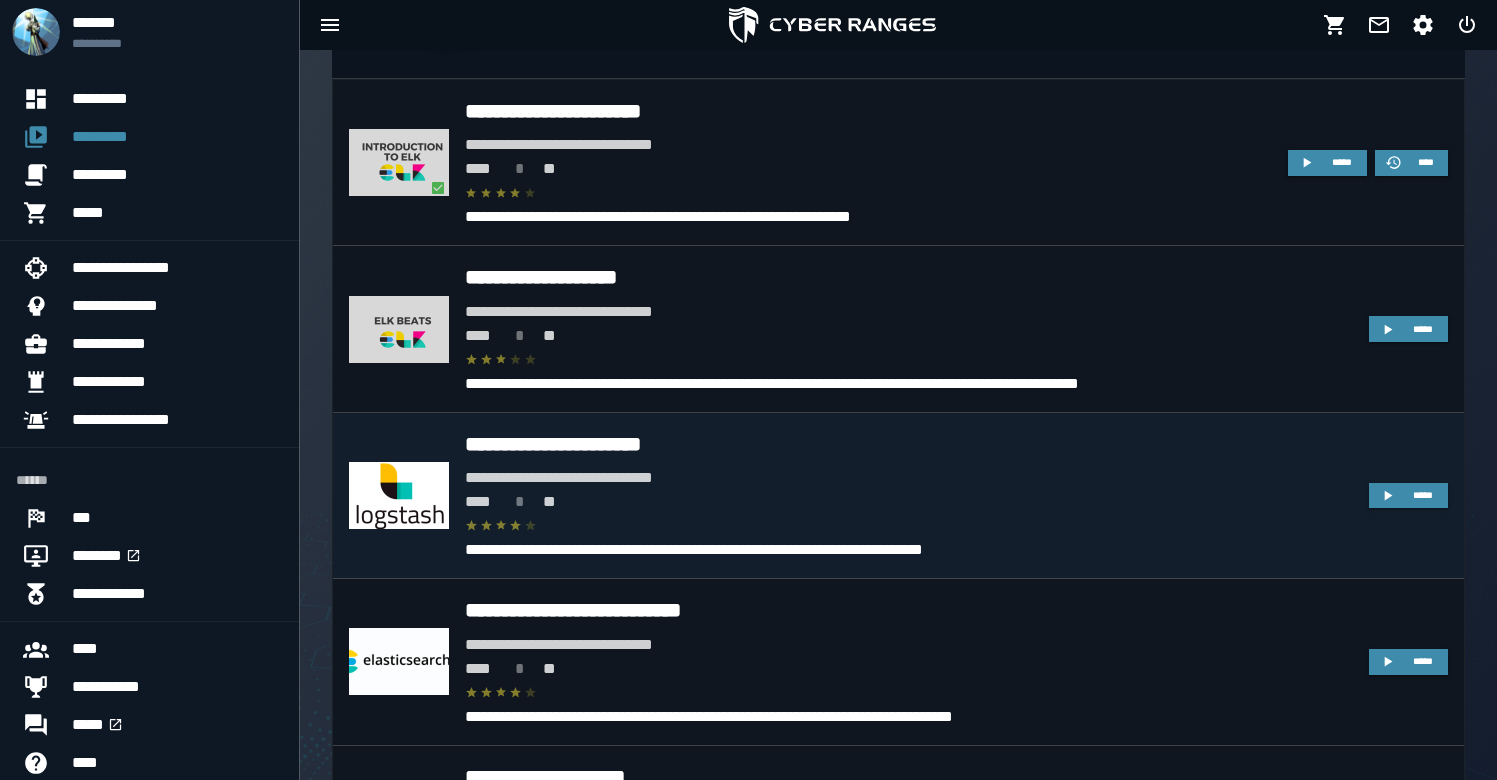 scroll, scrollTop: 2600, scrollLeft: 0, axis: vertical 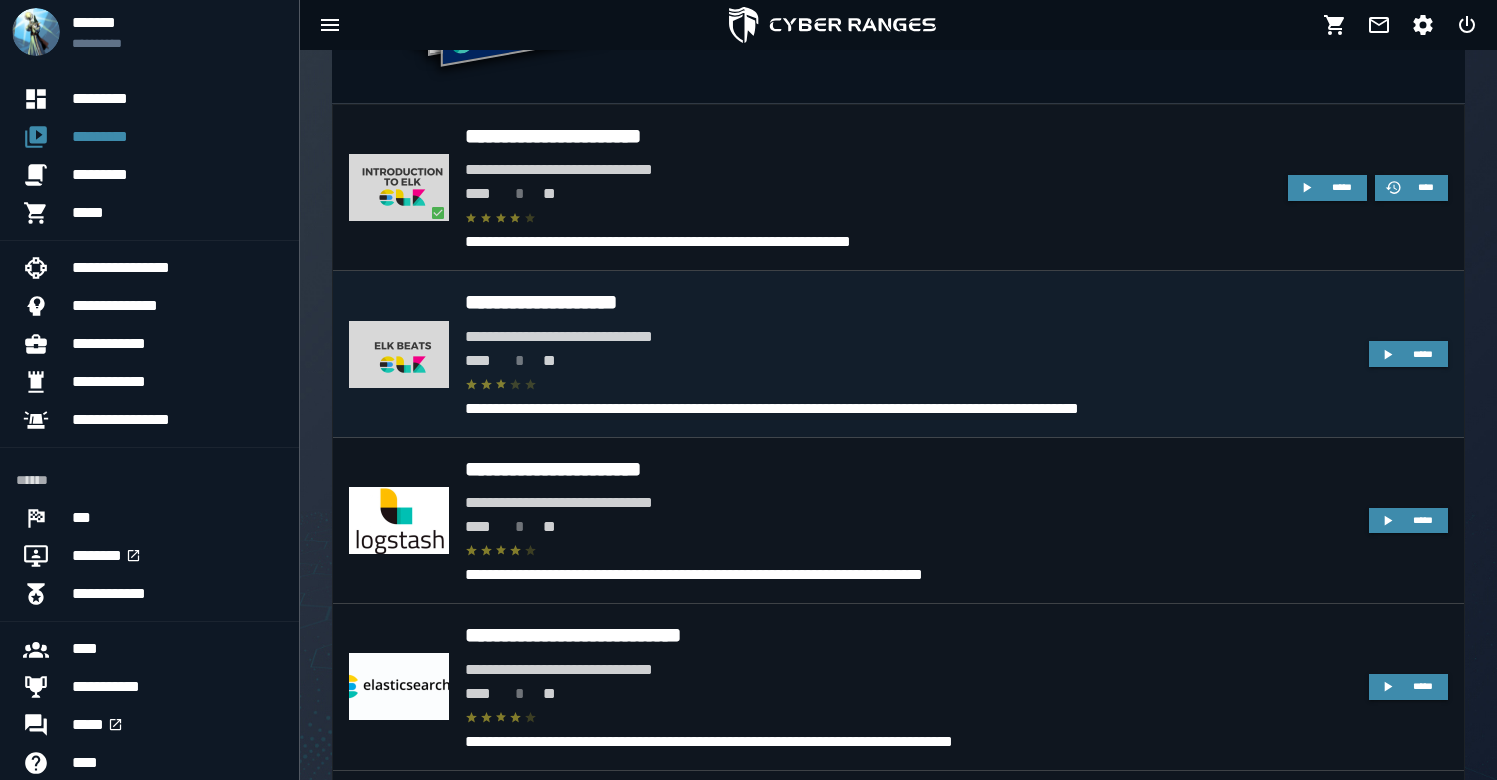 click on "**********" at bounding box center (909, 337) 